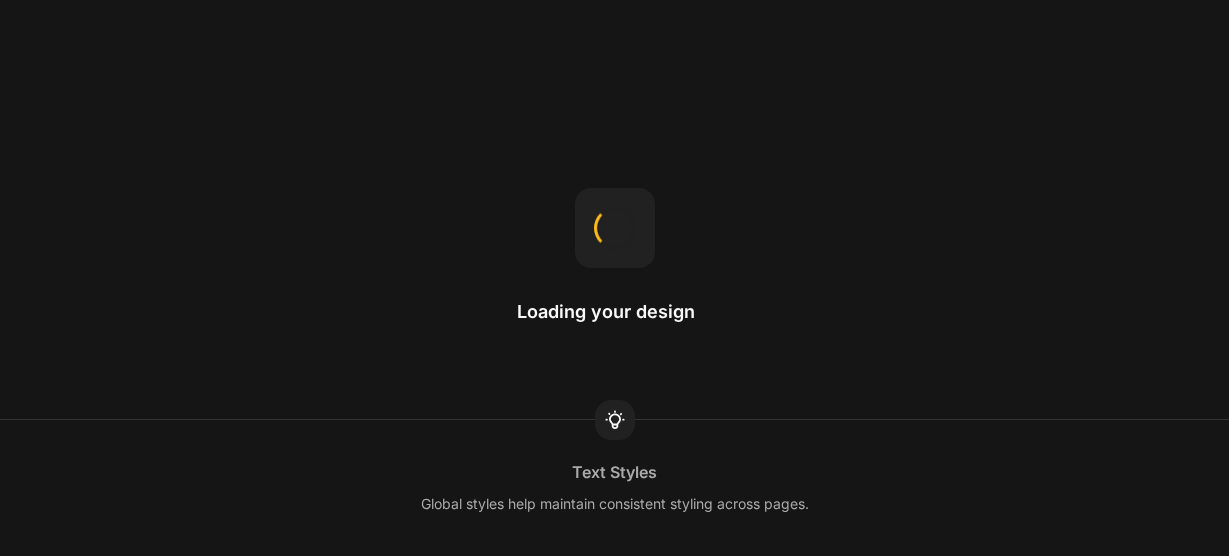scroll, scrollTop: 0, scrollLeft: 0, axis: both 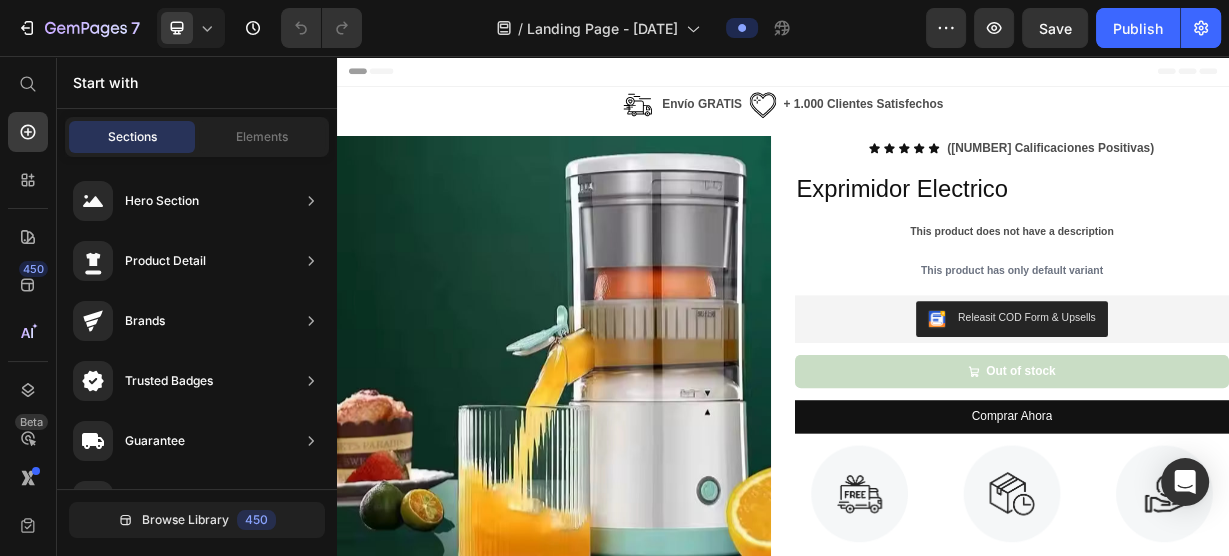 click on "Header" at bounding box center (937, 76) 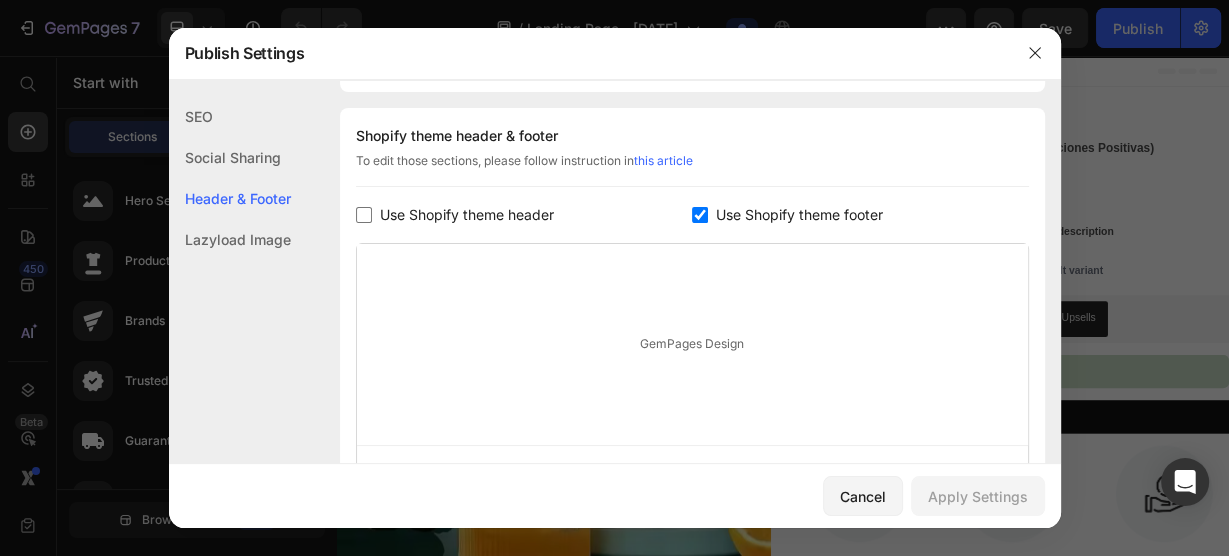 scroll, scrollTop: 935, scrollLeft: 0, axis: vertical 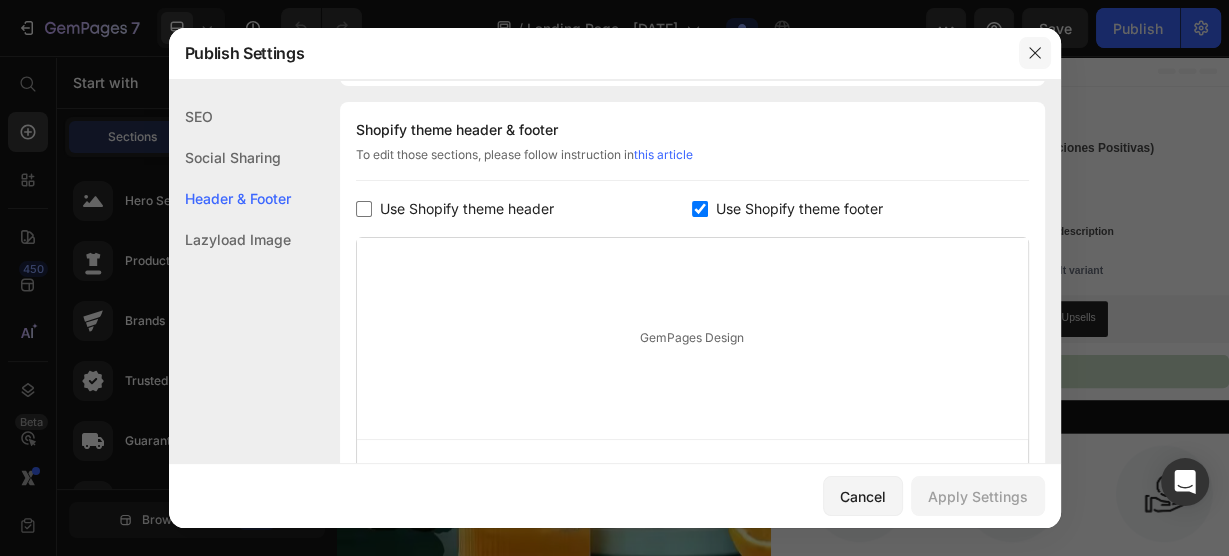 click 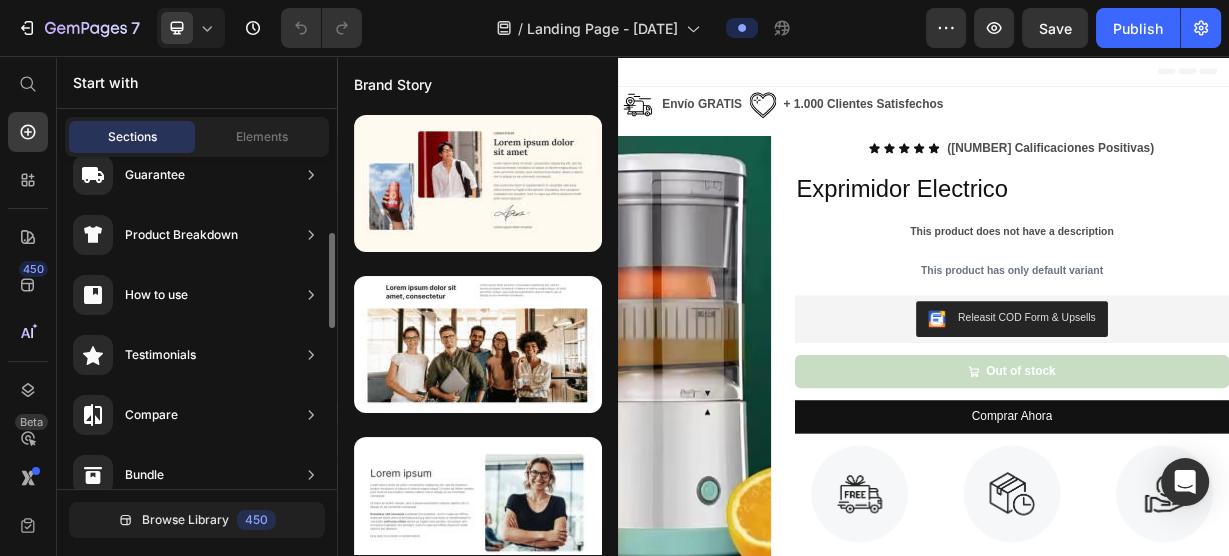scroll, scrollTop: 0, scrollLeft: 0, axis: both 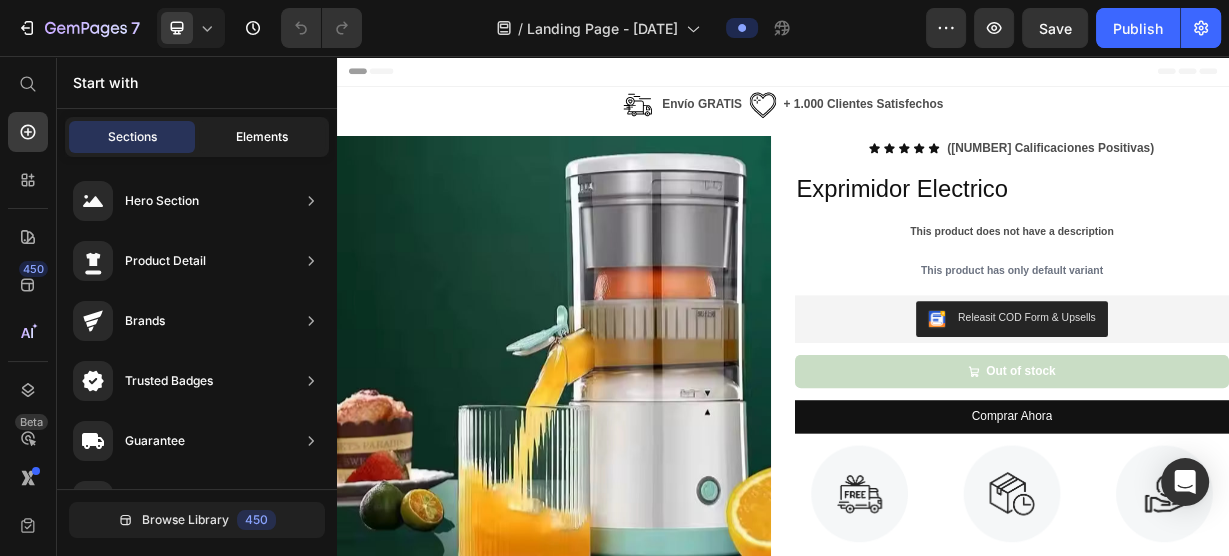 click on "Elements" 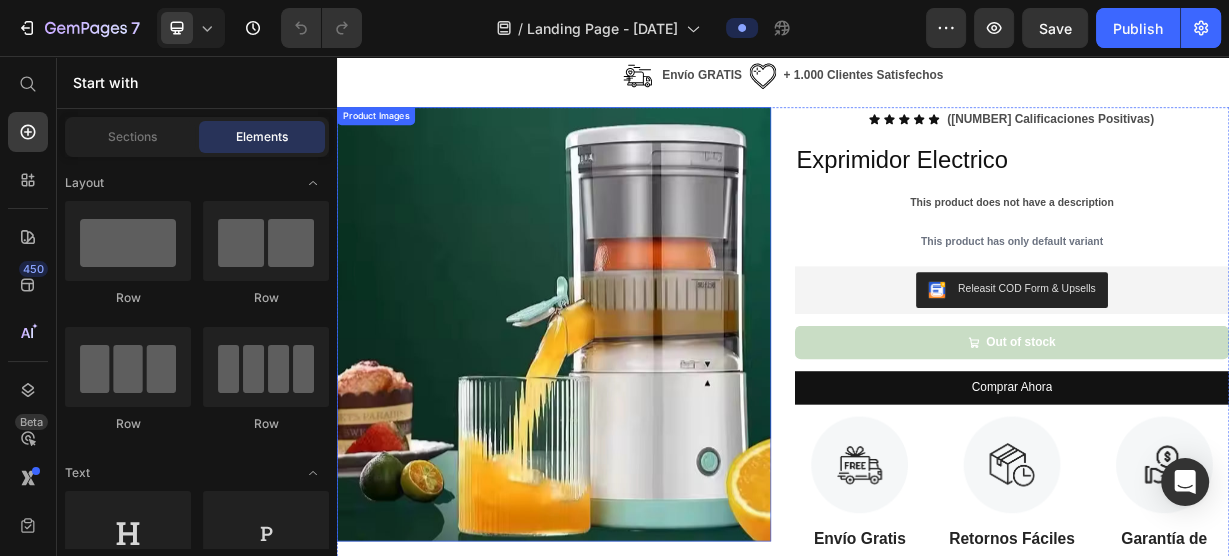 scroll, scrollTop: 0, scrollLeft: 0, axis: both 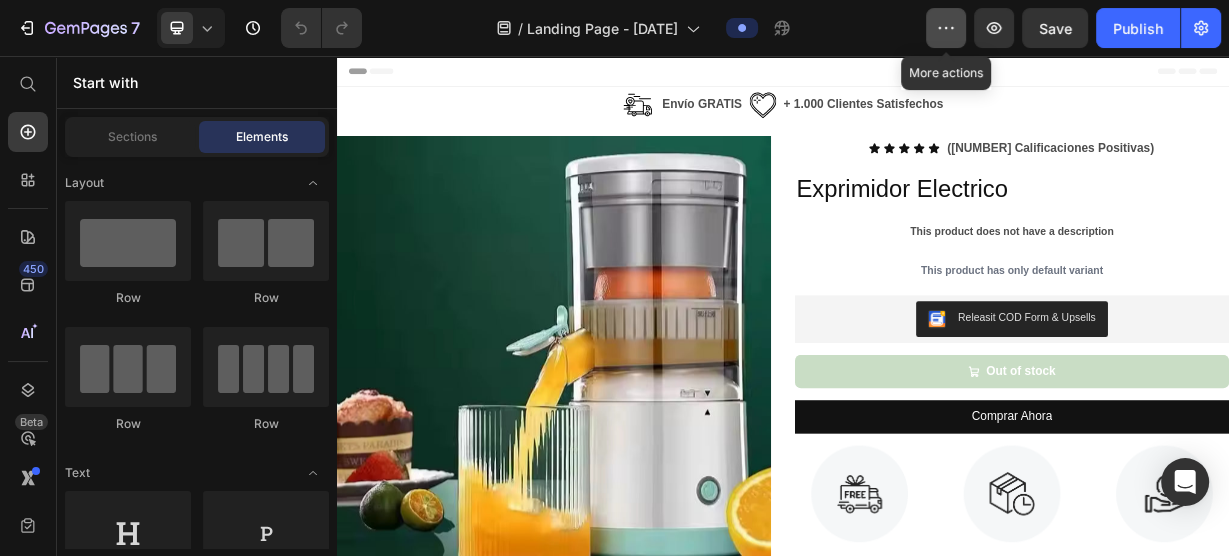 click 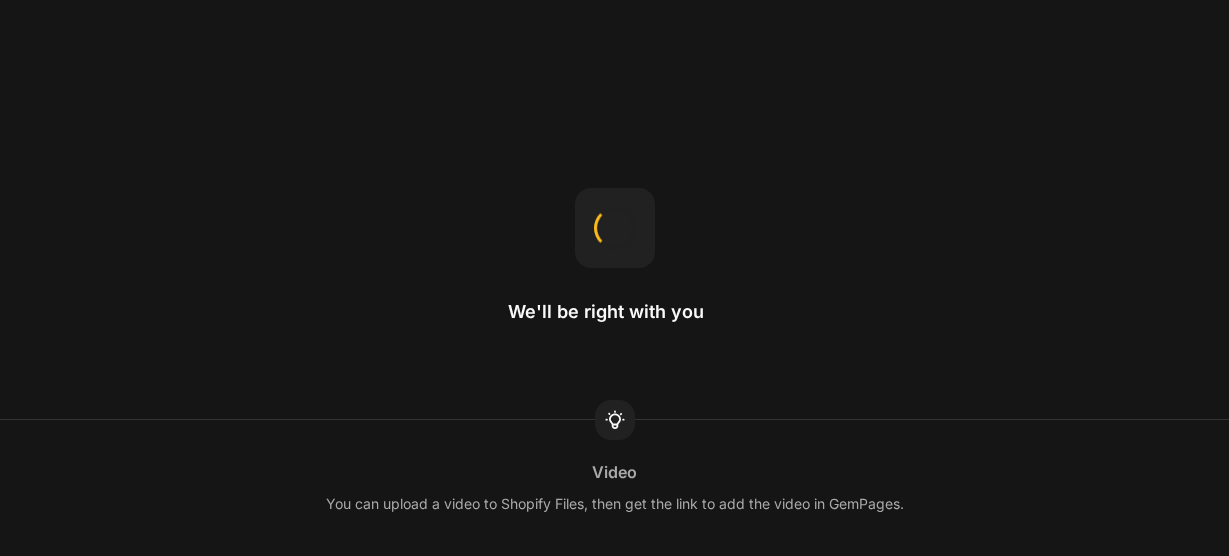 scroll, scrollTop: 0, scrollLeft: 0, axis: both 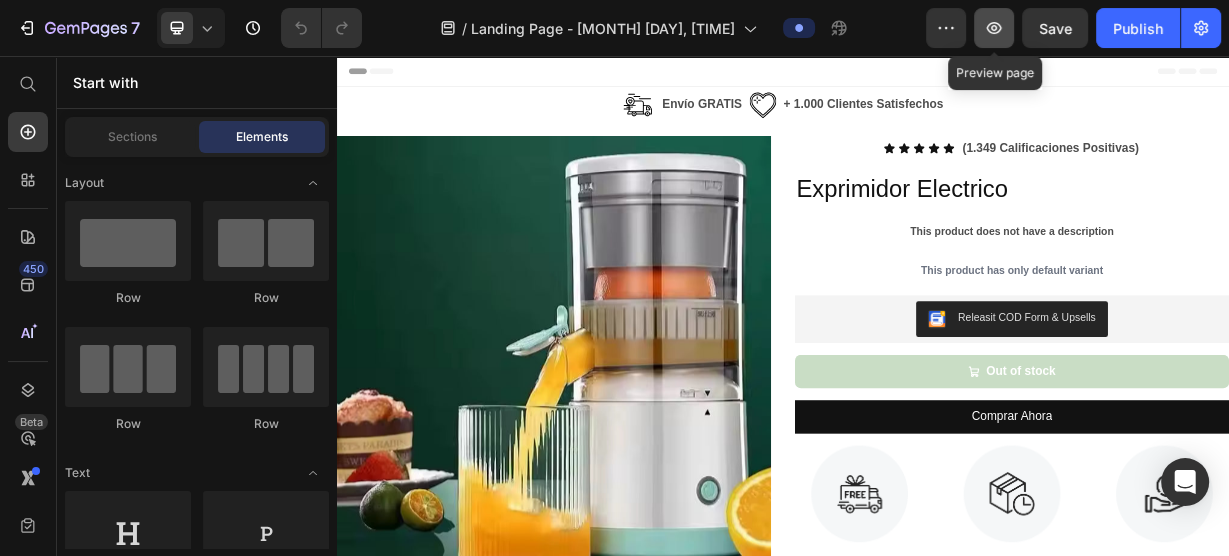 click 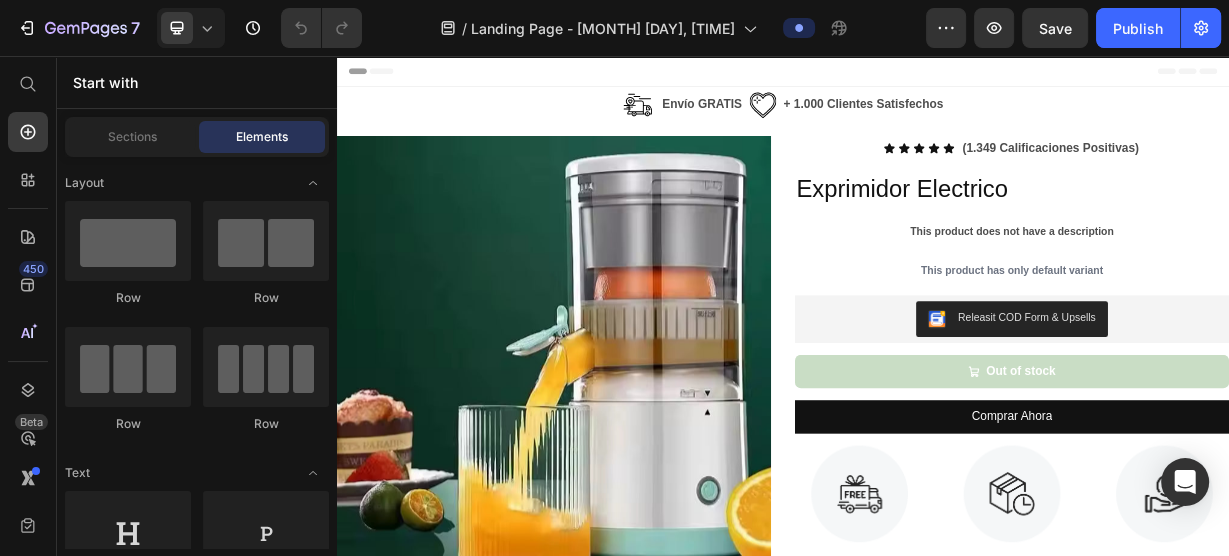 click on "Header" at bounding box center (937, 76) 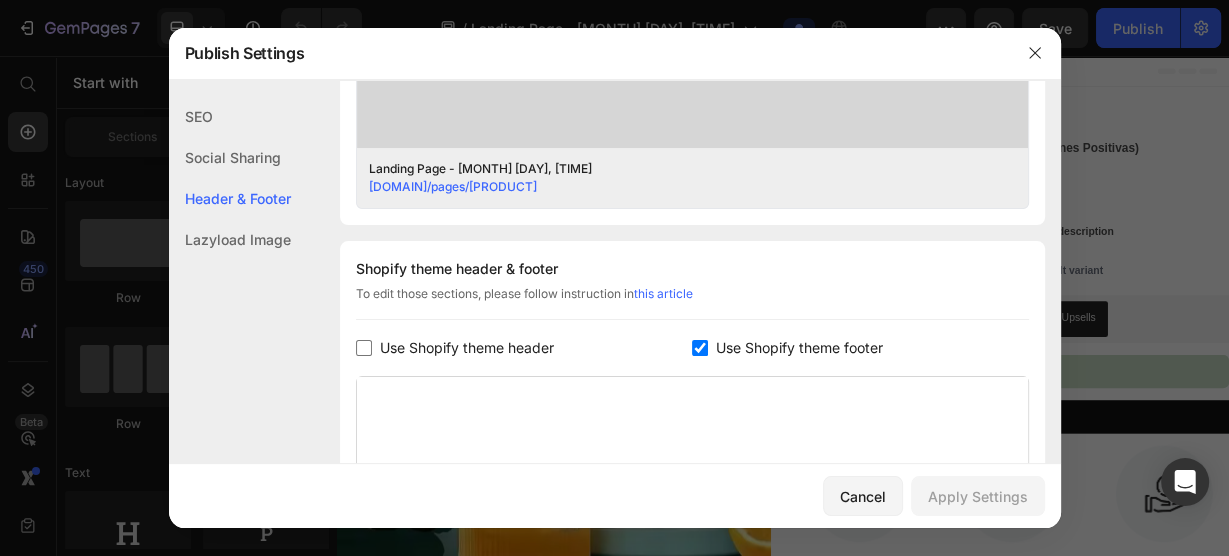 scroll, scrollTop: 935, scrollLeft: 0, axis: vertical 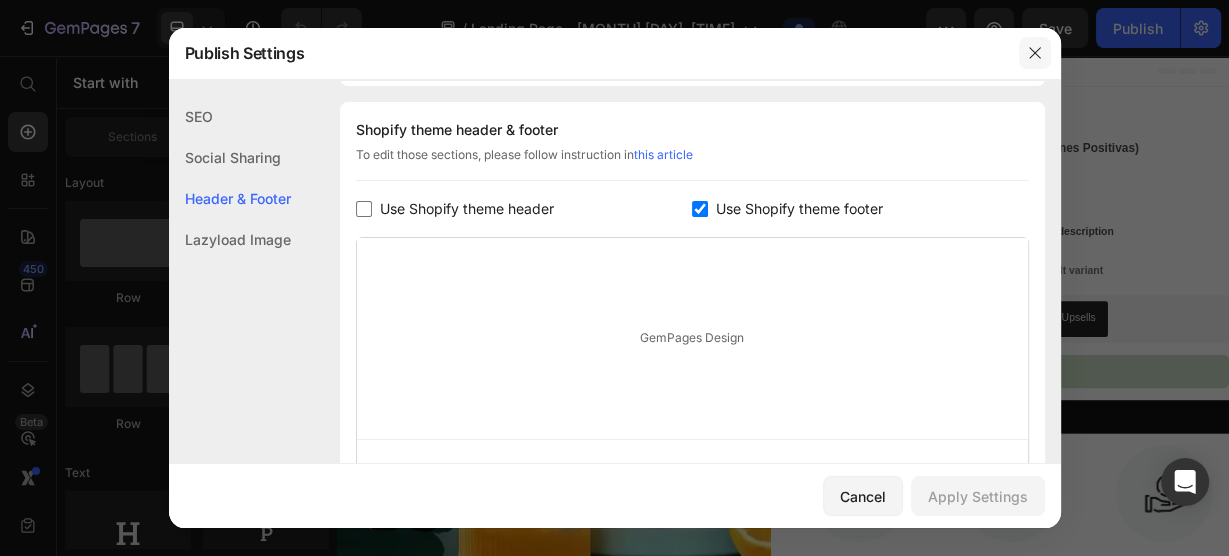click at bounding box center [1035, 53] 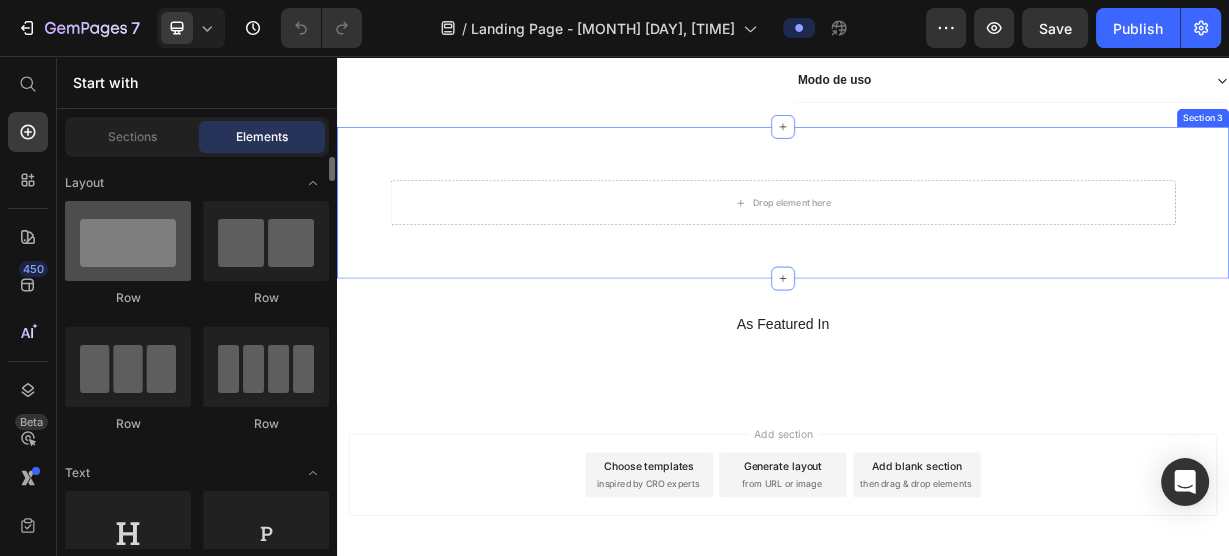 scroll, scrollTop: 960, scrollLeft: 0, axis: vertical 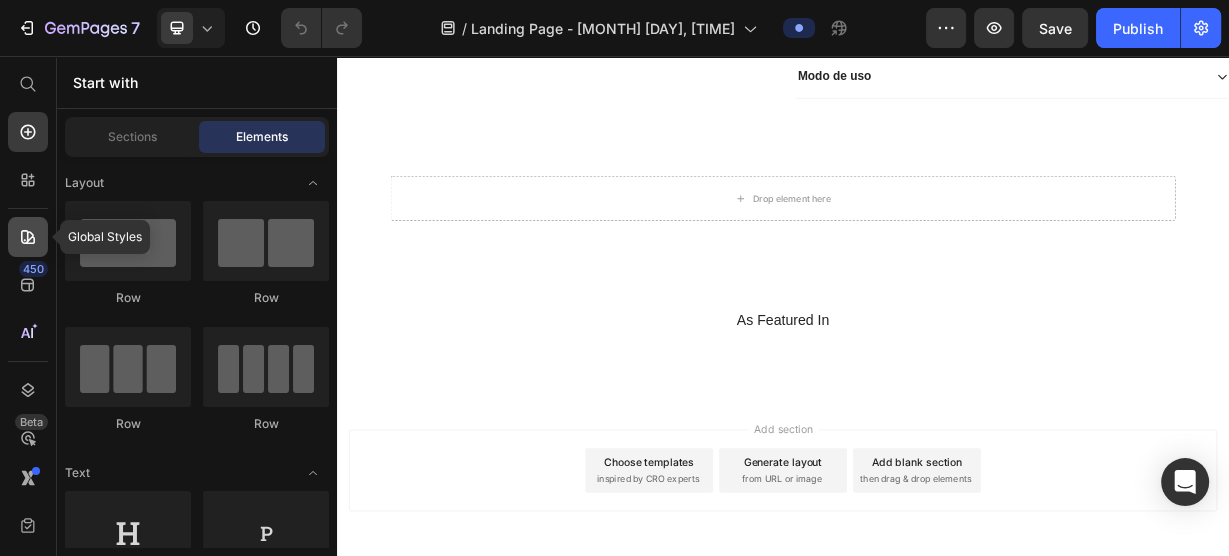 click 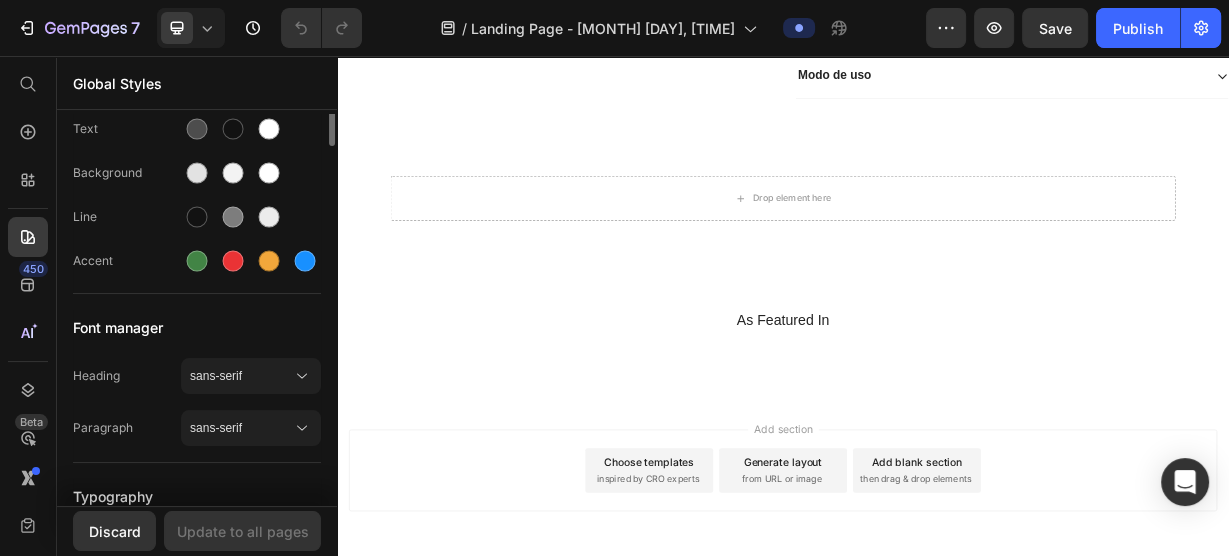 scroll, scrollTop: 29, scrollLeft: 0, axis: vertical 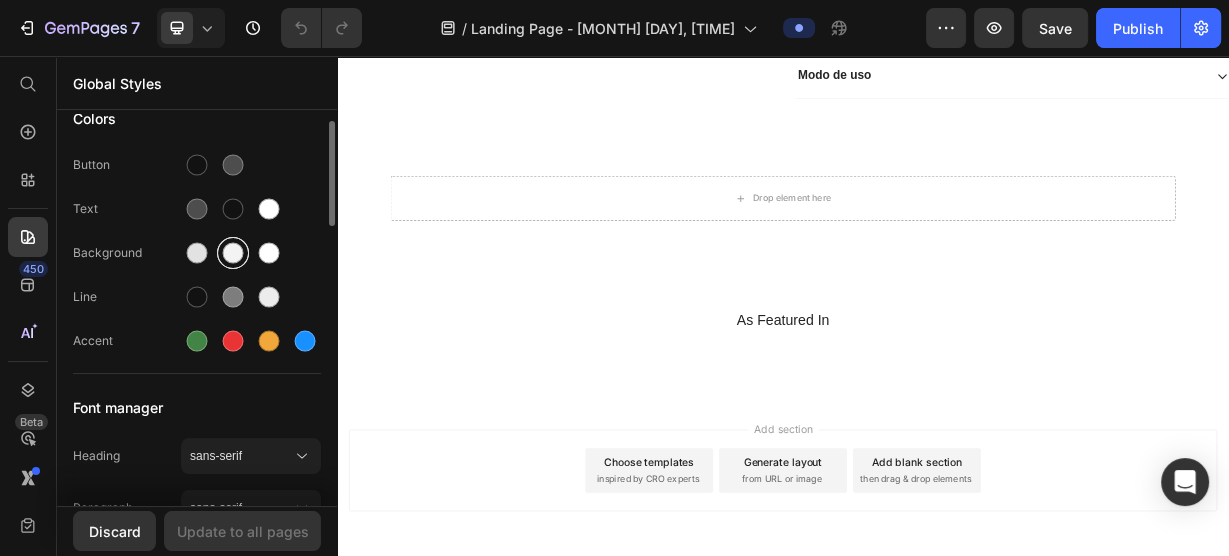 click at bounding box center (233, 253) 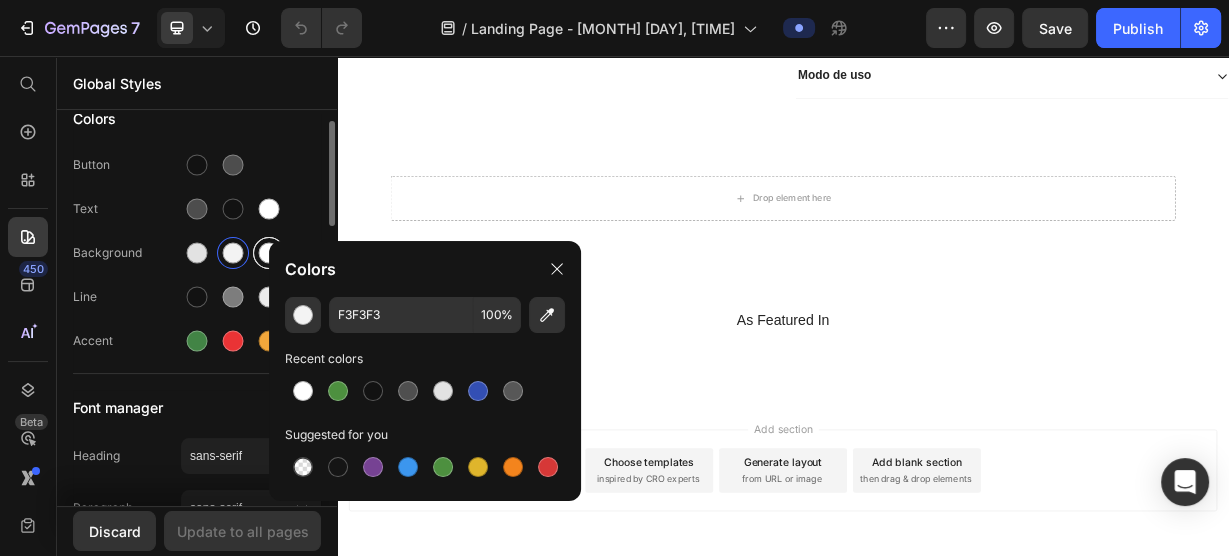 click at bounding box center [269, 253] 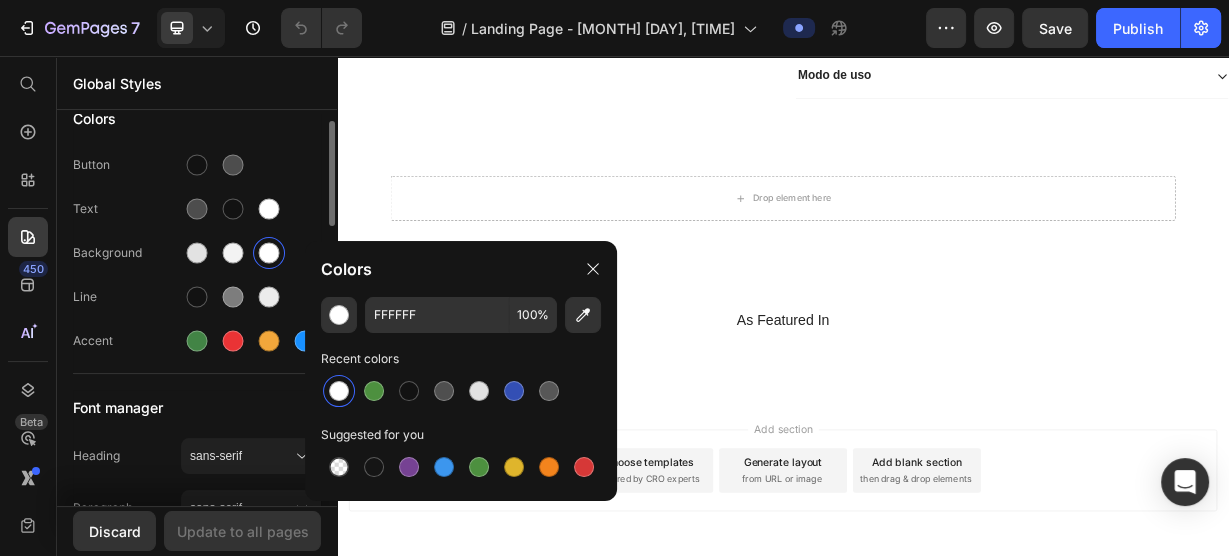 click on "Text" at bounding box center [197, 209] 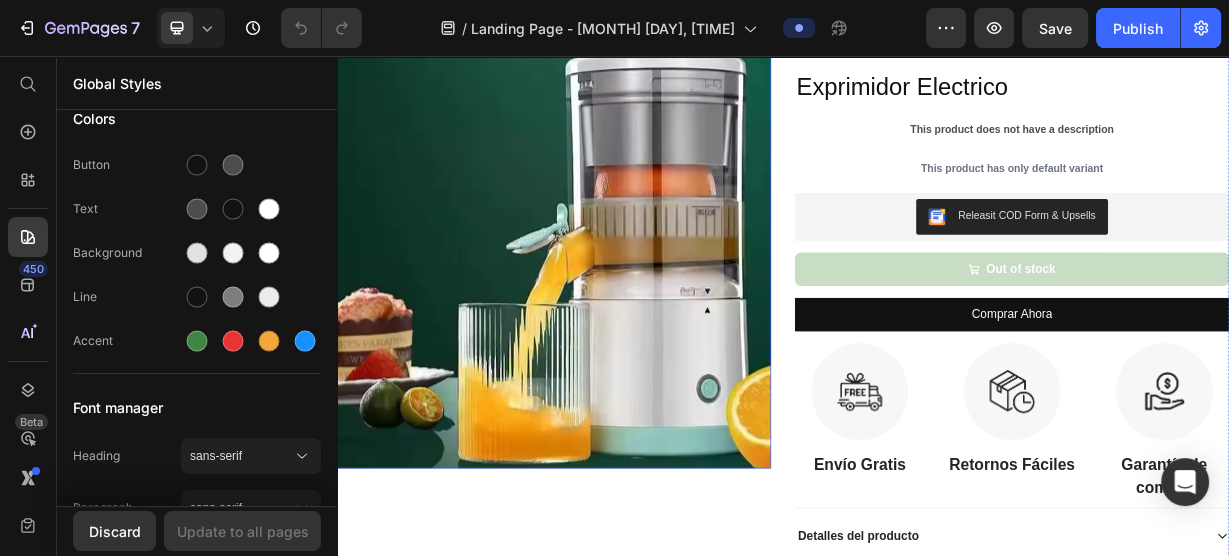 scroll, scrollTop: 0, scrollLeft: 0, axis: both 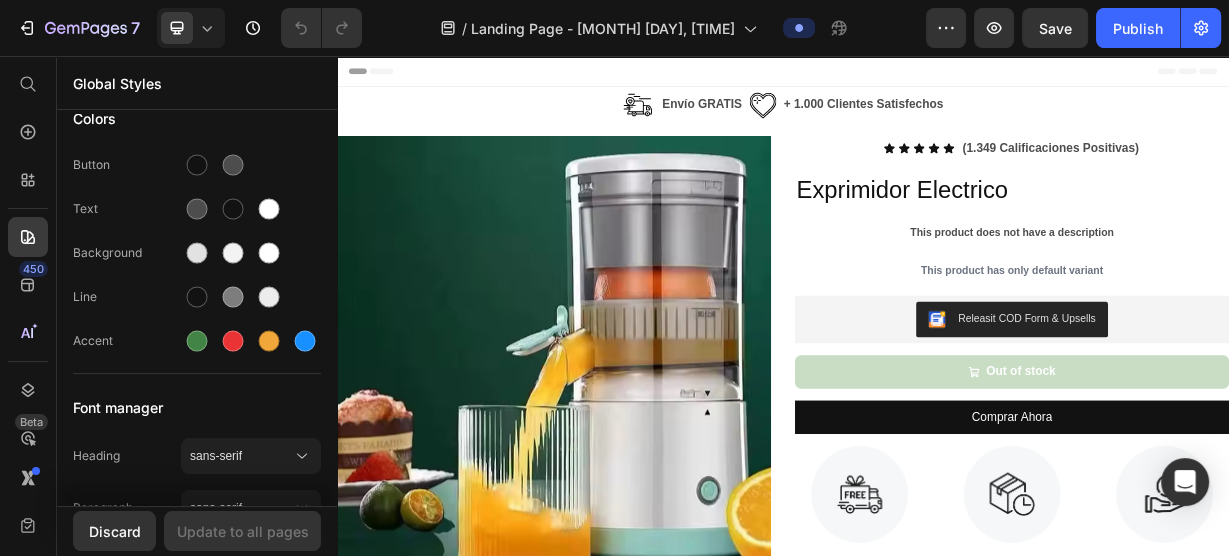 click on "Header" at bounding box center (937, 76) 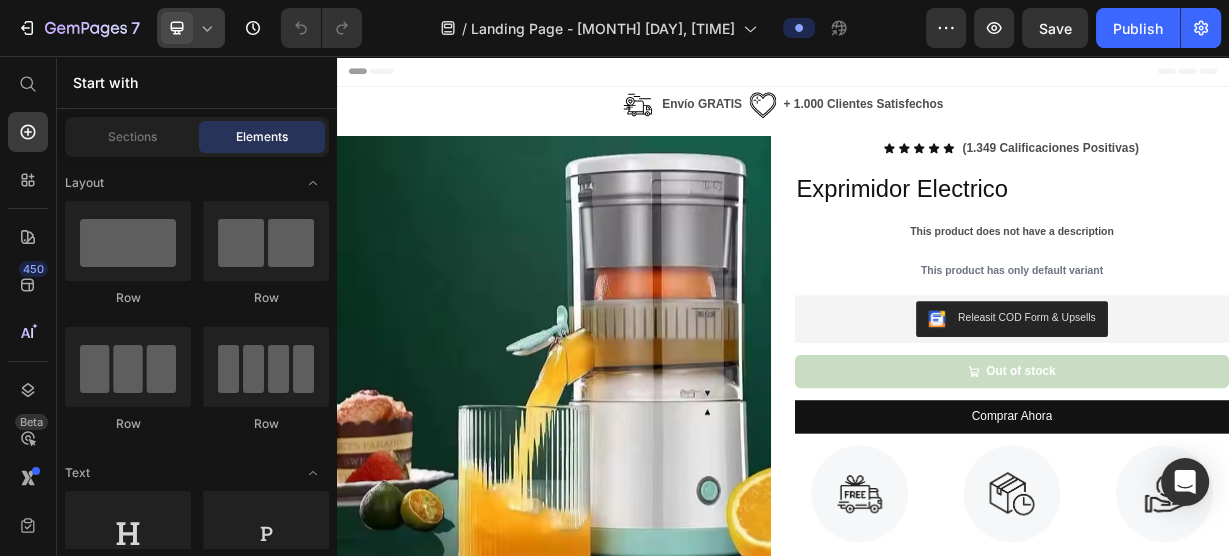 click 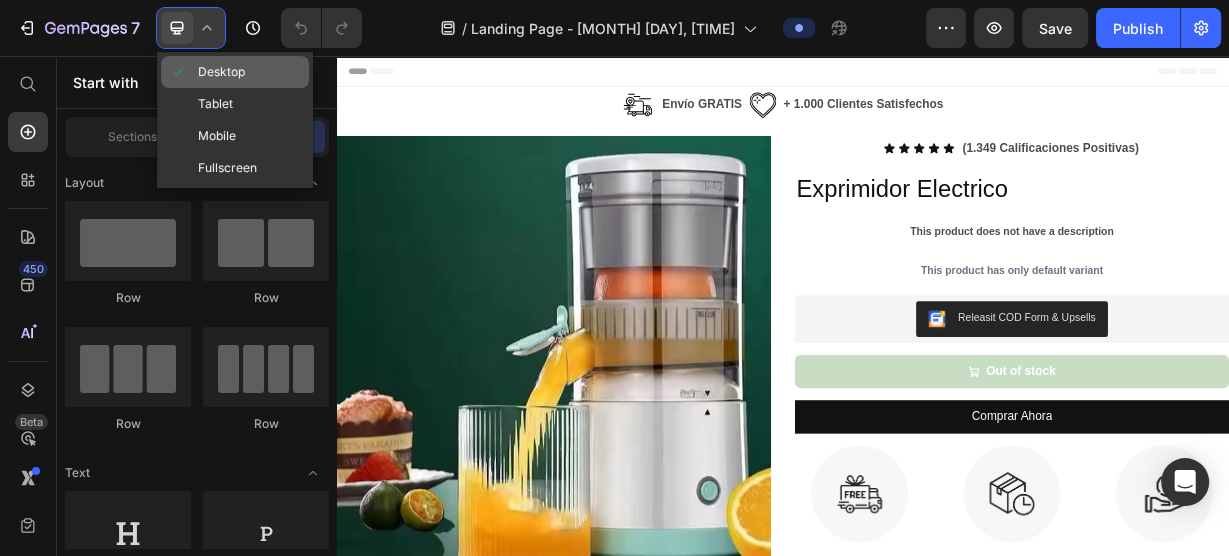 click on "Desktop" 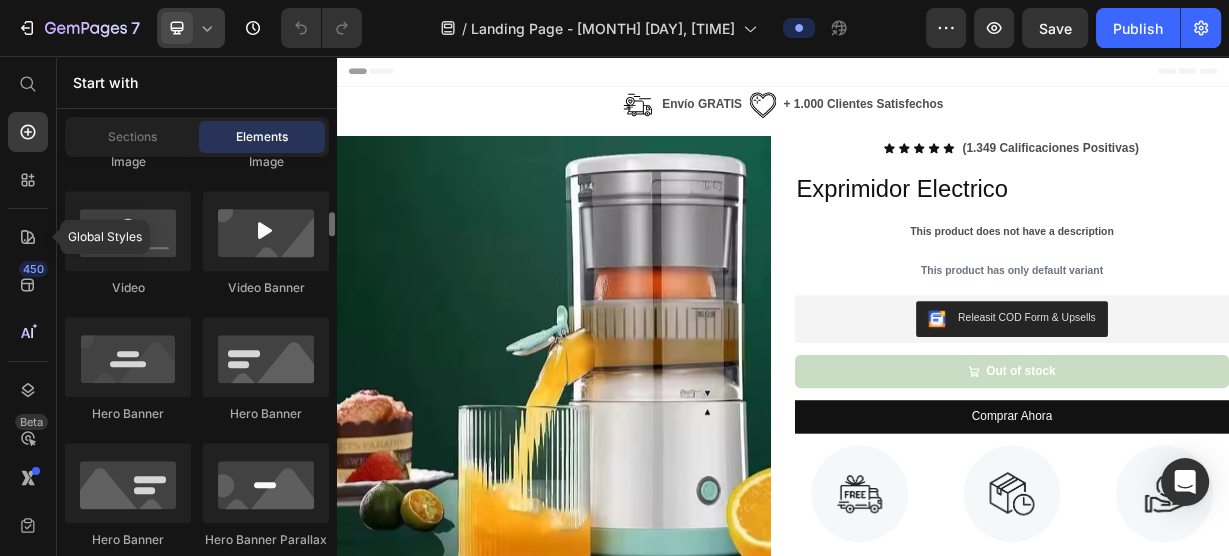 scroll, scrollTop: 400, scrollLeft: 0, axis: vertical 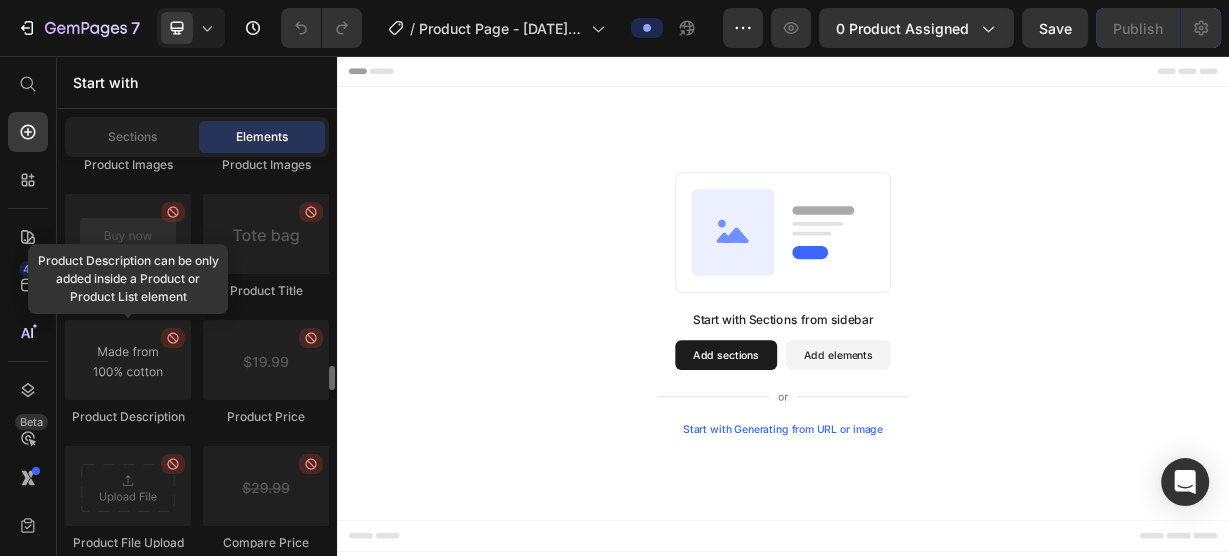 click 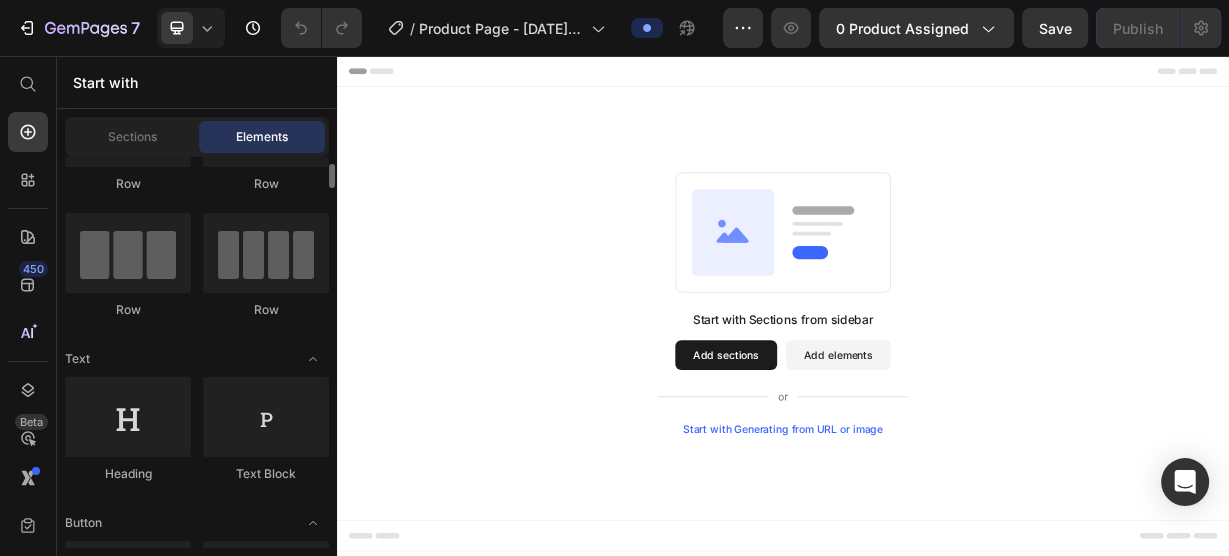 scroll, scrollTop: 0, scrollLeft: 0, axis: both 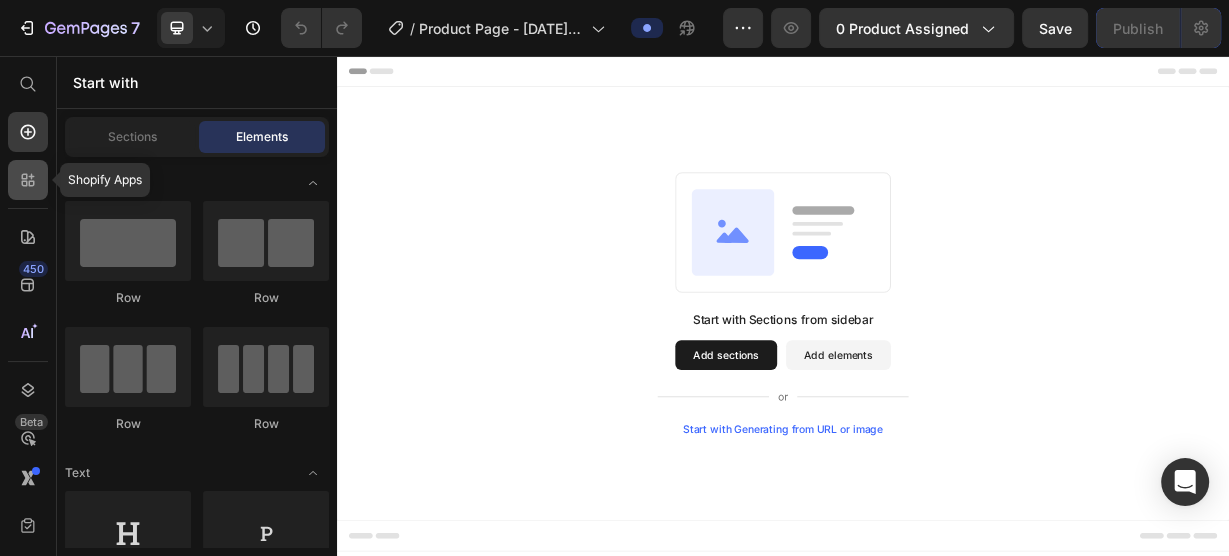 click 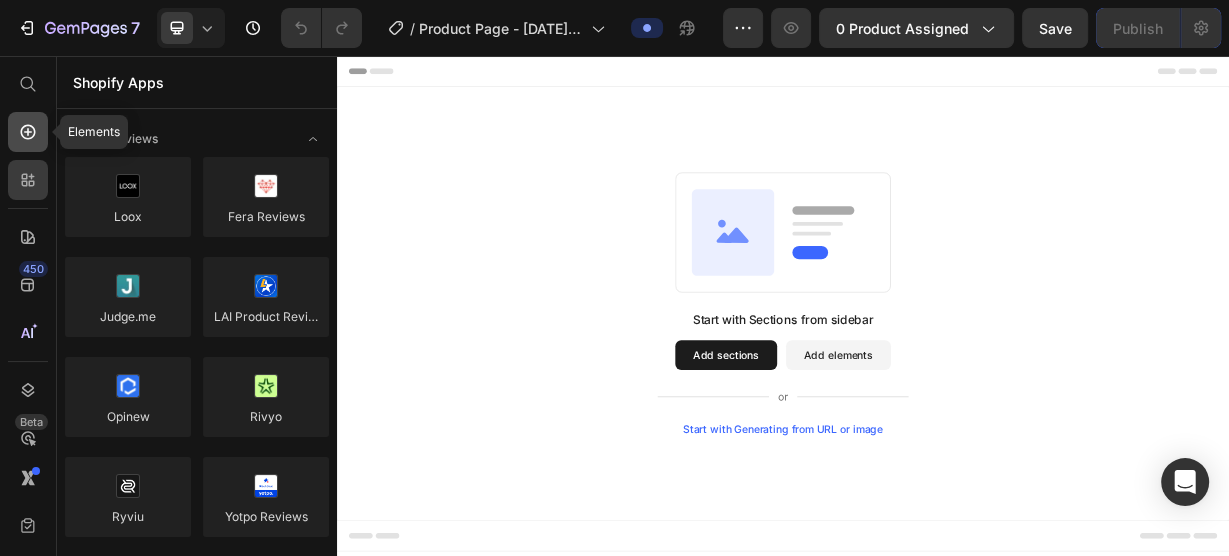 click 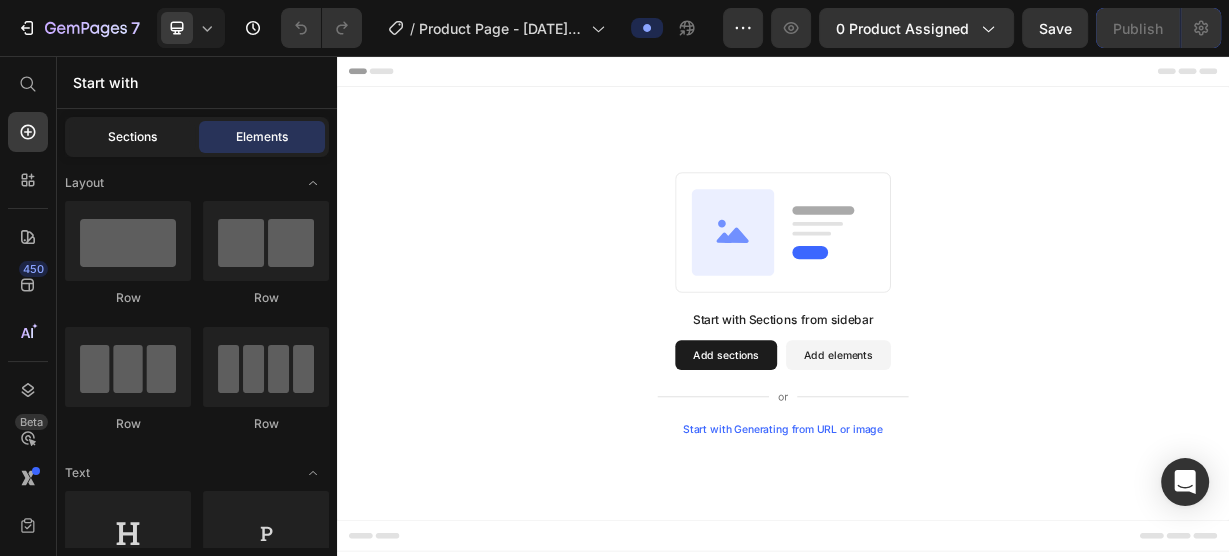 click on "Sections" at bounding box center [132, 137] 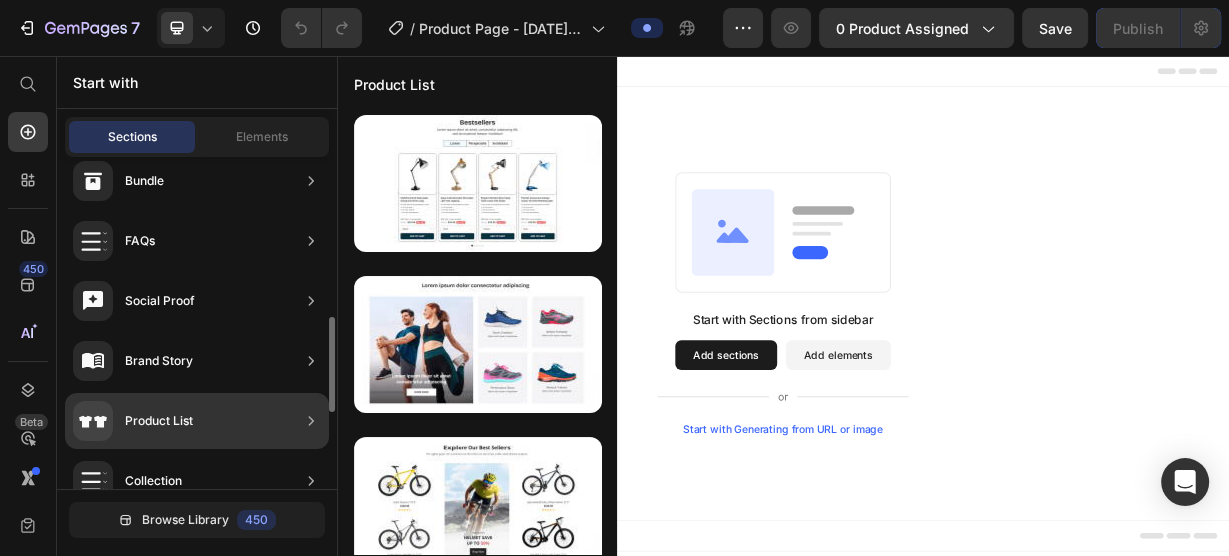 scroll, scrollTop: 640, scrollLeft: 0, axis: vertical 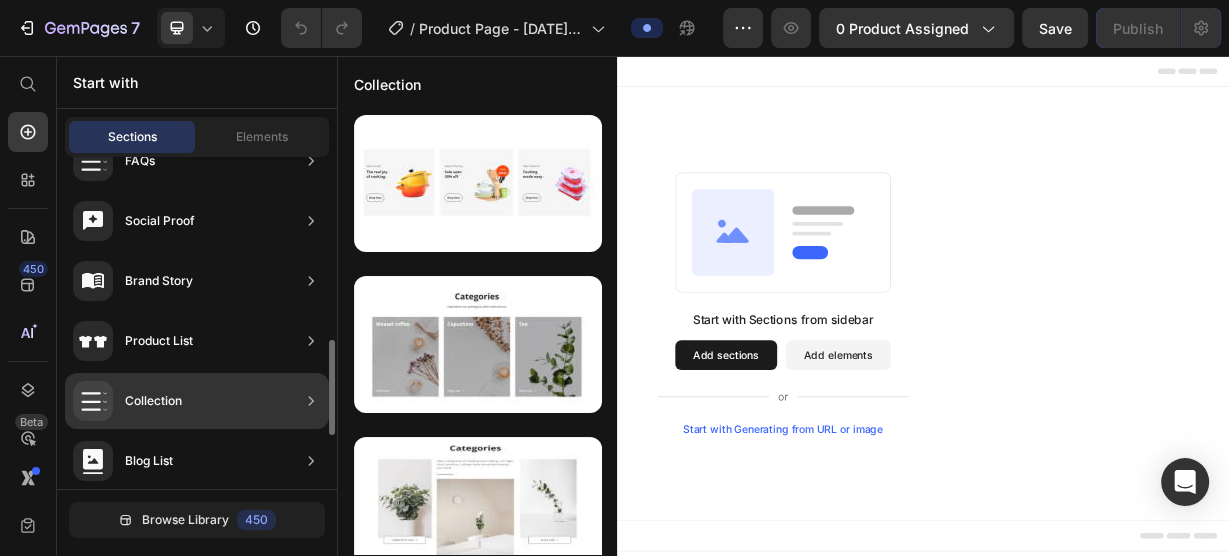 click on "Collection" 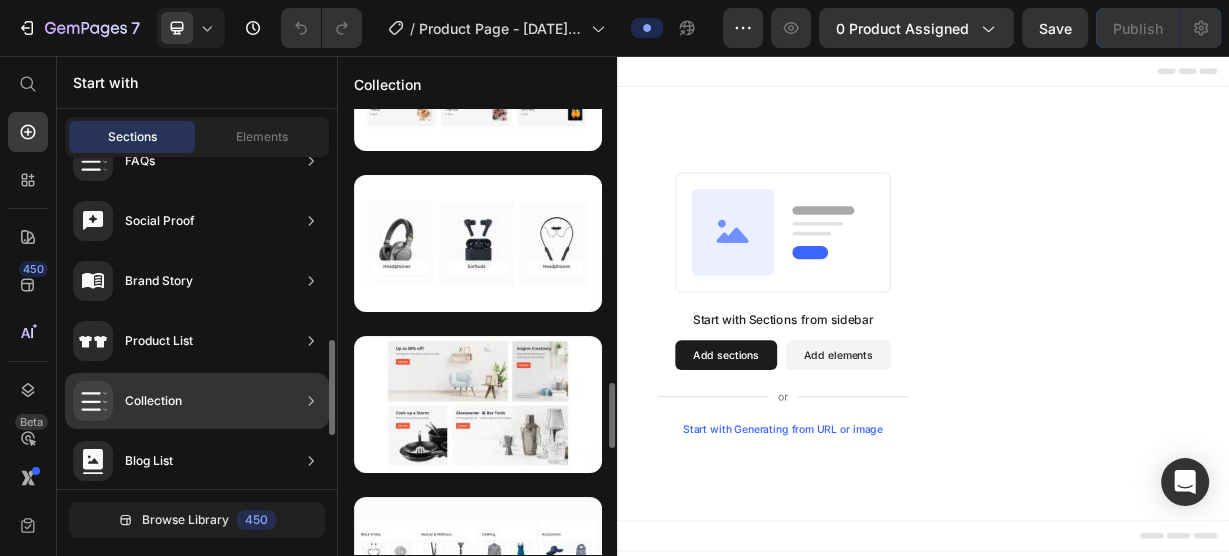 scroll, scrollTop: 1152, scrollLeft: 0, axis: vertical 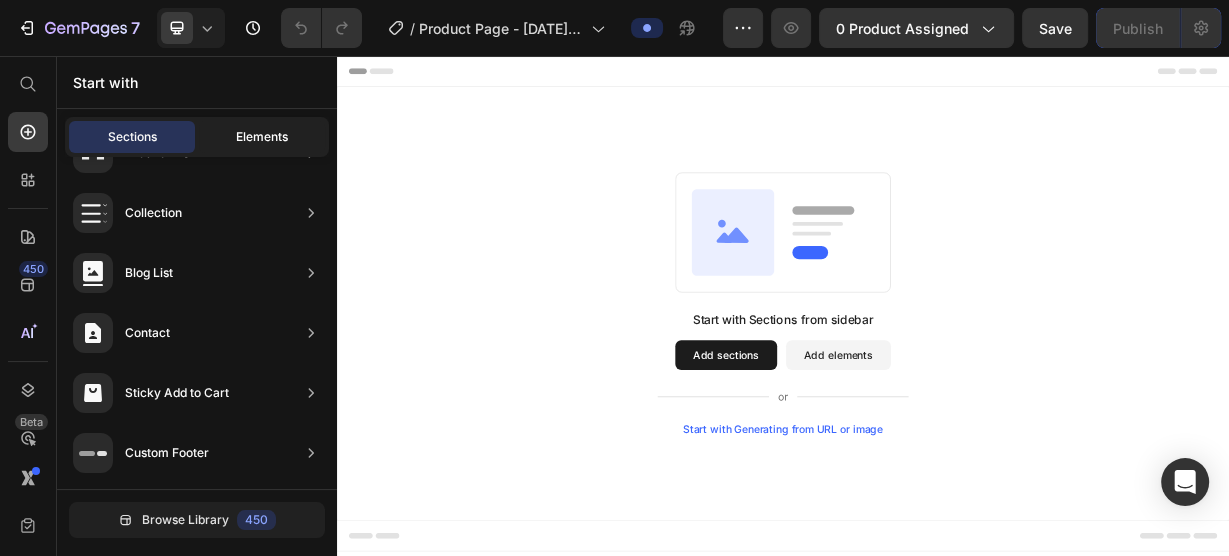 click on "Elements" 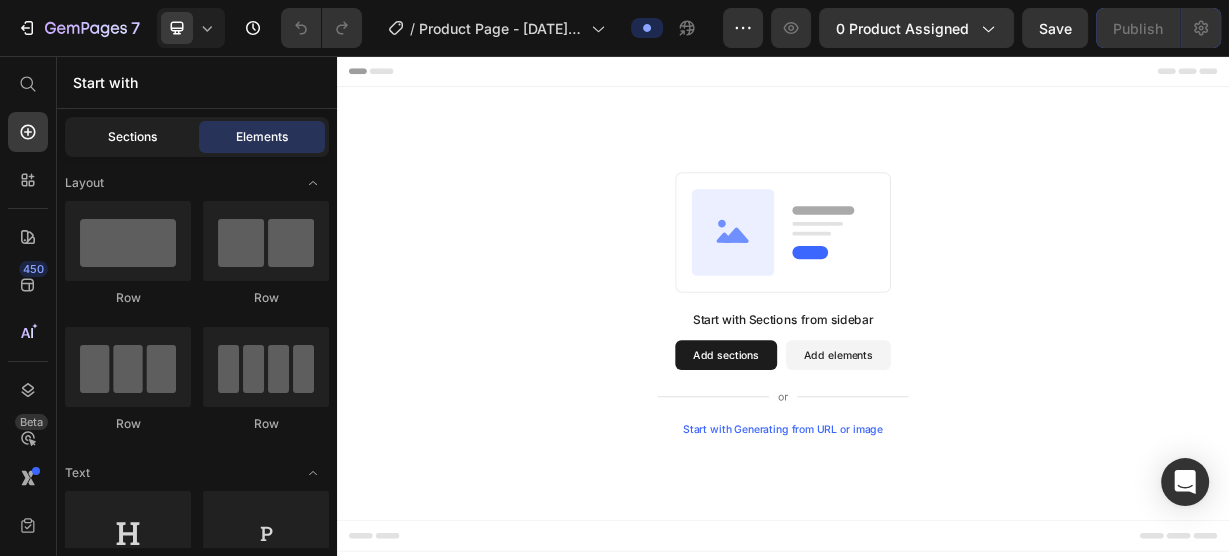 click on "Sections" at bounding box center (132, 137) 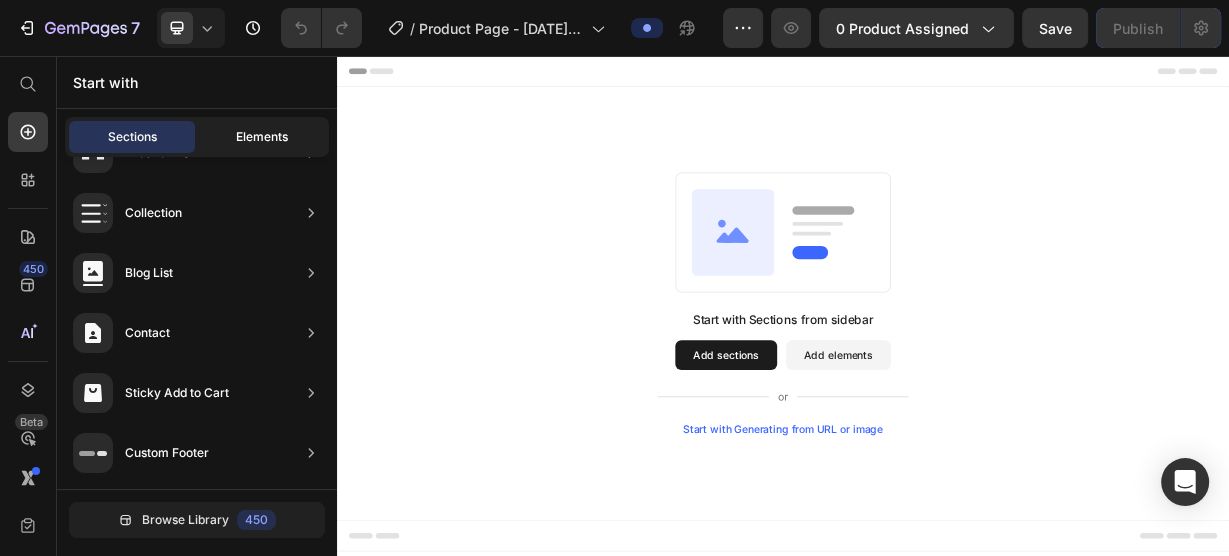 click on "Elements" at bounding box center [262, 137] 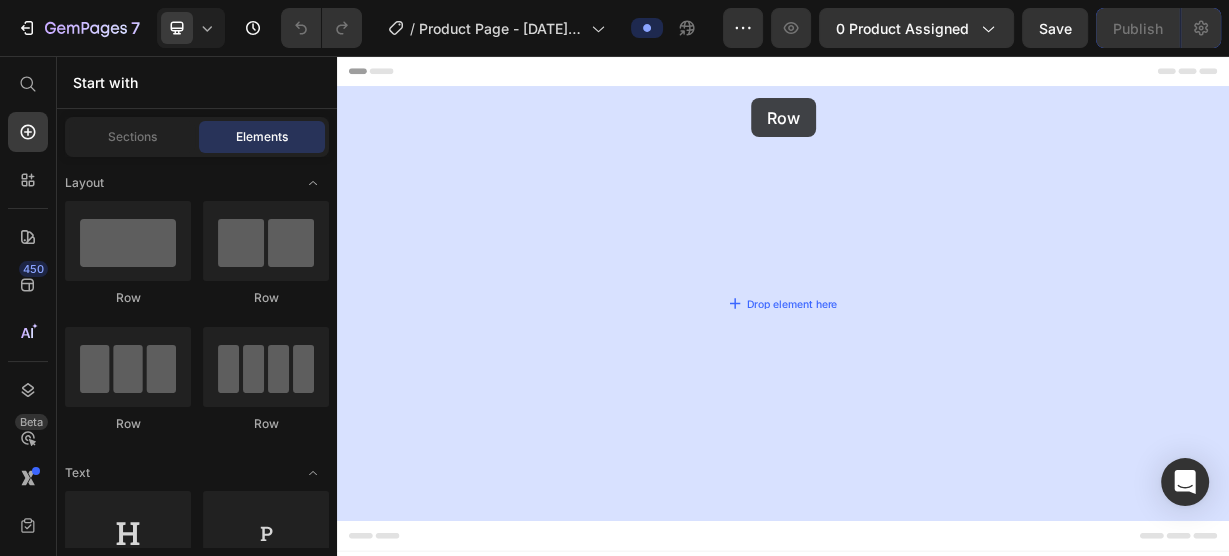drag, startPoint x: 483, startPoint y: 304, endPoint x: 894, endPoint y: 113, distance: 453.21298 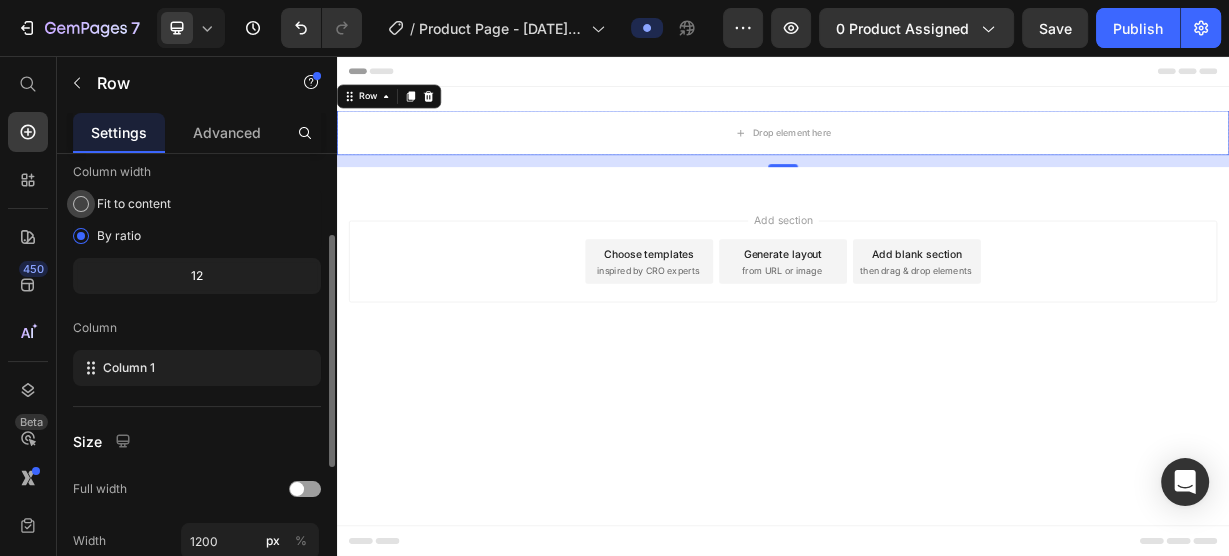 scroll, scrollTop: 0, scrollLeft: 0, axis: both 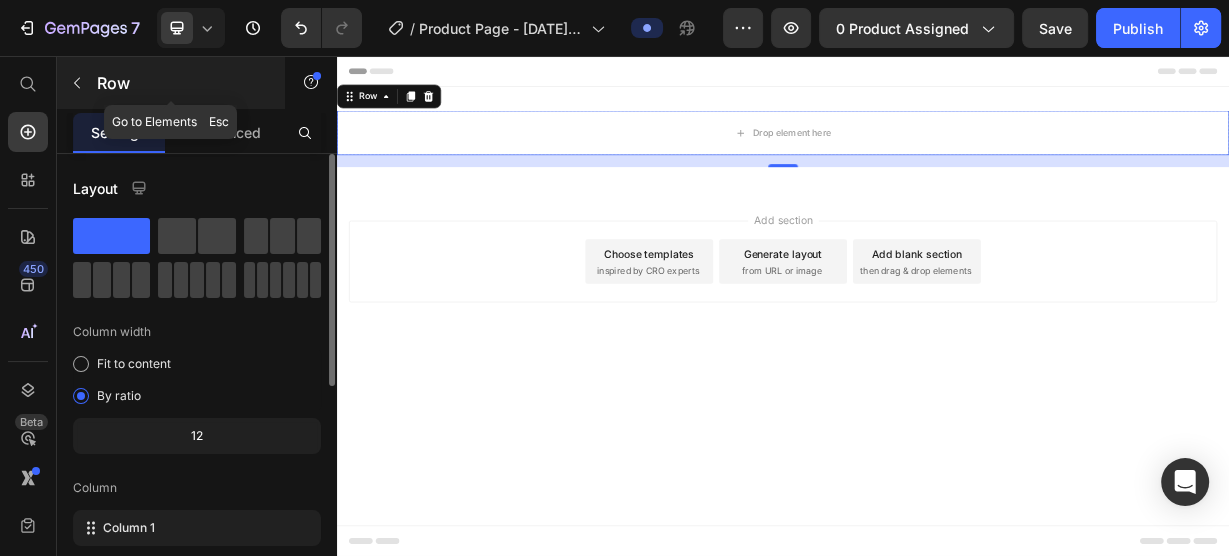 click 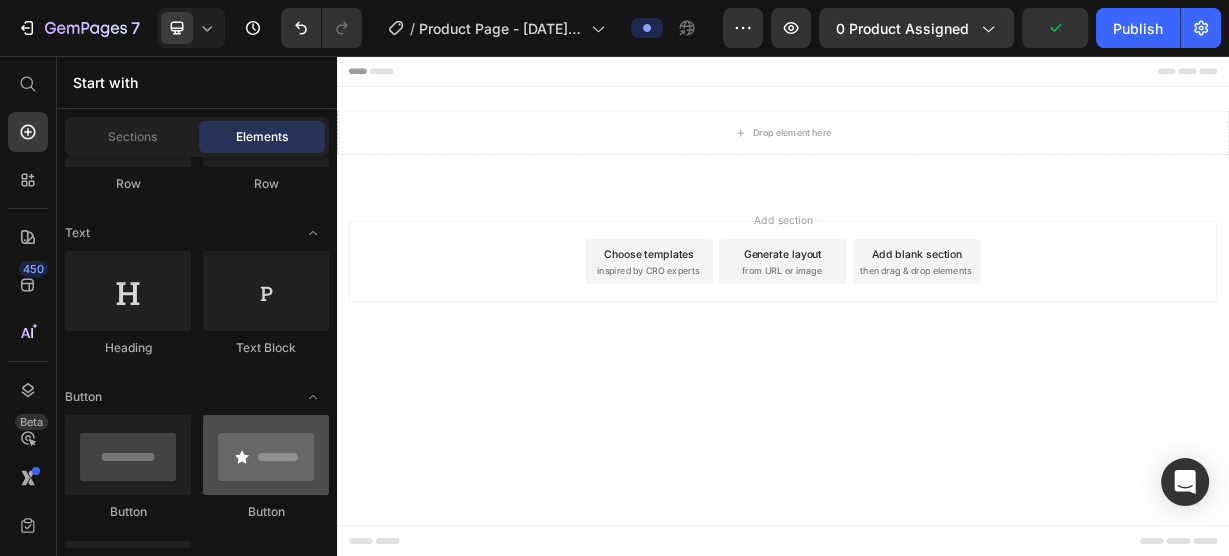 scroll, scrollTop: 0, scrollLeft: 0, axis: both 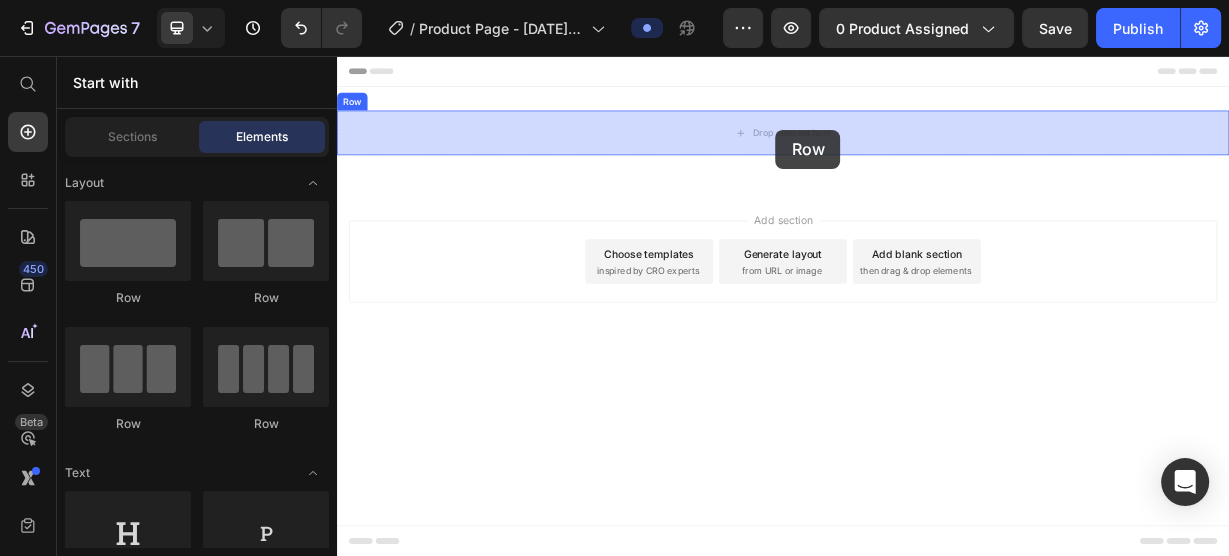 drag, startPoint x: 668, startPoint y: 372, endPoint x: 927, endPoint y: 155, distance: 337.8905 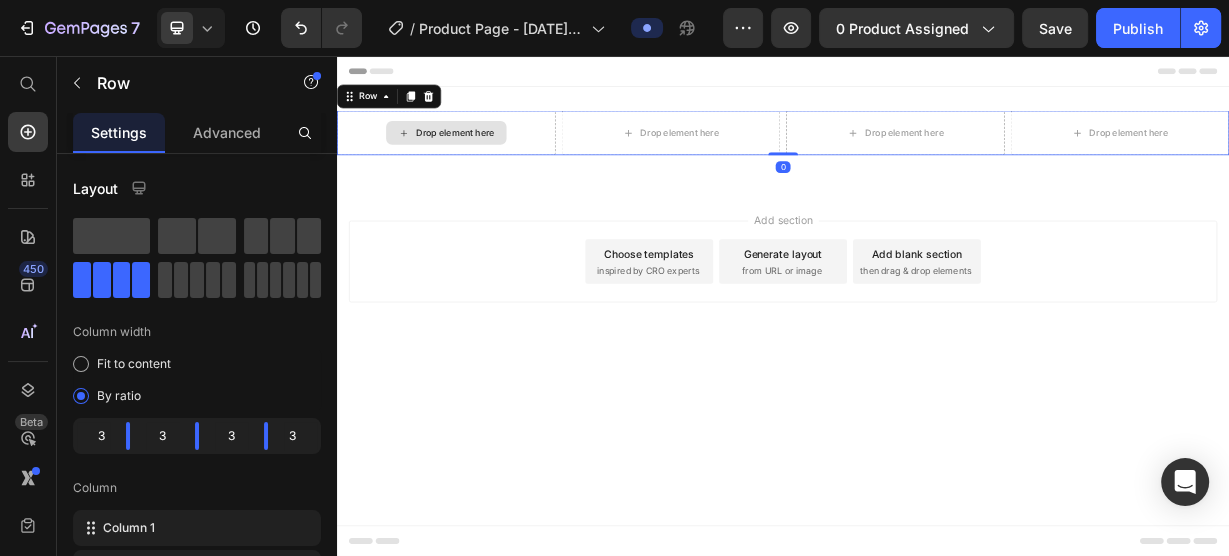 click on "Drop element here" at bounding box center [484, 159] 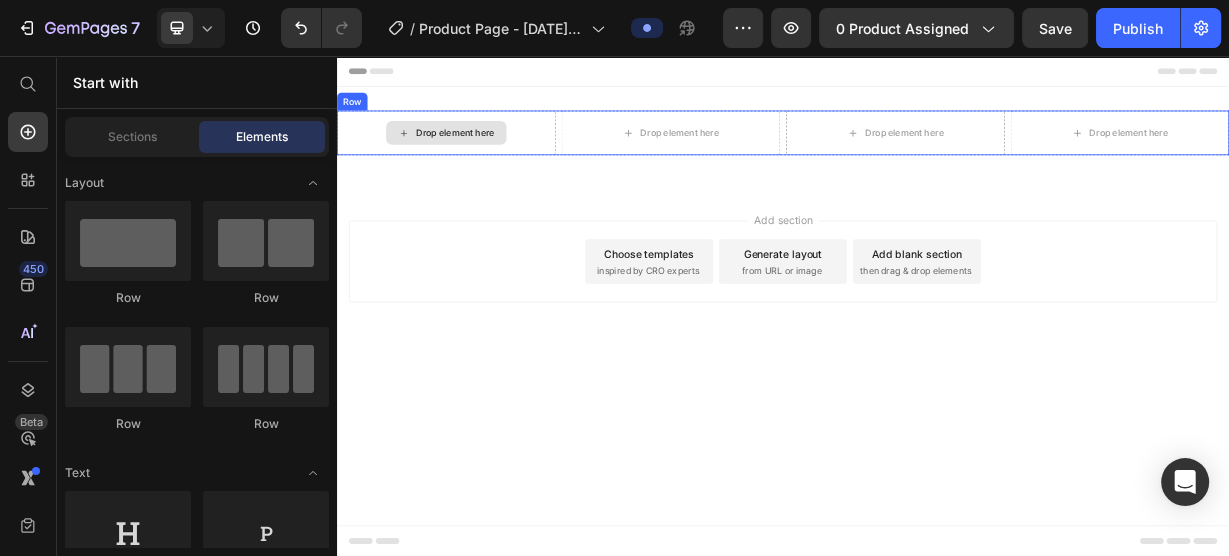 click on "Drop element here" at bounding box center [496, 159] 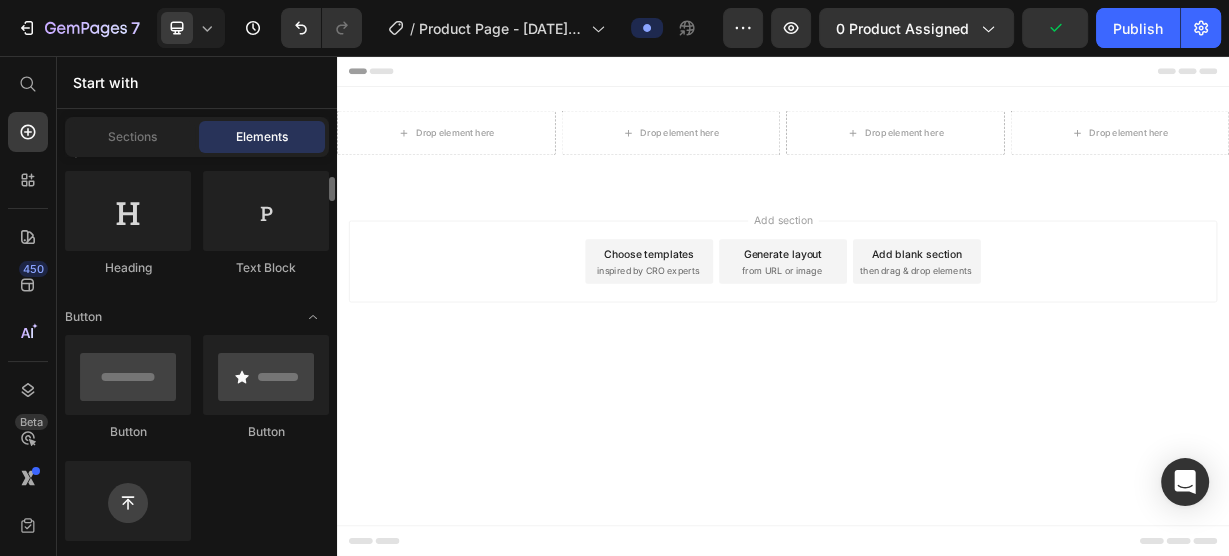 scroll, scrollTop: 240, scrollLeft: 0, axis: vertical 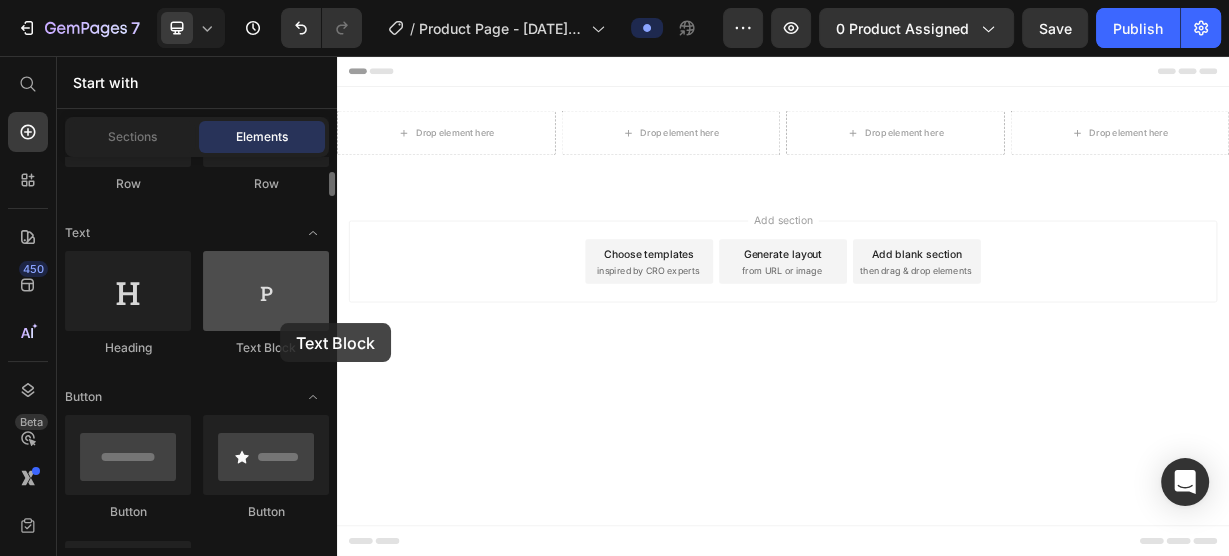 drag, startPoint x: 118, startPoint y: 232, endPoint x: 256, endPoint y: 308, distance: 157.54364 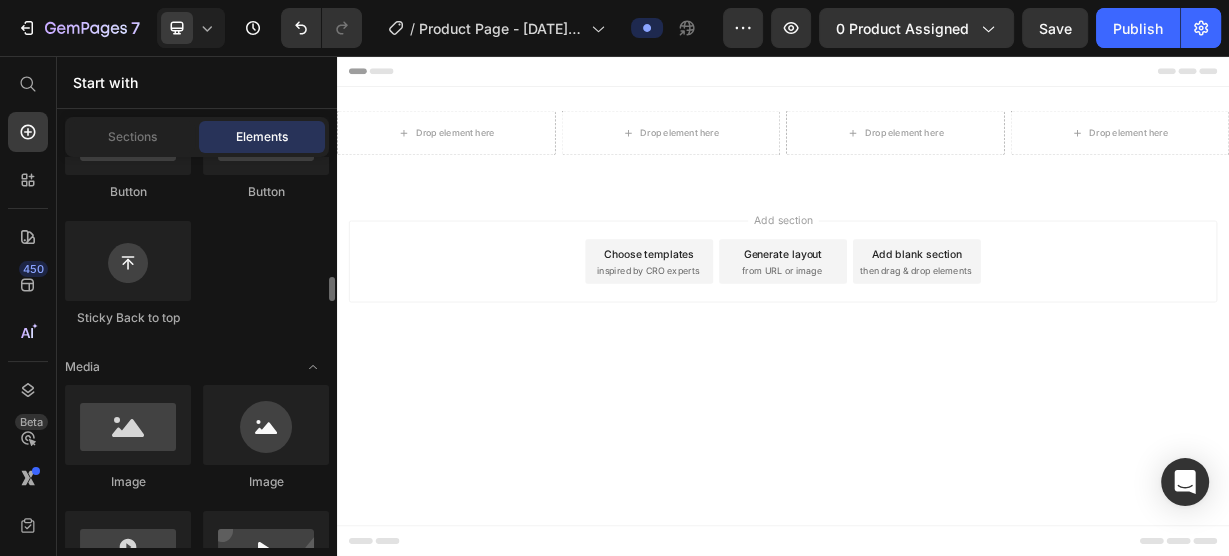 scroll, scrollTop: 640, scrollLeft: 0, axis: vertical 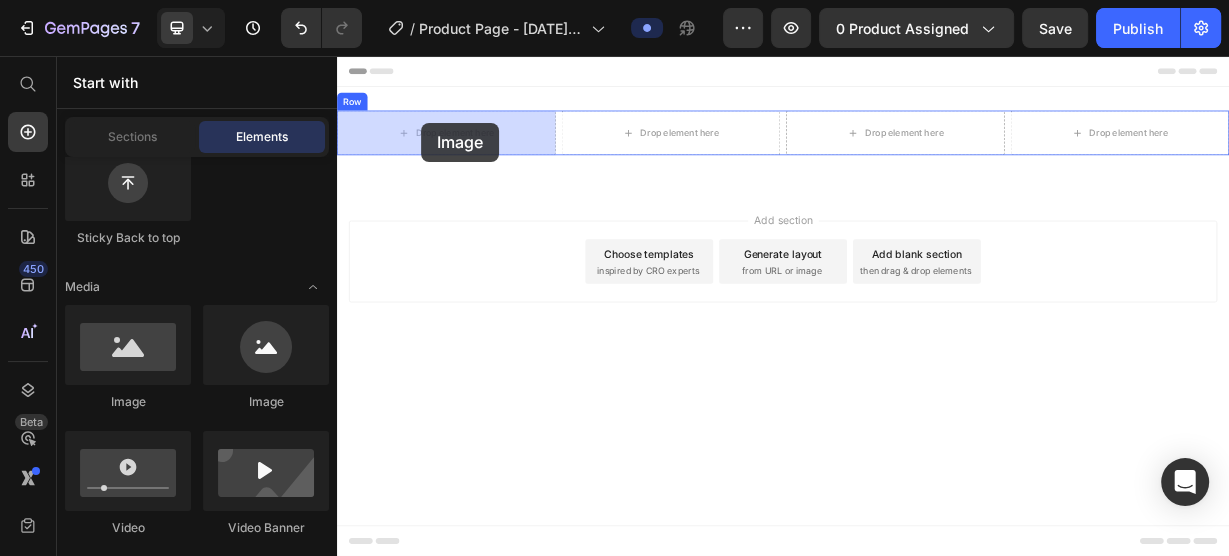 drag, startPoint x: 579, startPoint y: 418, endPoint x: 451, endPoint y: 150, distance: 296.99832 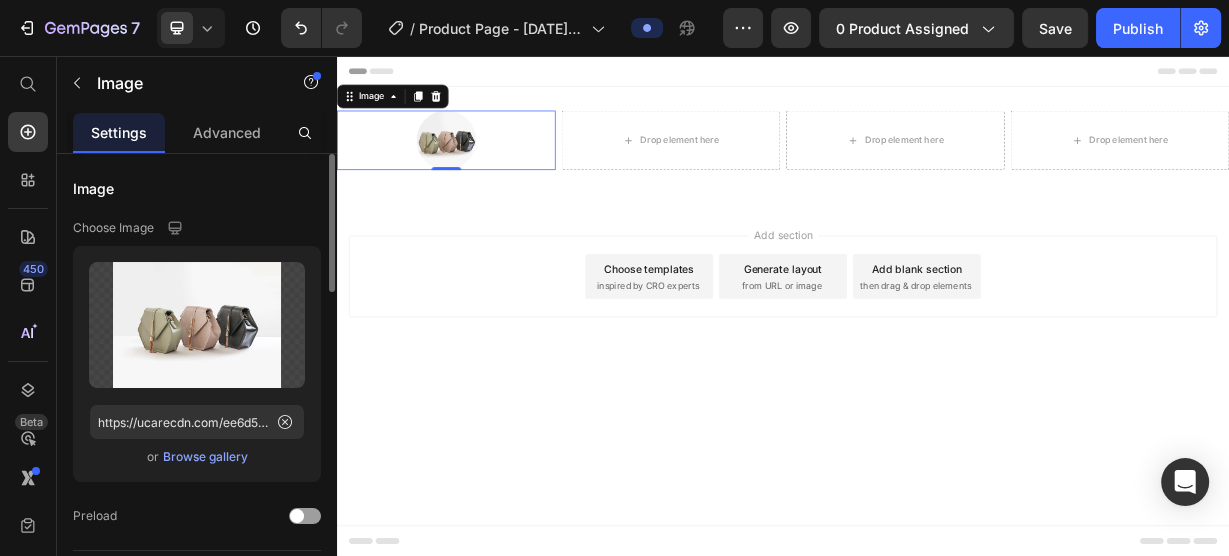click on "Browse gallery" at bounding box center [205, 457] 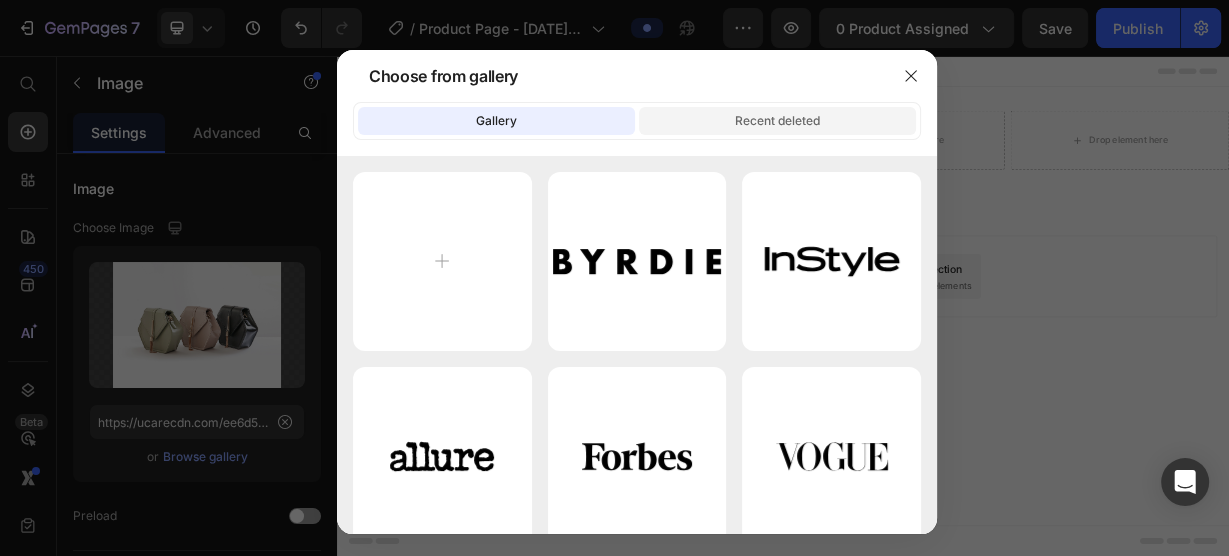 click on "Recent deleted" 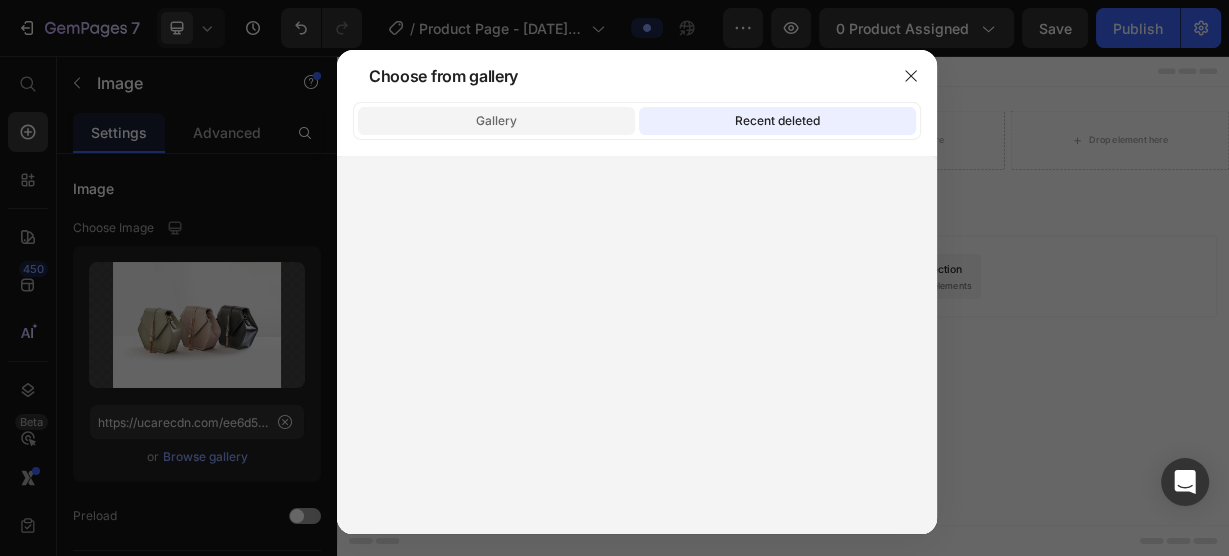 click on "Gallery" 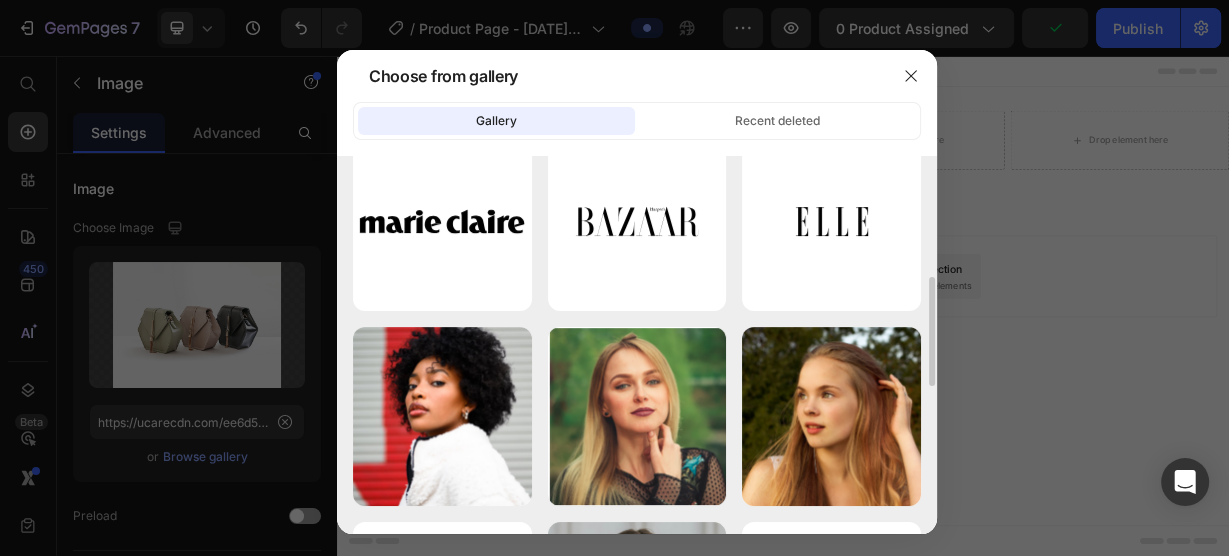 scroll, scrollTop: 0, scrollLeft: 0, axis: both 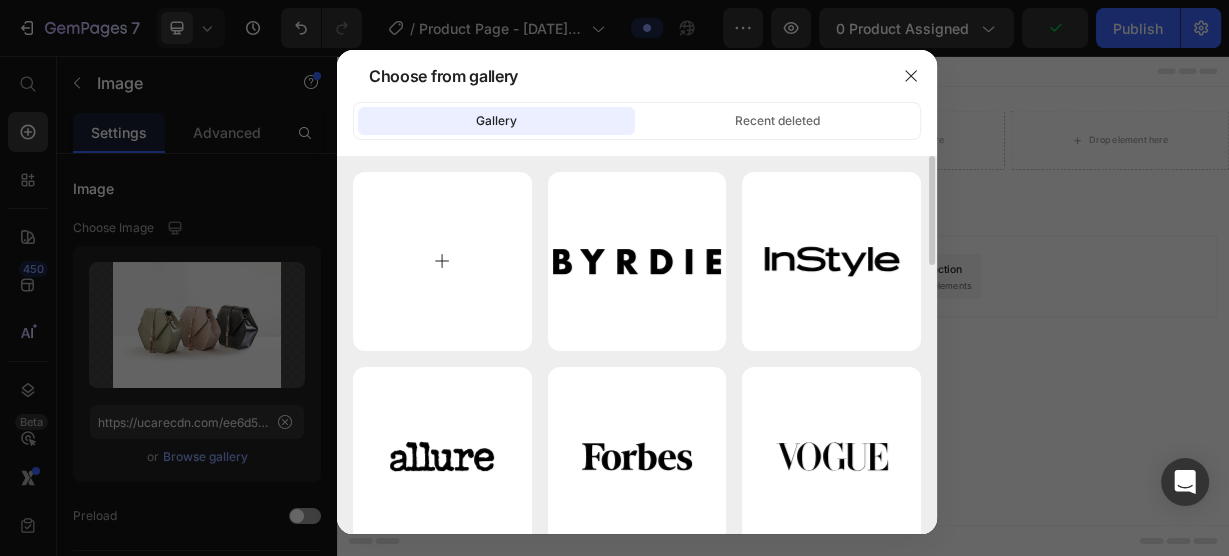click at bounding box center [442, 261] 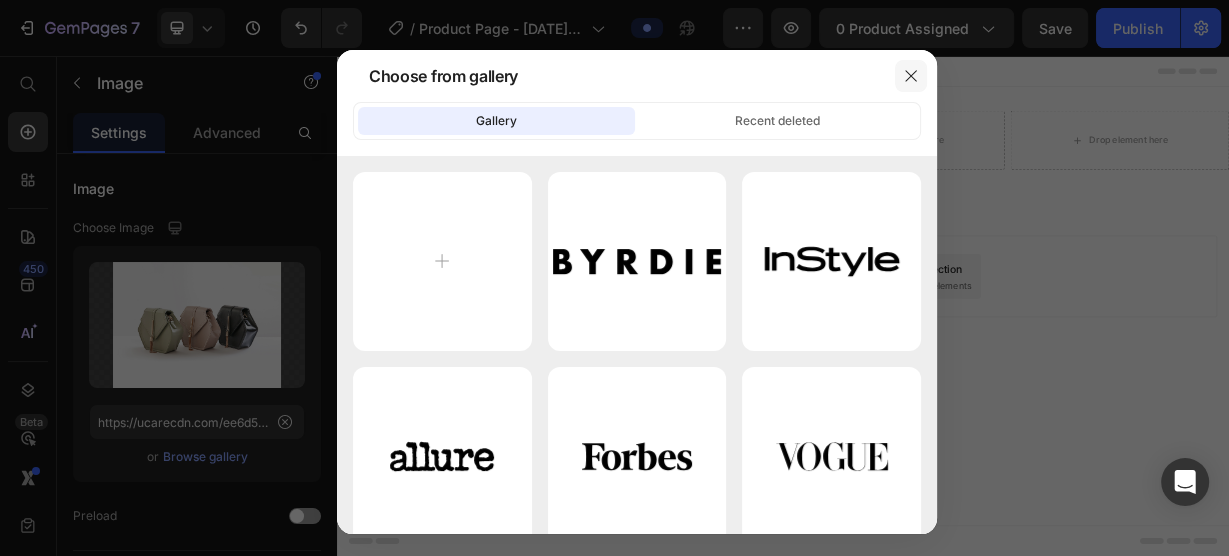 click 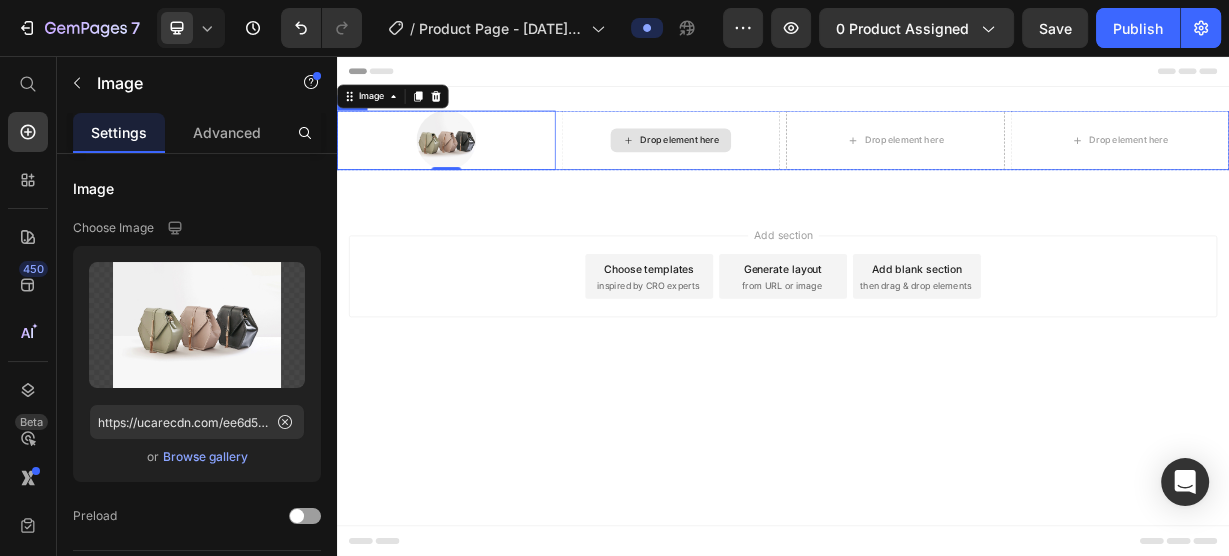 click on "Drop element here" at bounding box center [798, 169] 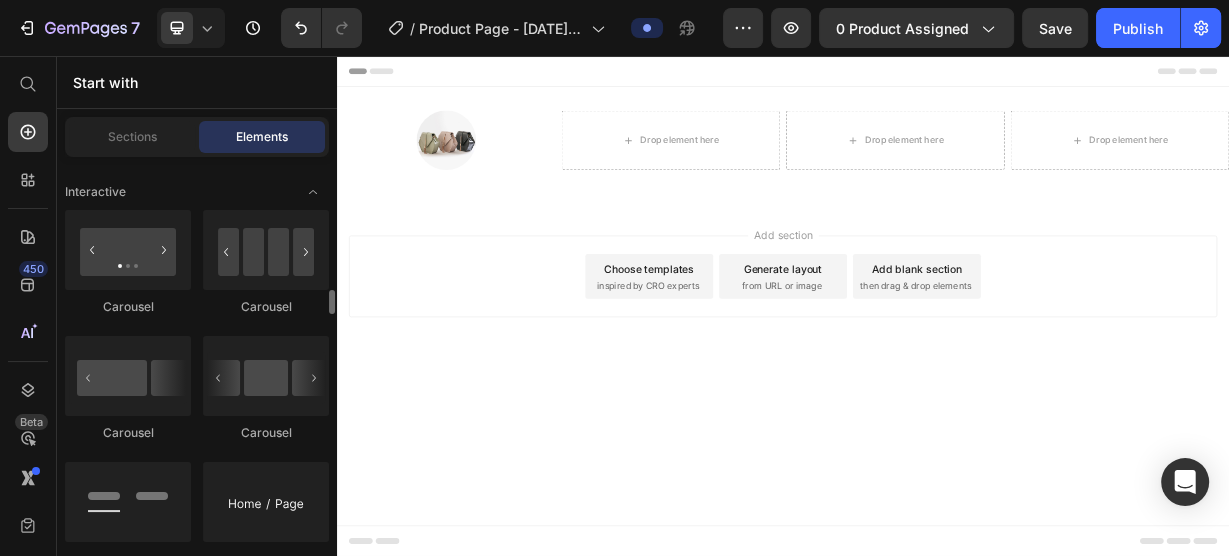 scroll, scrollTop: 1955, scrollLeft: 0, axis: vertical 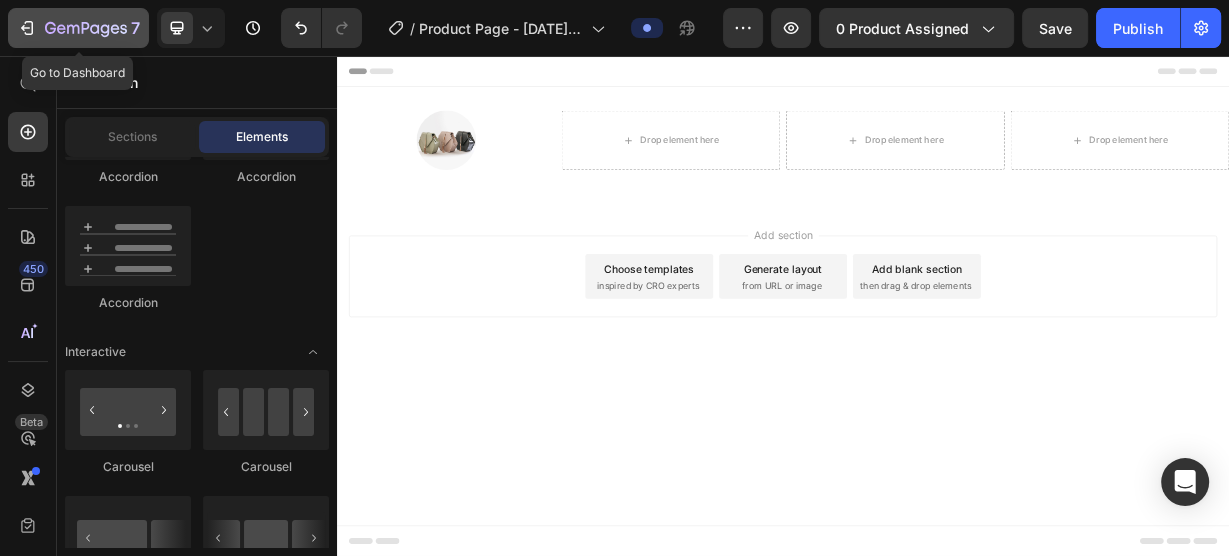 click 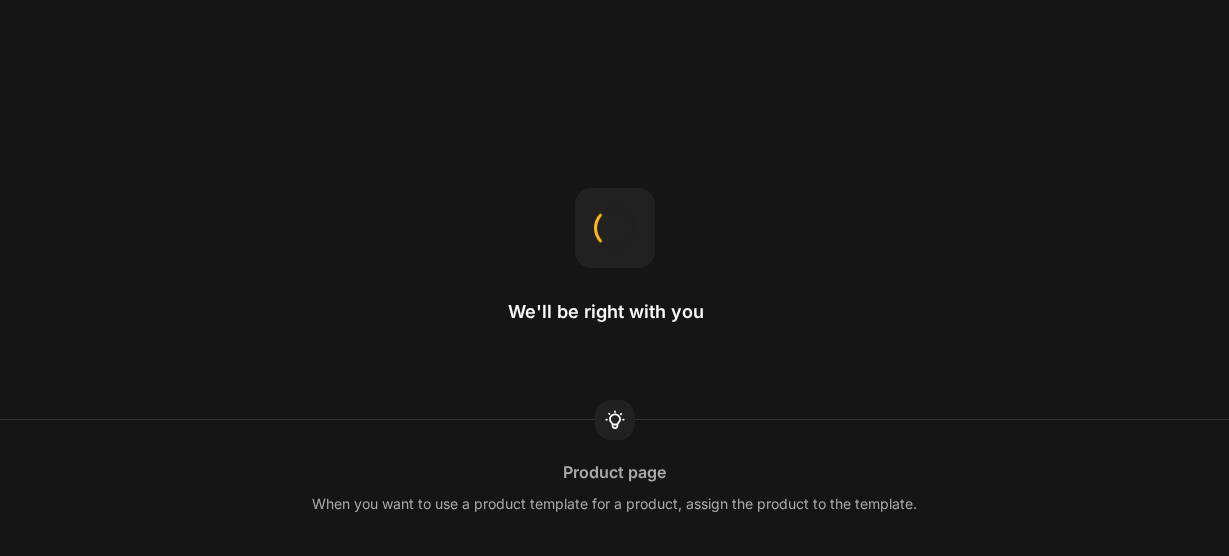 scroll, scrollTop: 0, scrollLeft: 0, axis: both 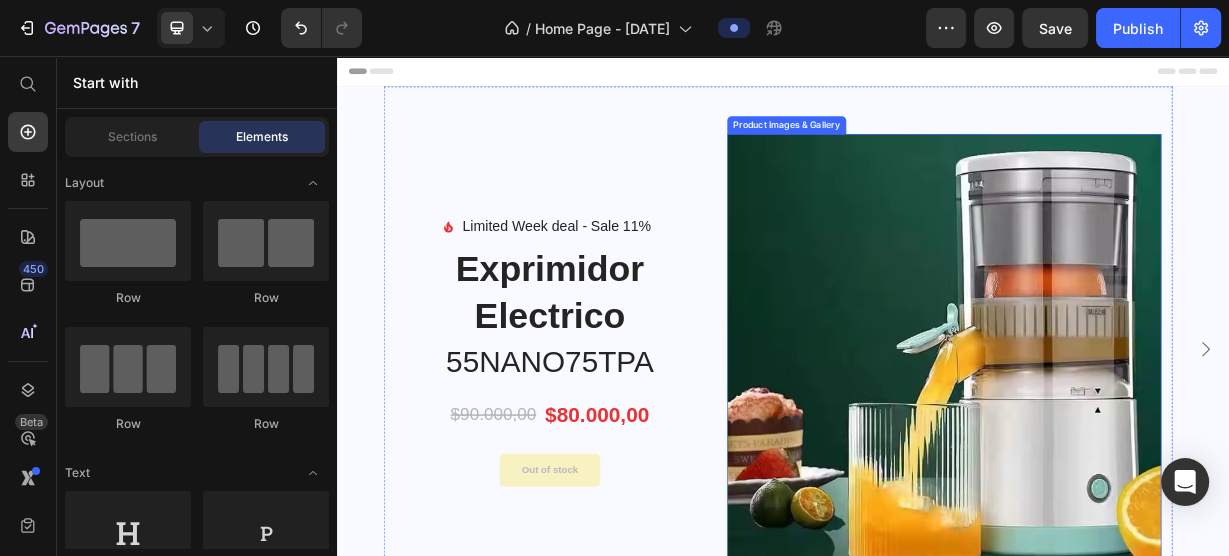 click on "Image Limited Week deal -  Text block Sale 11% Product Tag Row Icon List Exprimidor Electrico Product Title 55NANO75TPA Heading $90.000,00 Product Price $80.000,00 Product Price Row Out of stock Product Cart Button Product Images & Gallery Product" at bounding box center [930, 450] 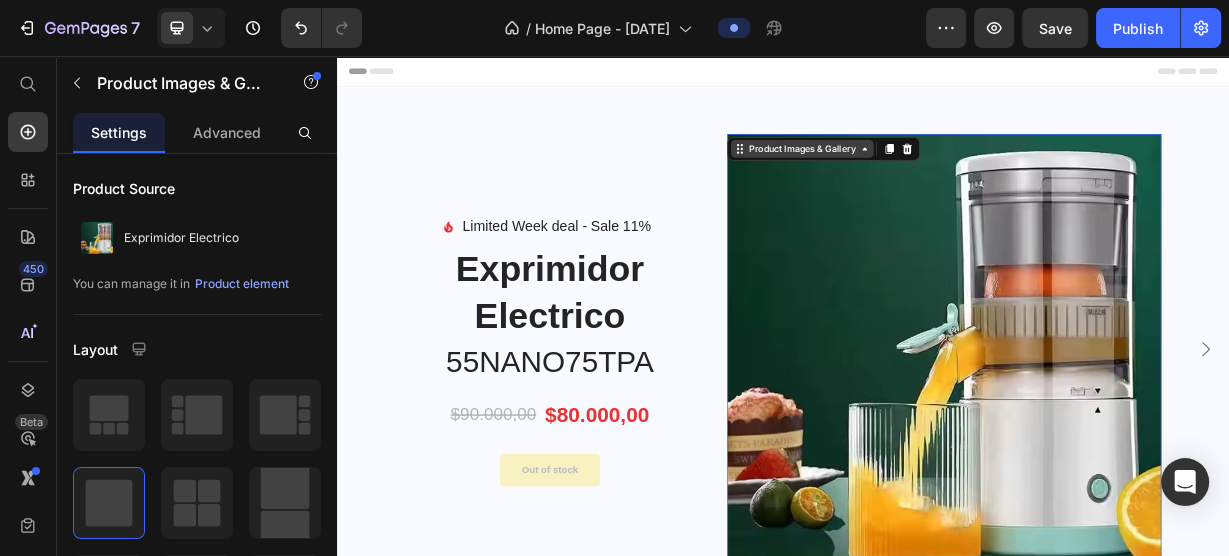 click on "Product Images & Gallery" at bounding box center (963, 181) 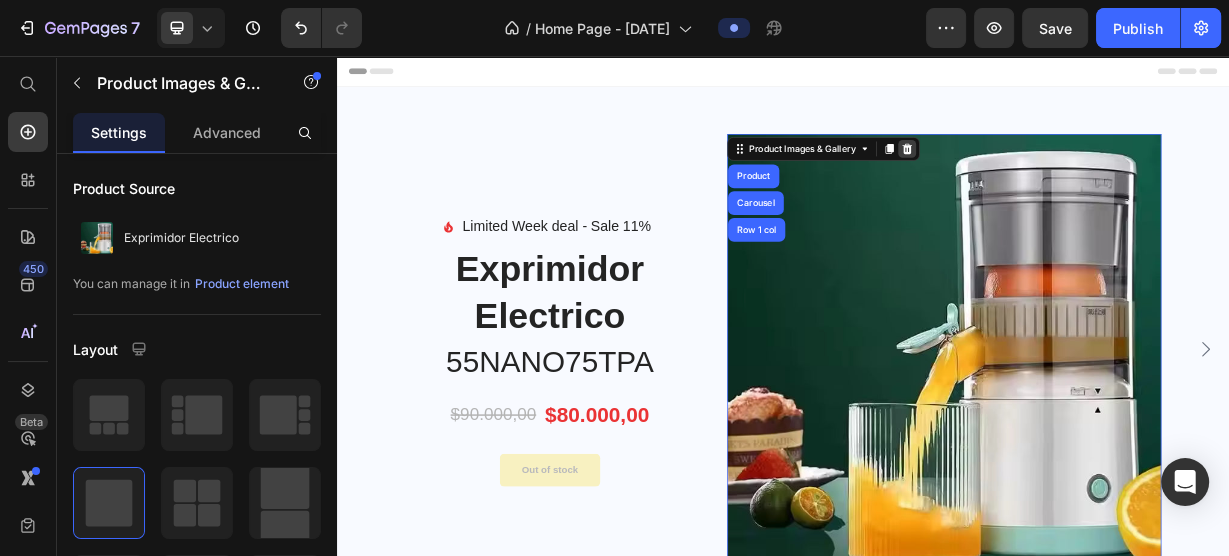 click 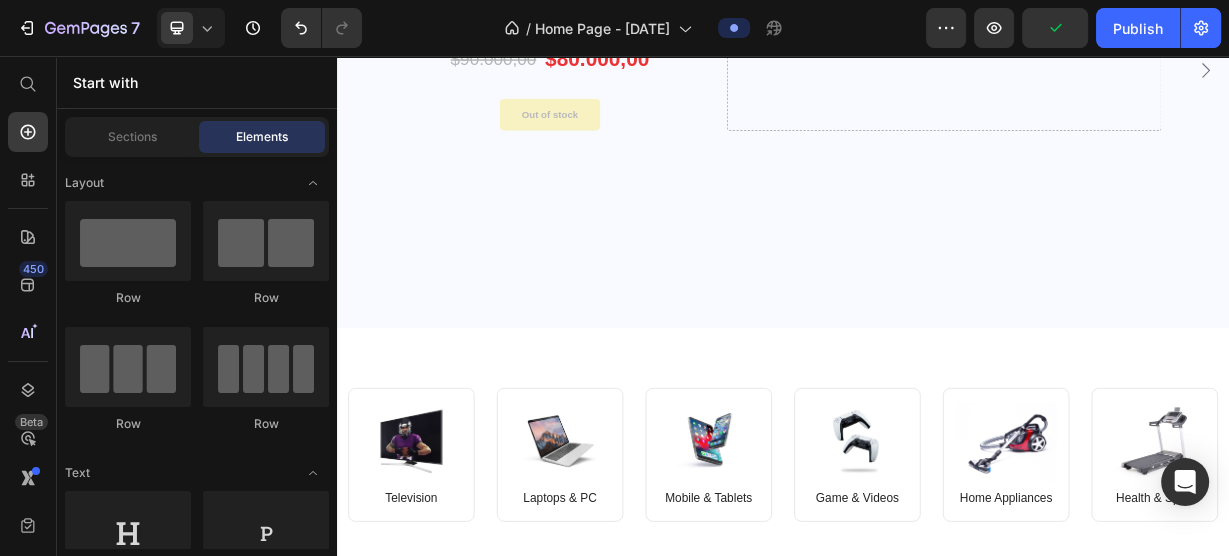 scroll, scrollTop: 0, scrollLeft: 0, axis: both 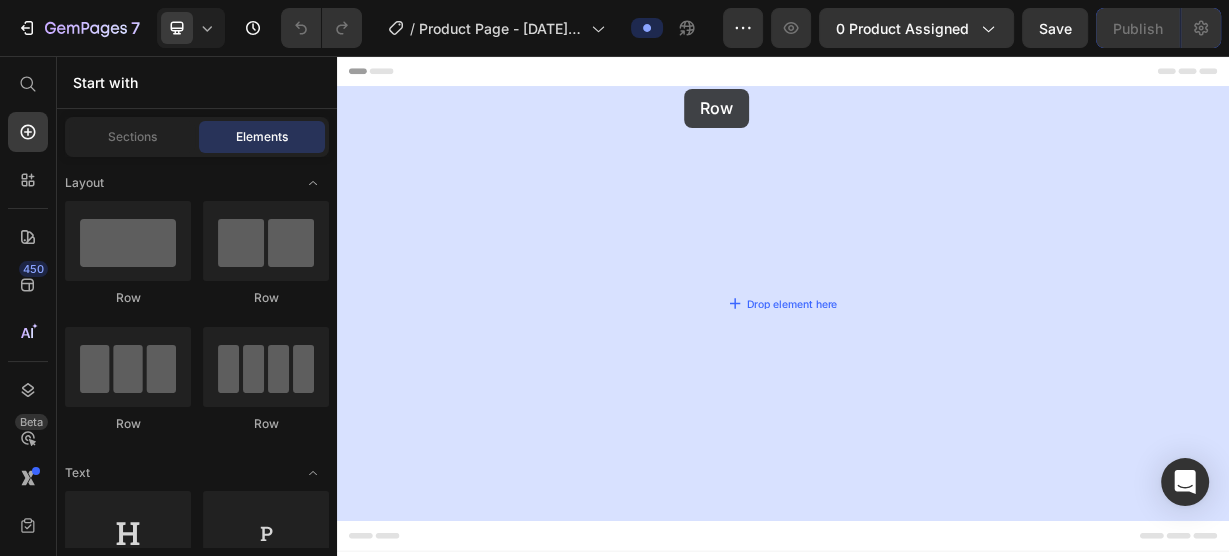drag, startPoint x: 739, startPoint y: 206, endPoint x: 804, endPoint y: 100, distance: 124.34227 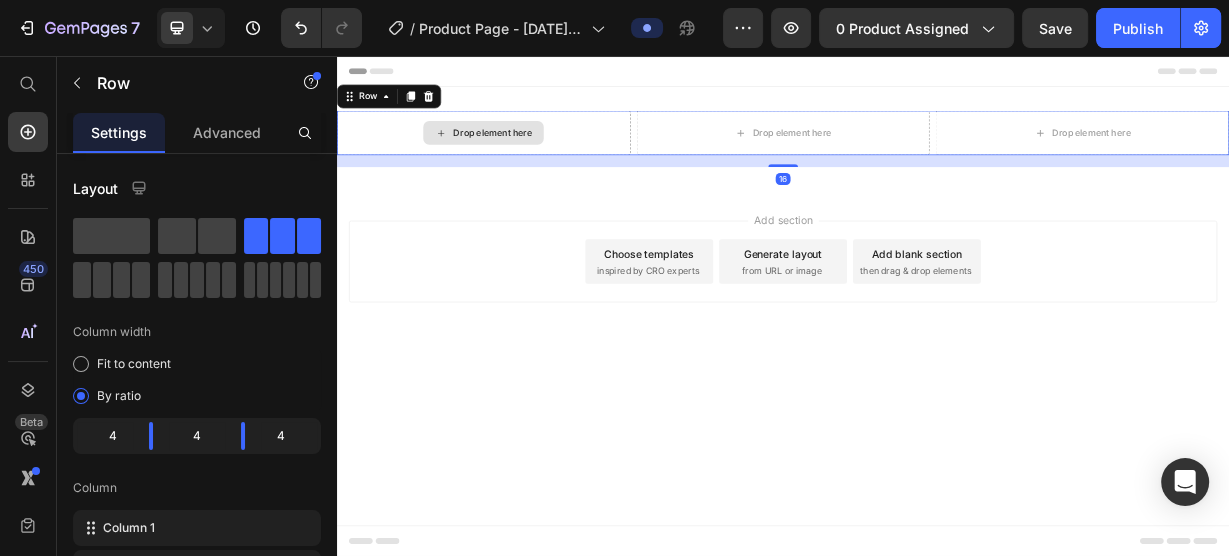 click on "Drop element here" at bounding box center [546, 159] 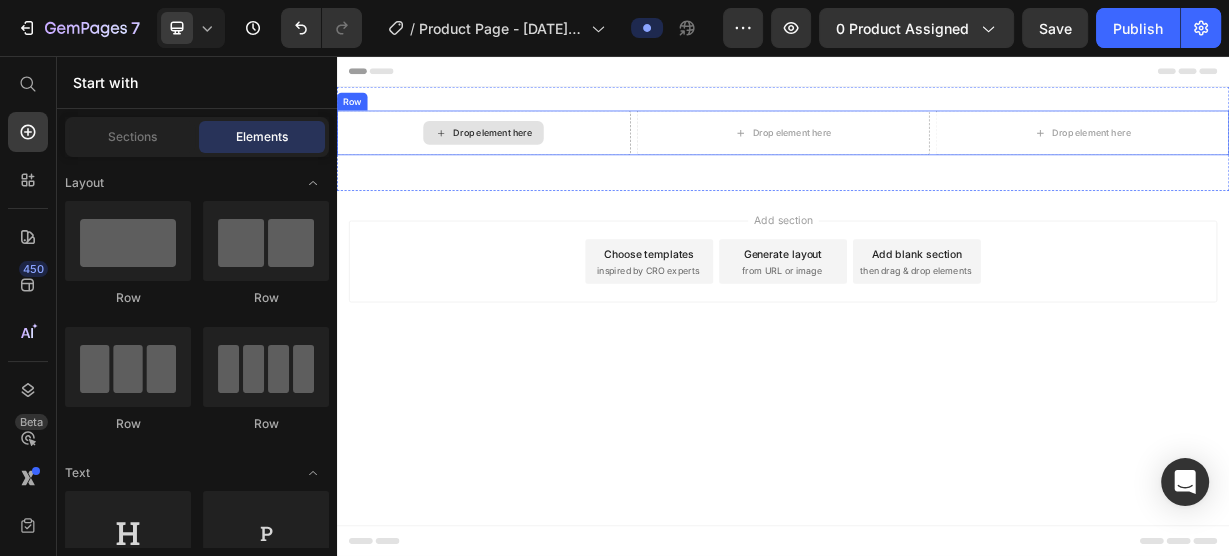 click on "Drop element here" at bounding box center [546, 159] 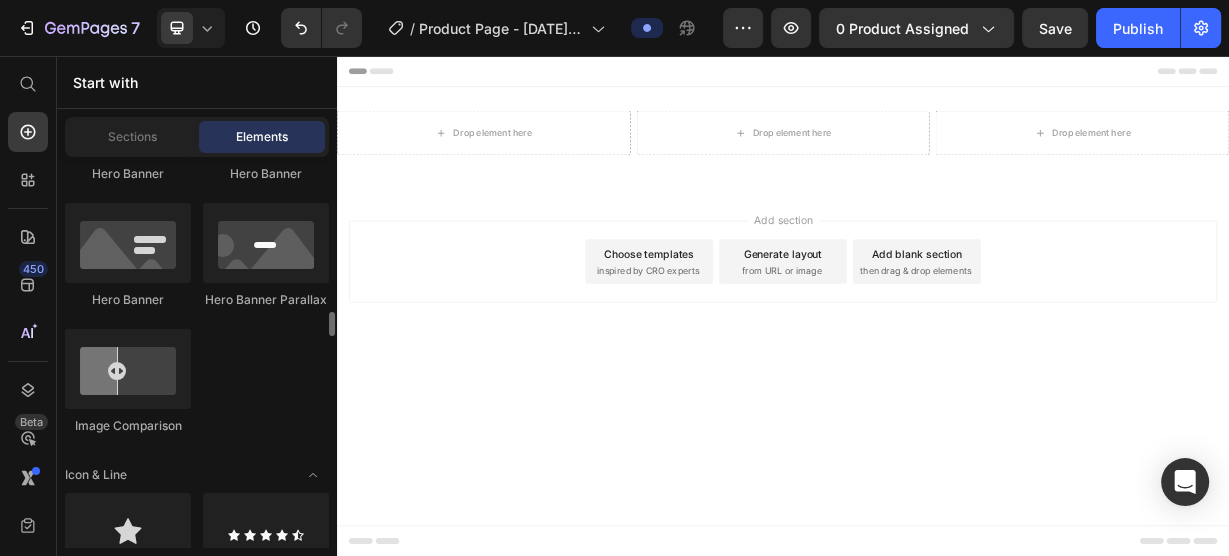 scroll, scrollTop: 1280, scrollLeft: 0, axis: vertical 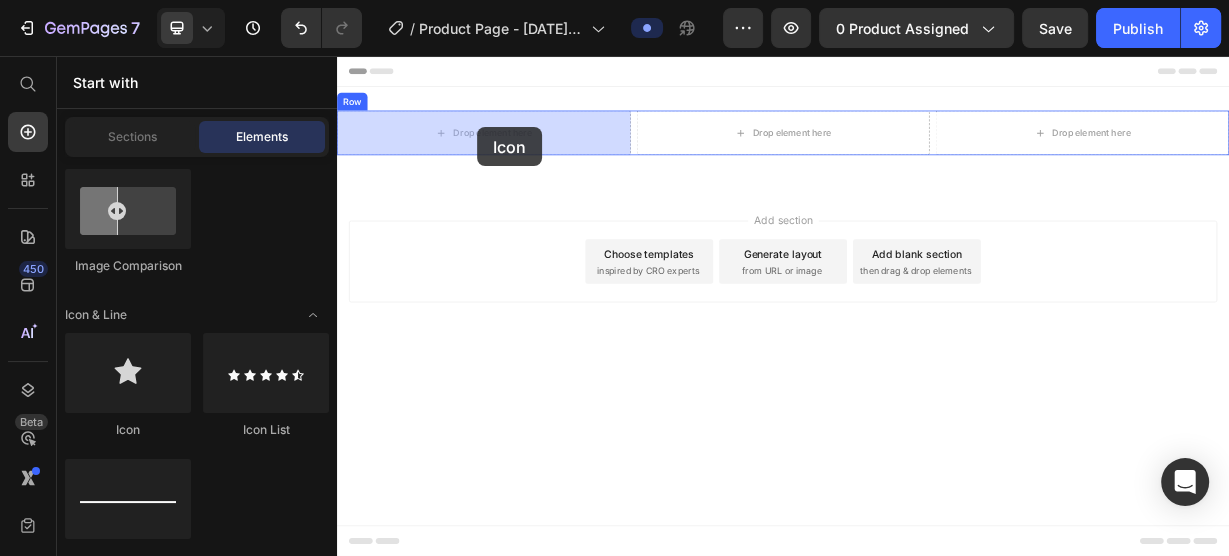 drag, startPoint x: 461, startPoint y: 445, endPoint x: 525, endPoint y: 152, distance: 299.90833 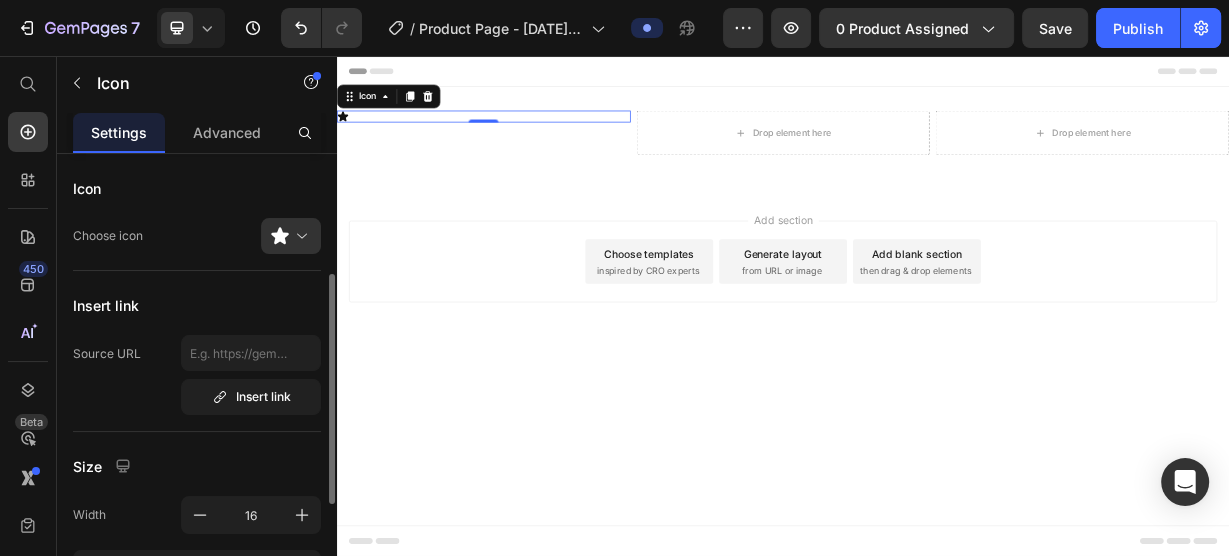 scroll, scrollTop: 80, scrollLeft: 0, axis: vertical 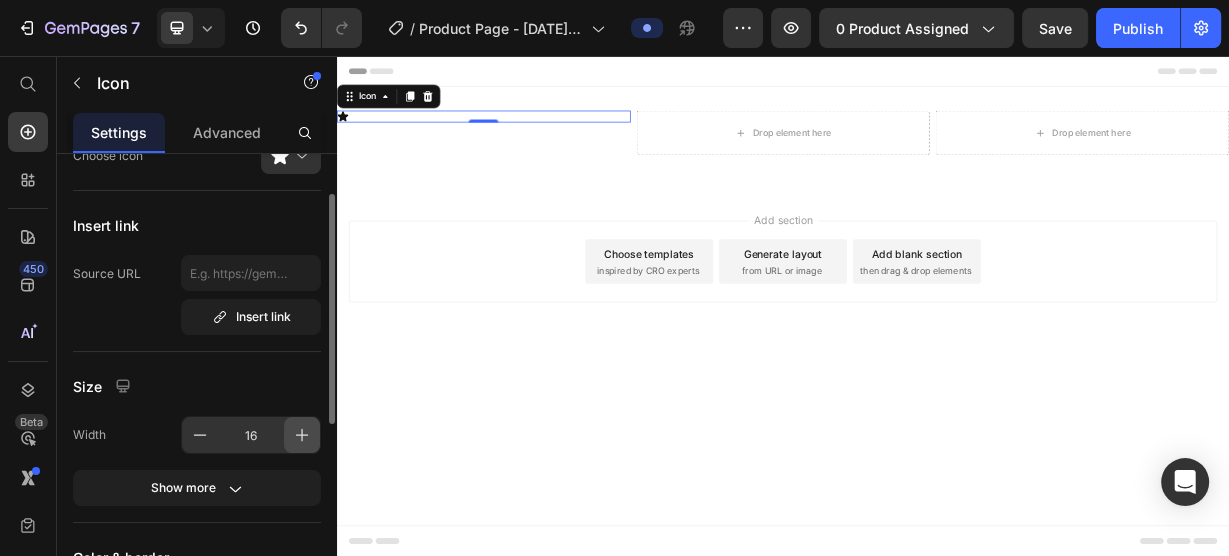 click 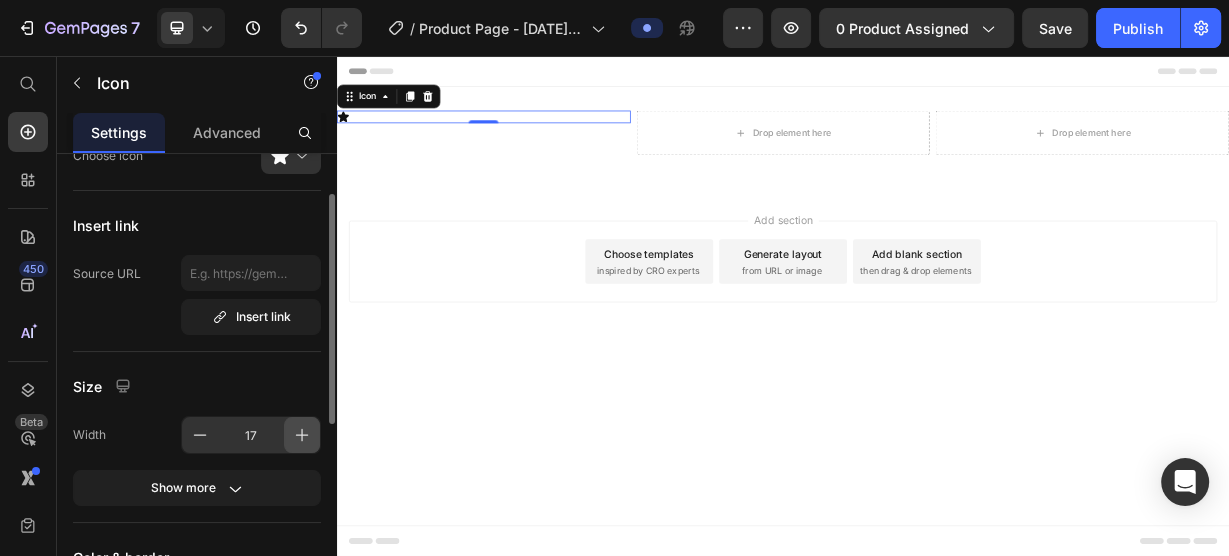 click 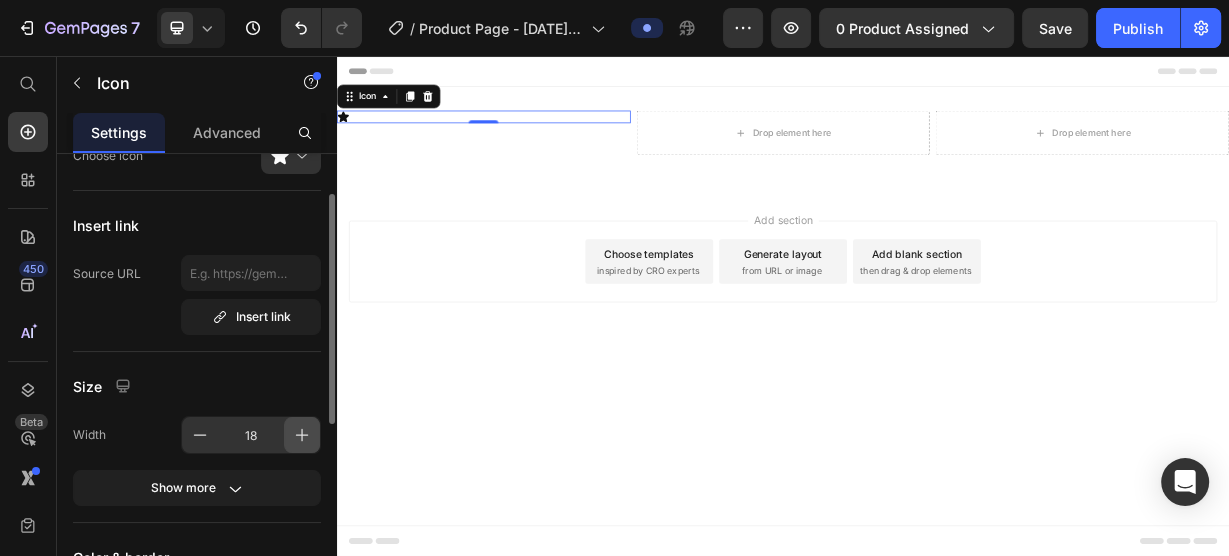 click 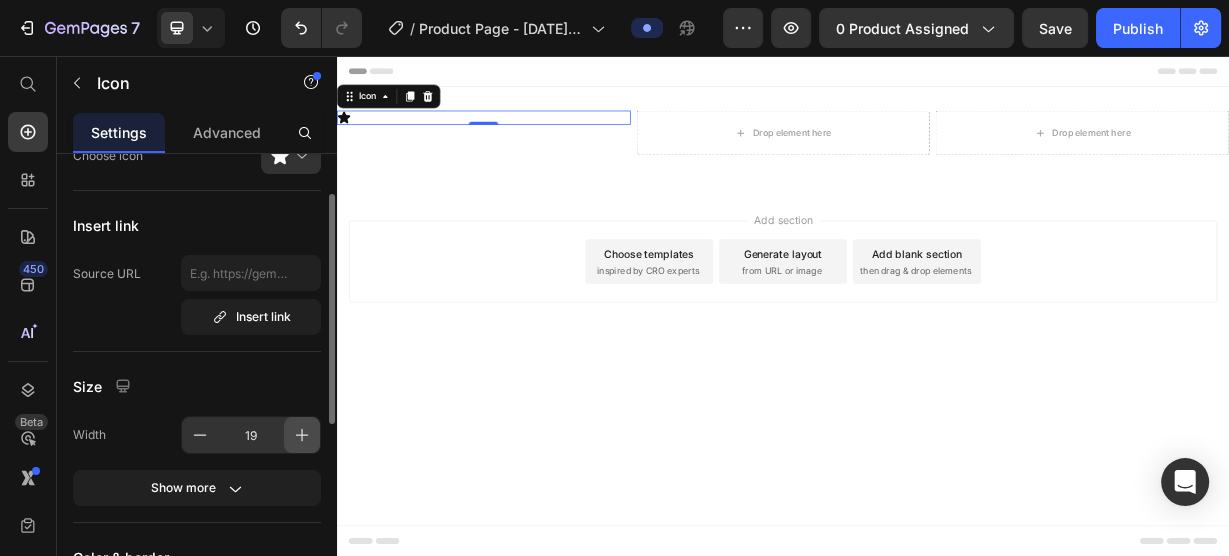 click 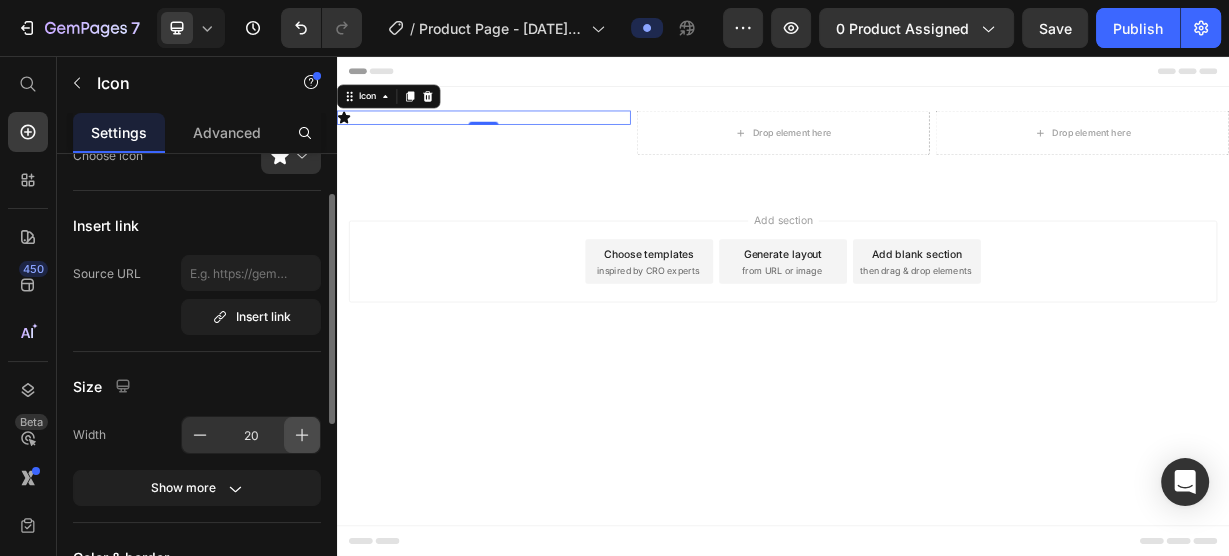 click 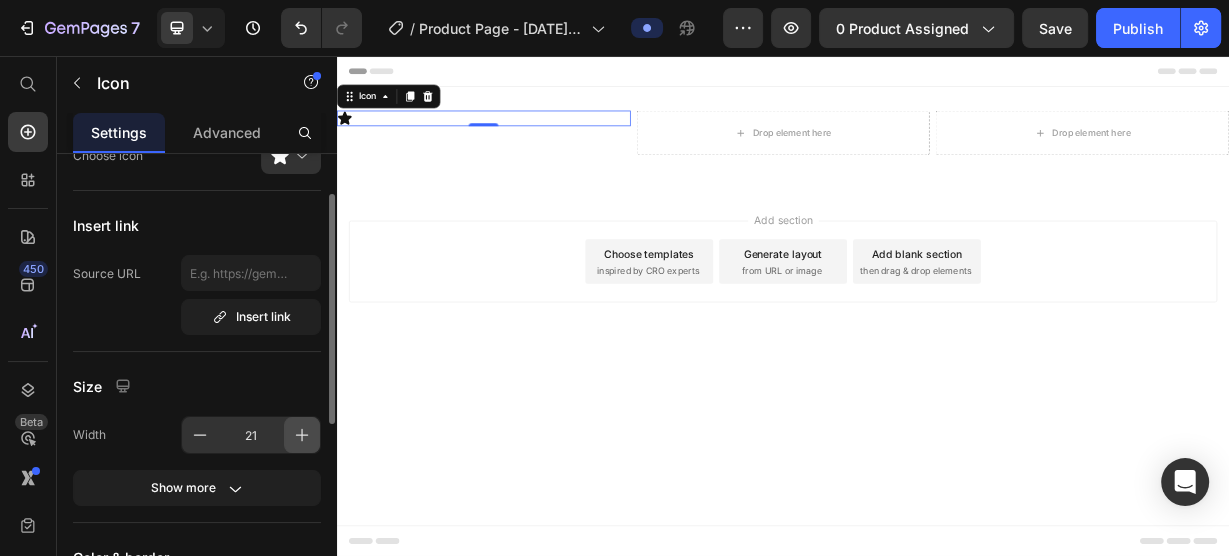click 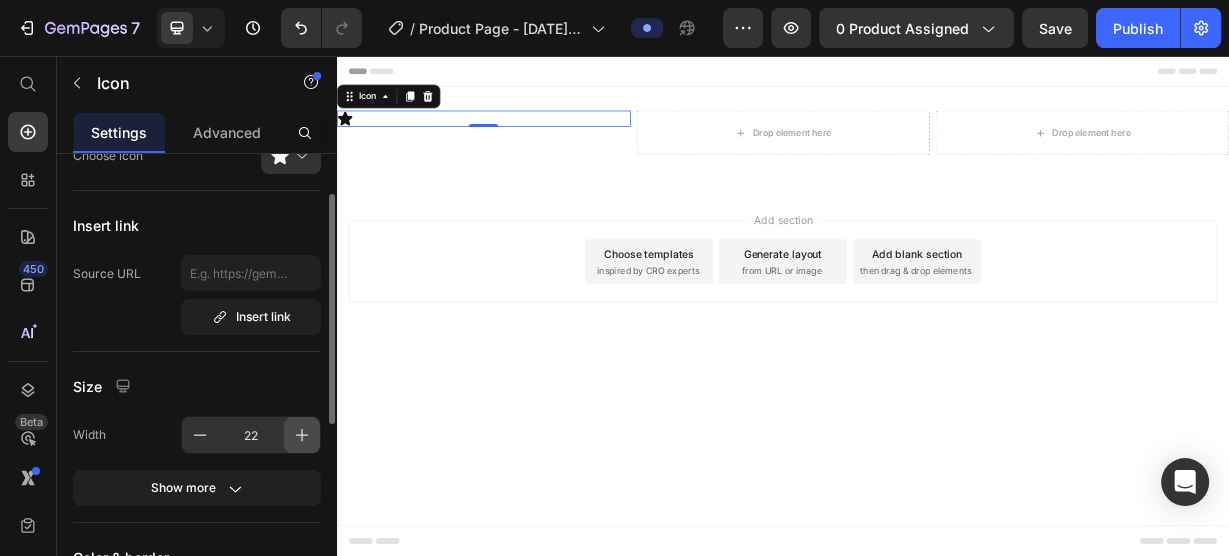 click 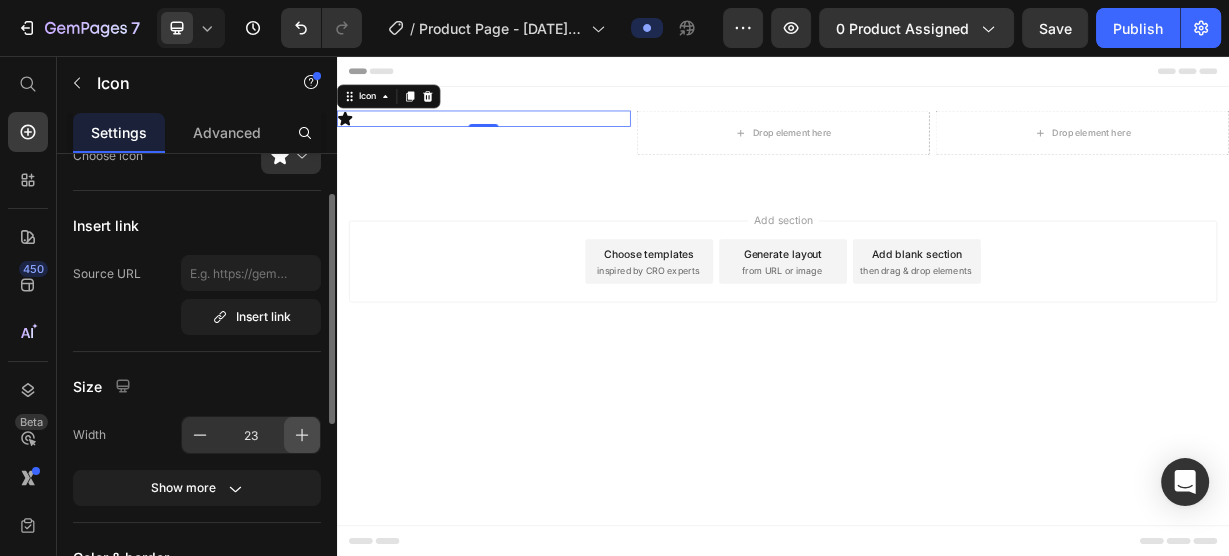 click 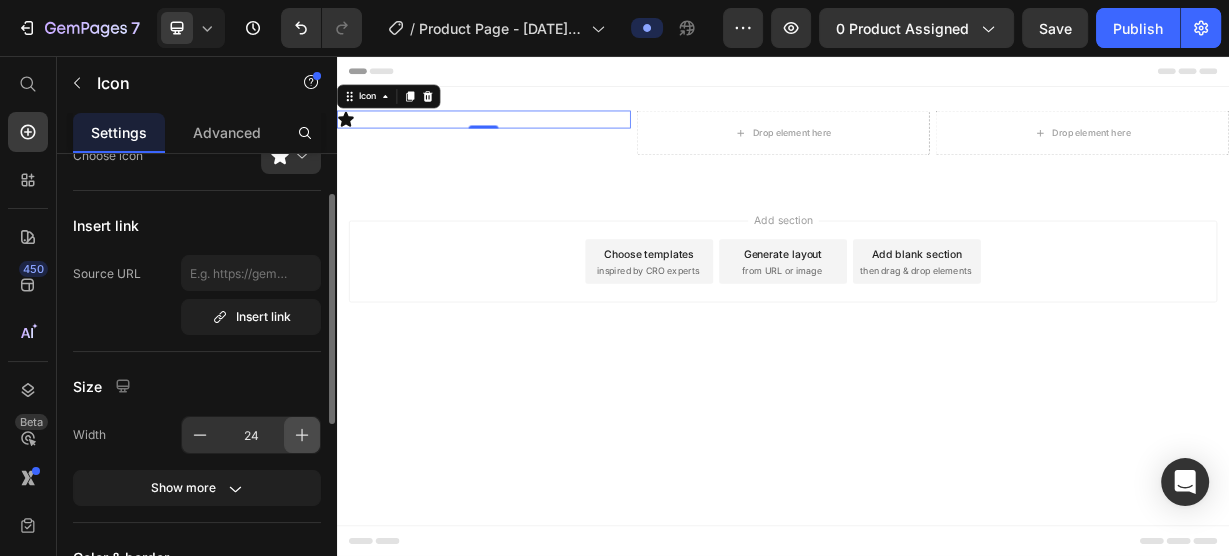 click 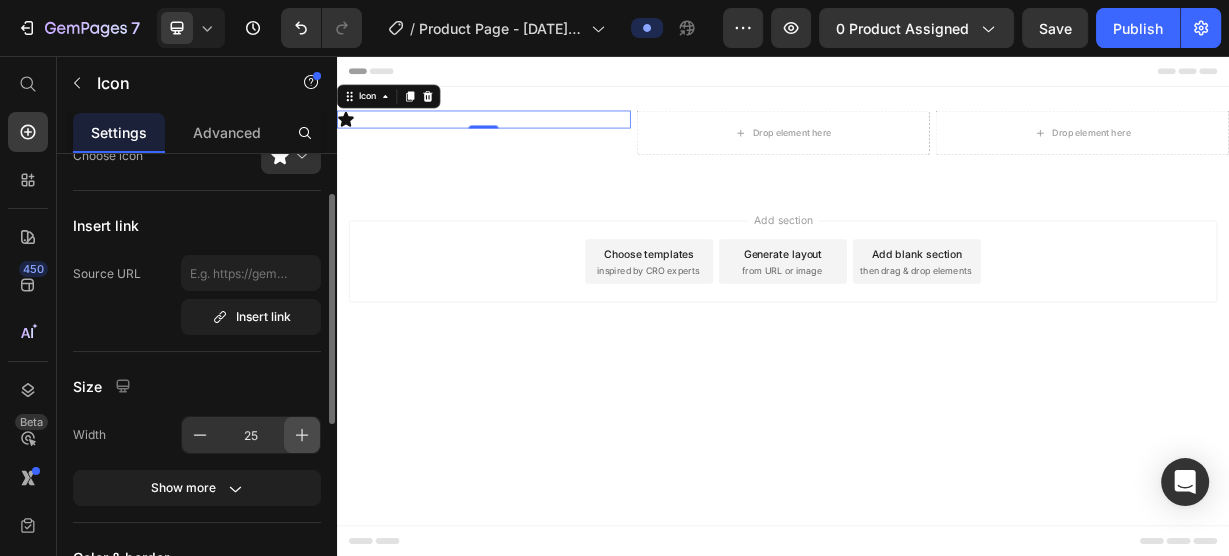 click 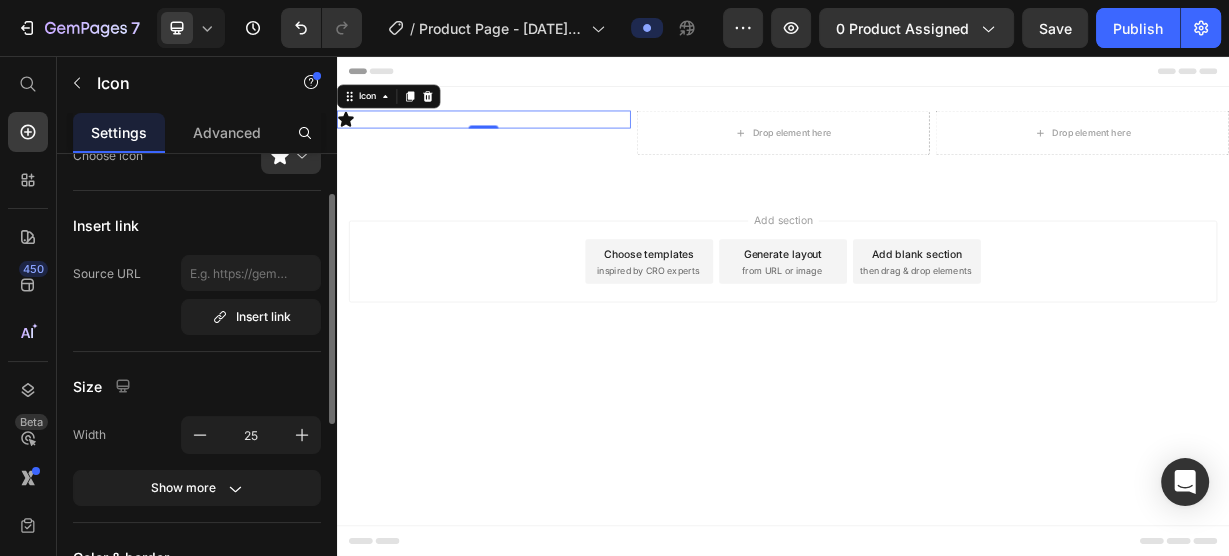 type on "26" 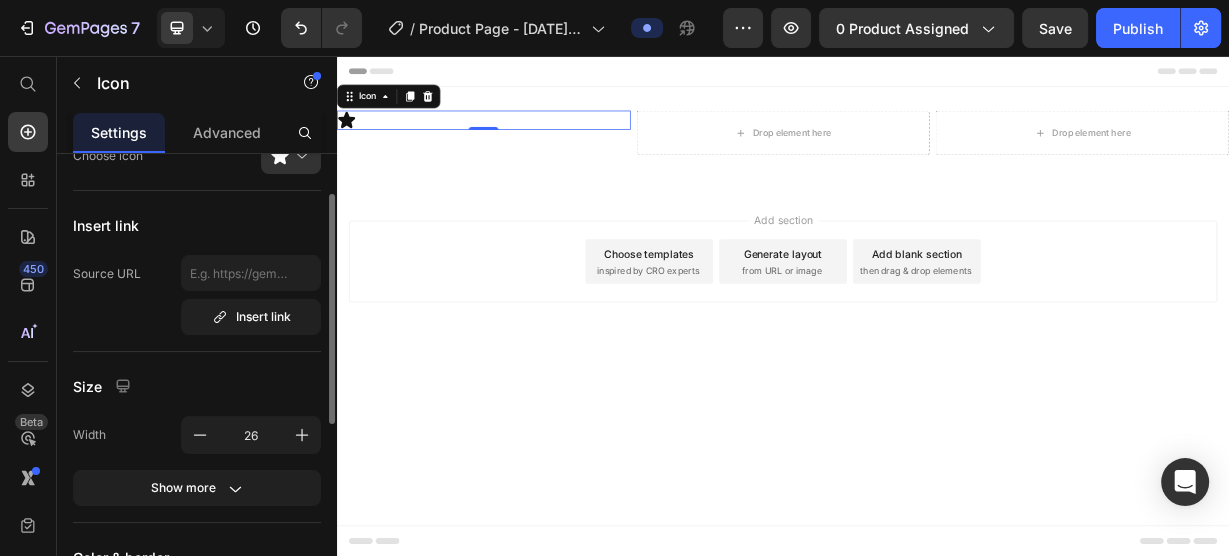 scroll, scrollTop: 0, scrollLeft: 0, axis: both 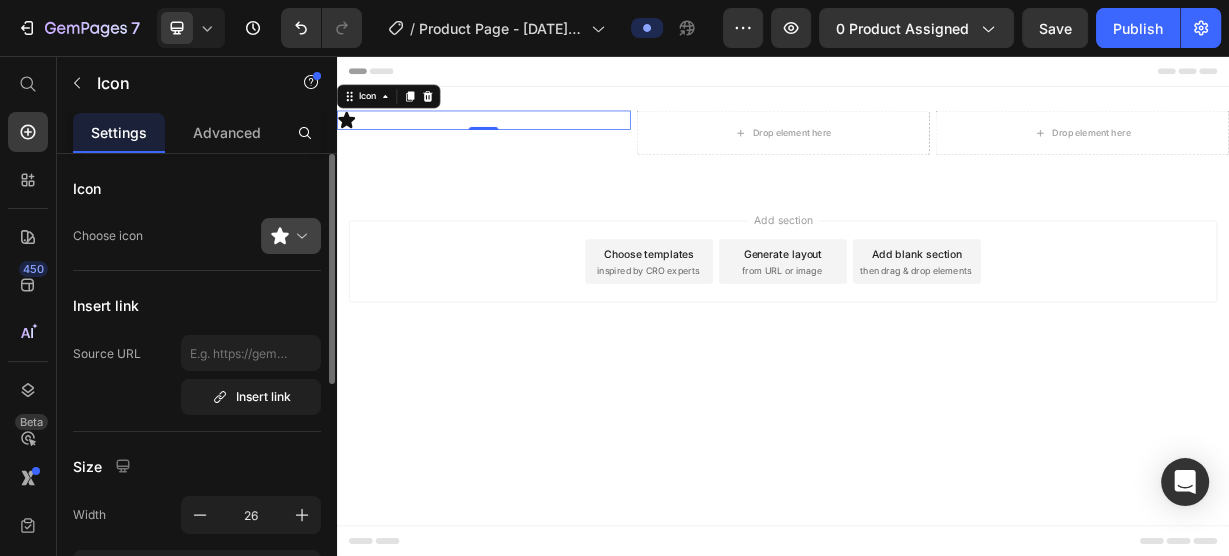 click at bounding box center (299, 236) 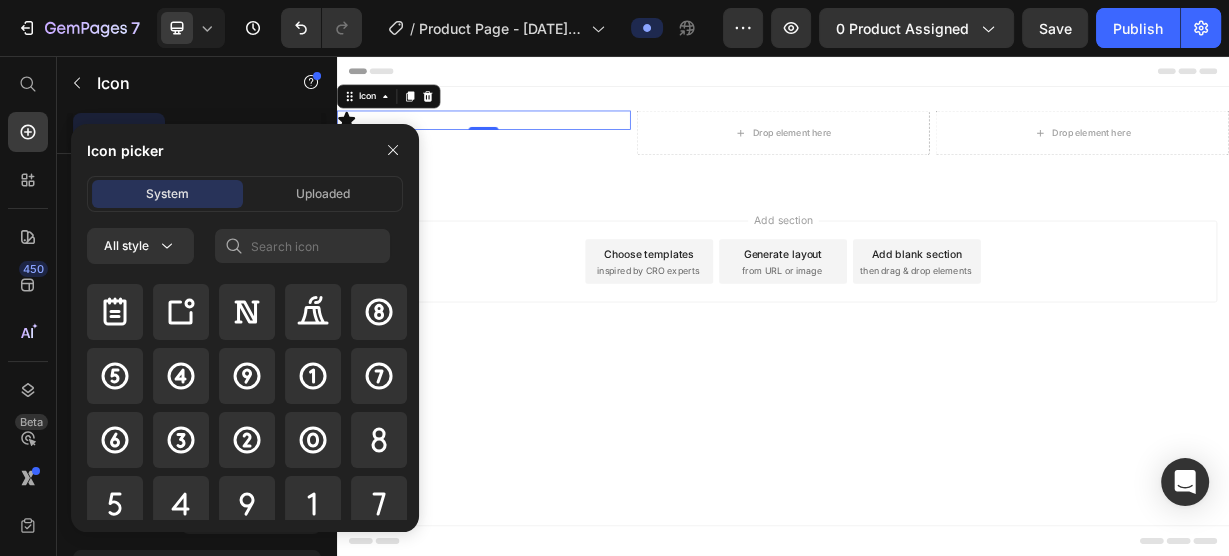 scroll, scrollTop: 10720, scrollLeft: 0, axis: vertical 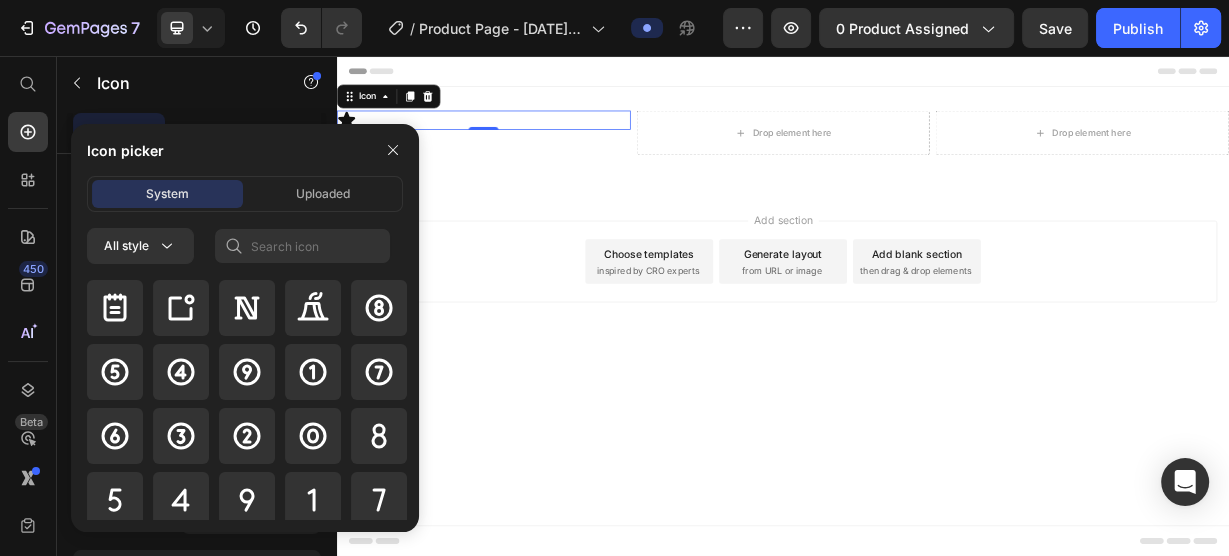 click 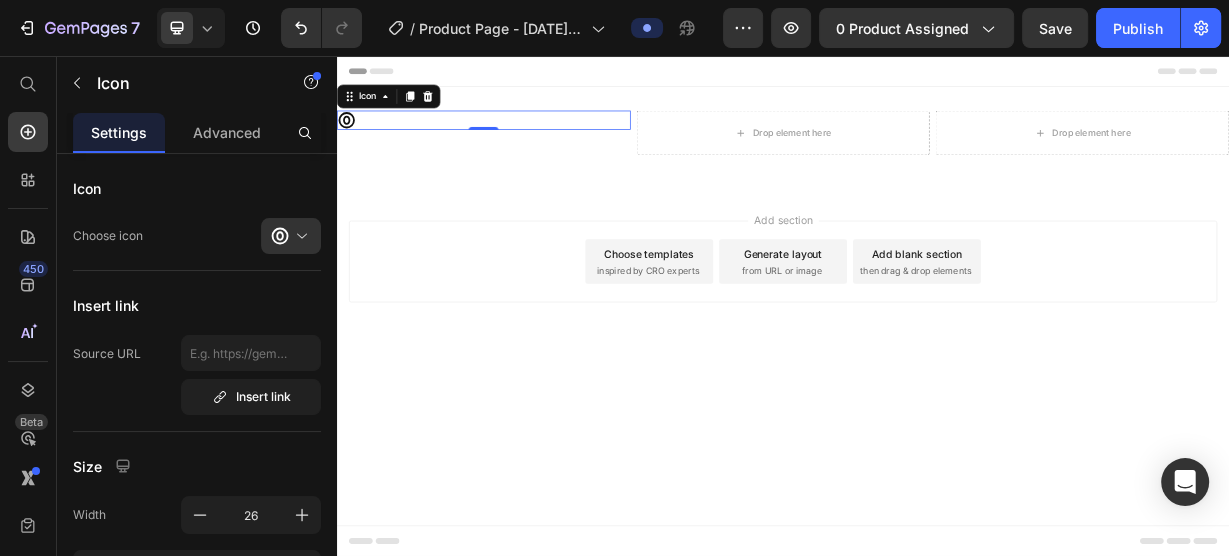 scroll, scrollTop: 0, scrollLeft: 0, axis: both 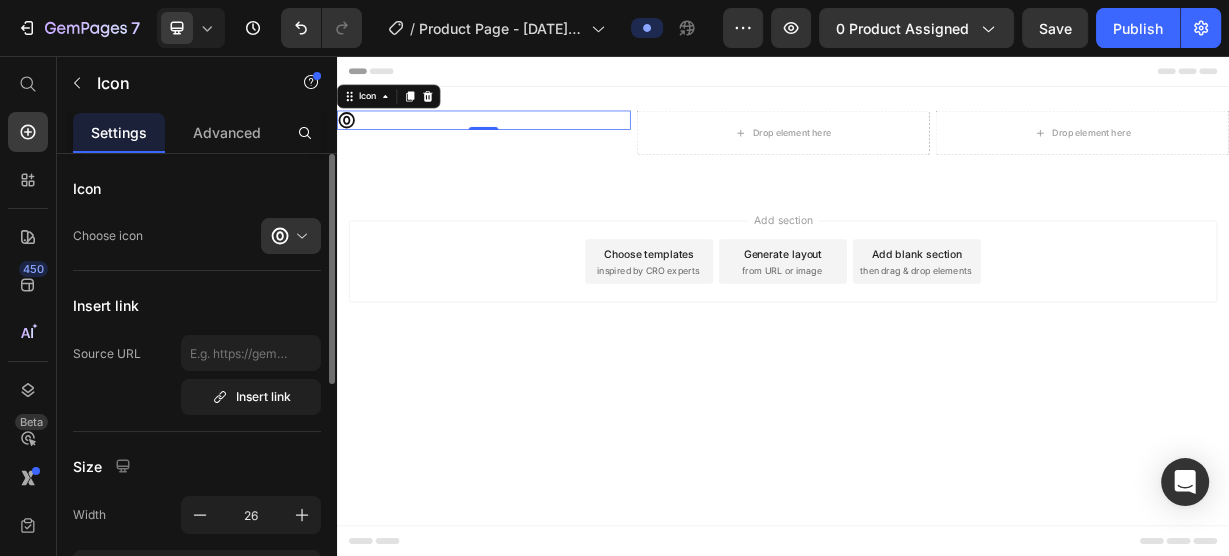 click on "Insert link" at bounding box center [251, 375] 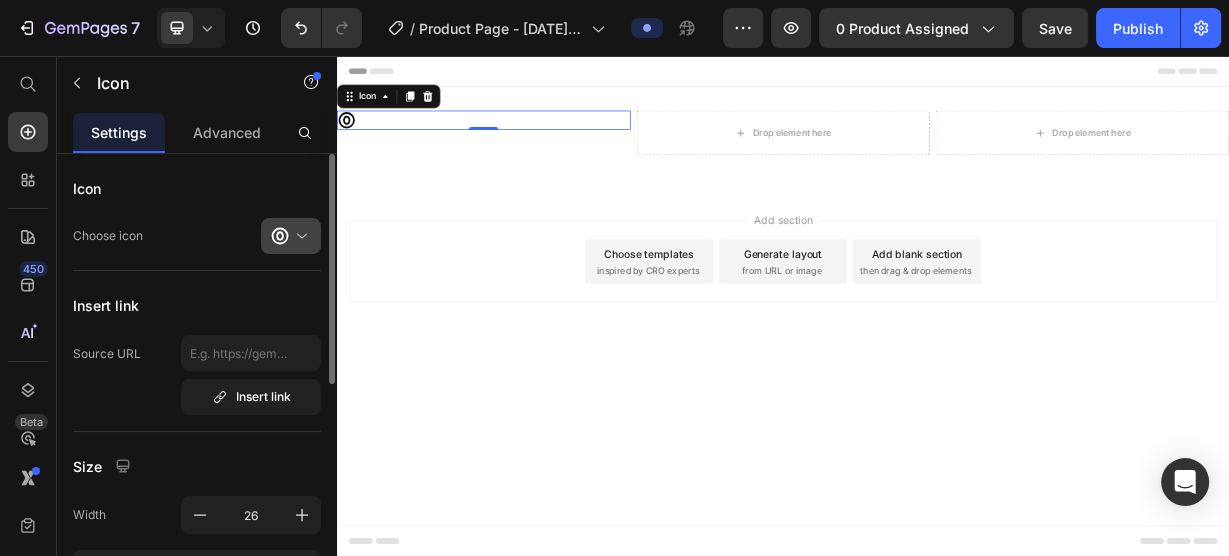 click at bounding box center [299, 236] 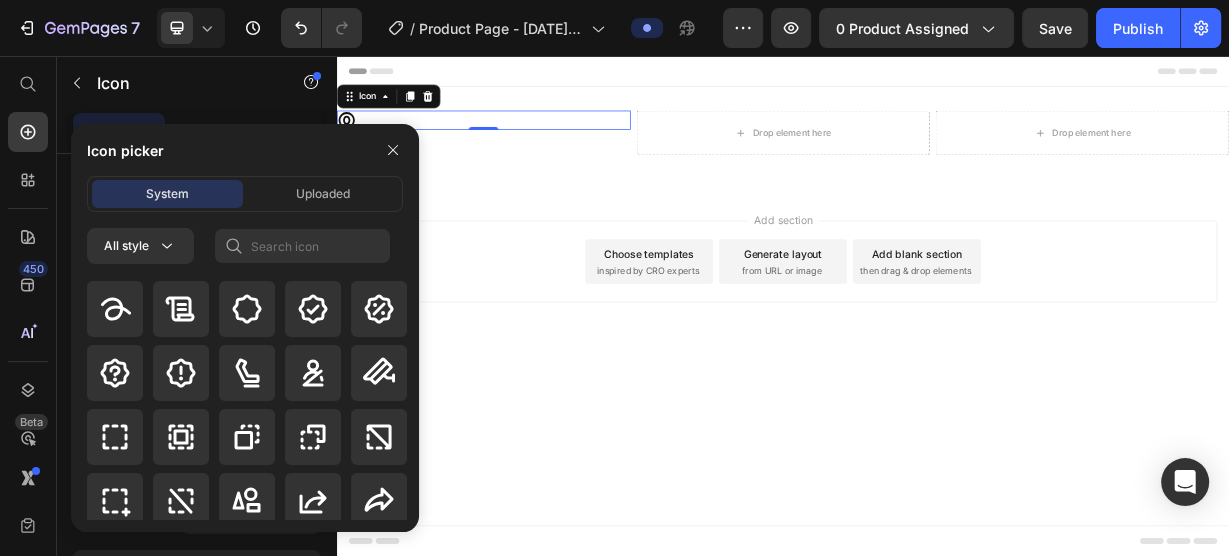 scroll, scrollTop: 13143, scrollLeft: 0, axis: vertical 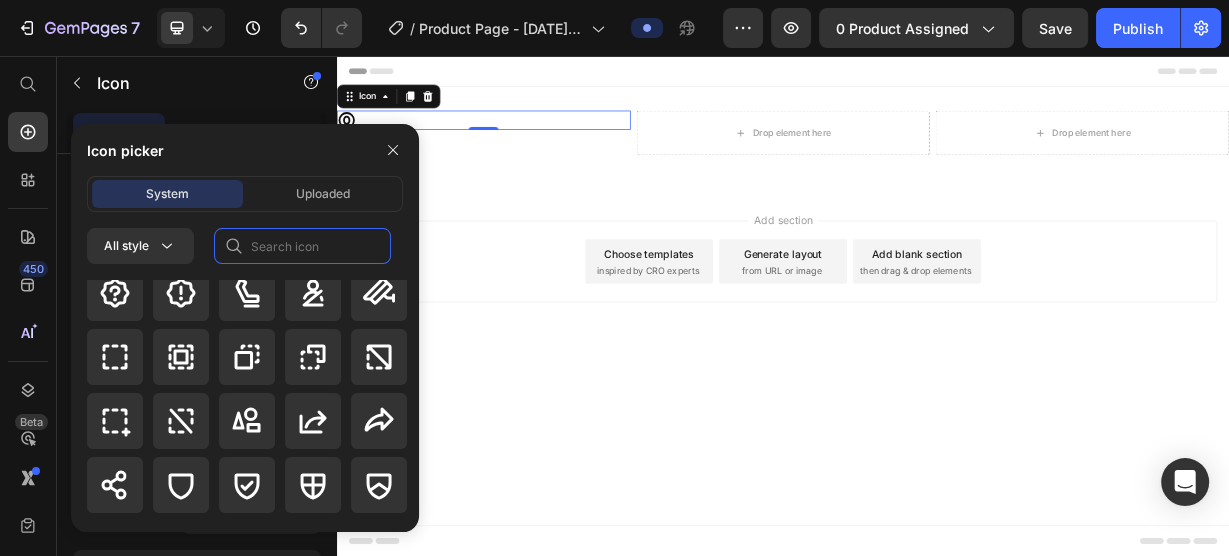 click 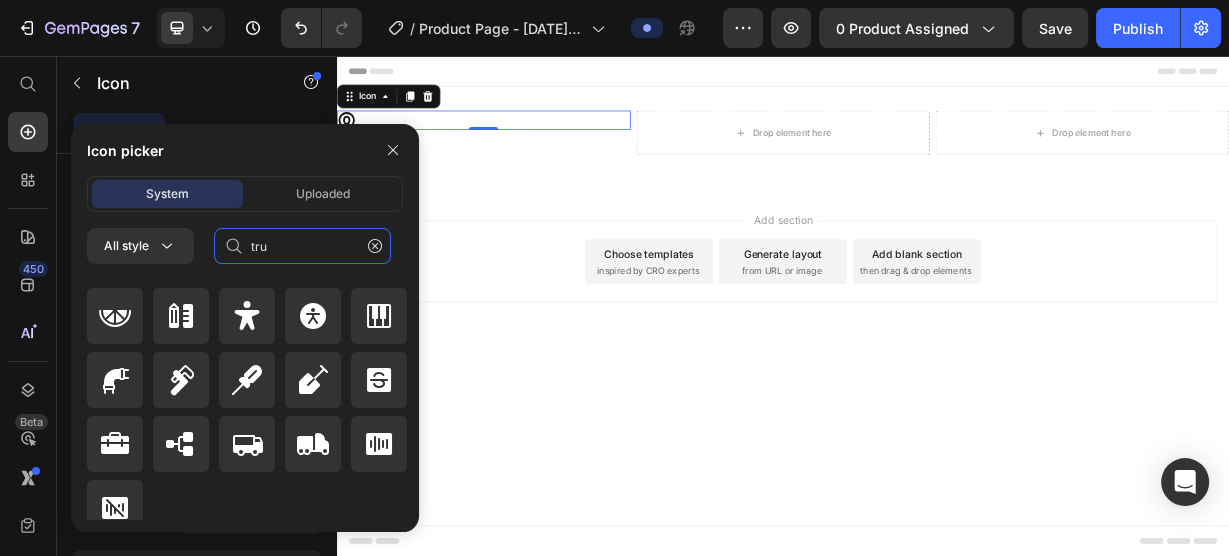 scroll, scrollTop: 1152, scrollLeft: 0, axis: vertical 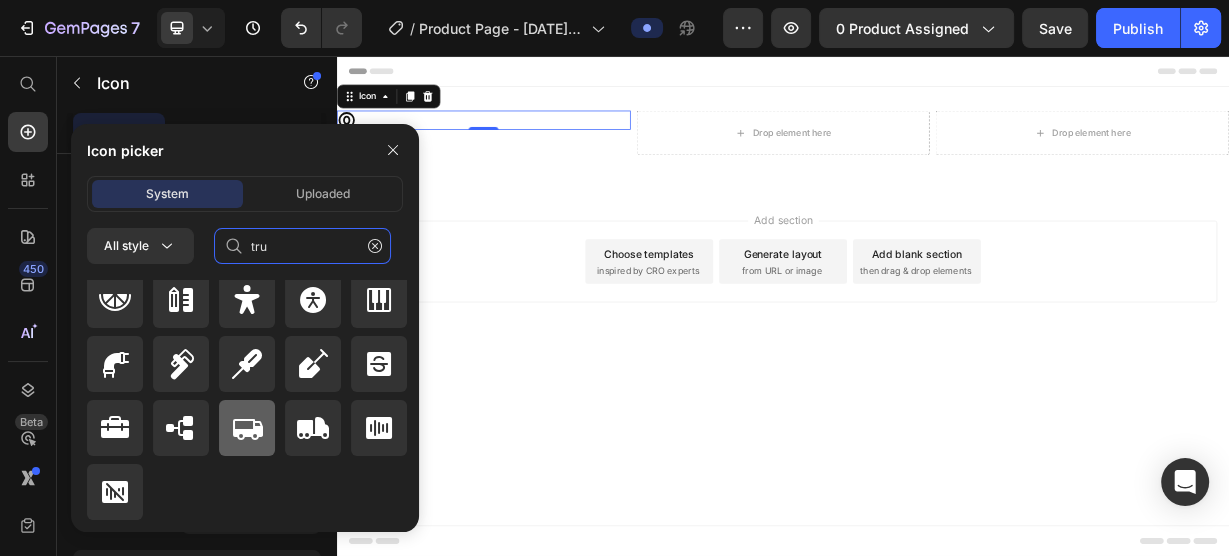 type on "tru" 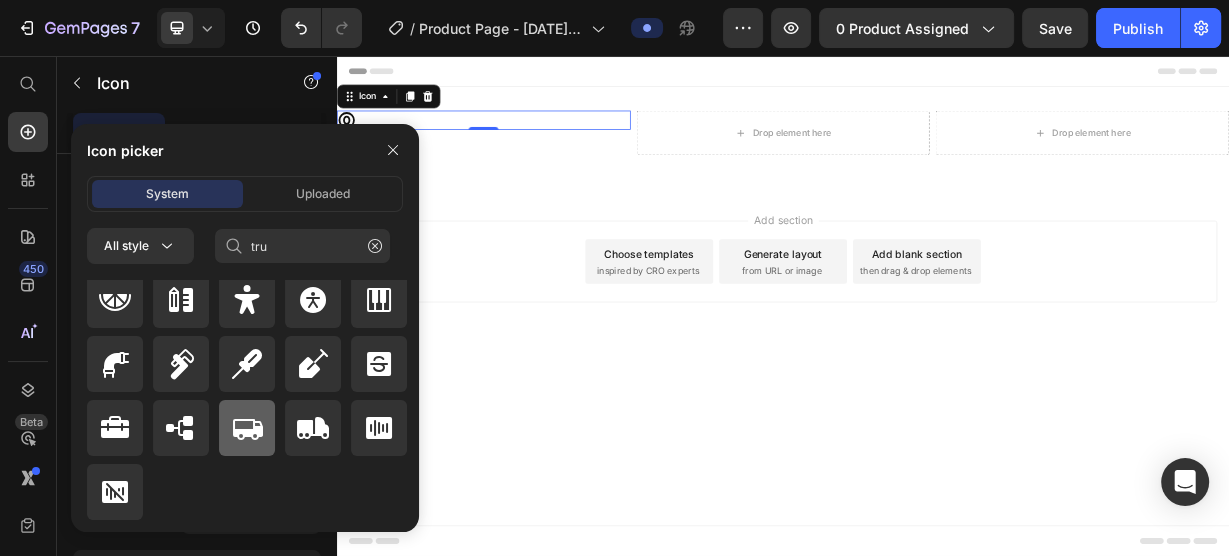 click 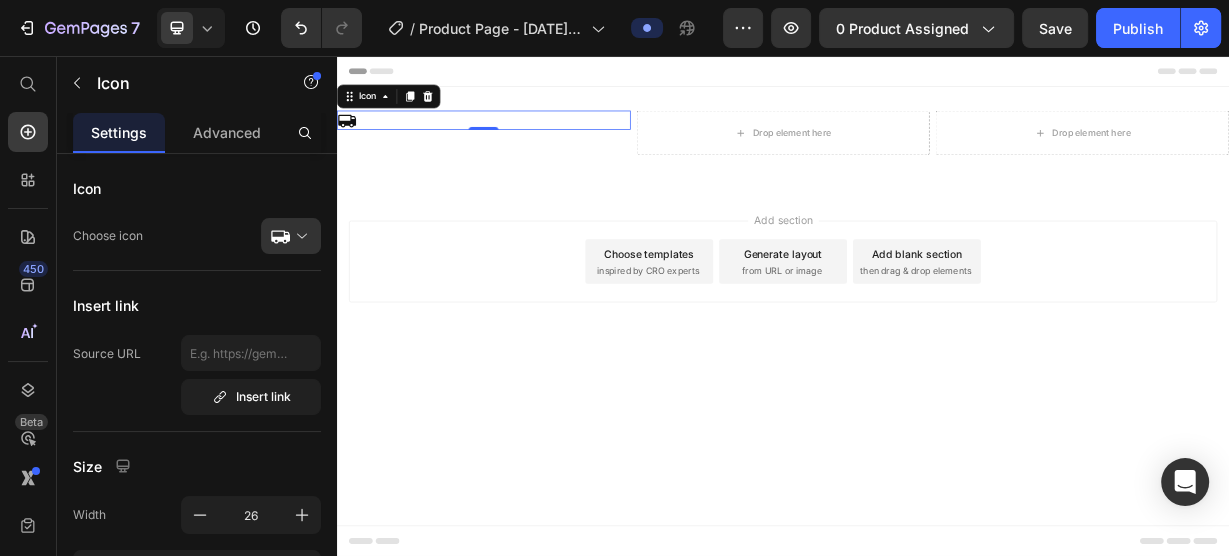 scroll, scrollTop: 0, scrollLeft: 0, axis: both 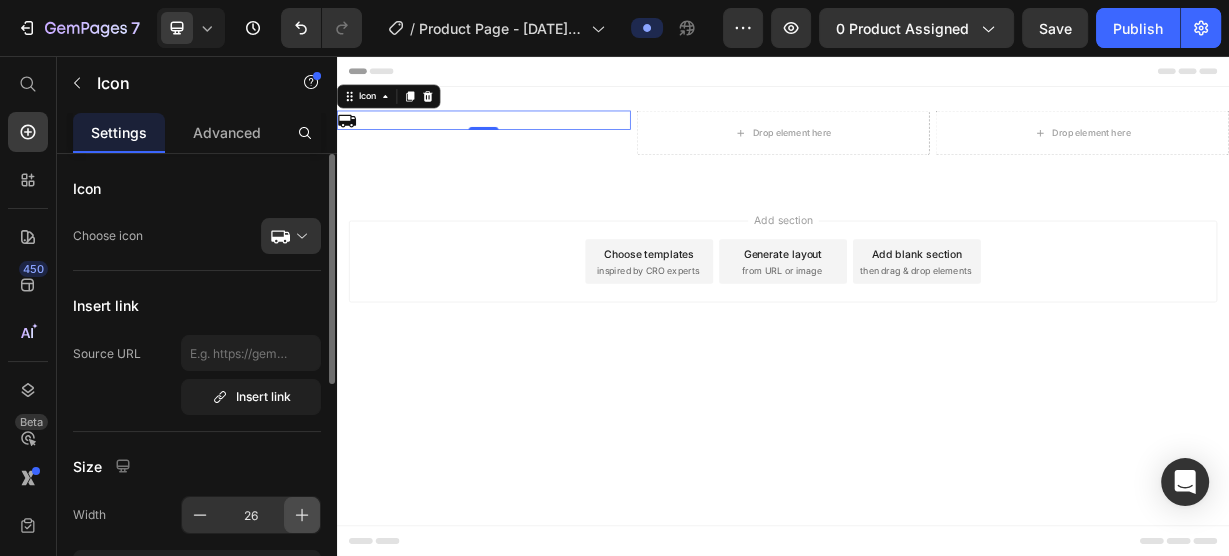 click 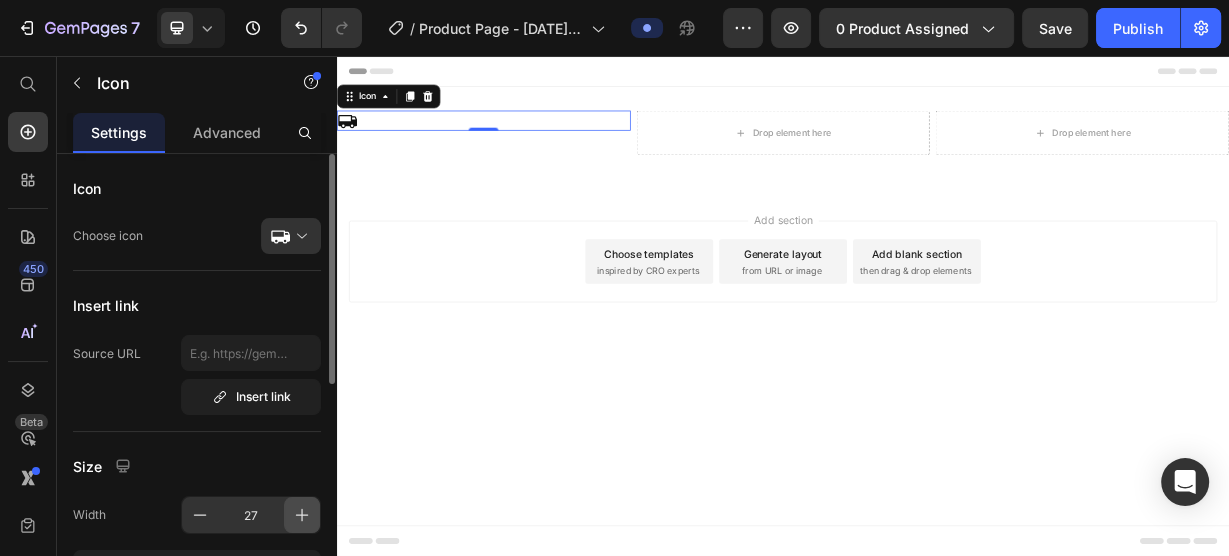 click 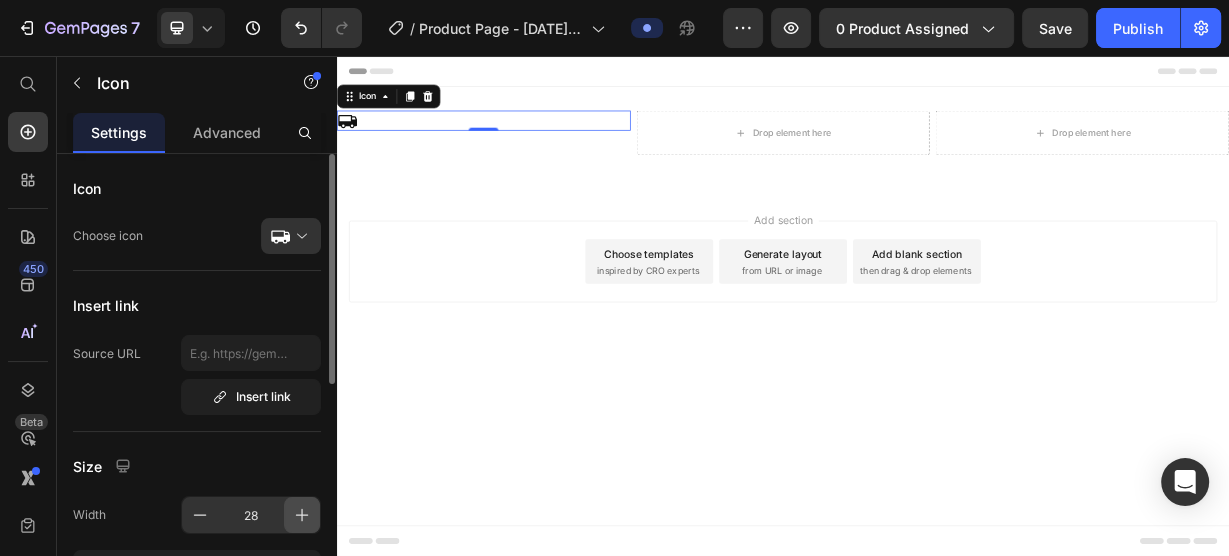click 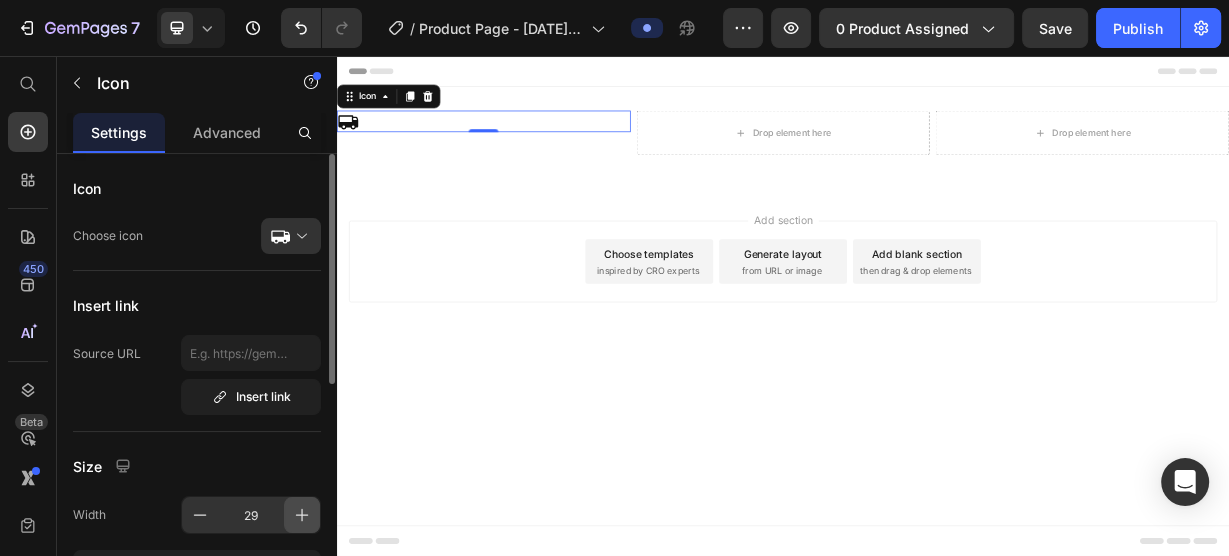click 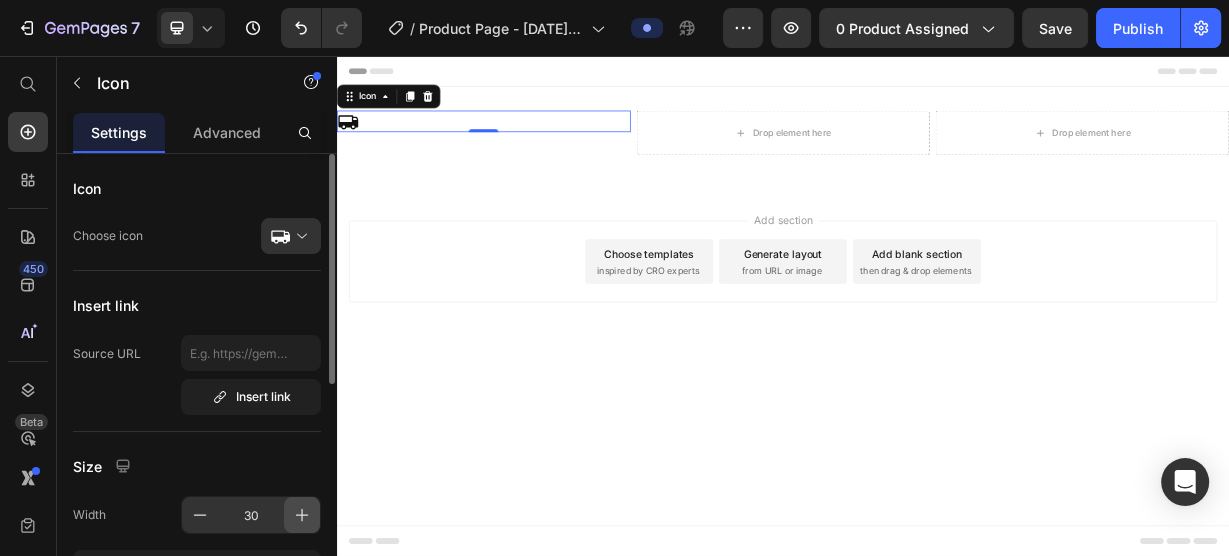 click 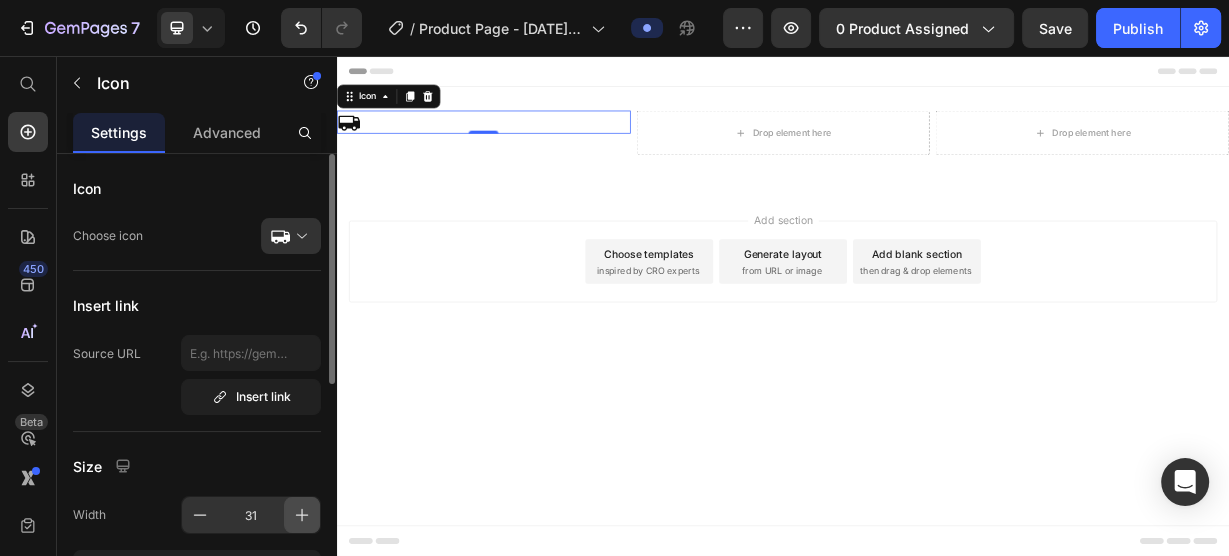 click 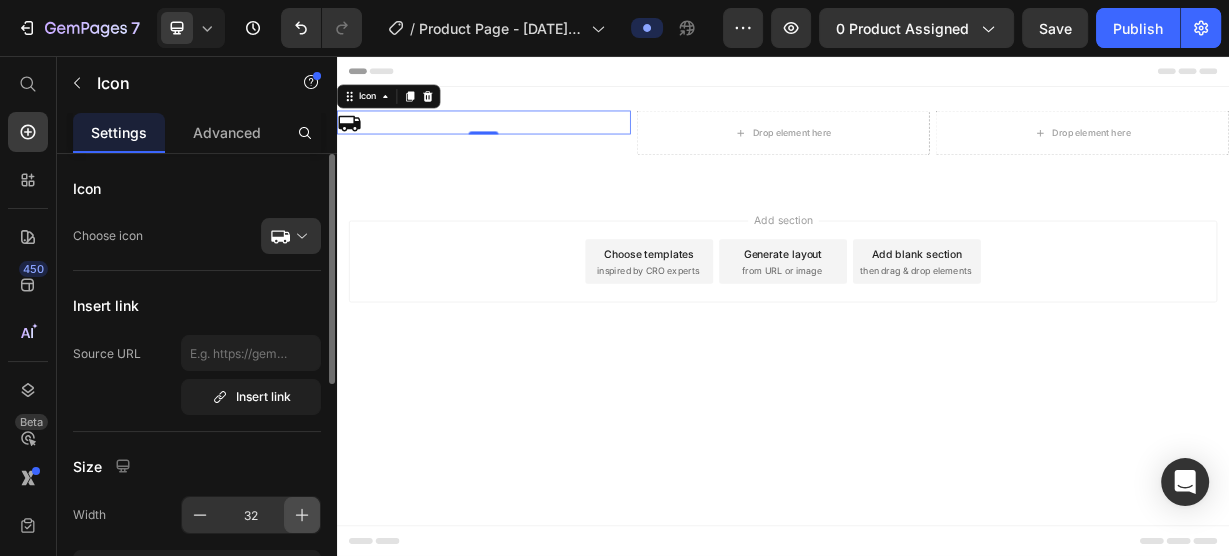 click 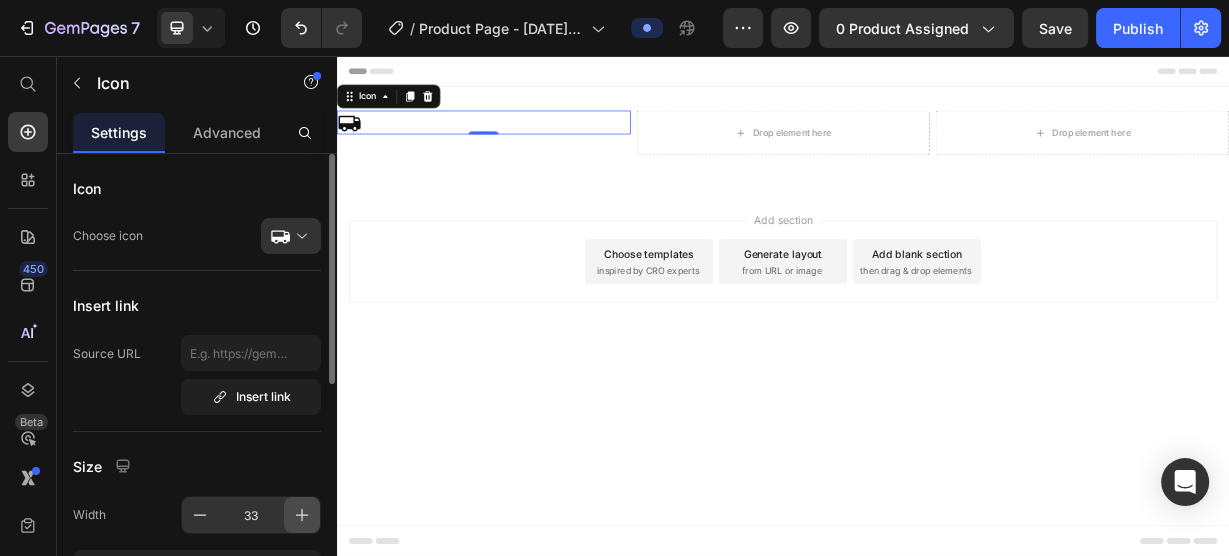 click 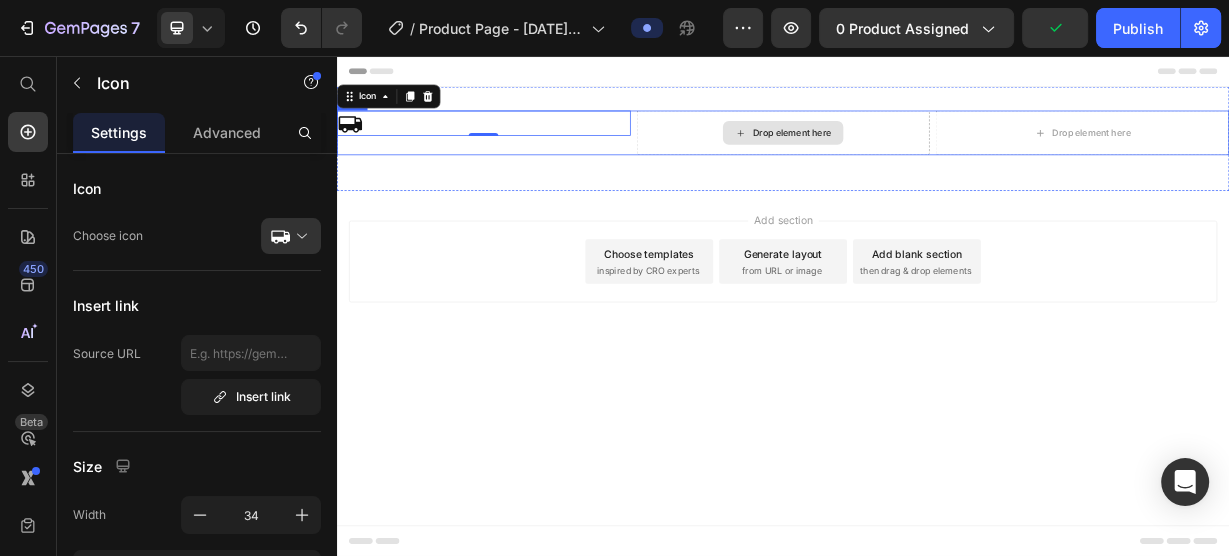click on "Drop element here" at bounding box center (937, 159) 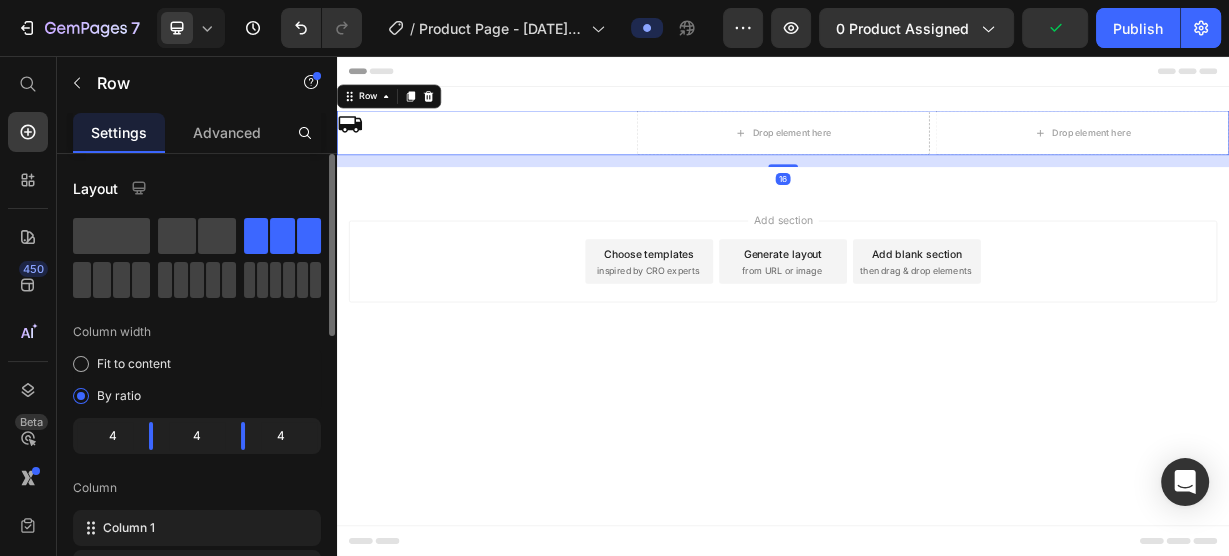 scroll, scrollTop: 320, scrollLeft: 0, axis: vertical 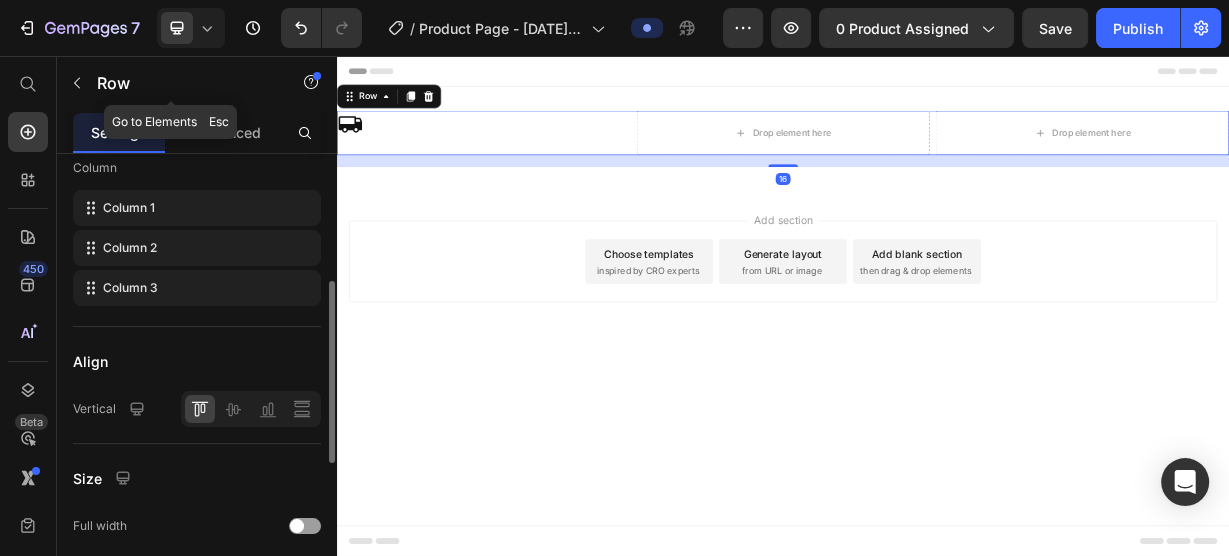 click at bounding box center [77, 83] 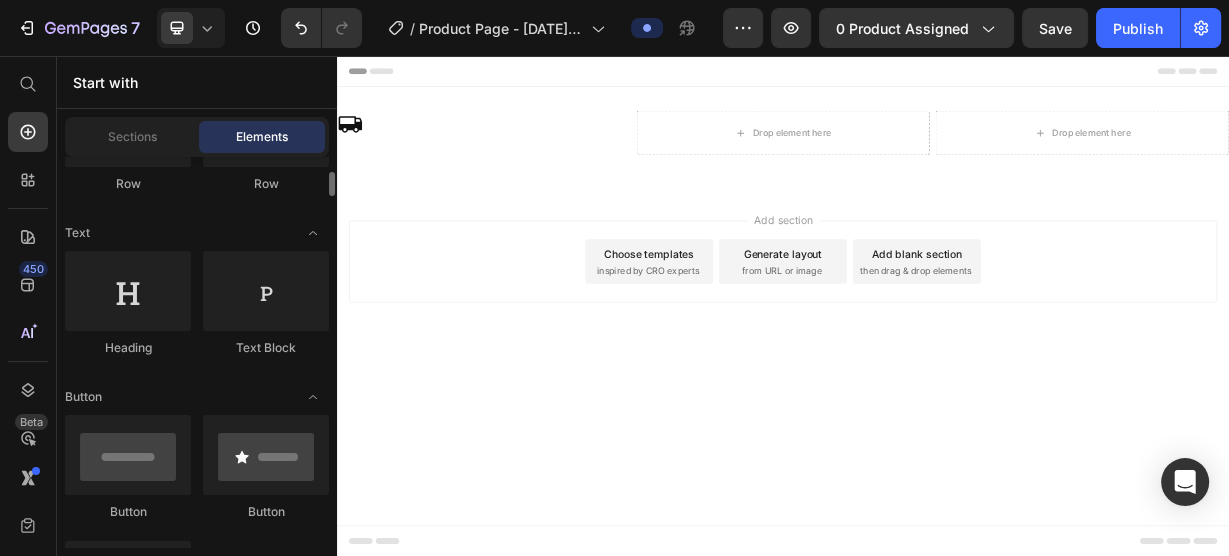 scroll, scrollTop: 160, scrollLeft: 0, axis: vertical 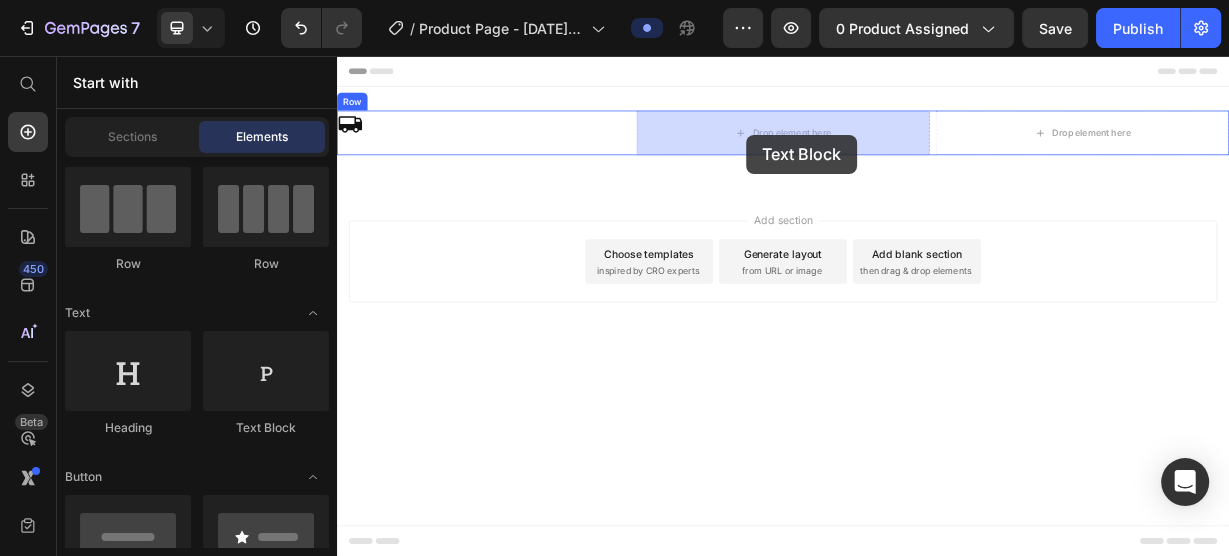 drag, startPoint x: 1090, startPoint y: 444, endPoint x: 887, endPoint y: 162, distance: 347.46655 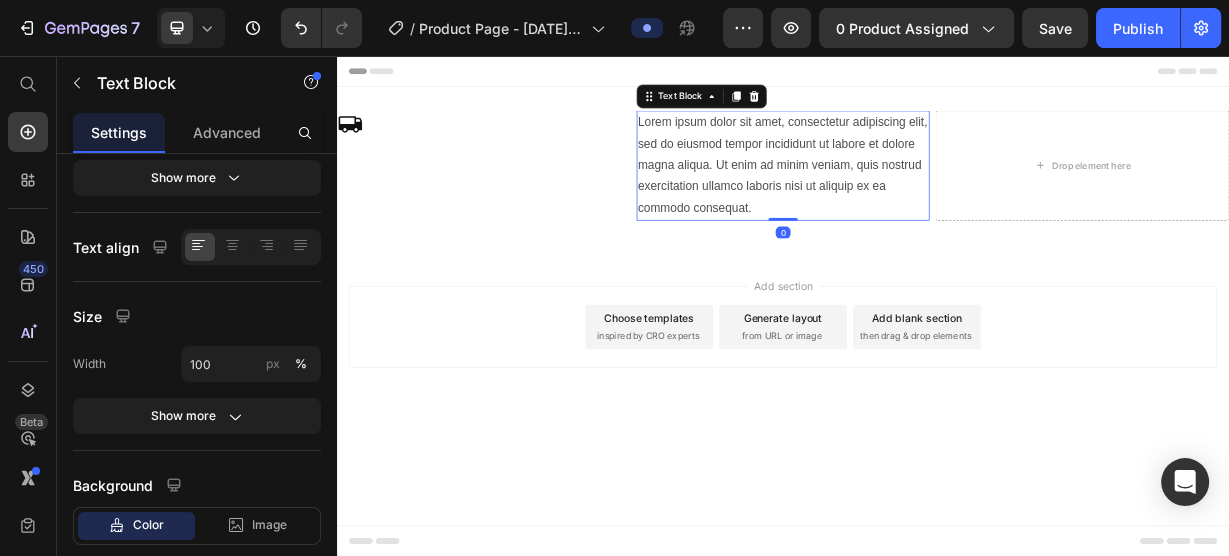 scroll, scrollTop: 0, scrollLeft: 0, axis: both 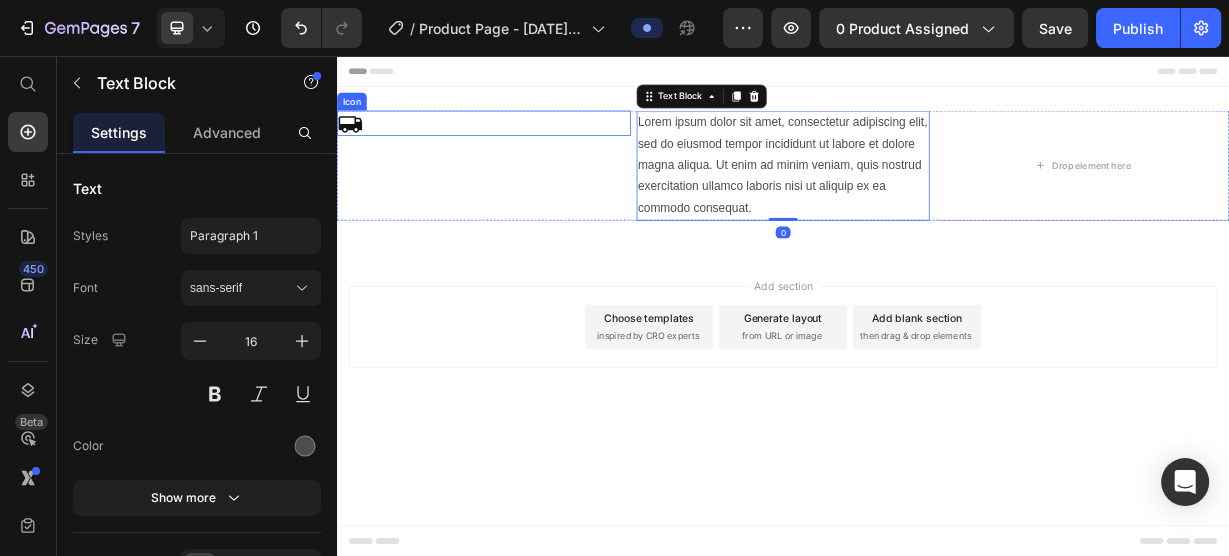 click on "Icon" at bounding box center [534, 146] 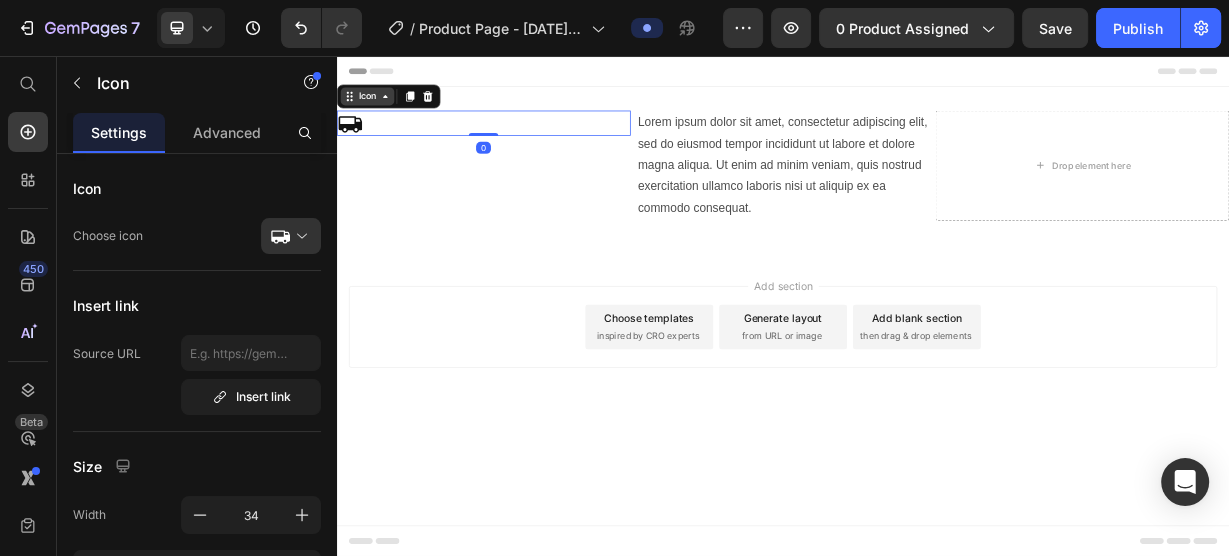 click 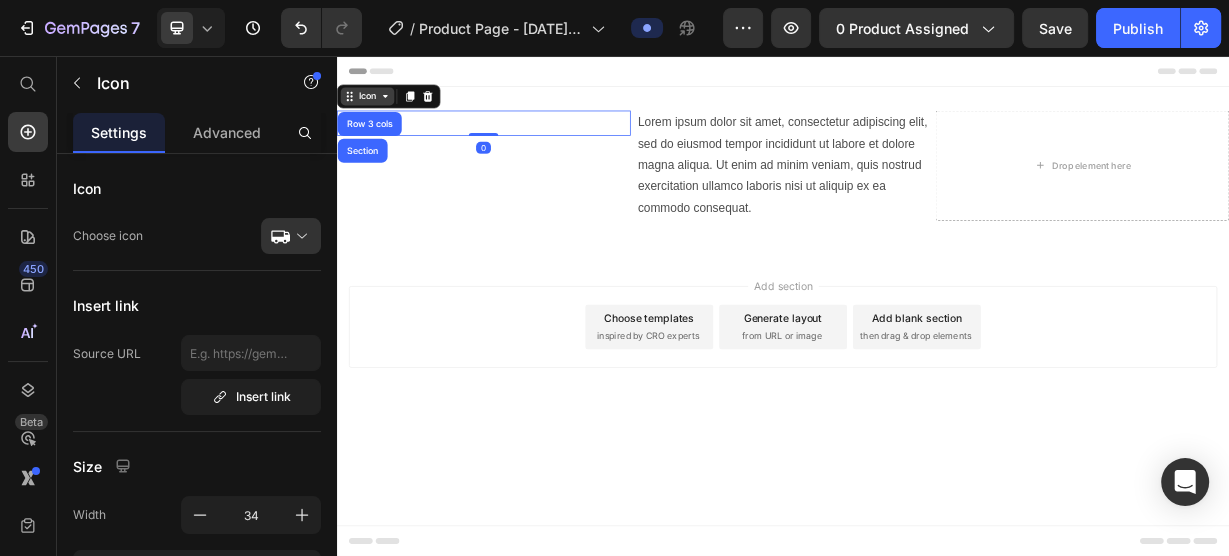 click on "Icon" at bounding box center (378, 110) 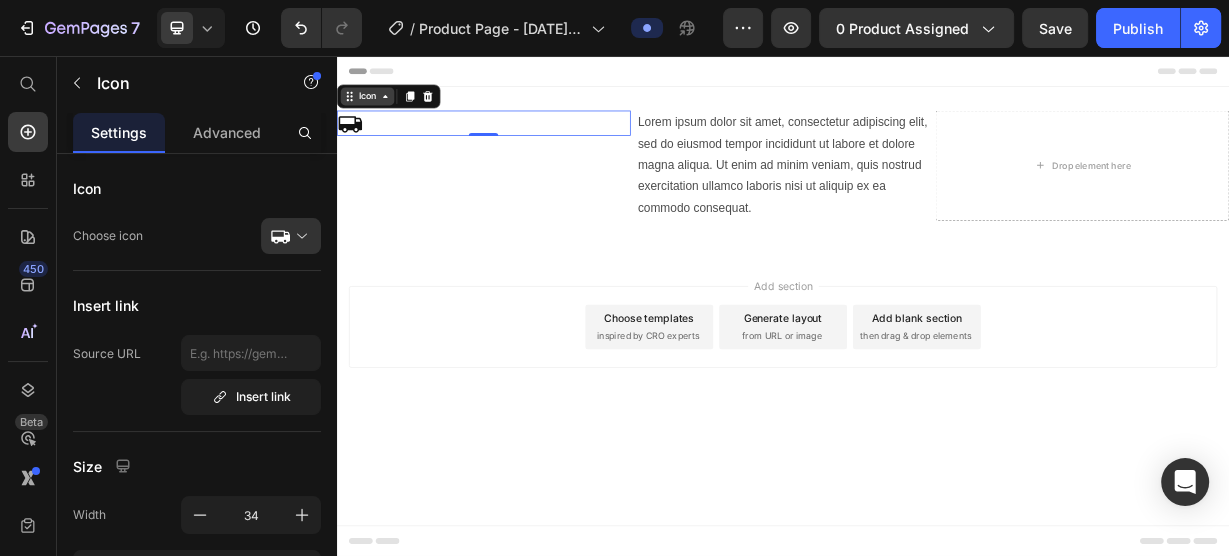click 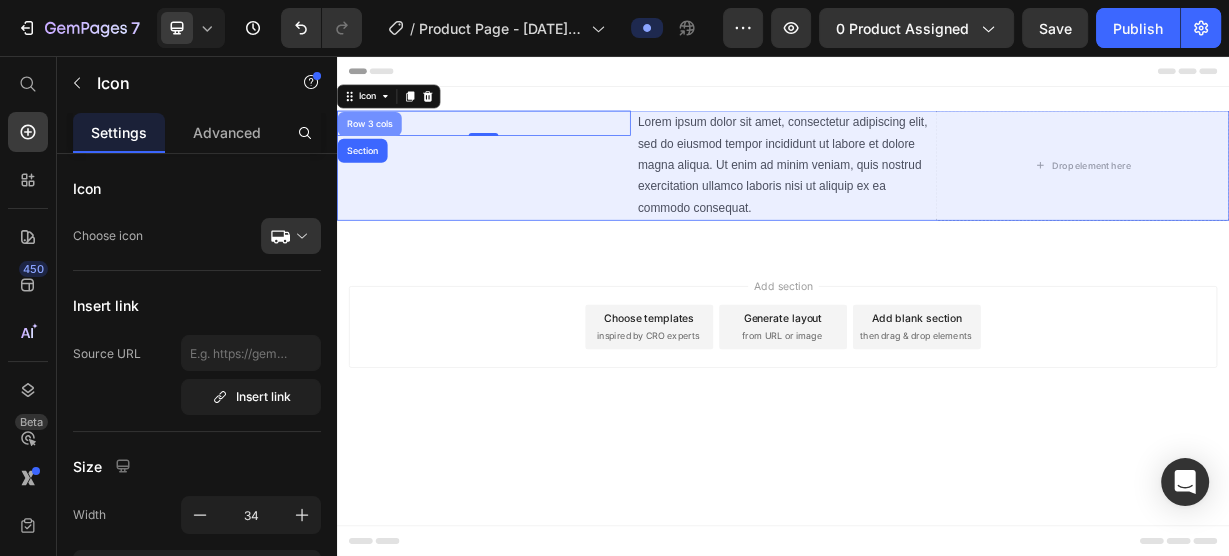 click on "Row 3 cols" at bounding box center (381, 147) 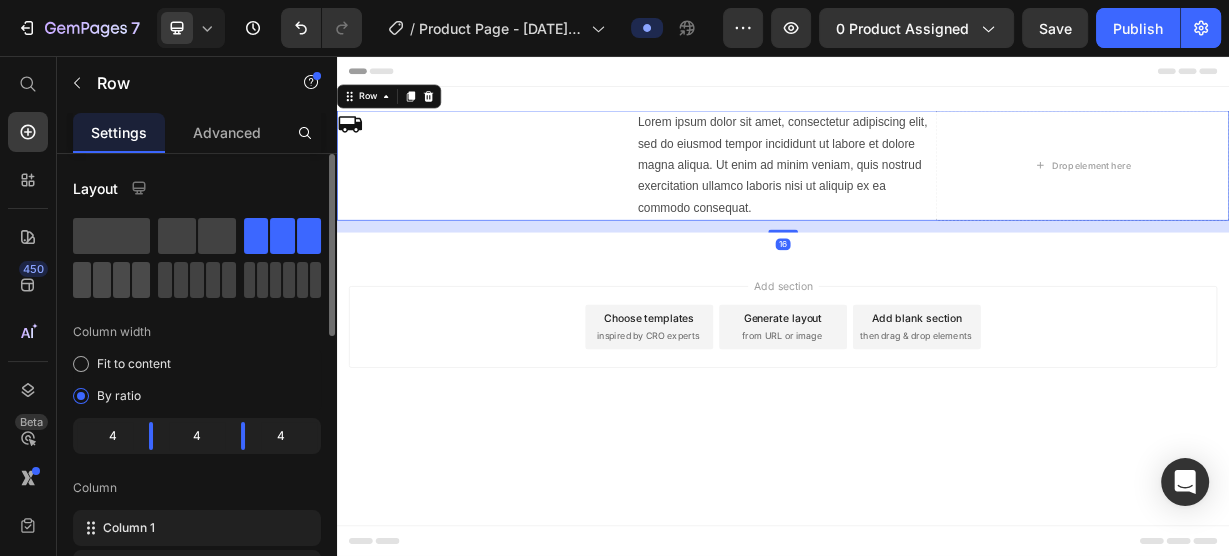 drag, startPoint x: 135, startPoint y: 277, endPoint x: 662, endPoint y: 193, distance: 533.6525 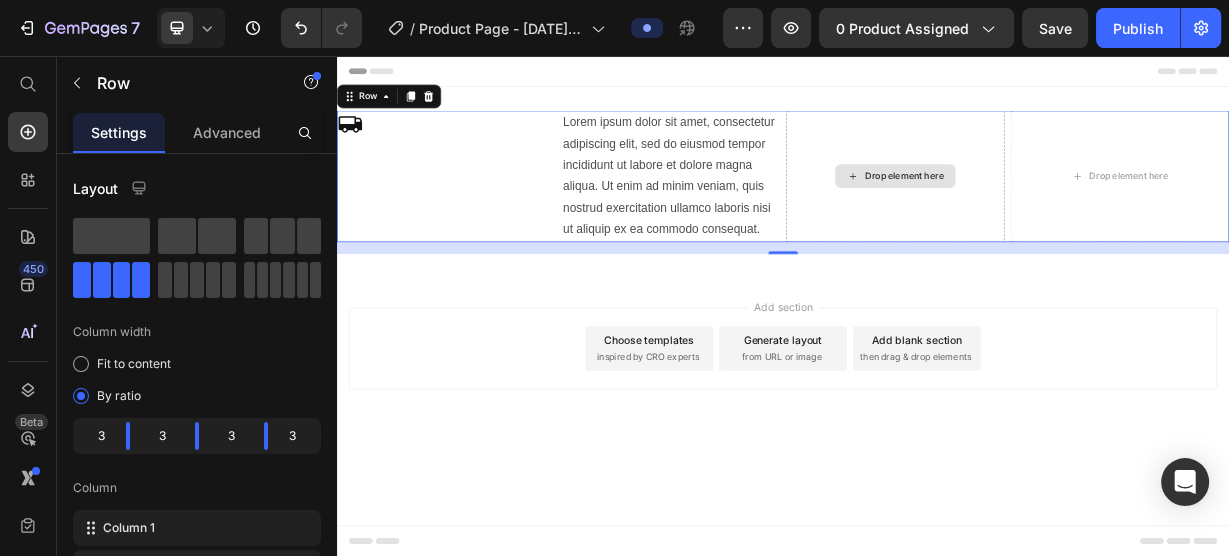 click on "Drop element here" at bounding box center [1100, 217] 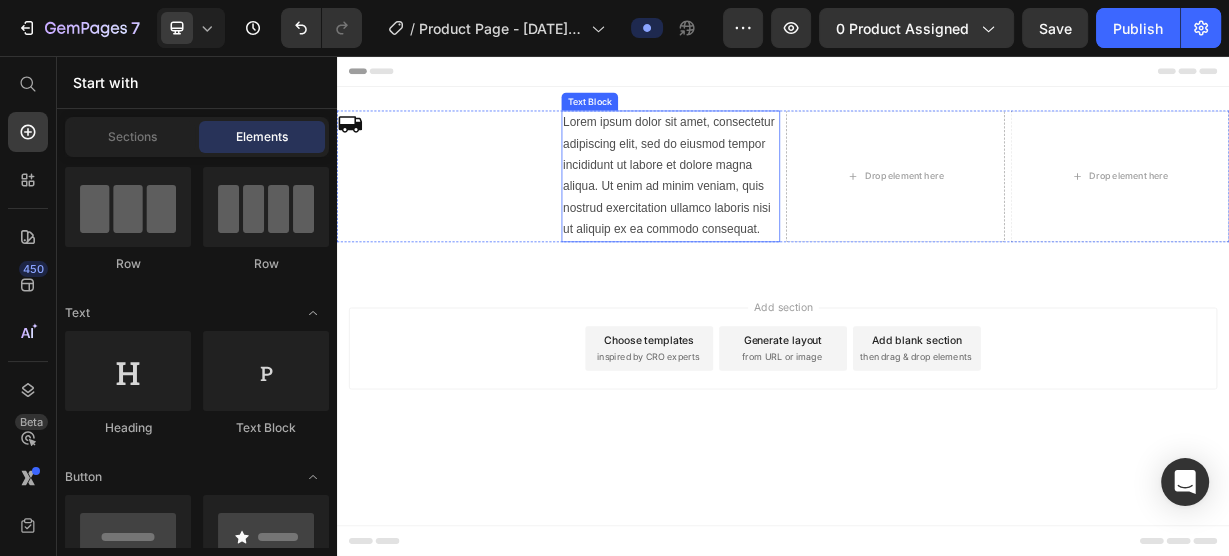 click on "Lorem ipsum dolor sit amet, consectetur adipiscing elit, sed do eiusmod tempor incididunt ut labore et dolore magna aliqua. Ut enim ad minim veniam, quis nostrud exercitation ullamco laboris nisi ut aliquip ex ea commodo consequat." at bounding box center [786, 217] 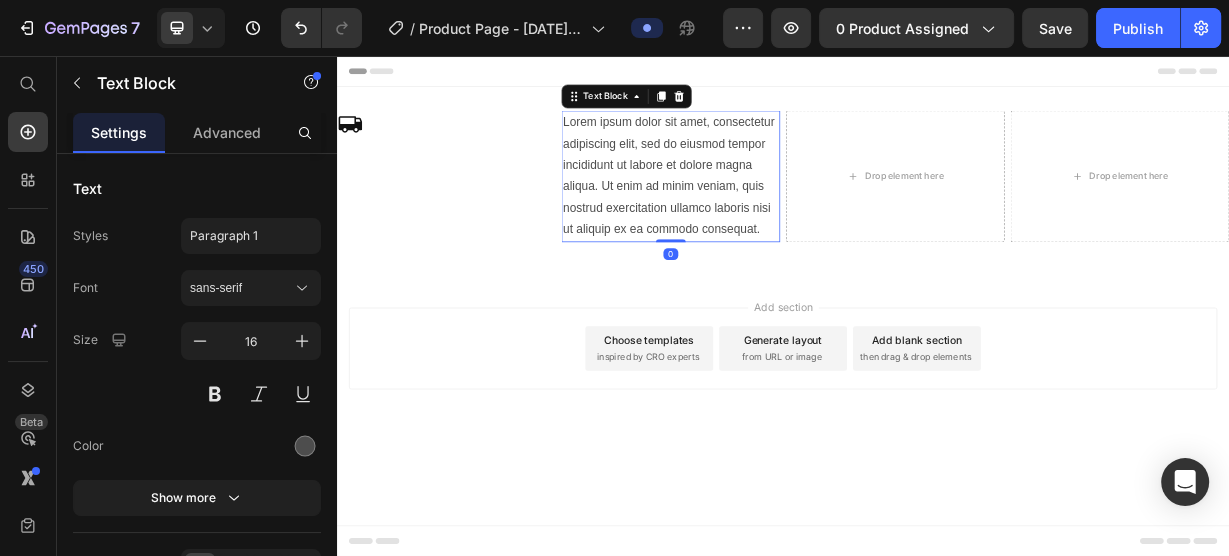 click on "Lorem ipsum dolor sit amet, consectetur adipiscing elit, sed do eiusmod tempor incididunt ut labore et dolore magna aliqua. Ut enim ad minim veniam, quis nostrud exercitation ullamco laboris nisi ut aliquip ex ea commodo consequat." at bounding box center (786, 217) 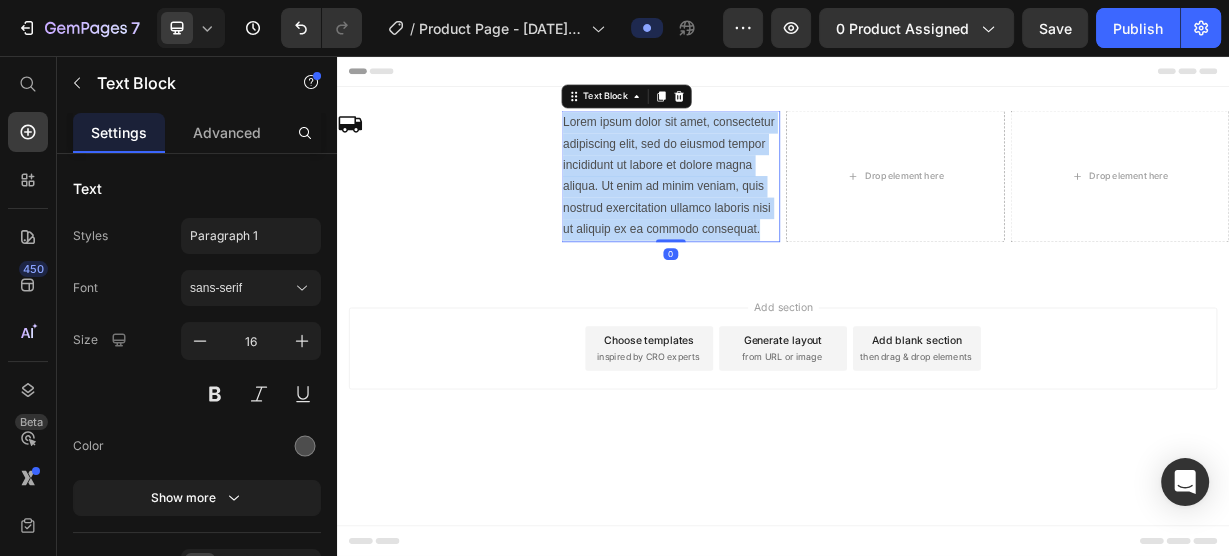 click on "Lorem ipsum dolor sit amet, consectetur adipiscing elit, sed do eiusmod tempor incididunt ut labore et dolore magna aliqua. Ut enim ad minim veniam, quis nostrud exercitation ullamco laboris nisi ut aliquip ex ea commodo consequat." at bounding box center (786, 217) 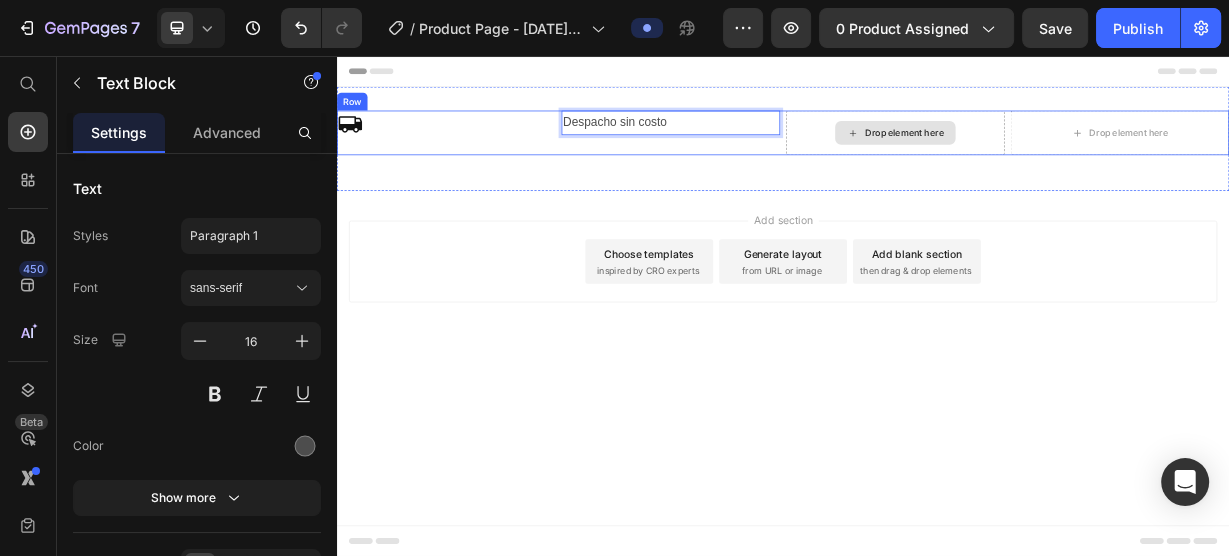 click on "Drop element here" at bounding box center [1100, 159] 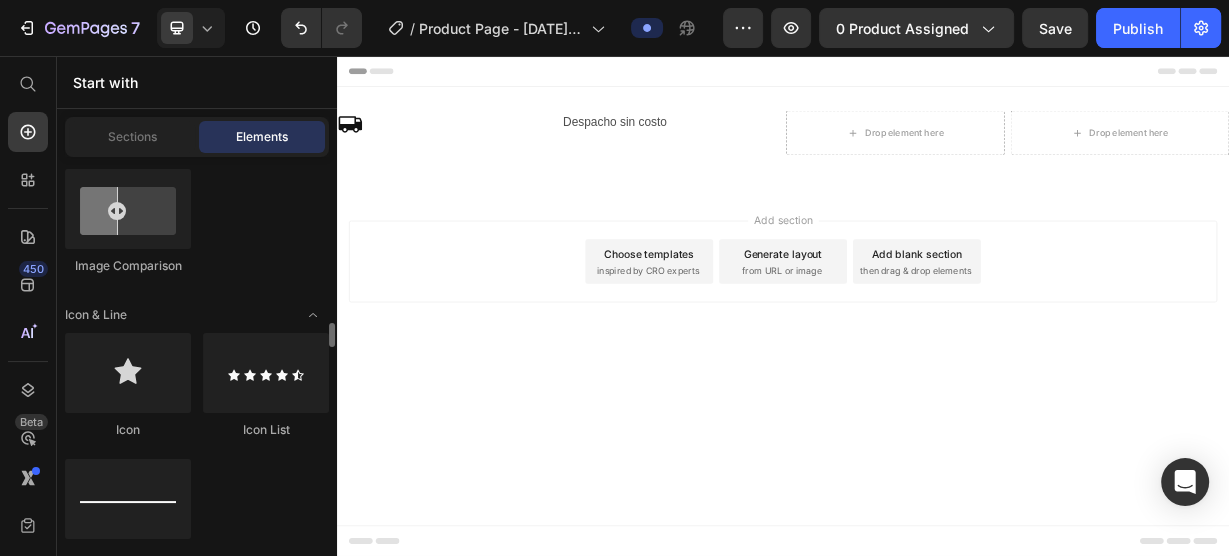 scroll, scrollTop: 1360, scrollLeft: 0, axis: vertical 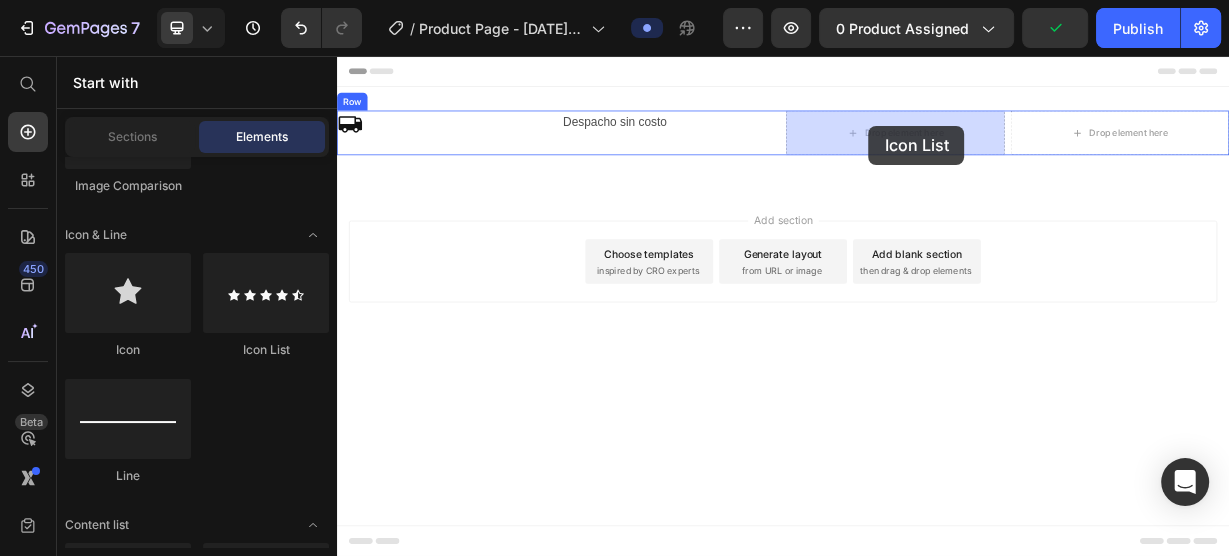 drag, startPoint x: 595, startPoint y: 363, endPoint x: 1052, endPoint y: 150, distance: 504.20035 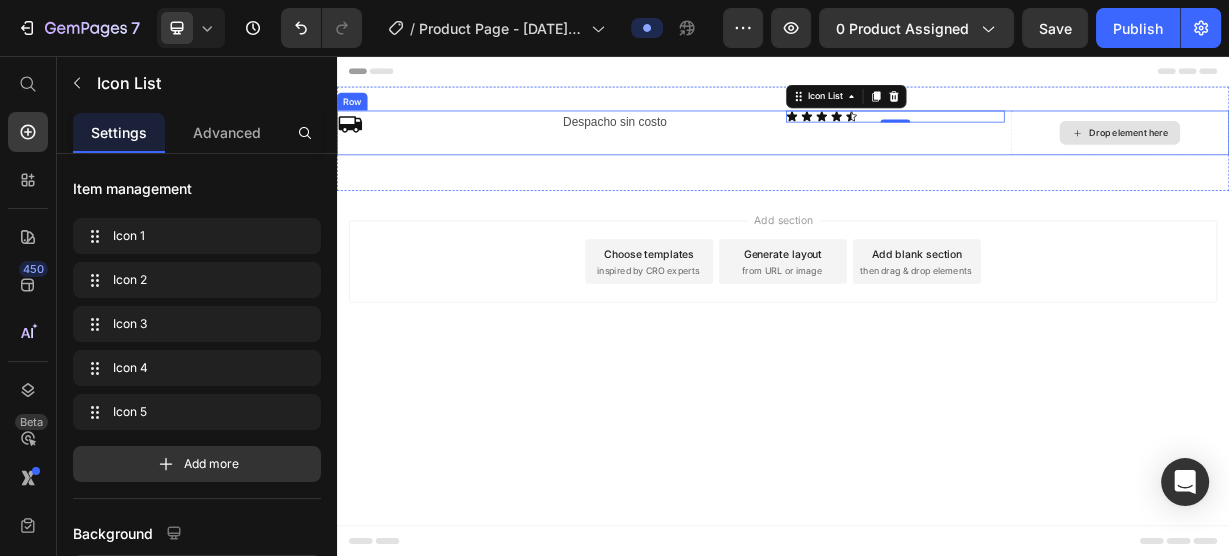 click on "Drop element here" at bounding box center [1402, 159] 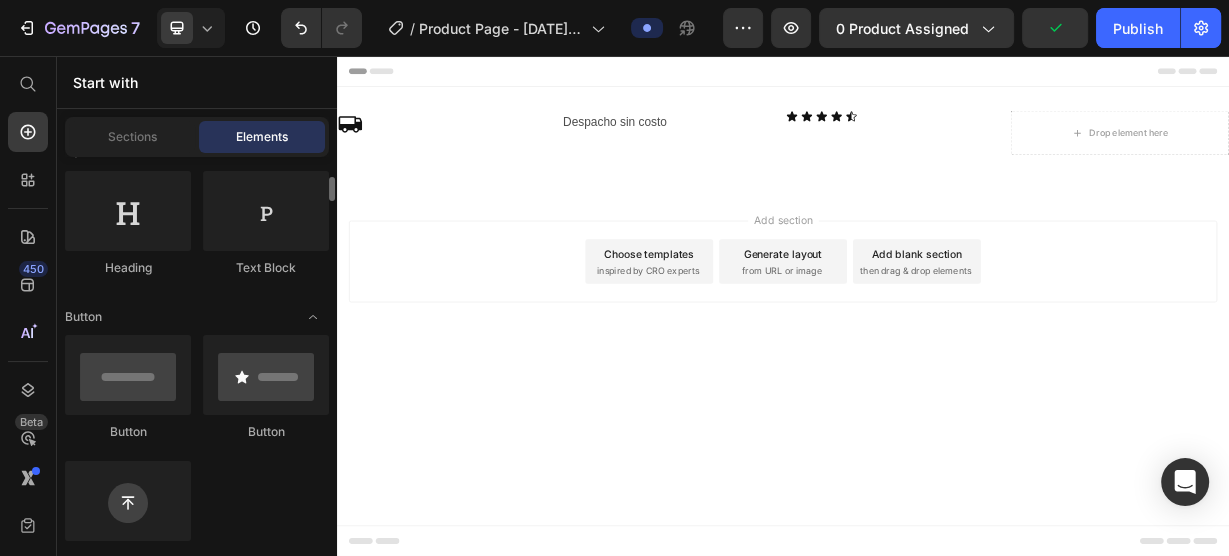 scroll, scrollTop: 240, scrollLeft: 0, axis: vertical 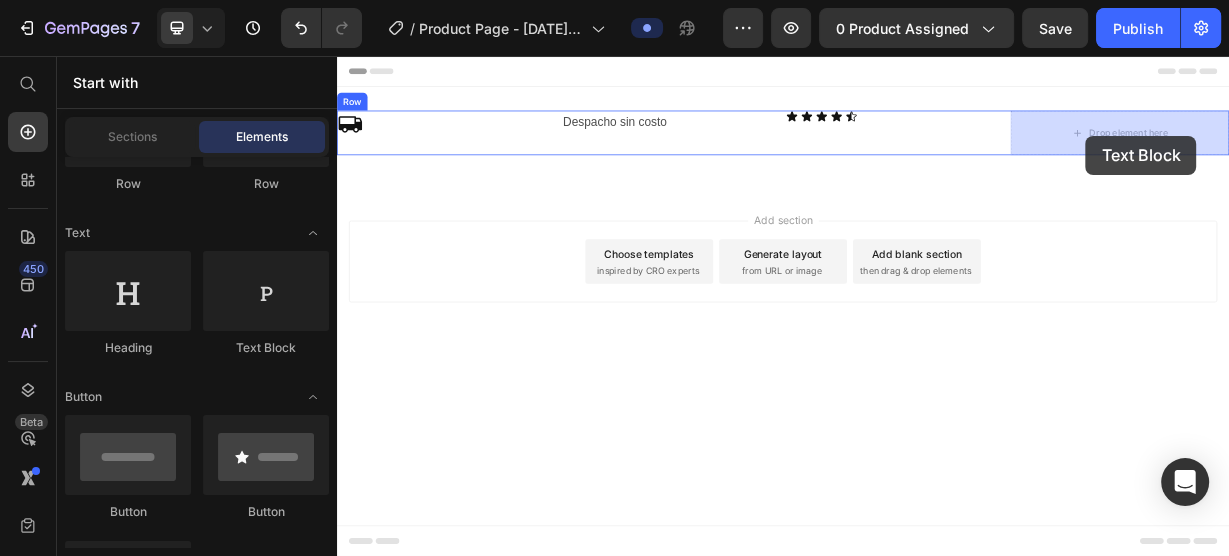 drag, startPoint x: 941, startPoint y: 333, endPoint x: 1344, endPoint y: 163, distance: 437.38885 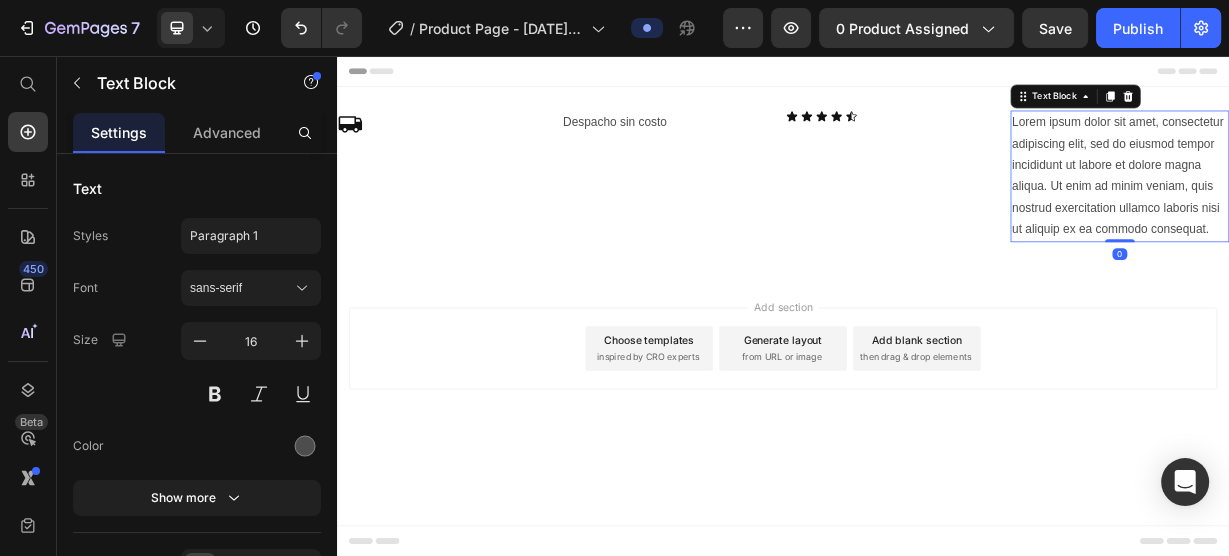 click on "Lorem ipsum dolor sit amet, consectetur adipiscing elit, sed do eiusmod tempor incididunt ut labore et dolore magna aliqua. Ut enim ad minim veniam, quis nostrud exercitation ullamco laboris nisi ut aliquip ex ea commodo consequat." at bounding box center (1390, 217) 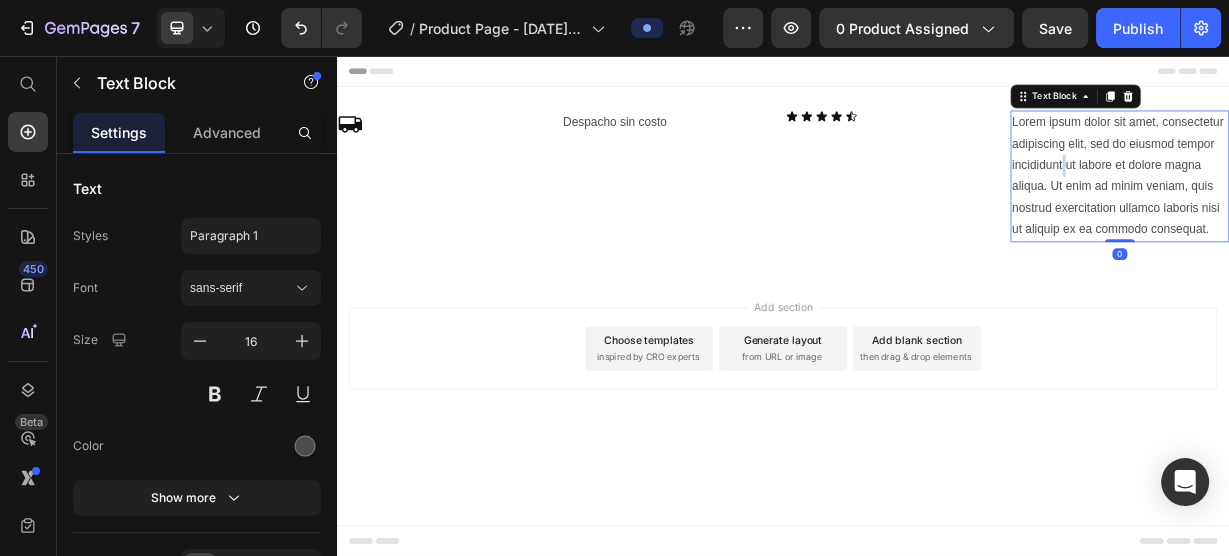 click on "Lorem ipsum dolor sit amet, consectetur adipiscing elit, sed do eiusmod tempor incididunt ut labore et dolore magna aliqua. Ut enim ad minim veniam, quis nostrud exercitation ullamco laboris nisi ut aliquip ex ea commodo consequat." at bounding box center (1390, 217) 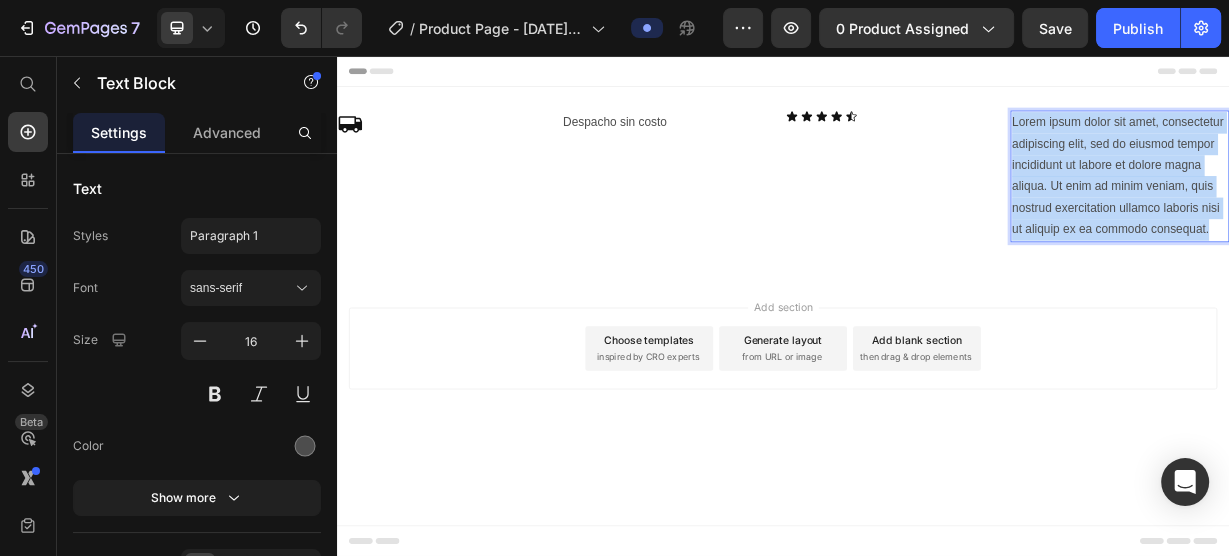 click on "Lorem ipsum dolor sit amet, consectetur adipiscing elit, sed do eiusmod tempor incididunt ut labore et dolore magna aliqua. Ut enim ad minim veniam, quis nostrud exercitation ullamco laboris nisi ut aliquip ex ea commodo consequat." at bounding box center [1390, 217] 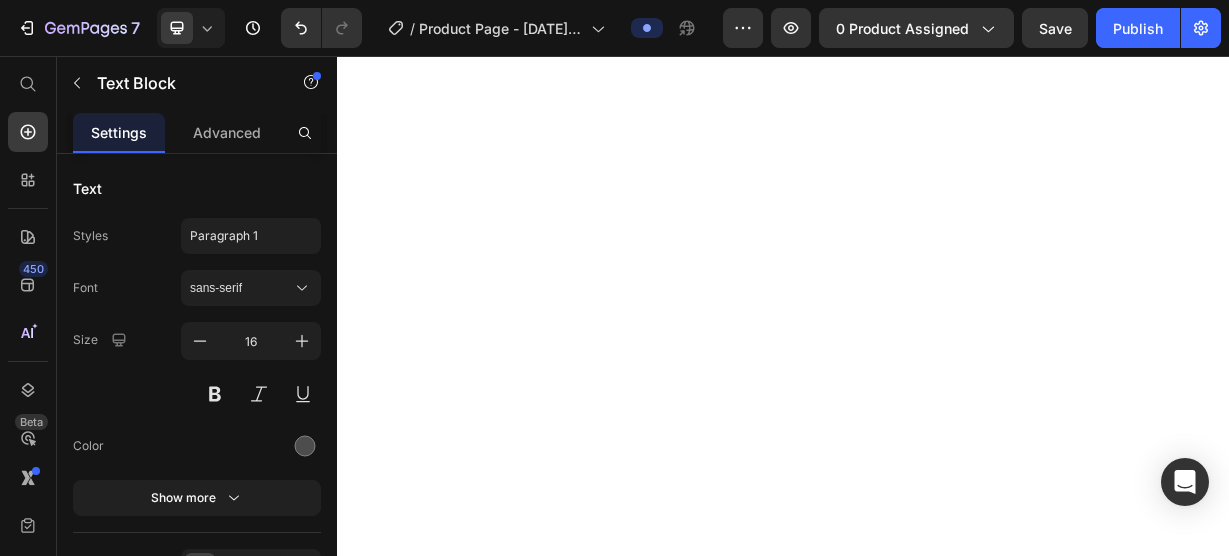 scroll, scrollTop: 0, scrollLeft: 0, axis: both 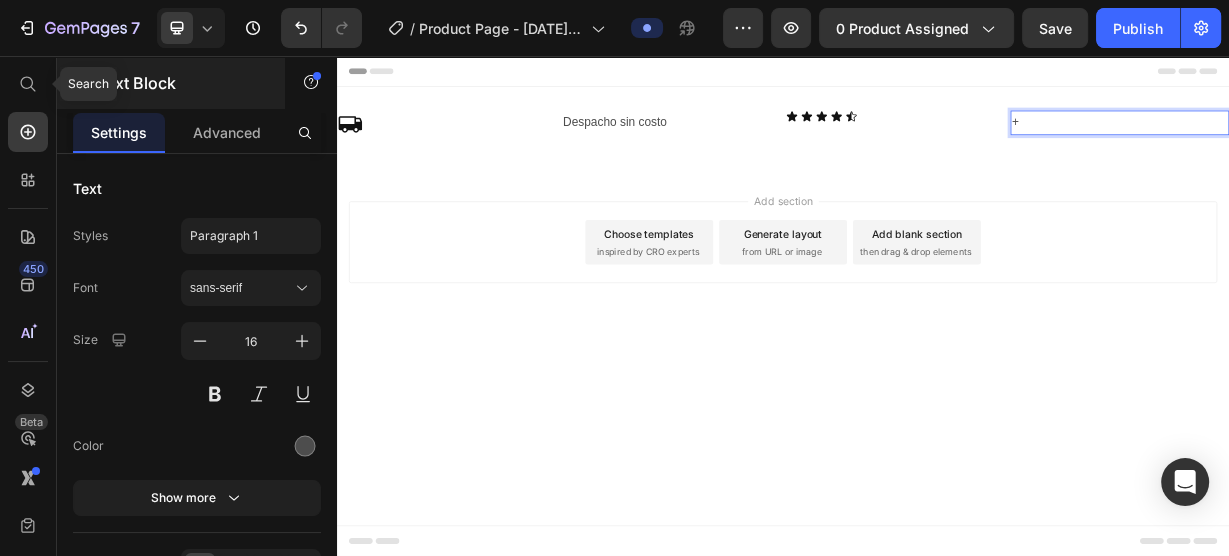 click at bounding box center (77, 83) 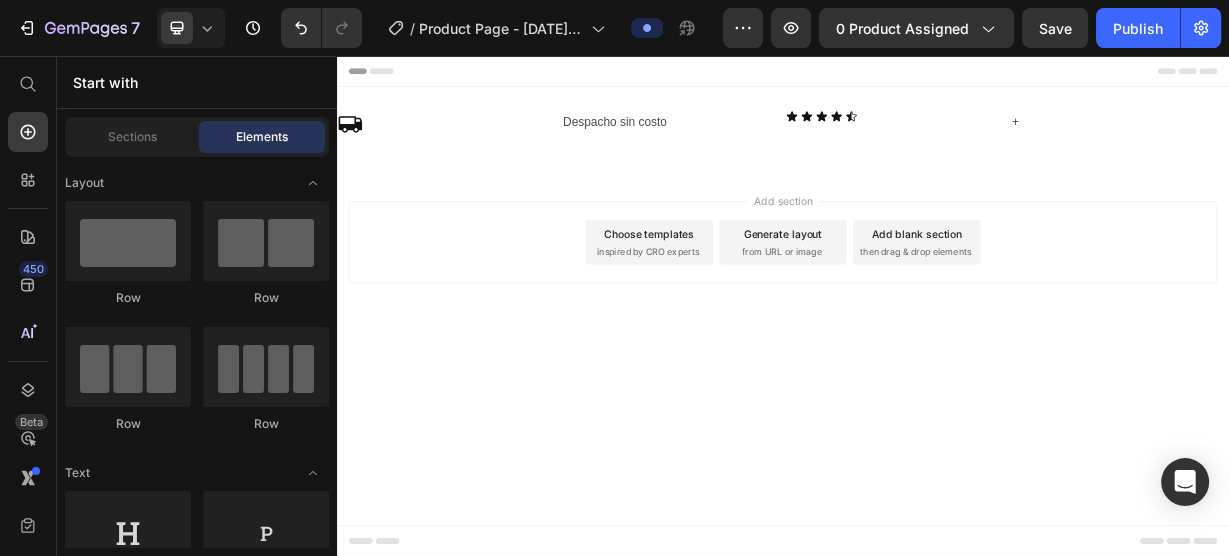 scroll, scrollTop: 0, scrollLeft: 0, axis: both 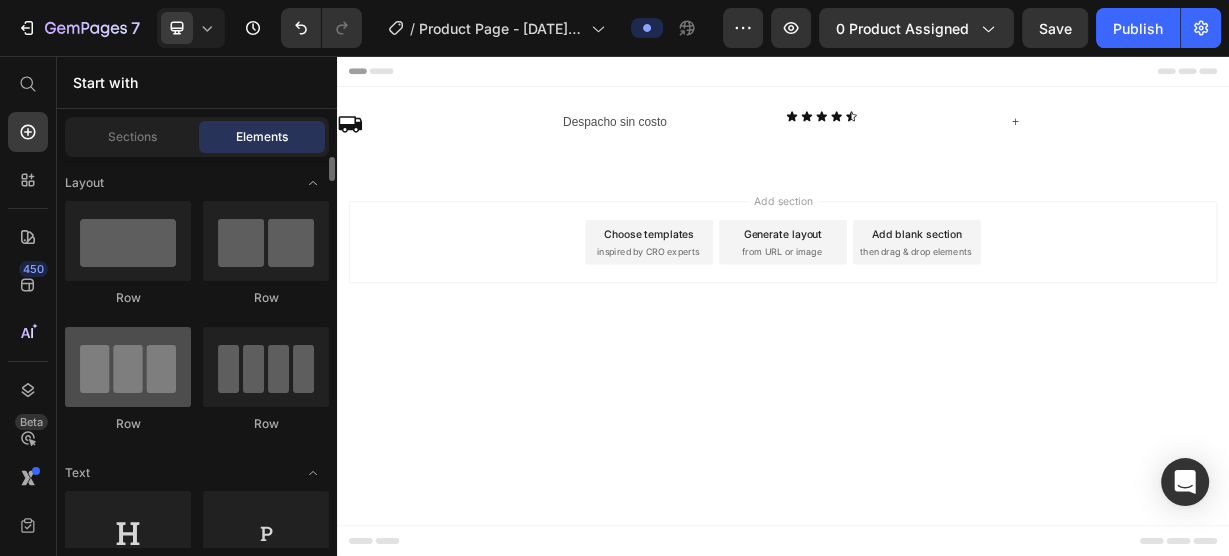 click at bounding box center [128, 367] 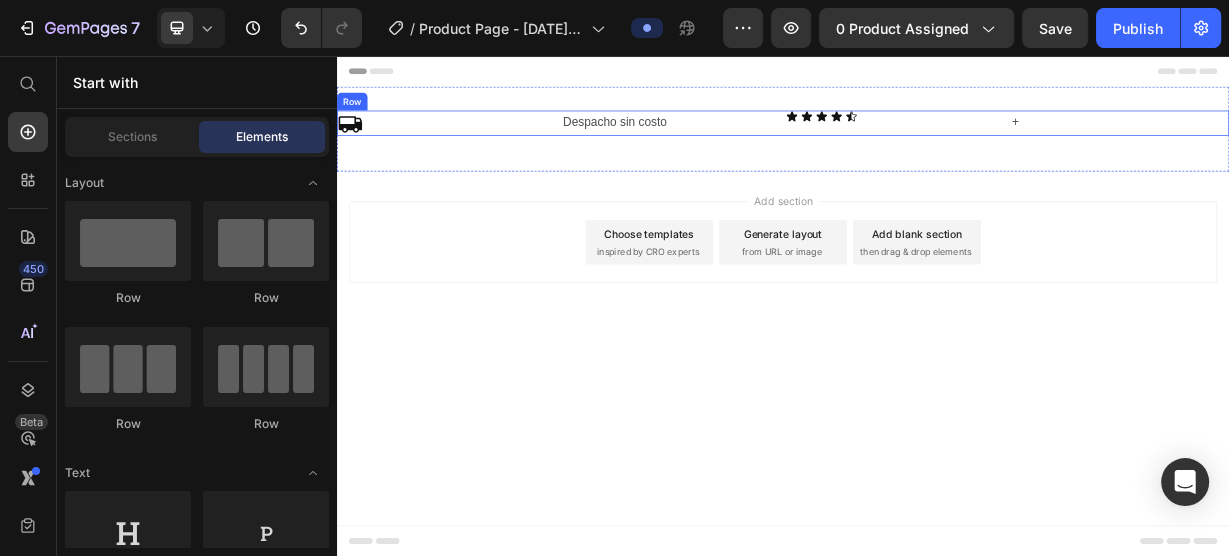 click on "Icon Icon Icon Icon Icon" at bounding box center (1088, 137) 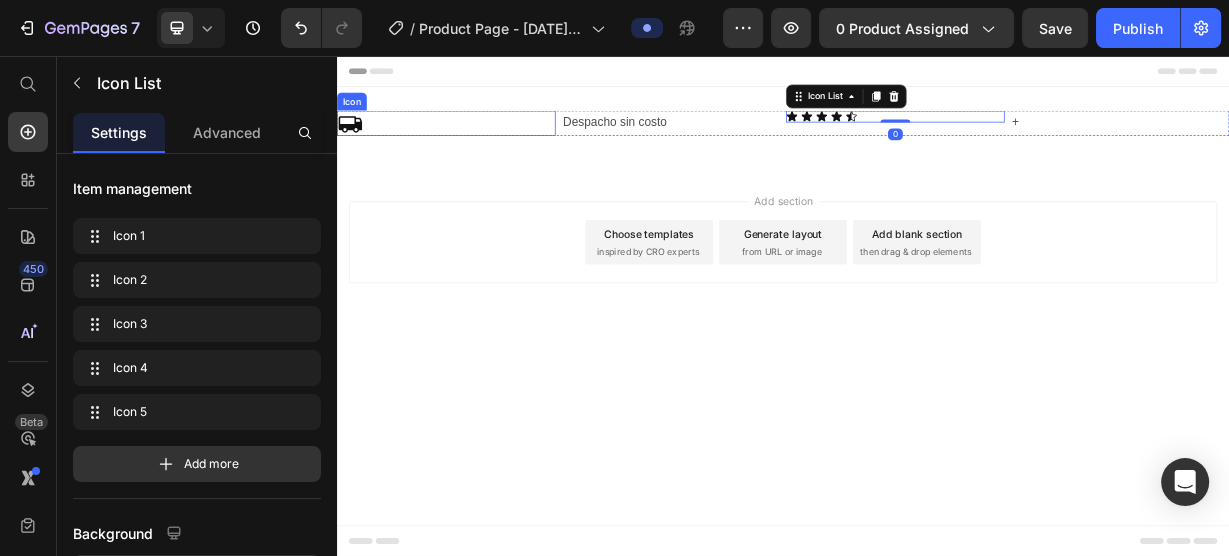 click on "Icon" at bounding box center [357, 117] 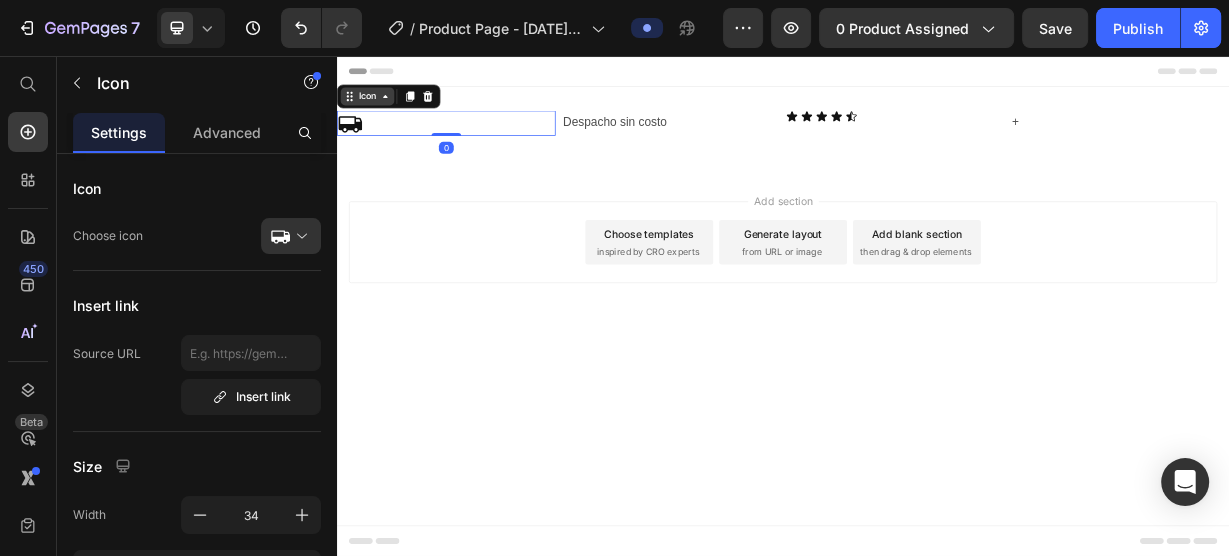 click 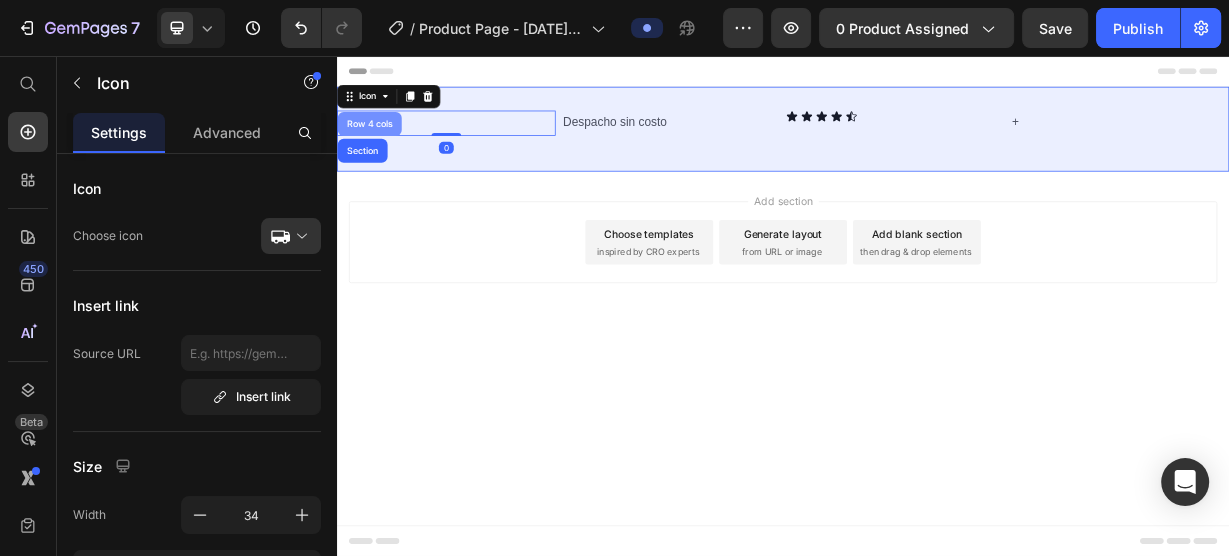 click on "Row 4 cols" at bounding box center (381, 147) 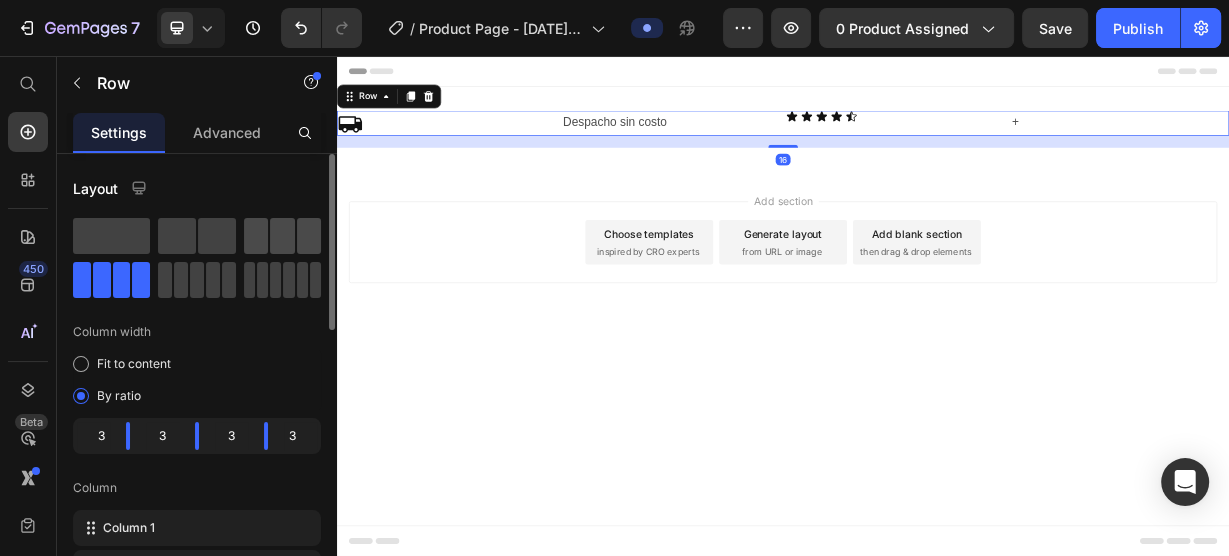 click 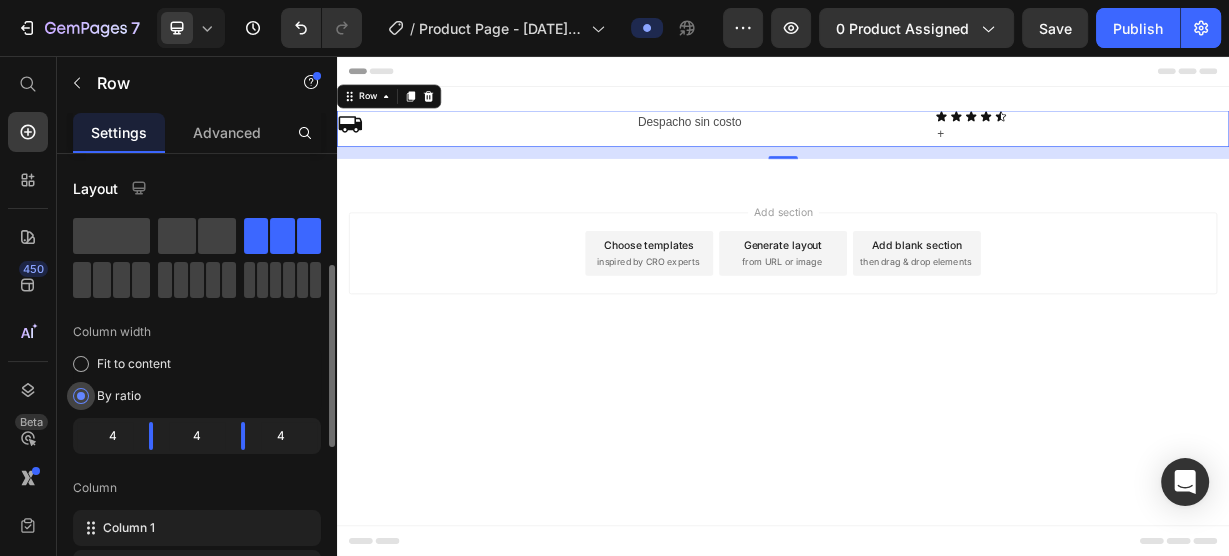 scroll, scrollTop: 80, scrollLeft: 0, axis: vertical 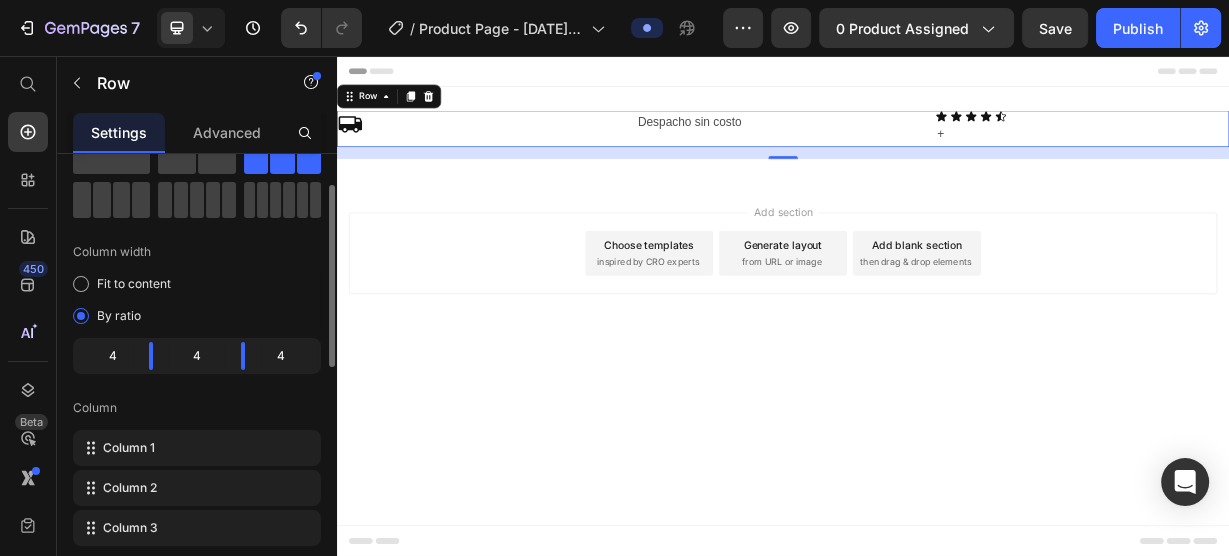 click on "Advanced" at bounding box center [227, 132] 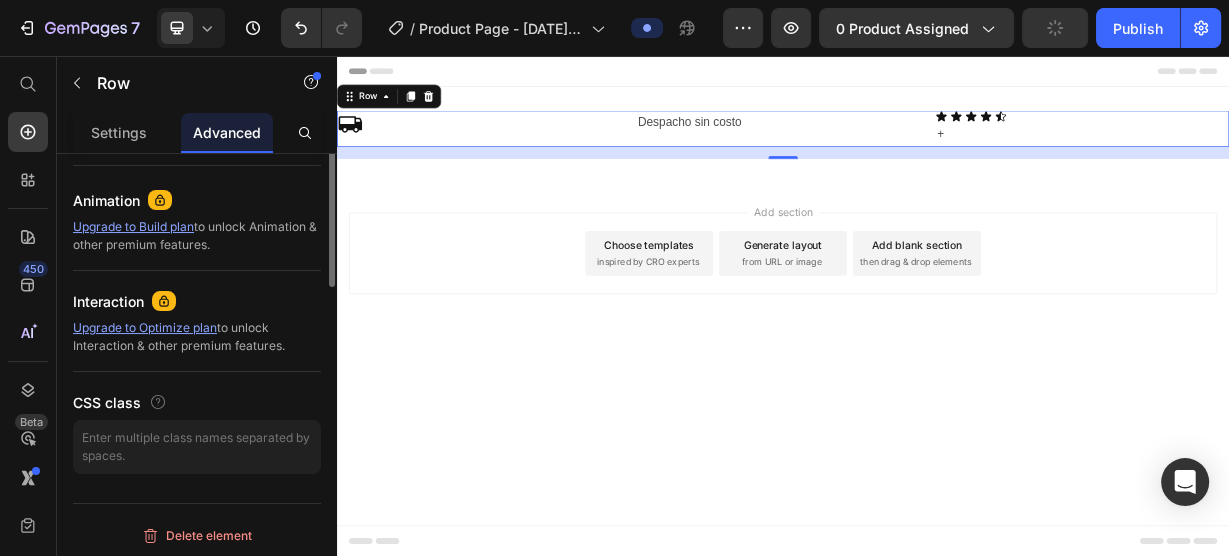scroll, scrollTop: 440, scrollLeft: 0, axis: vertical 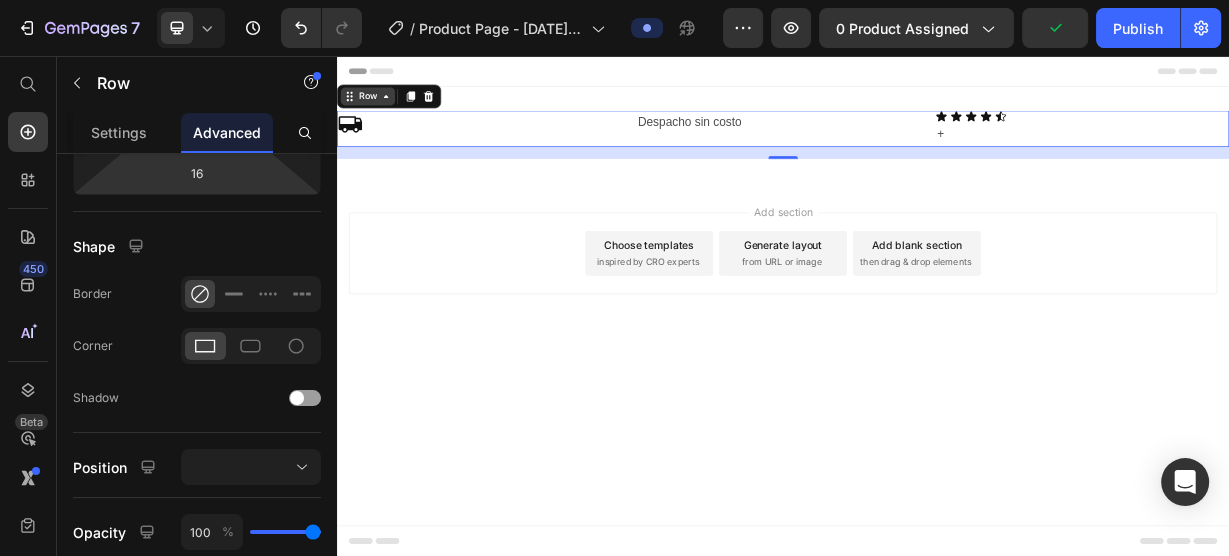 click 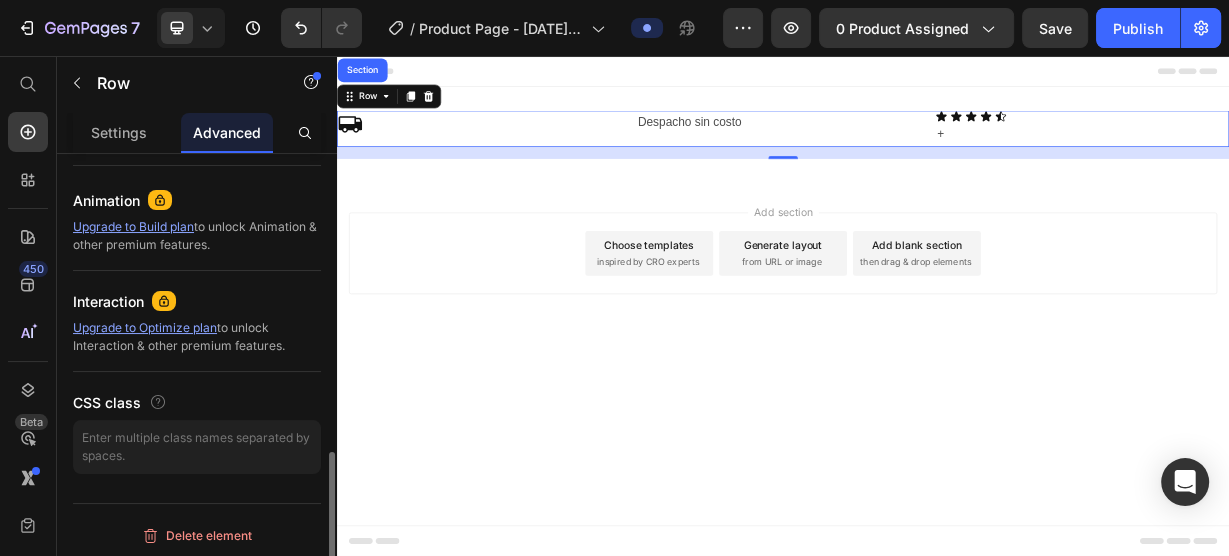 scroll, scrollTop: 761, scrollLeft: 0, axis: vertical 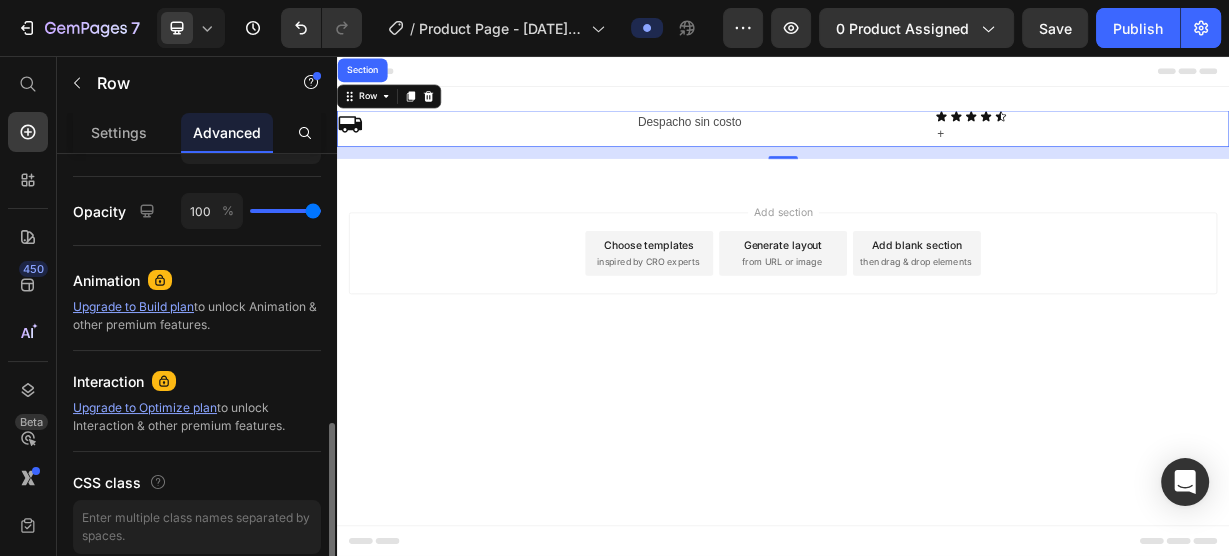 click on "Add section Choose templates inspired by CRO experts Generate layout from URL or image Add blank section then drag & drop elements" at bounding box center [937, 349] 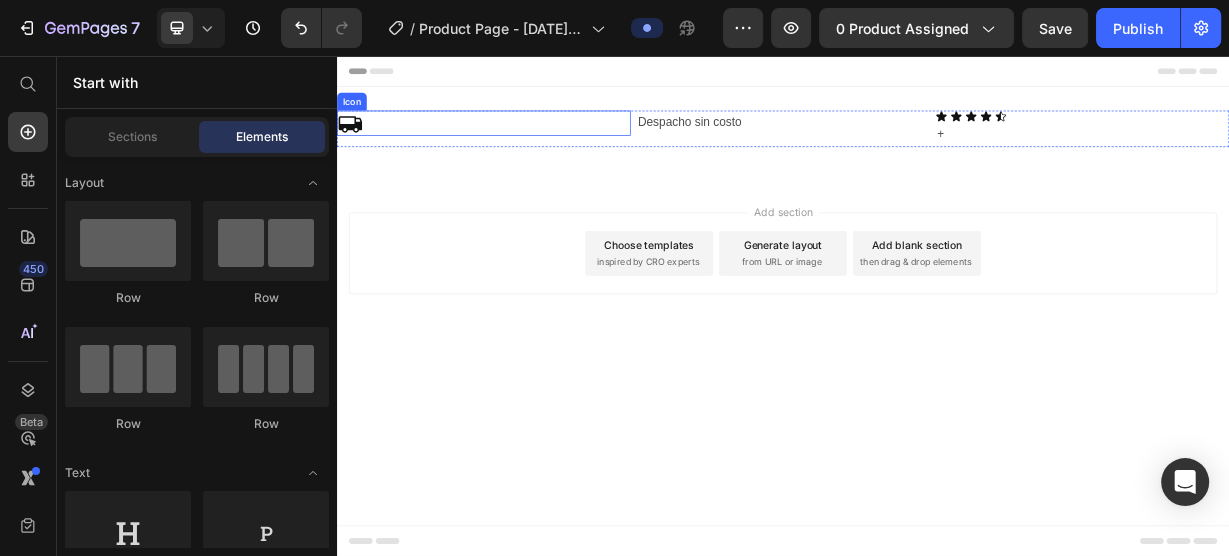 click on "Icon" at bounding box center [534, 146] 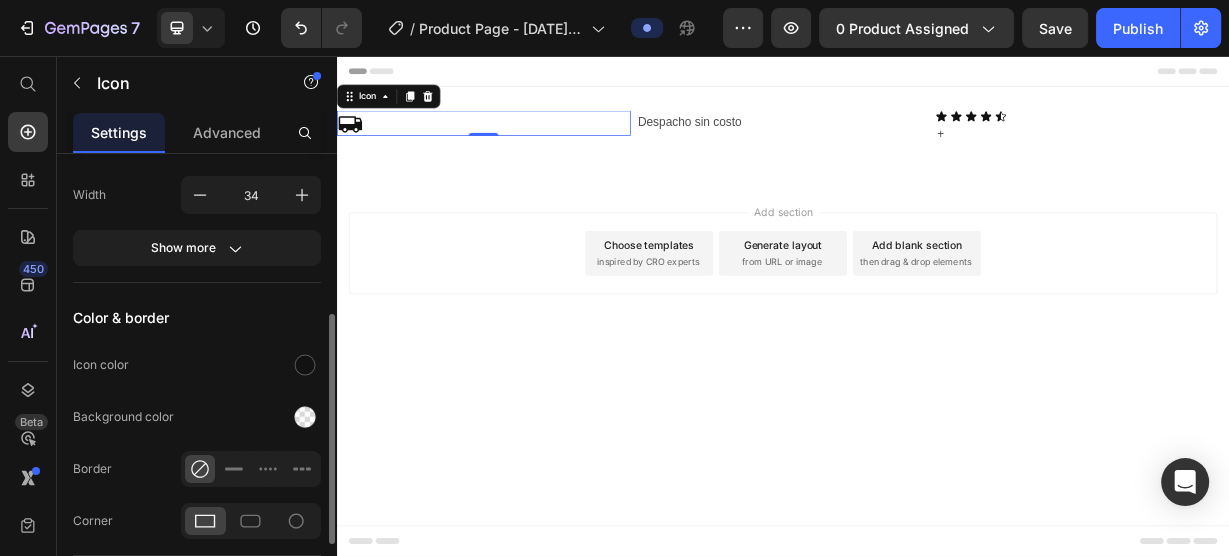scroll, scrollTop: 460, scrollLeft: 0, axis: vertical 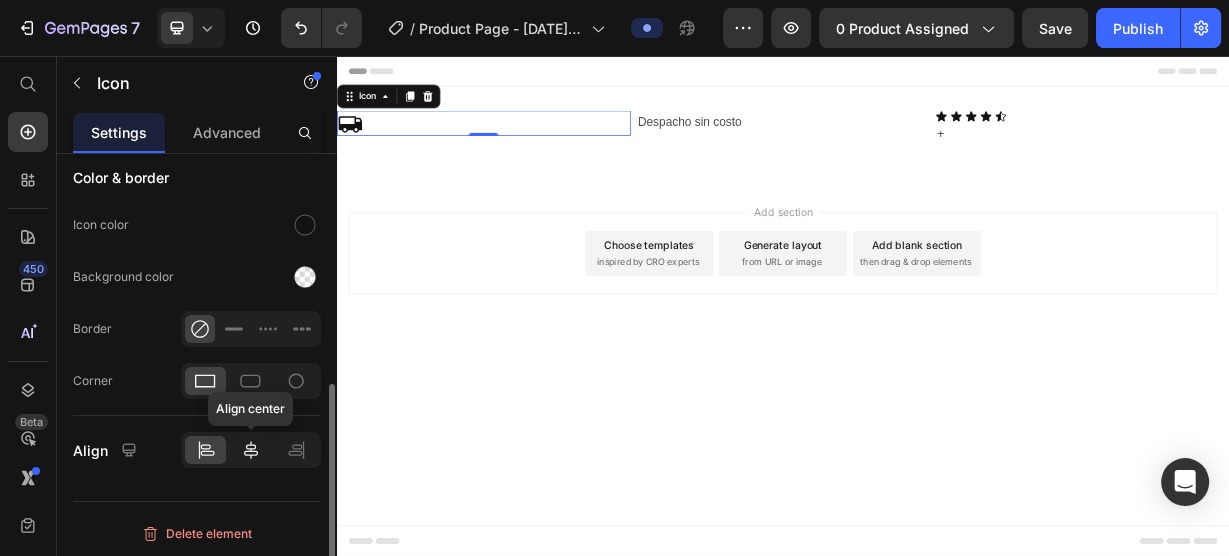 click 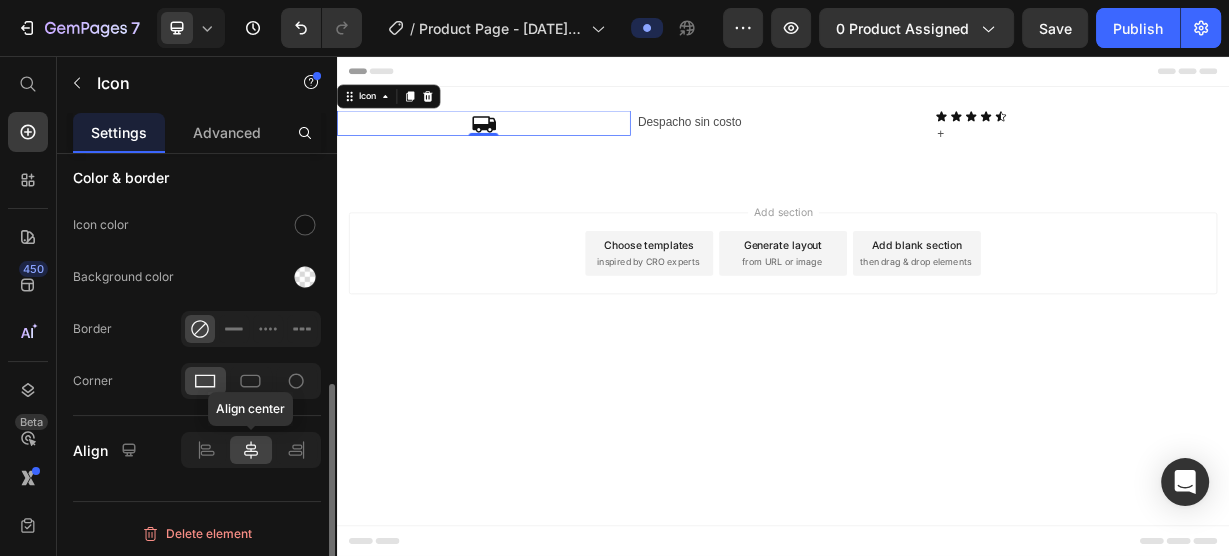scroll, scrollTop: 460, scrollLeft: 0, axis: vertical 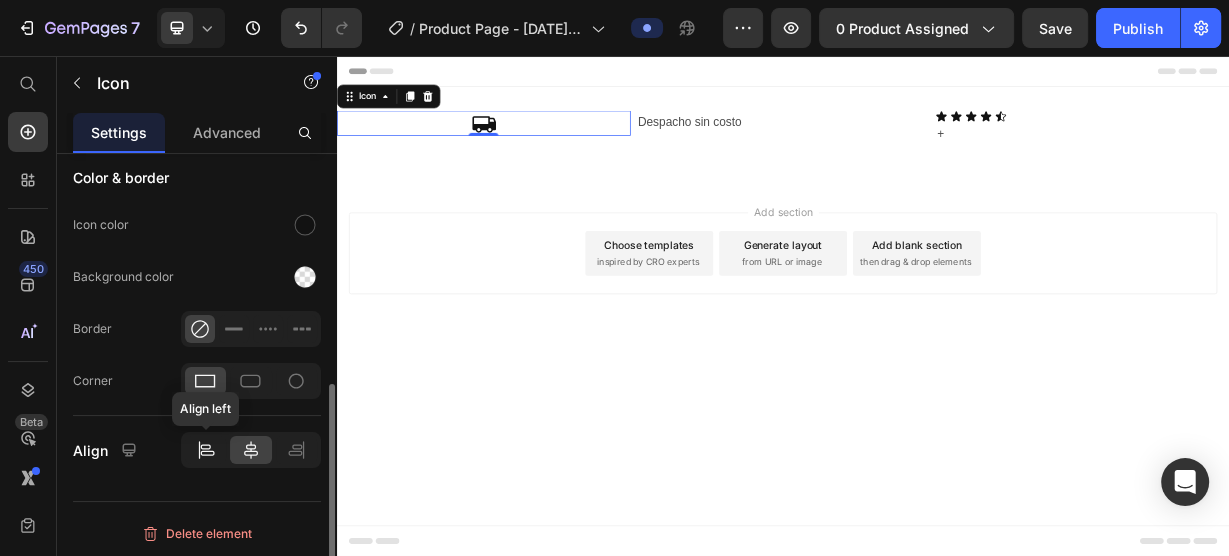 click 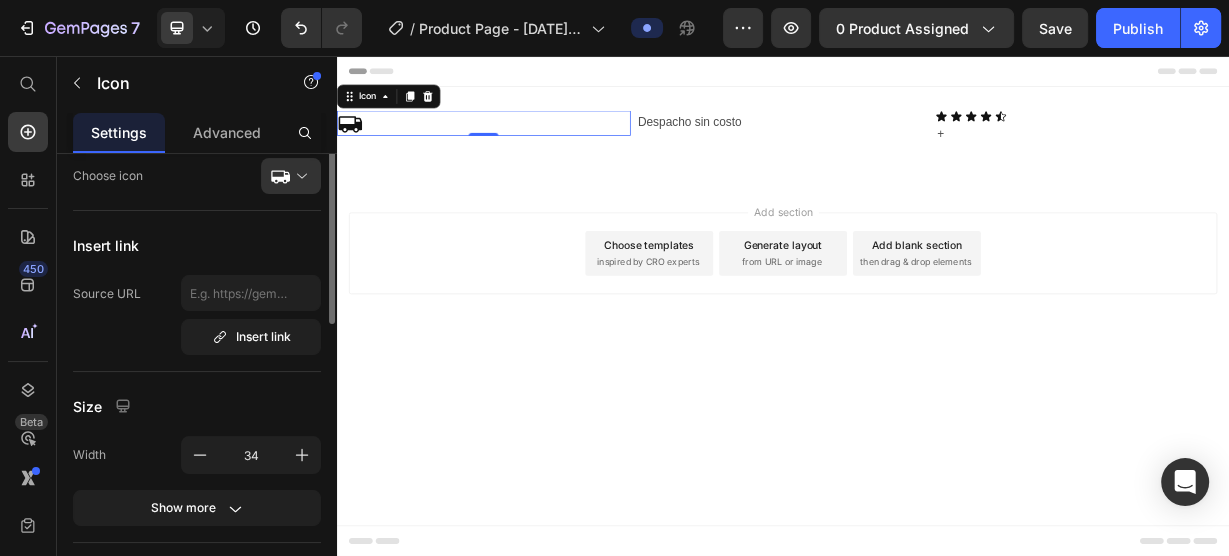 scroll, scrollTop: 0, scrollLeft: 0, axis: both 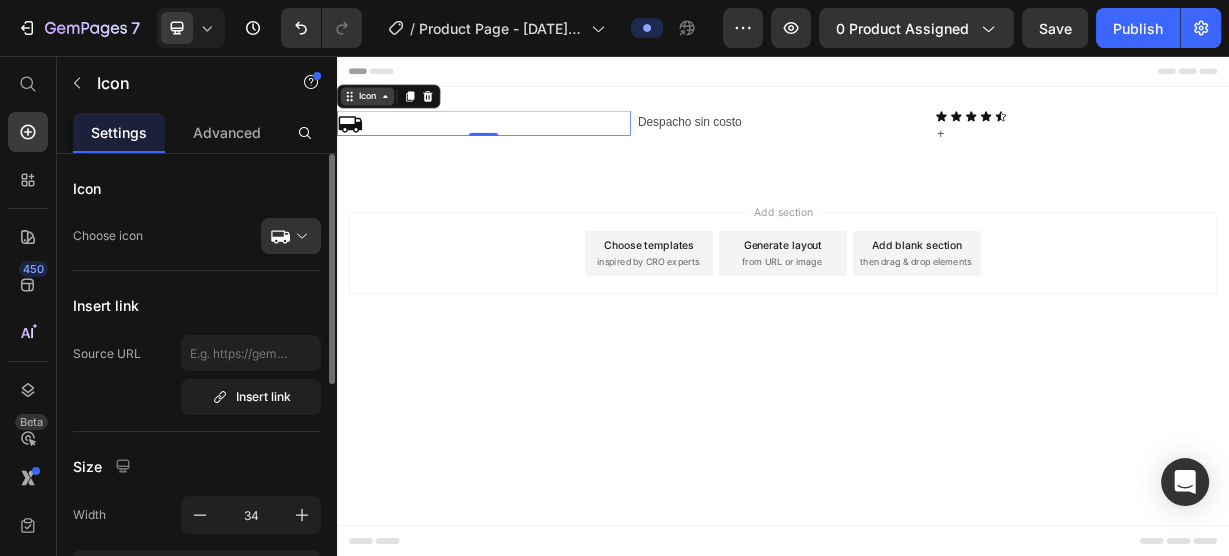 click 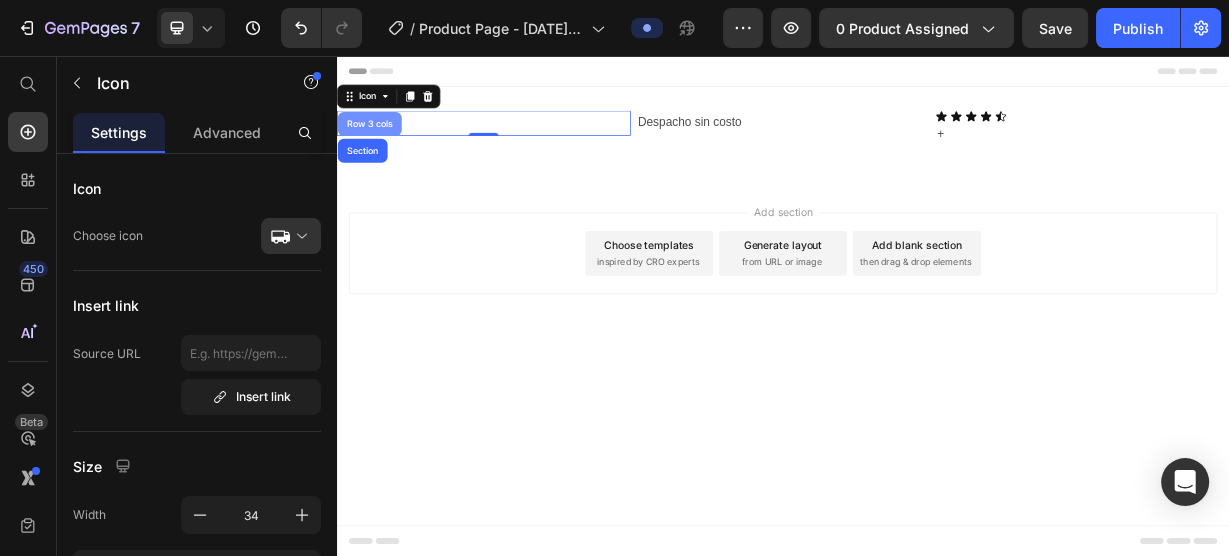 click on "Row 3 cols" at bounding box center [381, 147] 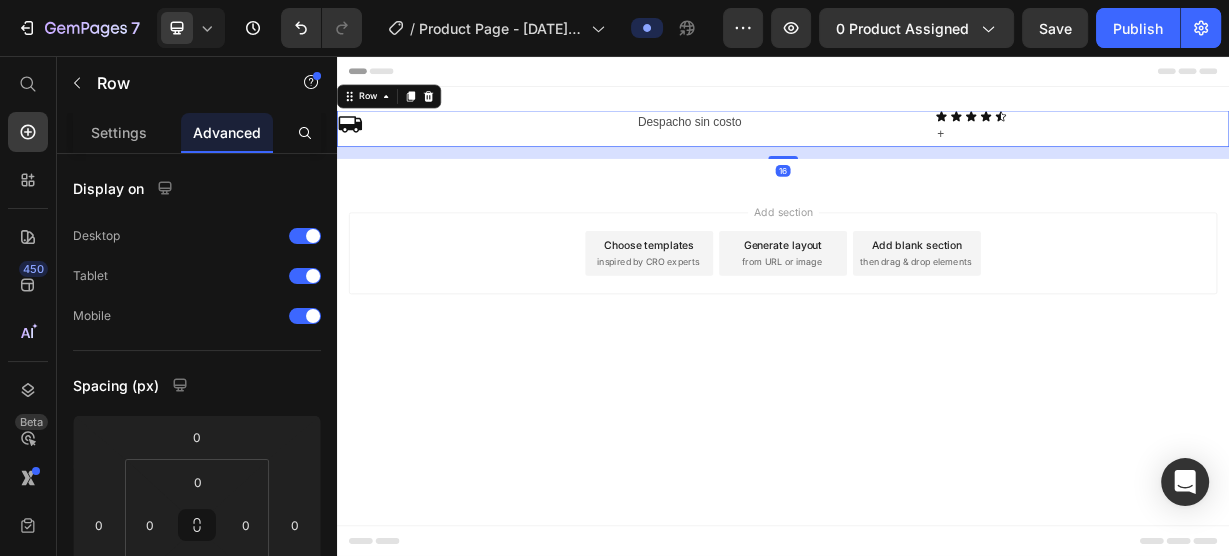 click on "Advanced" at bounding box center [227, 132] 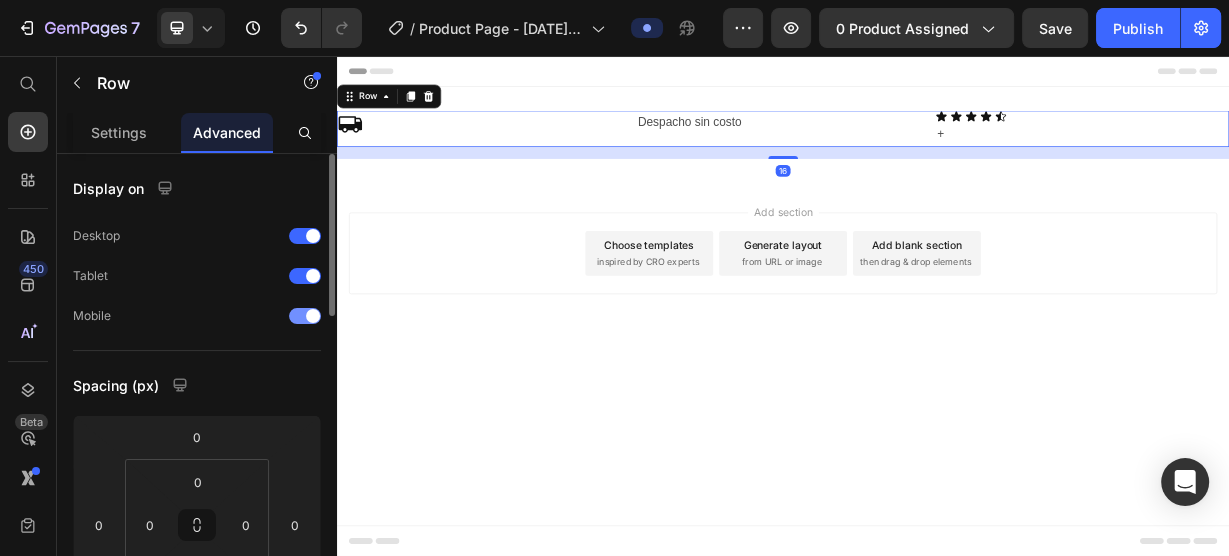 scroll, scrollTop: 240, scrollLeft: 0, axis: vertical 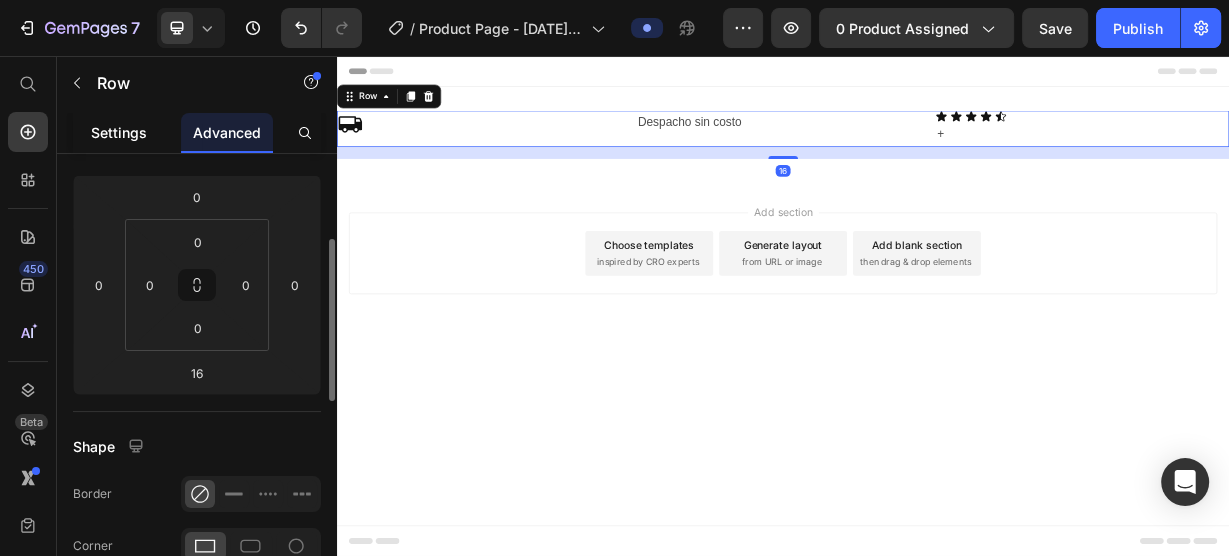click on "Settings" 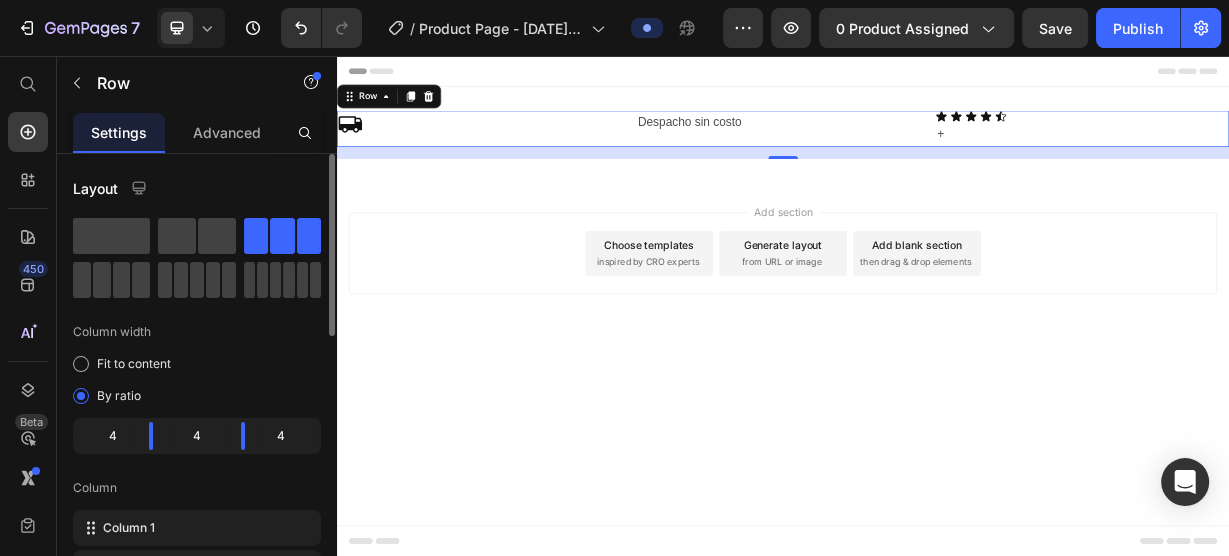 scroll, scrollTop: 80, scrollLeft: 0, axis: vertical 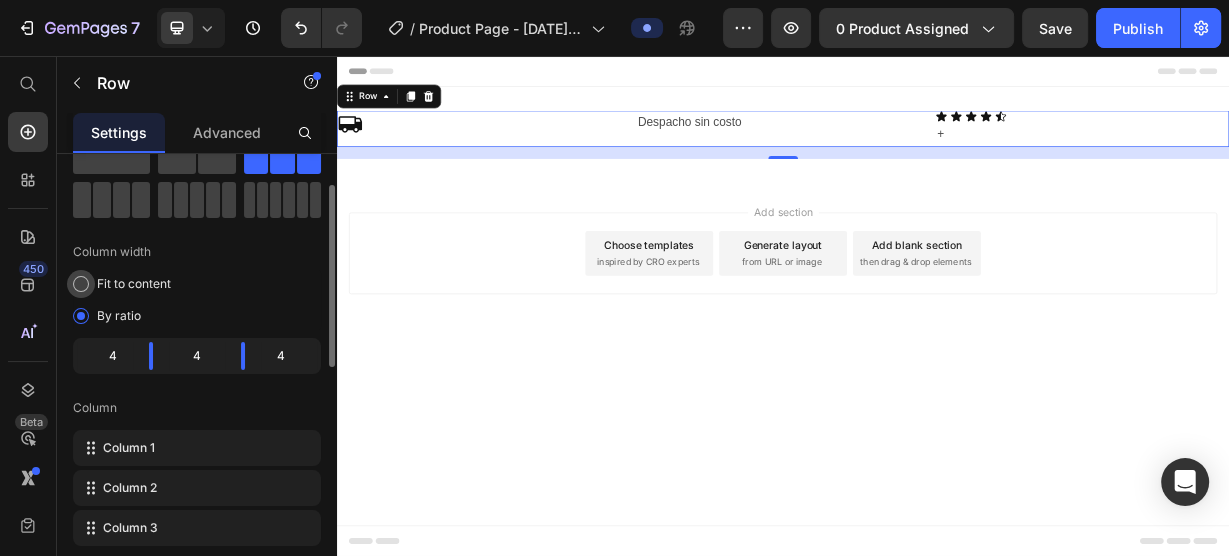 drag, startPoint x: 140, startPoint y: 272, endPoint x: 158, endPoint y: 317, distance: 48.466484 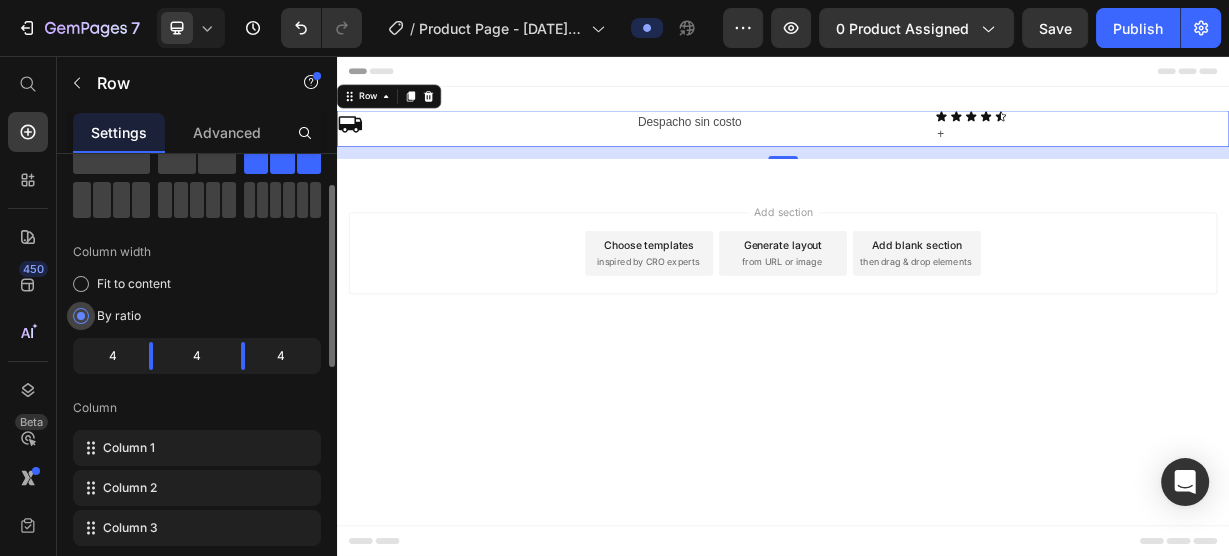 click on "Fit to content" 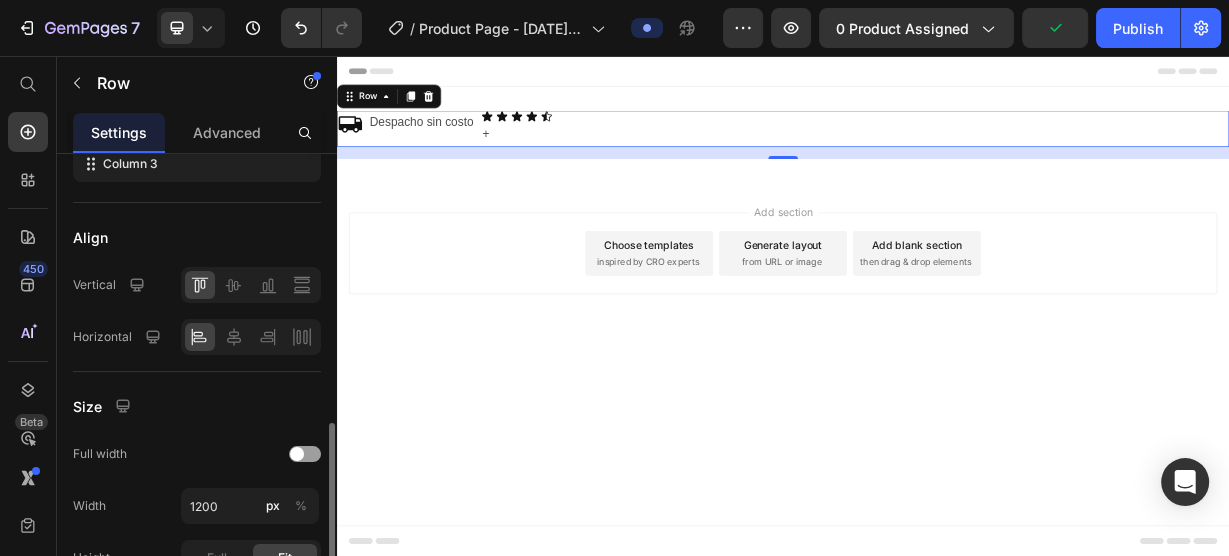 scroll, scrollTop: 480, scrollLeft: 0, axis: vertical 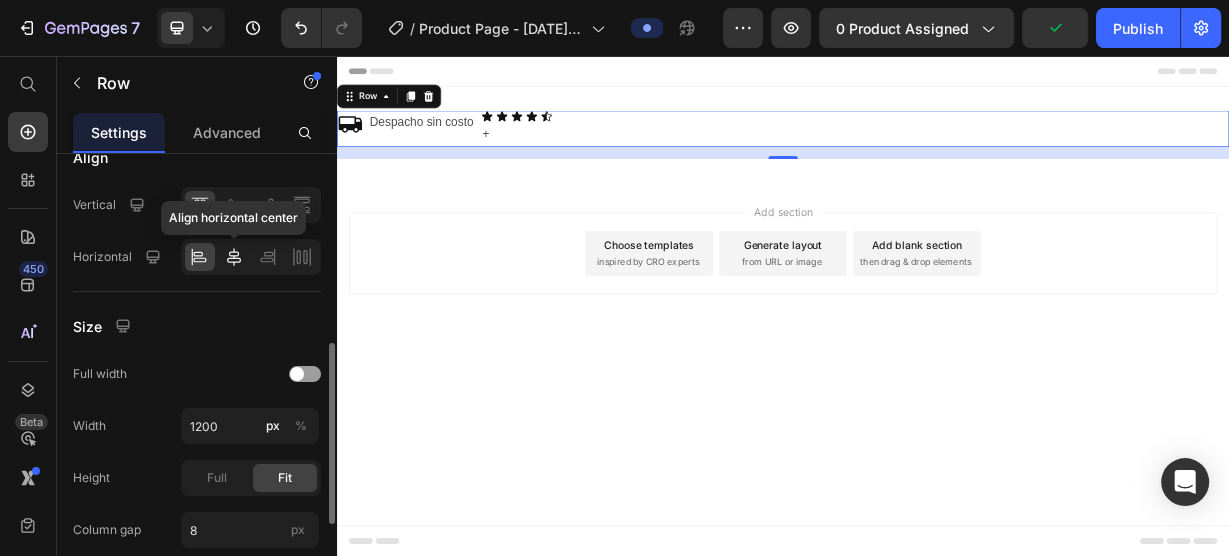 click 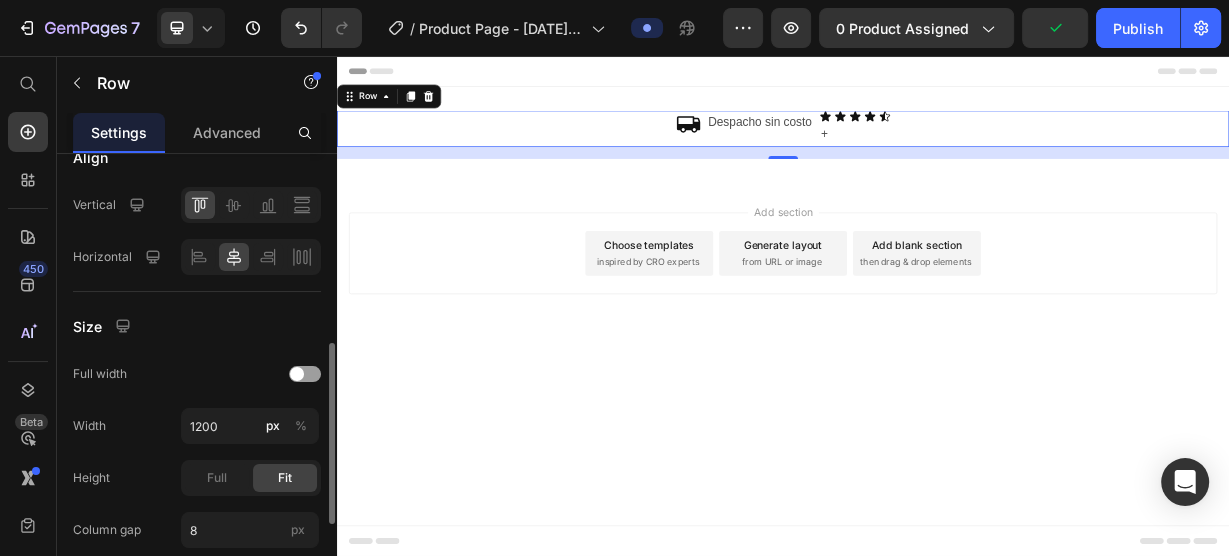 click 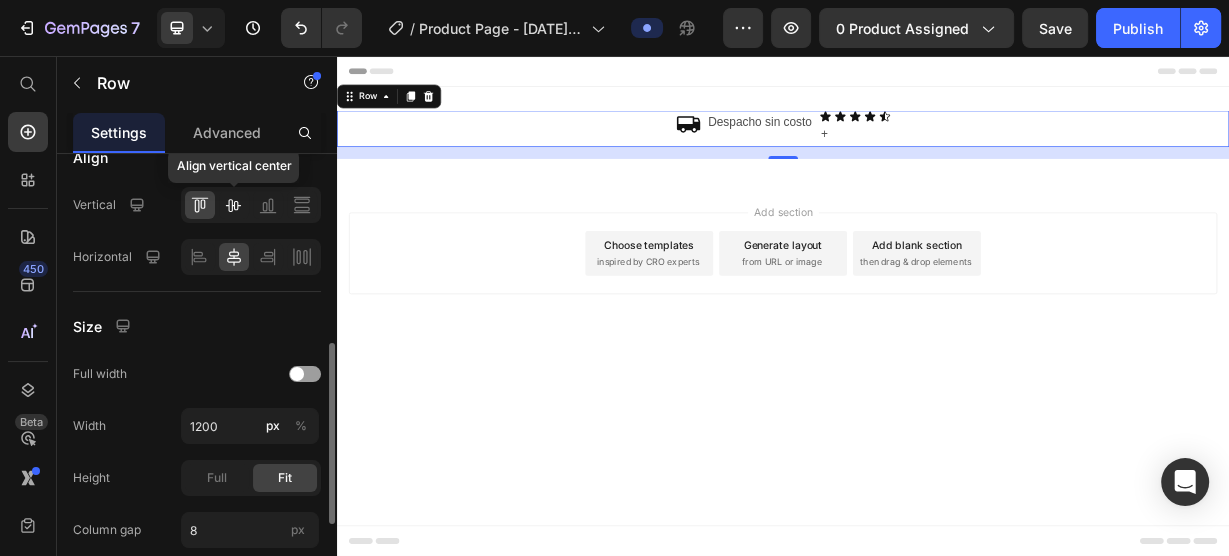click 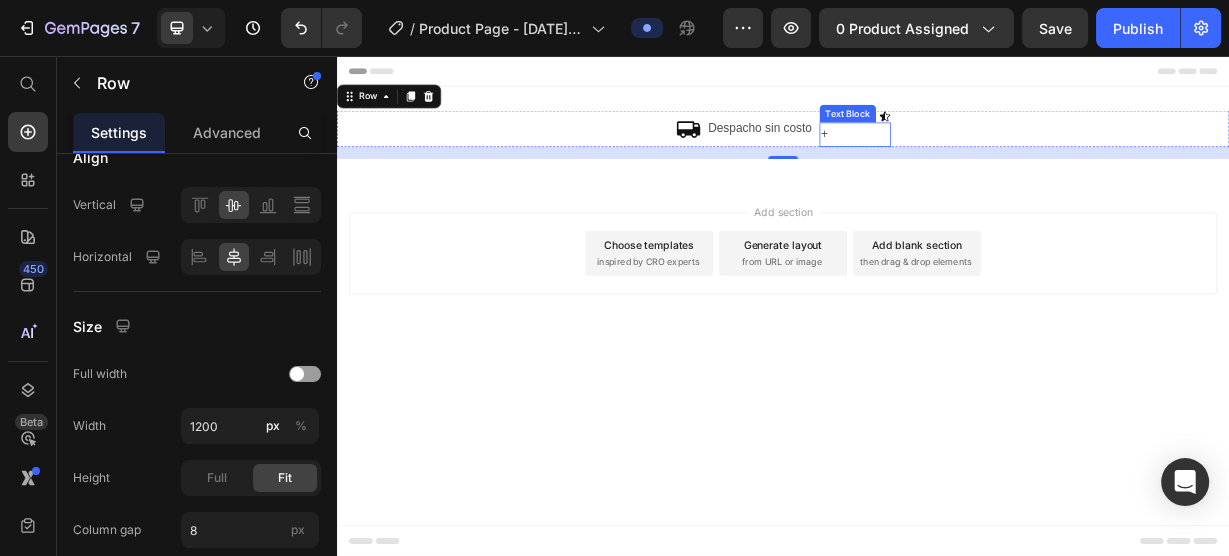 click on "+" at bounding box center [1034, 161] 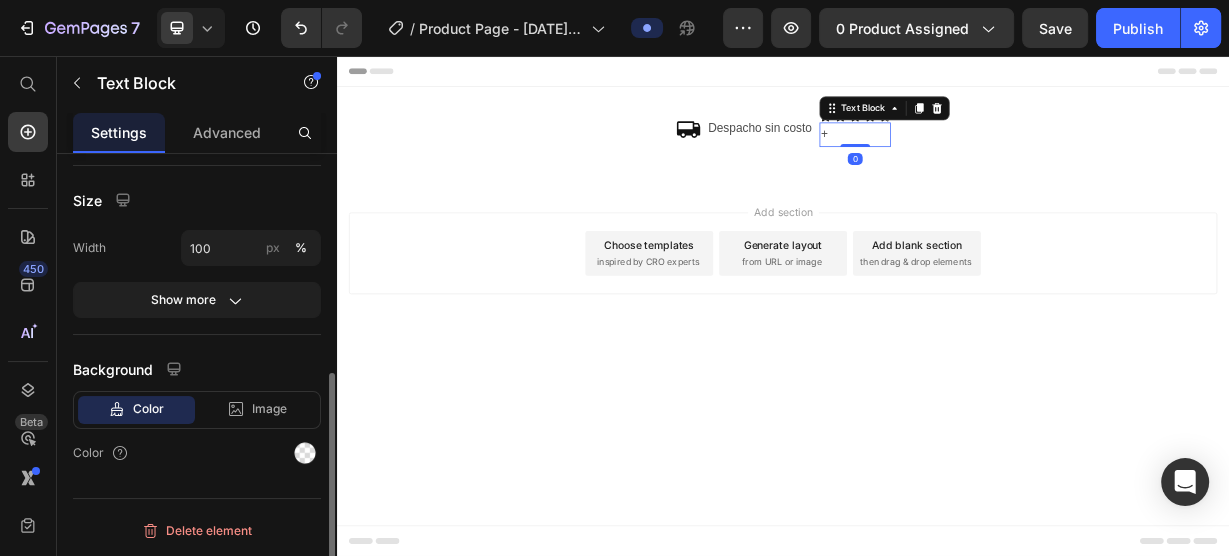 scroll, scrollTop: 0, scrollLeft: 0, axis: both 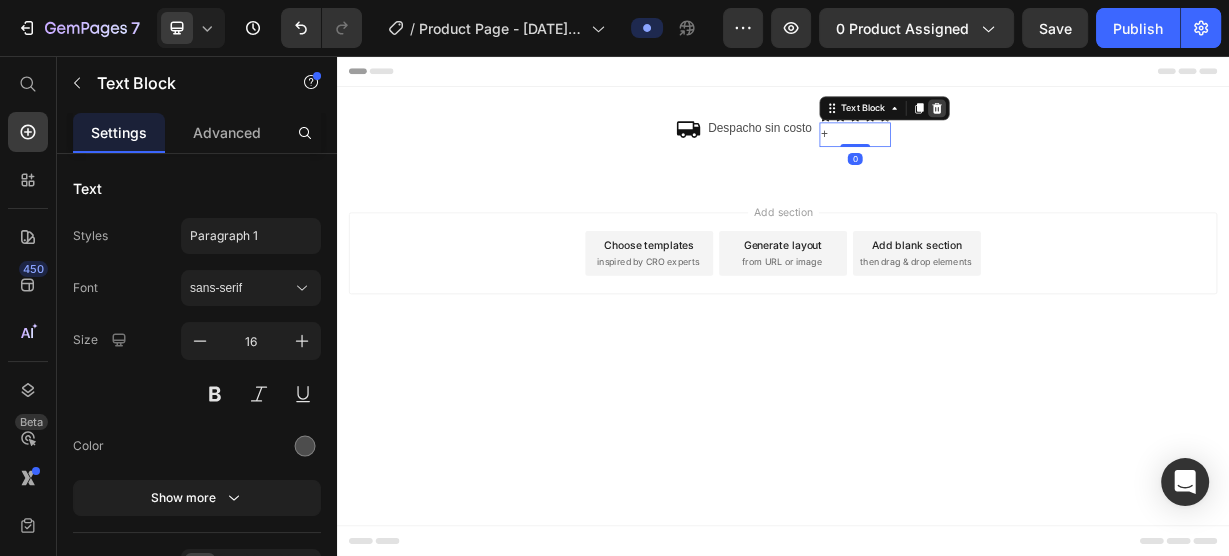 click 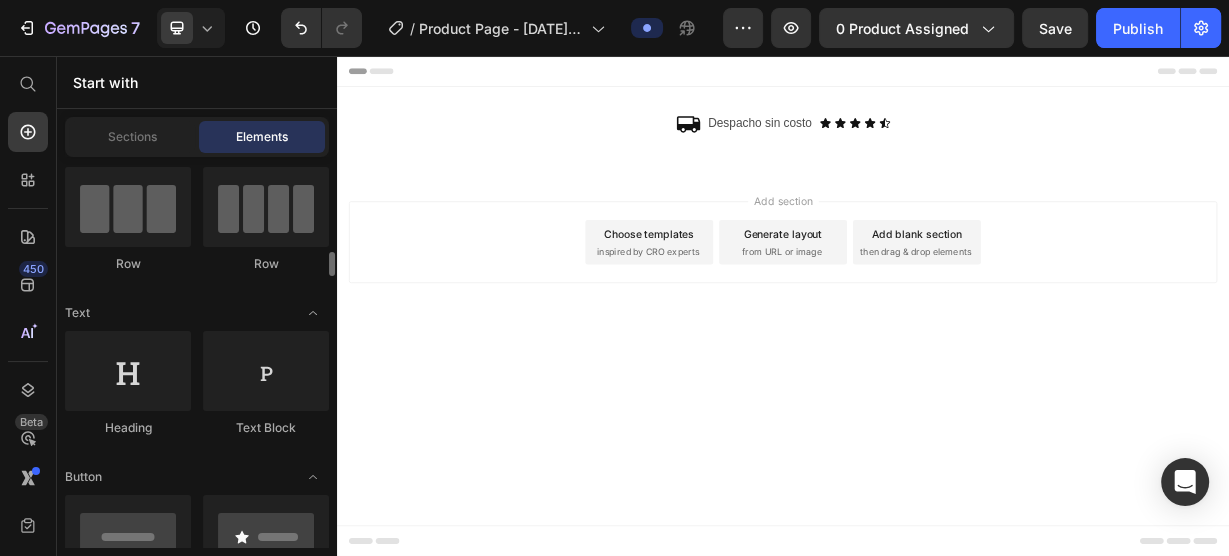 scroll, scrollTop: 240, scrollLeft: 0, axis: vertical 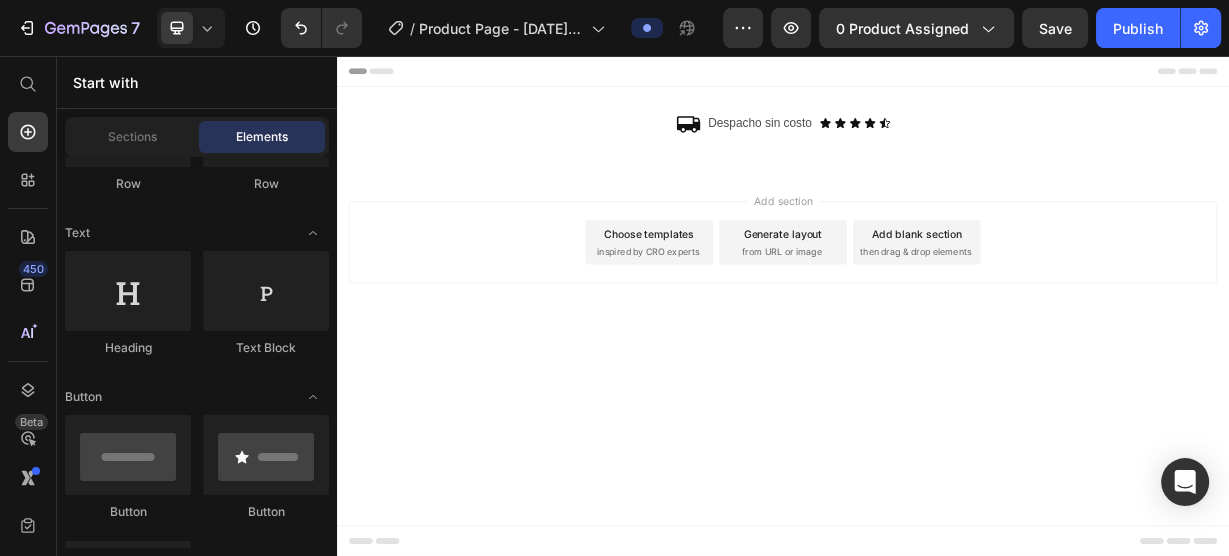 click on "Header" at bounding box center (937, 76) 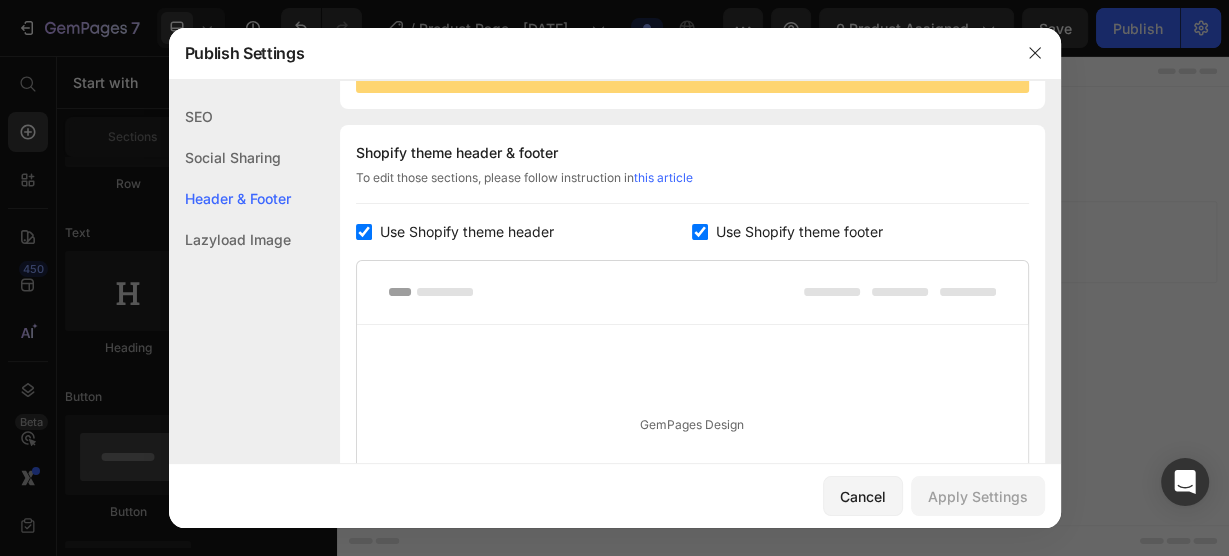 scroll, scrollTop: 290, scrollLeft: 0, axis: vertical 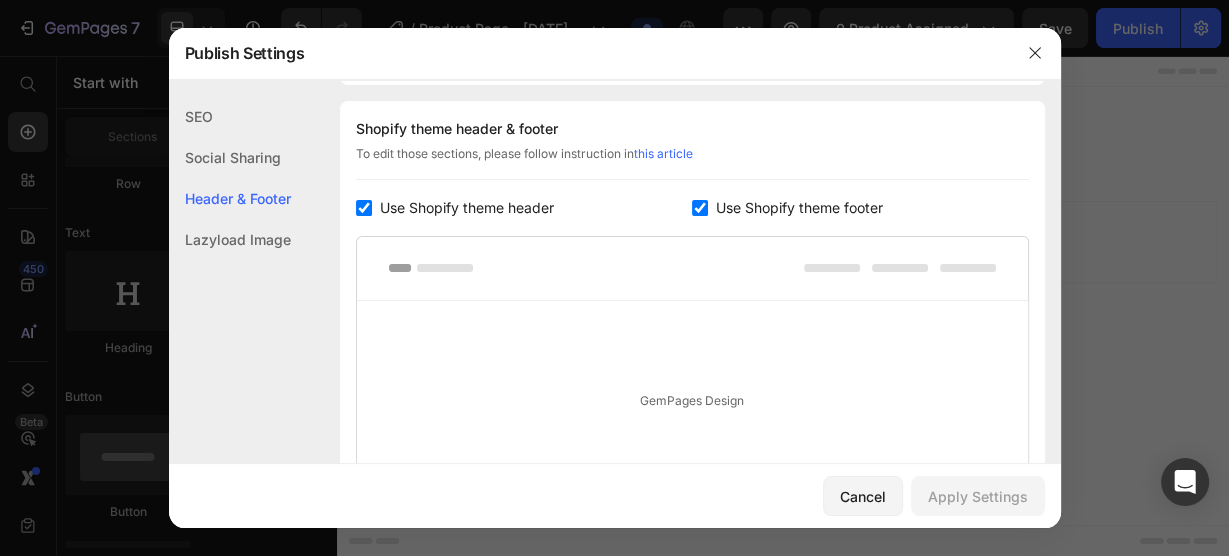 click on "Use Shopify theme header" at bounding box center [467, 208] 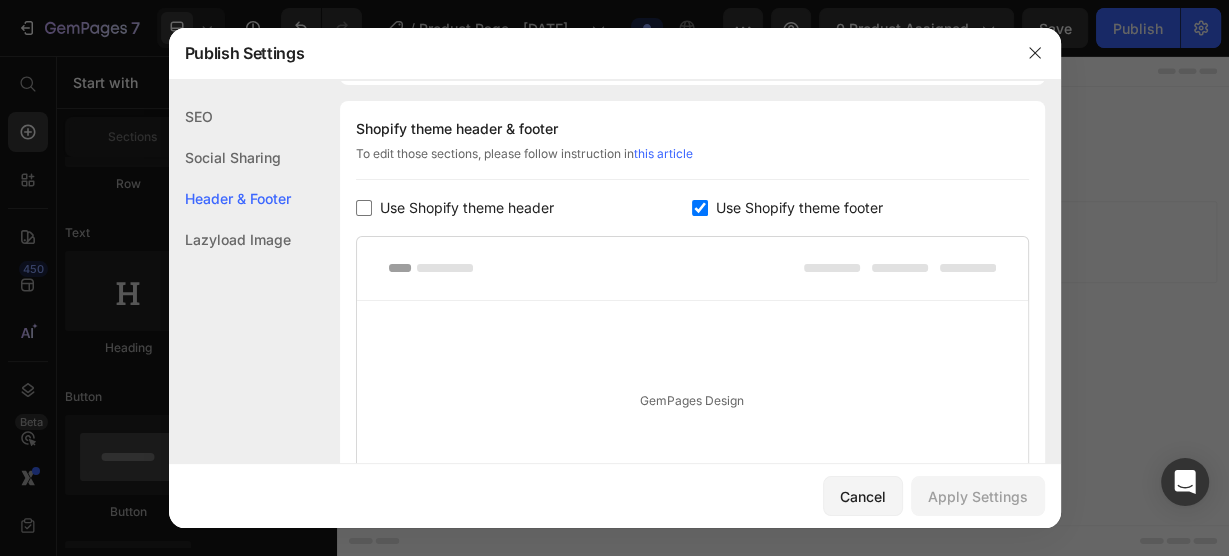 checkbox on "false" 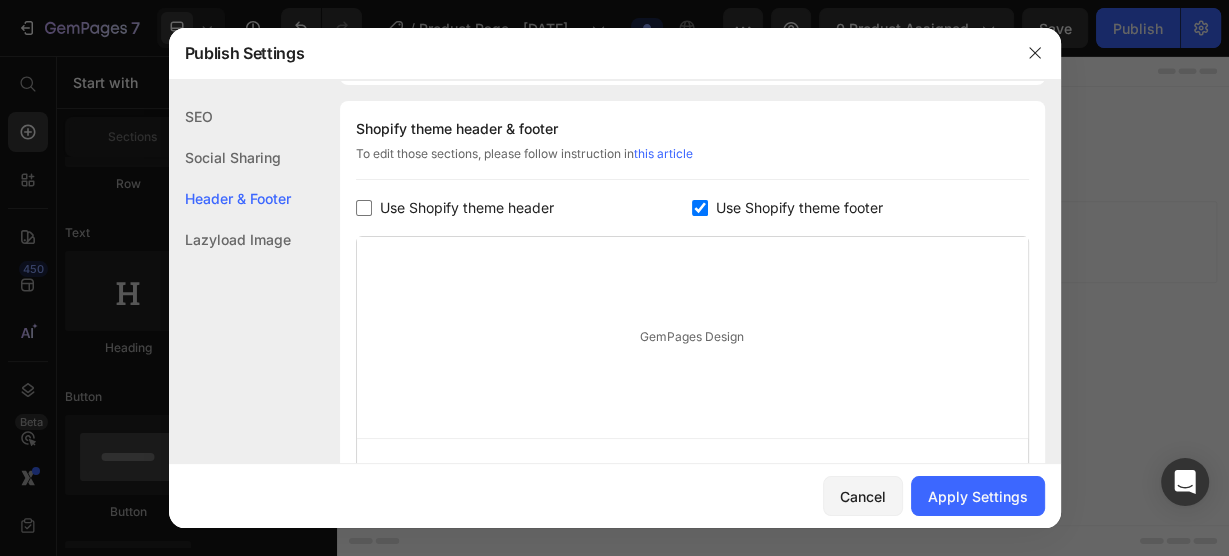 click on "Use Shopify theme footer" at bounding box center [799, 208] 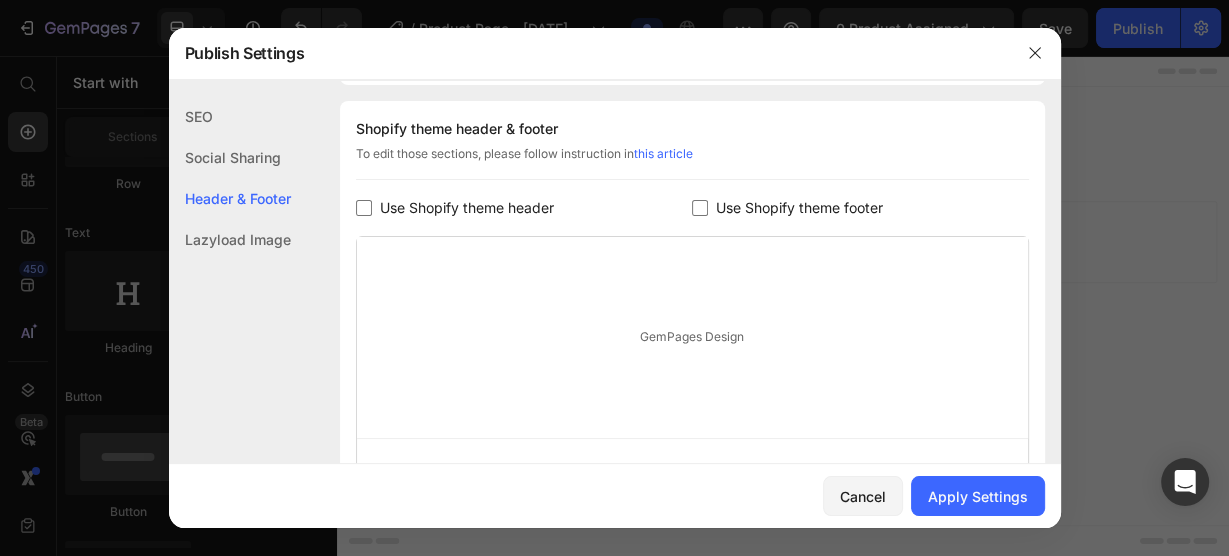 checkbox on "false" 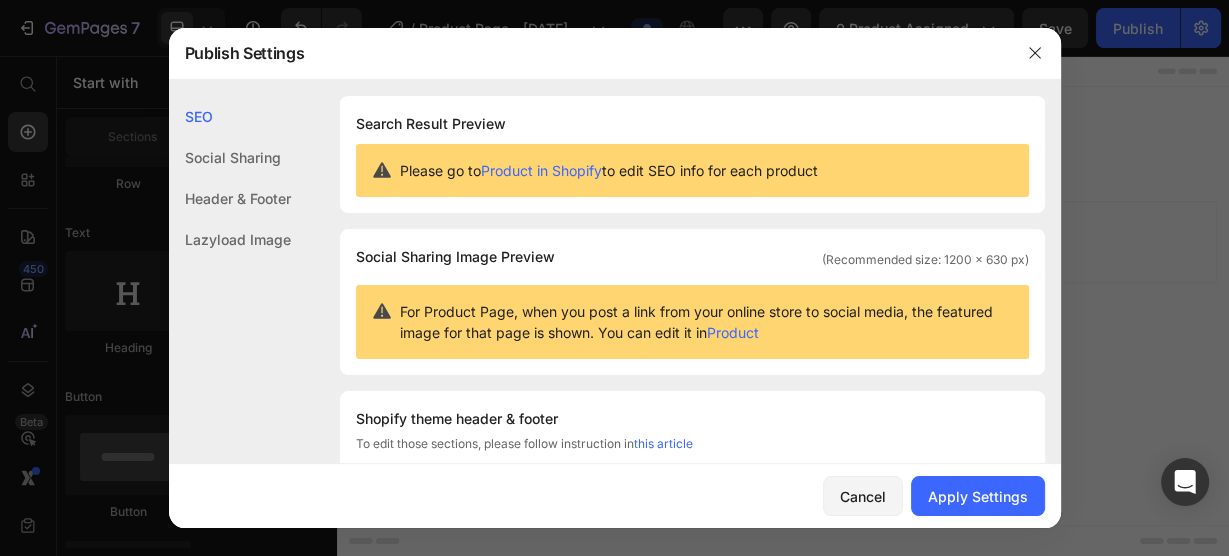 scroll, scrollTop: 0, scrollLeft: 0, axis: both 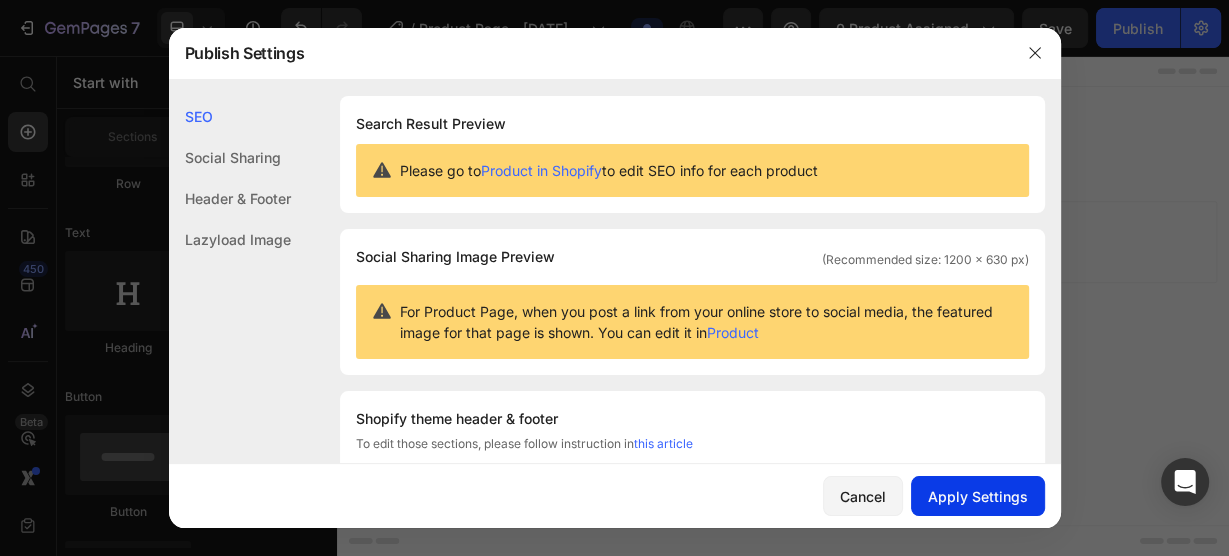 click on "Apply Settings" 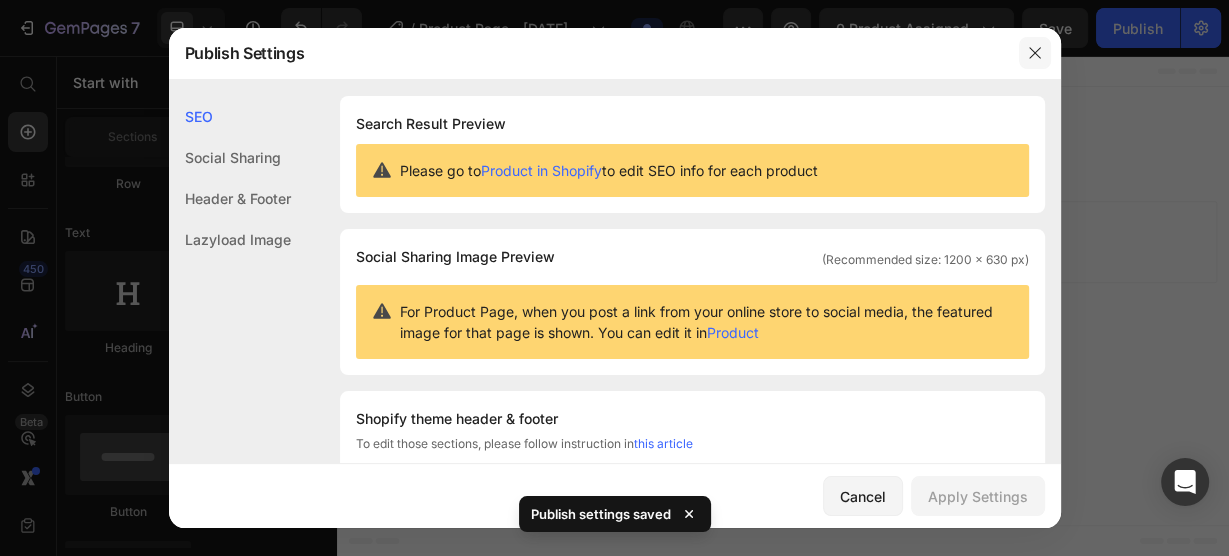click 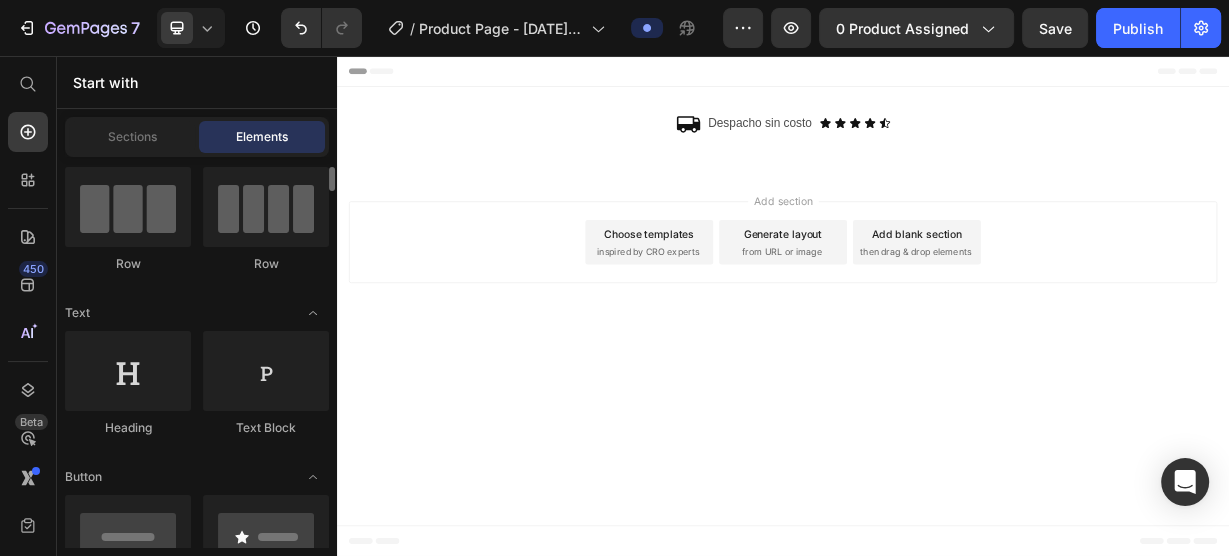 scroll, scrollTop: 0, scrollLeft: 0, axis: both 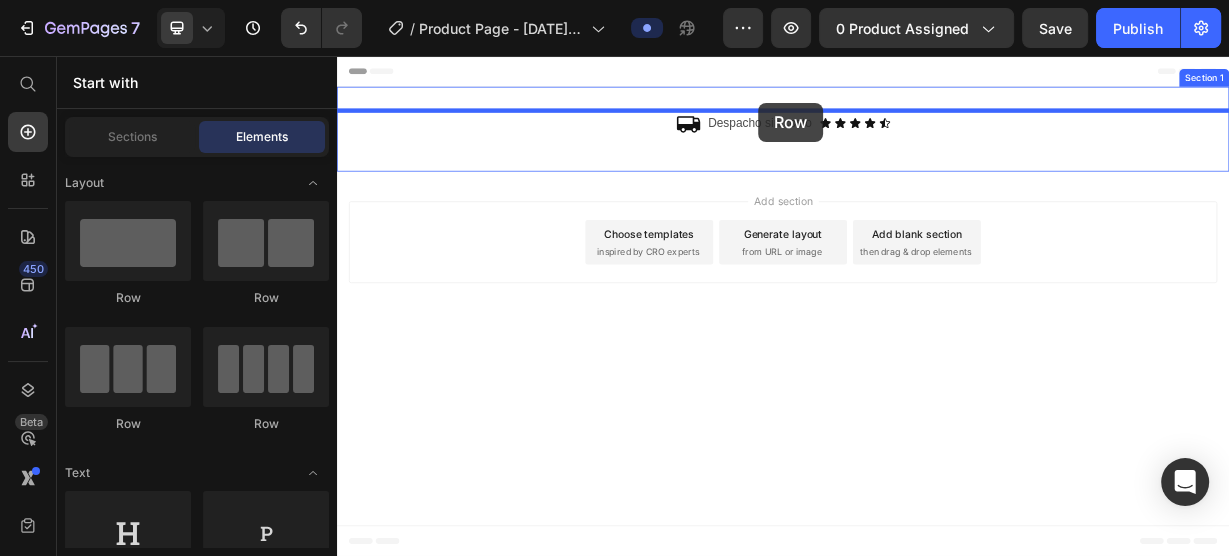 drag, startPoint x: 599, startPoint y: 293, endPoint x: 904, endPoint y: 119, distance: 351.14243 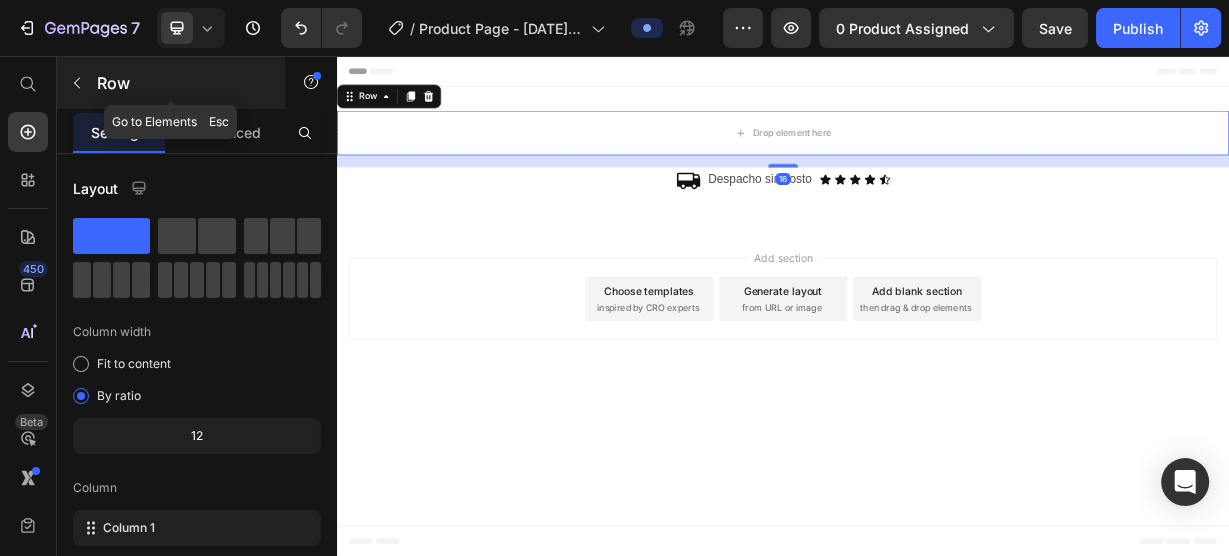 click 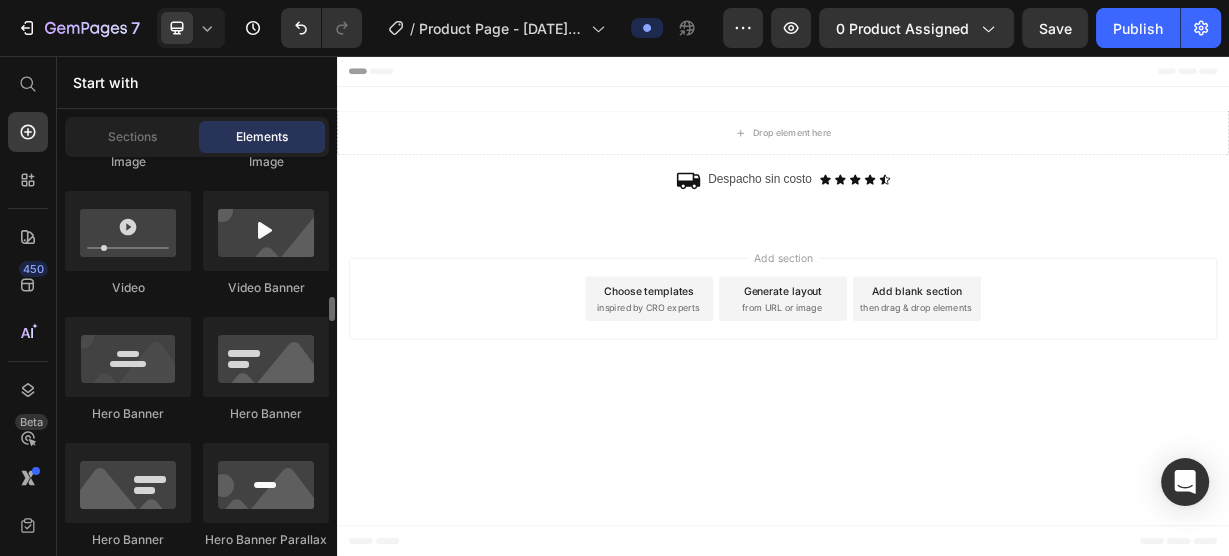 scroll, scrollTop: 960, scrollLeft: 0, axis: vertical 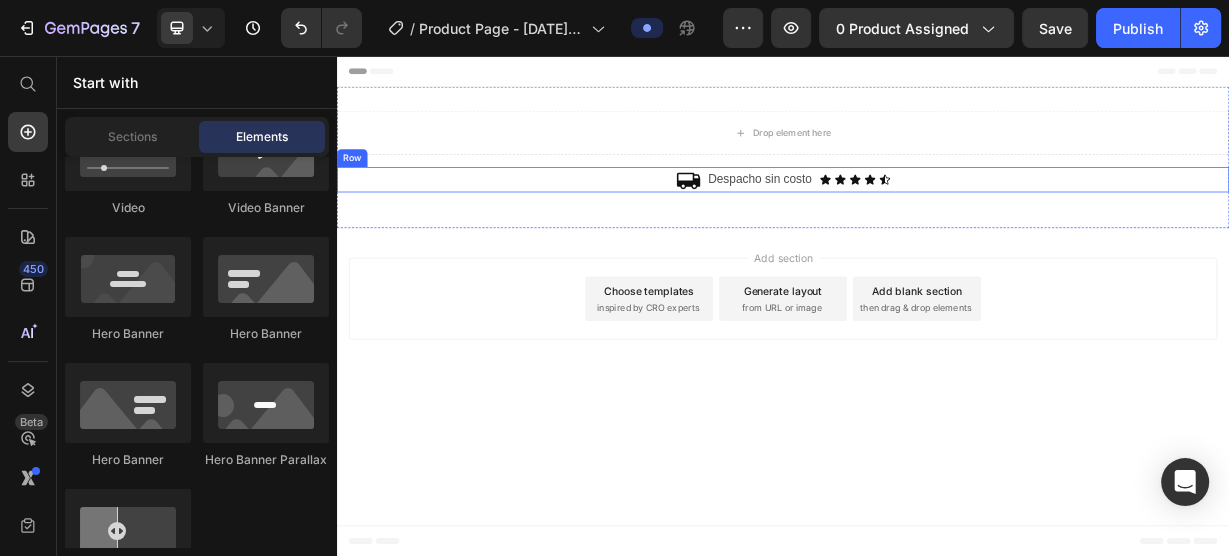 click on "Icon Despacho sin costo Text Block Icon Icon Icon Icon Icon Icon List Row" at bounding box center [937, 222] 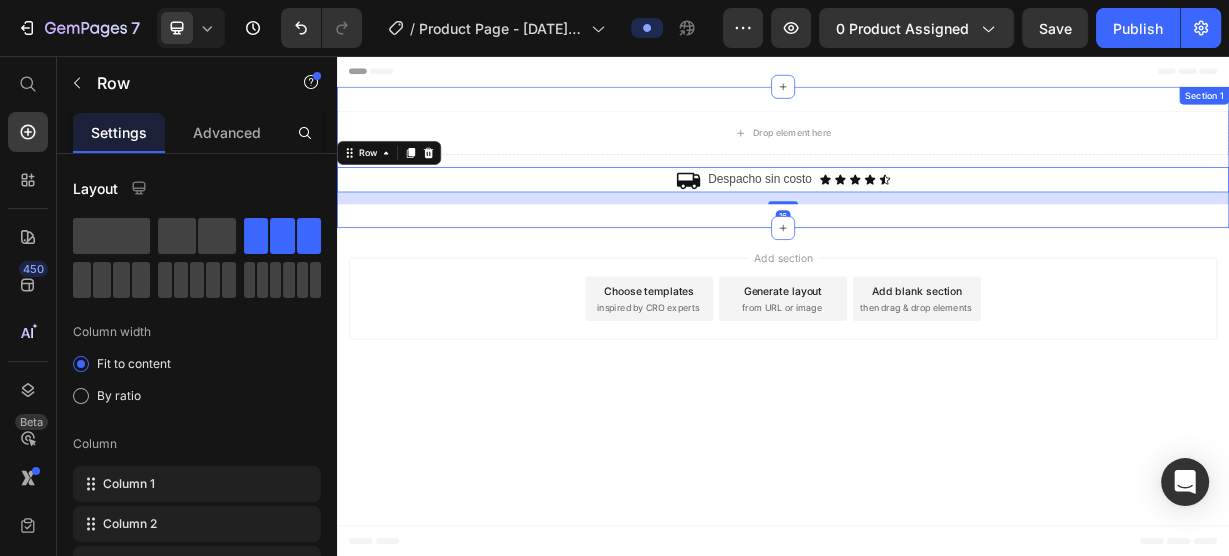 click on "Drop element here" at bounding box center (937, 159) 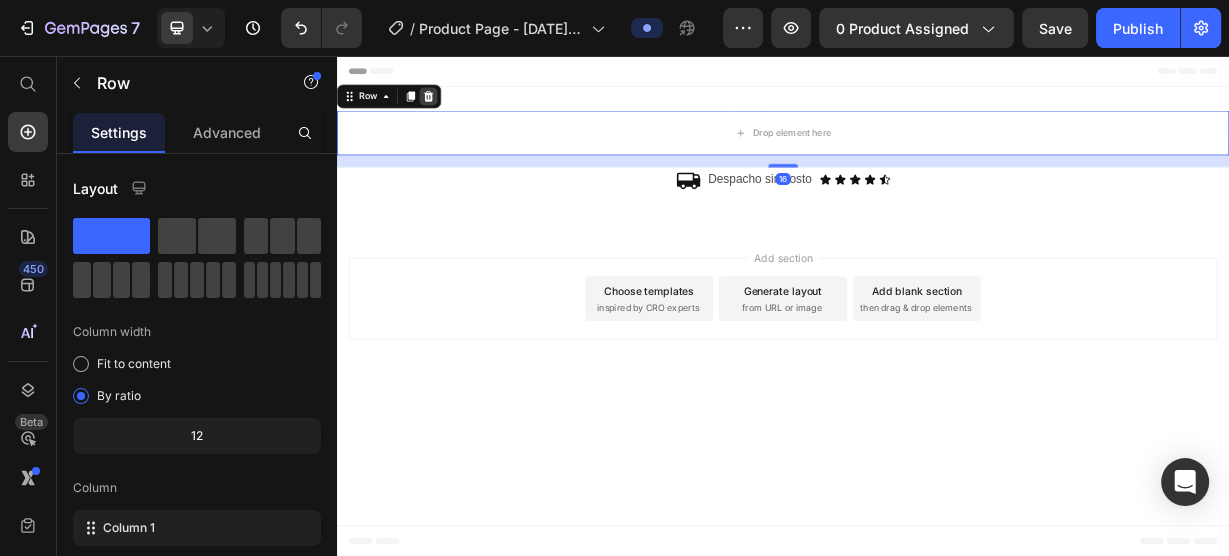 click 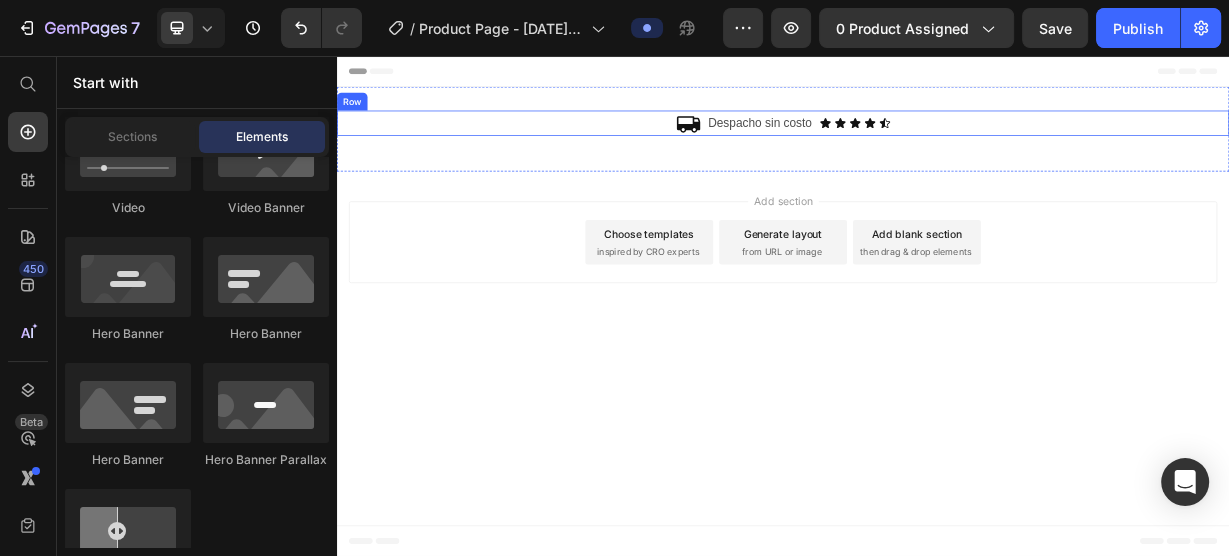 click on "Icon Despacho sin costo Text Block Icon Icon Icon Icon Icon Icon List Row" at bounding box center [937, 146] 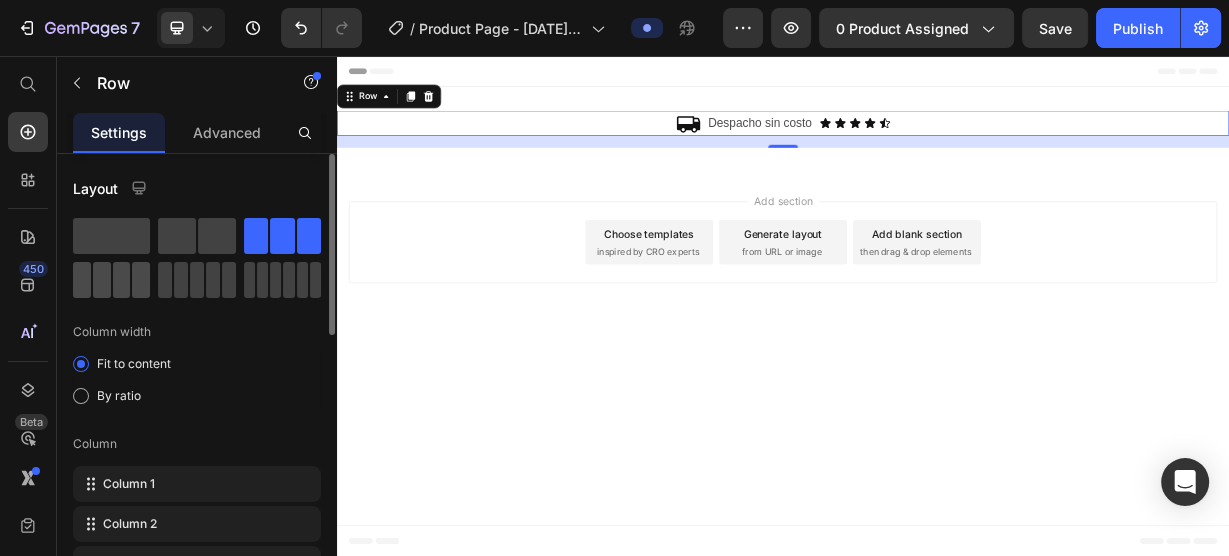 click 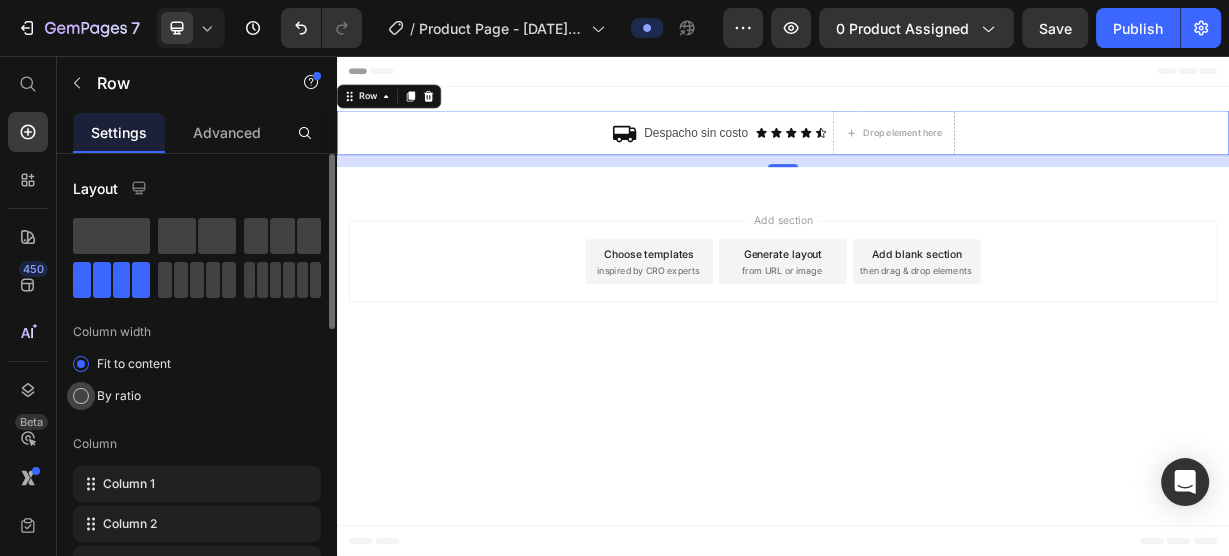 drag, startPoint x: 122, startPoint y: 397, endPoint x: 70, endPoint y: 435, distance: 64.40497 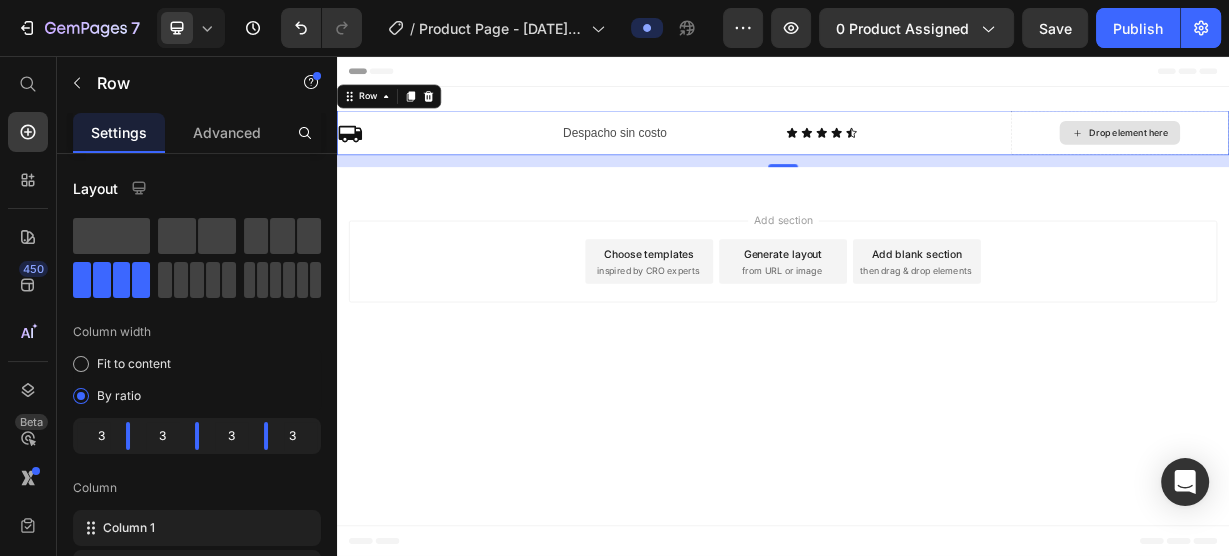click on "Drop element here" at bounding box center (1390, 159) 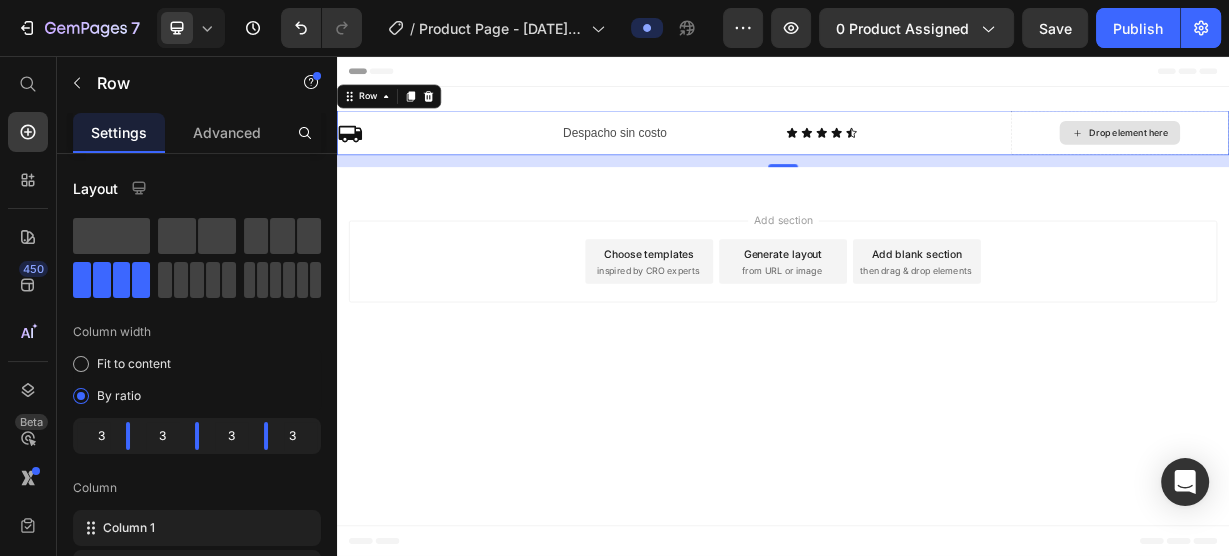 click on "Drop element here" at bounding box center (1390, 159) 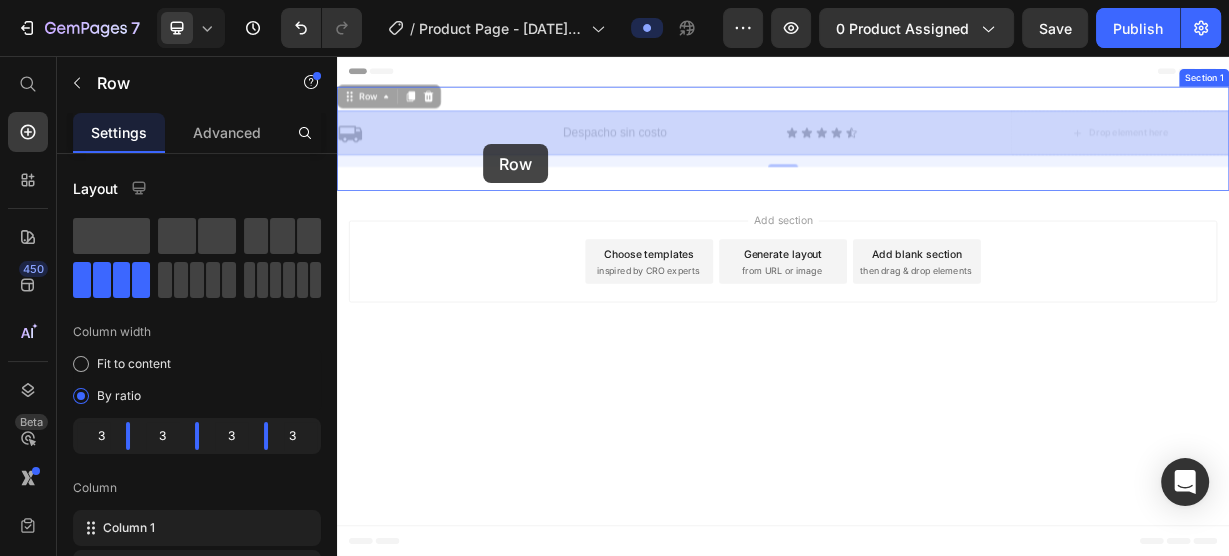 drag, startPoint x: 1275, startPoint y: 154, endPoint x: 459, endPoint y: 175, distance: 816.2702 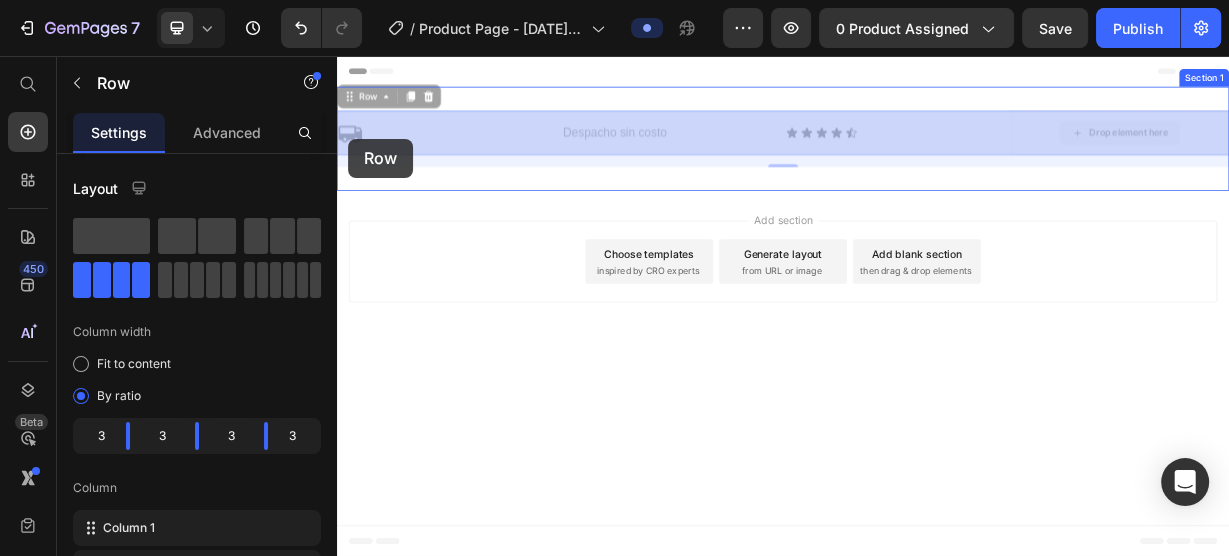 drag, startPoint x: 1306, startPoint y: 168, endPoint x: 353, endPoint y: 165, distance: 953.0047 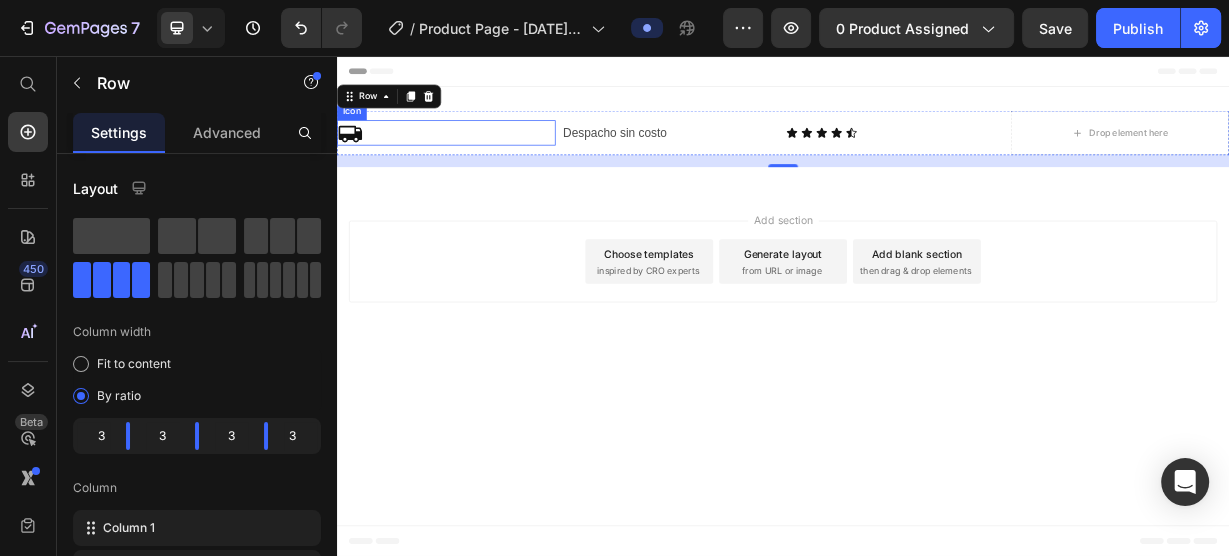 click on "Icon" at bounding box center (357, 130) 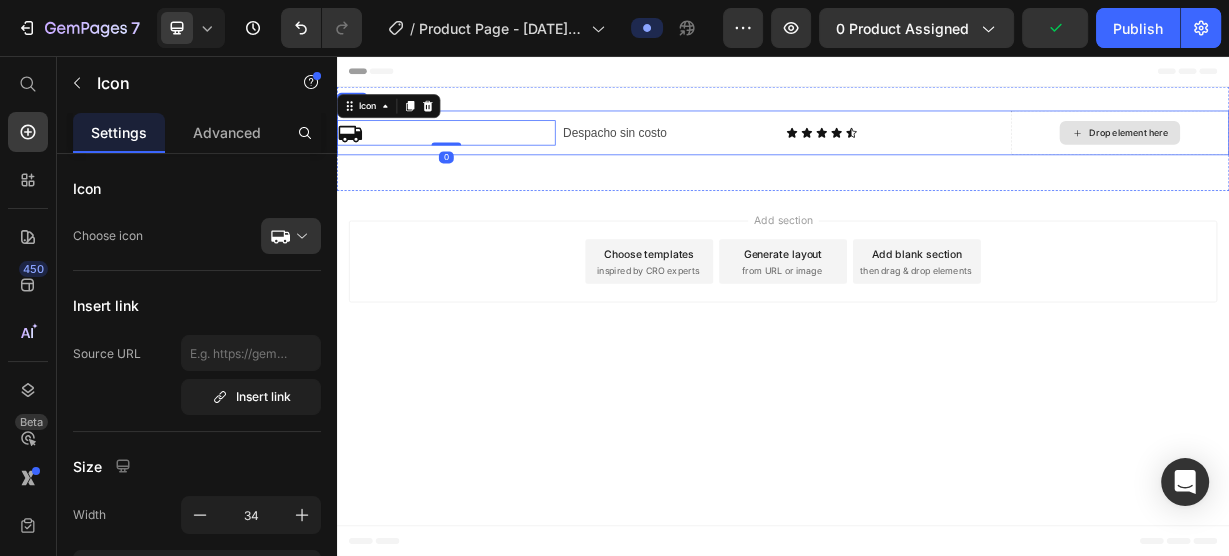 click on "Drop element here" at bounding box center [1390, 159] 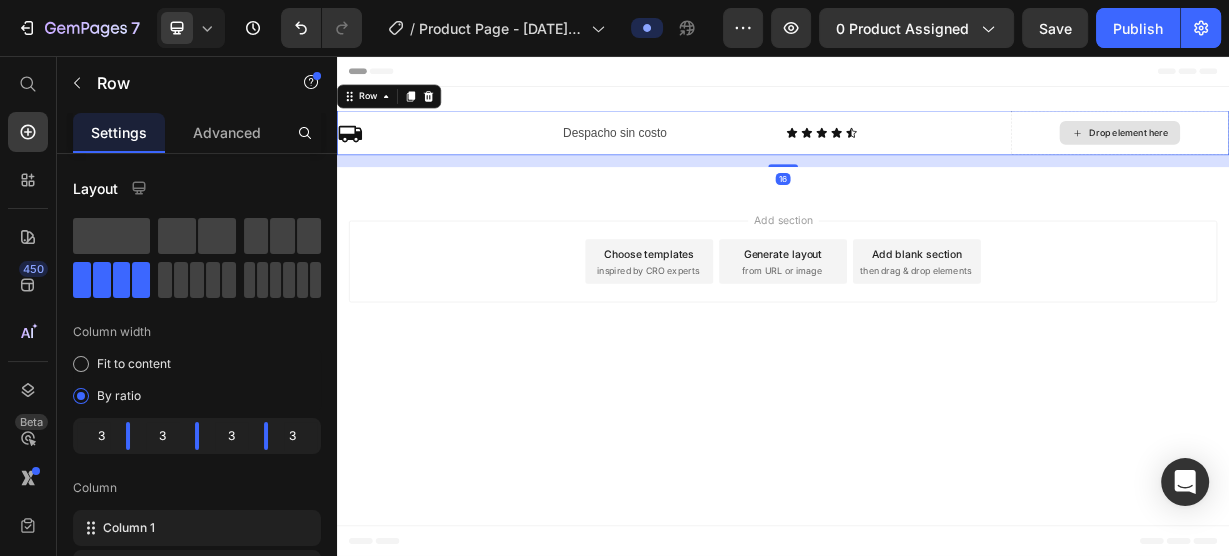 click 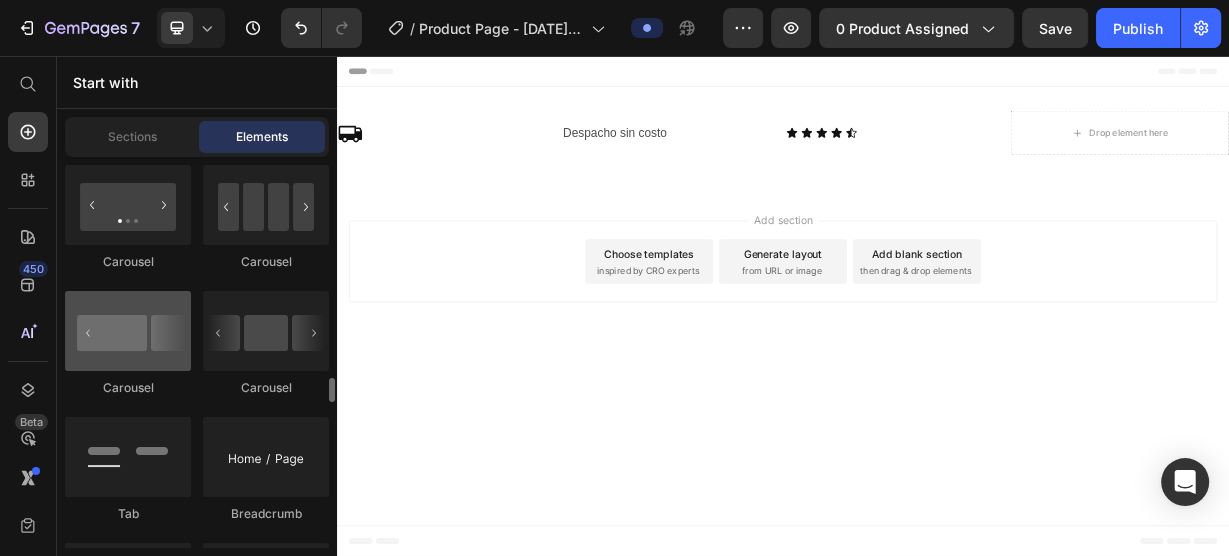 scroll, scrollTop: 2240, scrollLeft: 0, axis: vertical 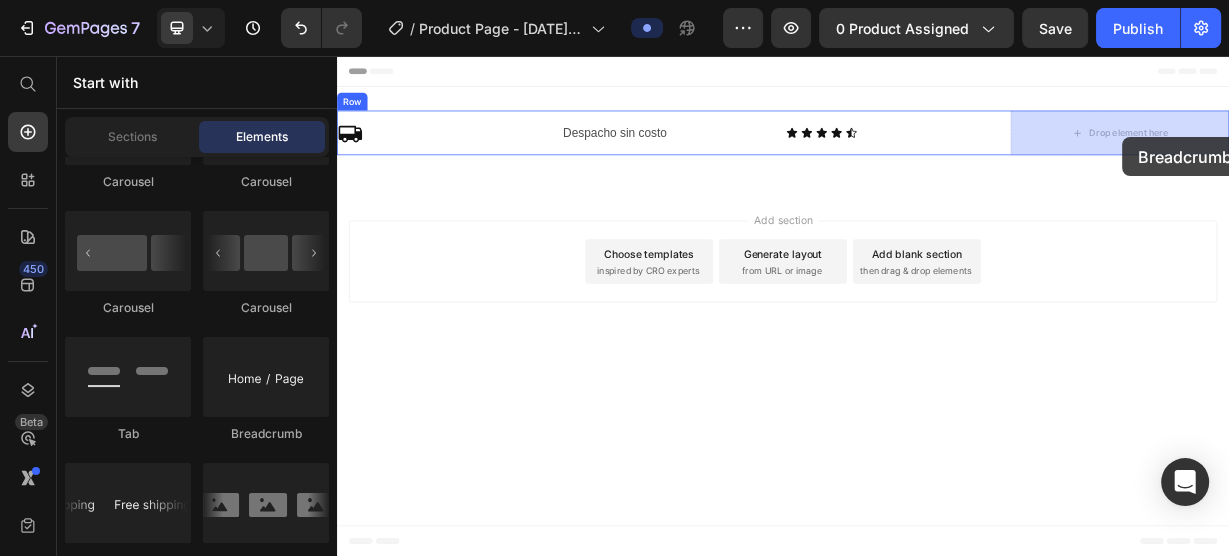 drag, startPoint x: 580, startPoint y: 443, endPoint x: 1392, endPoint y: 165, distance: 858.2703 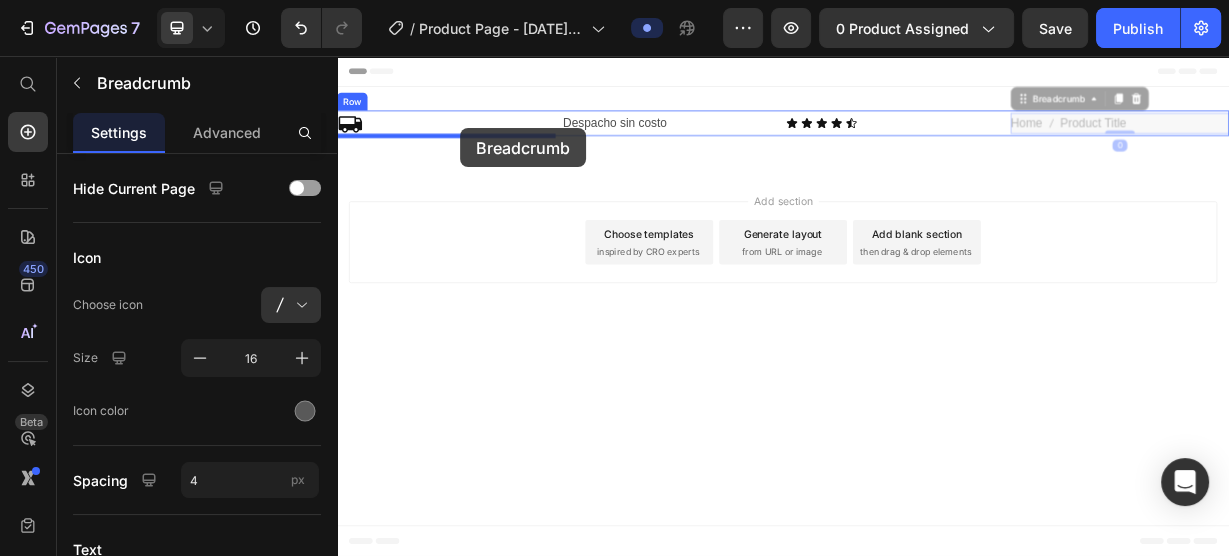 drag, startPoint x: 1254, startPoint y: 145, endPoint x: 502, endPoint y: 153, distance: 752.04254 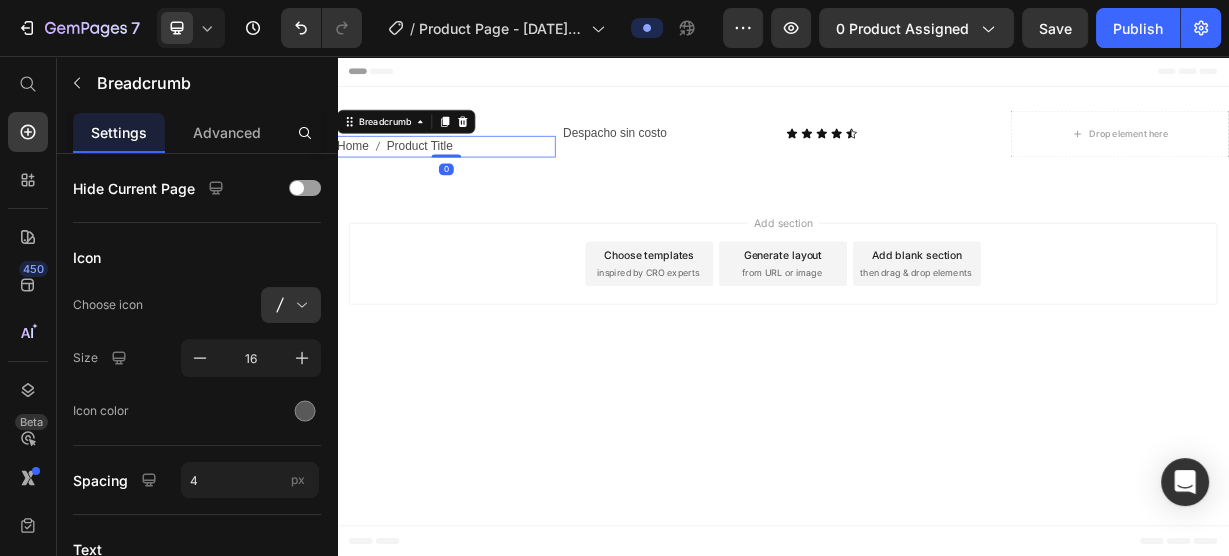 click on "Product Title" at bounding box center (448, 177) 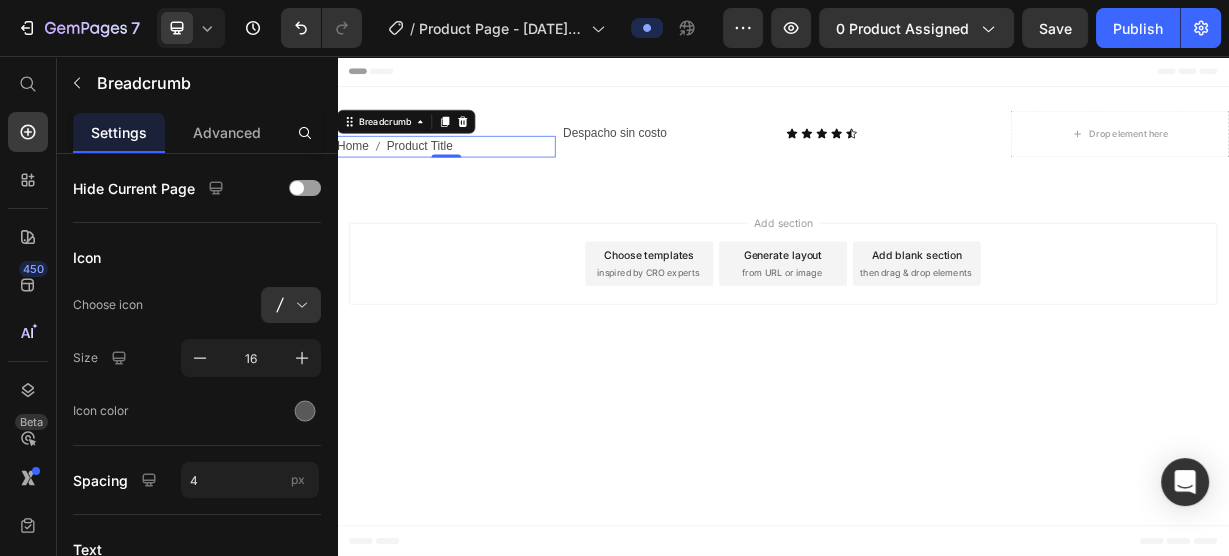click on "Home" at bounding box center (358, 177) 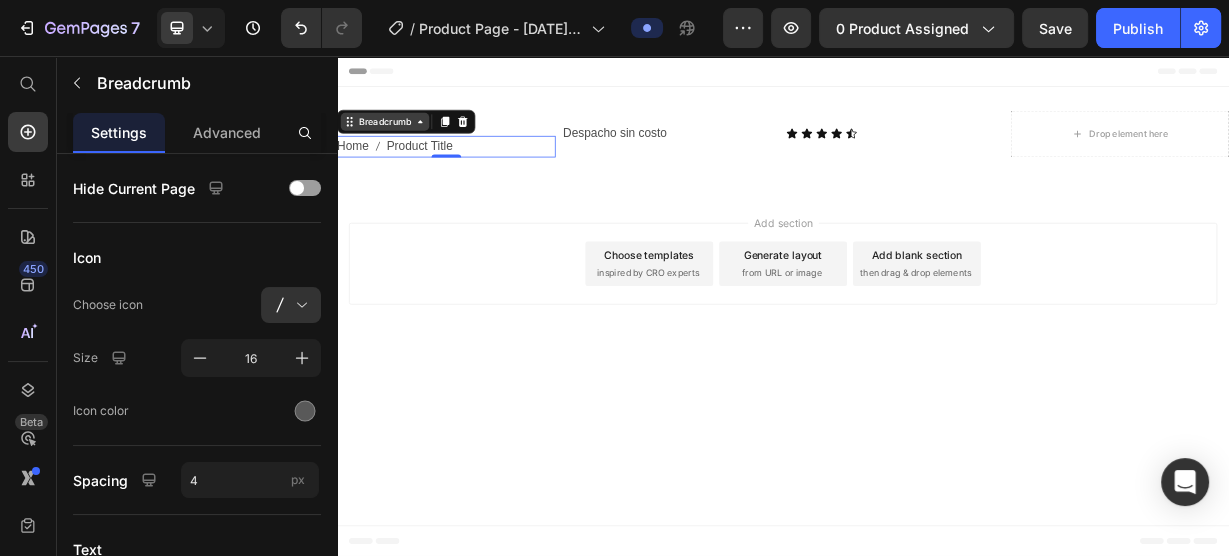click on "Breadcrumb" at bounding box center (401, 144) 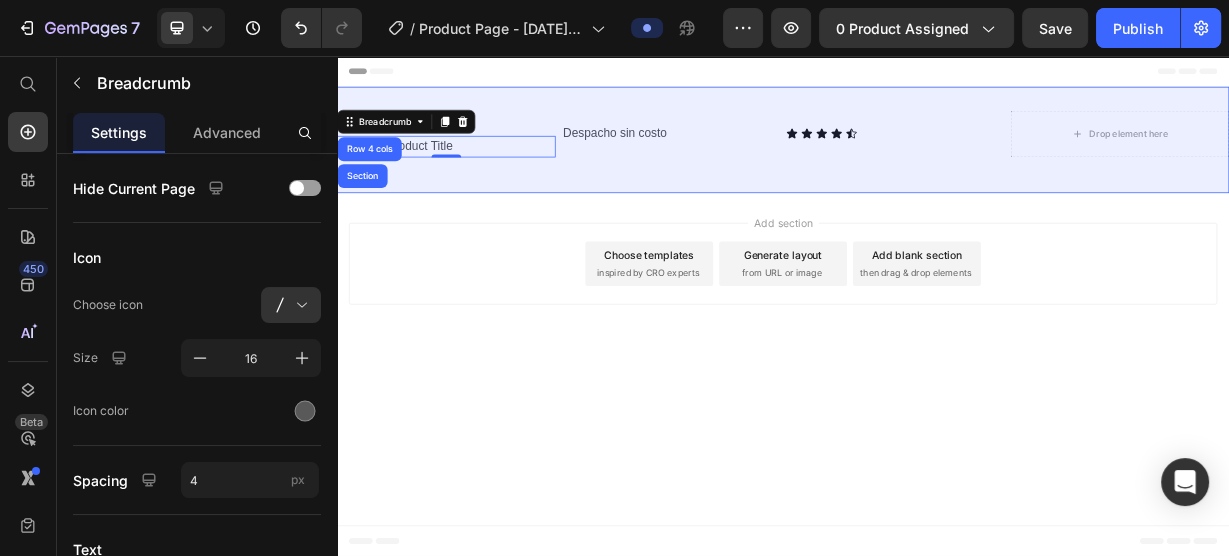click on "Section" at bounding box center (371, 217) 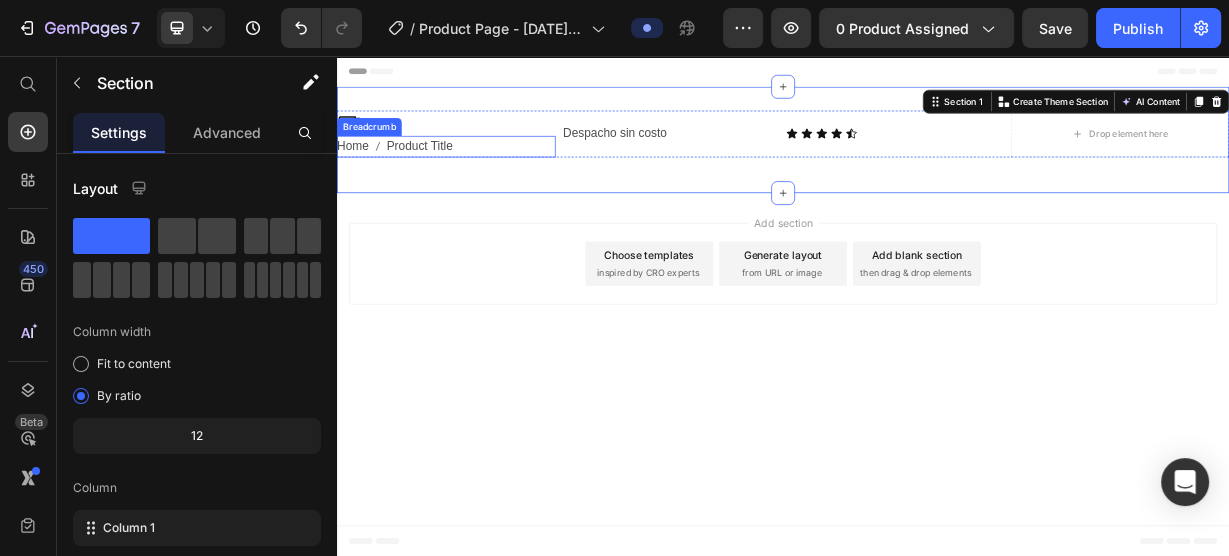 click on "Product Title" at bounding box center [448, 177] 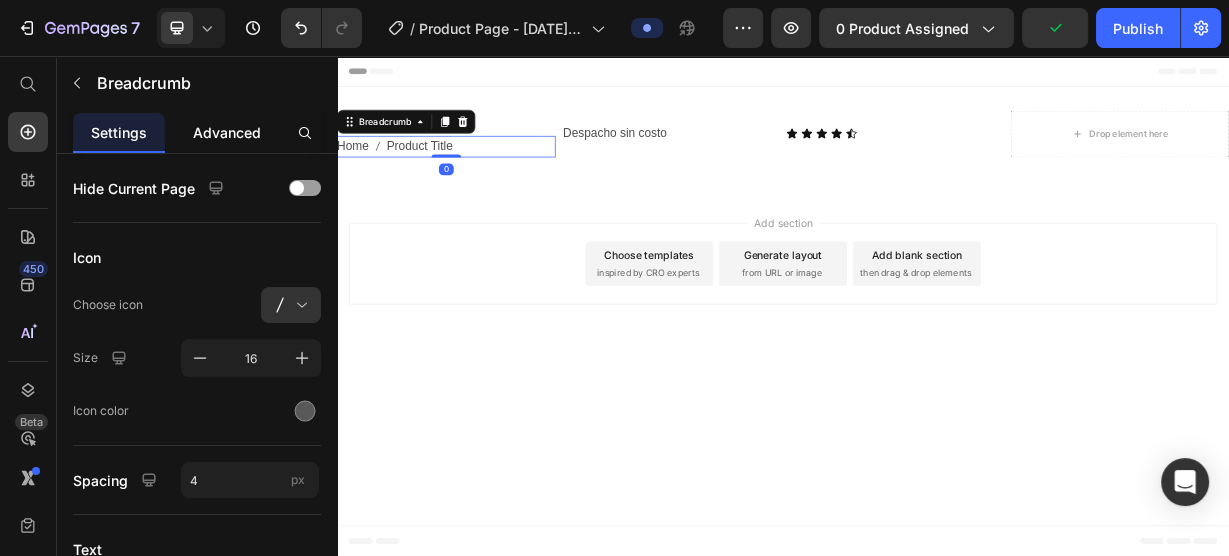 click on "Advanced" at bounding box center [227, 132] 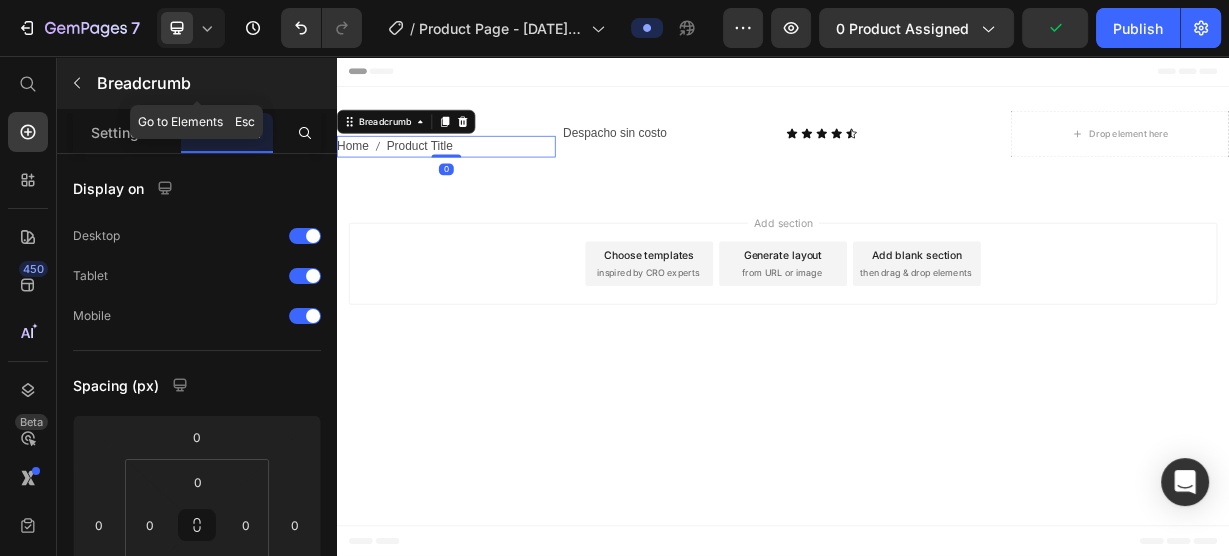 click at bounding box center [77, 83] 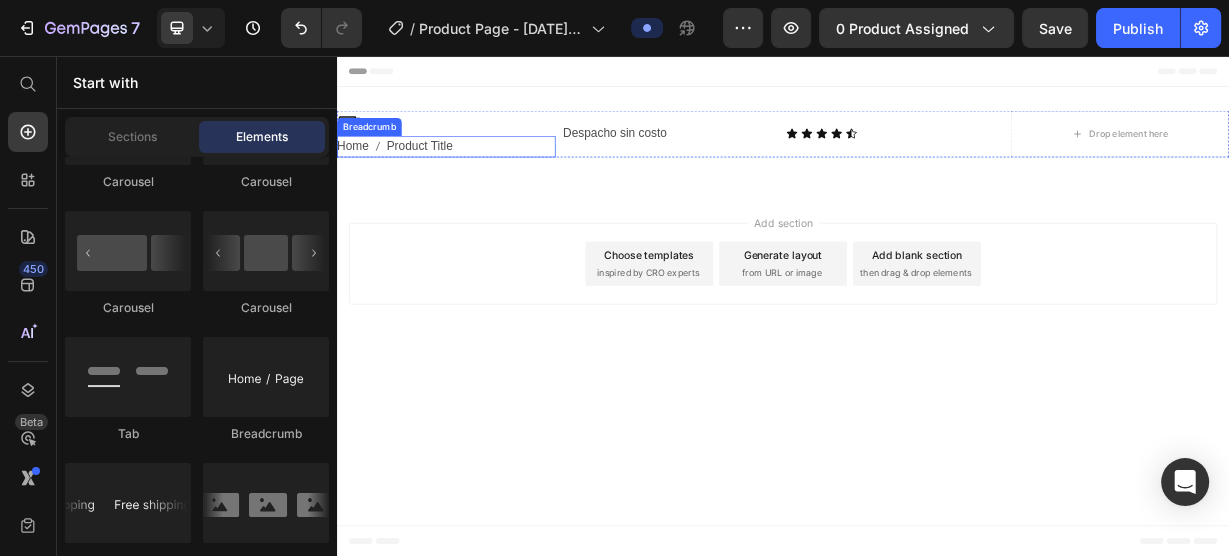click 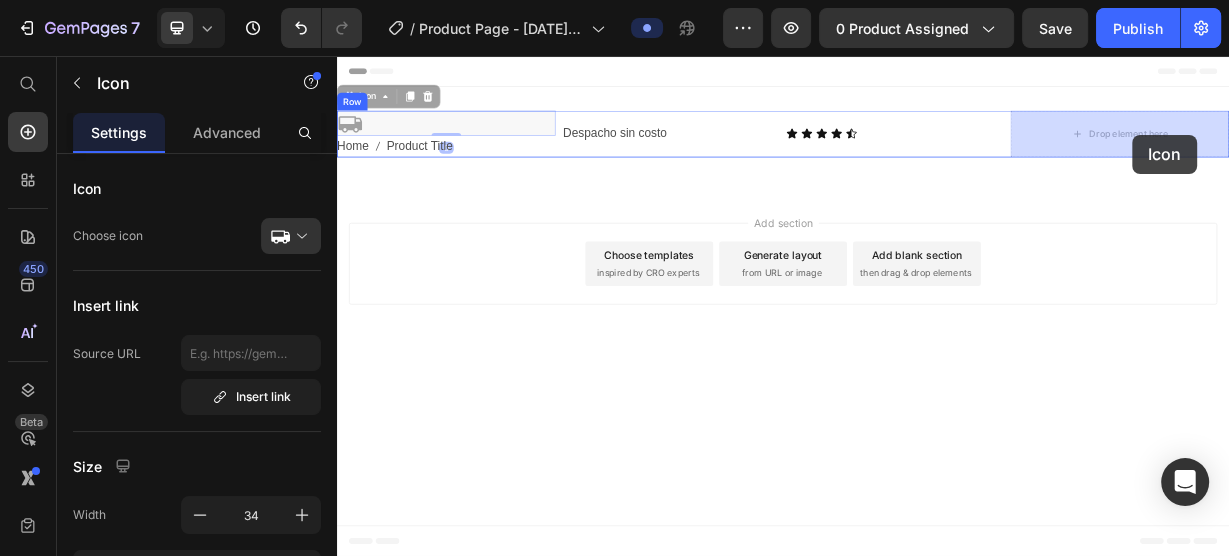 drag, startPoint x: 358, startPoint y: 142, endPoint x: 1407, endPoint y: 162, distance: 1049.1907 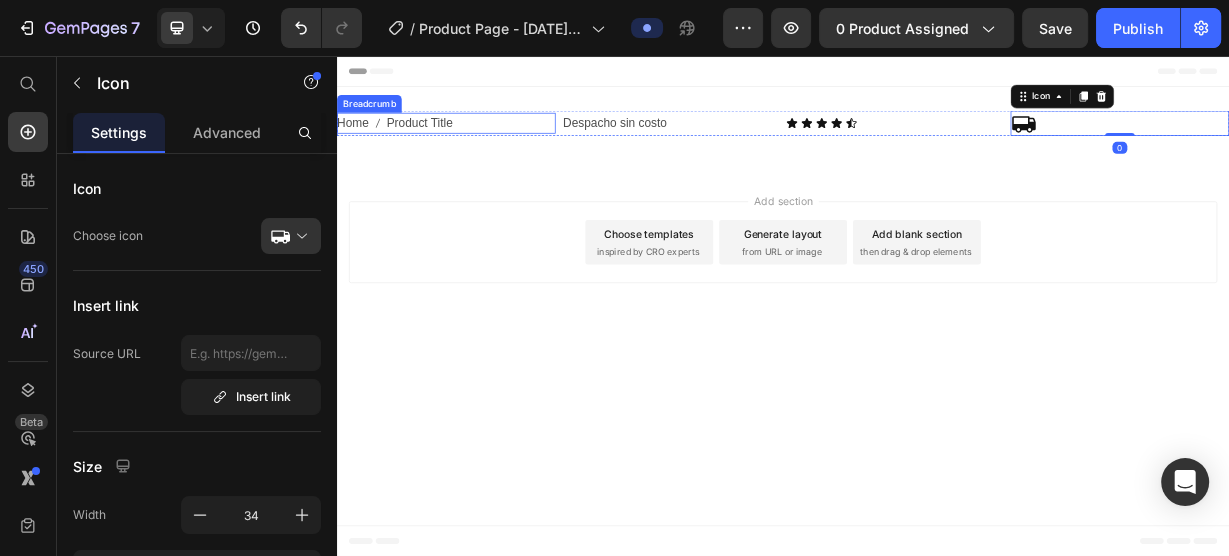 click on "Product Title" at bounding box center (448, 146) 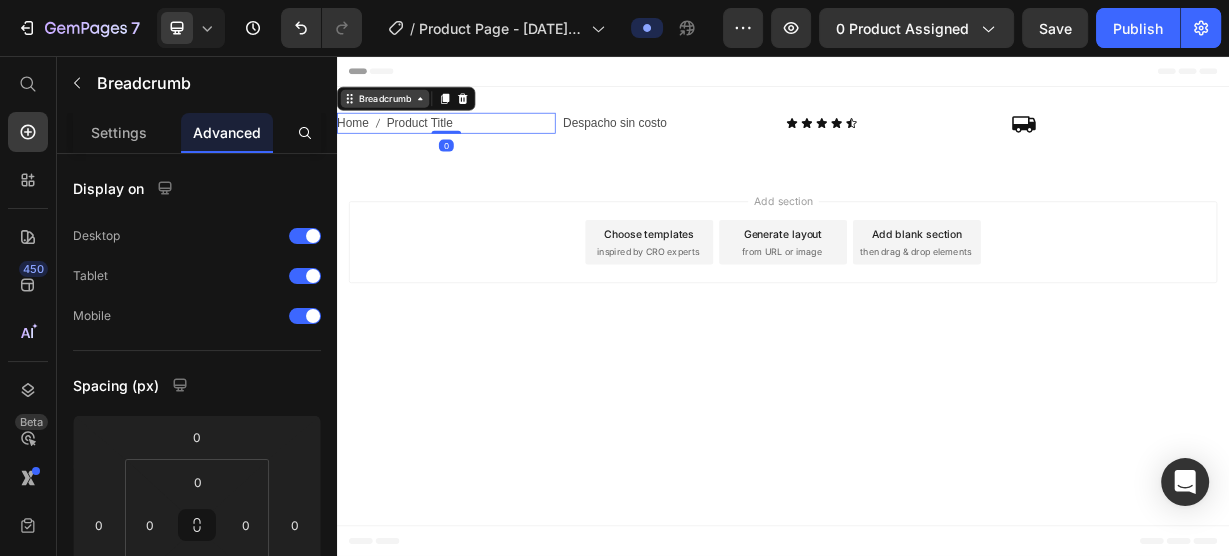 click 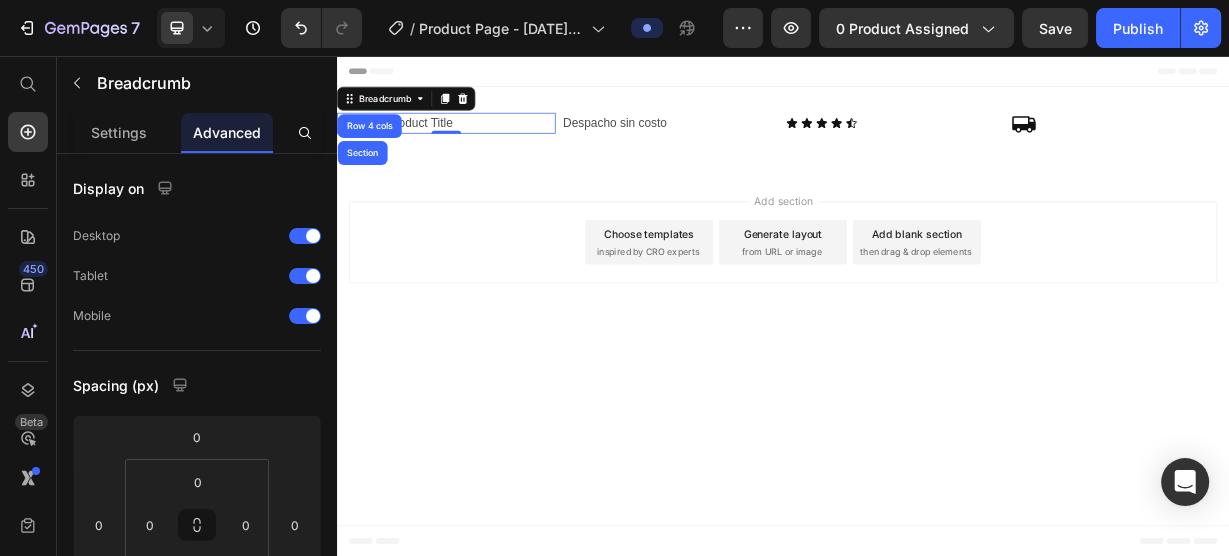 click on "Add section Choose templates inspired by CRO experts Generate layout from URL or image Add blank section then drag & drop elements" at bounding box center [937, 306] 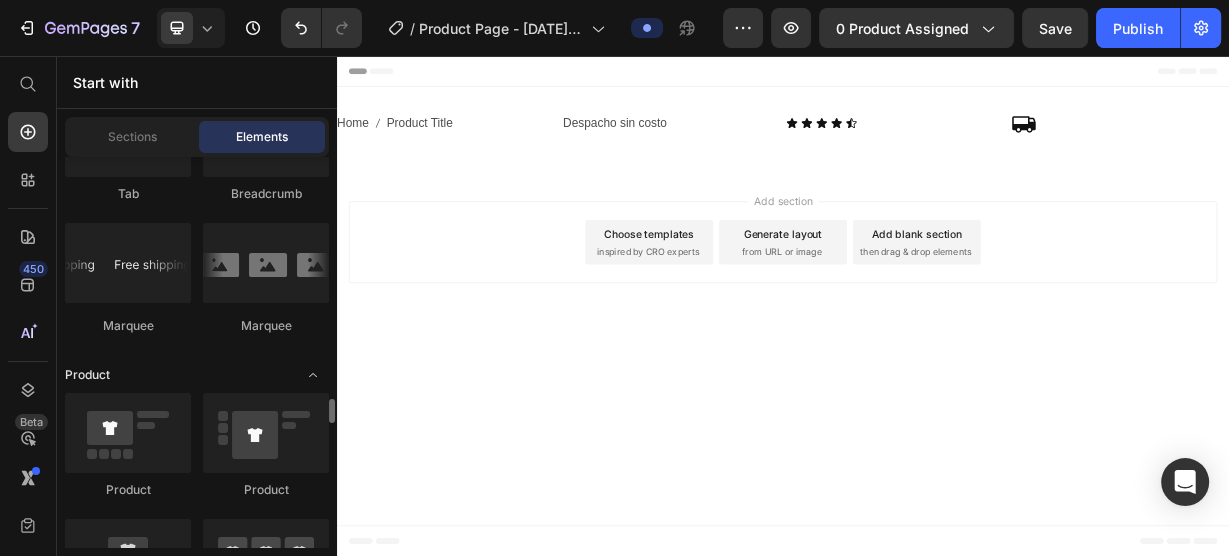 scroll, scrollTop: 2560, scrollLeft: 0, axis: vertical 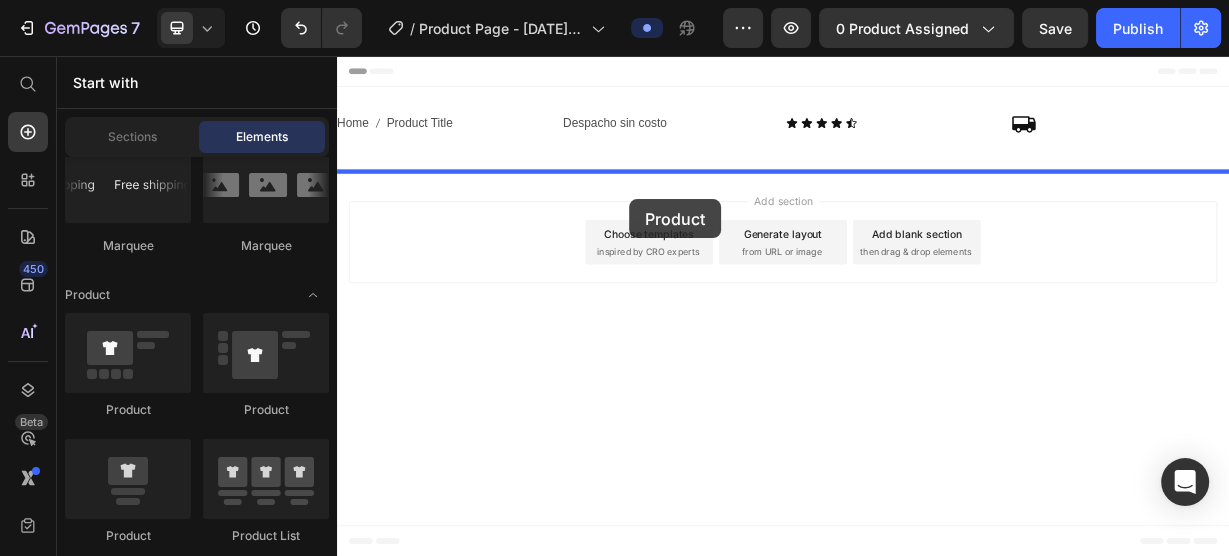 drag, startPoint x: 577, startPoint y: 428, endPoint x: 730, endPoint y: 249, distance: 235.47824 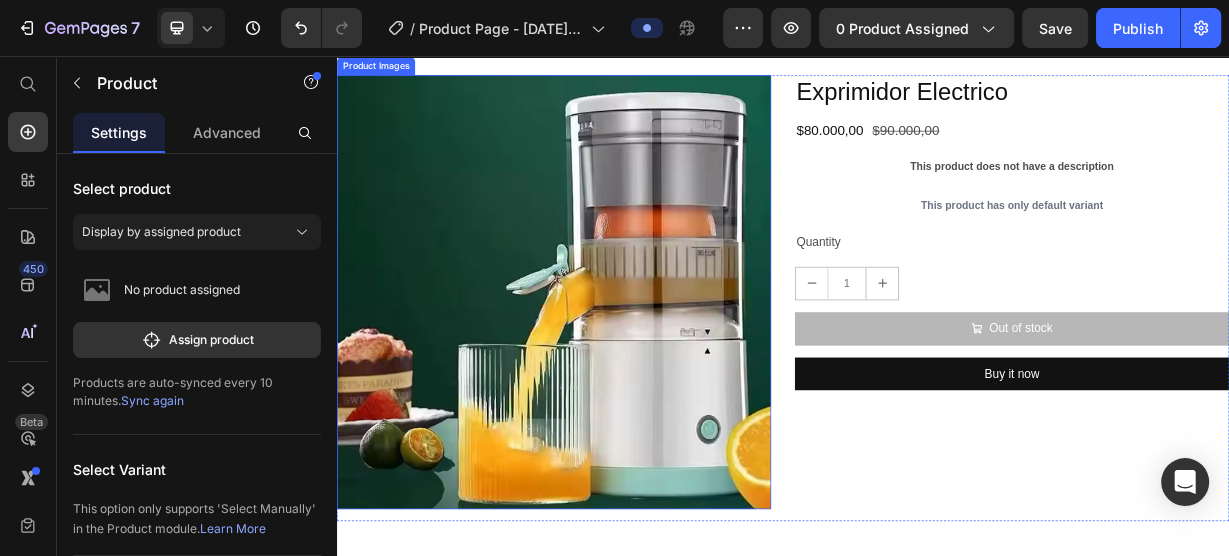 scroll, scrollTop: 137, scrollLeft: 0, axis: vertical 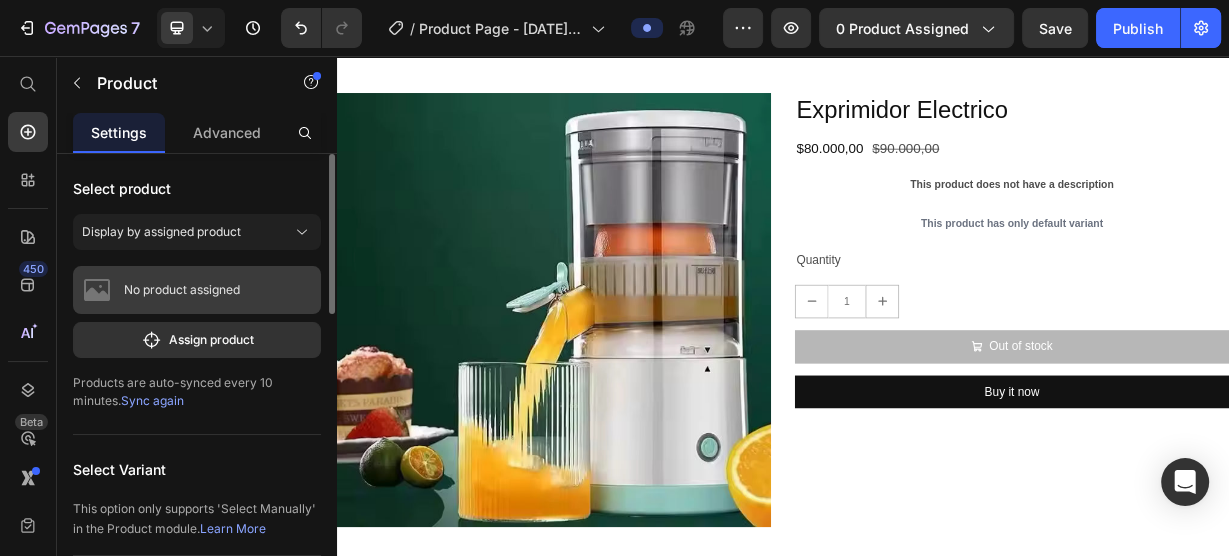 click on "No product assigned" at bounding box center (197, 290) 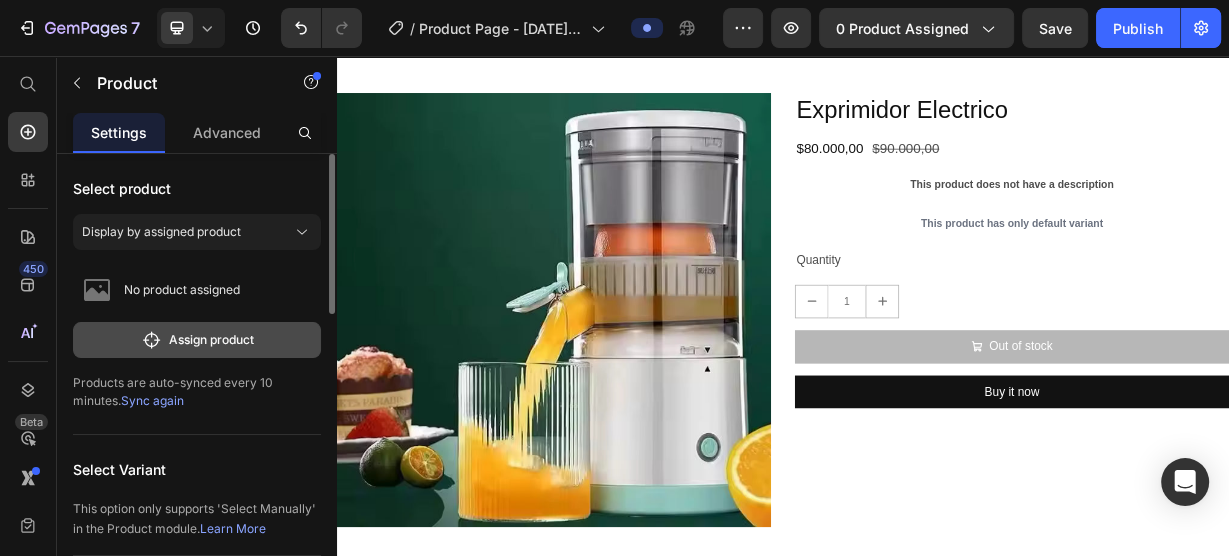 click on "Assign product" at bounding box center [197, 340] 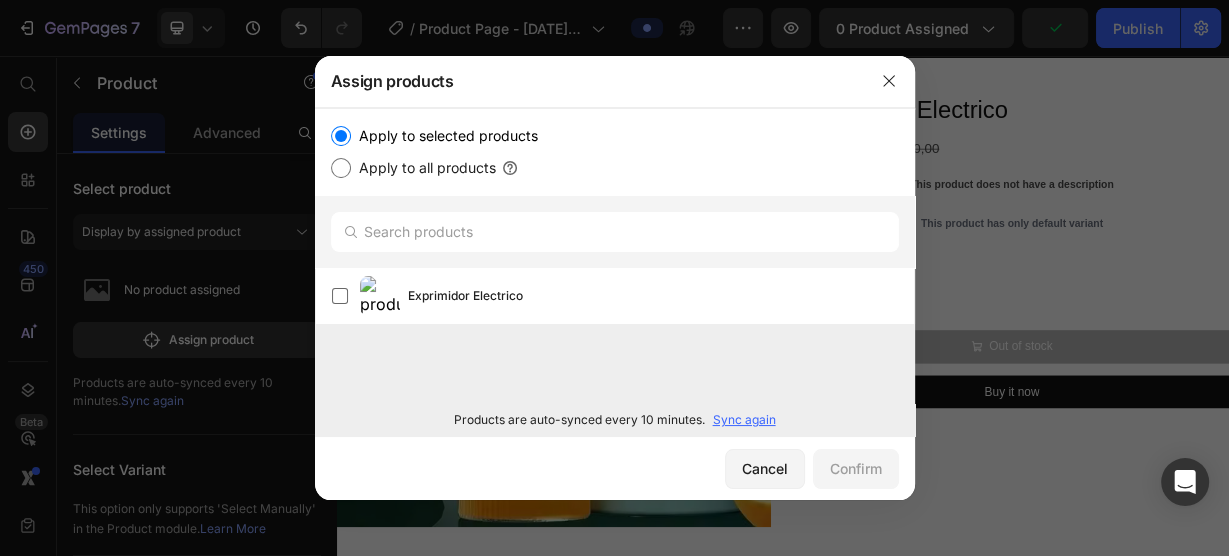 click on "Apply to all products" at bounding box center (423, 168) 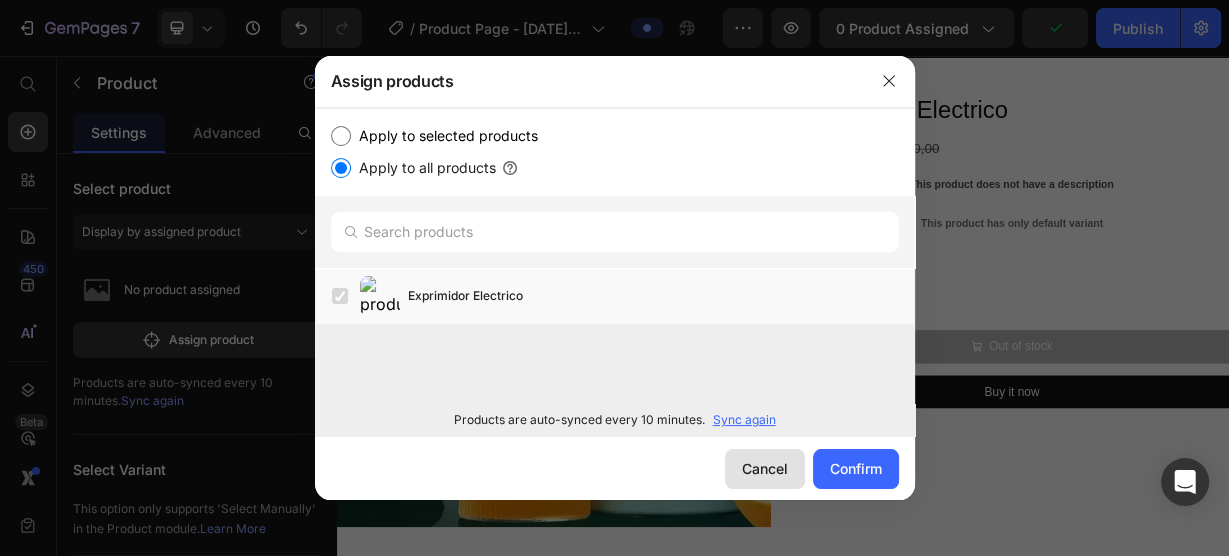 click on "Cancel" at bounding box center [765, 468] 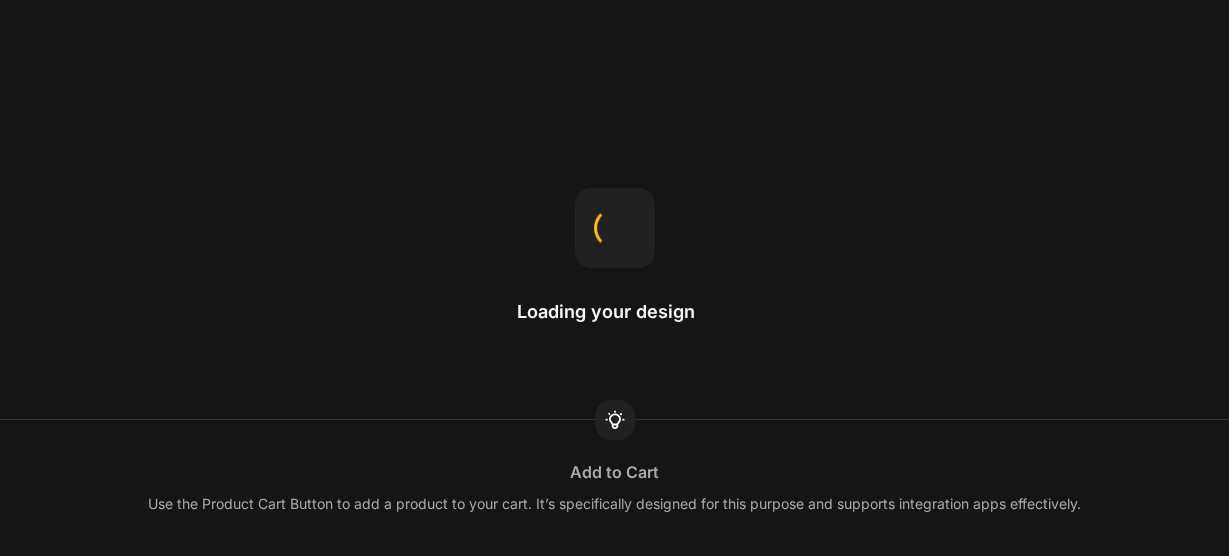 scroll, scrollTop: 0, scrollLeft: 0, axis: both 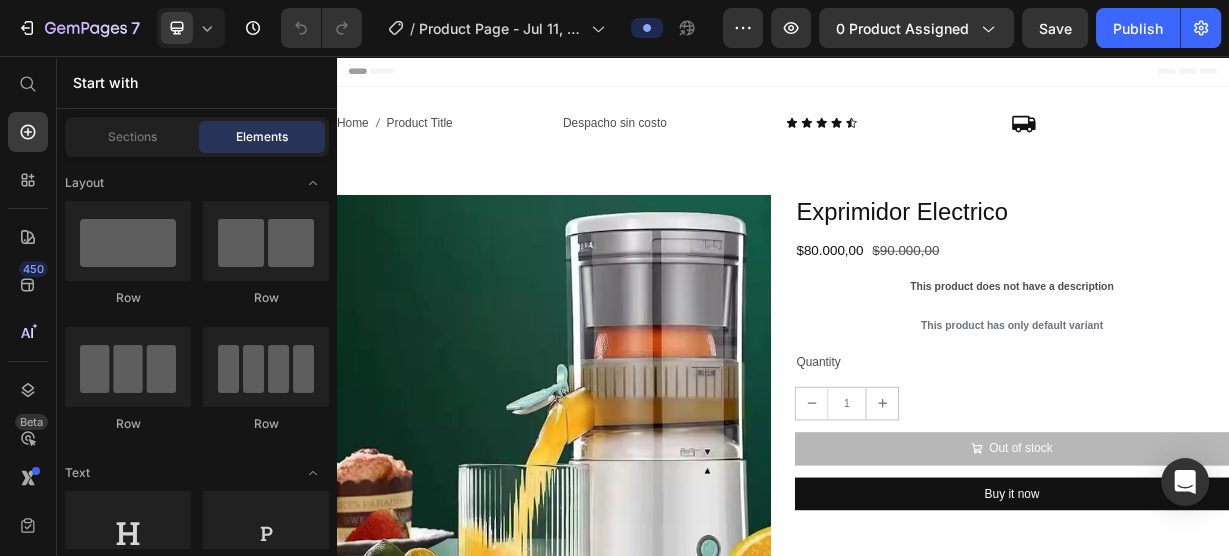 click at bounding box center [629, 535] 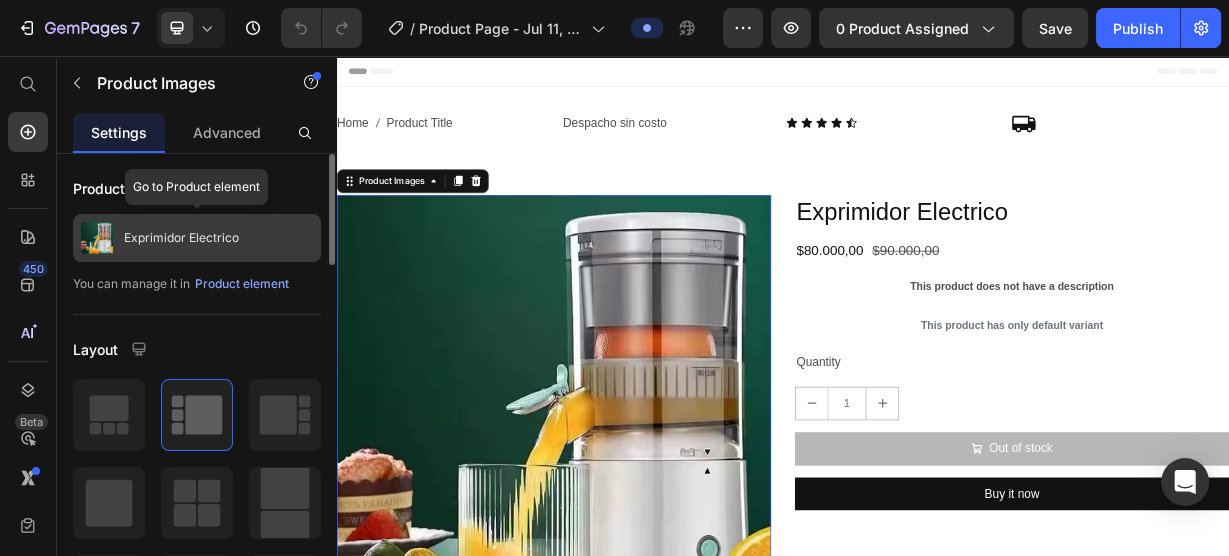 click on "Exprimidor Electrico" at bounding box center [197, 238] 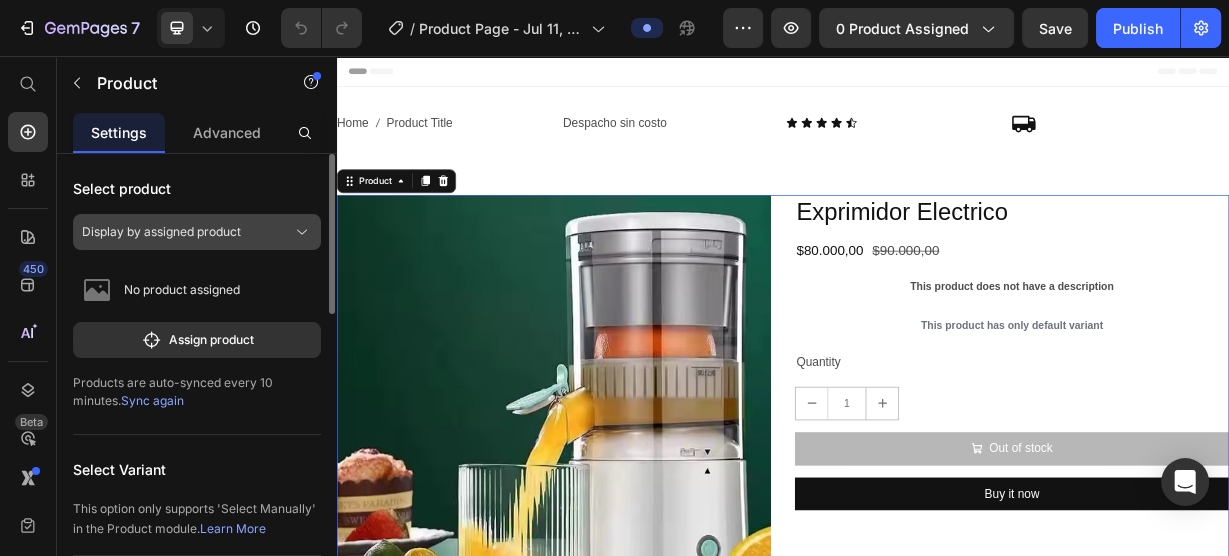 click on "Display by assigned product" at bounding box center (161, 232) 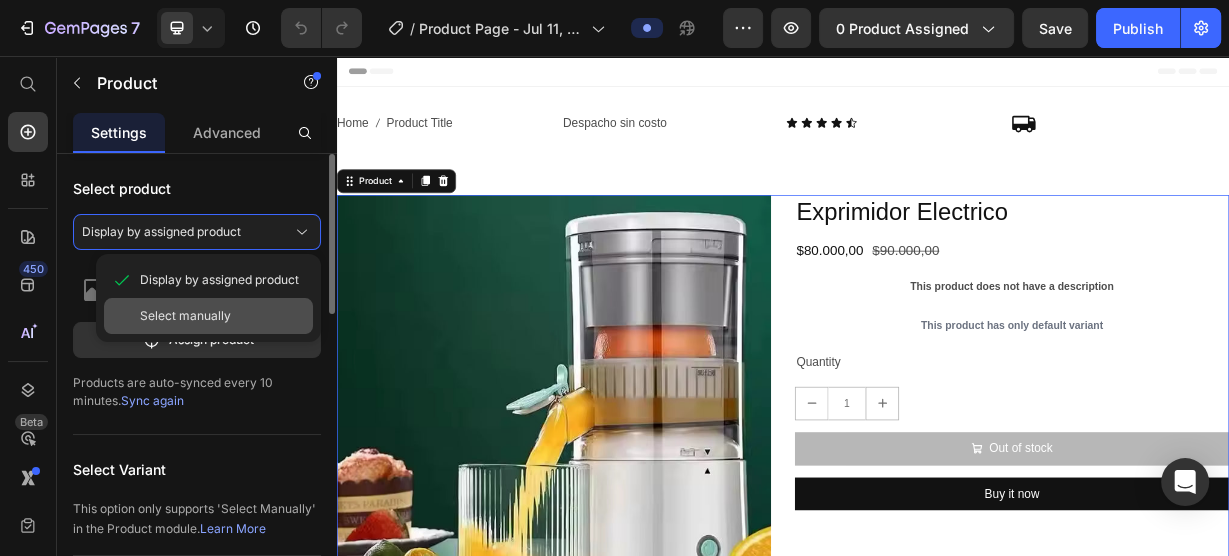 click on "Select manually" at bounding box center [185, 316] 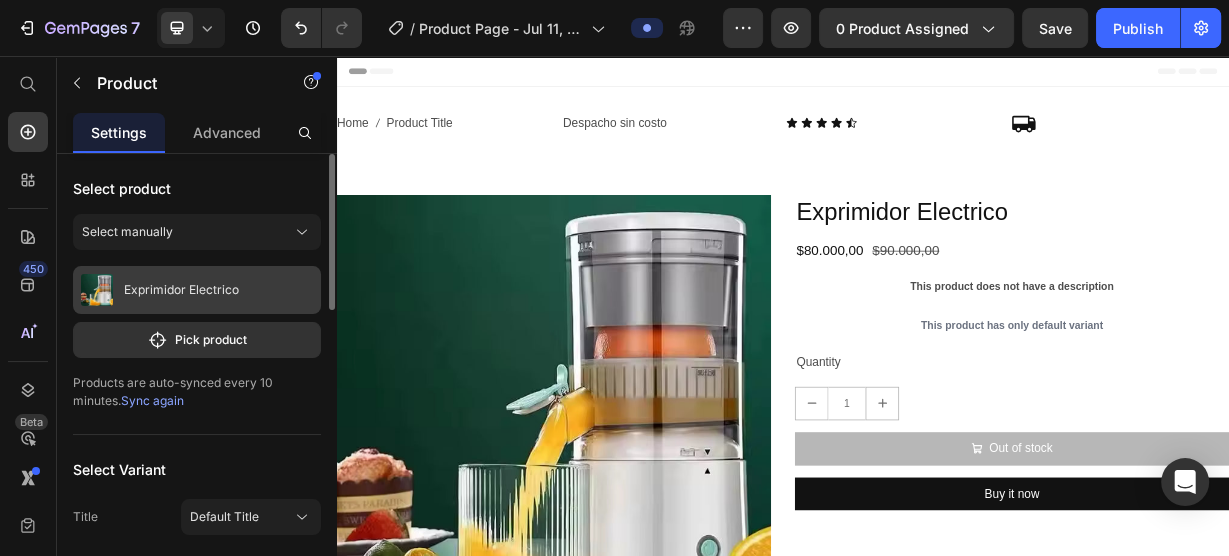 click on "Exprimidor Electrico" at bounding box center [181, 290] 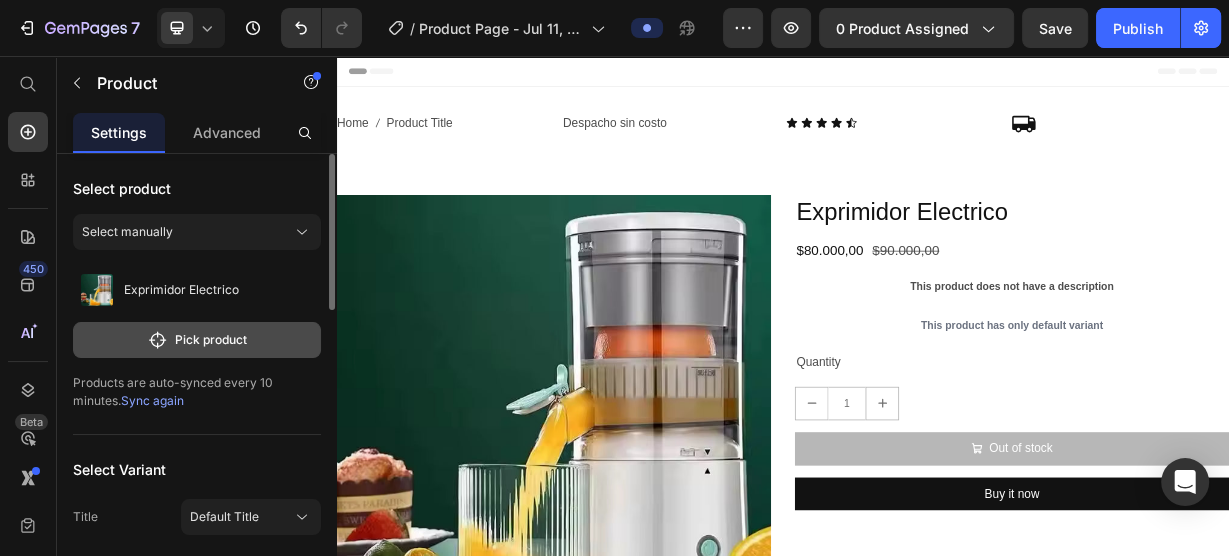 click on "Pick product" at bounding box center [197, 340] 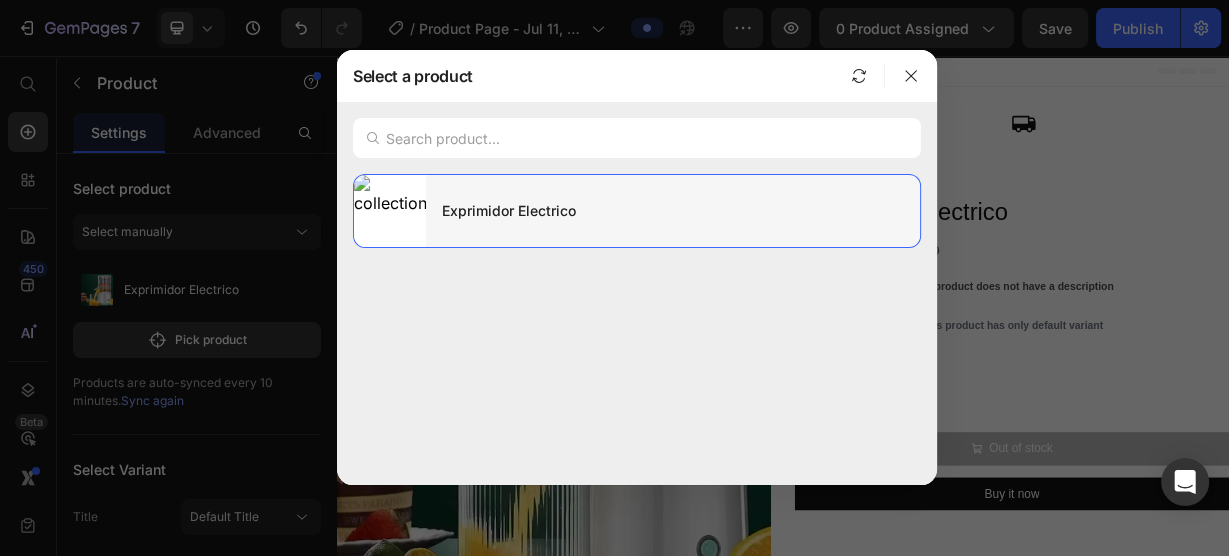 click on "Exprimidor Electrico" at bounding box center (673, 211) 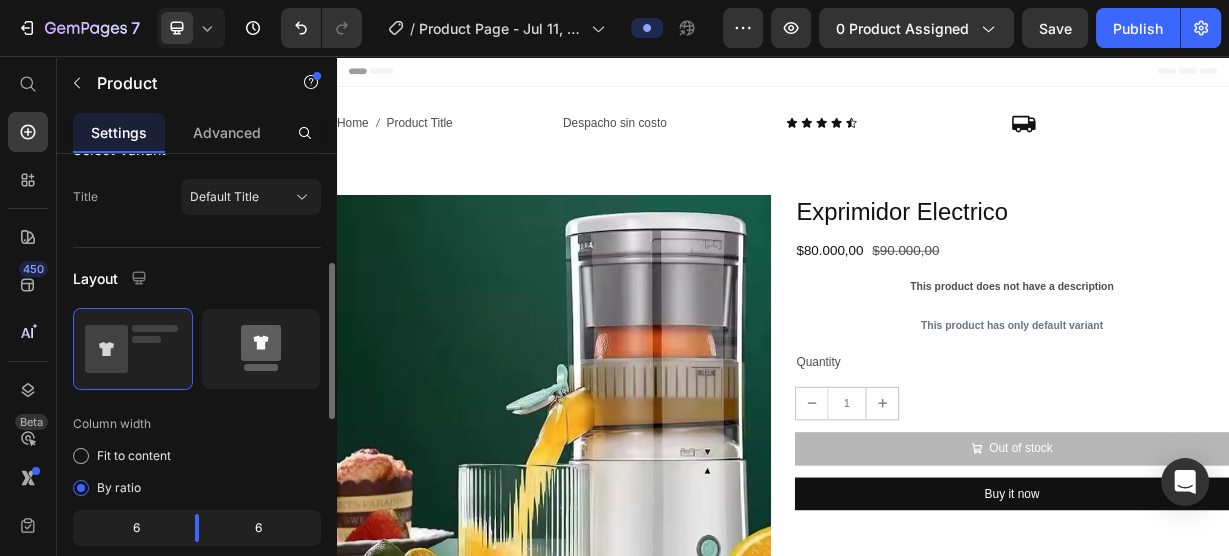 scroll, scrollTop: 0, scrollLeft: 0, axis: both 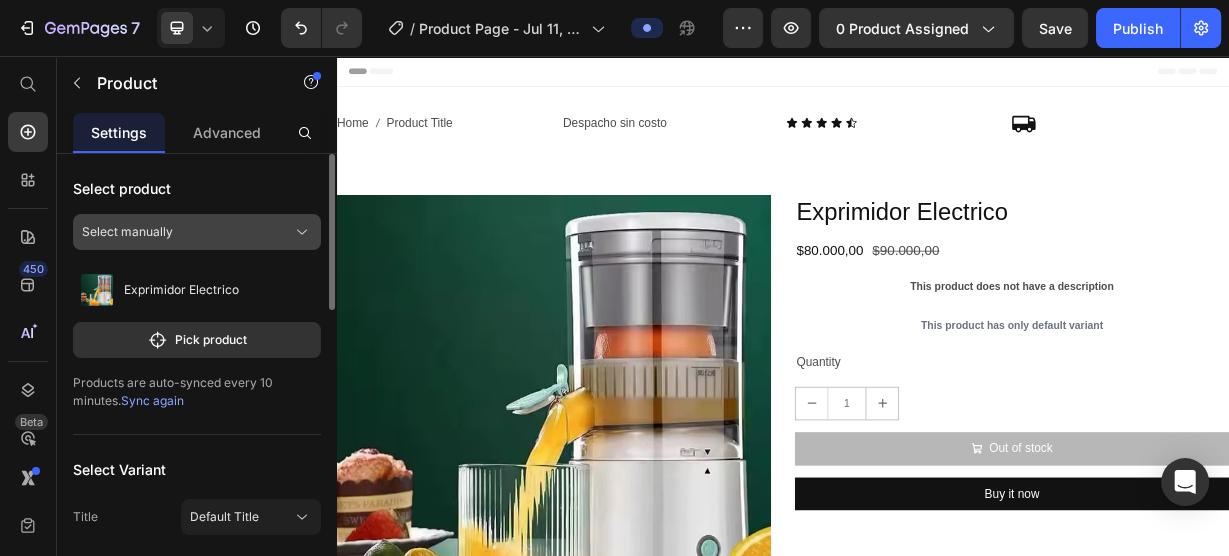 click on "Select manually" 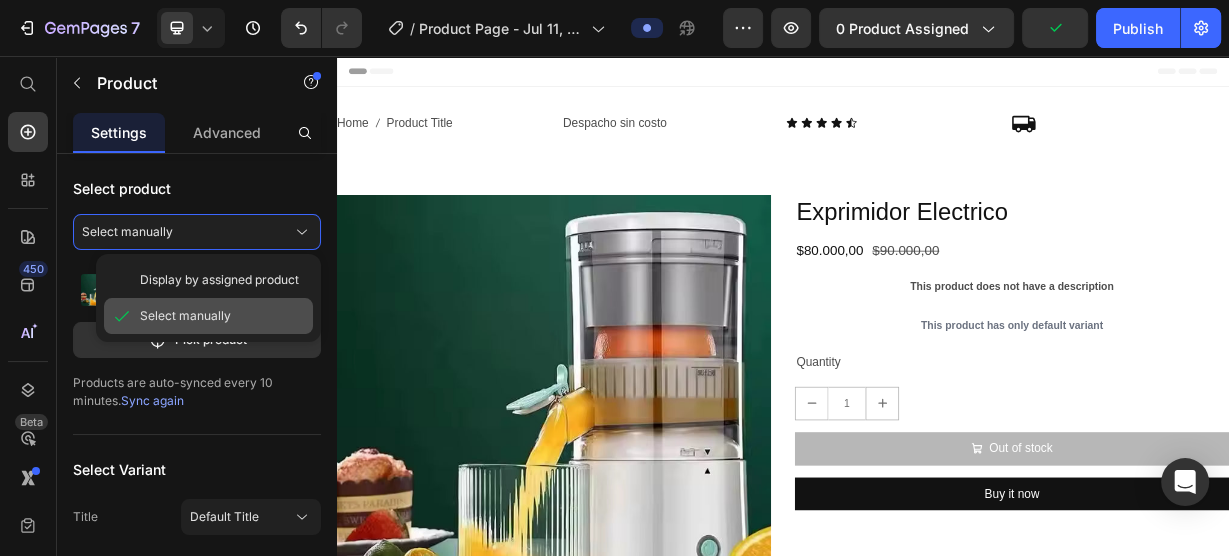 click on "Select manually" at bounding box center (185, 316) 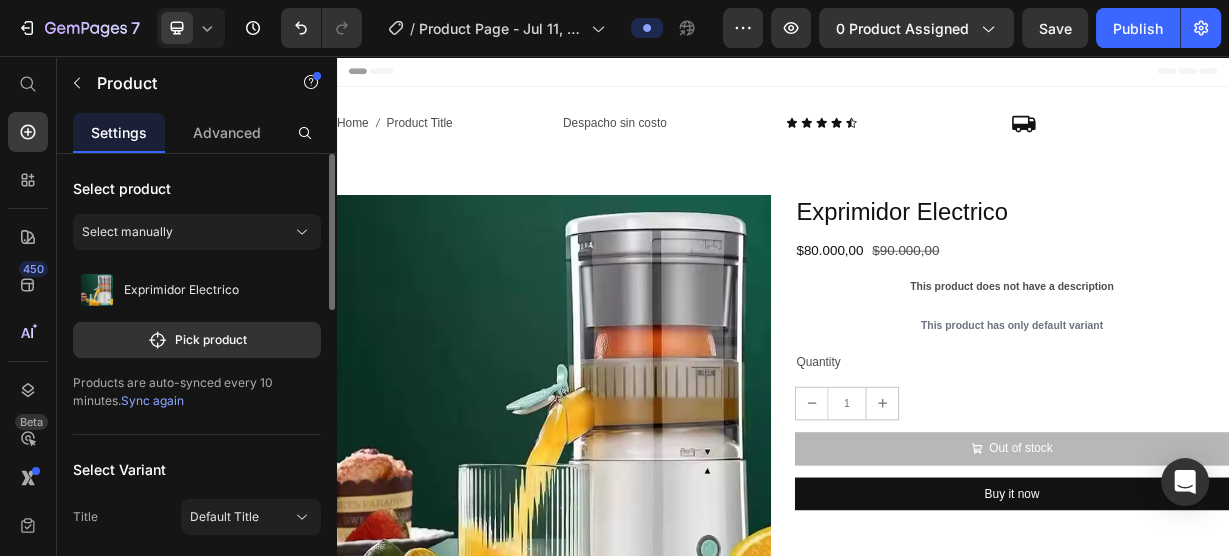 click on "Sync again" at bounding box center (152, 400) 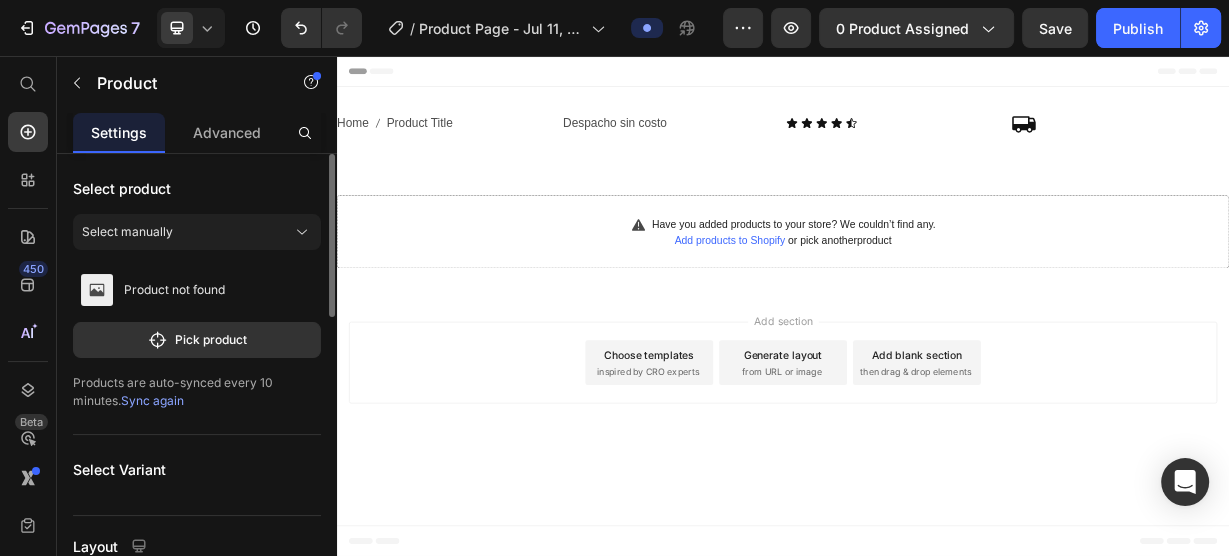 click on "Sync again" at bounding box center [152, 400] 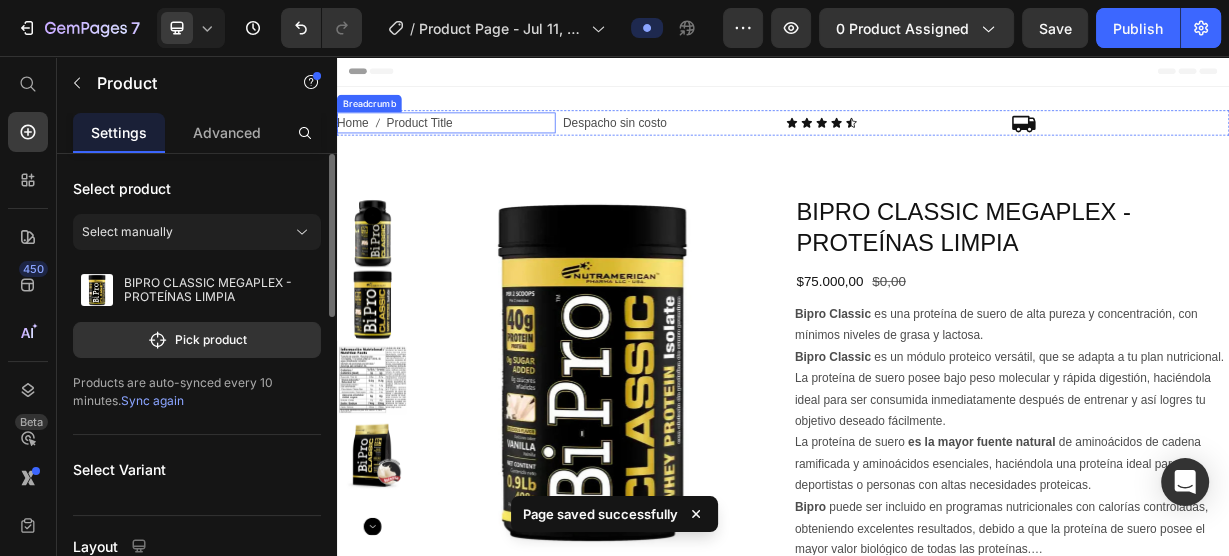 click 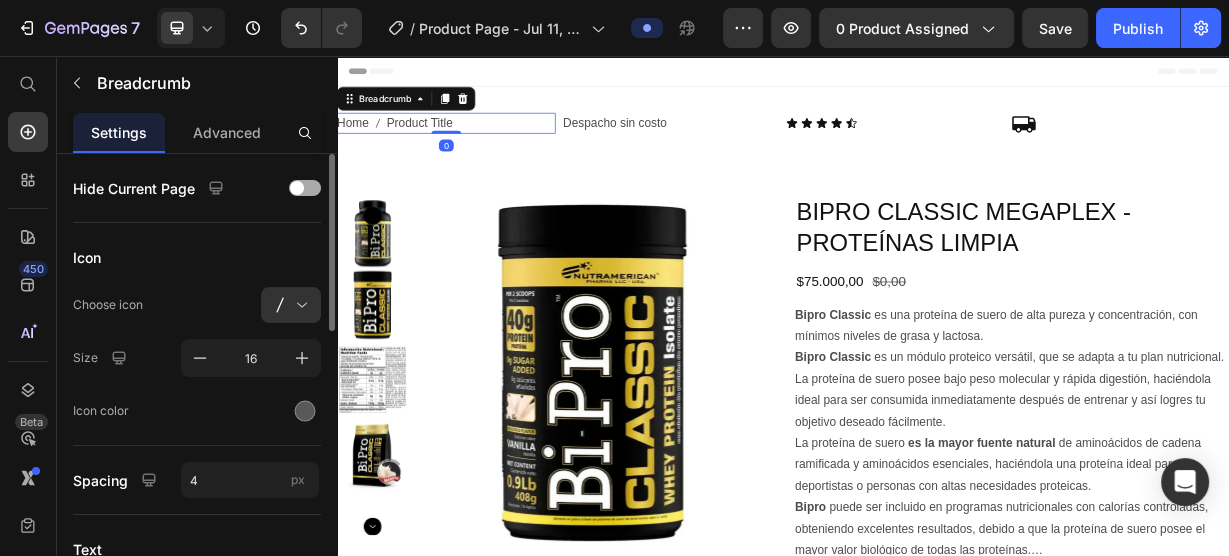 click on "Hide Current Page" 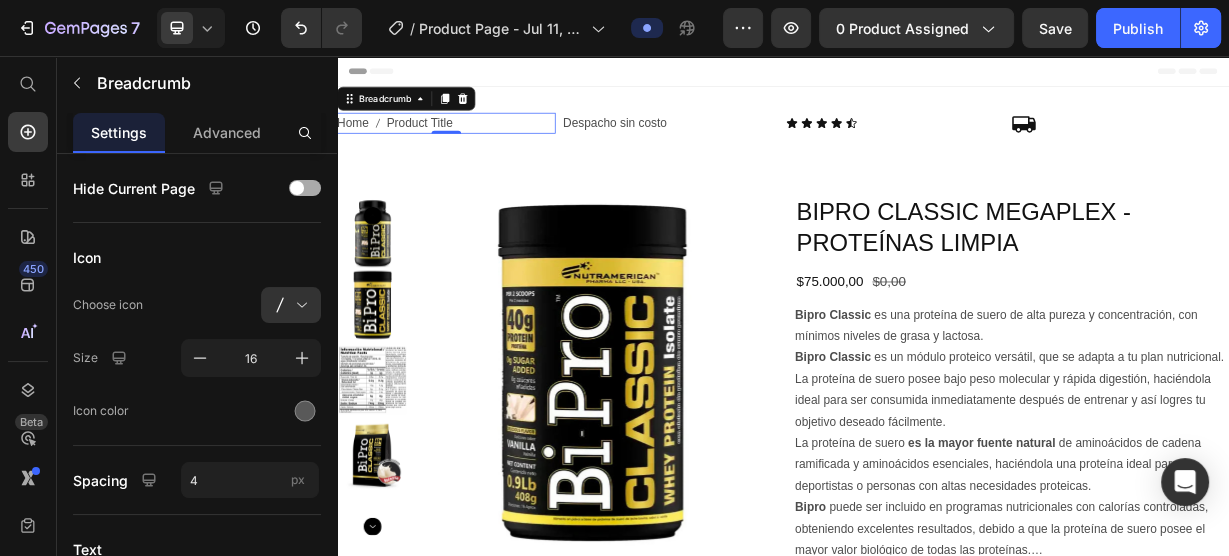 click at bounding box center (305, 188) 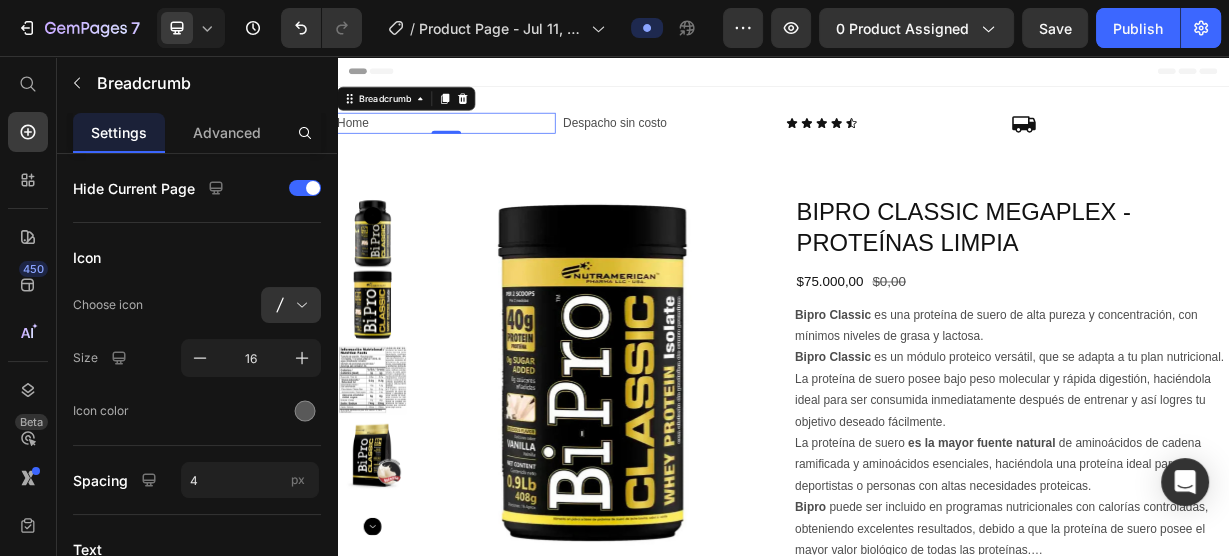 click on "Hide Current Page" 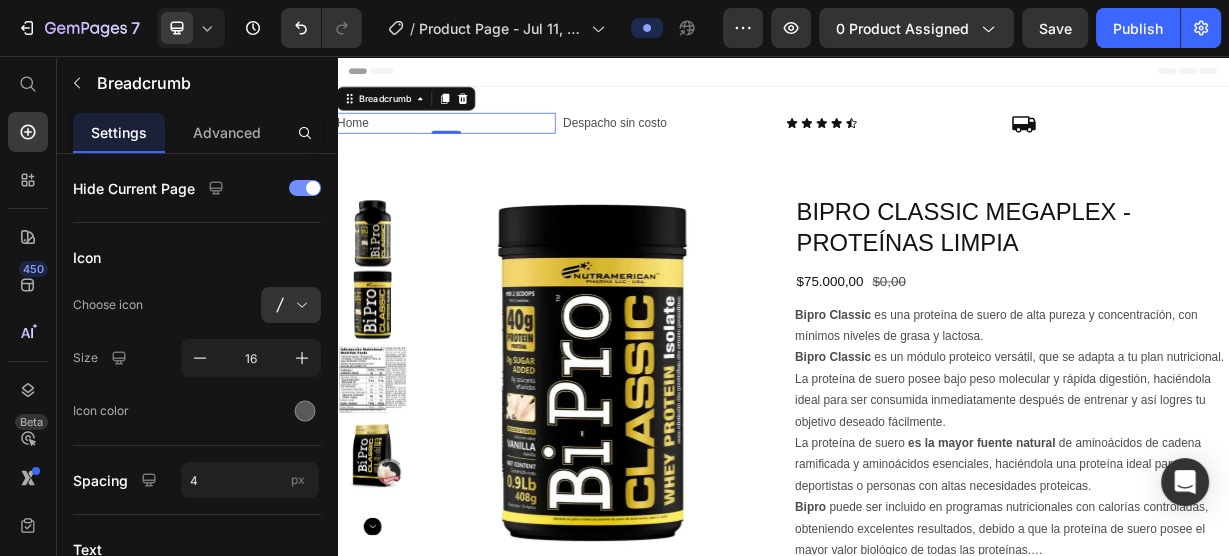 click at bounding box center [305, 188] 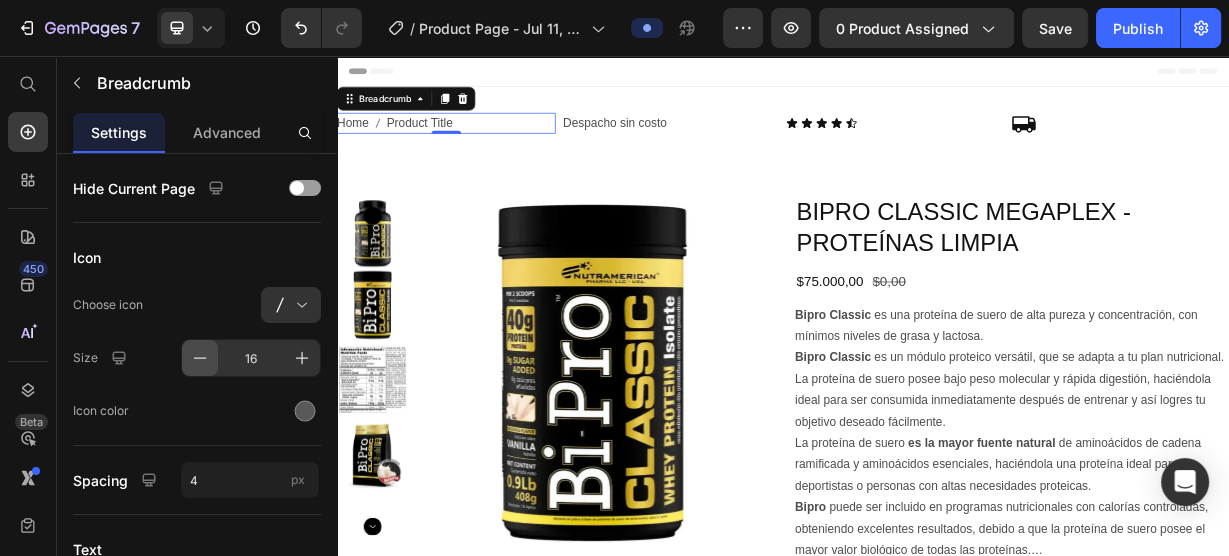 click 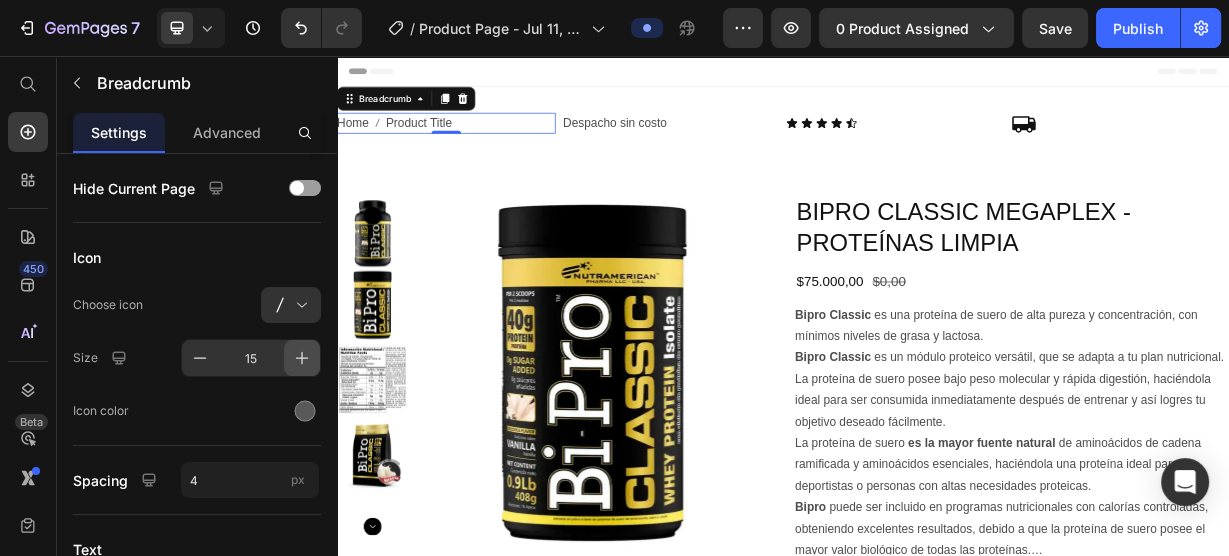 click 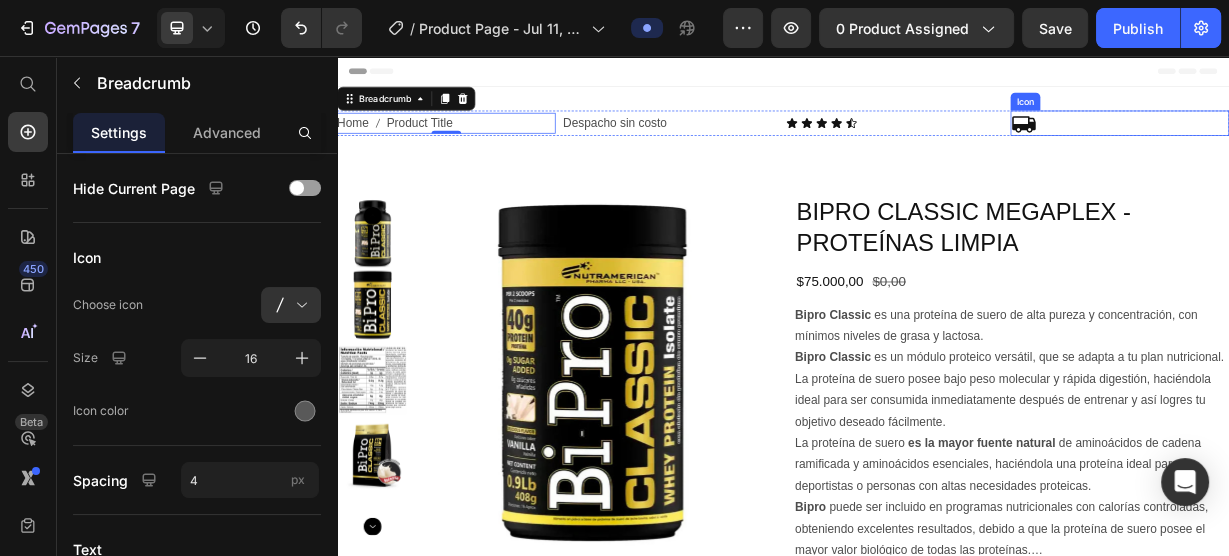 click 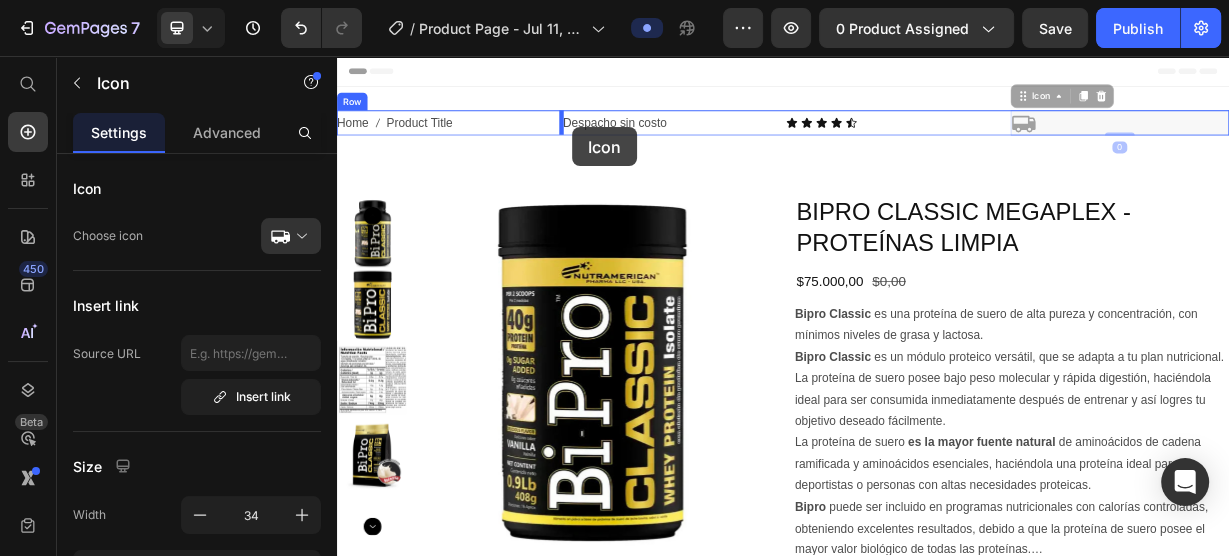 drag, startPoint x: 1251, startPoint y: 145, endPoint x: 653, endPoint y: 152, distance: 598.04095 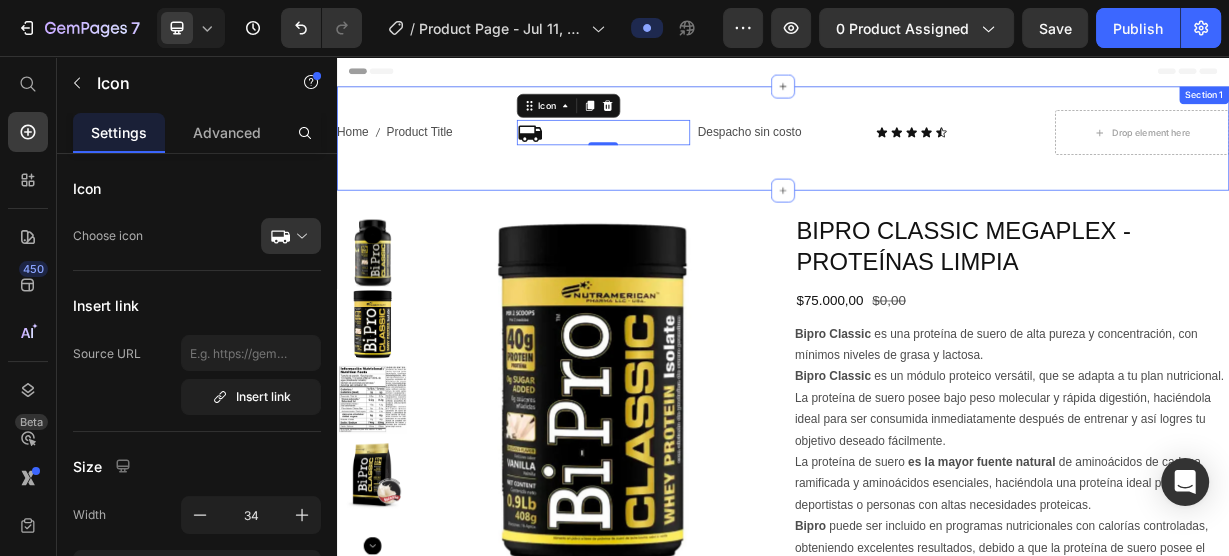 click on "Despacho sin costo" at bounding box center [937, 159] 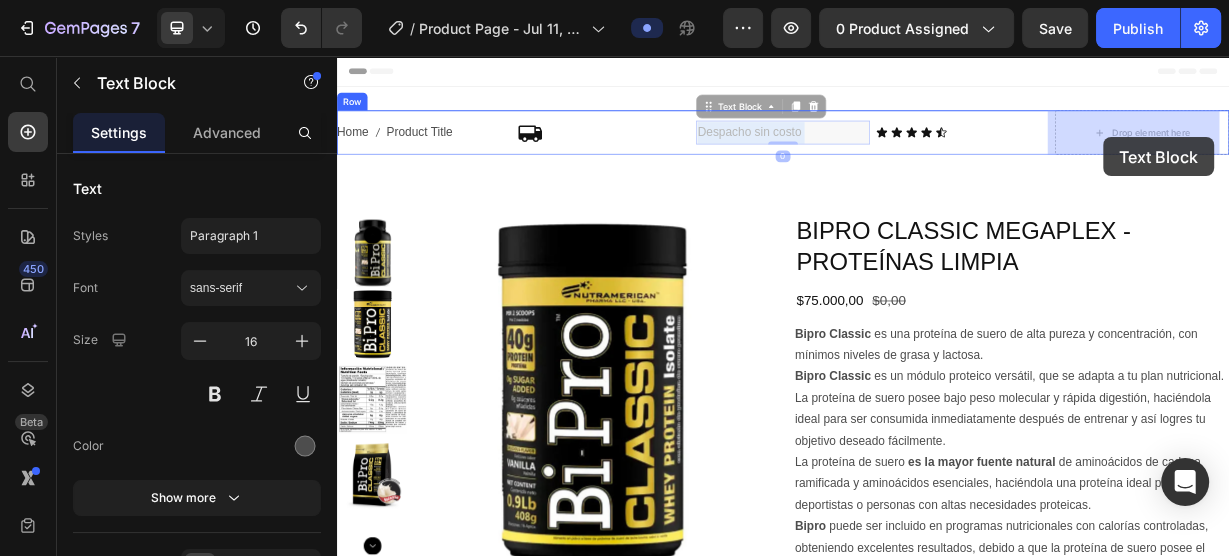 drag, startPoint x: 827, startPoint y: 163, endPoint x: 1368, endPoint y: 165, distance: 541.0037 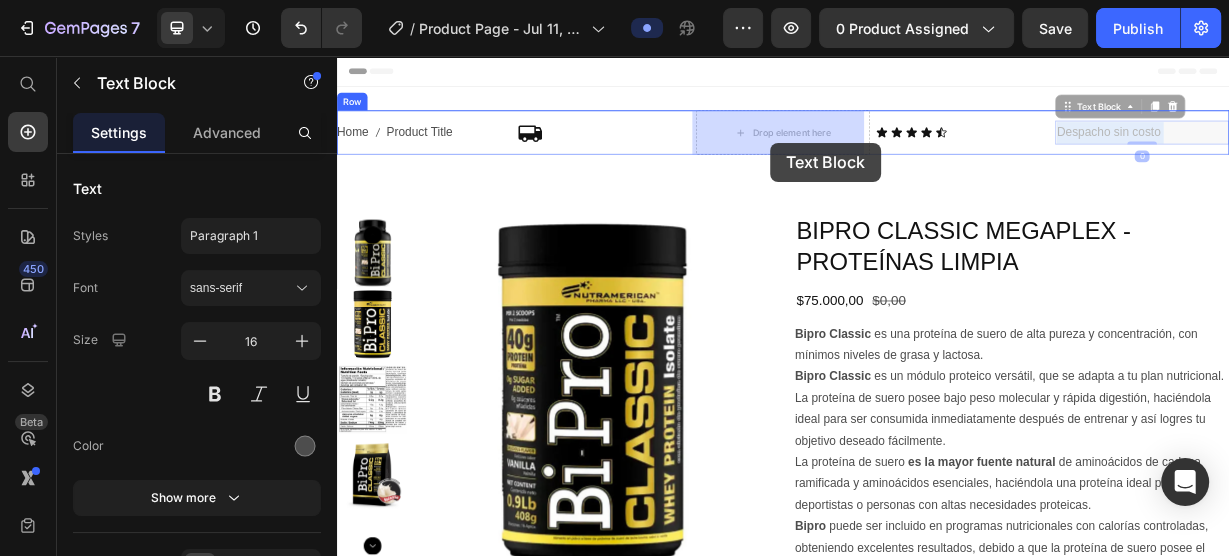 drag, startPoint x: 1261, startPoint y: 158, endPoint x: 918, endPoint y: 168, distance: 343.14575 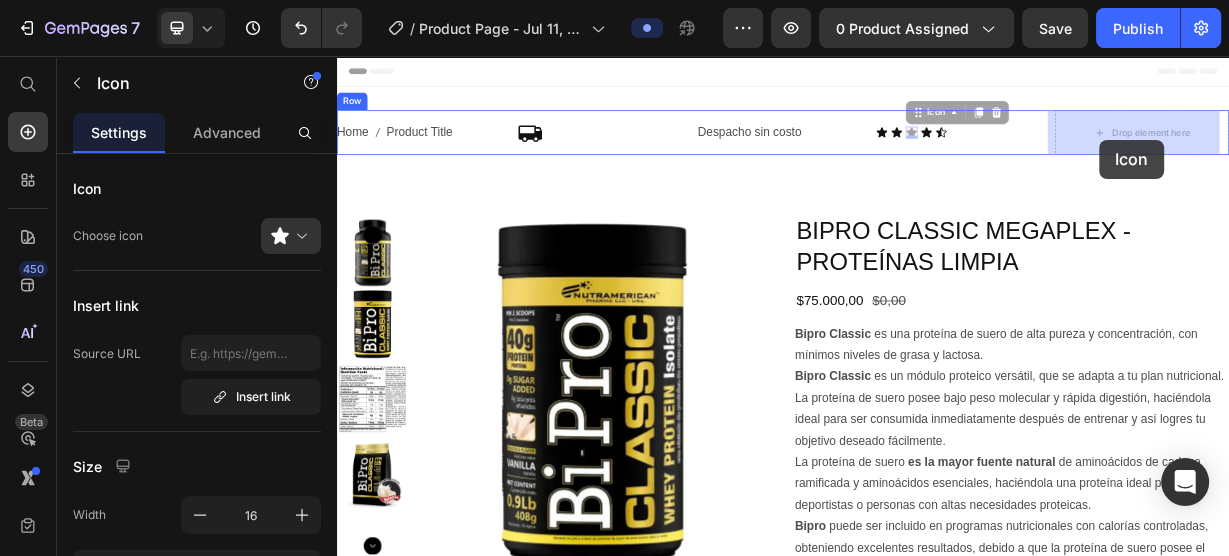 drag, startPoint x: 1095, startPoint y: 158, endPoint x: 1318, endPoint y: 190, distance: 225.28427 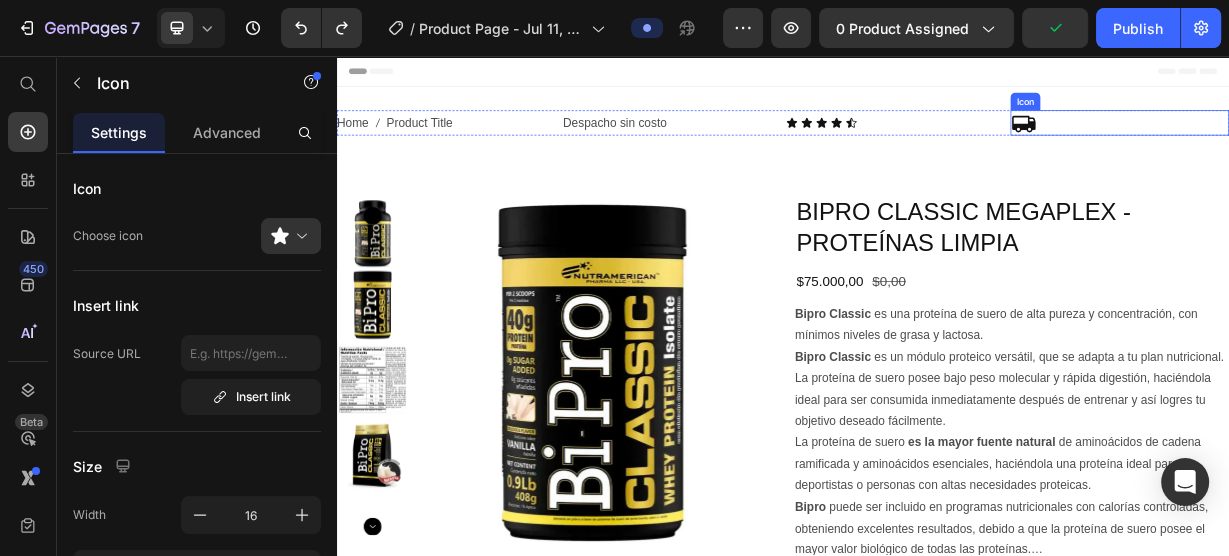 click 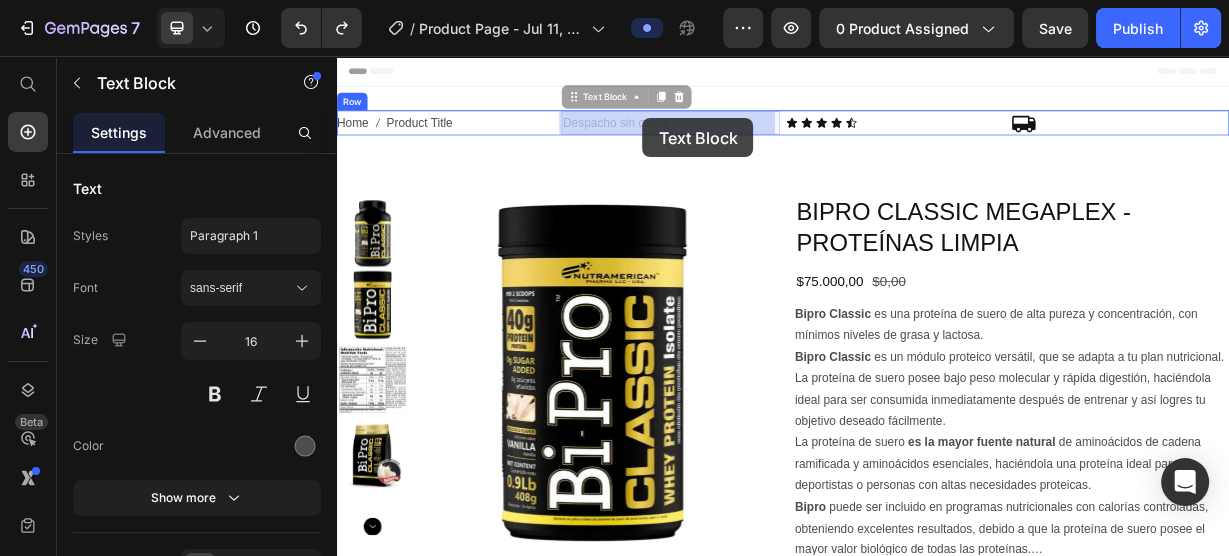 drag, startPoint x: 711, startPoint y: 145, endPoint x: 748, endPoint y: 140, distance: 37.336308 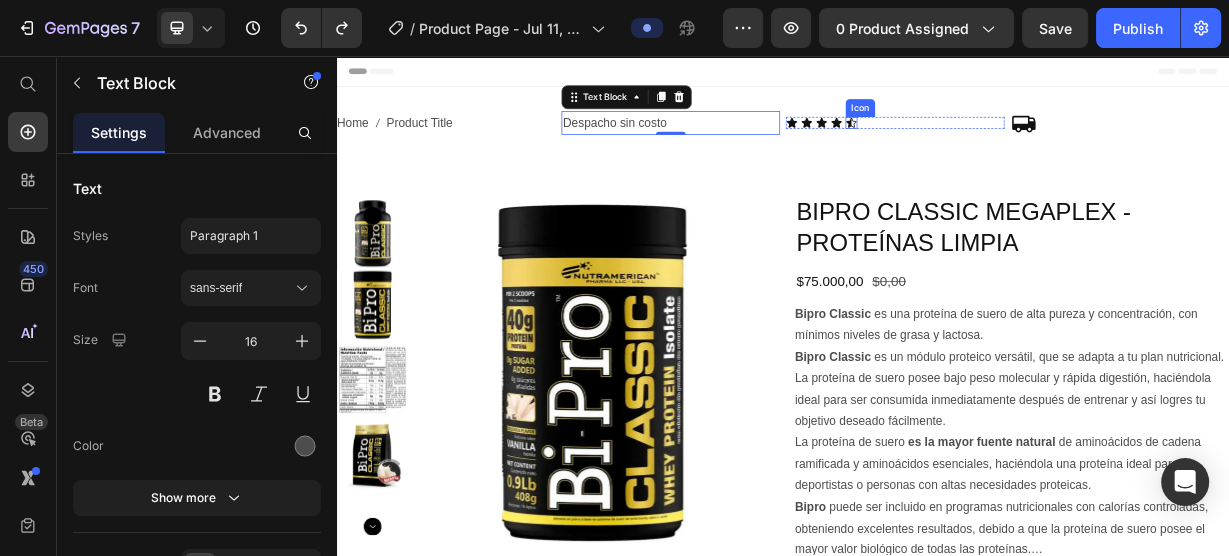 click on "Home
Product Title Breadcrumb Despacho sin costo Text Block   0 Icon Icon Icon Icon Icon Icon List
Icon Row Section 1" at bounding box center (937, 154) 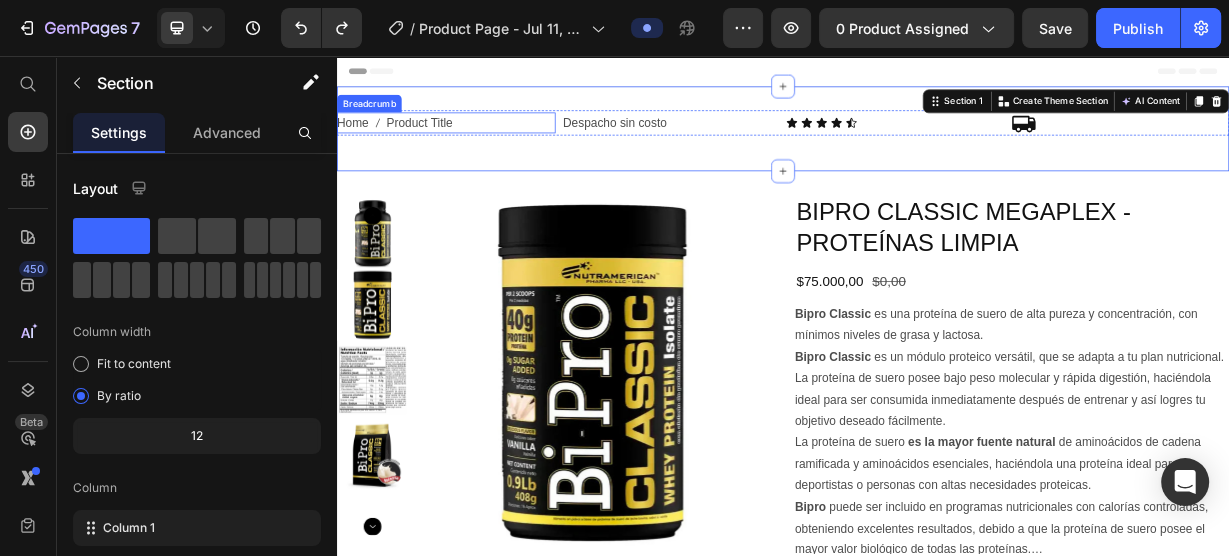 click on "Breadcrumb" at bounding box center (380, 120) 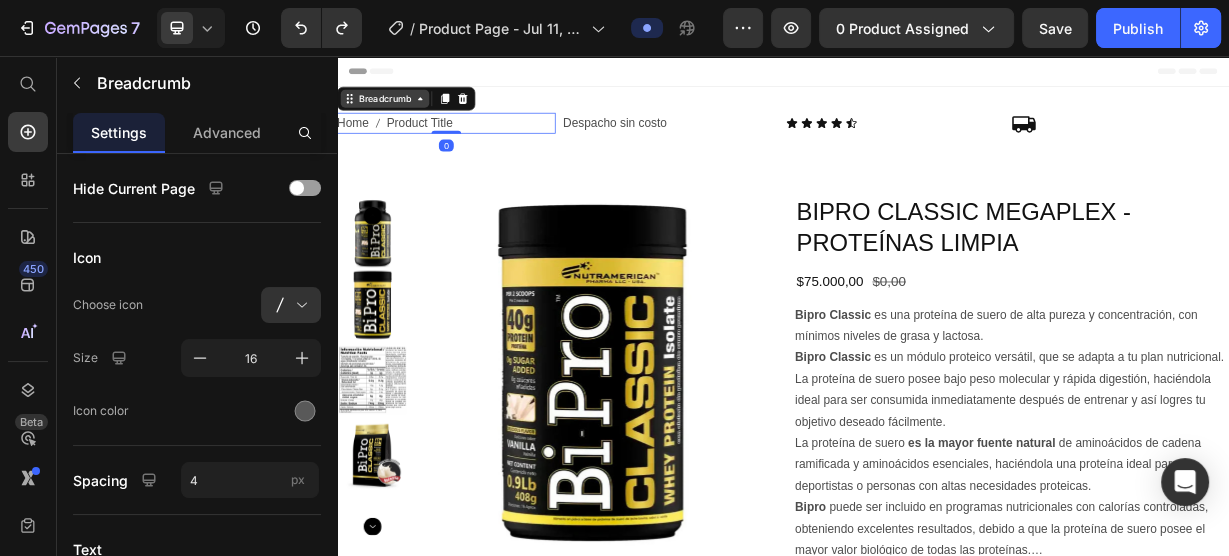 click on "Breadcrumb" at bounding box center [401, 113] 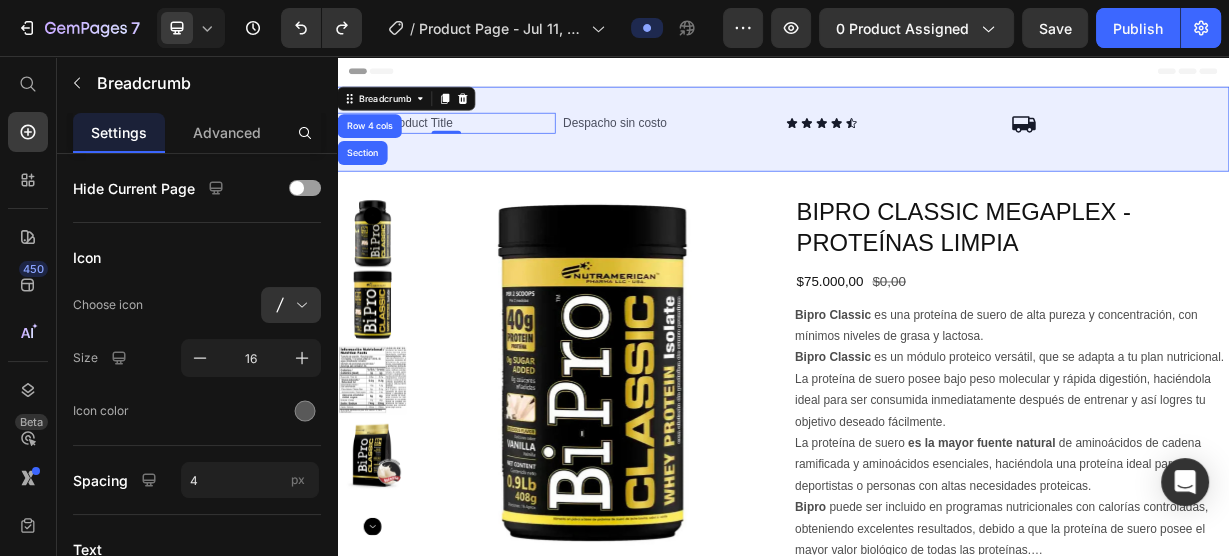 click on "Section" at bounding box center [371, 186] 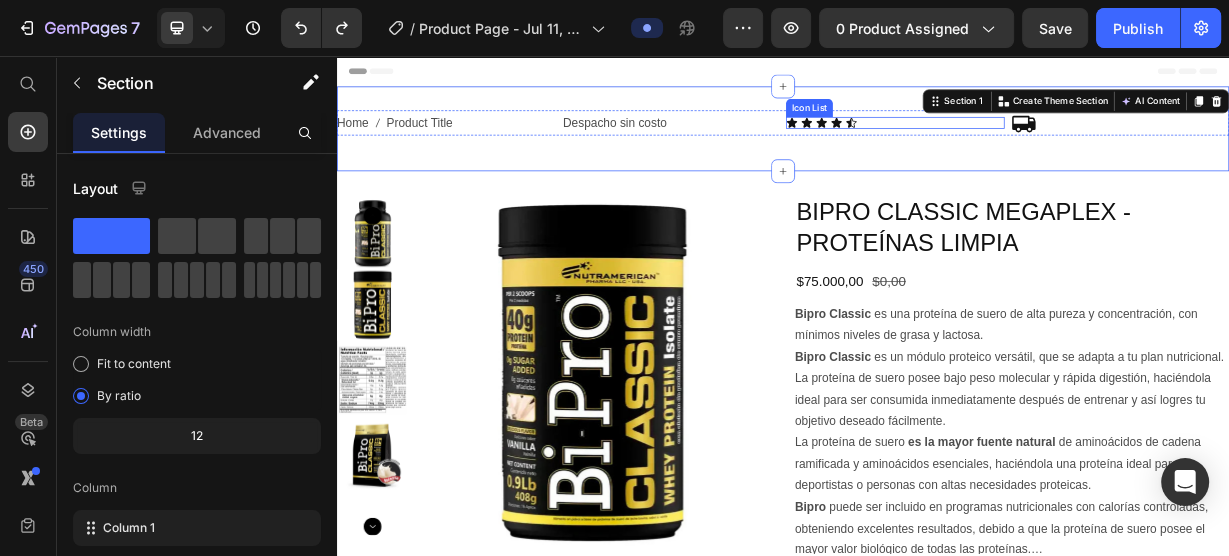 click on "Icon Icon Icon Icon Icon" at bounding box center (1088, 146) 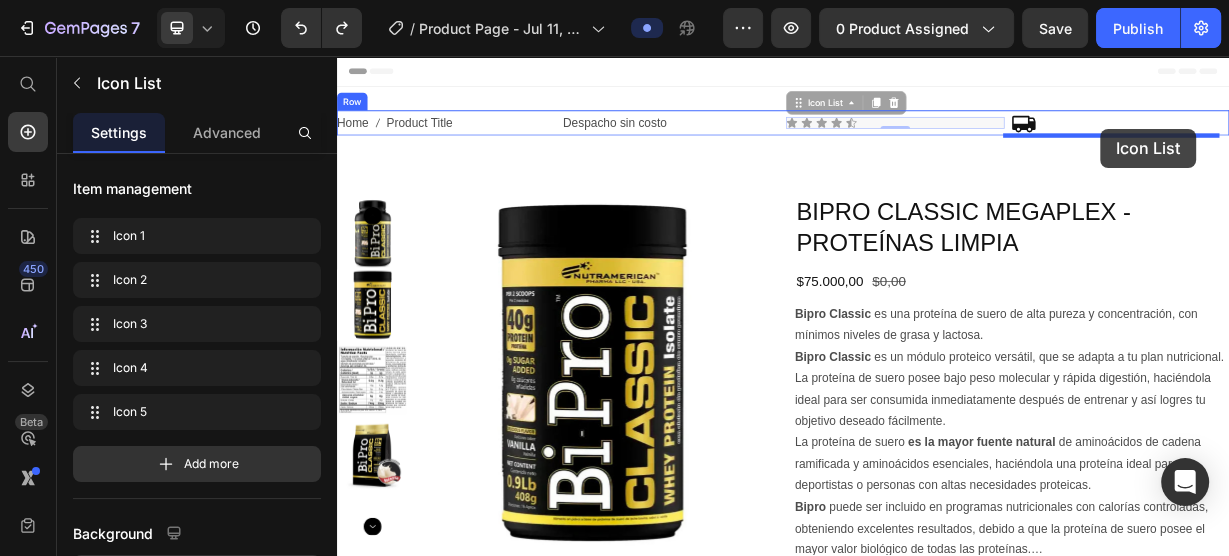 drag, startPoint x: 1107, startPoint y: 150, endPoint x: 1363, endPoint y: 154, distance: 256.03125 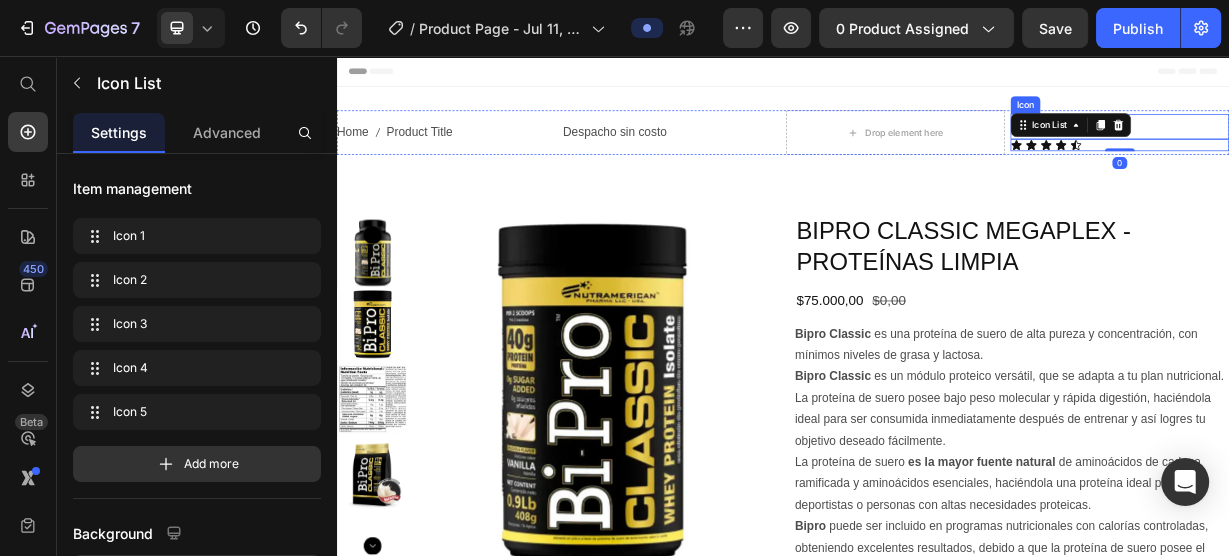 click on "Icon Icon Icon Icon Icon Icon Icon List   0" at bounding box center (1390, 159) 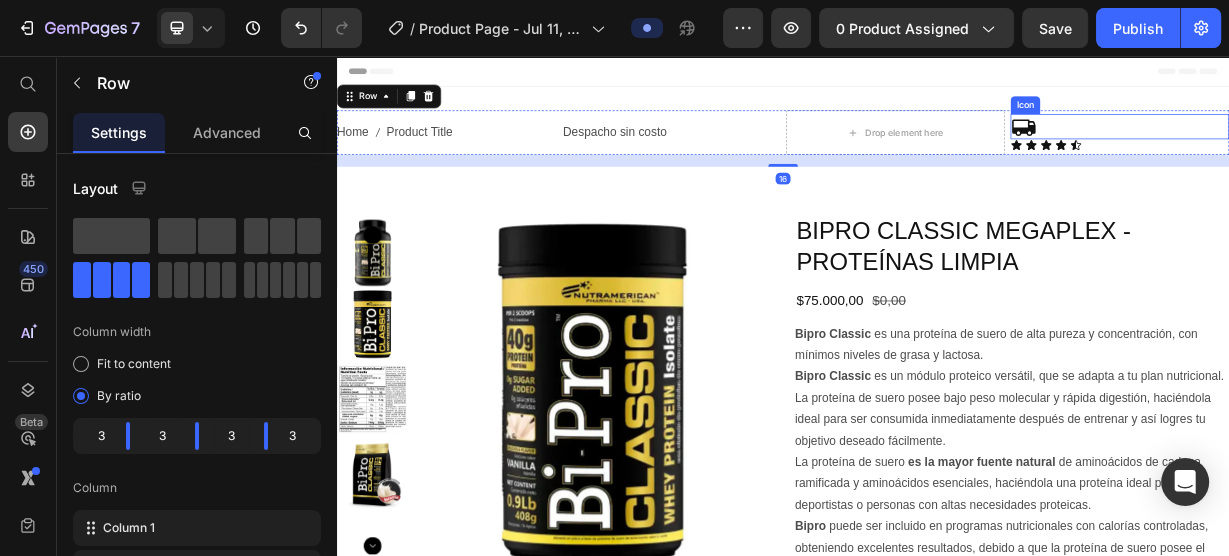 click 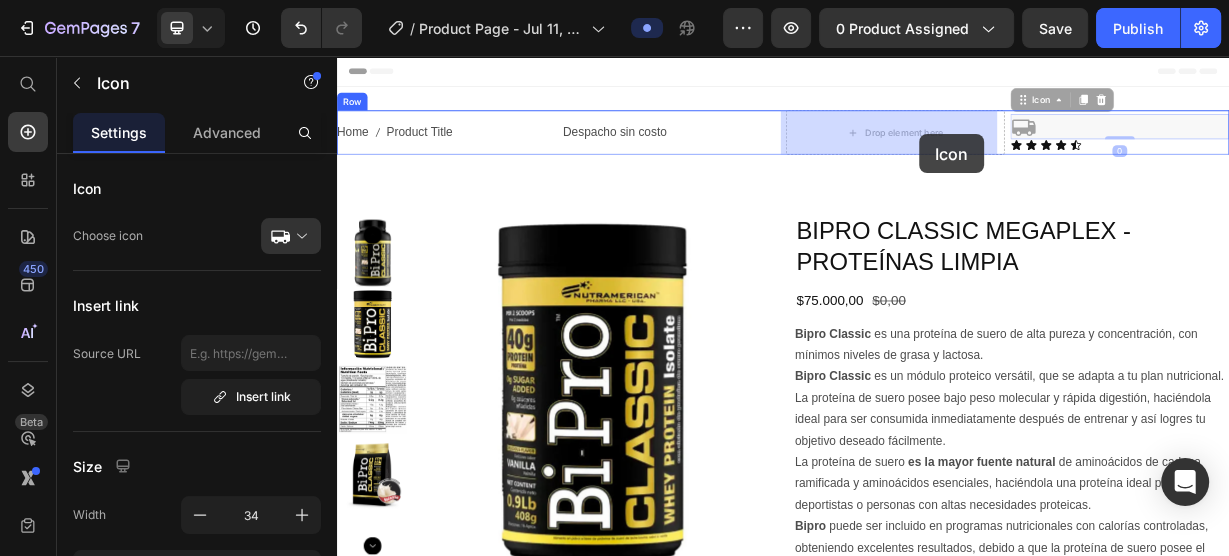 drag, startPoint x: 1247, startPoint y: 152, endPoint x: 1101, endPoint y: 167, distance: 146.76852 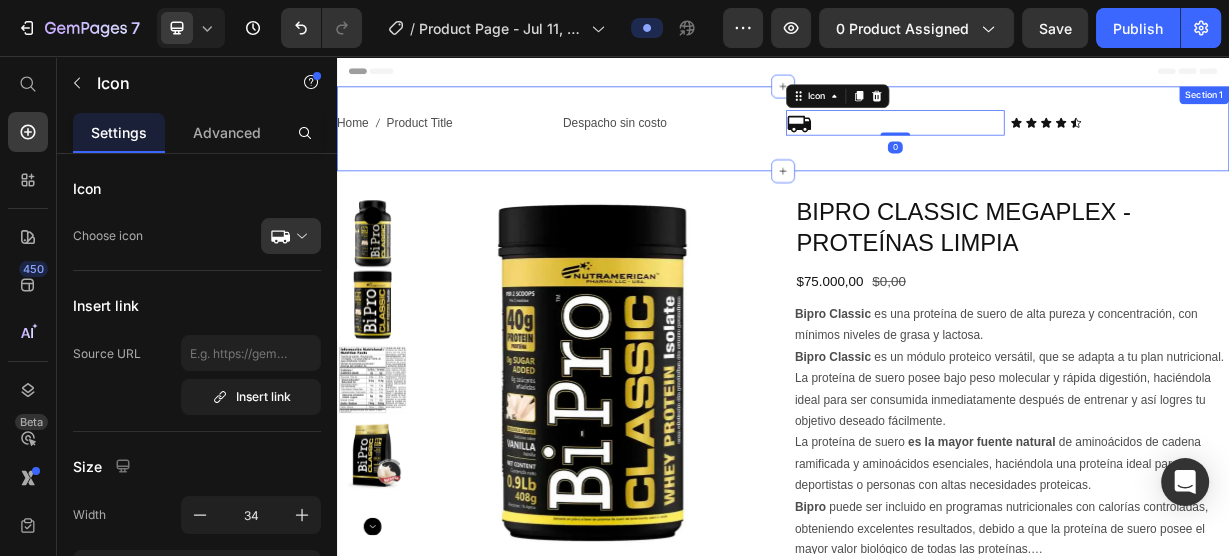 click on "Home
Product Title Breadcrumb Despacho sin costo Text Block
Icon   0 Icon Icon Icon Icon Icon Icon List Row Section 1" at bounding box center [937, 154] 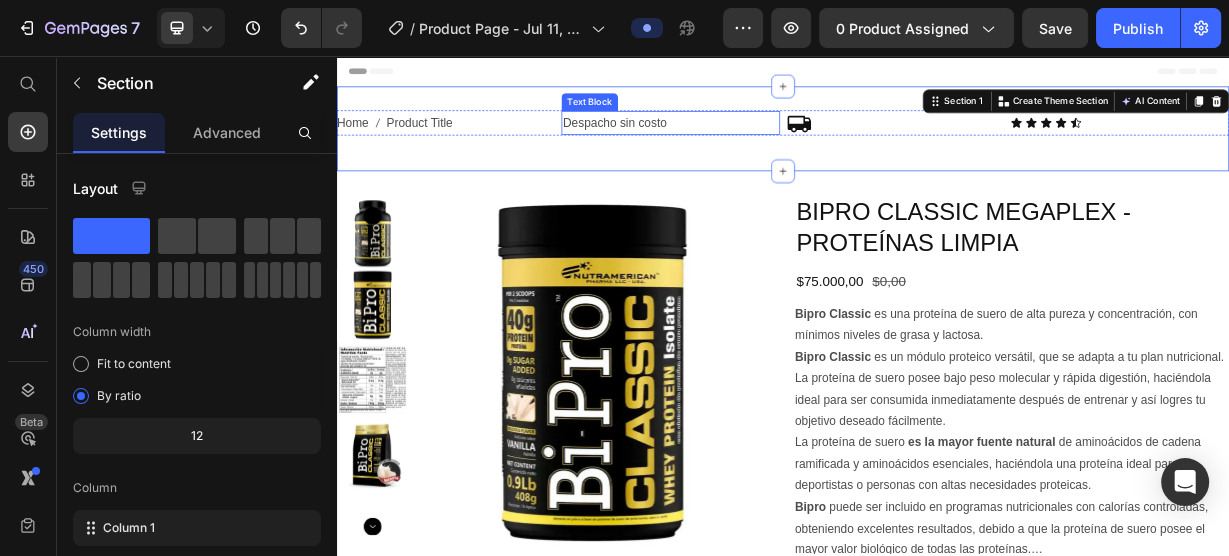 click on "Despacho sin costo" at bounding box center [786, 146] 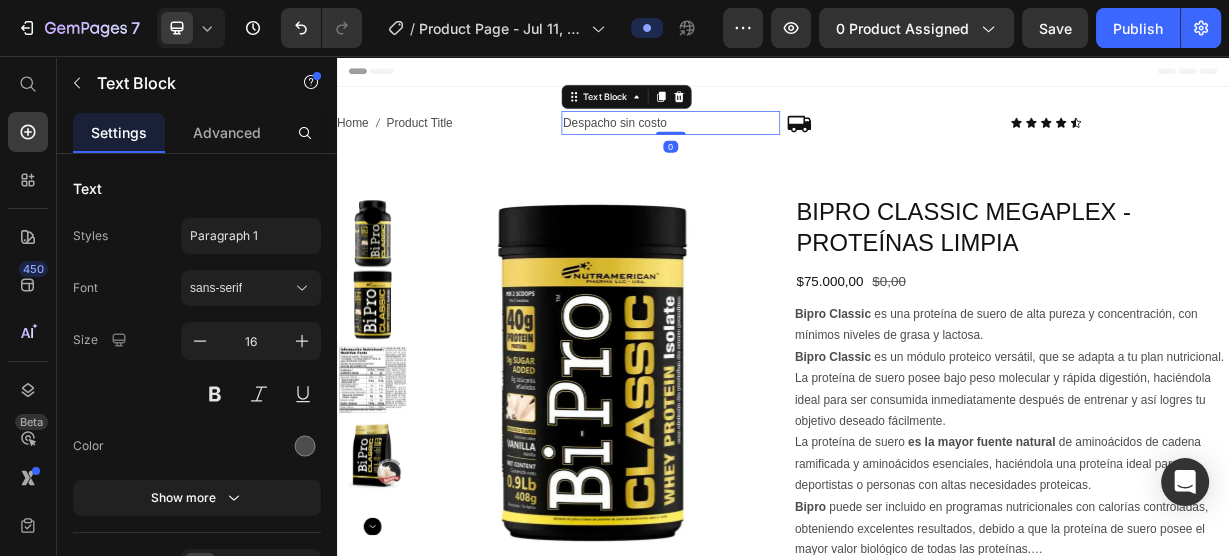 click on "Despacho sin costo" at bounding box center (786, 146) 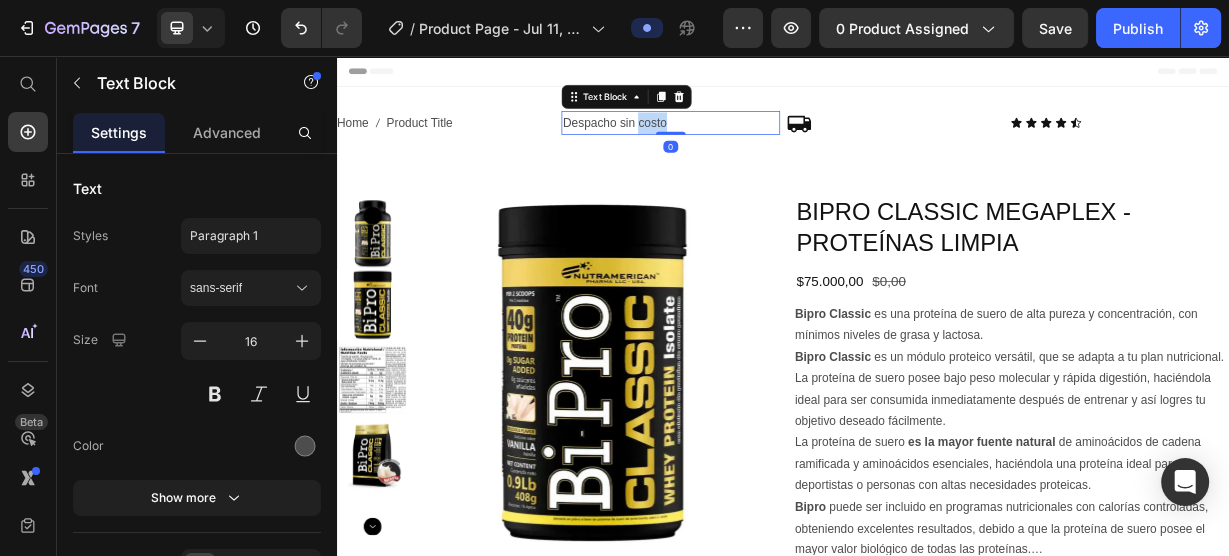 click on "Despacho sin costo" at bounding box center [786, 146] 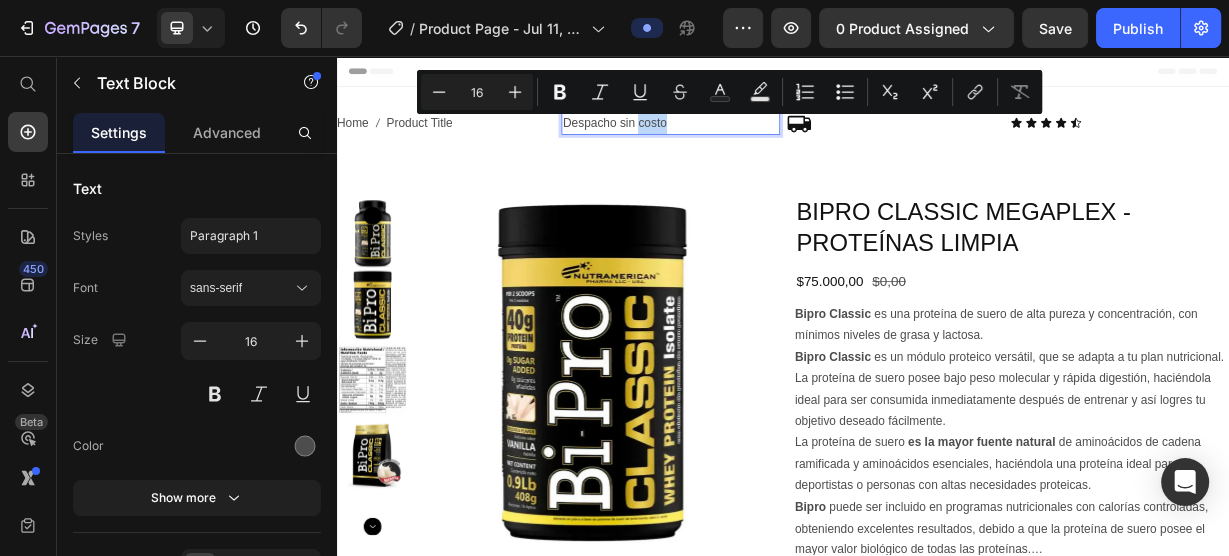 click on "Despacho sin costo" at bounding box center [786, 146] 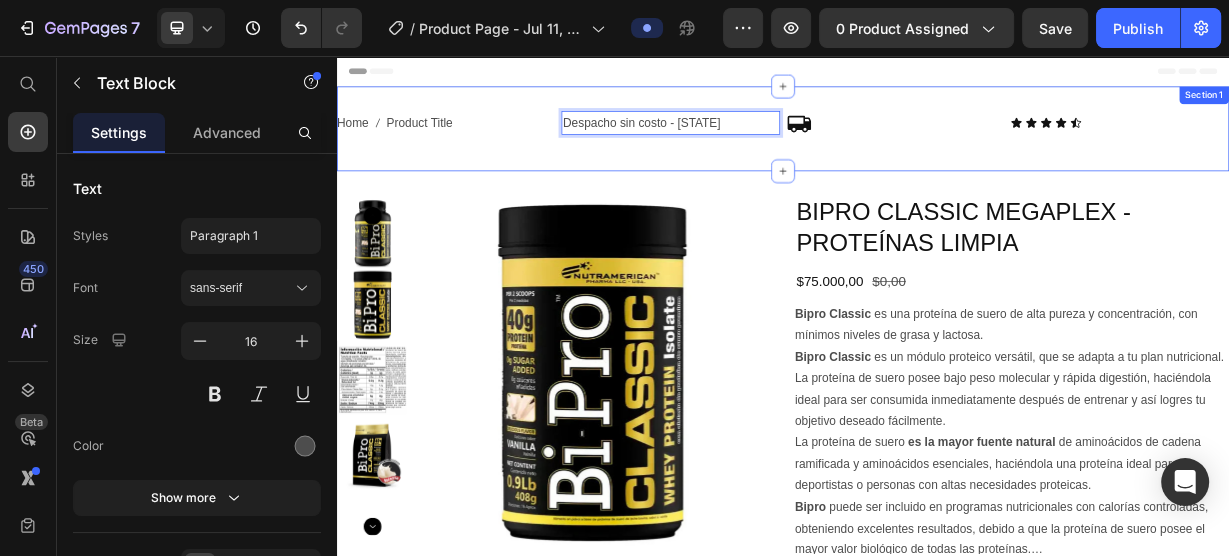 click on "Home
Product Title Breadcrumb Despacho sin costo - Nivel Nacional  Text Block   0
Icon Icon Icon Icon Icon Icon Icon List Row Section 1" at bounding box center (937, 154) 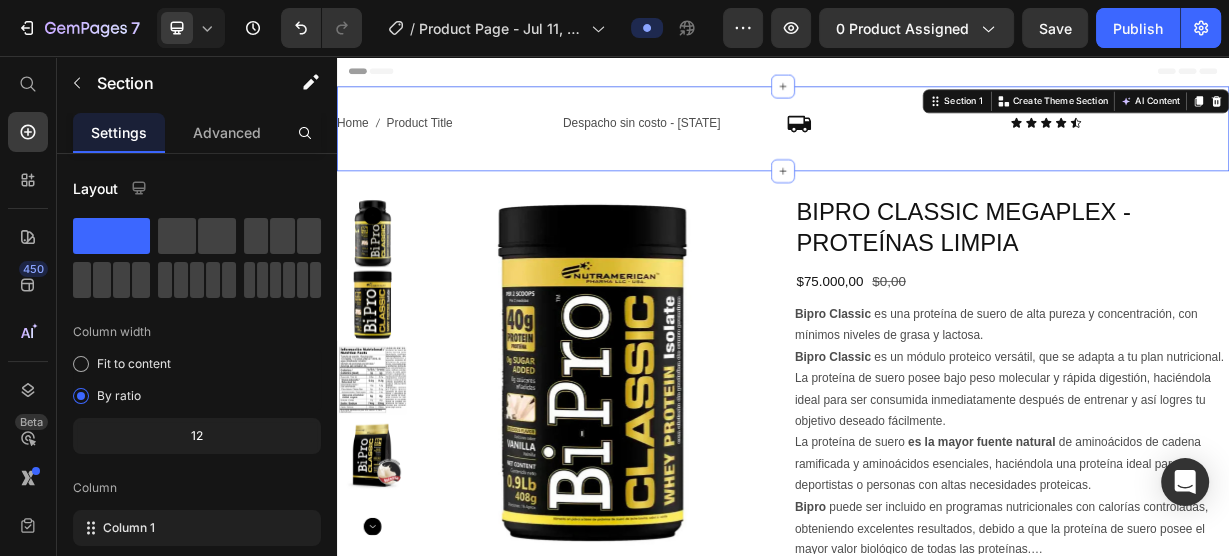 click on "Product Title" at bounding box center (448, 146) 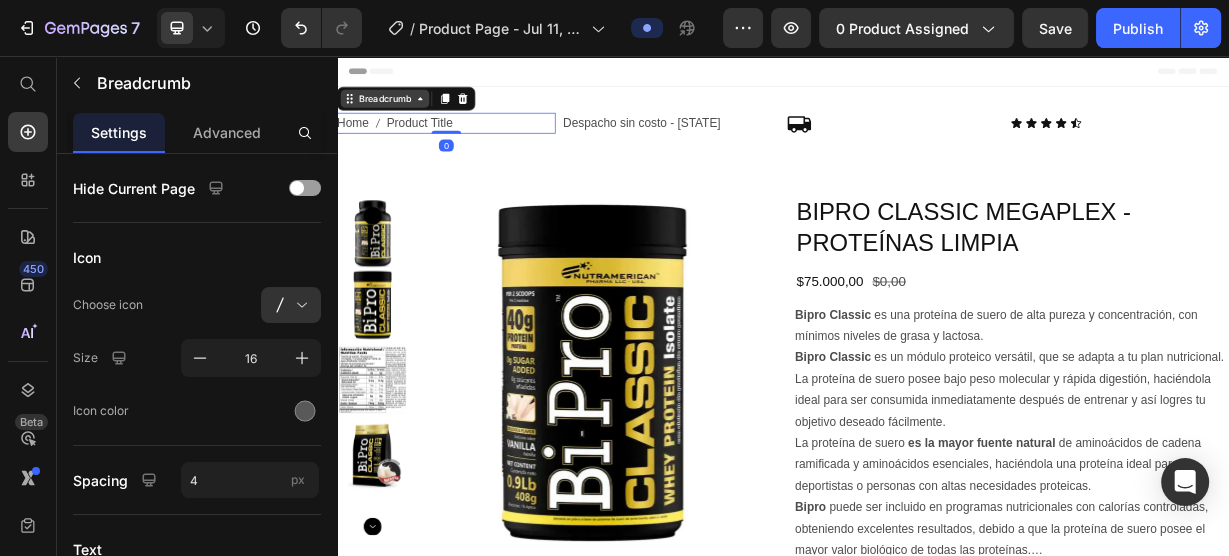 click 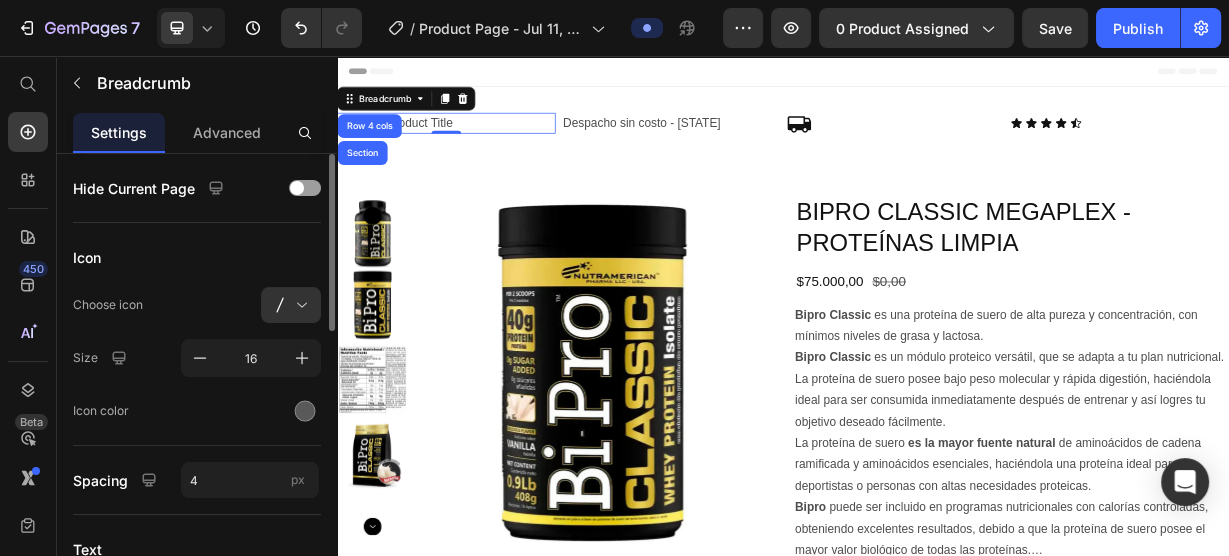 click on "Icon" at bounding box center (197, 257) 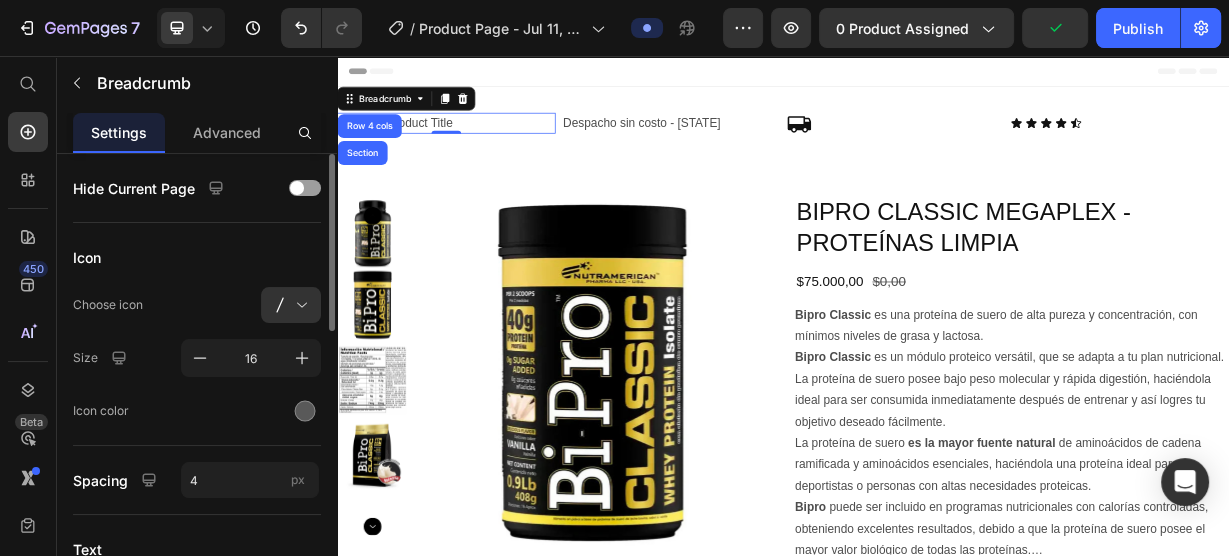 click on "Icon" at bounding box center [197, 257] 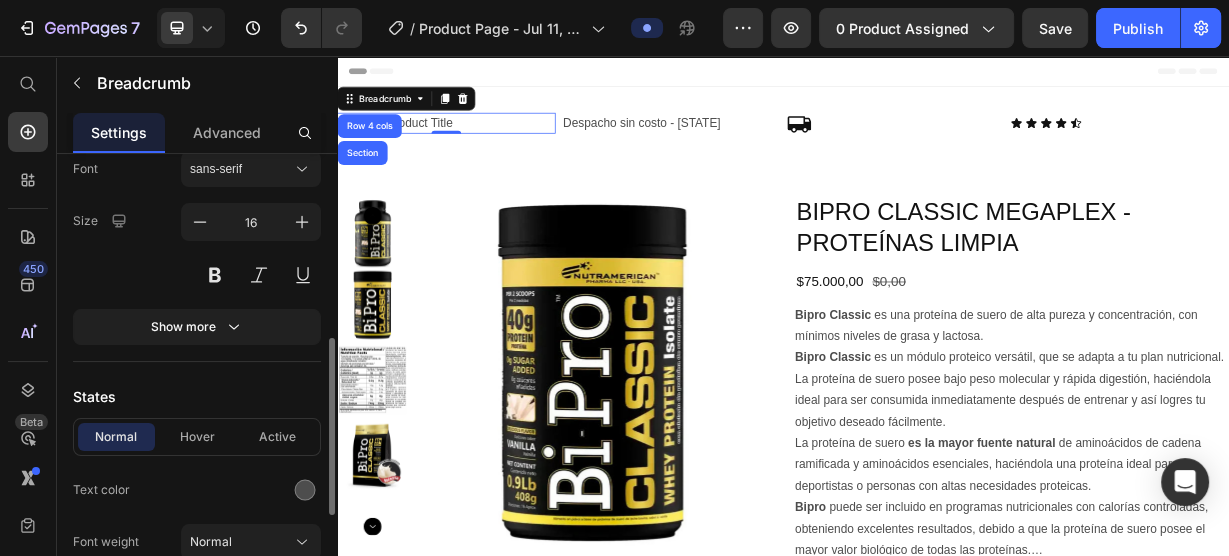 scroll, scrollTop: 560, scrollLeft: 0, axis: vertical 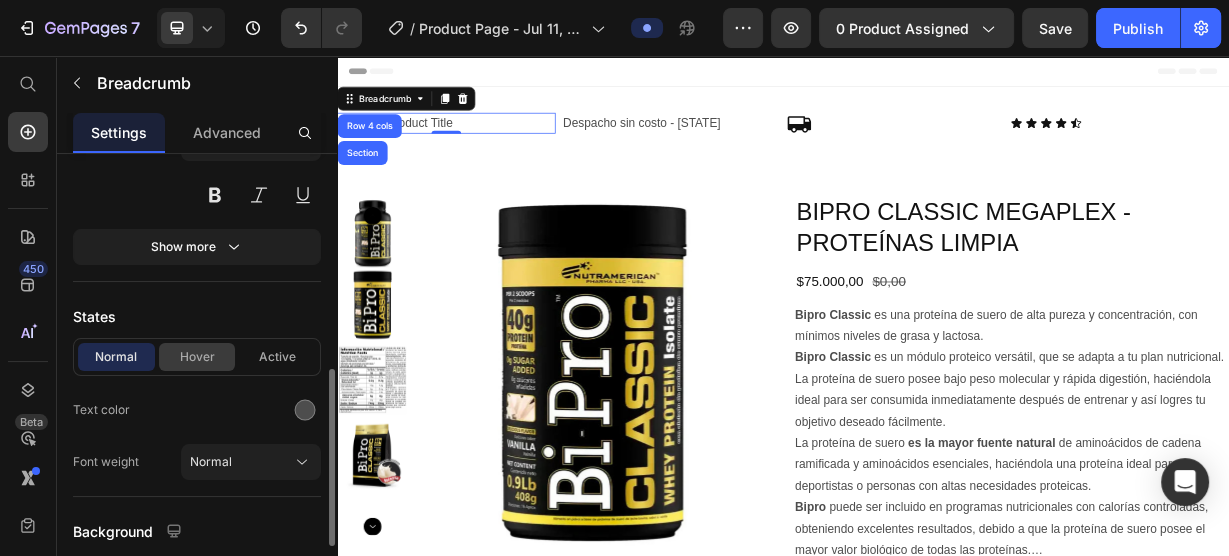 click on "Hover" at bounding box center (197, 357) 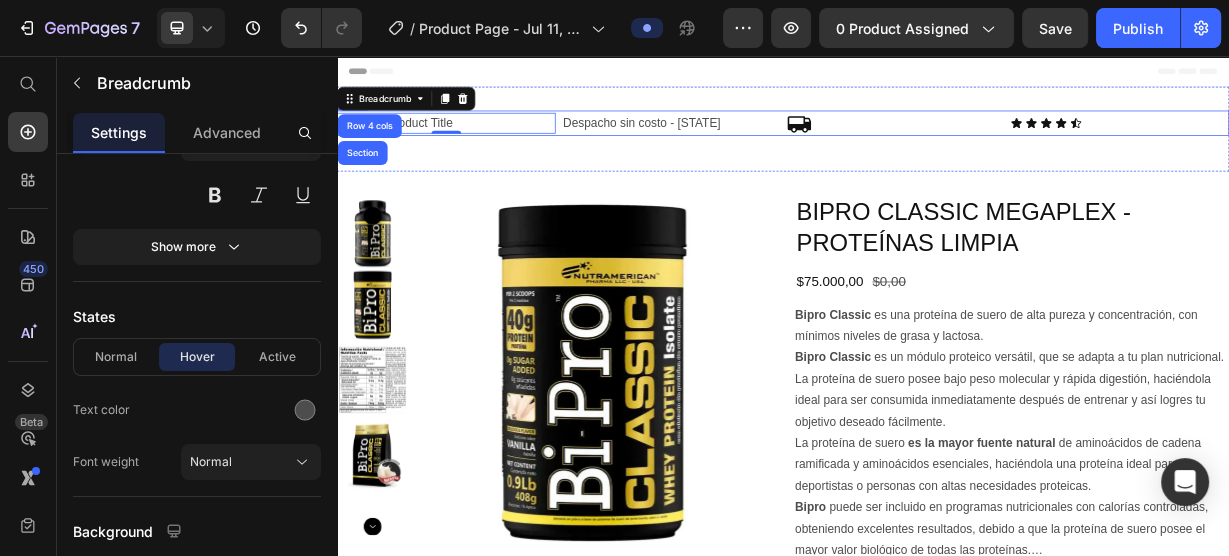 click on "Product Title" at bounding box center [448, 146] 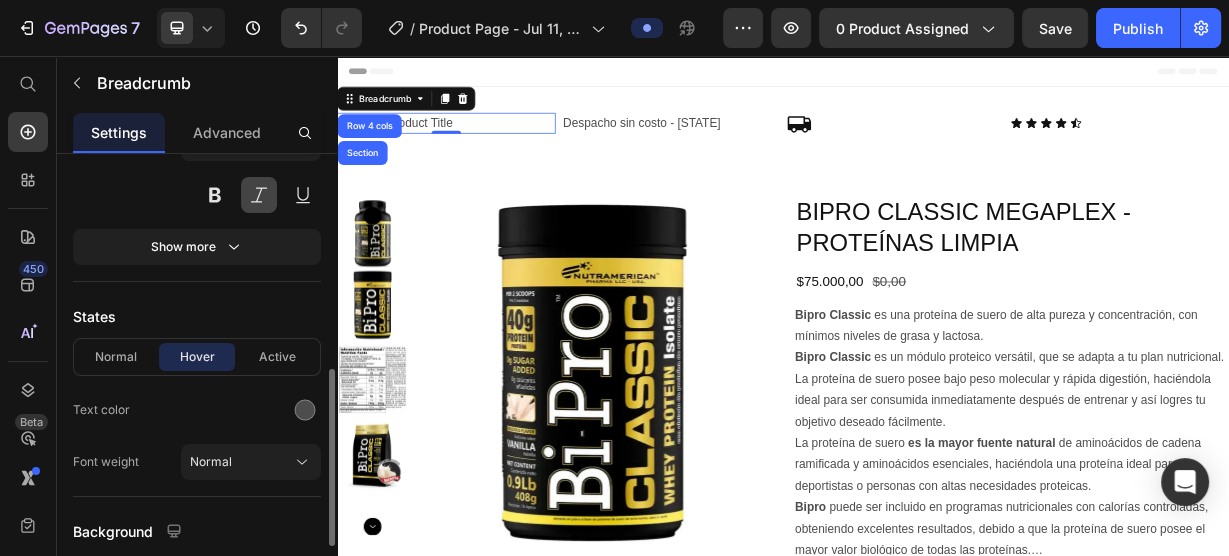 click at bounding box center (259, 195) 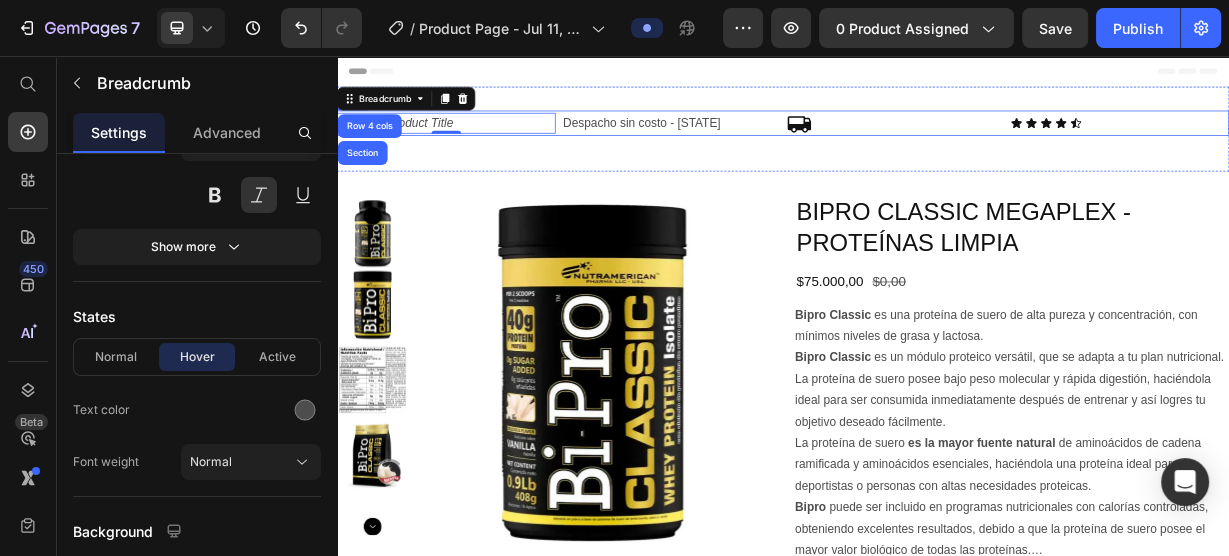 click on "Home
Product Title" at bounding box center [484, 146] 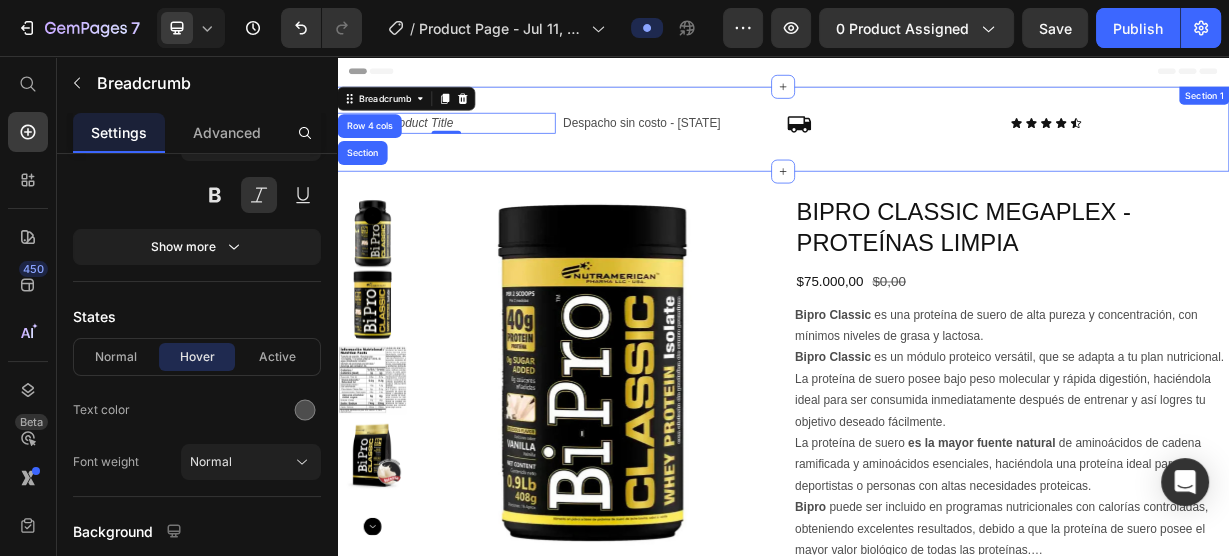 click on "BIPRO CLASSIC MEGAPLEX - PROTEÍNAS LIMPIA Product Title $75.000,00 Product Price $0,00 Product Price Row Bipro Classic   es una proteína de suero de alta pureza y concentración, con mínimos niveles de grasa y lactosa.
Bipro Classic   es un módulo proteico versátil, que se adapta a tu plan nutricional. La proteína de suero posee bajo peso molecular y rápida digestión, haciéndola ideal para ser consumida inmediatamente después de entrenar y así logres tu objetivo deseado fácilmente.
La proteína de suero   es la mayor fuente natural   de aminoácidos de cadena ramificada y aminoácidos esenciales, haciéndola una proteína ideal para deportistas o personas con altas necesidades proteicas.
Bipro   puede ser incluido en programas nutricionales con calorías controladas, obteniendo excelentes resultados, debido a que la proteína de suero posee el mayor valor biológico de todas las proteínas.
La proteína de suero   tiene mayor valor nutricional   Show more Product Description Natural" at bounding box center (1245, 732) 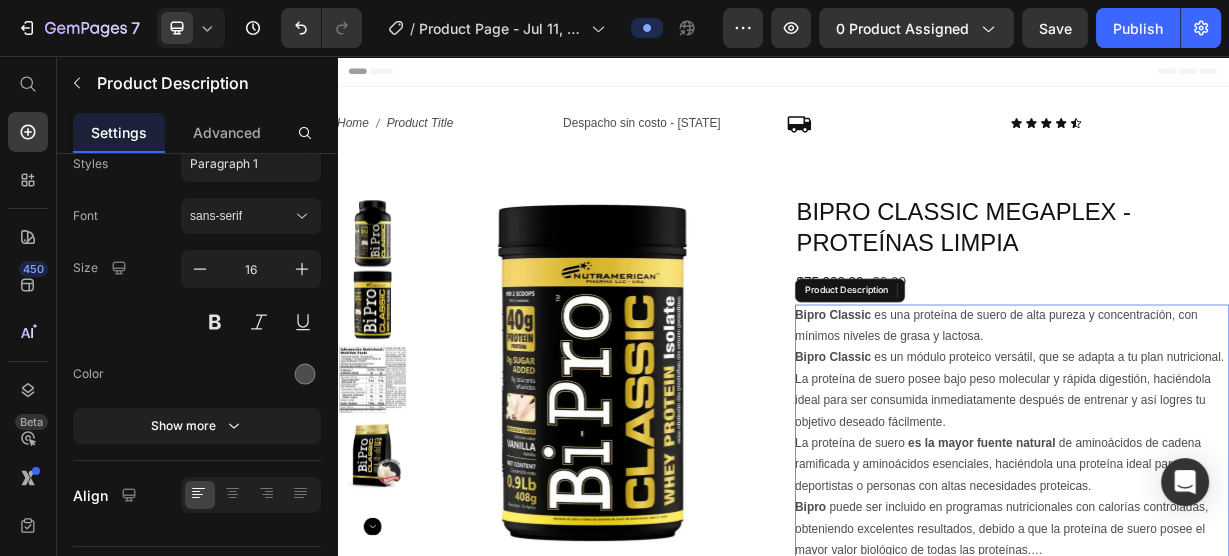 scroll, scrollTop: 0, scrollLeft: 0, axis: both 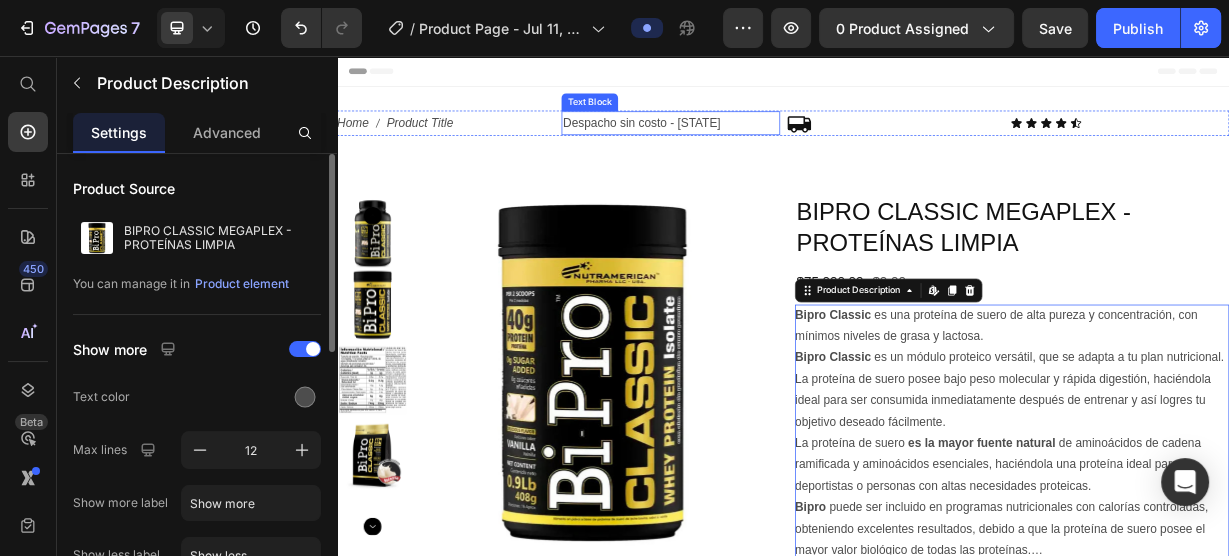 click on "Despacho sin costo - Nivel Nacional" at bounding box center (786, 146) 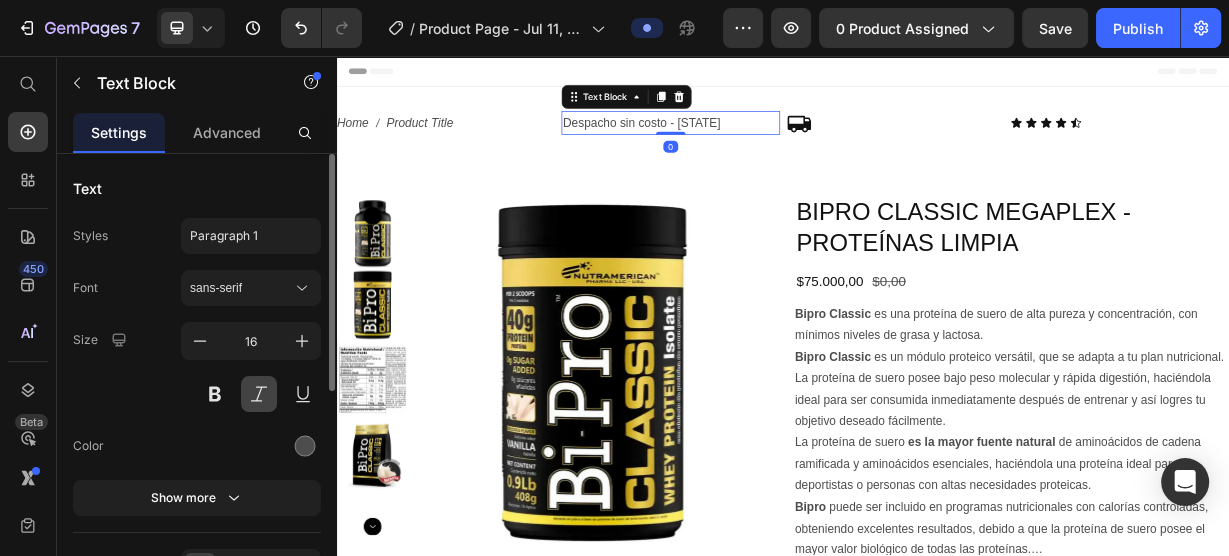 click at bounding box center (259, 394) 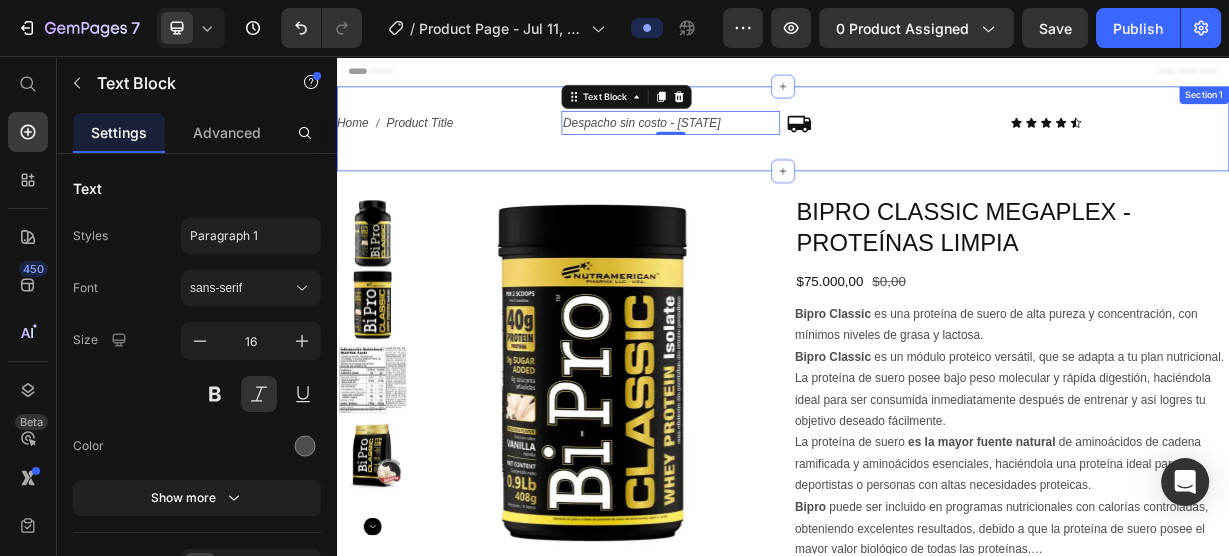 click on "Product Title" at bounding box center [449, 146] 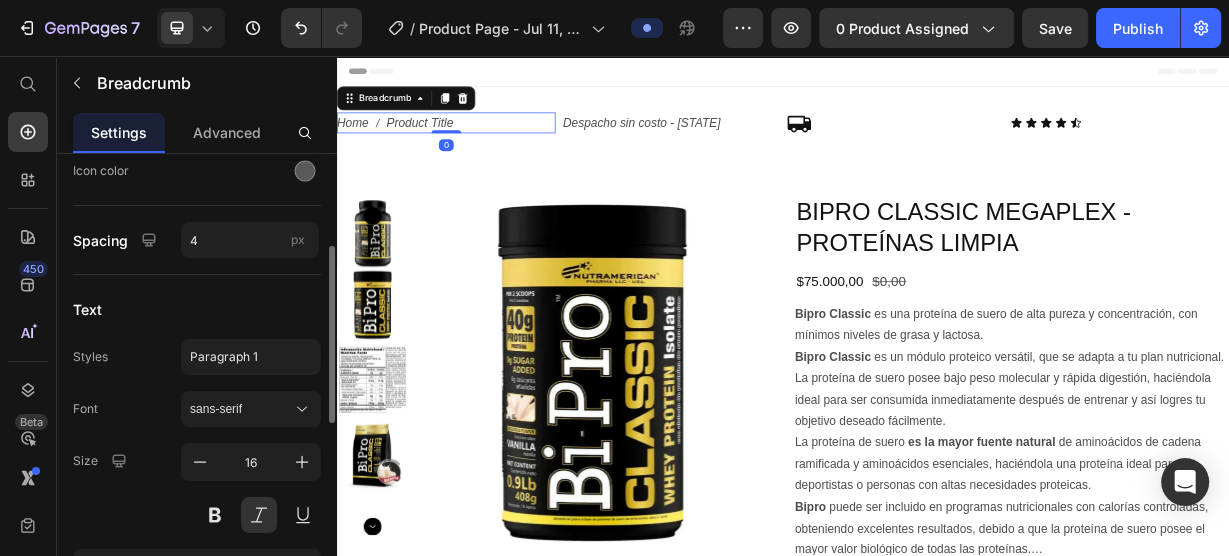 scroll, scrollTop: 320, scrollLeft: 0, axis: vertical 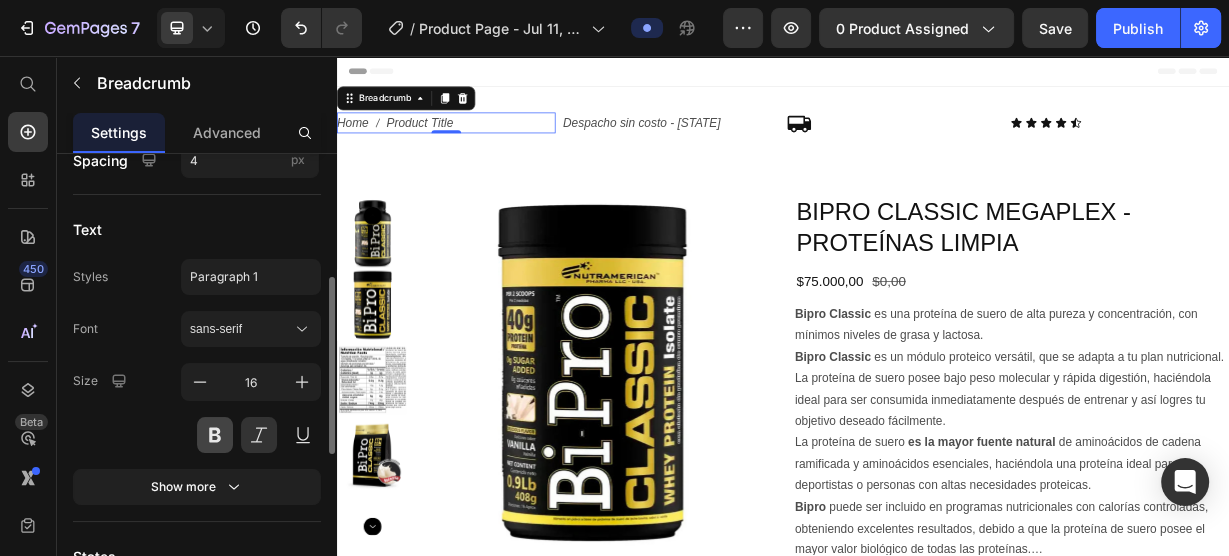 click at bounding box center [215, 435] 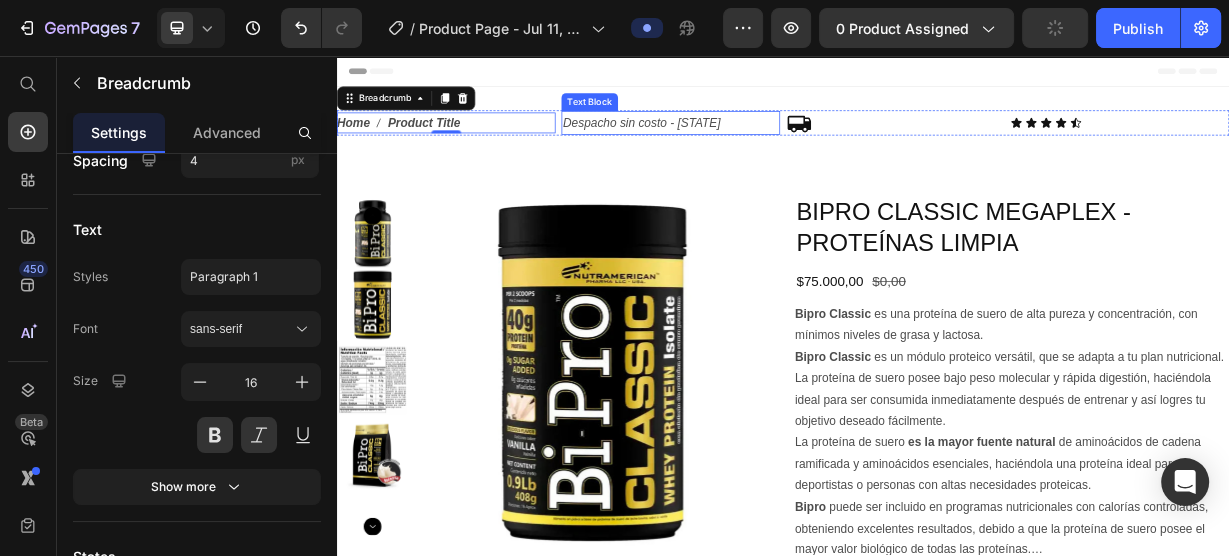 click on "Despacho sin costo - Nivel Nacional" at bounding box center (786, 146) 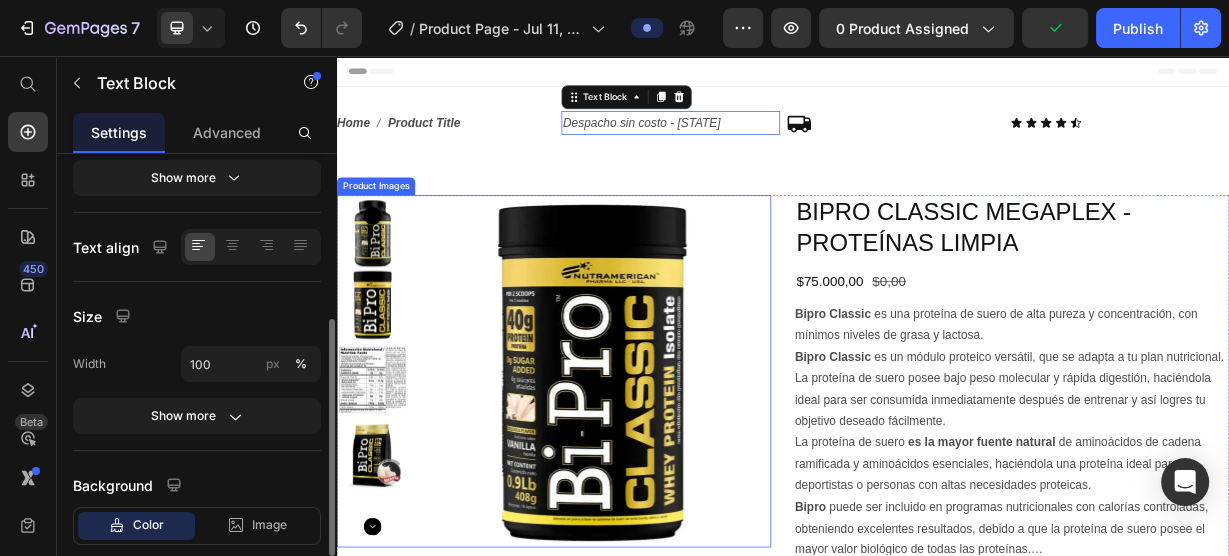 scroll, scrollTop: 0, scrollLeft: 0, axis: both 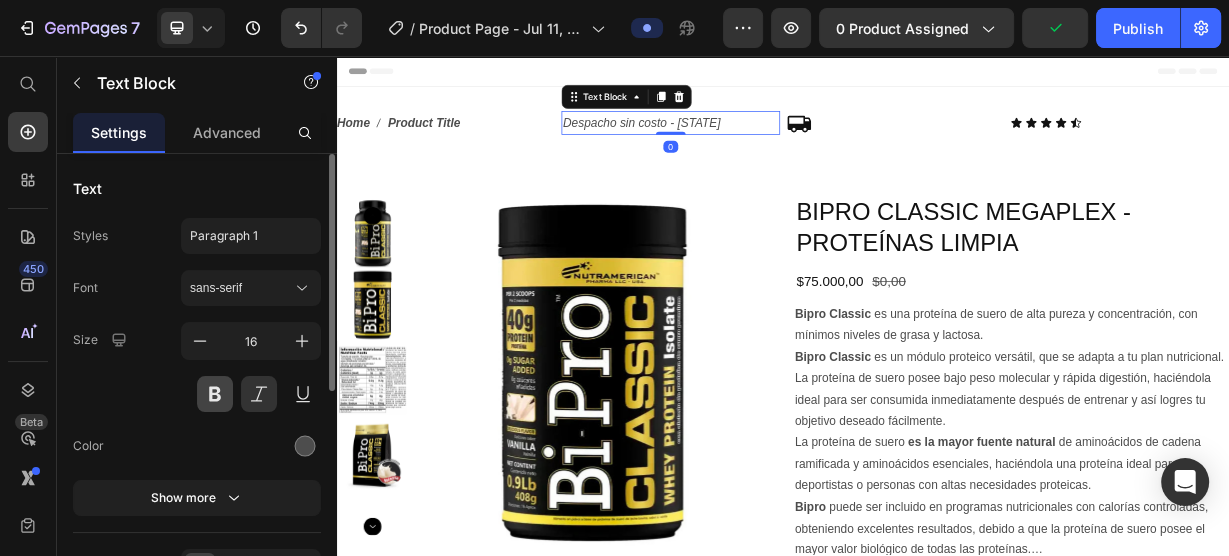 drag, startPoint x: 220, startPoint y: 392, endPoint x: 144, endPoint y: 133, distance: 269.92035 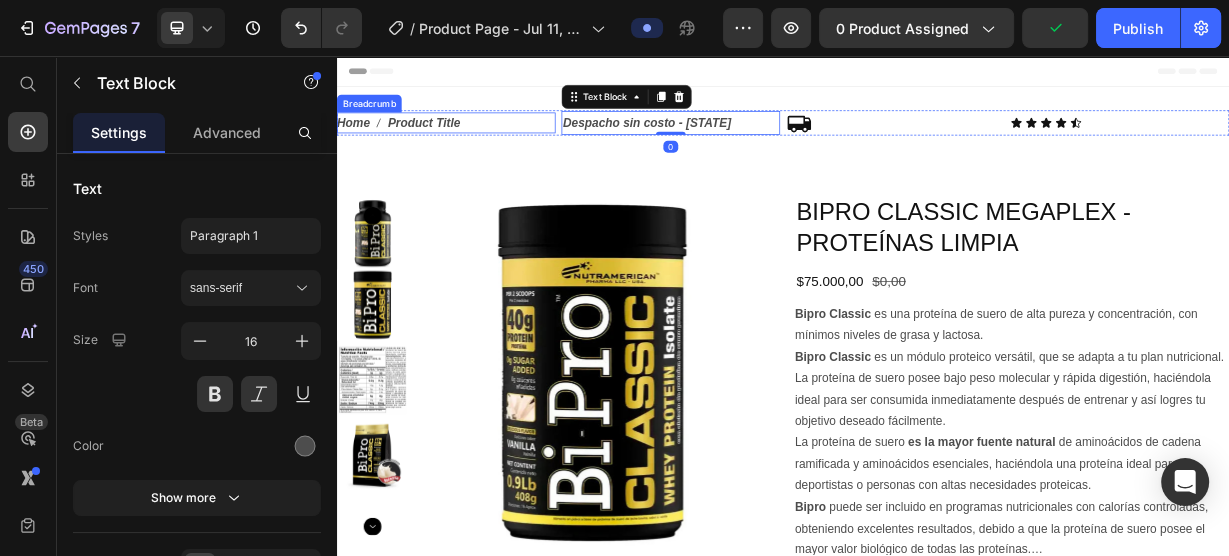 click on "Product Title" at bounding box center (454, 146) 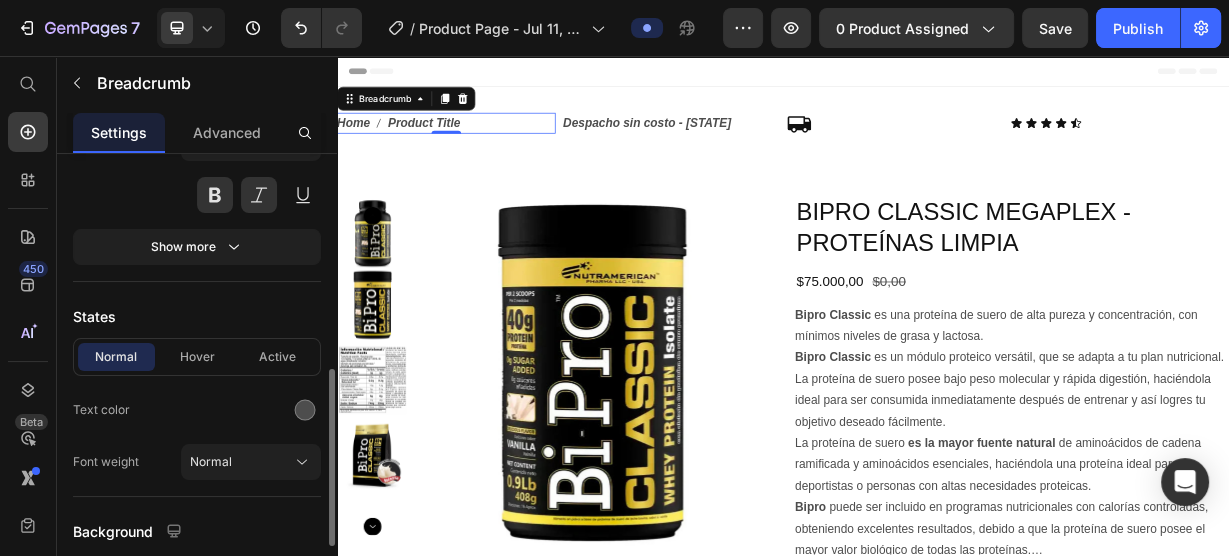 scroll, scrollTop: 640, scrollLeft: 0, axis: vertical 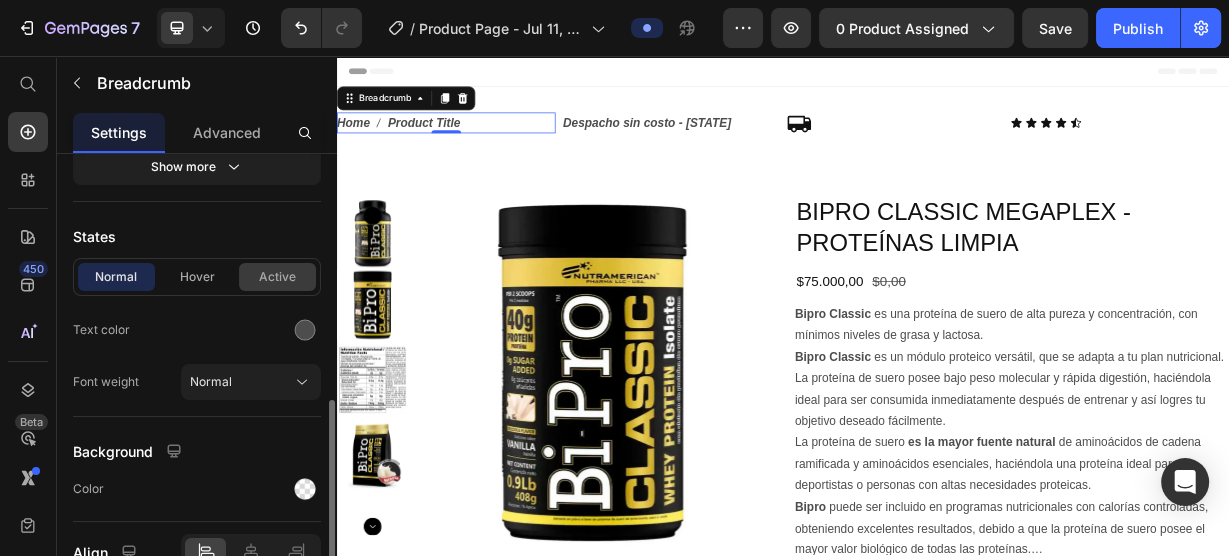 click on "Active" at bounding box center [277, 277] 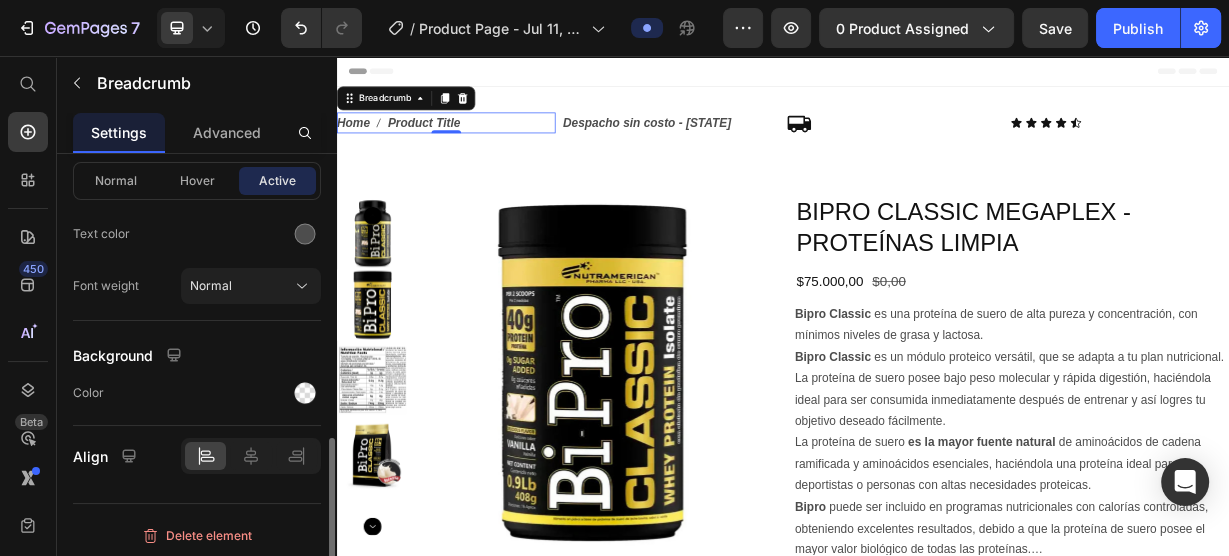 scroll, scrollTop: 736, scrollLeft: 0, axis: vertical 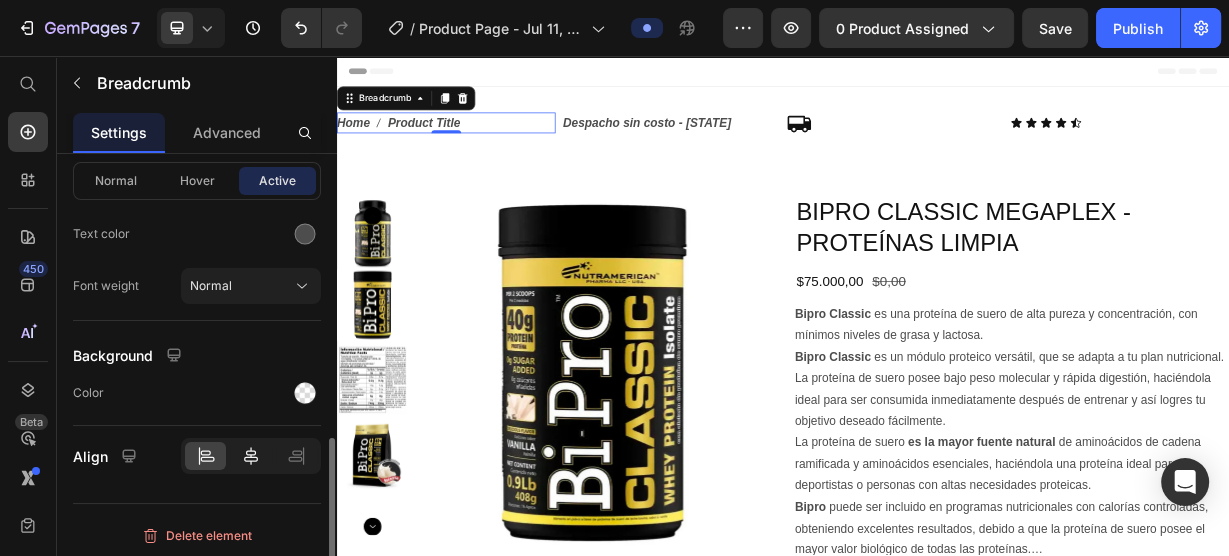 click 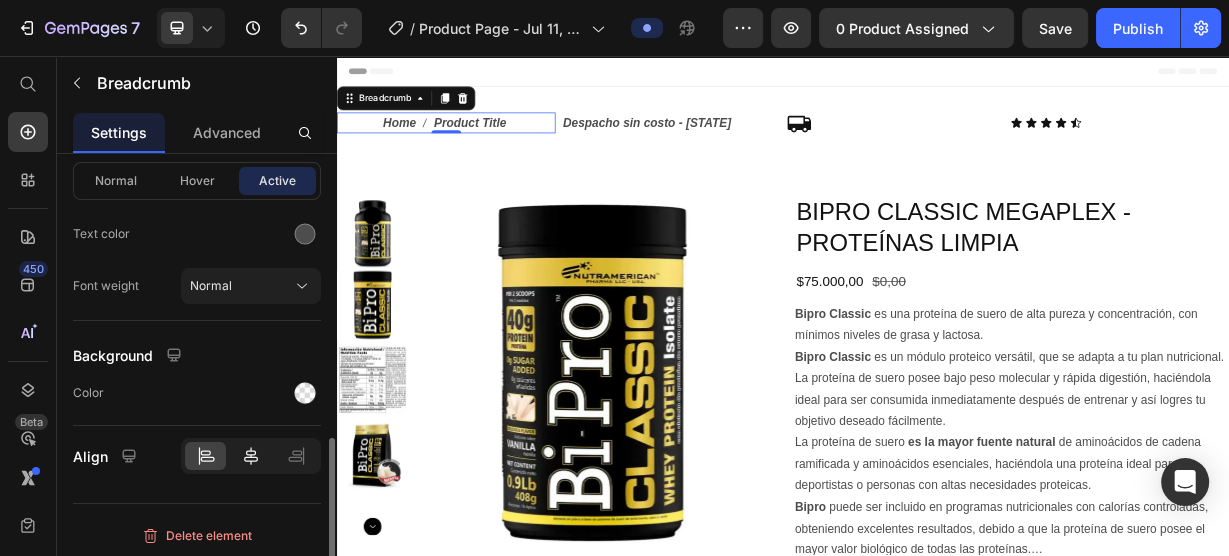 scroll, scrollTop: 736, scrollLeft: 0, axis: vertical 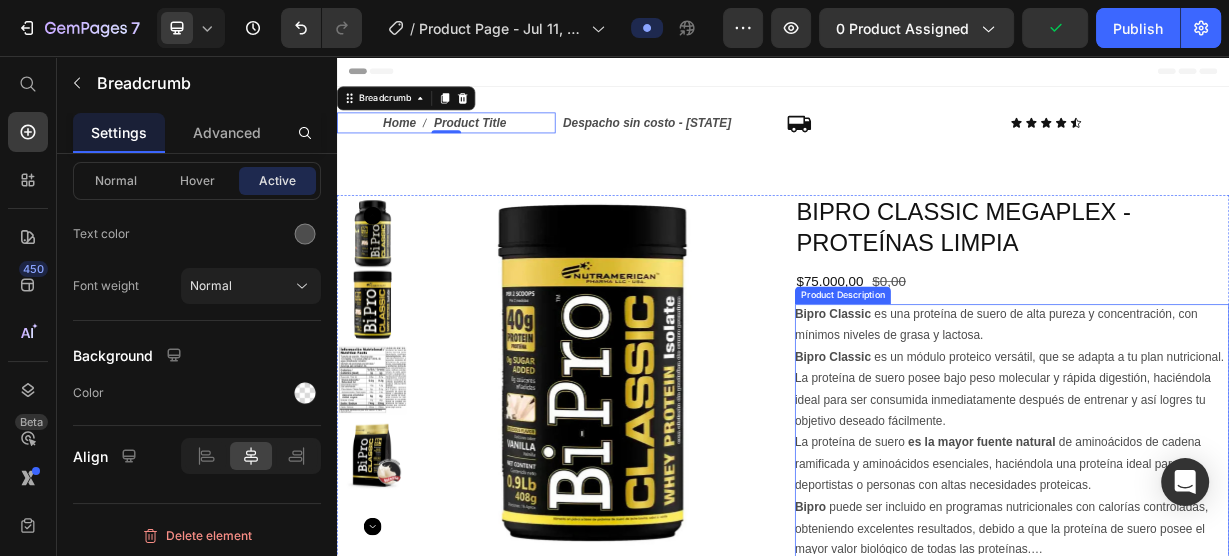 click on "Bipro Classic   es un módulo proteico versátil, que se adapta a tu plan nutricional. La proteína de suero posee bajo peso molecular y rápida digestión, haciéndola ideal para ser consumida inmediatamente después de entrenar y así logres tu objetivo deseado fácilmente." at bounding box center [1241, 503] 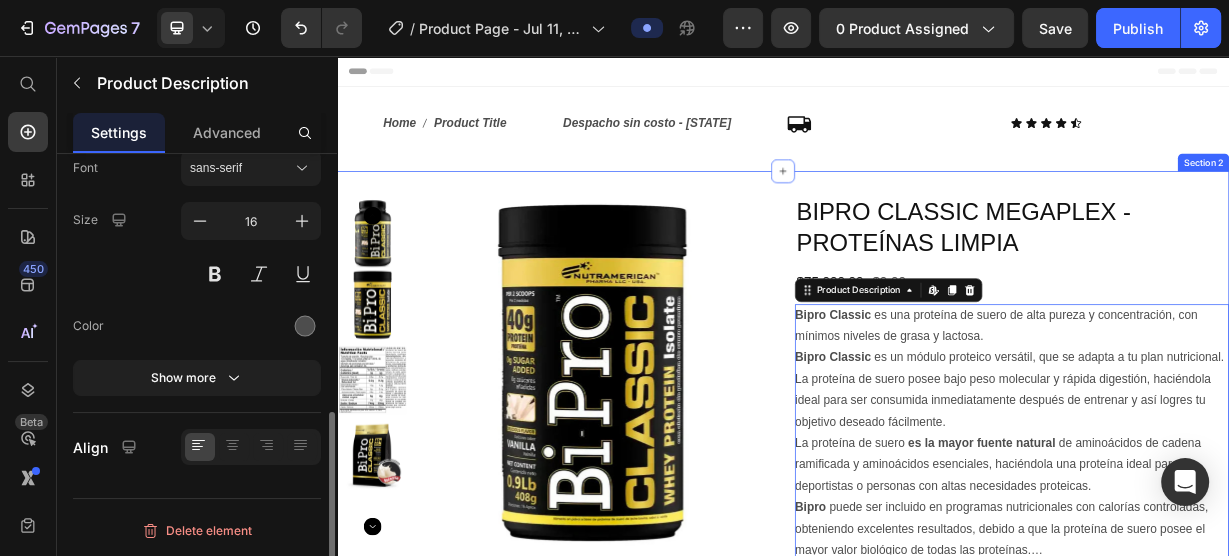 scroll, scrollTop: 0, scrollLeft: 0, axis: both 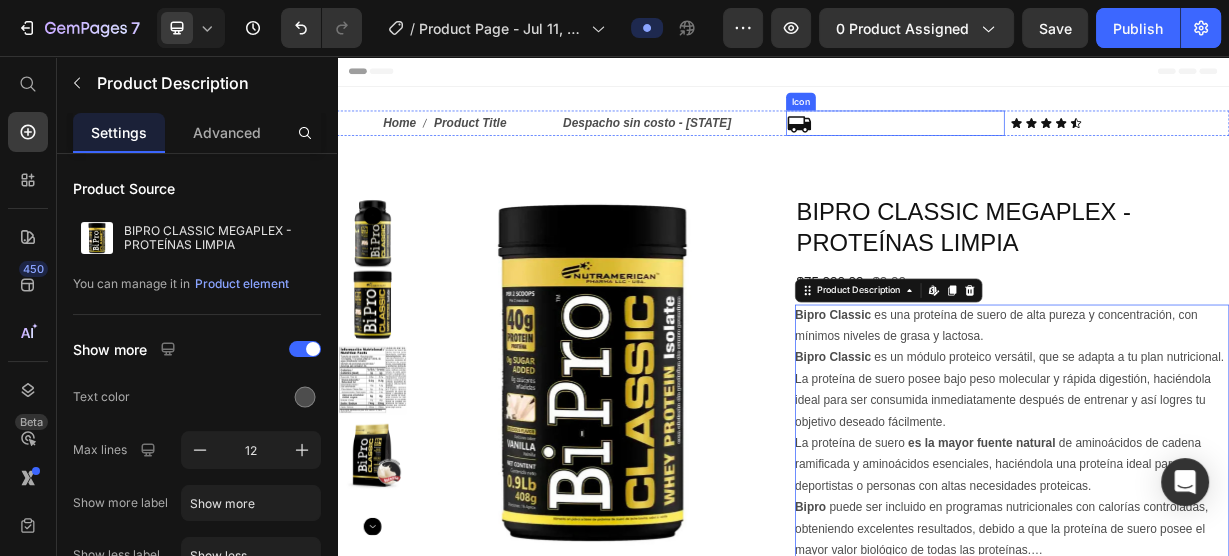 click on "Icon" at bounding box center (1088, 146) 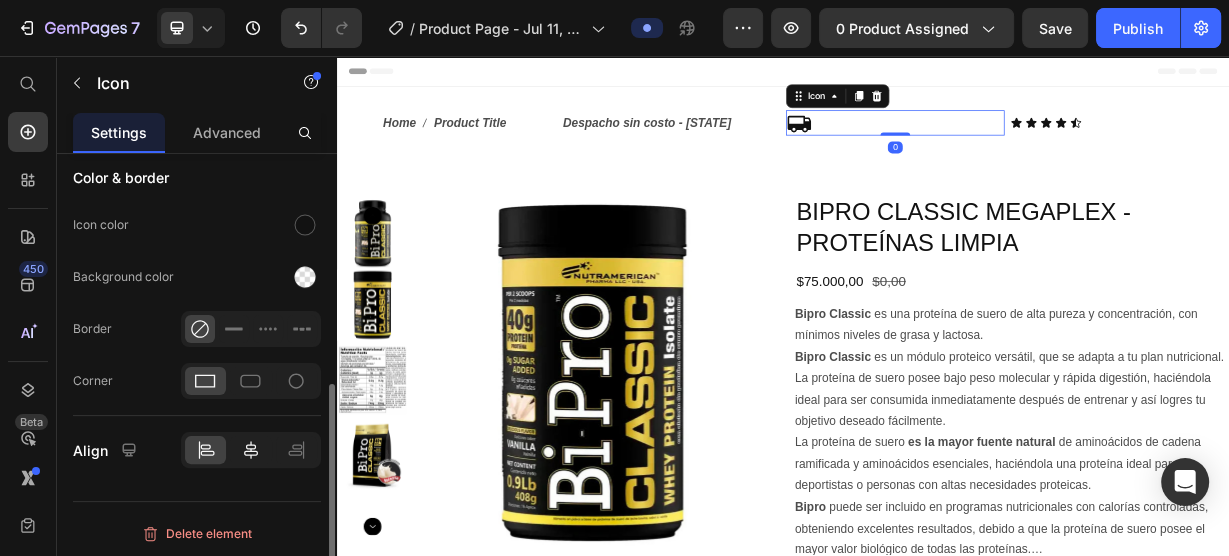 click 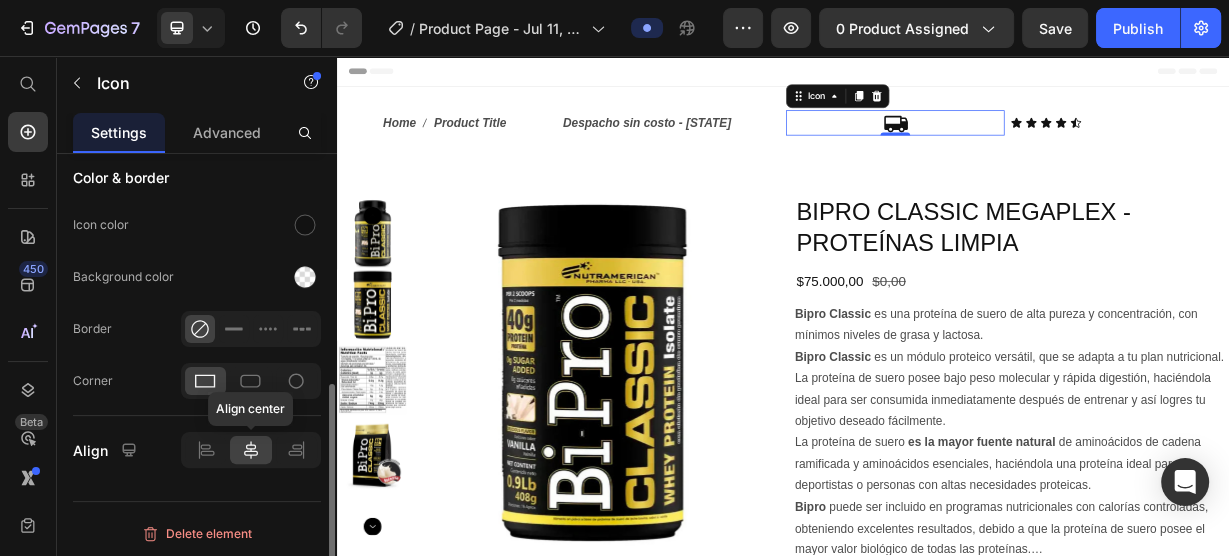 scroll, scrollTop: 460, scrollLeft: 0, axis: vertical 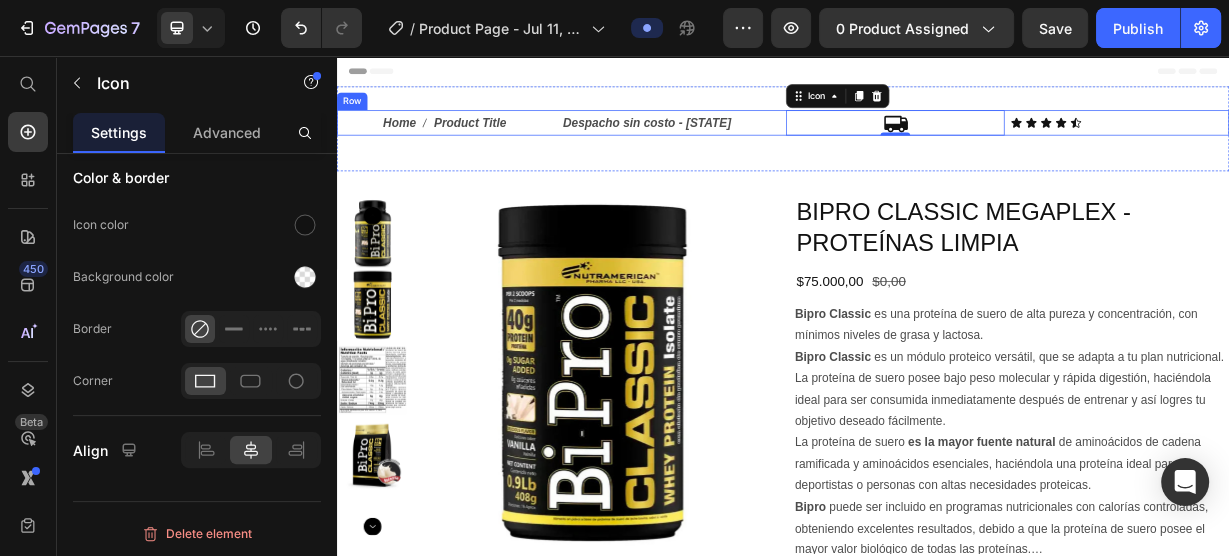 drag, startPoint x: 1375, startPoint y: 155, endPoint x: 842, endPoint y: 278, distance: 547.00824 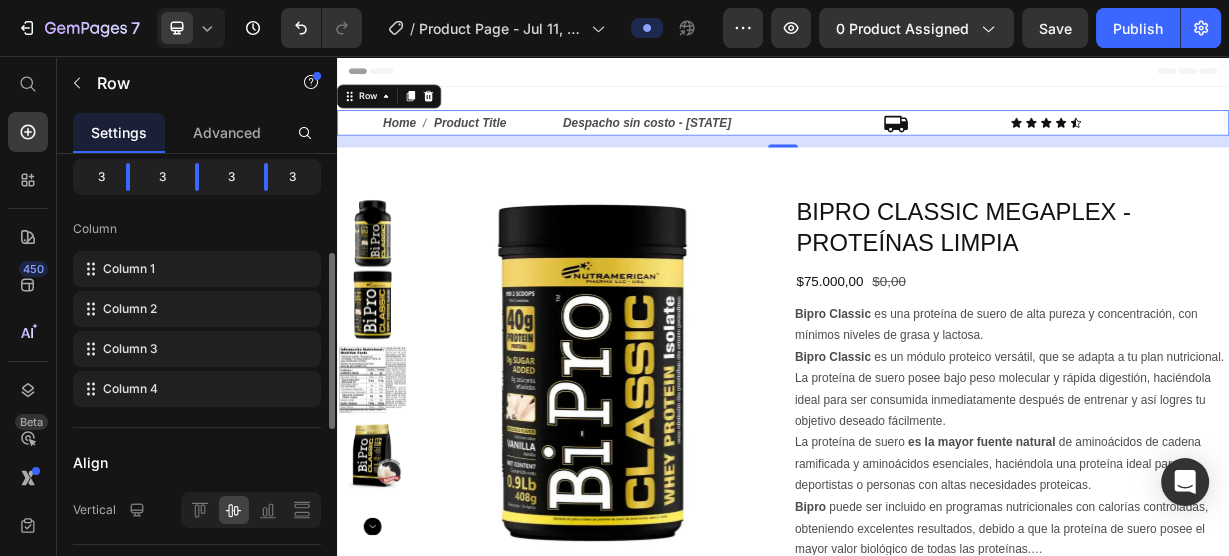 scroll, scrollTop: 99, scrollLeft: 0, axis: vertical 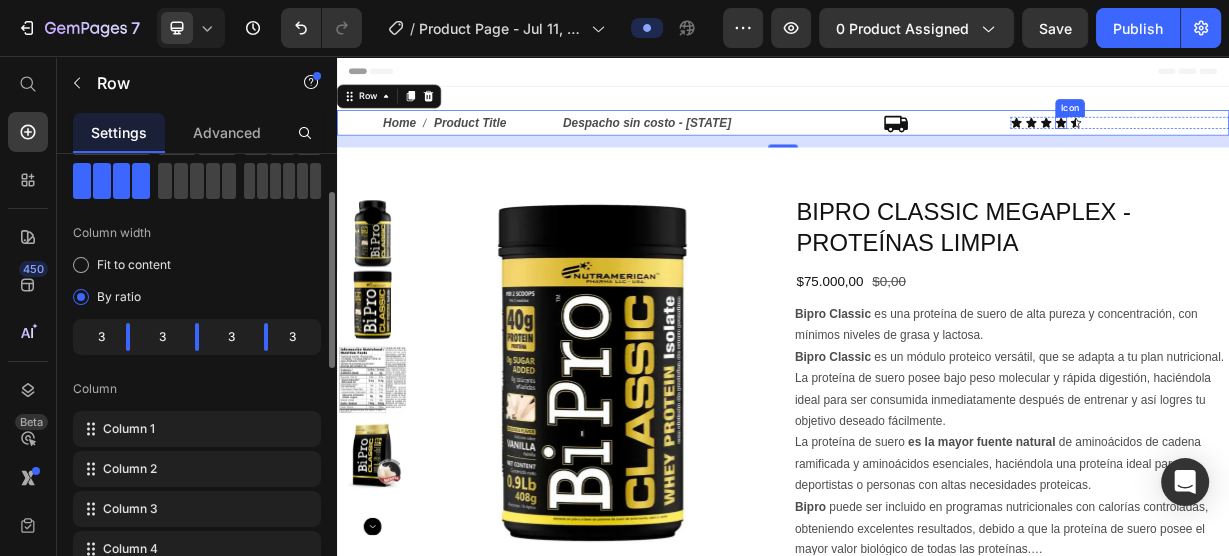 click 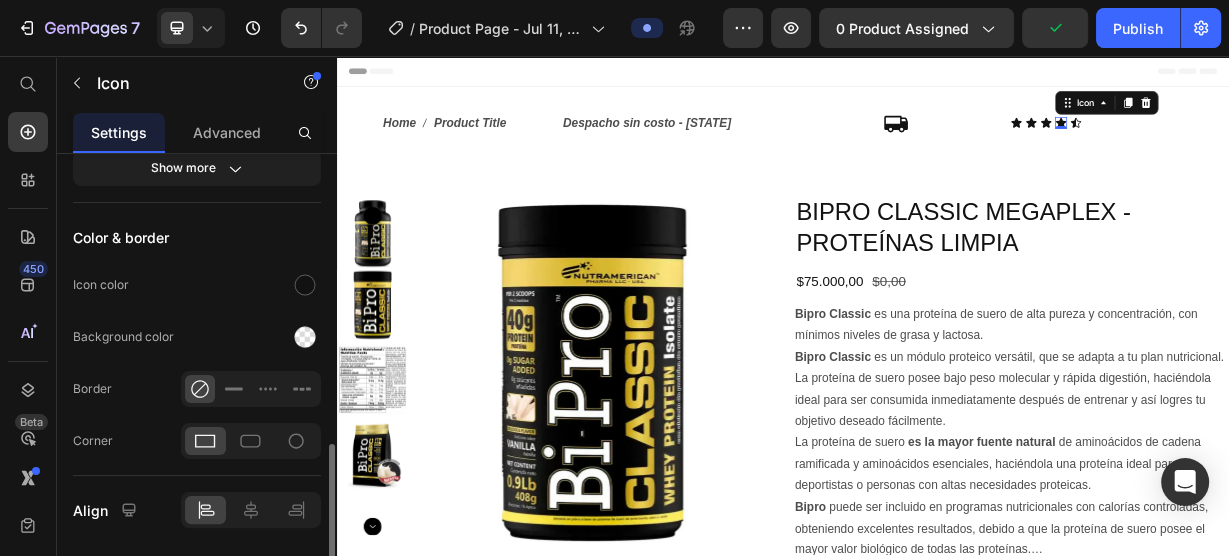 scroll, scrollTop: 460, scrollLeft: 0, axis: vertical 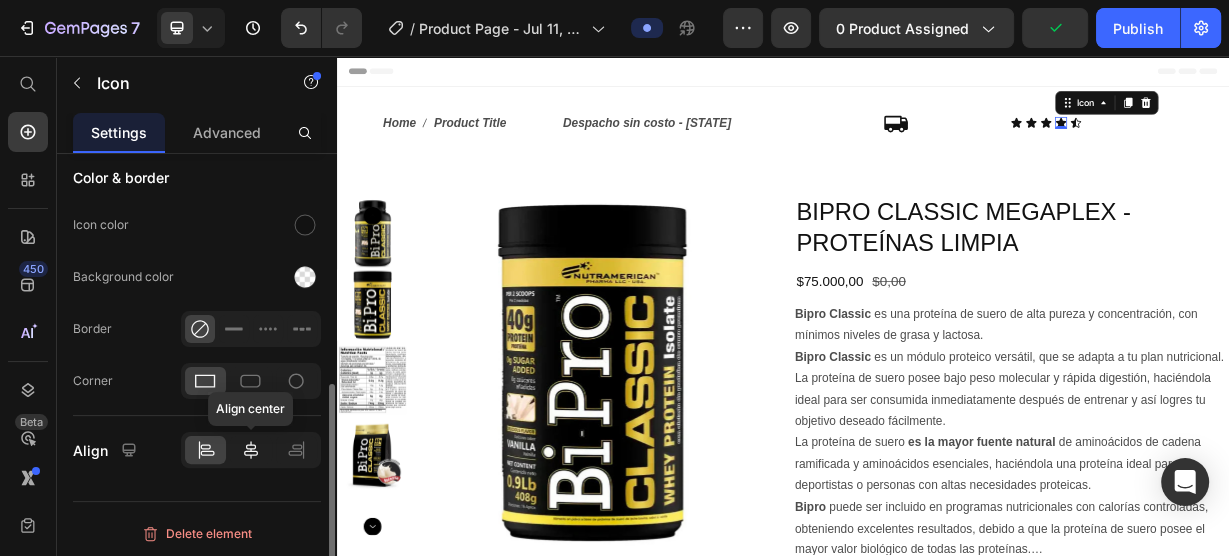 drag, startPoint x: 244, startPoint y: 441, endPoint x: 200, endPoint y: 525, distance: 94.82616 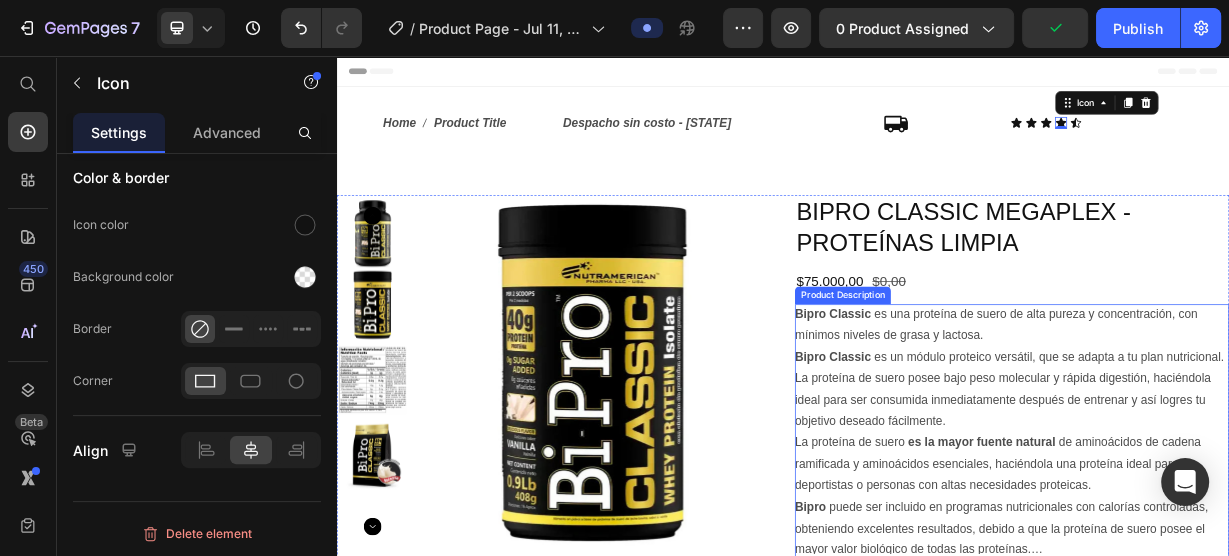 click on "$75.000,00 Product Price $0,00 Product Price Row" at bounding box center (1245, 359) 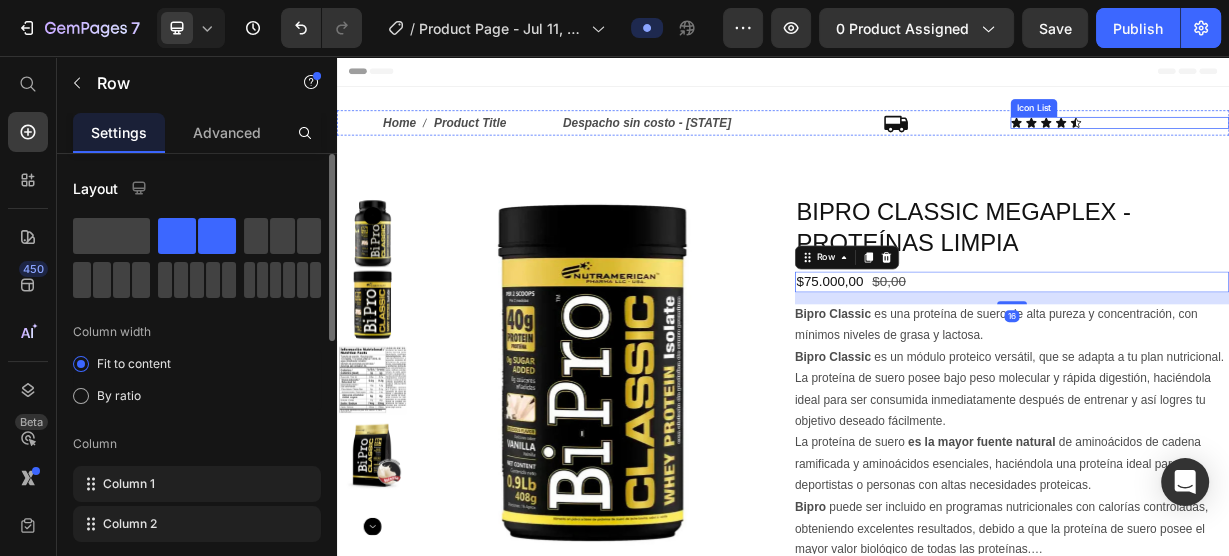 click on "Icon Icon Icon Icon Icon" at bounding box center (1390, 146) 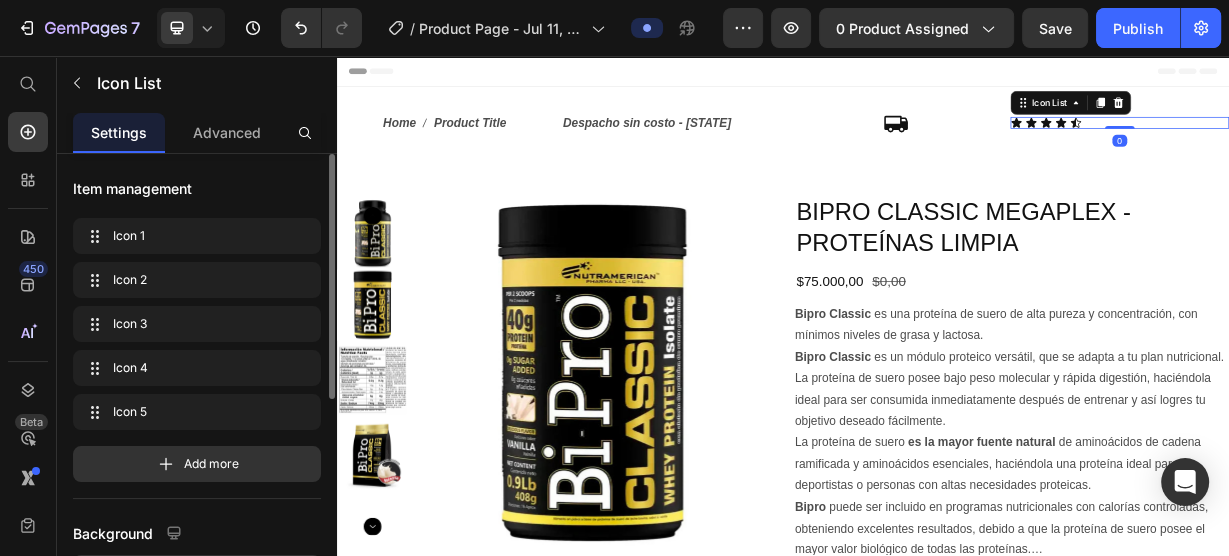 scroll, scrollTop: 399, scrollLeft: 0, axis: vertical 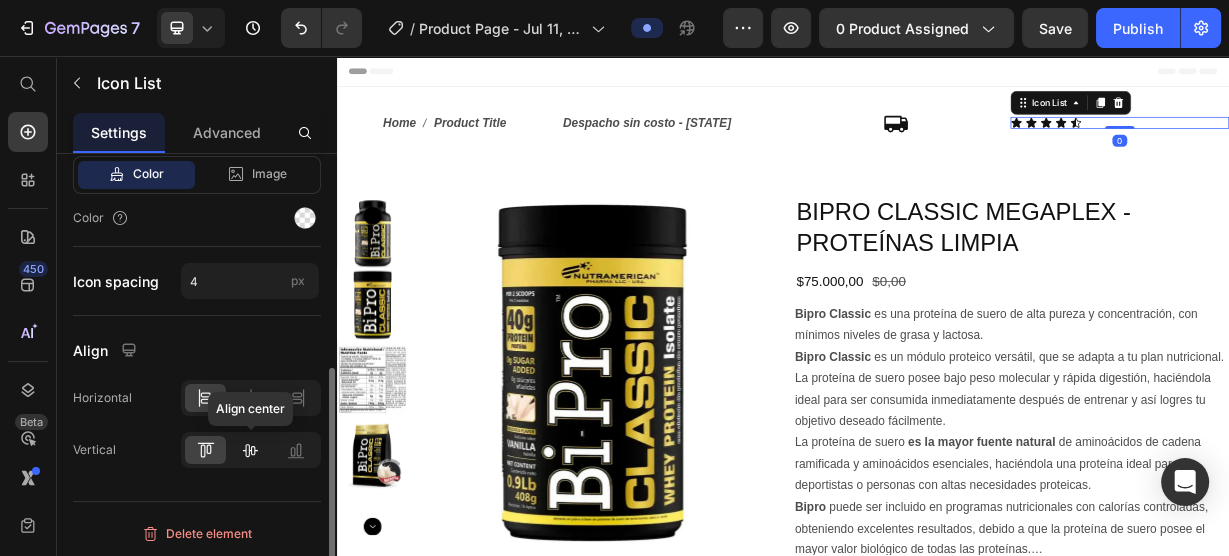 click 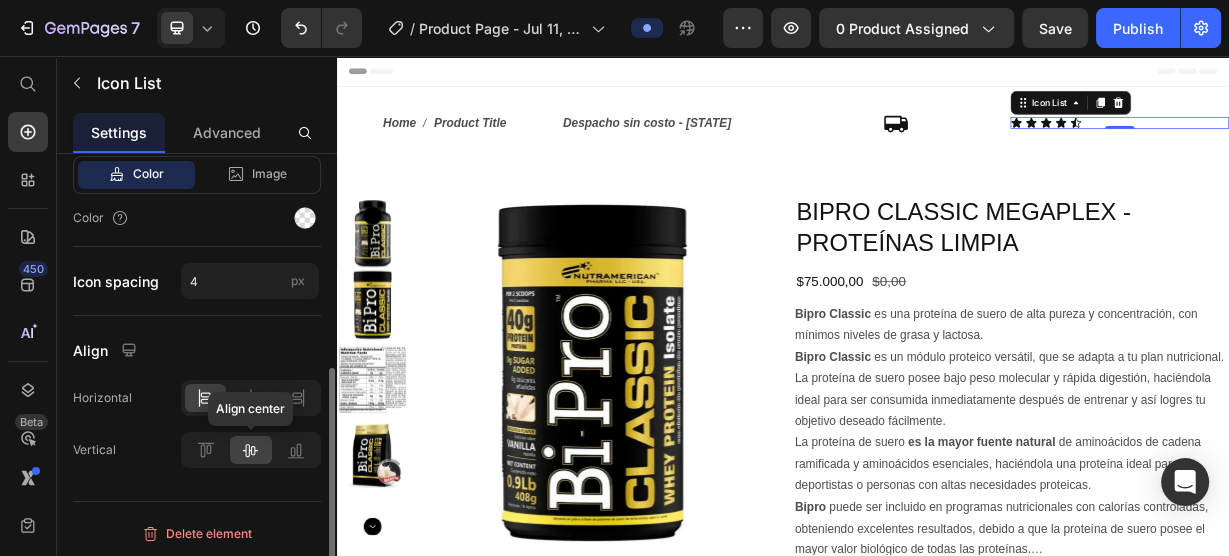 click 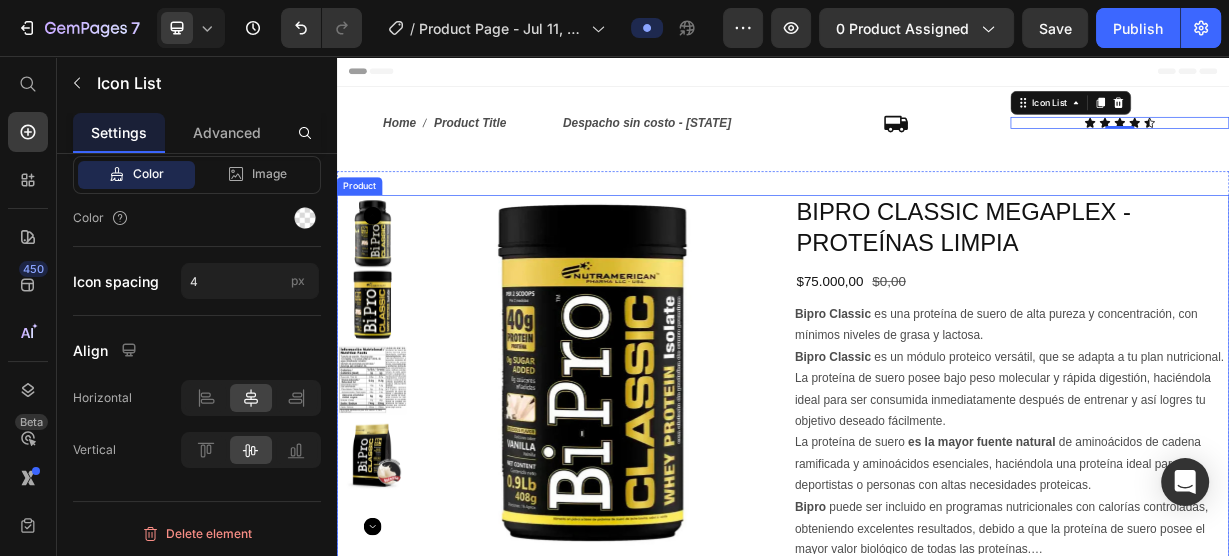click on "Bipro Classic   es un módulo proteico versátil, que se adapta a tu plan nutricional. La proteína de suero posee bajo peso molecular y rápida digestión, haciéndola ideal para ser consumida inmediatamente después de entrenar y así logres tu objetivo deseado fácilmente." at bounding box center [1241, 503] 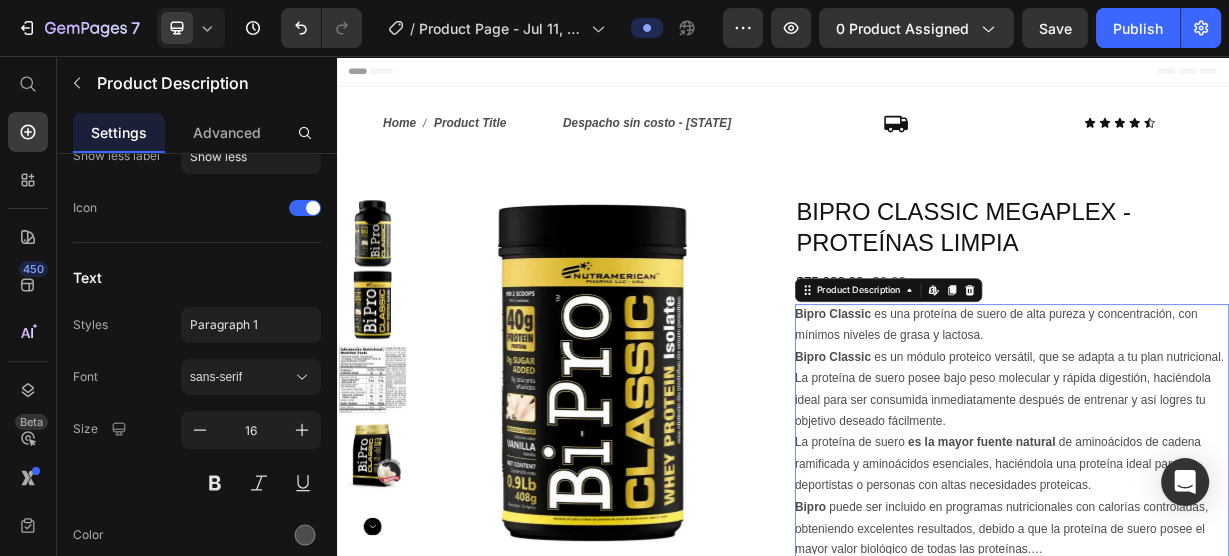 scroll, scrollTop: 0, scrollLeft: 0, axis: both 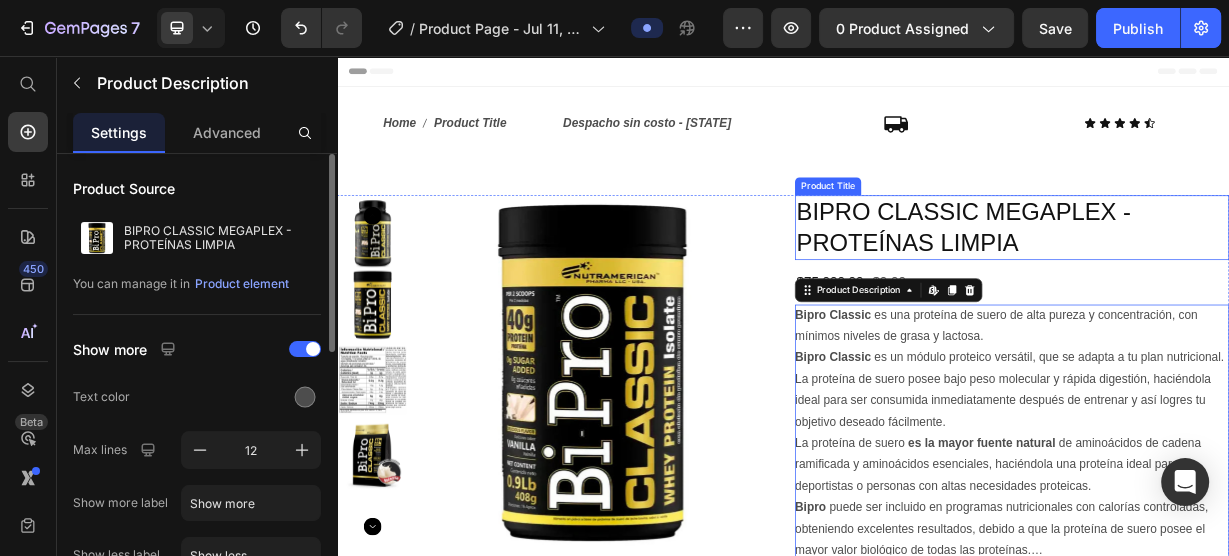 click on "BIPRO CLASSIC MEGAPLEX - PROTEÍNAS LIMPIA" at bounding box center [1245, 286] 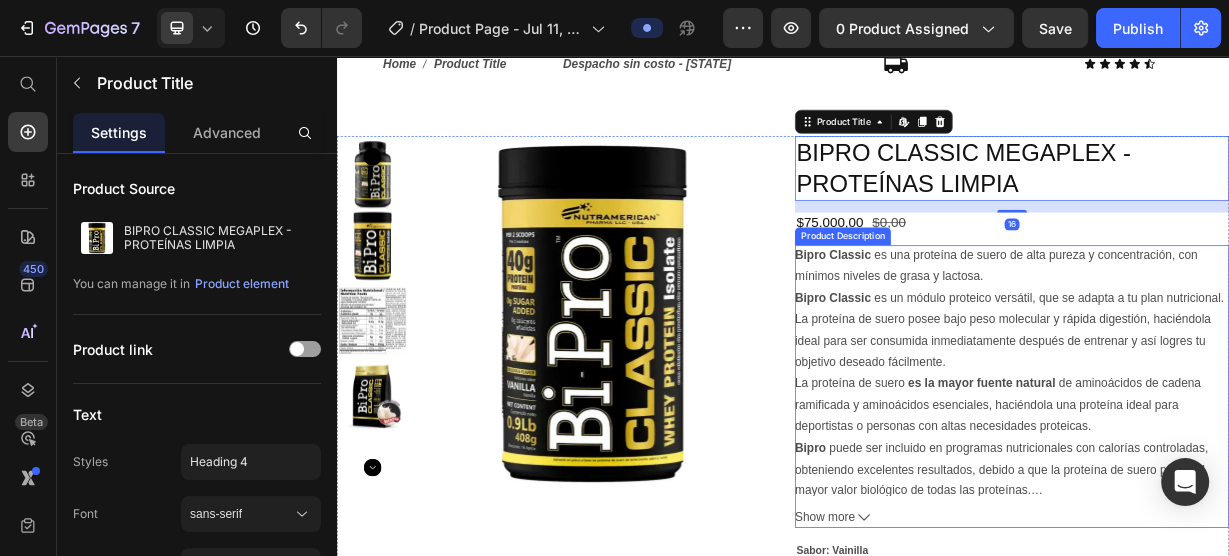 scroll, scrollTop: 160, scrollLeft: 0, axis: vertical 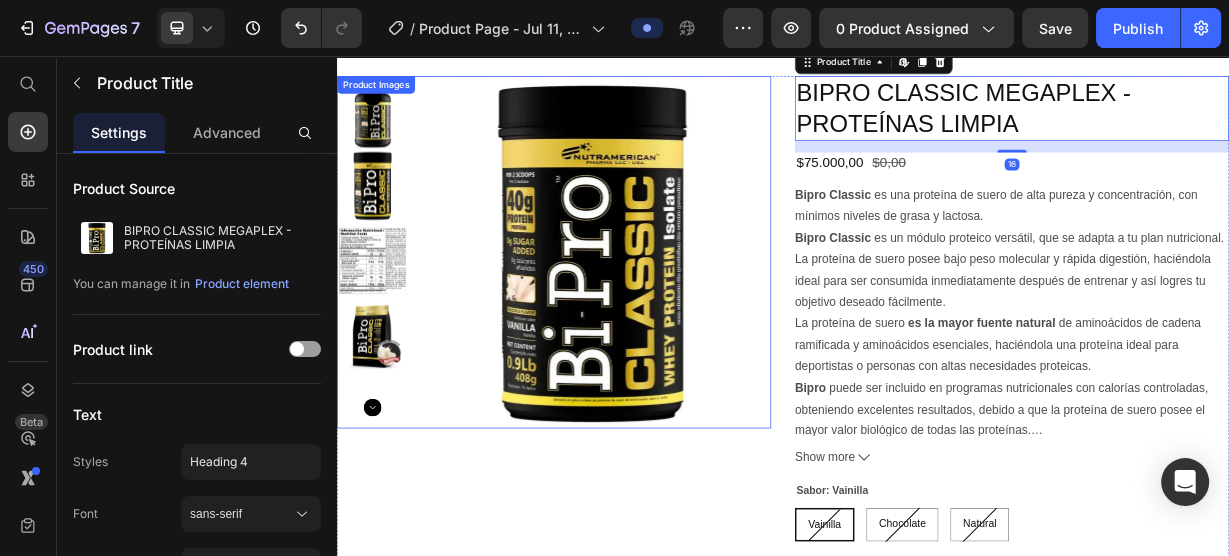 click at bounding box center (385, 231) 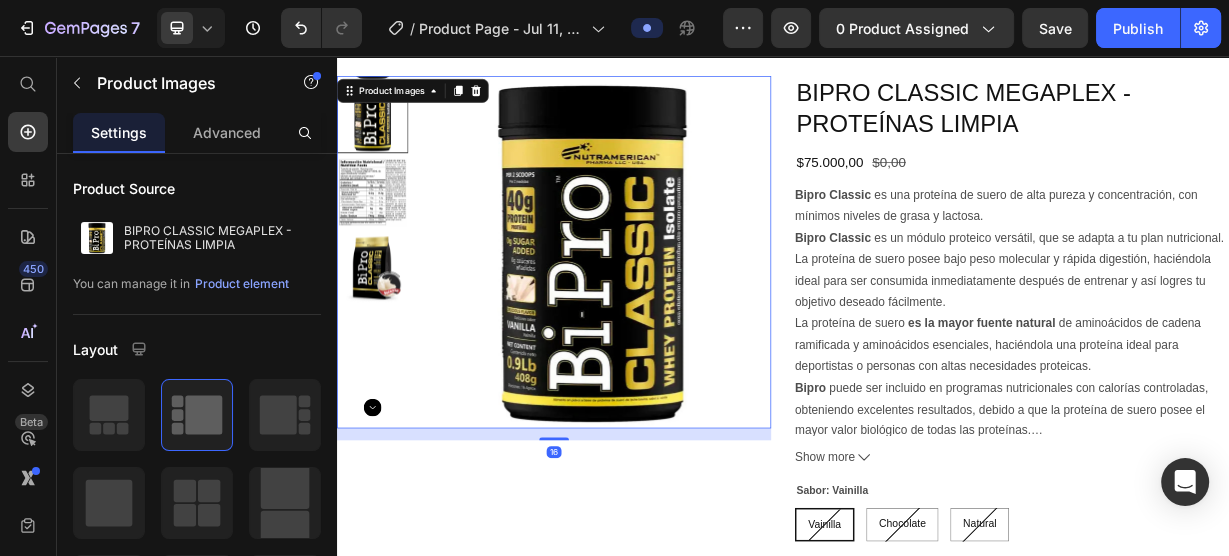 click at bounding box center [385, 320] 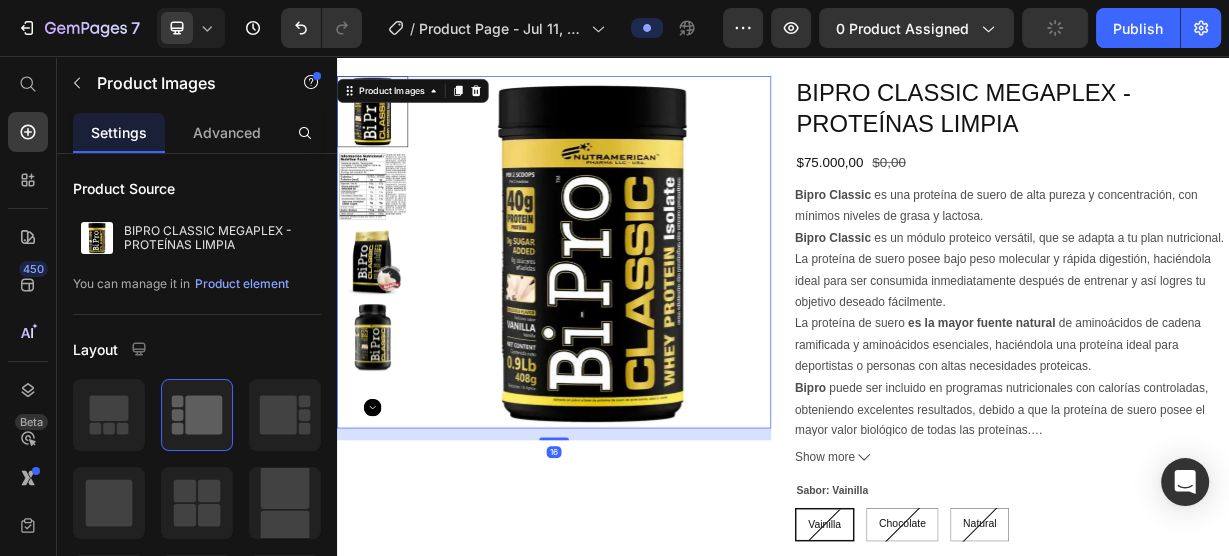 click at bounding box center (385, 333) 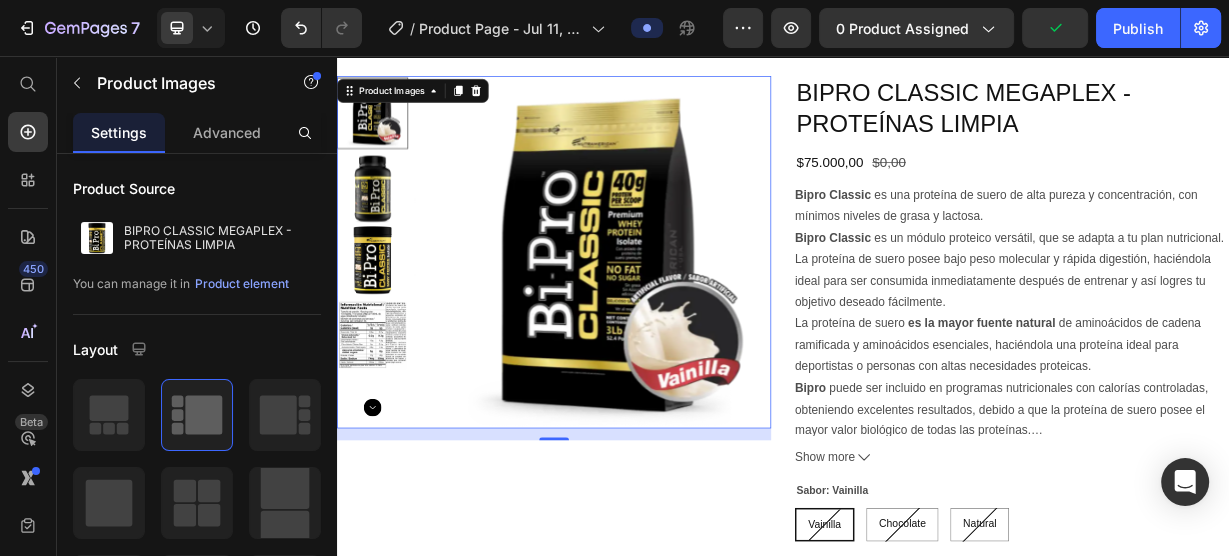 click at bounding box center [385, 331] 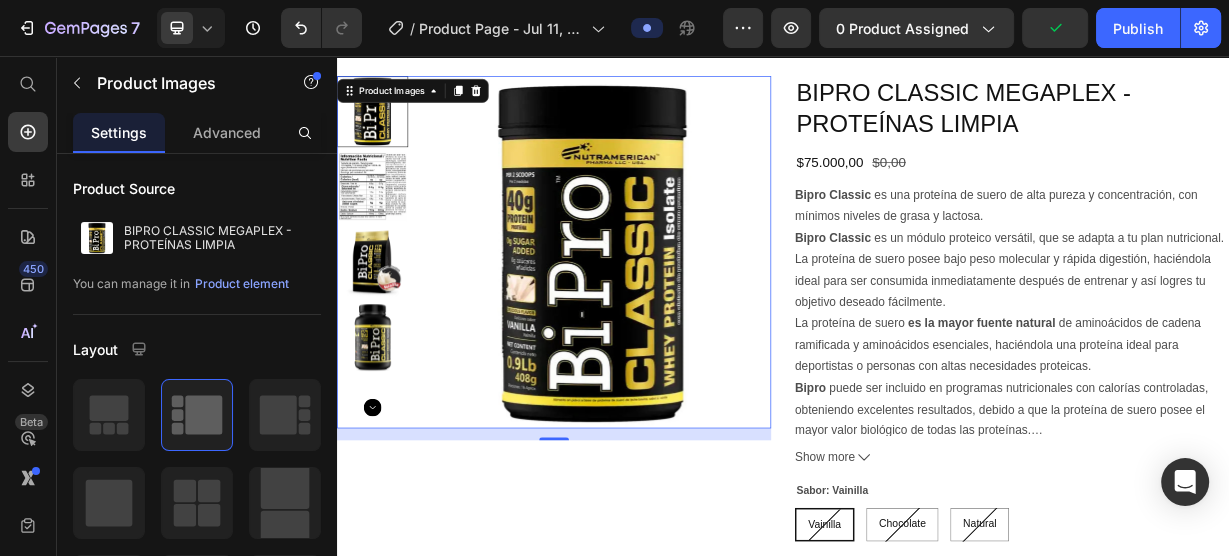 click at bounding box center (385, 333) 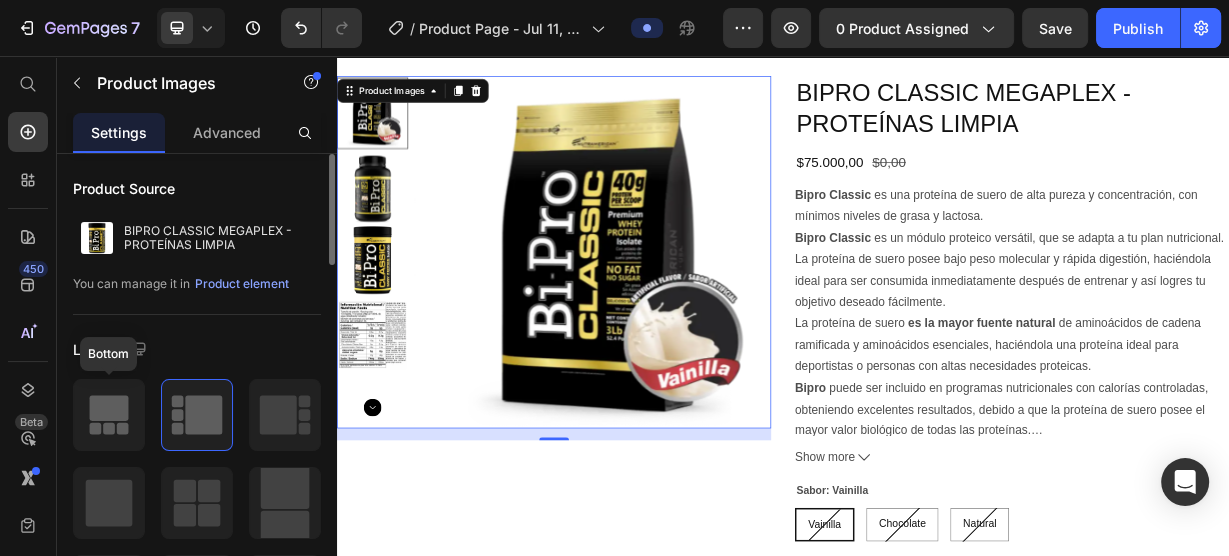 click 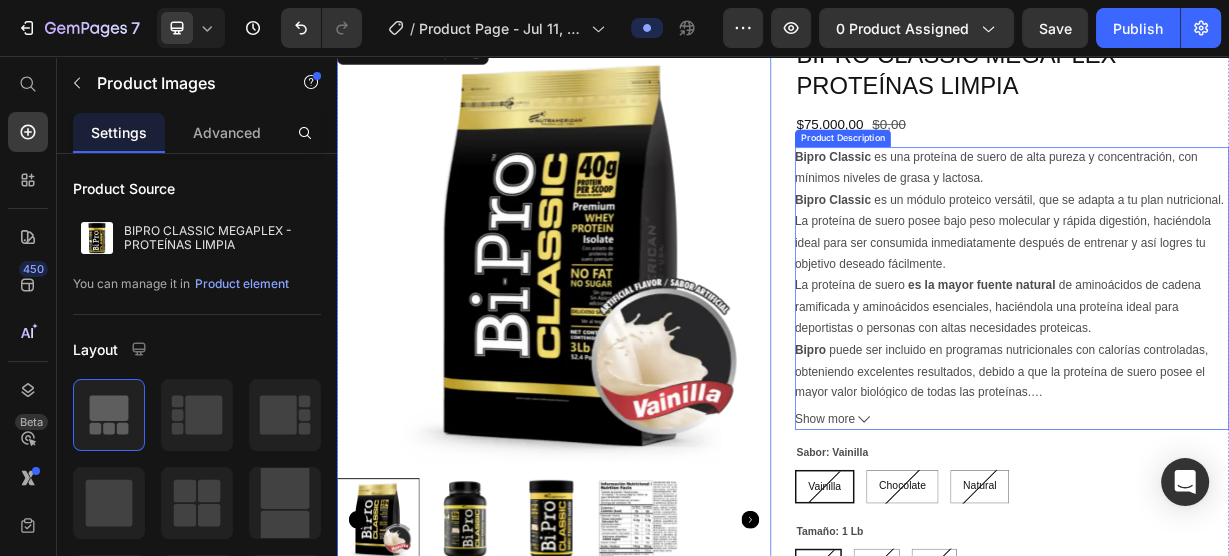 scroll, scrollTop: 240, scrollLeft: 0, axis: vertical 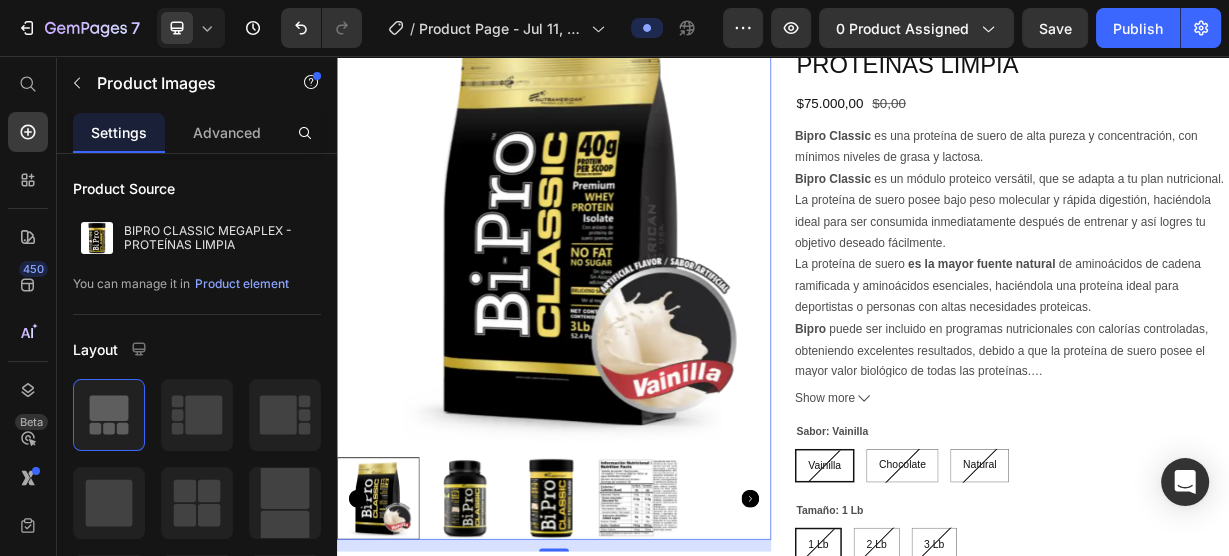 click at bounding box center (508, 650) 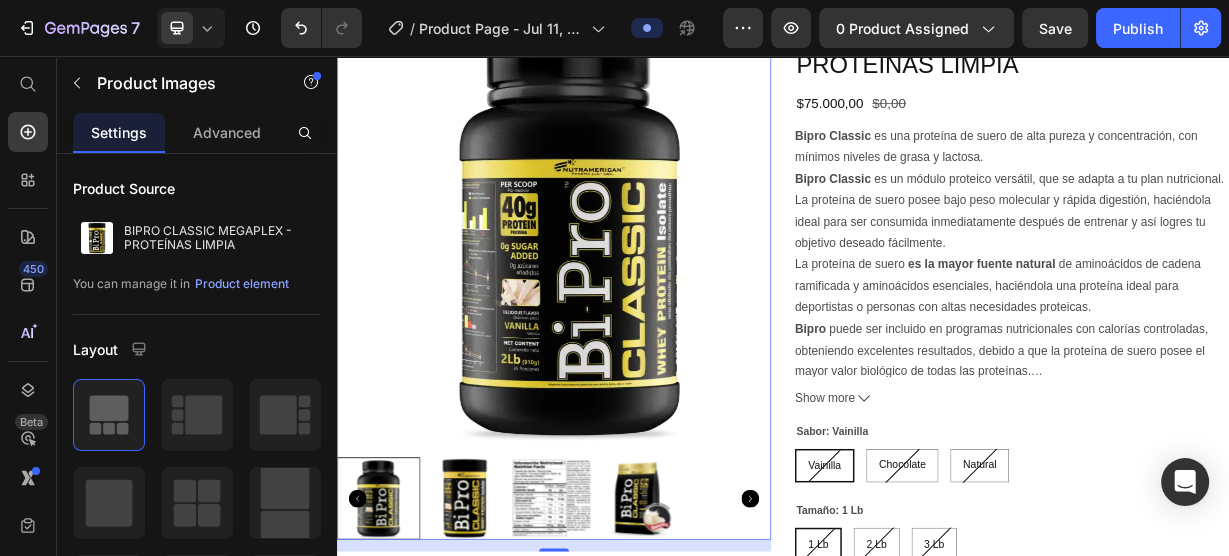 click at bounding box center [508, 650] 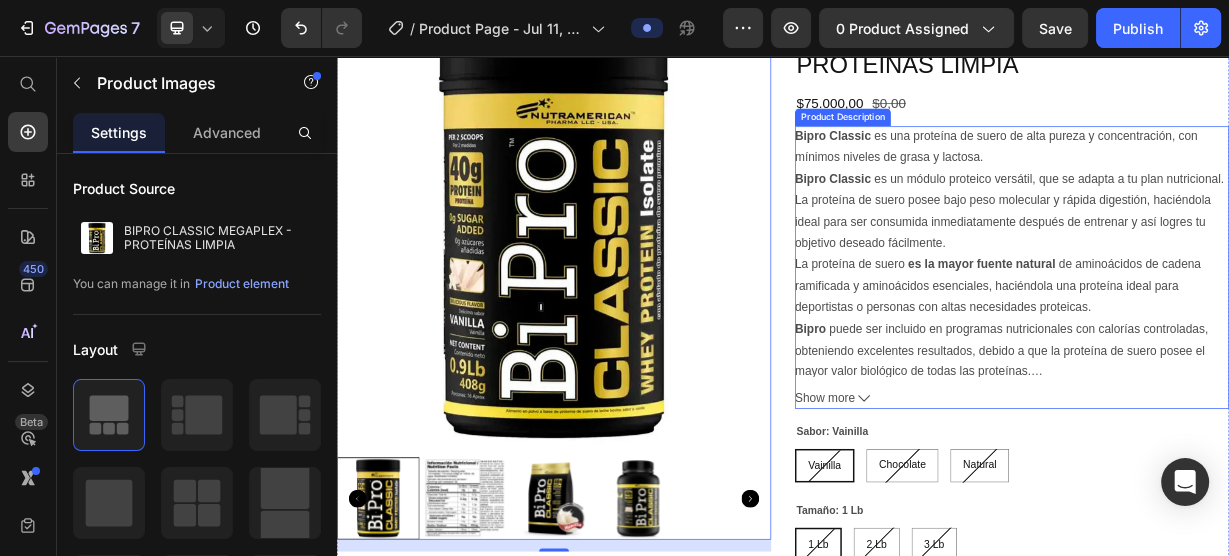 click on "La proteína de suero   es la mayor fuente natural   de aminoácidos de cadena ramificada y aminoácidos esenciales, haciéndola una proteína ideal para deportistas o personas con altas necesidades proteicas." at bounding box center [1226, 364] 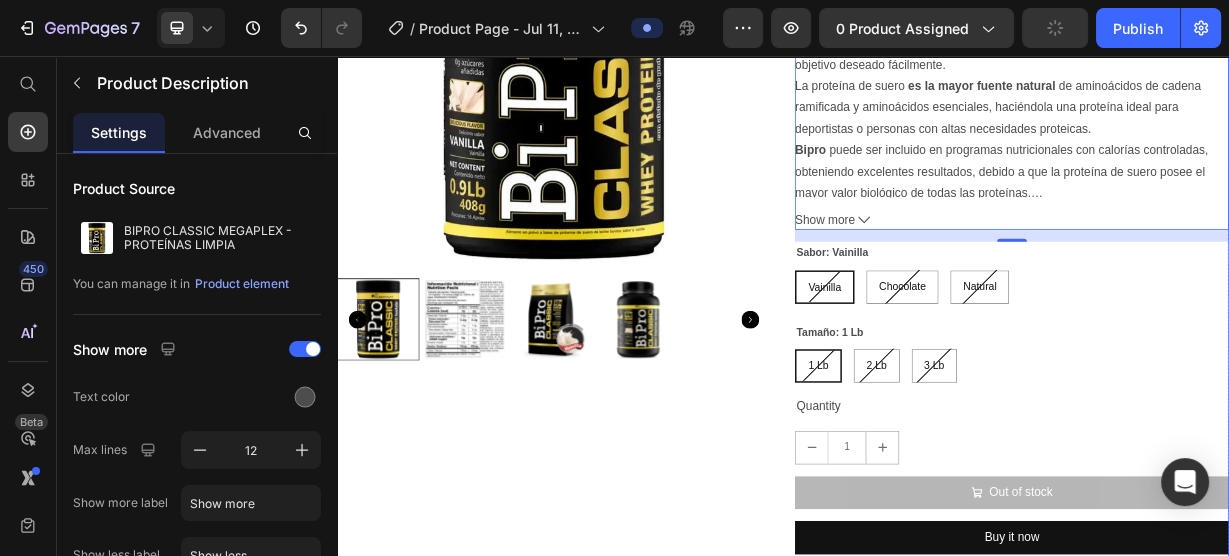 scroll, scrollTop: 400, scrollLeft: 0, axis: vertical 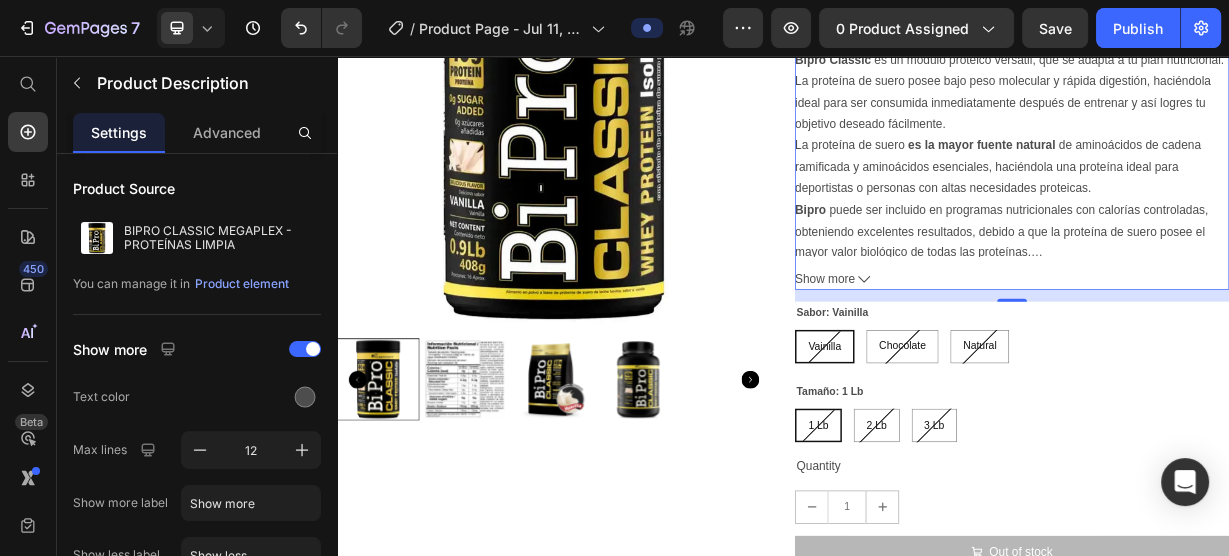 click 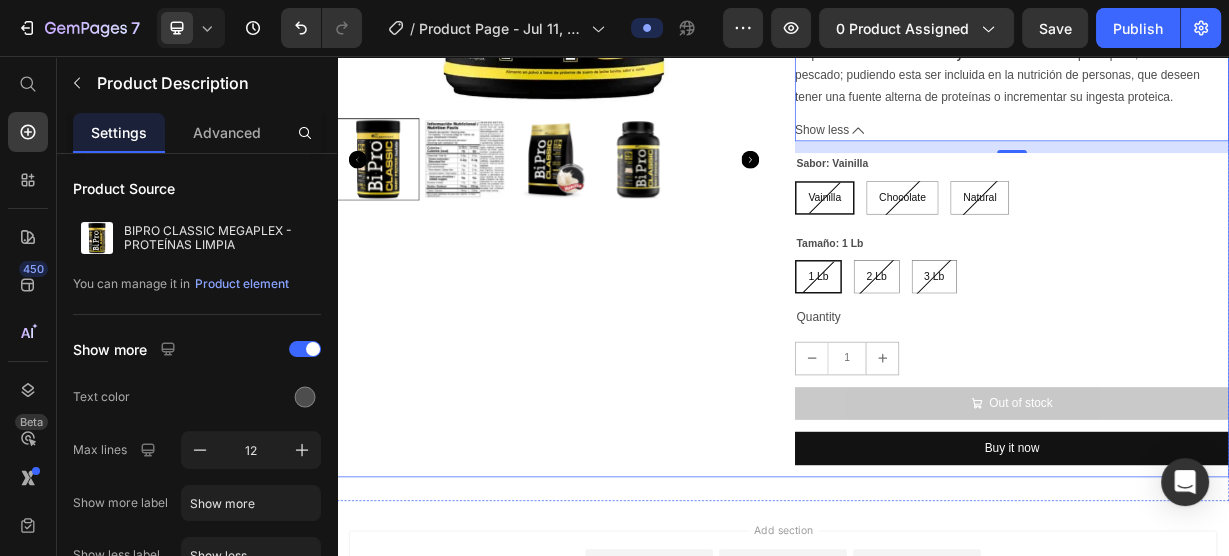scroll, scrollTop: 800, scrollLeft: 0, axis: vertical 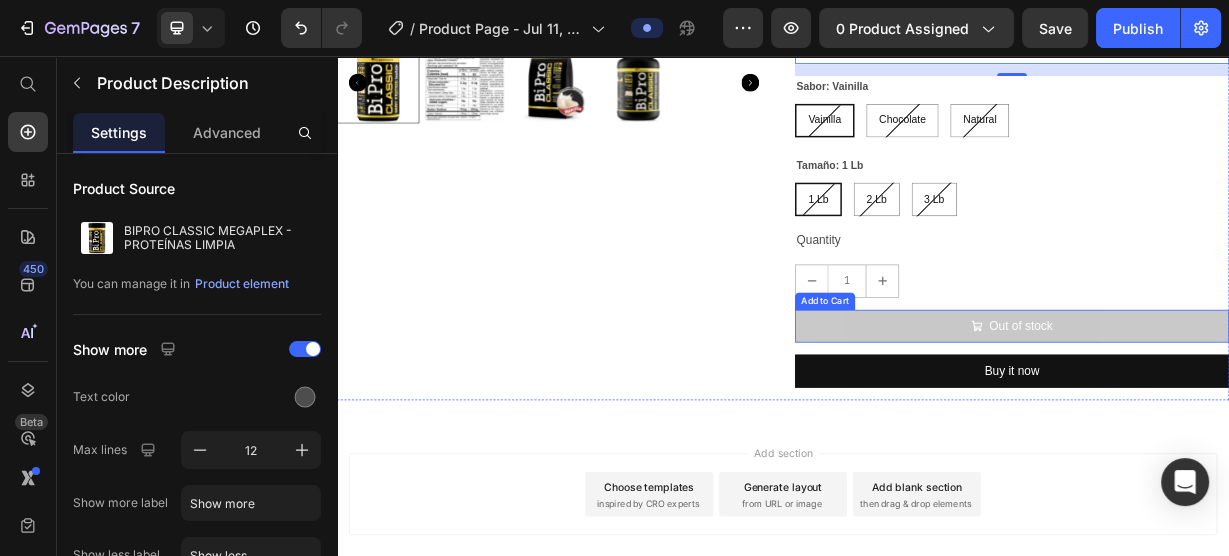drag, startPoint x: 1134, startPoint y: 410, endPoint x: 1122, endPoint y: 418, distance: 14.422205 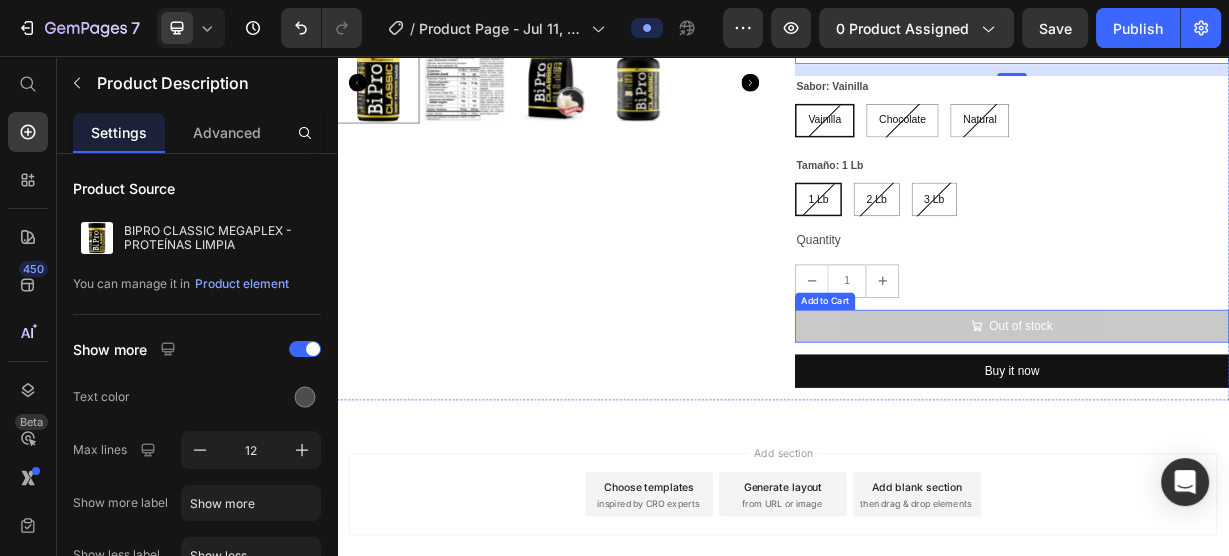click on "Out of stock" at bounding box center (1245, 419) 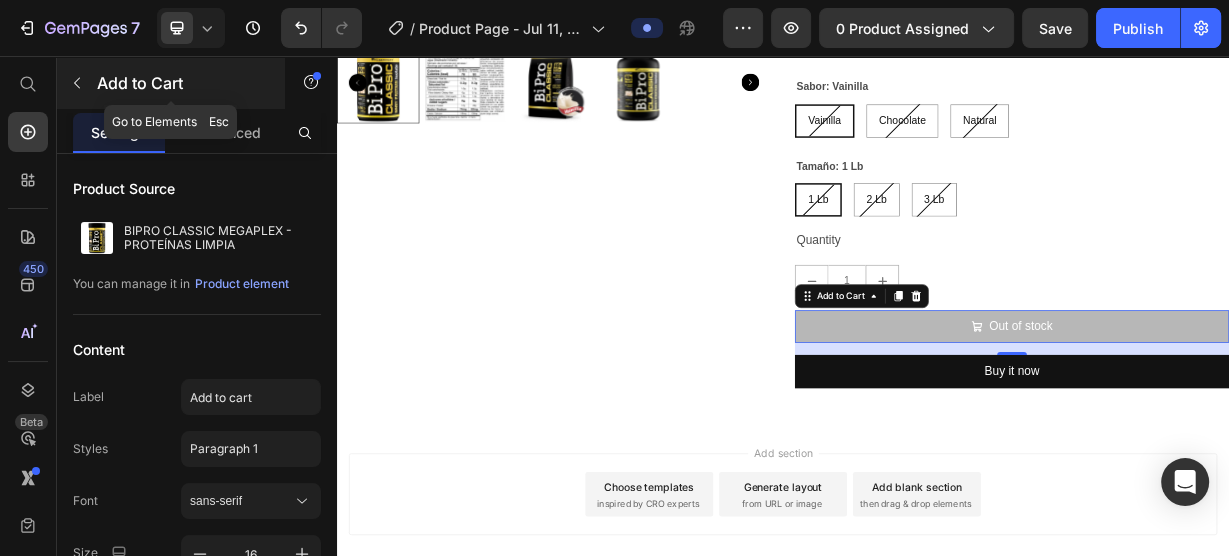 click at bounding box center (77, 83) 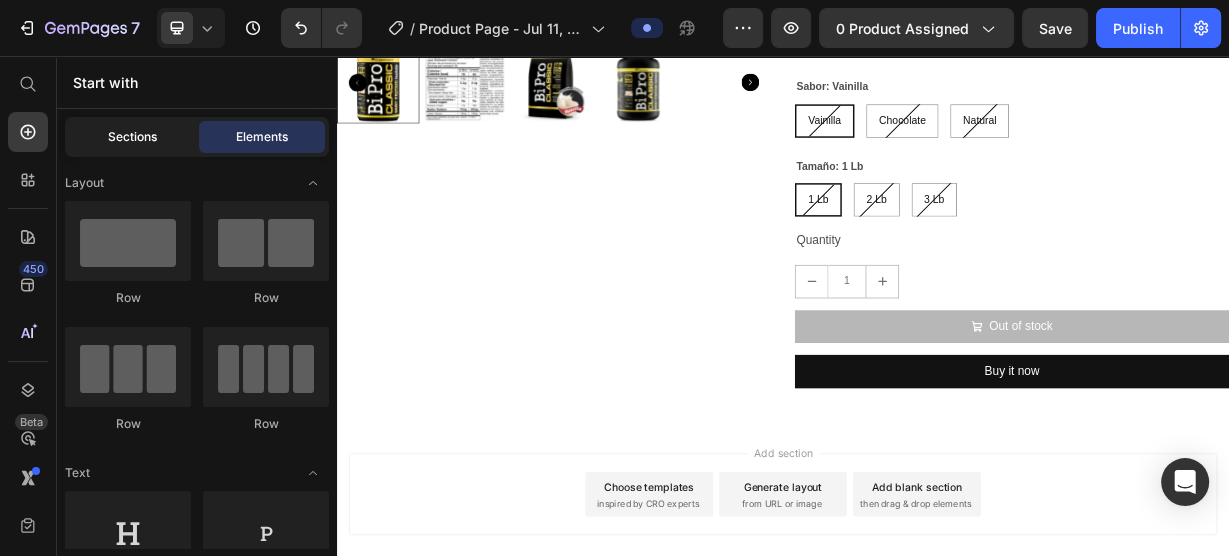 click on "Sections" 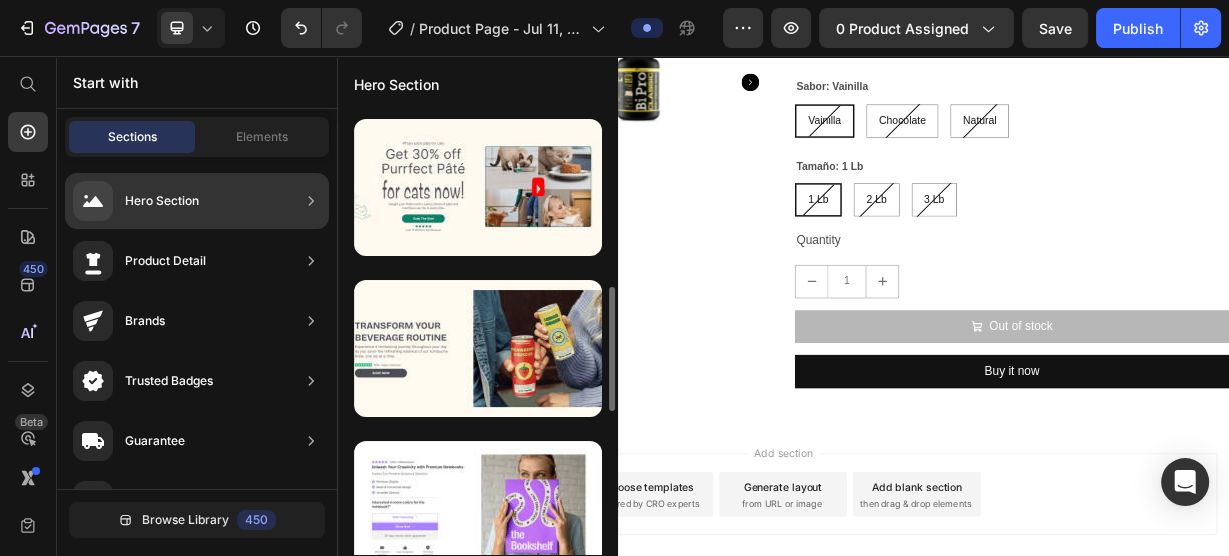 scroll, scrollTop: 346, scrollLeft: 0, axis: vertical 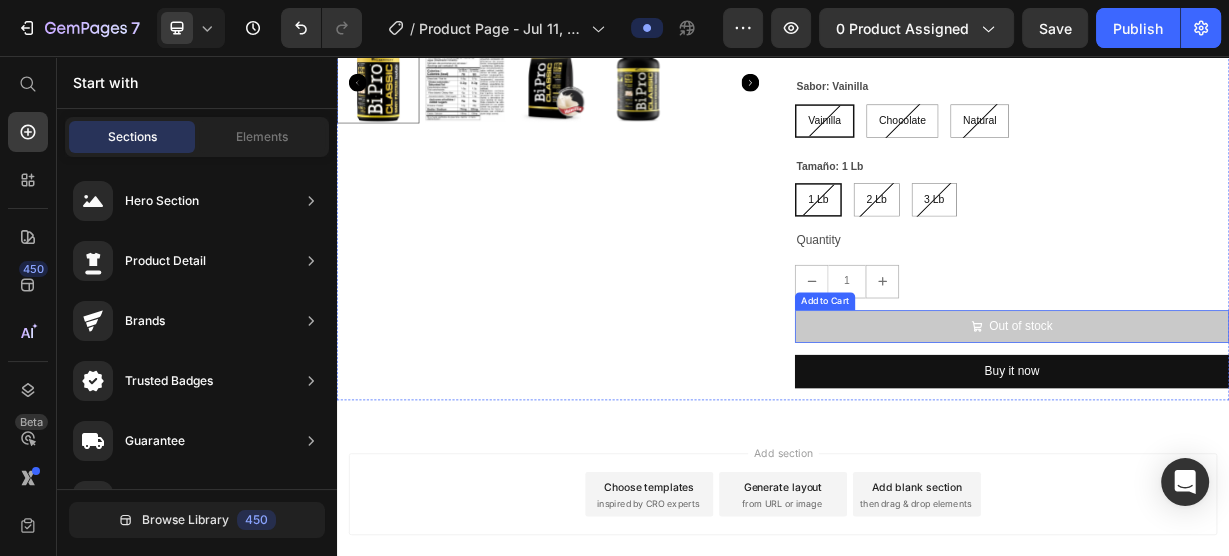 click on "Out of stock" at bounding box center [1245, 419] 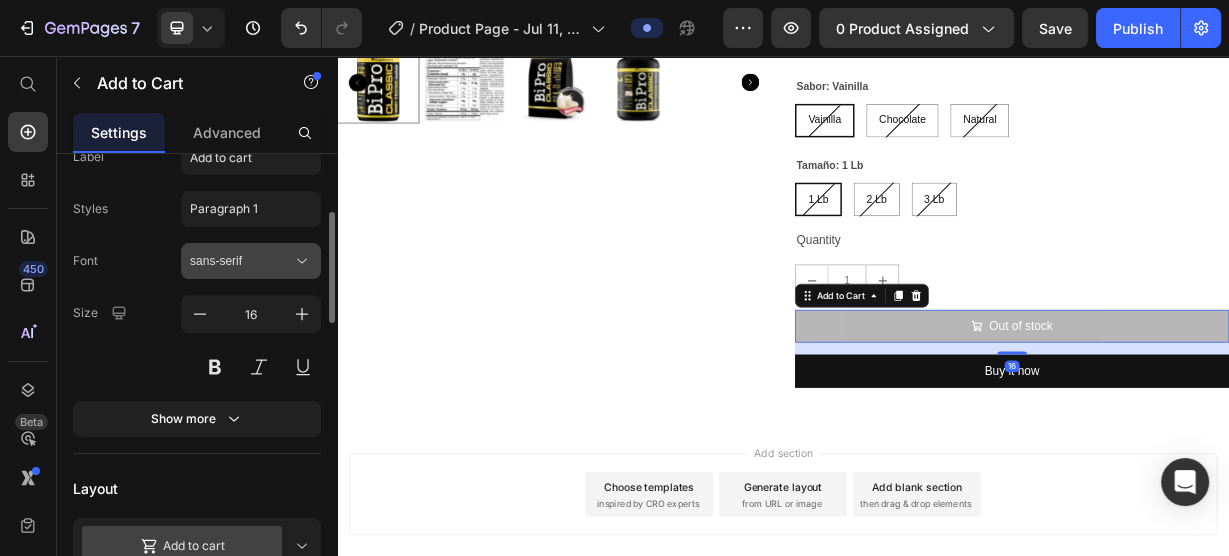 scroll, scrollTop: 160, scrollLeft: 0, axis: vertical 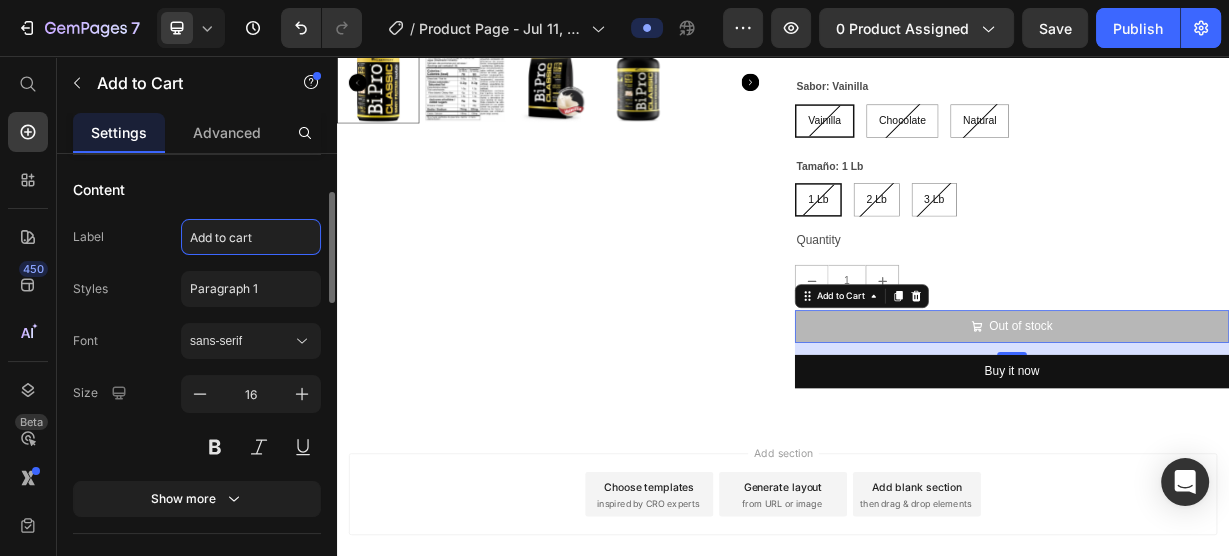 type on "a" 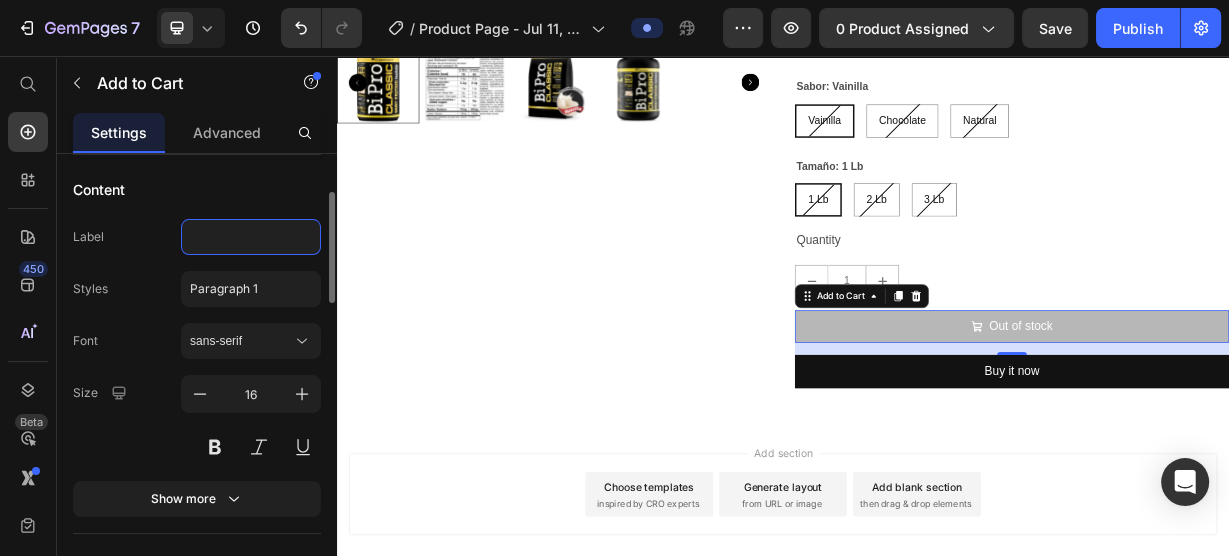 type on "a" 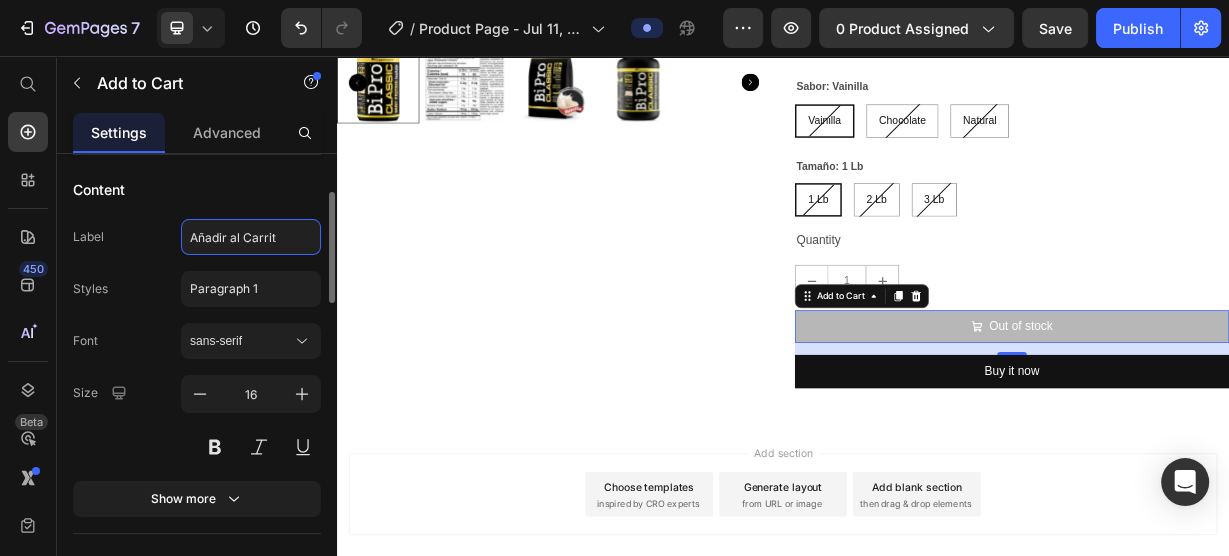 type on "Añadir al Carrito" 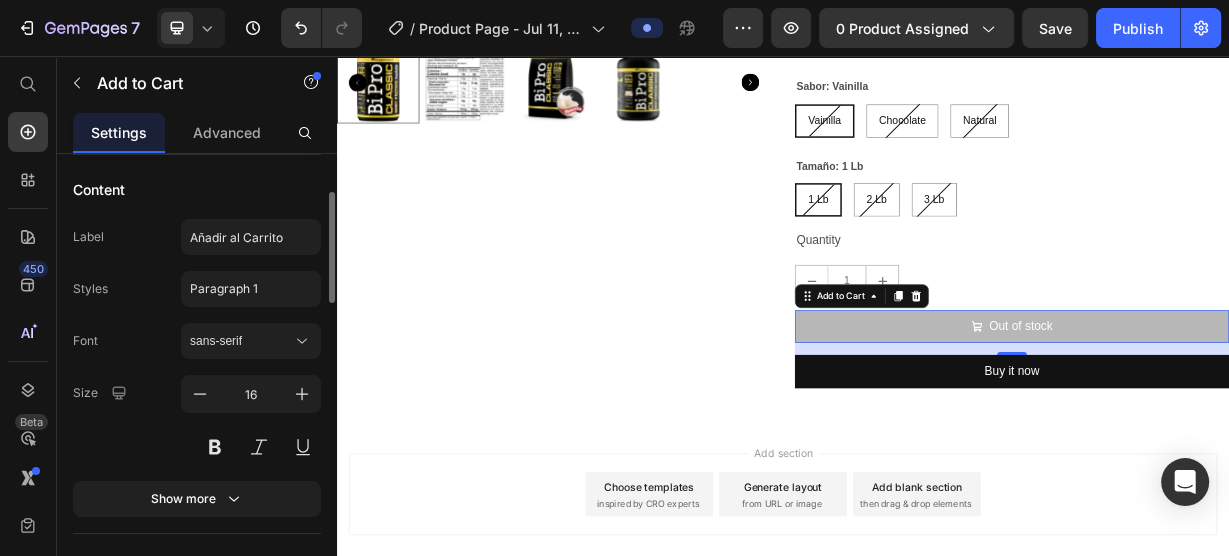 type 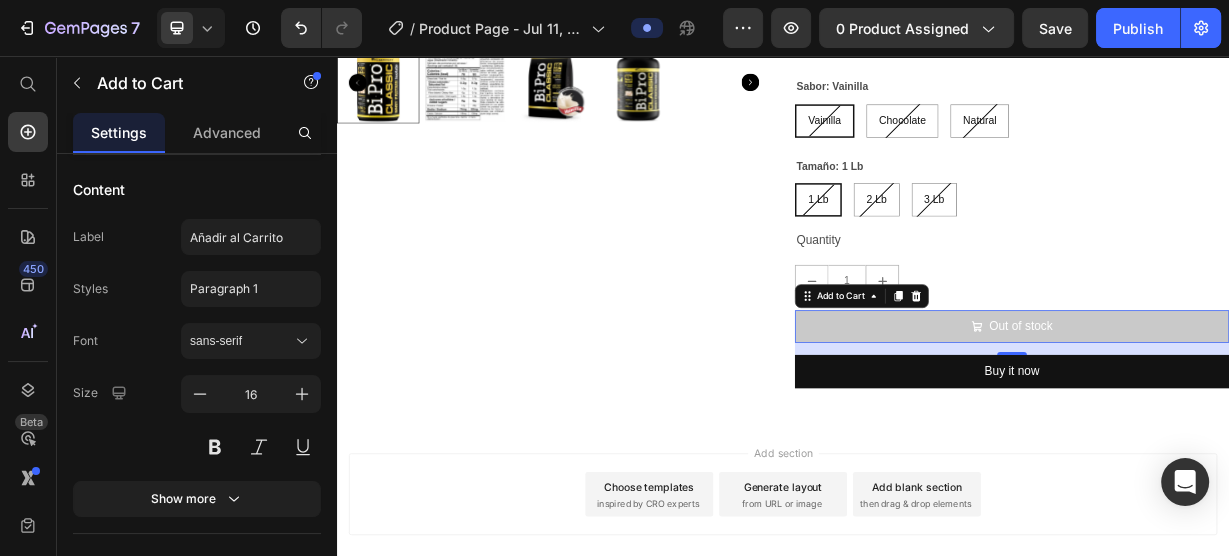 click on "Out of stock" at bounding box center [1245, 419] 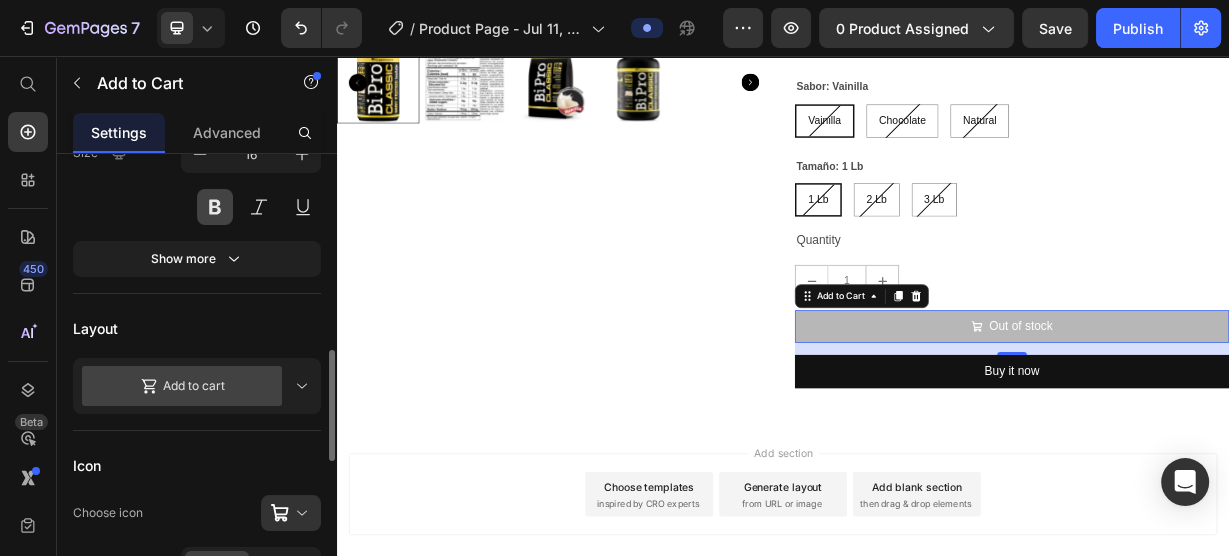 scroll, scrollTop: 480, scrollLeft: 0, axis: vertical 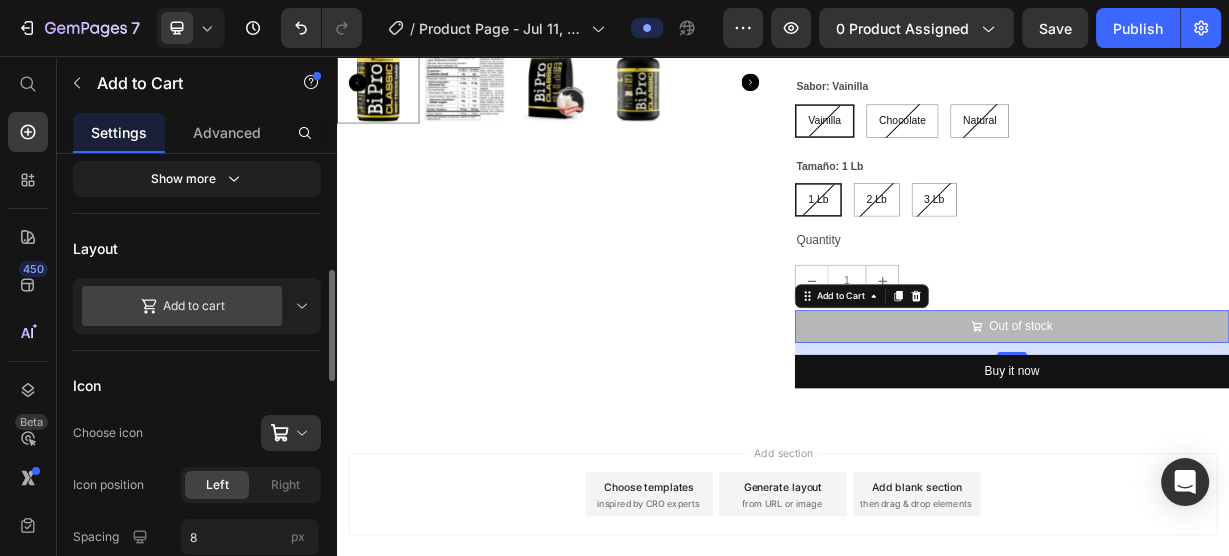 click on "Add to cart" at bounding box center [182, 306] 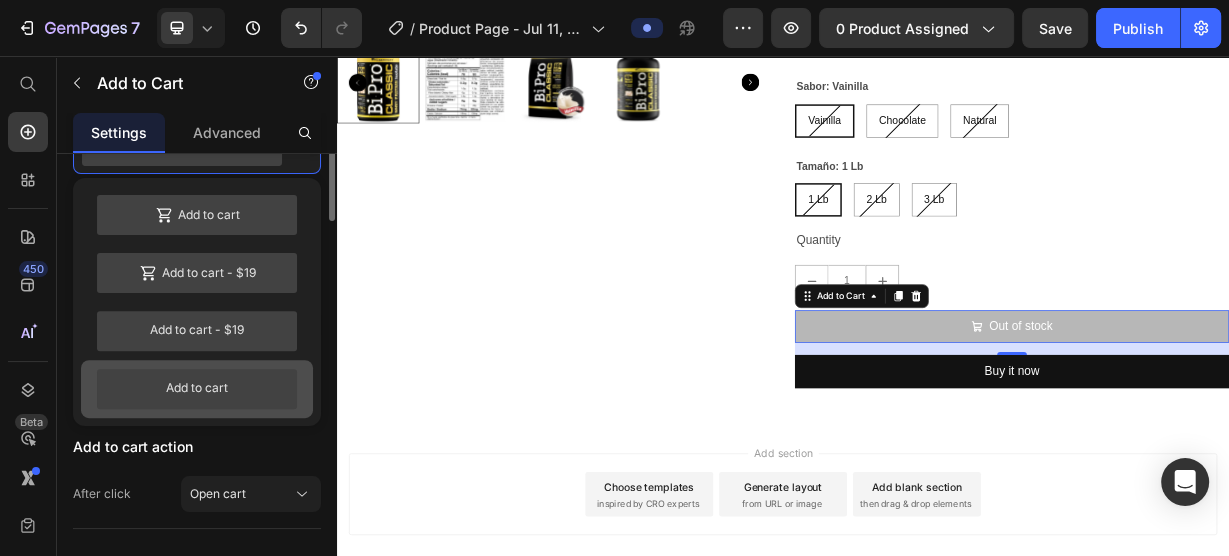 scroll, scrollTop: 480, scrollLeft: 0, axis: vertical 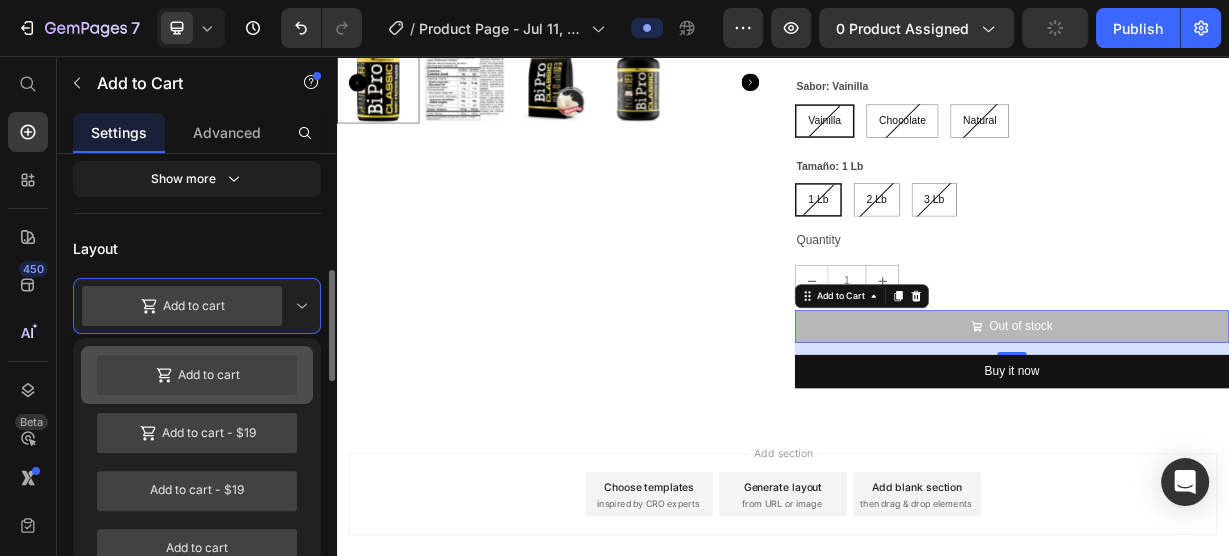 click on "Add to cart" at bounding box center [197, 375] 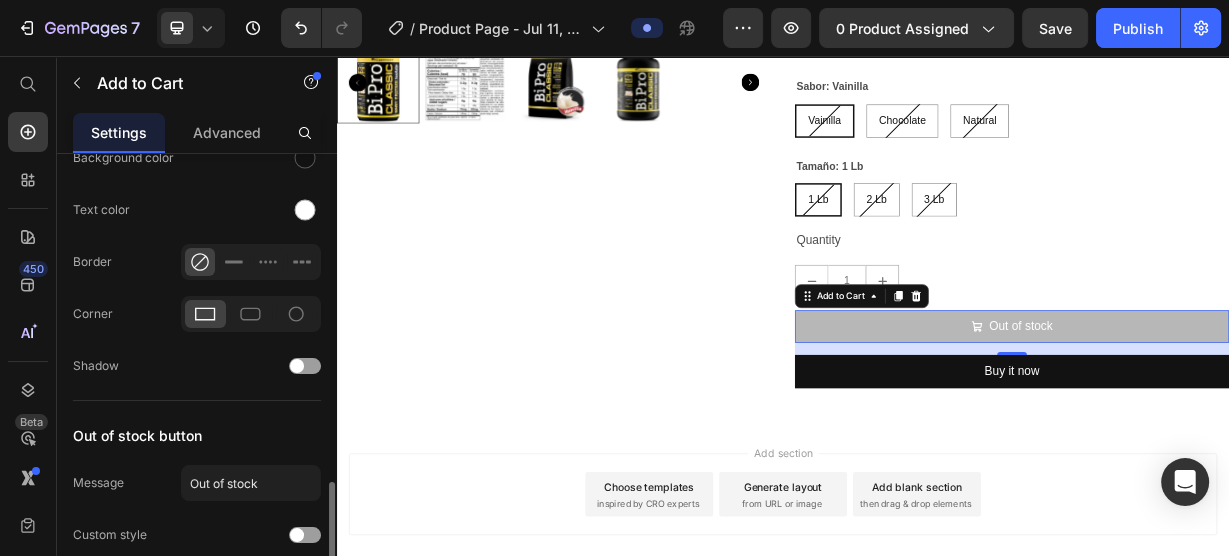 scroll, scrollTop: 1443, scrollLeft: 0, axis: vertical 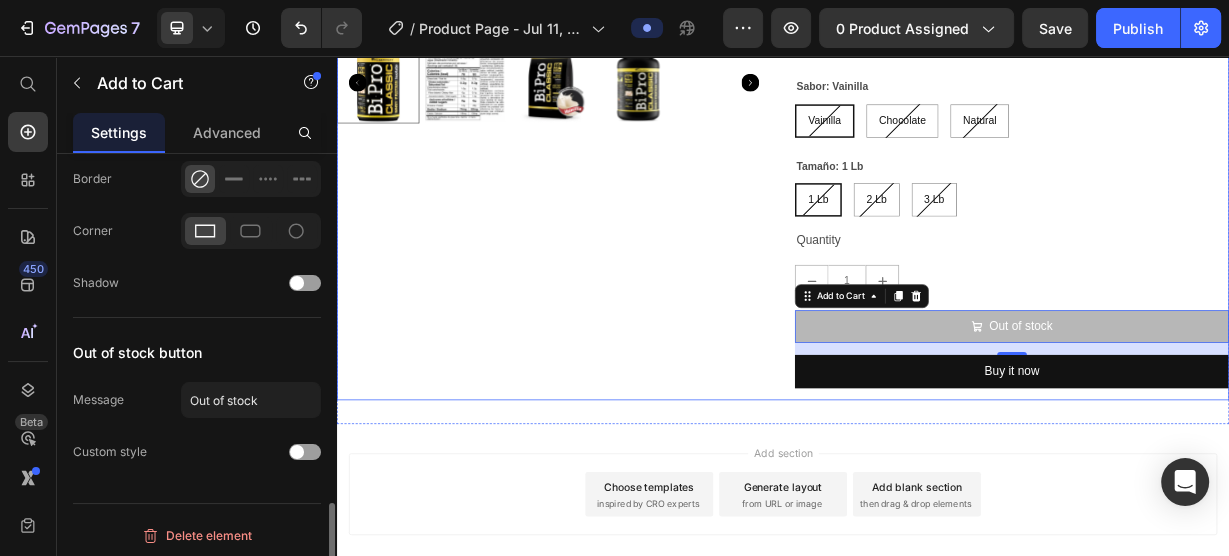 click on "BIPRO CLASSIC MEGAPLEX - PROTEÍNAS LIMPIA Product Title $75.000,00 Product Price $0,00 Product Price Row Bipro Classic   es una proteína de suero de alta pureza y concentración, con mínimos niveles de grasa y lactosa.
Bipro Classic   es un módulo proteico versátil, que se adapta a tu plan nutricional. La proteína de suero posee bajo peso molecular y rápida digestión, haciéndola ideal para ser consumida inmediatamente después de entrenar y así logres tu objetivo deseado fácilmente.
La proteína de suero   es la mayor fuente natural   de aminoácidos de cadena ramificada y aminoácidos esenciales, haciéndola una proteína ideal para deportistas o personas con altas necesidades proteicas.
Bipro   puede ser incluido en programas nutricionales con calorías controladas, obteniendo excelentes resultados, debido a que la proteína de suero posee el mayor valor biológico de todas las proteínas.
La proteína de suero   tiene mayor valor nutricional   Show less Product Description Natural" at bounding box center (1245, -20) 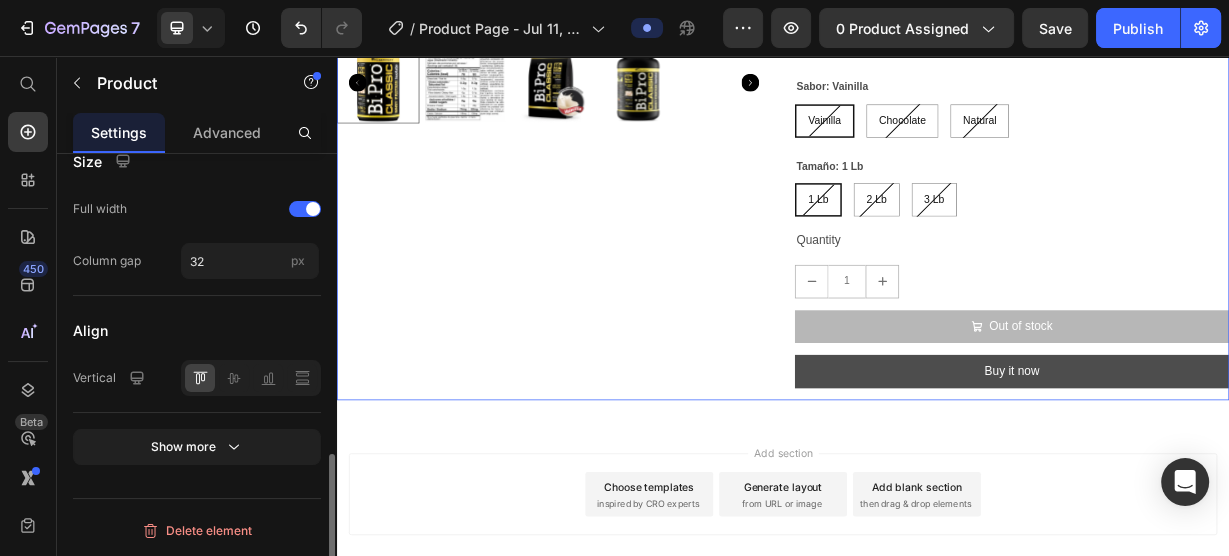 scroll, scrollTop: 0, scrollLeft: 0, axis: both 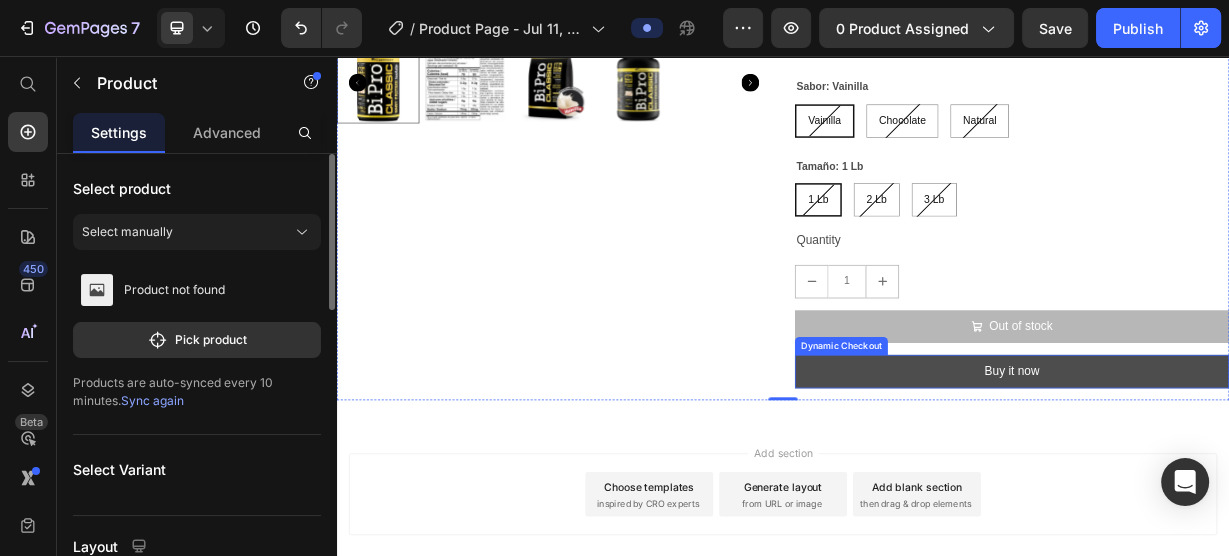 click on "Buy it now" at bounding box center [1245, 479] 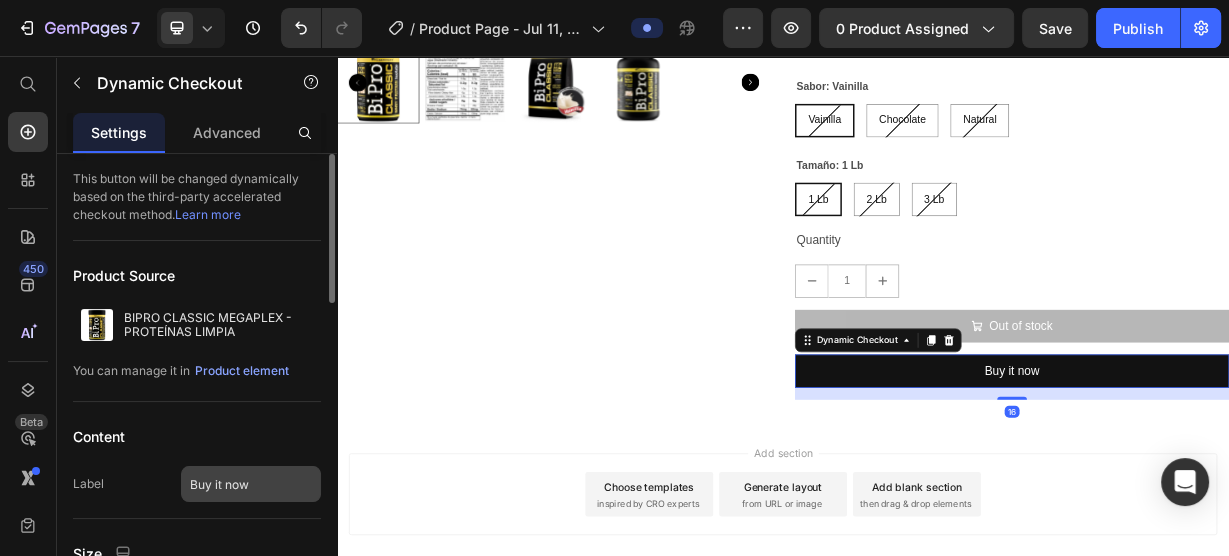 scroll, scrollTop: 160, scrollLeft: 0, axis: vertical 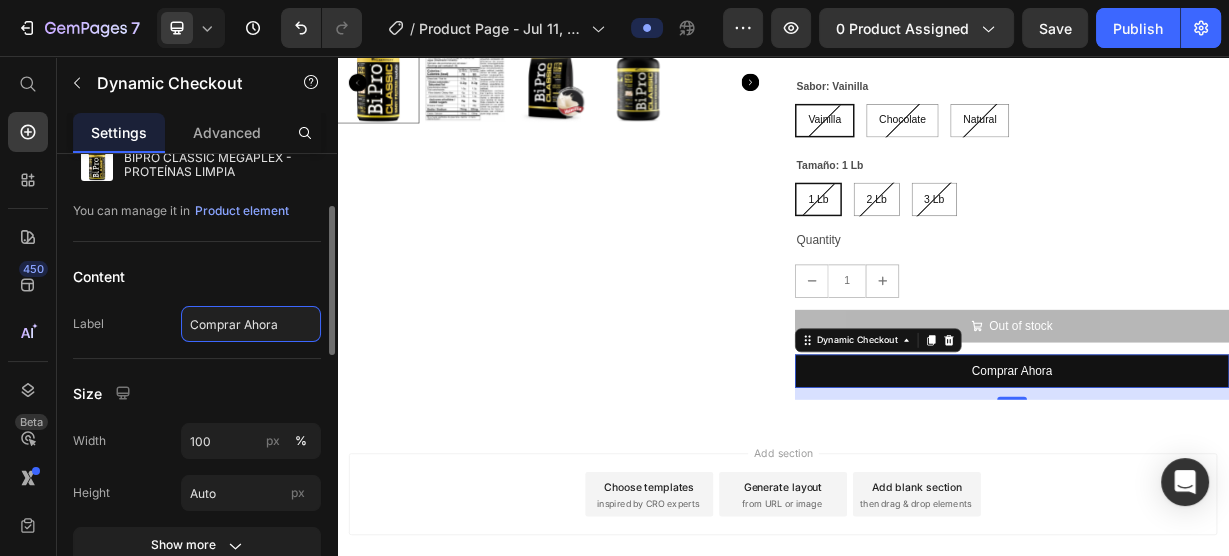type on "Comprar Ahora" 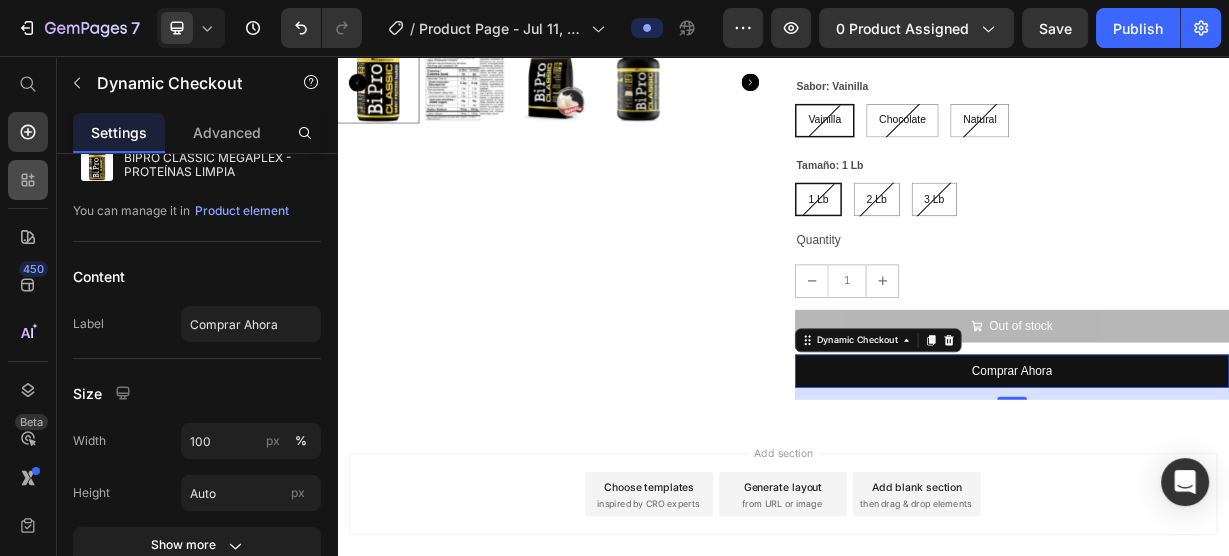 click 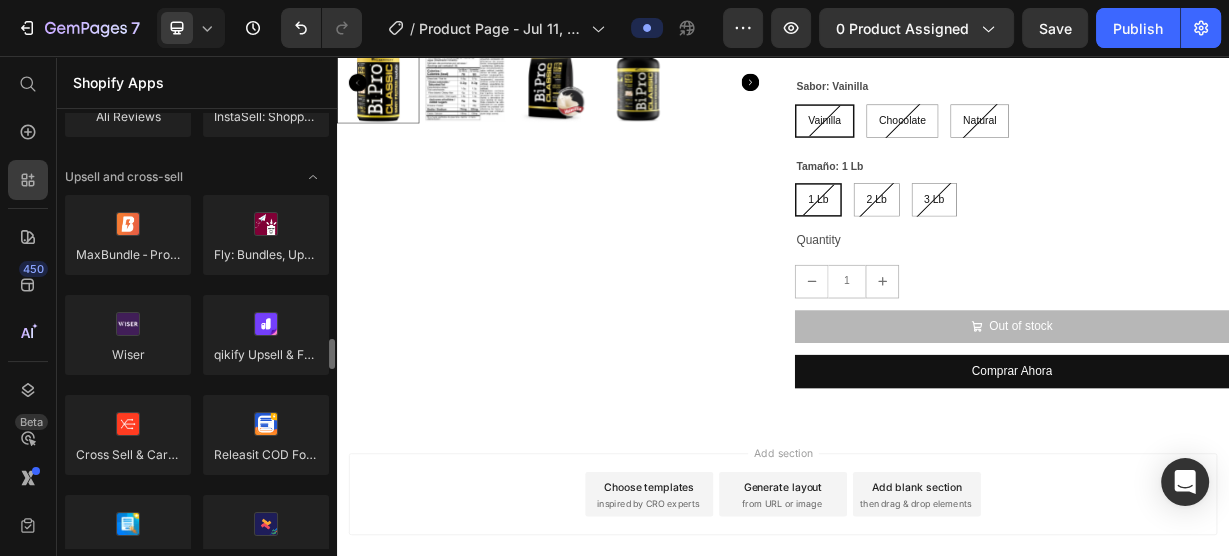 scroll, scrollTop: 960, scrollLeft: 0, axis: vertical 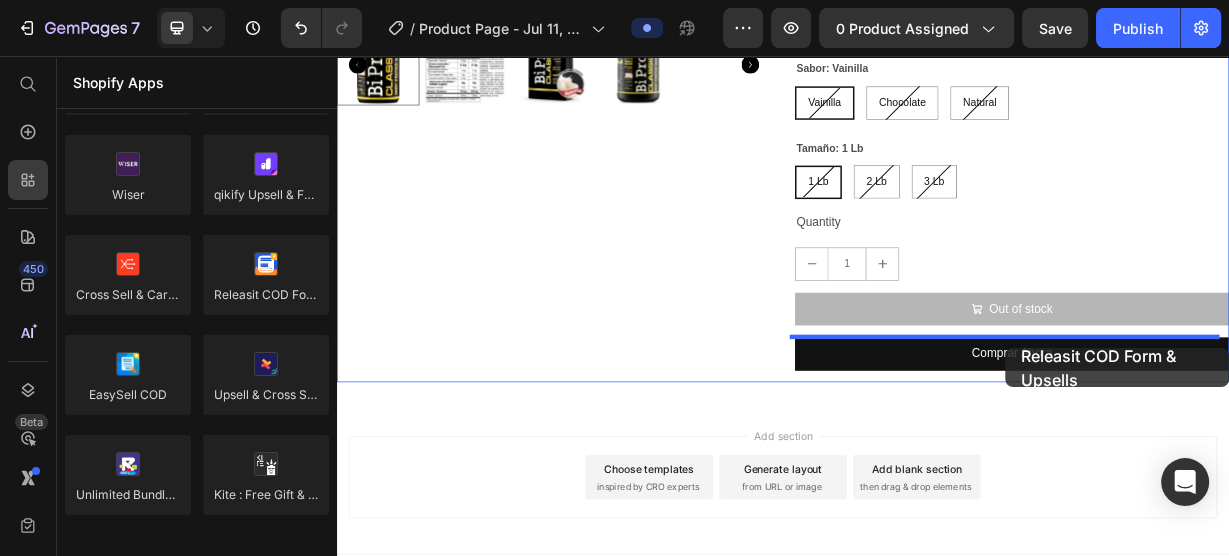 drag, startPoint x: 600, startPoint y: 345, endPoint x: 1236, endPoint y: 449, distance: 644.447 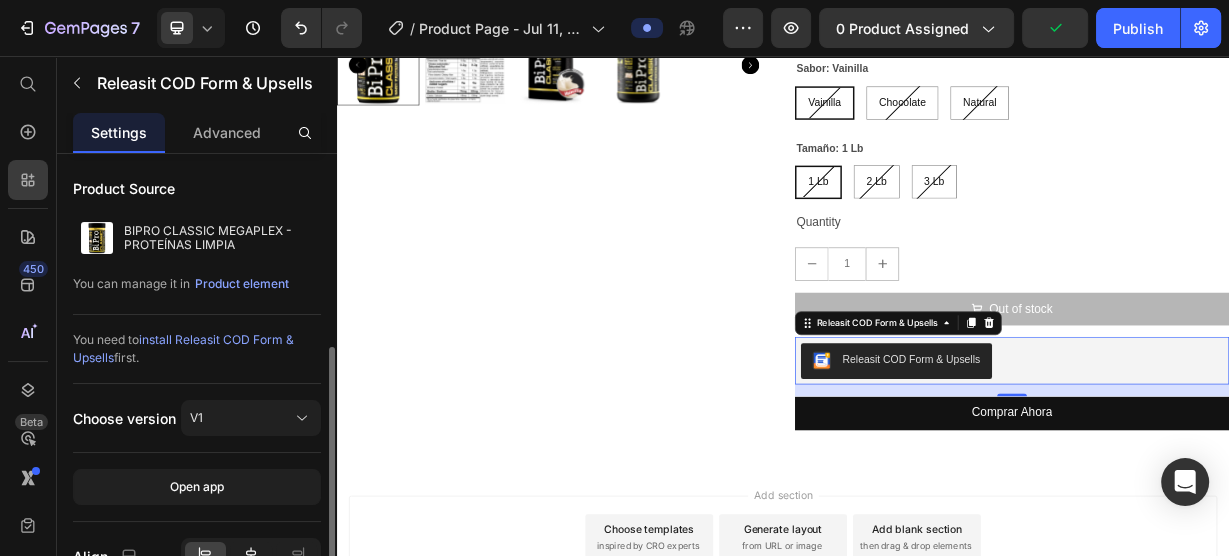 scroll, scrollTop: 106, scrollLeft: 0, axis: vertical 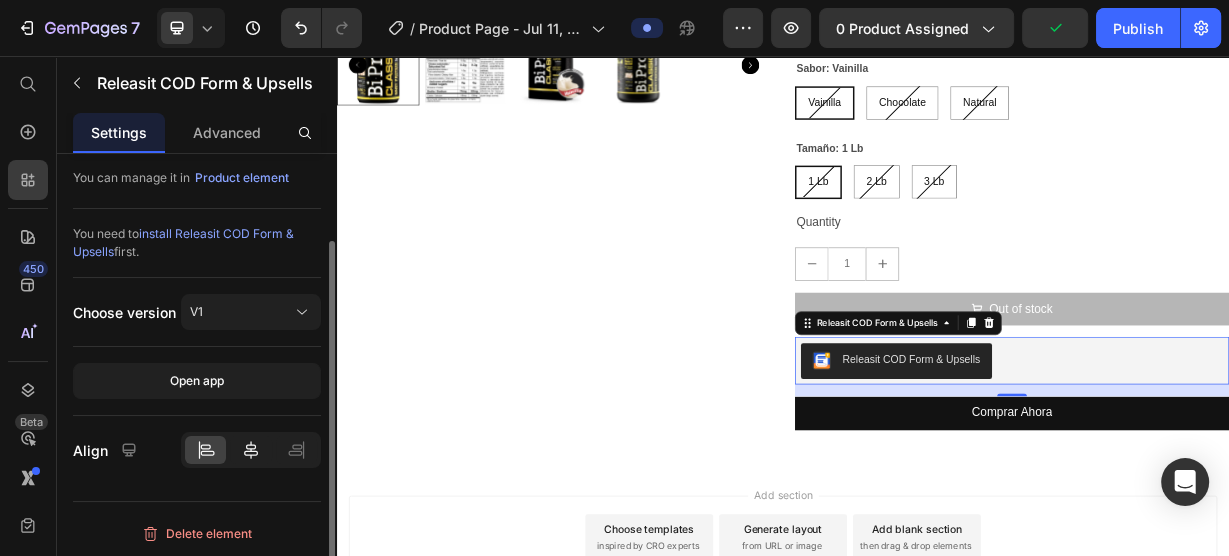click 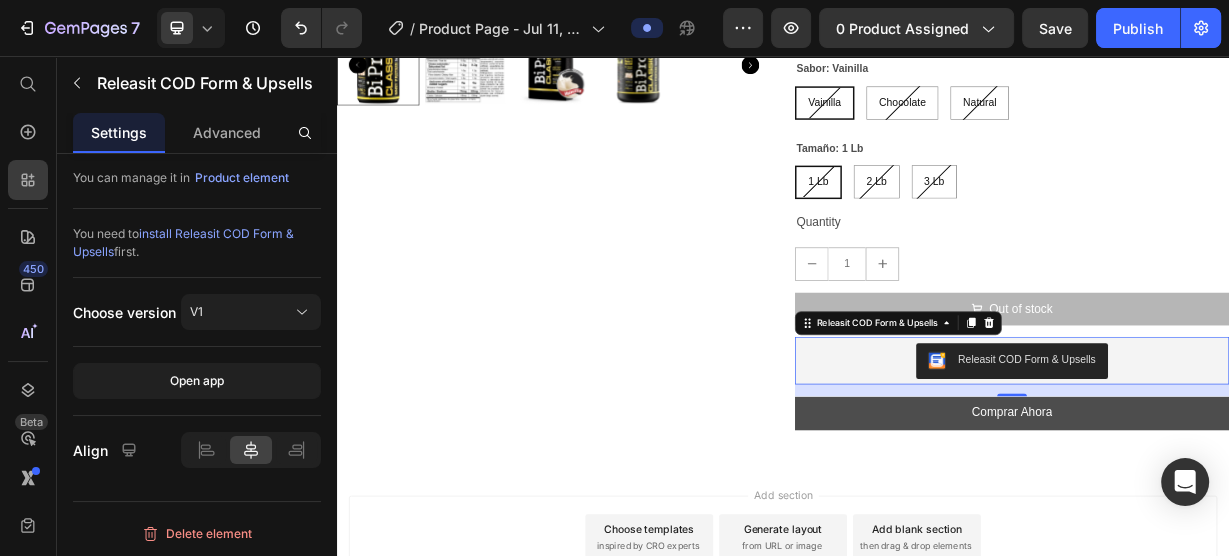 click on "Comprar Ahora" at bounding box center [1245, 536] 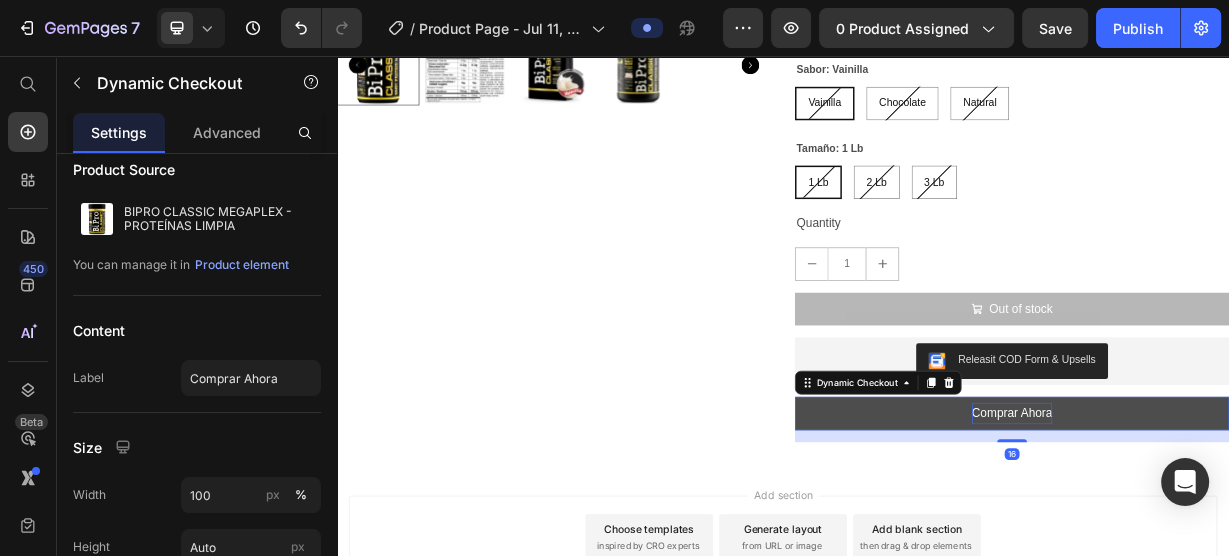 scroll, scrollTop: 0, scrollLeft: 0, axis: both 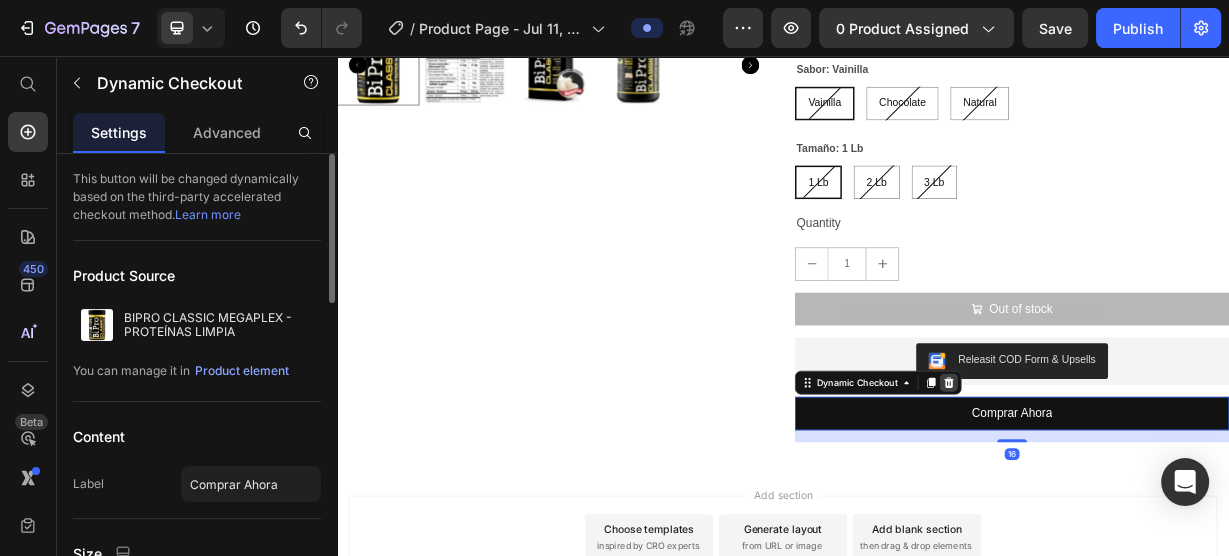 click 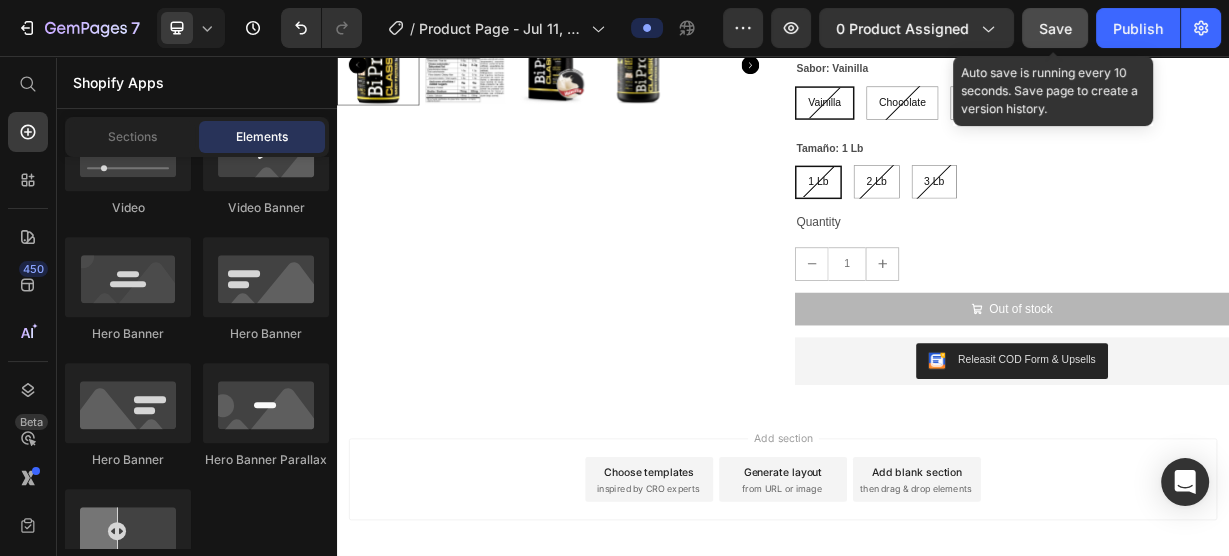 drag, startPoint x: 1063, startPoint y: 30, endPoint x: 919, endPoint y: 55, distance: 146.15402 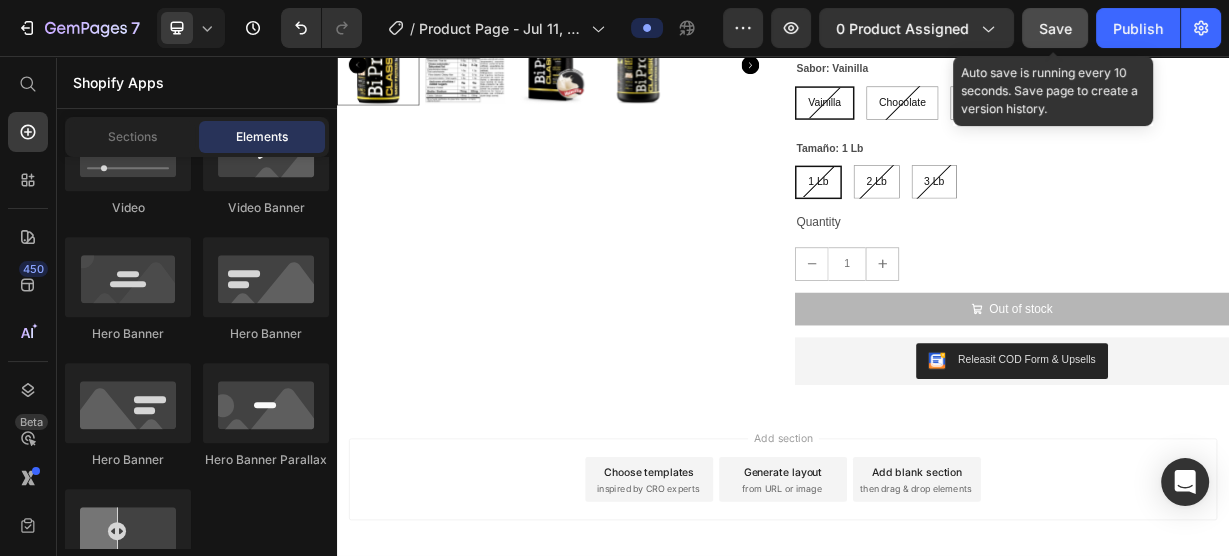 click on "Save" at bounding box center [1055, 28] 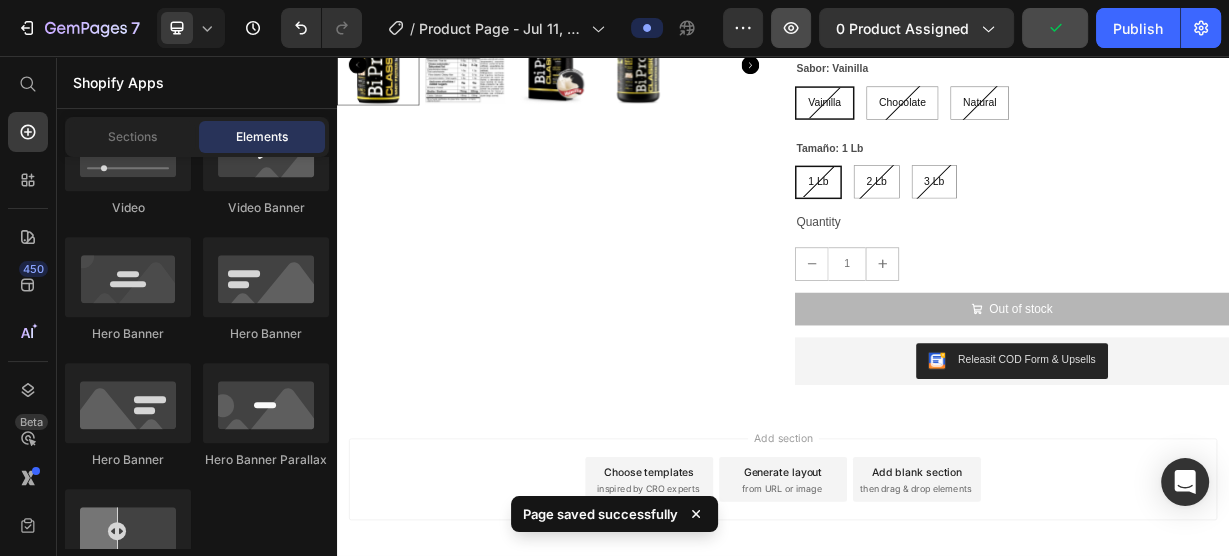 click 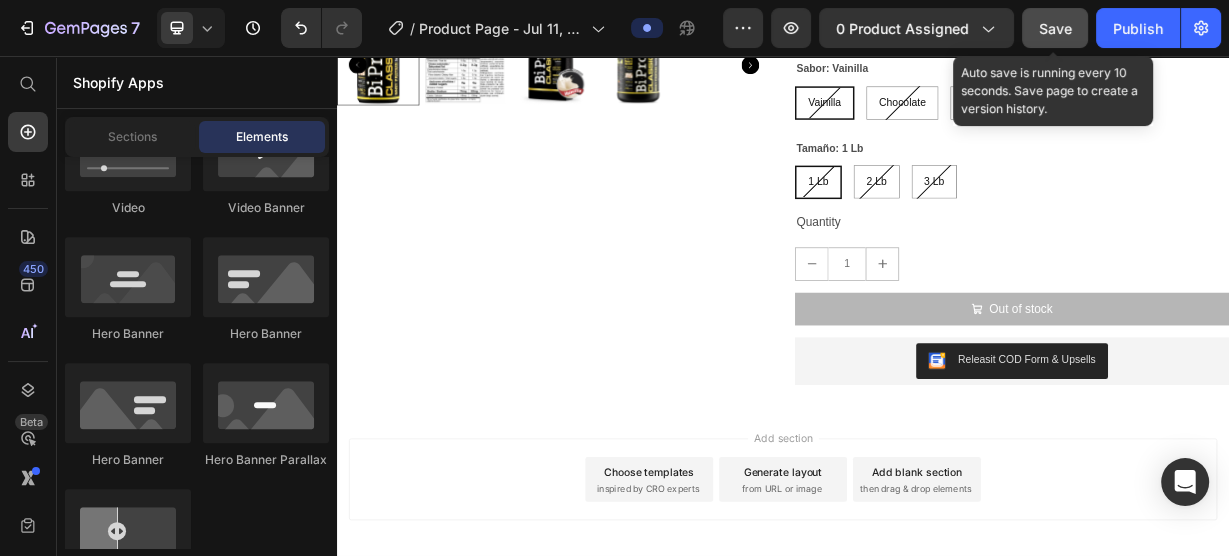 click on "Save" at bounding box center (1055, 28) 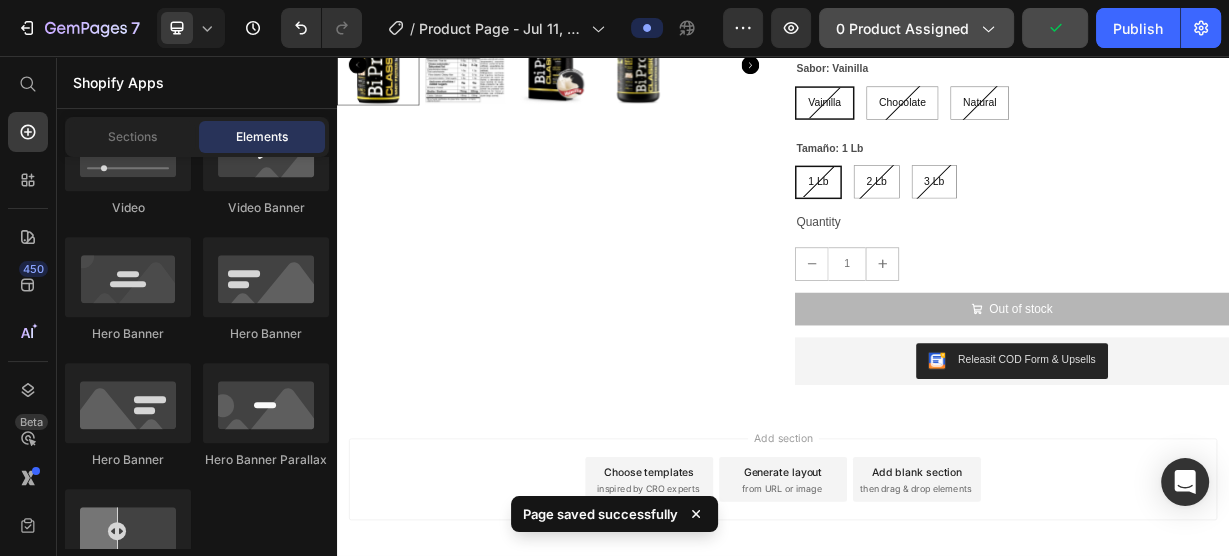 click on "0 product assigned" 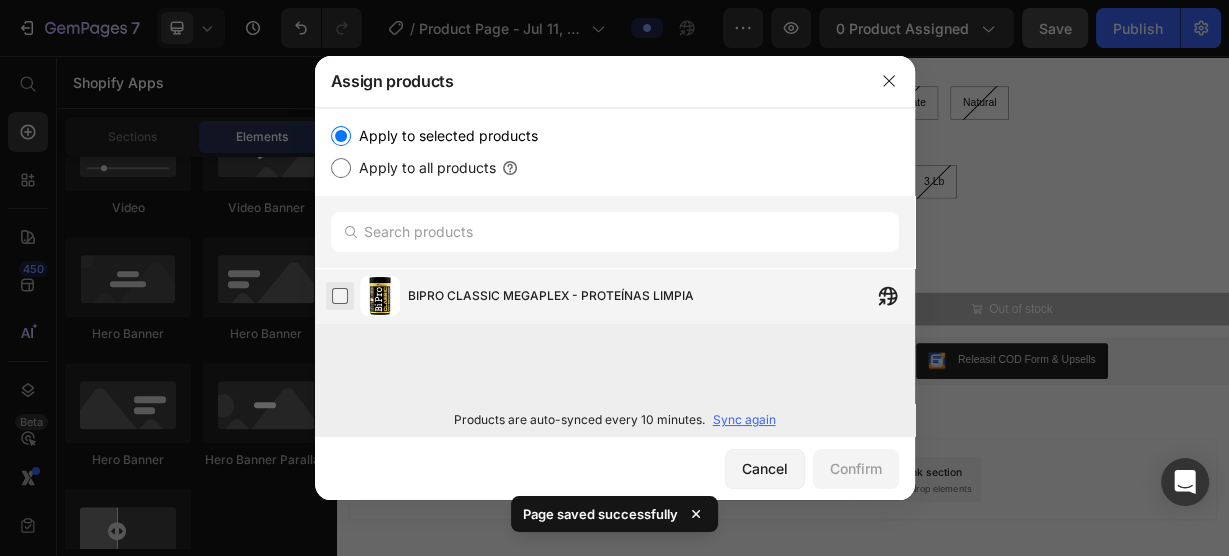 click at bounding box center (340, 296) 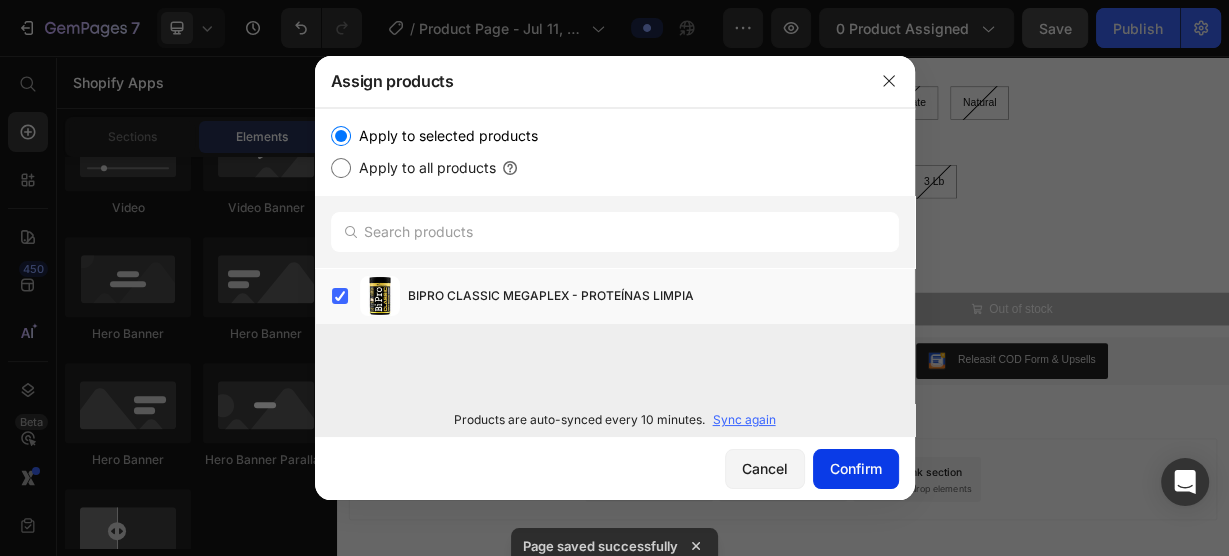 click on "Confirm" at bounding box center (856, 468) 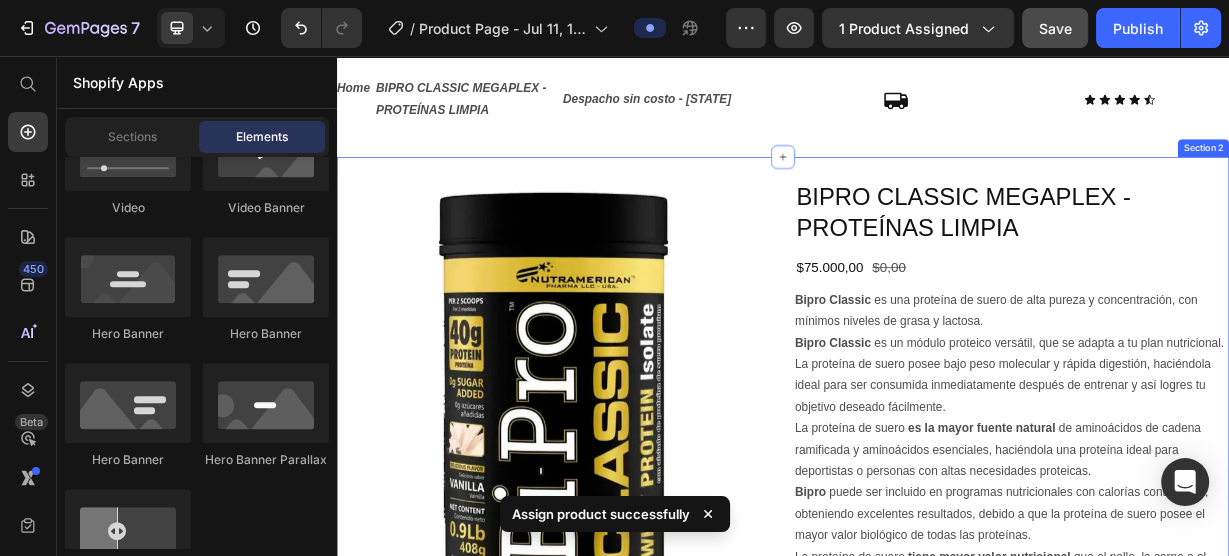 scroll, scrollTop: 0, scrollLeft: 0, axis: both 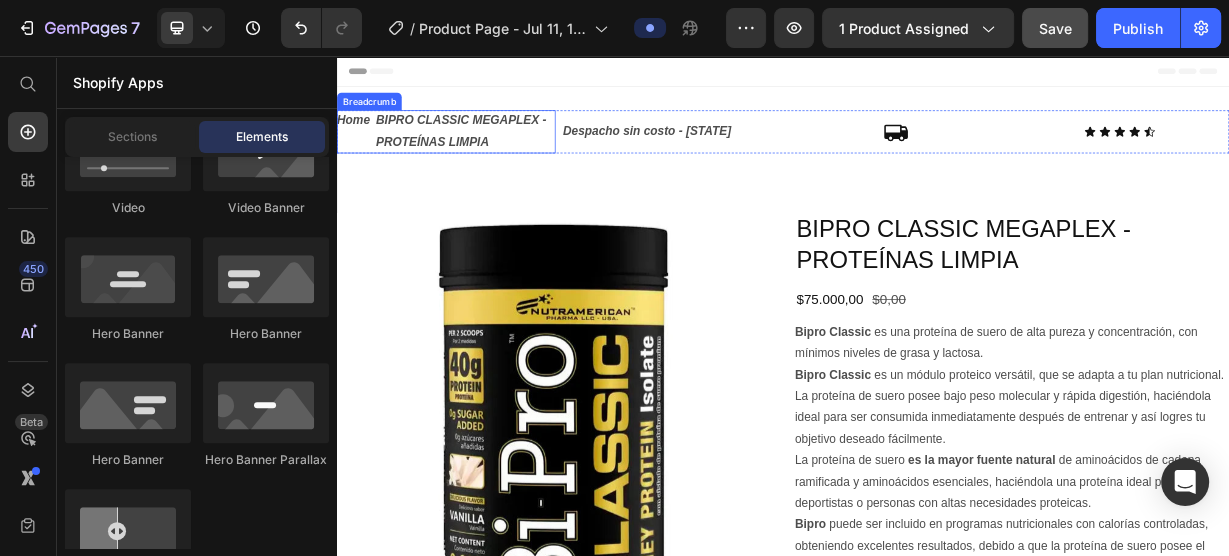 click on "BIPRO CLASSIC MEGAPLEX - PROTEÍNAS LIMPIA" at bounding box center (508, 158) 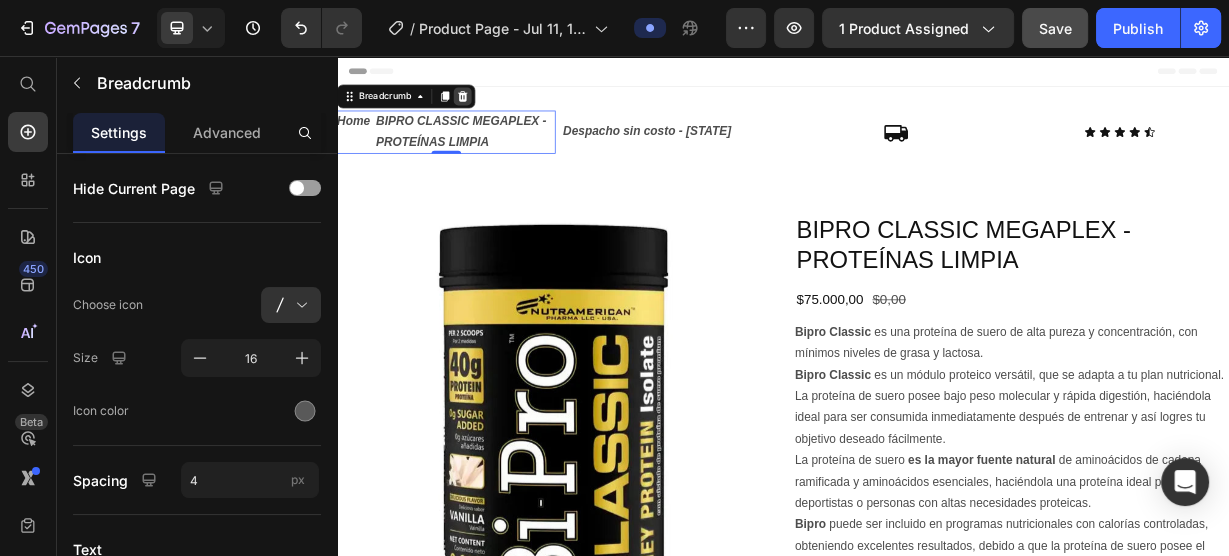 click 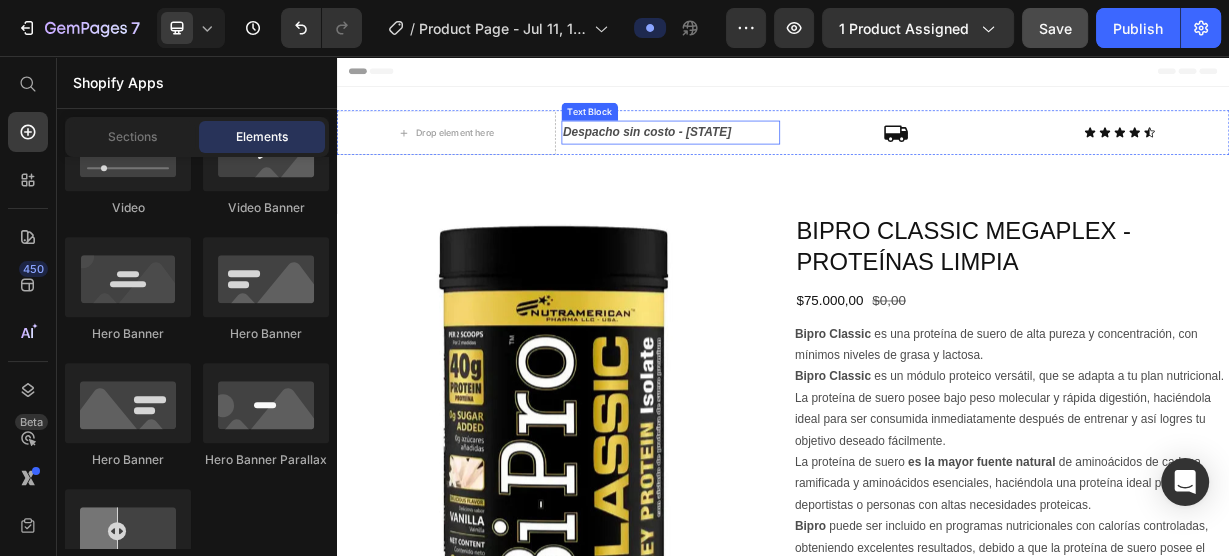 click on "Despacho sin costo - Nivel Nacional" at bounding box center [786, 159] 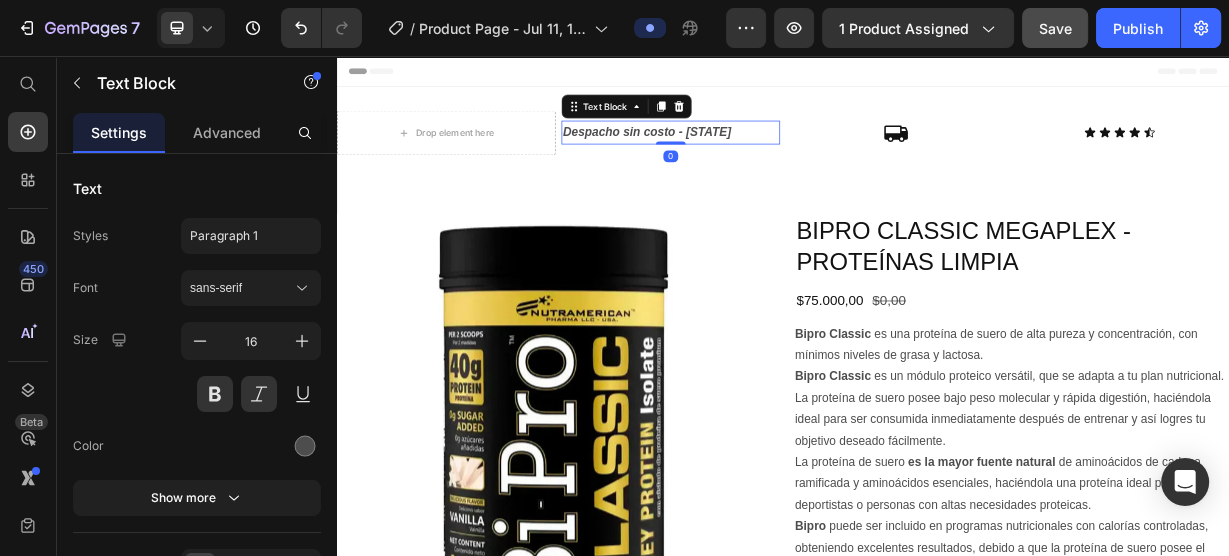 click on "Despacho sin costo - Nivel Nacional" at bounding box center [786, 159] 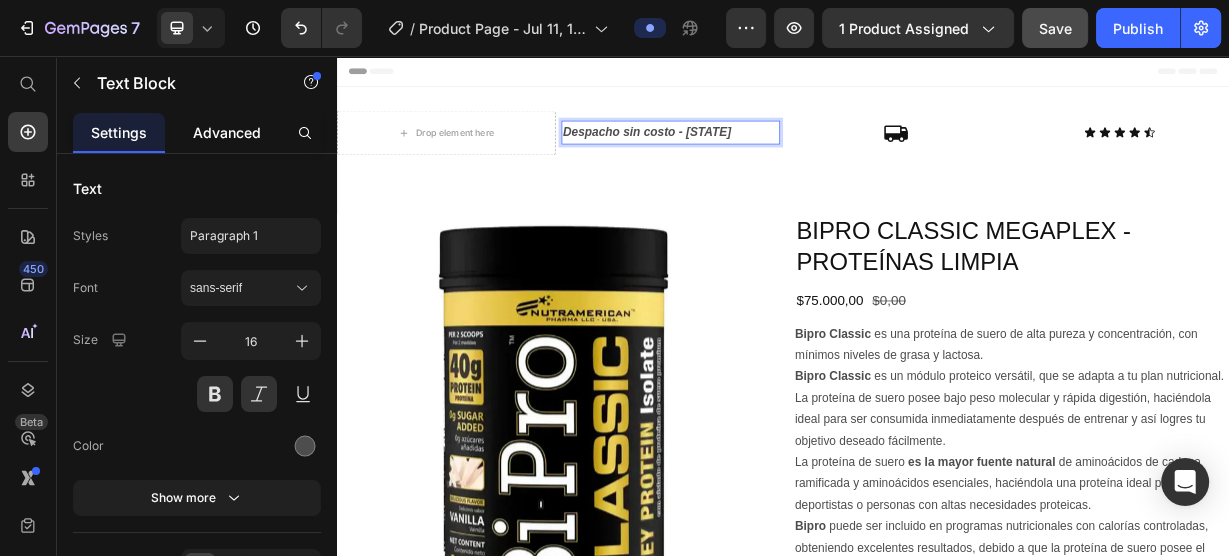 click on "Advanced" at bounding box center [227, 132] 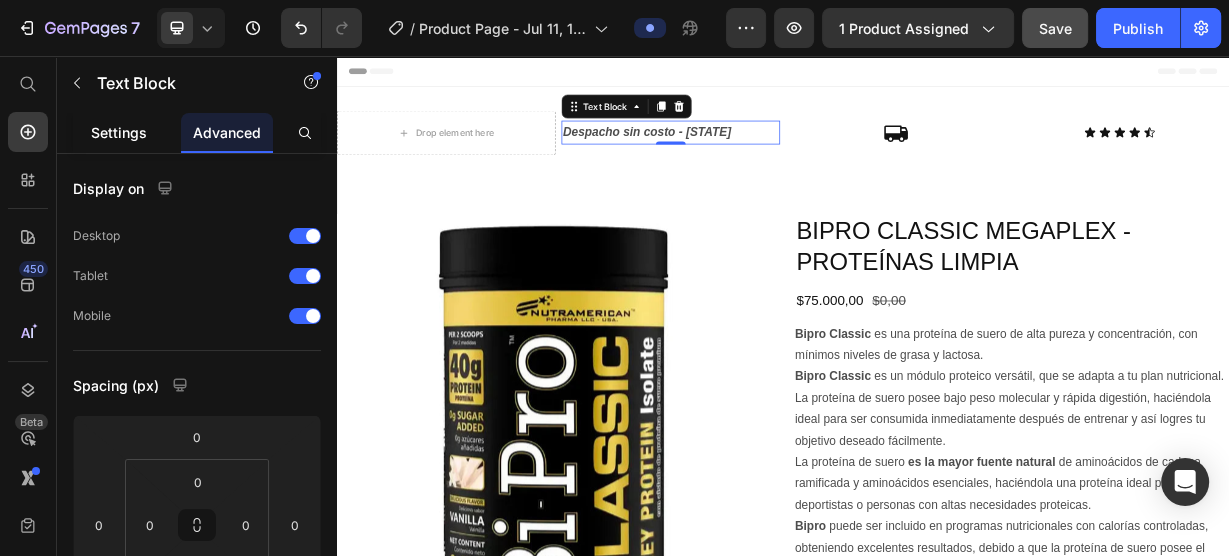 click on "Settings" 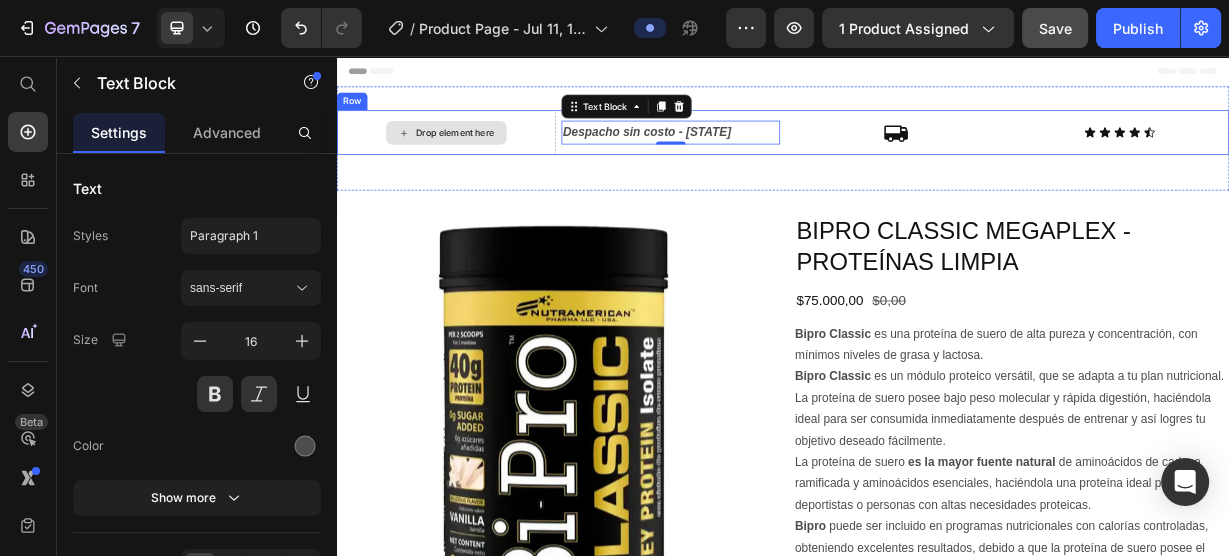 click on "Drop element here Despacho sin costo - Nivel Nacional  Text Block   0
Icon Icon Icon Icon Icon Icon Icon List Row Section 1" at bounding box center [937, 167] 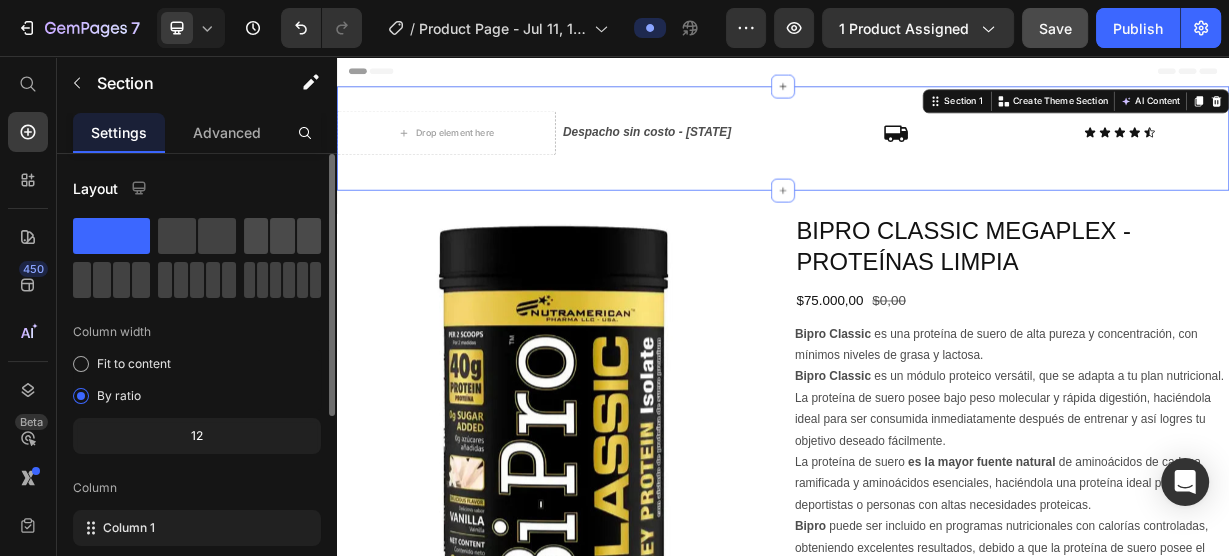 click 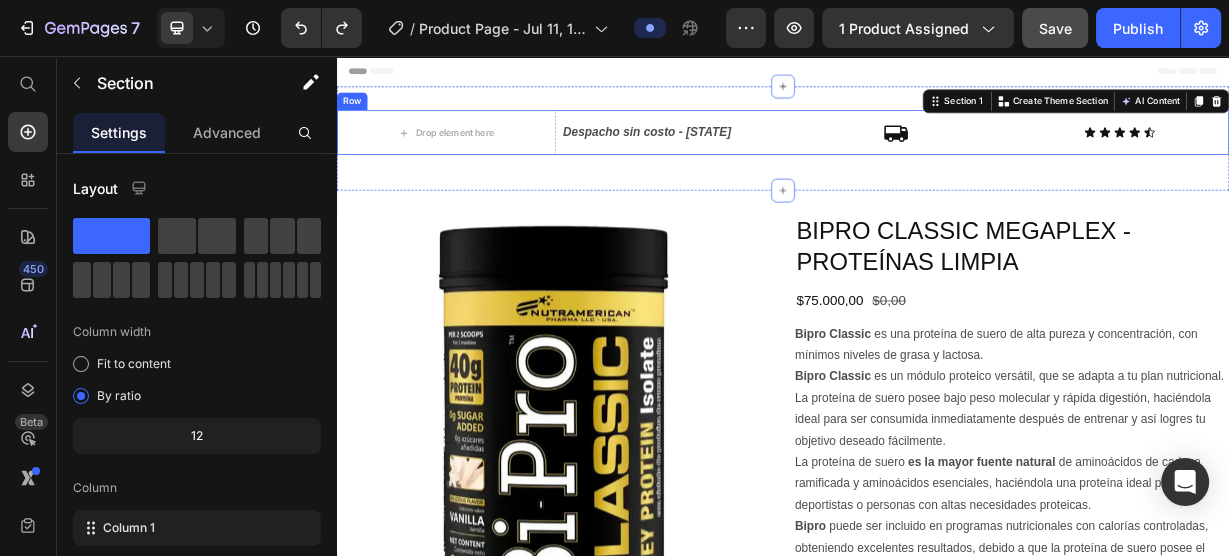 click on "Drop element here Despacho sin costo - Nivel Nacional  Text Block
Icon Icon Icon Icon Icon Icon Icon List Row Section 1   You can create reusable sections Create Theme Section AI Content Write with GemAI What would you like to describe here? Tone and Voice Persuasive Product BIPRO CLASSIC MEGAPLEX - PROTEÍNAS LIMPIA Show more Generate" at bounding box center (937, 167) 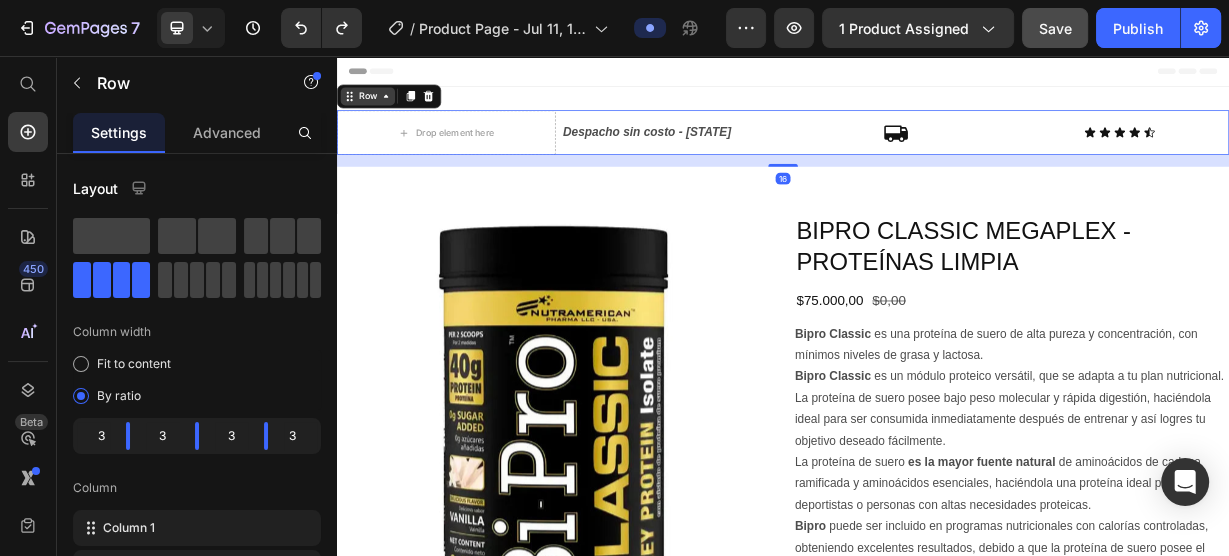 click on "Row" at bounding box center [378, 110] 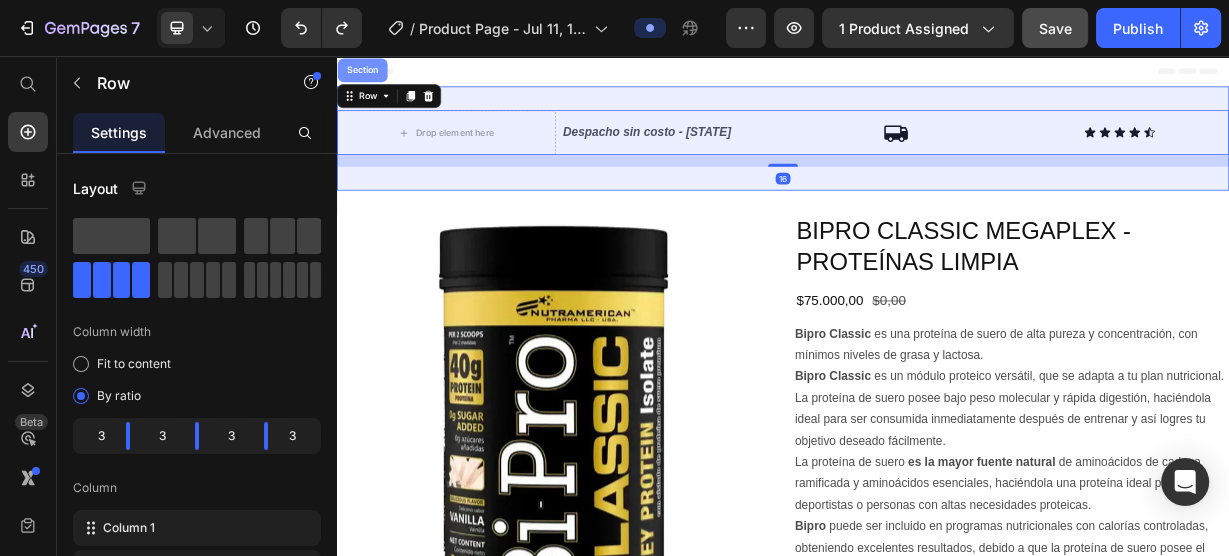 click on "Section" at bounding box center (371, 75) 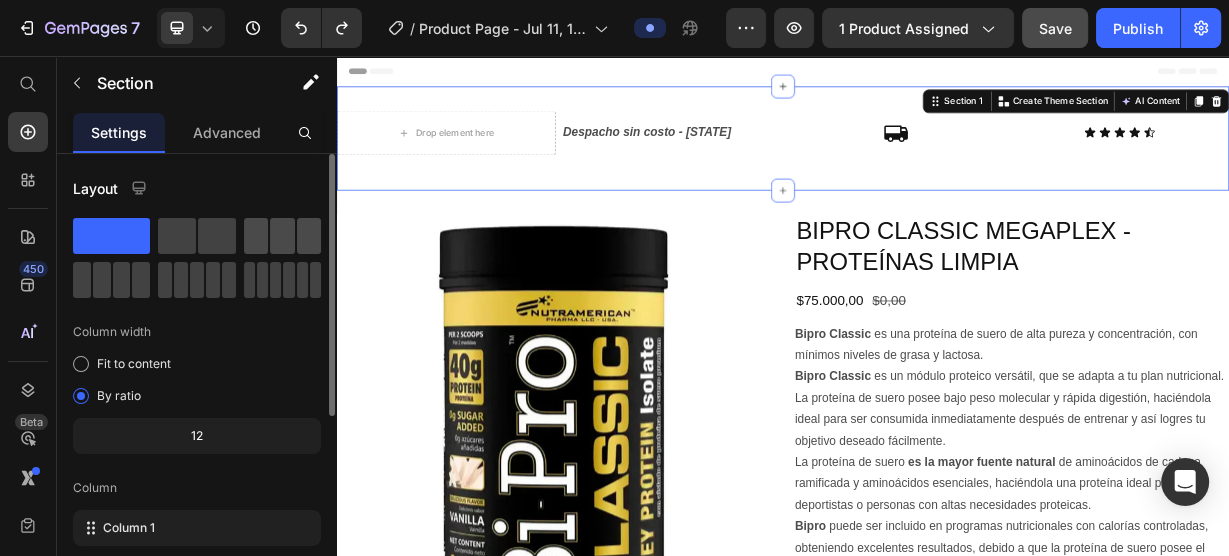 click 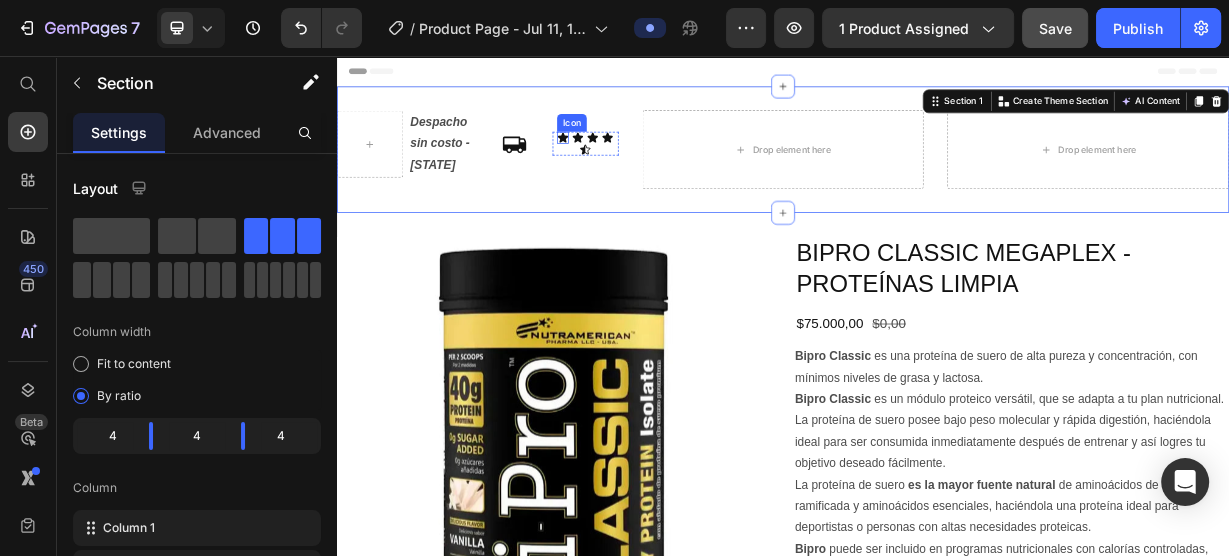 click 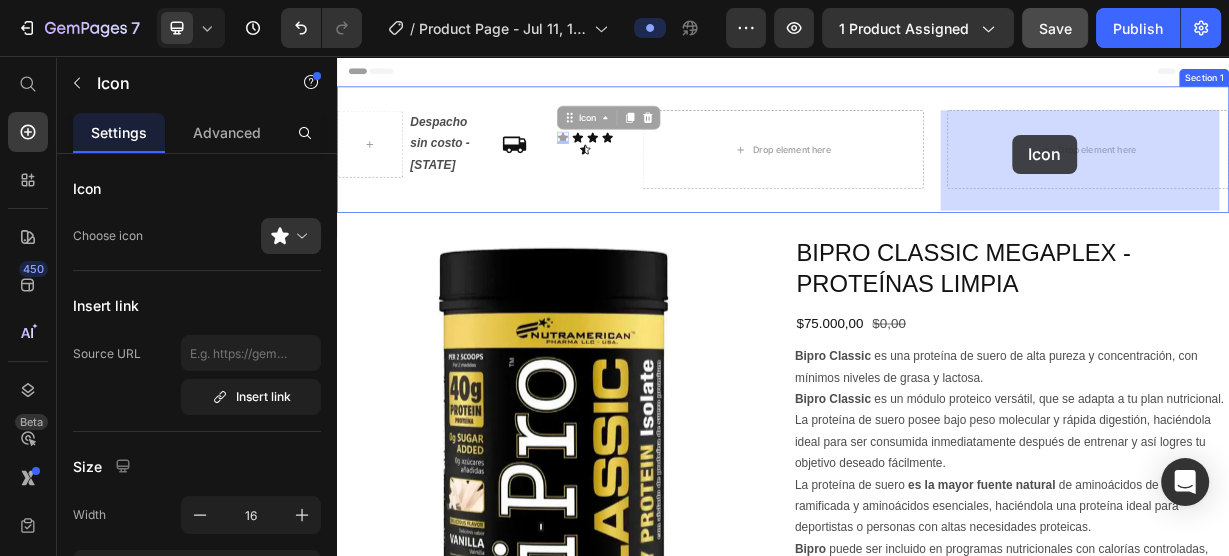 drag, startPoint x: 644, startPoint y: 150, endPoint x: 1251, endPoint y: 162, distance: 607.1186 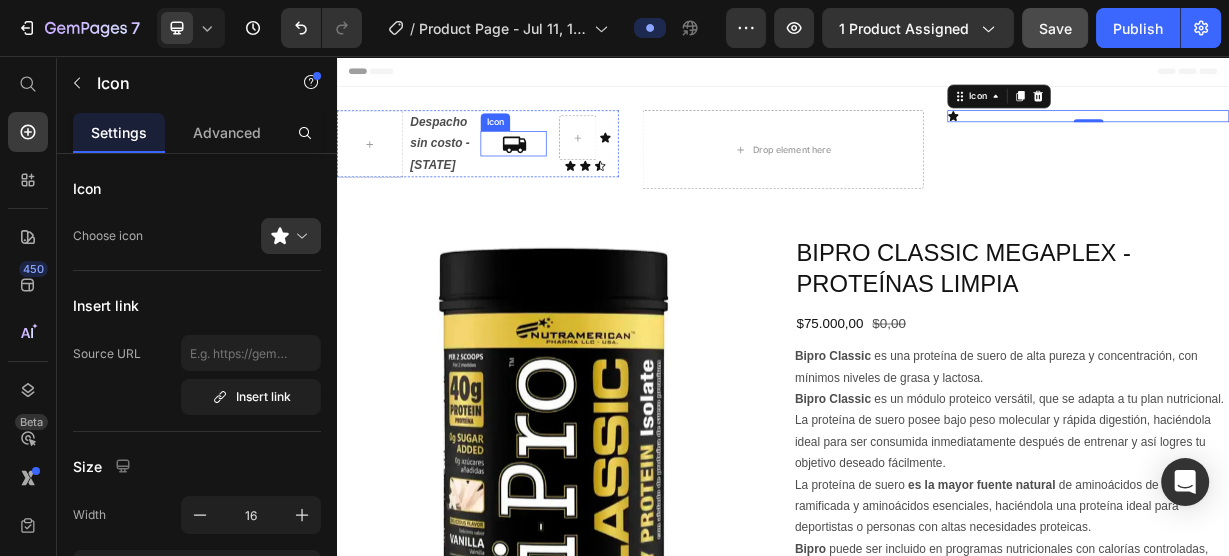 click 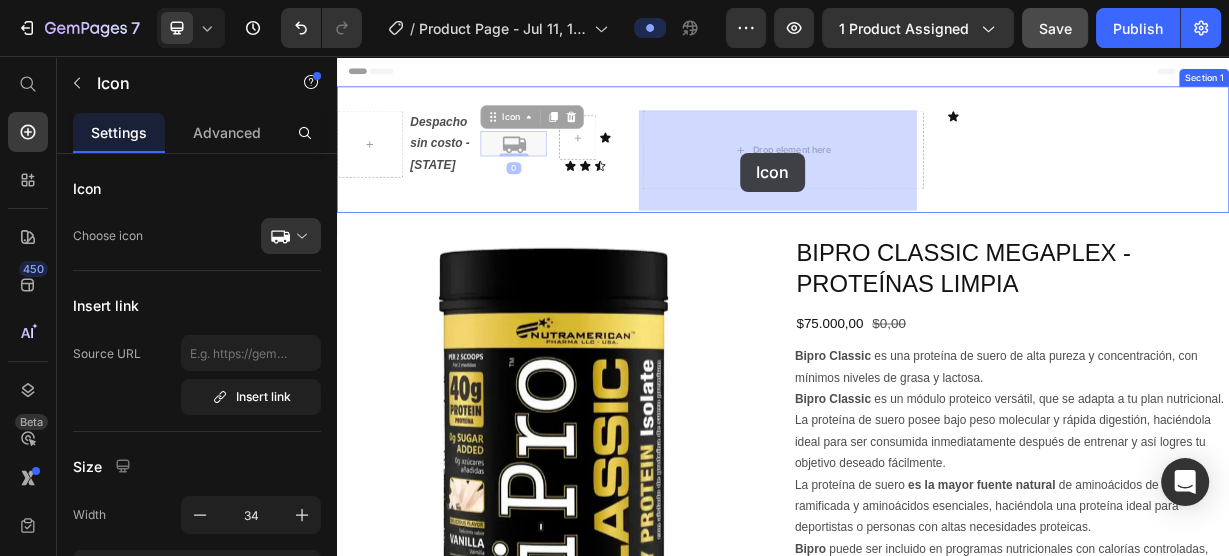 drag, startPoint x: 543, startPoint y: 152, endPoint x: 880, endPoint y: 187, distance: 338.81262 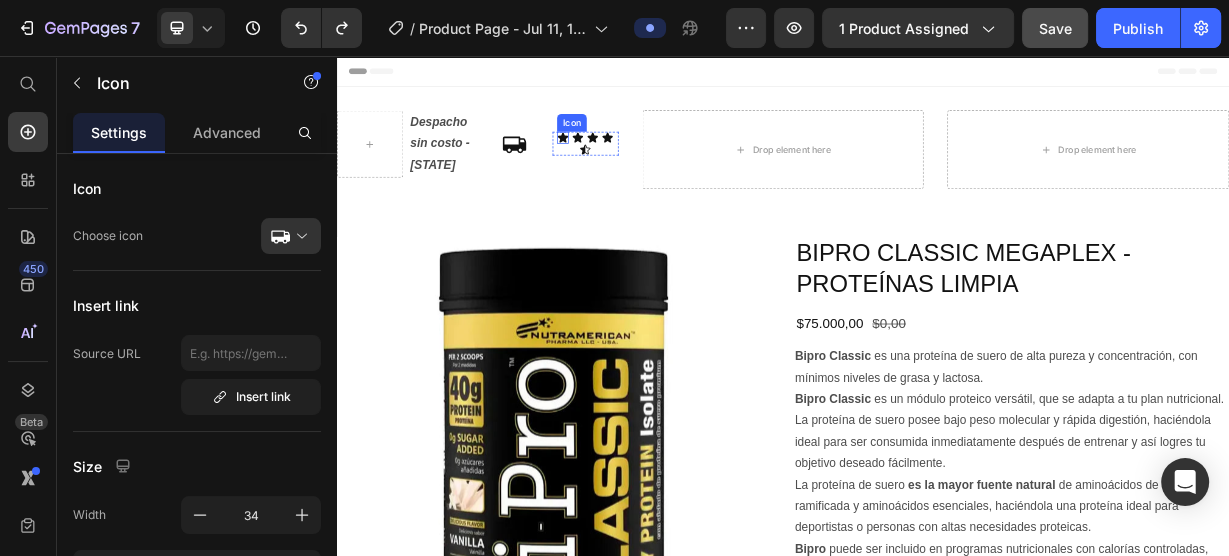 click on "Icon Icon Icon Icon Icon Icon List" at bounding box center [671, 174] 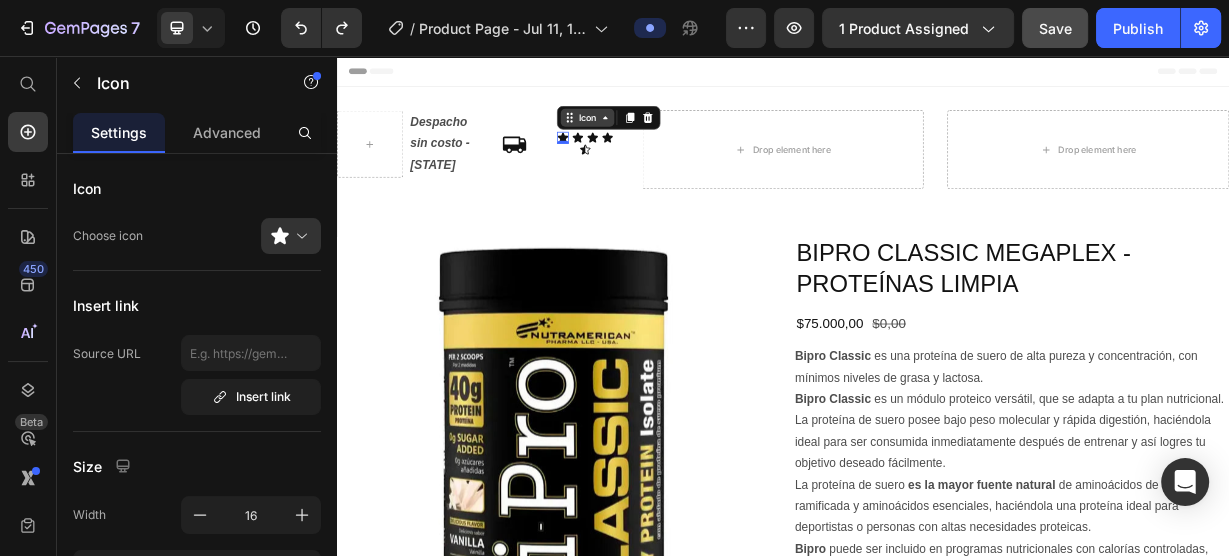 click 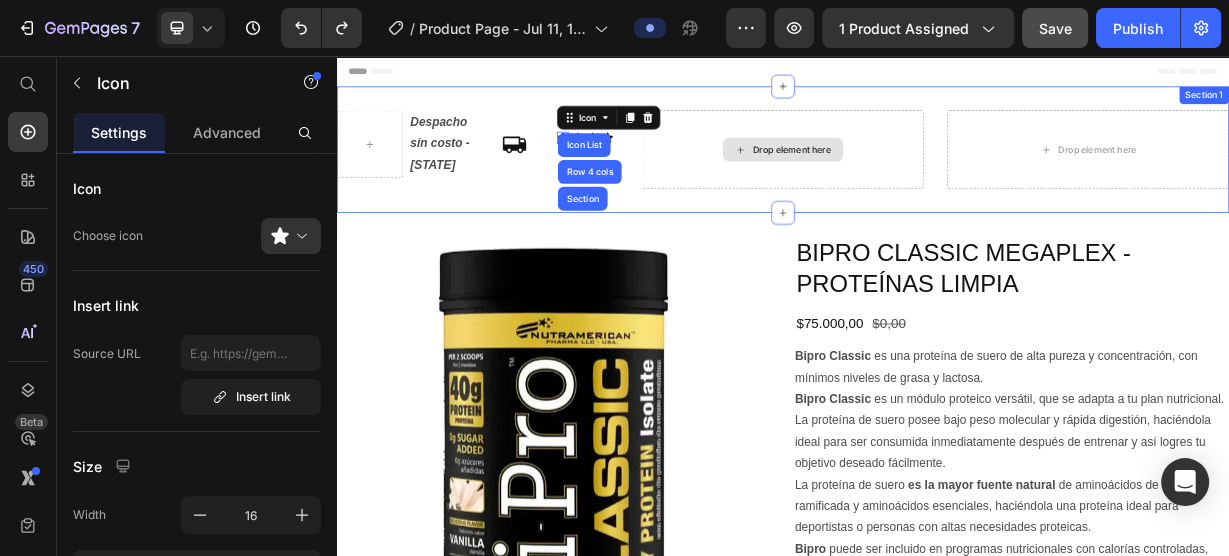 click on "Drop element here" at bounding box center (937, 182) 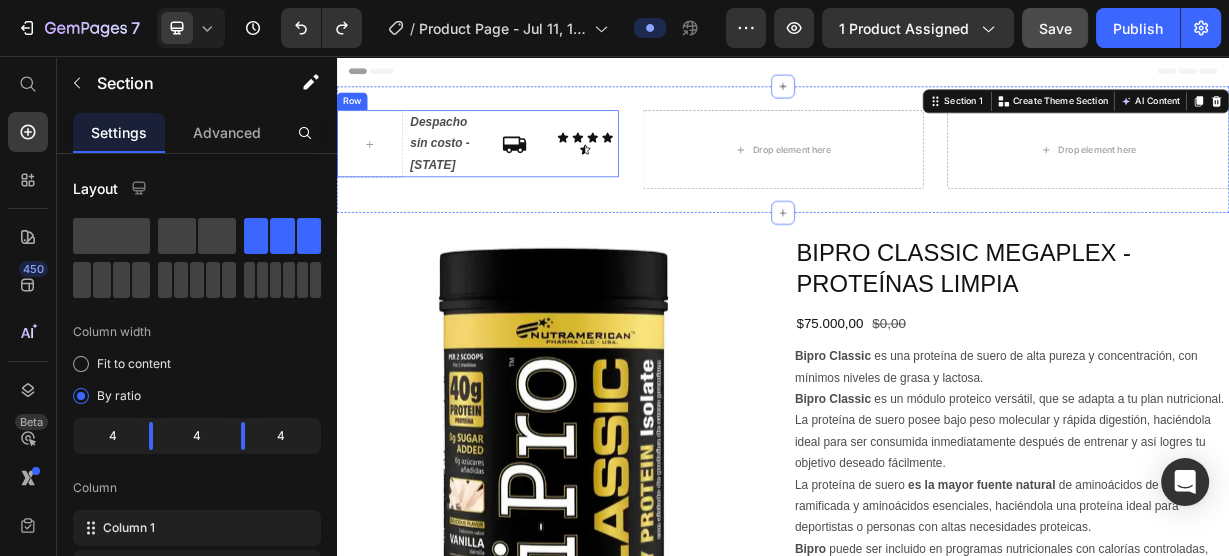 click on "Icon Icon Icon Icon Icon" at bounding box center [671, 174] 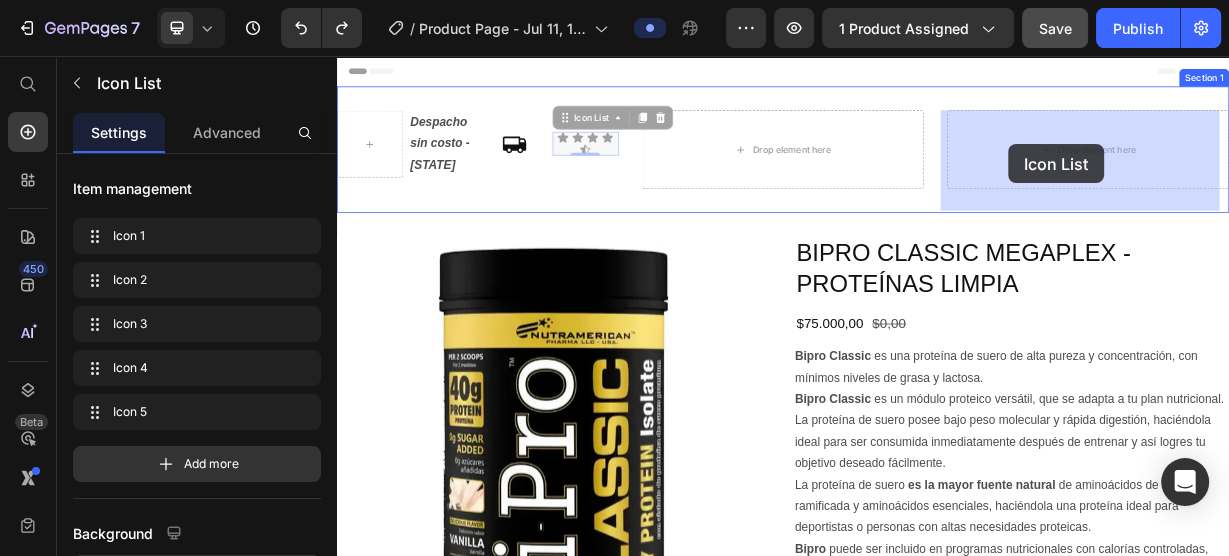 drag, startPoint x: 696, startPoint y: 196, endPoint x: 1240, endPoint y: 175, distance: 544.40515 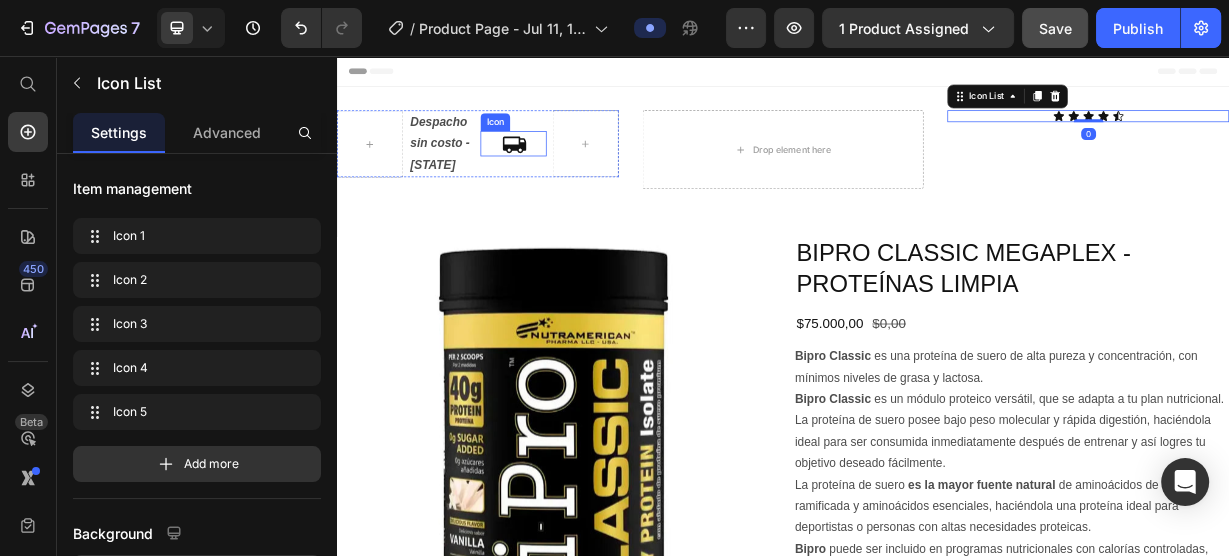 click 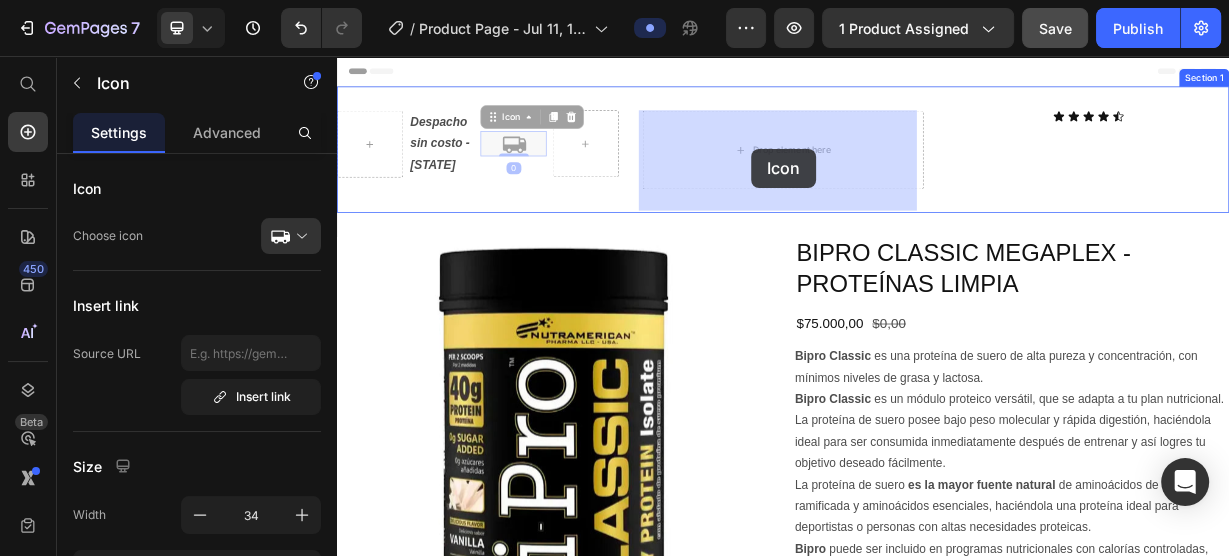 drag, startPoint x: 600, startPoint y: 195, endPoint x: 894, endPoint y: 185, distance: 294.17 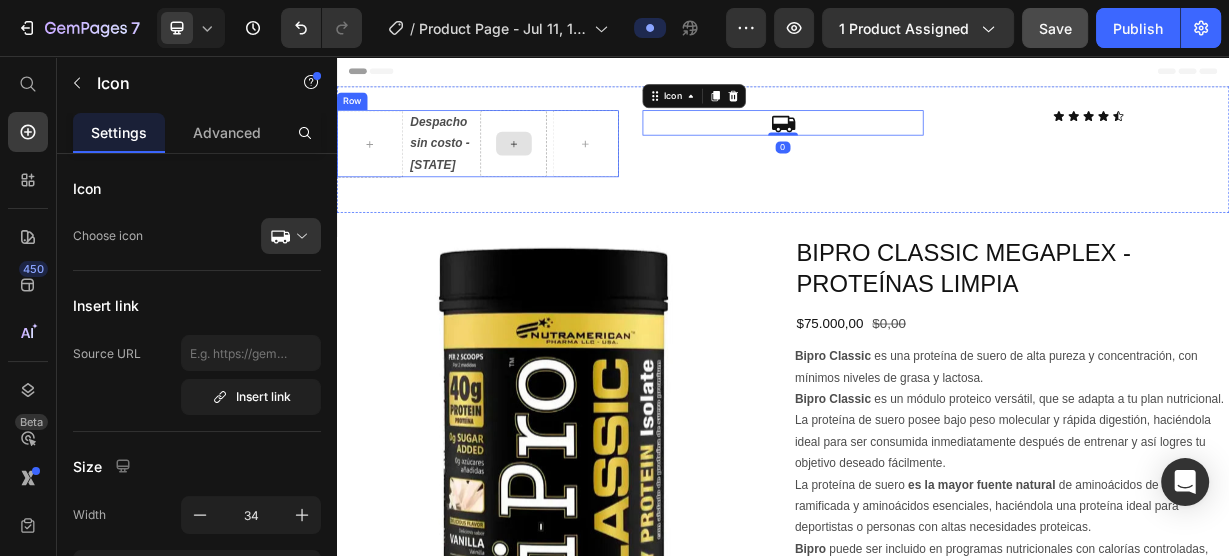 click 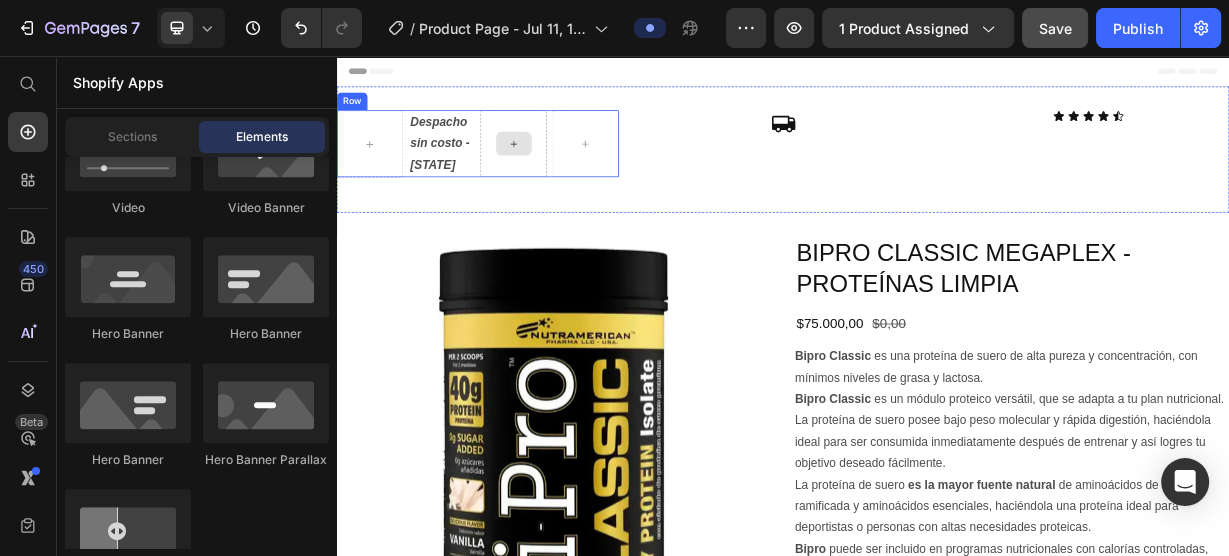 click at bounding box center [574, 174] 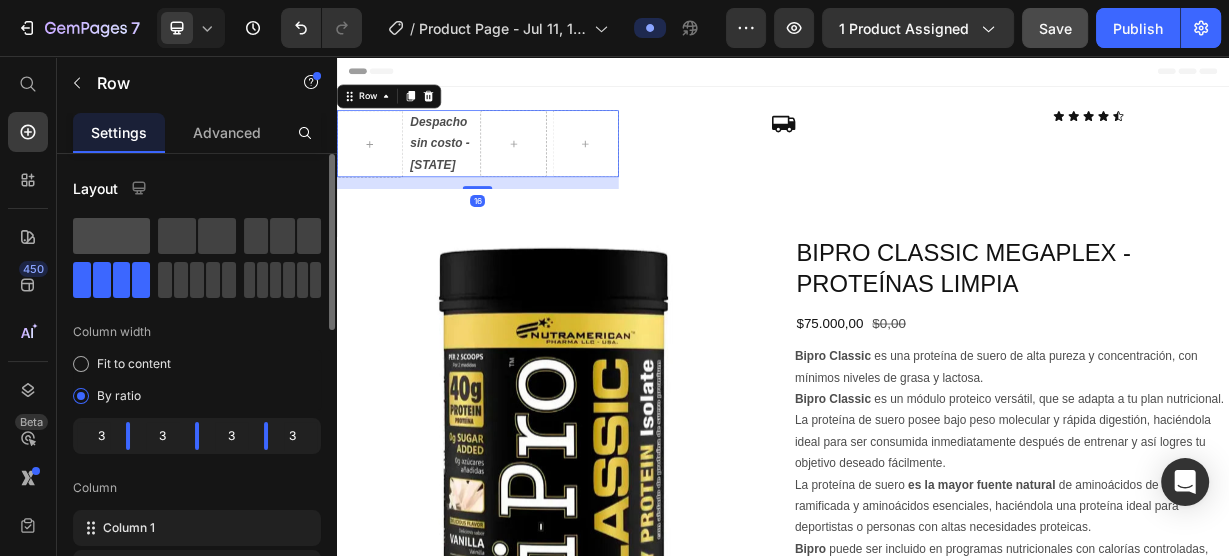 drag, startPoint x: 117, startPoint y: 252, endPoint x: 151, endPoint y: 241, distance: 35.735138 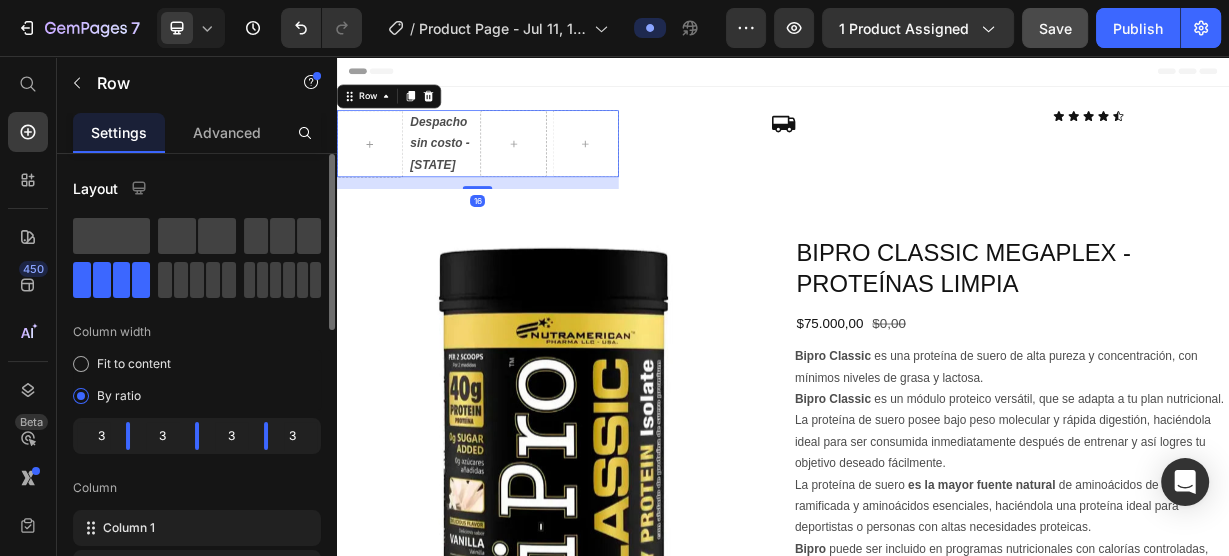 click 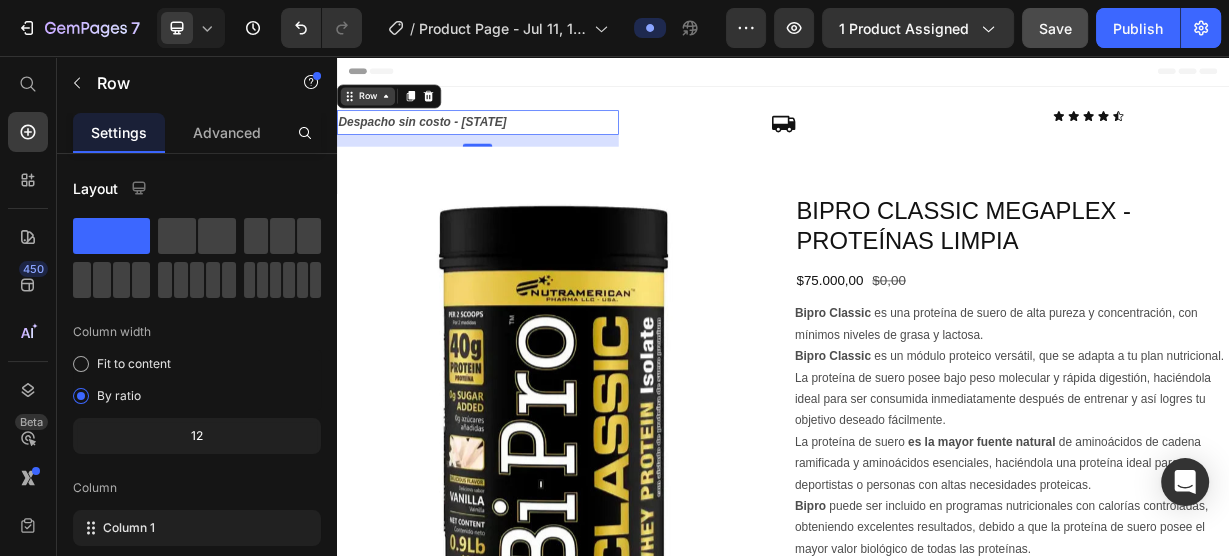 click on "Row" at bounding box center (378, 110) 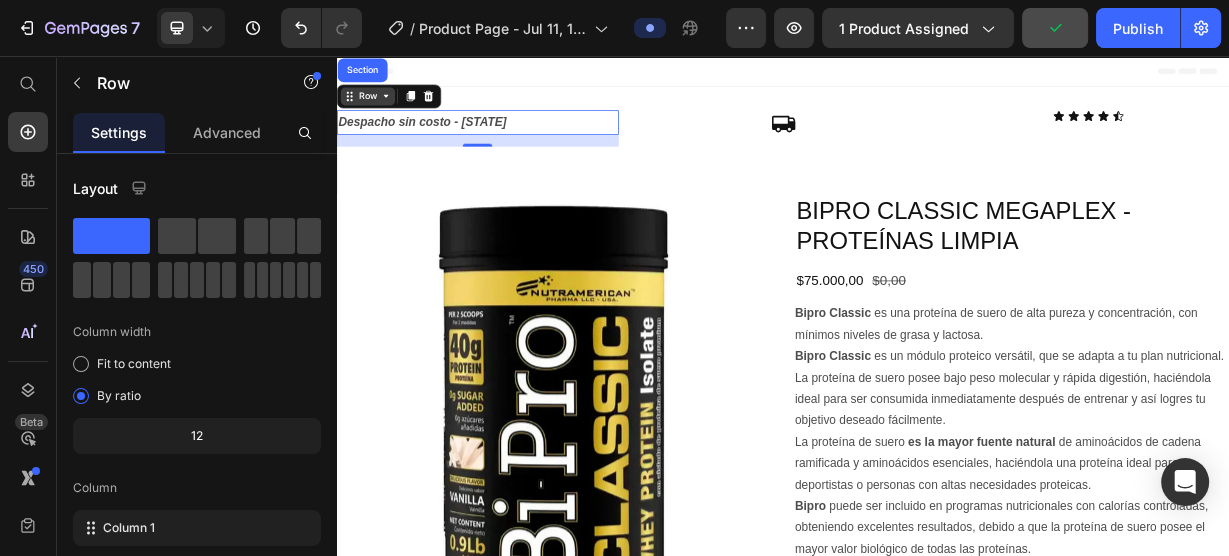 click on "Row" at bounding box center [378, 110] 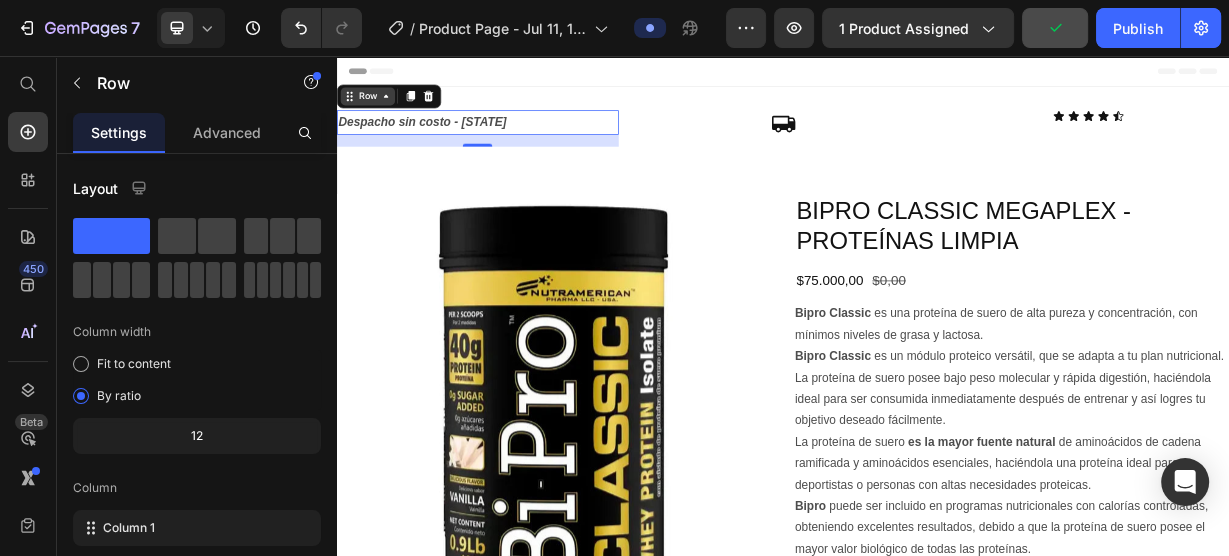 click on "Row" at bounding box center [378, 110] 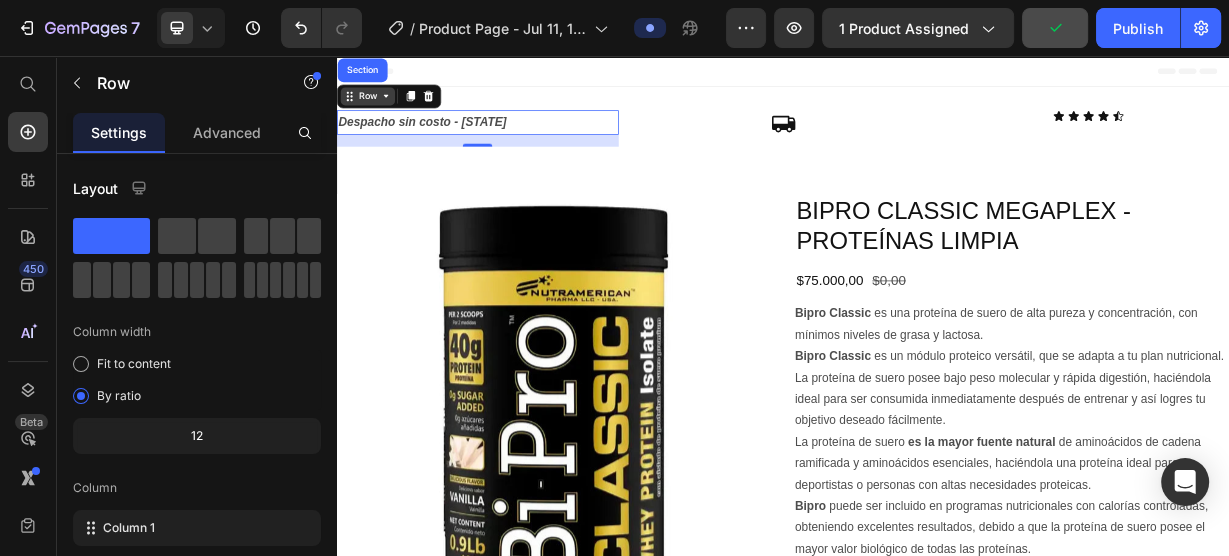 click 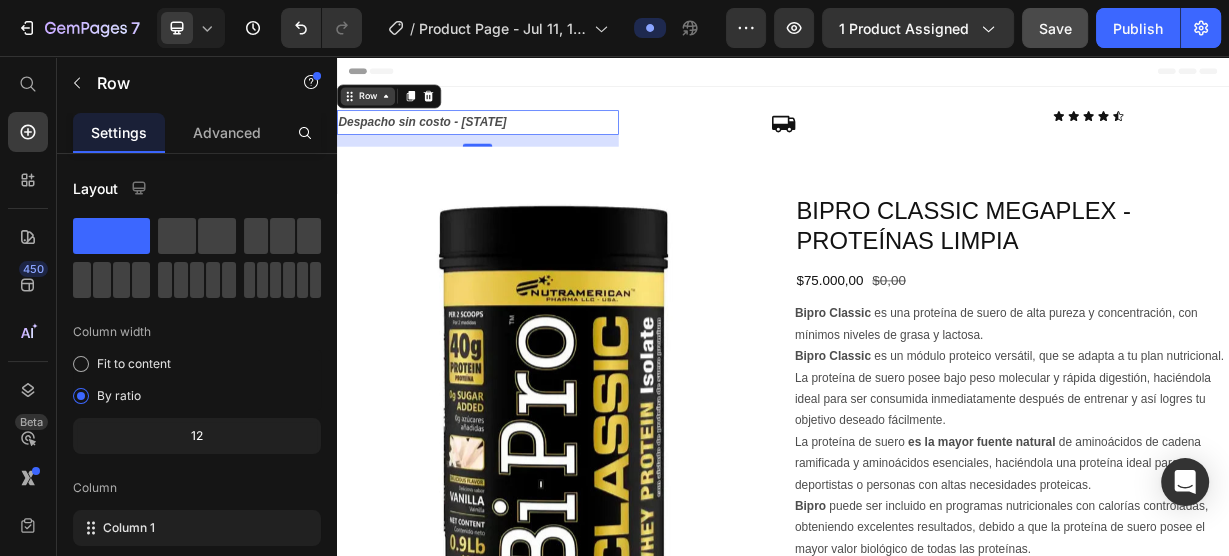 click 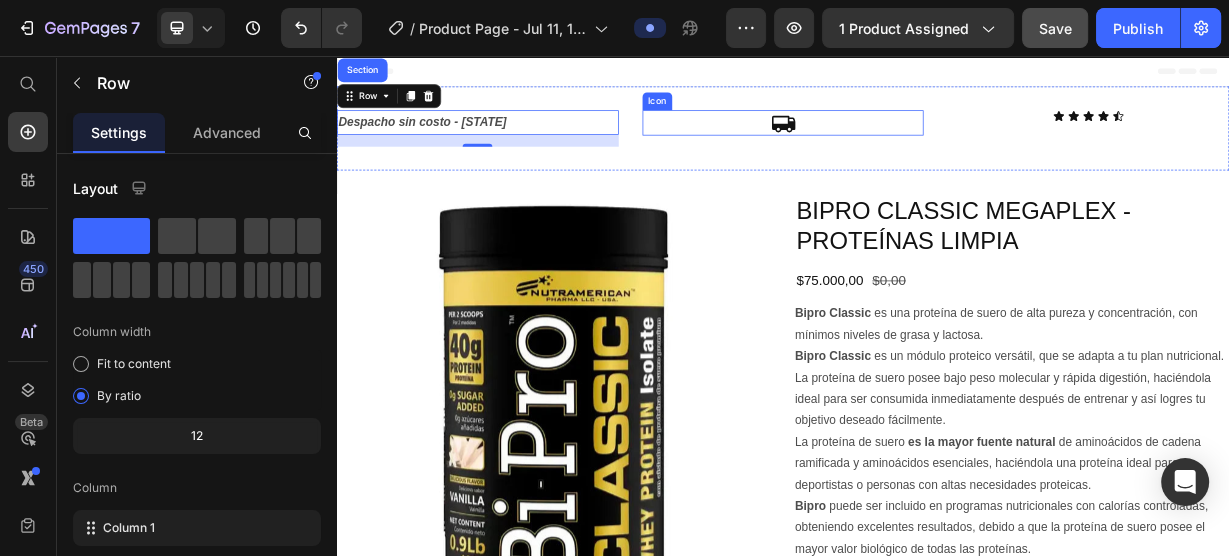 click on "Icon" at bounding box center [937, 146] 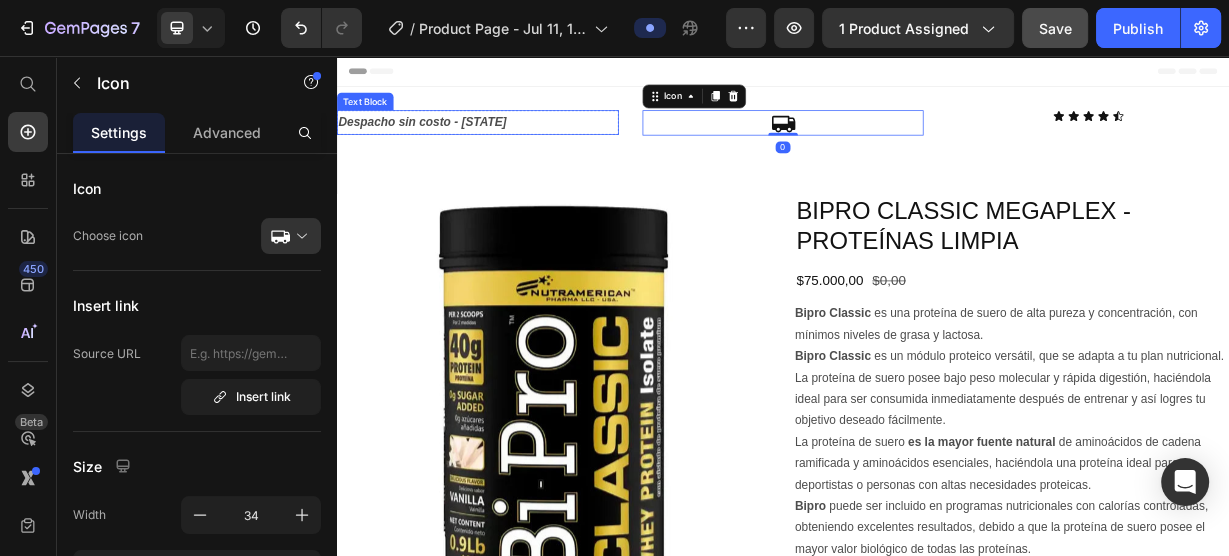 click on "Despacho sin costo - Nivel Nacional  Text Block Row
Icon   0 Icon Icon Icon Icon Icon Icon List Section 1" at bounding box center [937, 153] 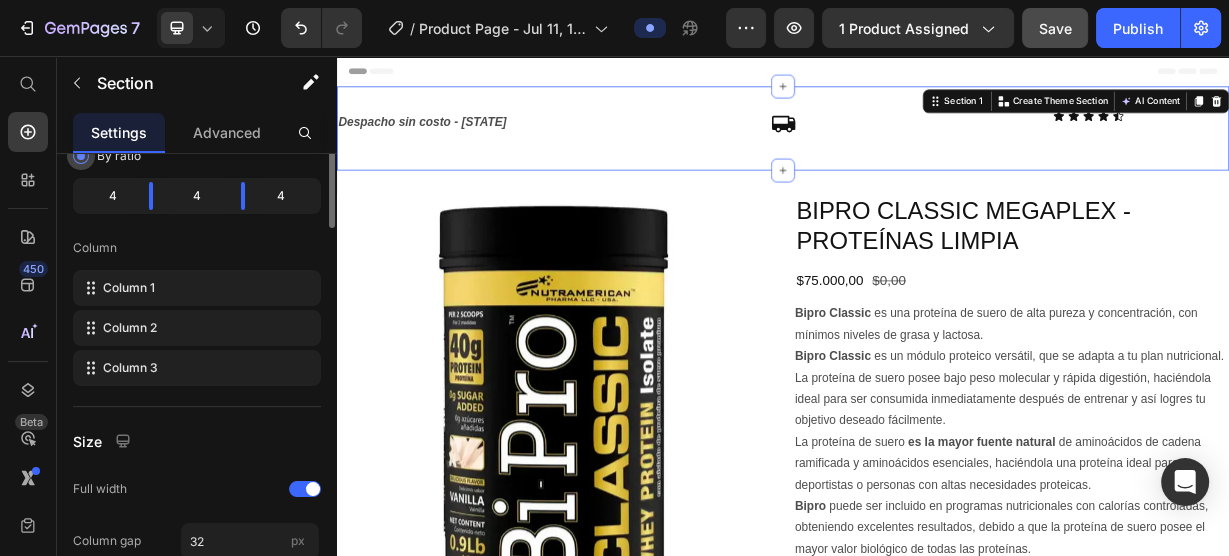 scroll, scrollTop: 80, scrollLeft: 0, axis: vertical 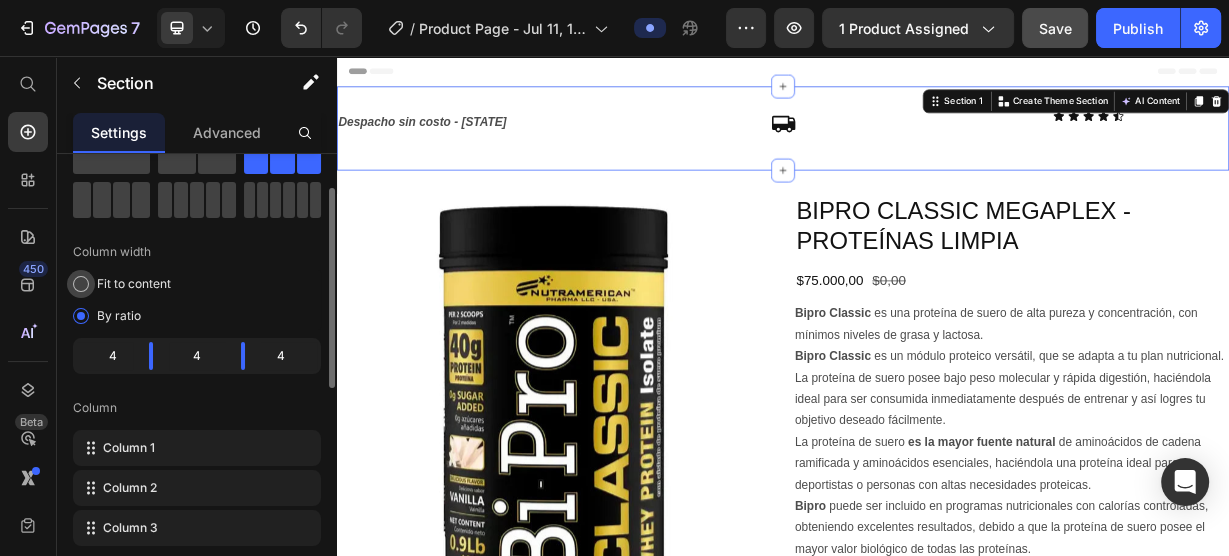 click on "Fit to content" at bounding box center [134, 284] 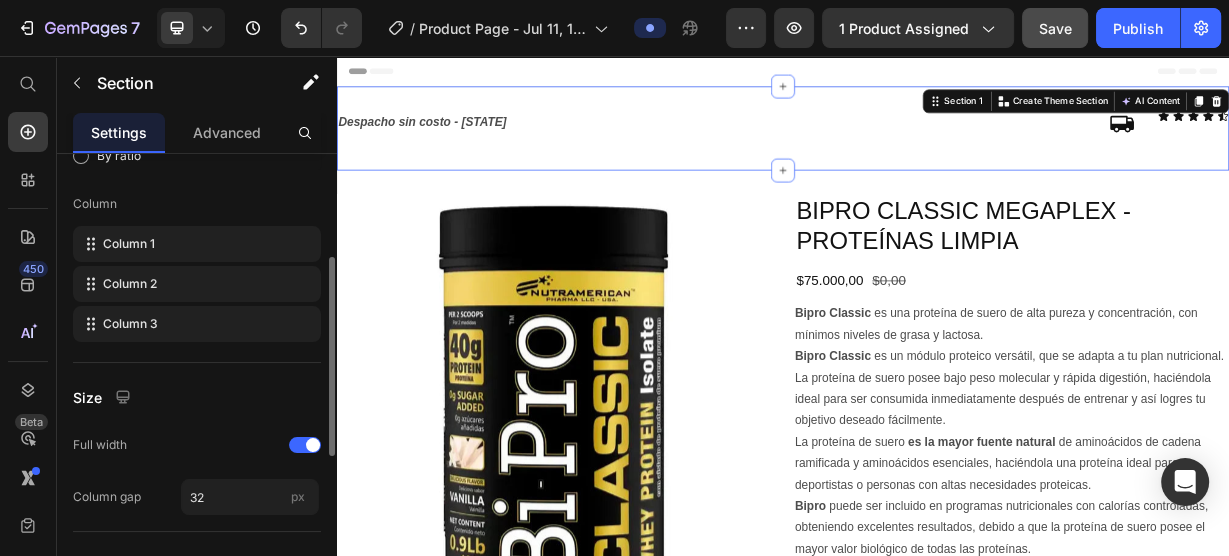 scroll, scrollTop: 400, scrollLeft: 0, axis: vertical 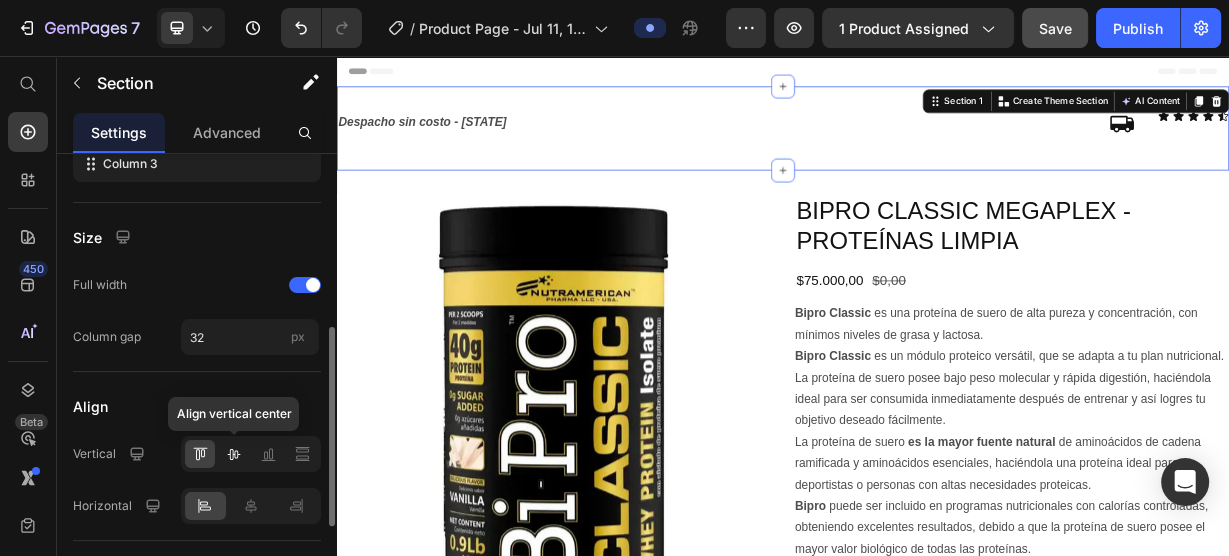 click 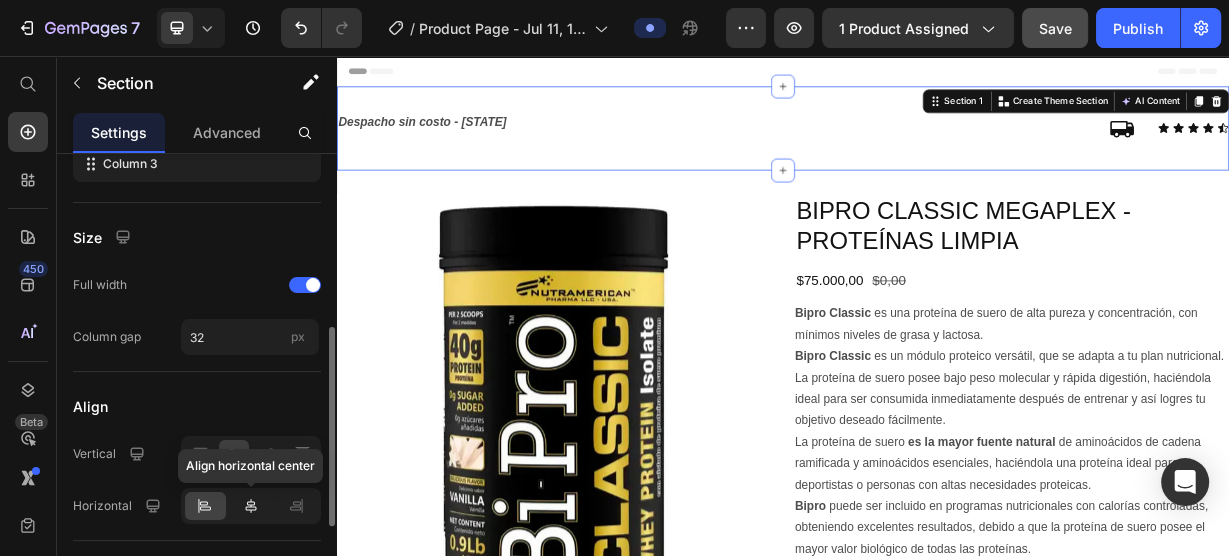 click 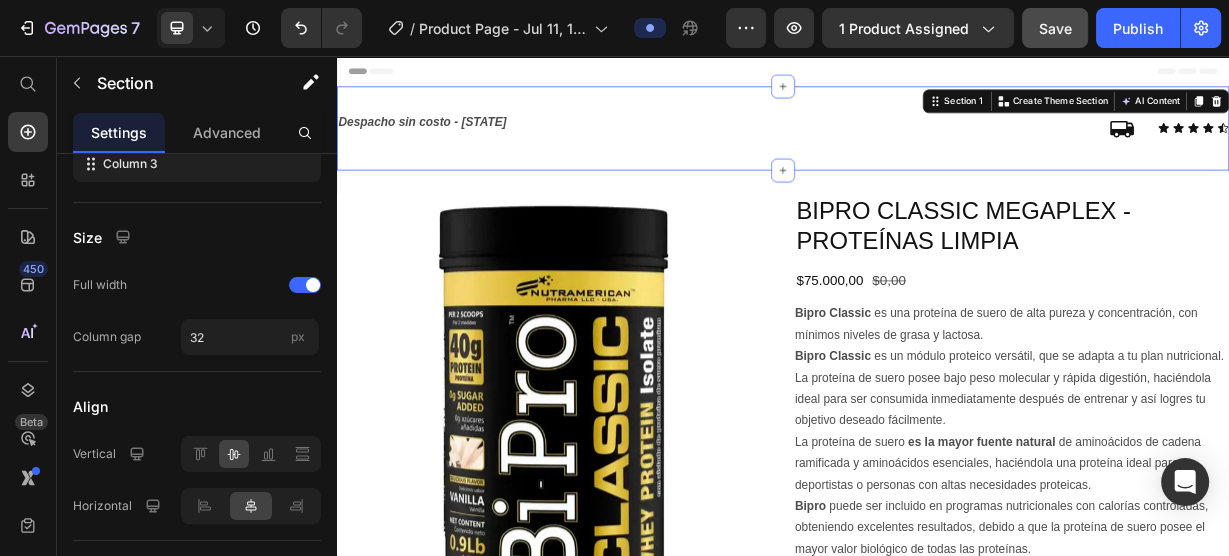 click on "Despacho sin costo - Nivel Nacional" at bounding box center (840, 145) 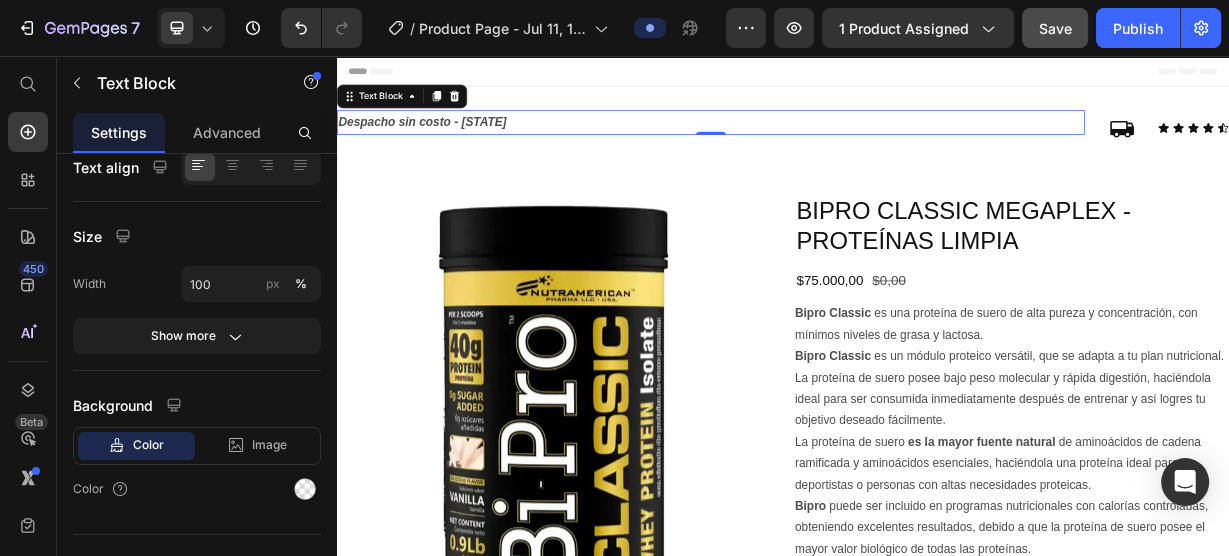 scroll, scrollTop: 0, scrollLeft: 0, axis: both 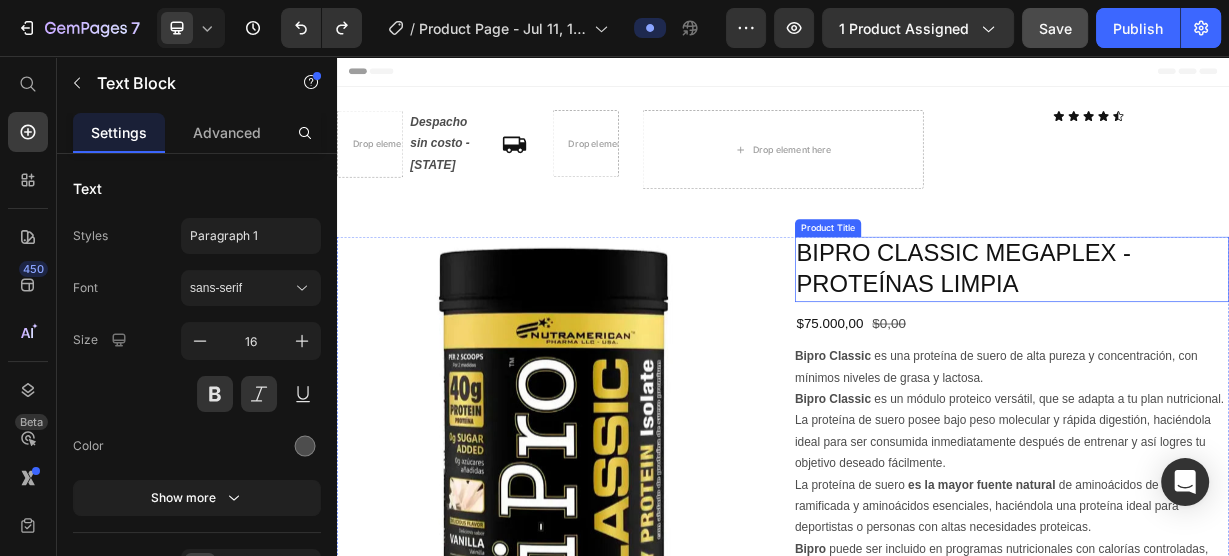 click on "BIPRO CLASSIC MEGAPLEX - PROTEÍNAS LIMPIA" at bounding box center (1245, 342) 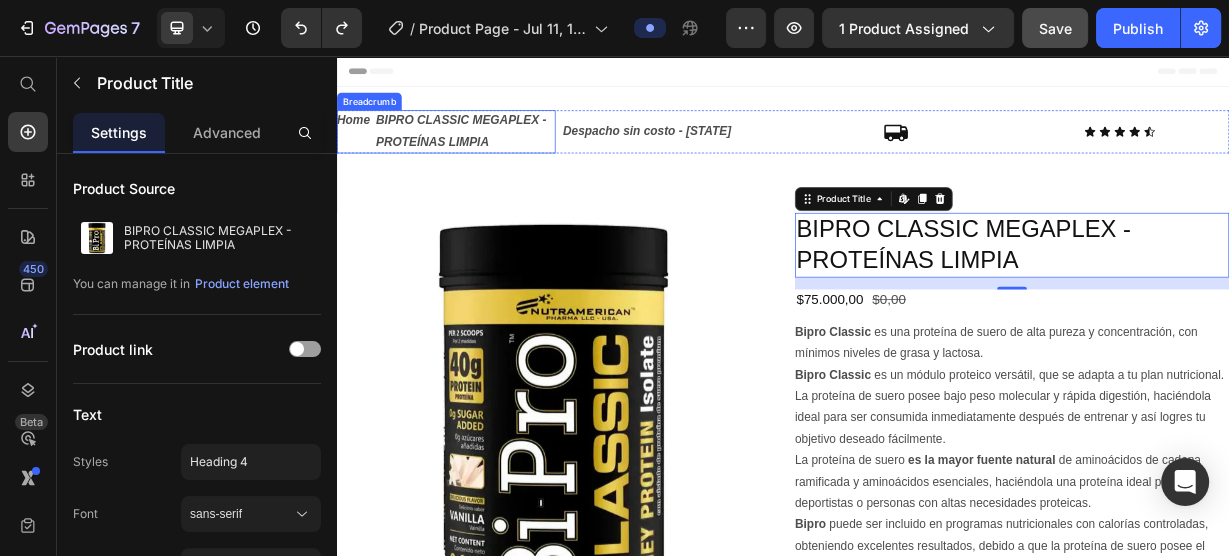 click on "BIPRO CLASSIC MEGAPLEX - PROTEÍNAS LIMPIA" at bounding box center [508, 158] 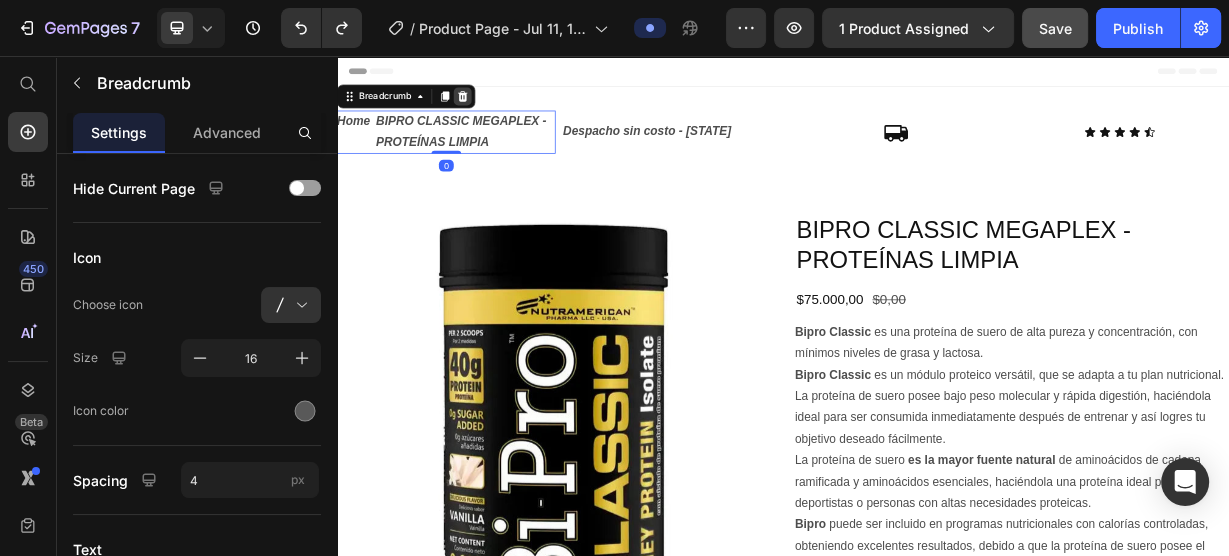 click 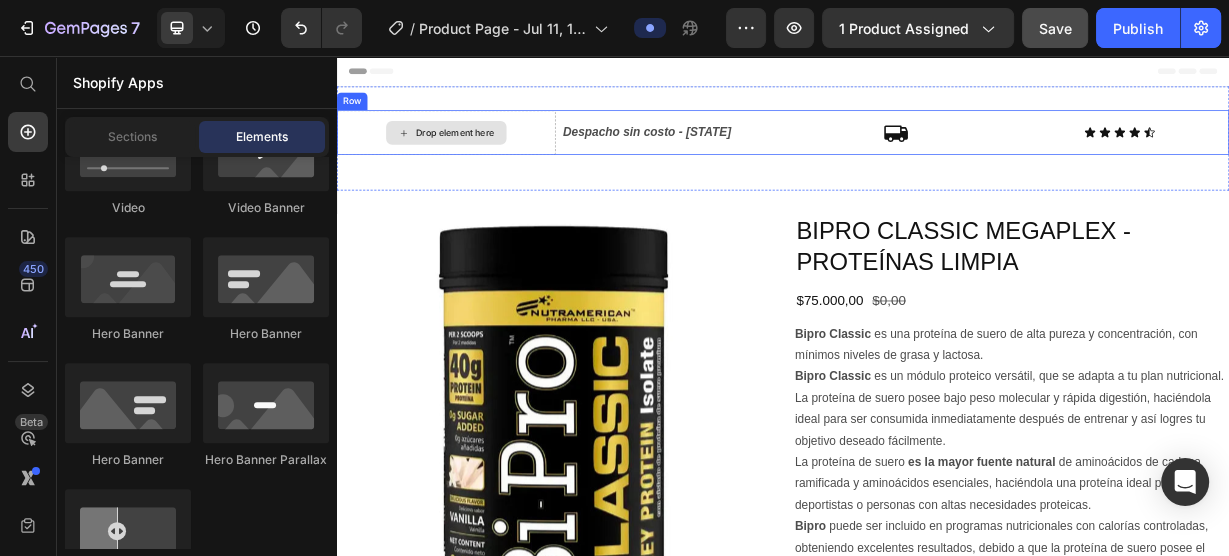 click on "Drop element here" at bounding box center (484, 159) 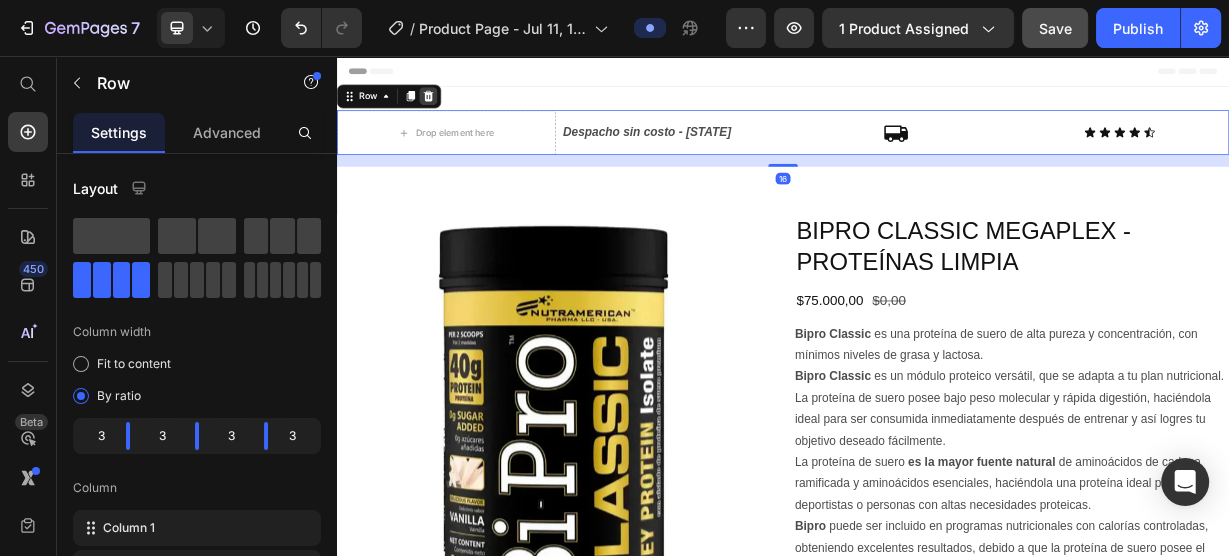 click 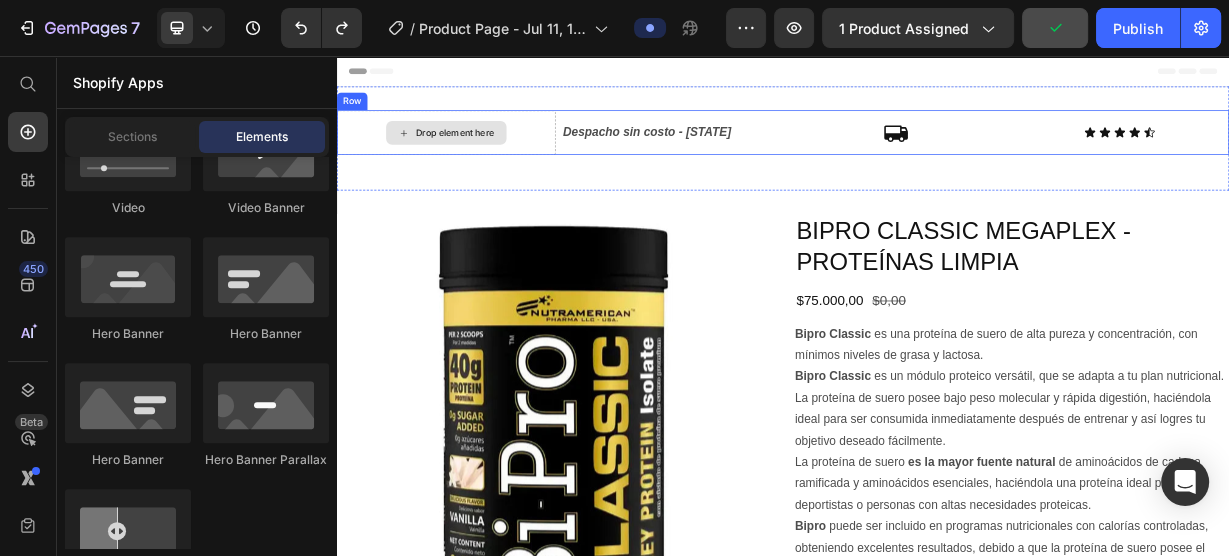 click on "Drop element here" at bounding box center [496, 159] 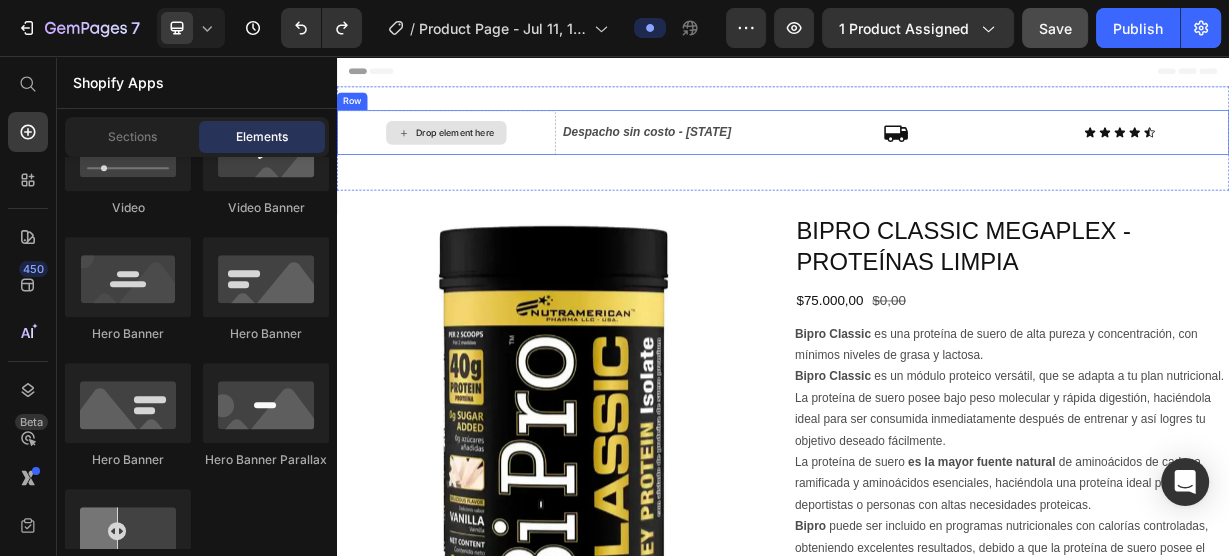 click on "Drop element here" at bounding box center (496, 159) 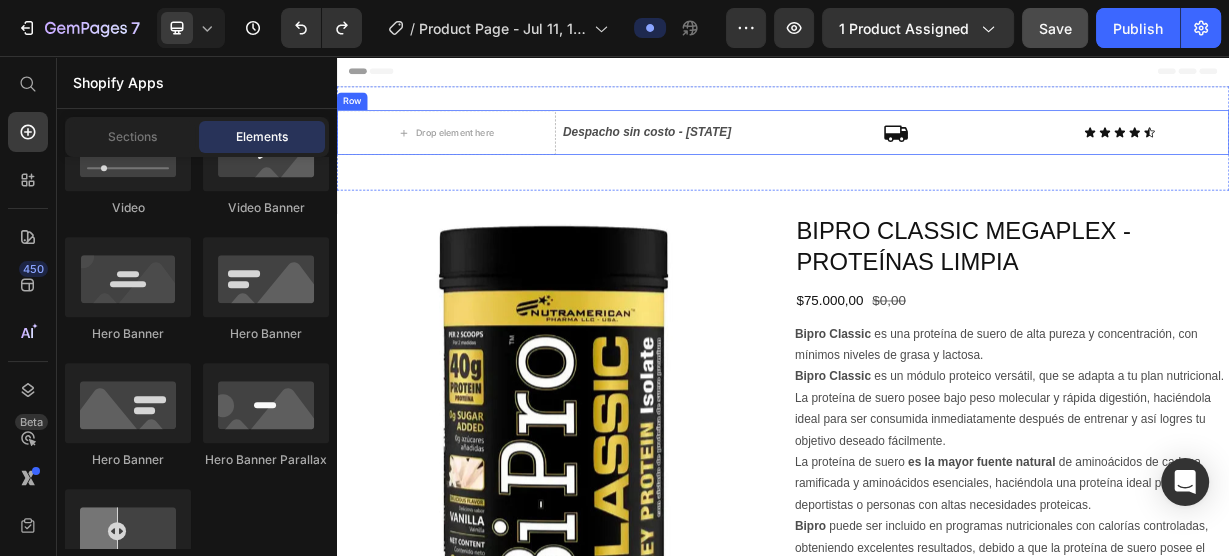 click on "Row" at bounding box center [357, 117] 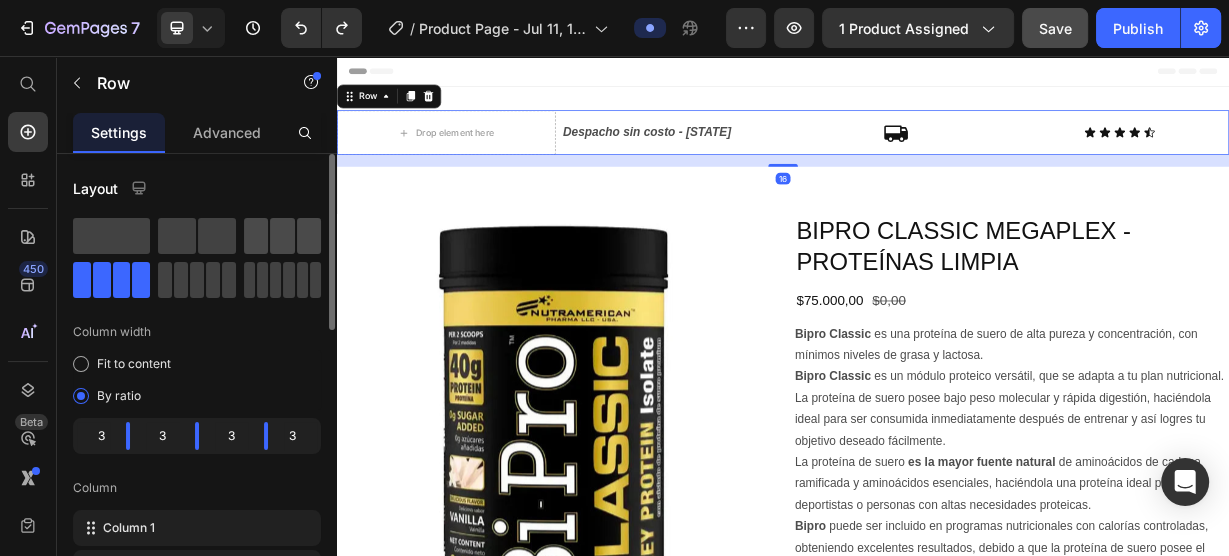drag, startPoint x: 278, startPoint y: 237, endPoint x: 24, endPoint y: 261, distance: 255.13133 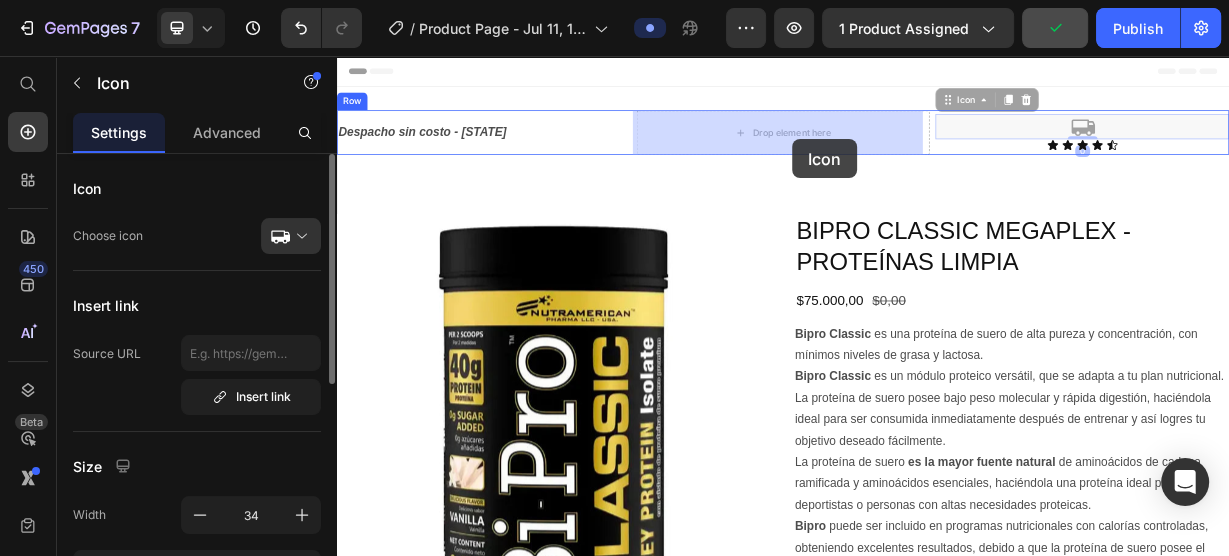 drag, startPoint x: 1005, startPoint y: 187, endPoint x: 946, endPoint y: 186, distance: 59.008472 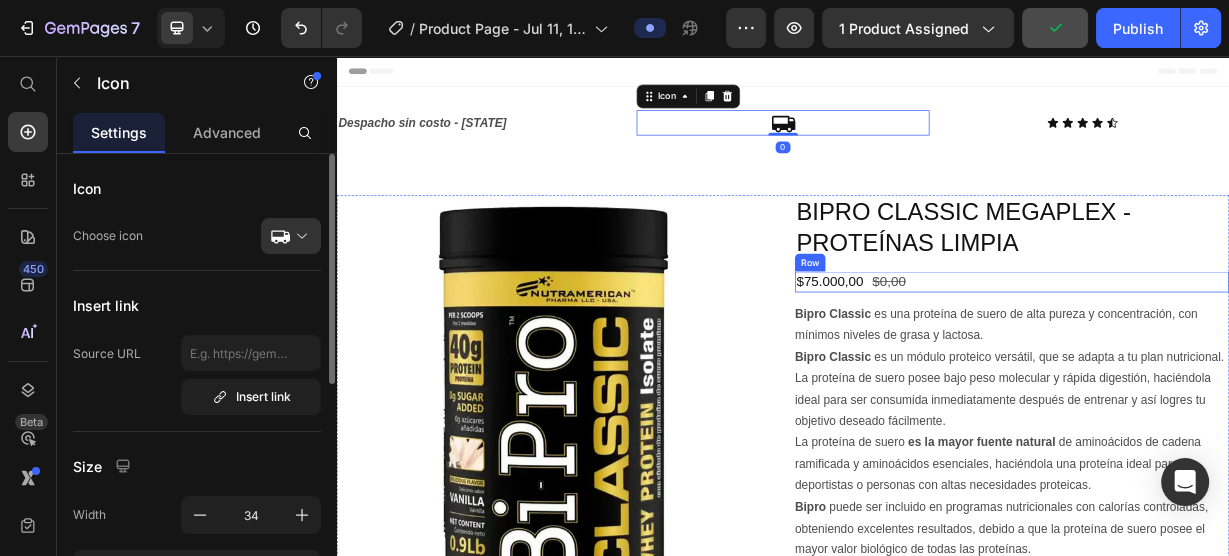click on "BIPRO CLASSIC MEGAPLEX - PROTEÍNAS LIMPIA Product Title $75.000,00 Product Price $0,00 Product Price Row Bipro Classic   es una proteína de suero de alta pureza y concentración, con mínimos niveles de grasa y lactosa.
Bipro Classic   es un módulo proteico versátil, que se adapta a tu plan nutricional. La proteína de suero posee bajo peso molecular y rápida digestión, haciéndola ideal para ser consumida inmediatamente después de entrenar y así logres tu objetivo deseado fácilmente.
La proteína de suero   es la mayor fuente natural   de aminoácidos de cadena ramificada y aminoácidos esenciales, haciéndola una proteína ideal para deportistas o personas con altas necesidades proteicas.
Bipro   puede ser incluido en programas nutricionales con calorías controladas, obteniendo excelentes resultados, debido a que la proteína de suero posee el mayor valor biológico de todas las proteínas.
La proteína de suero   tiene mayor valor nutricional   Show less Product Description Natural" at bounding box center [1245, 782] 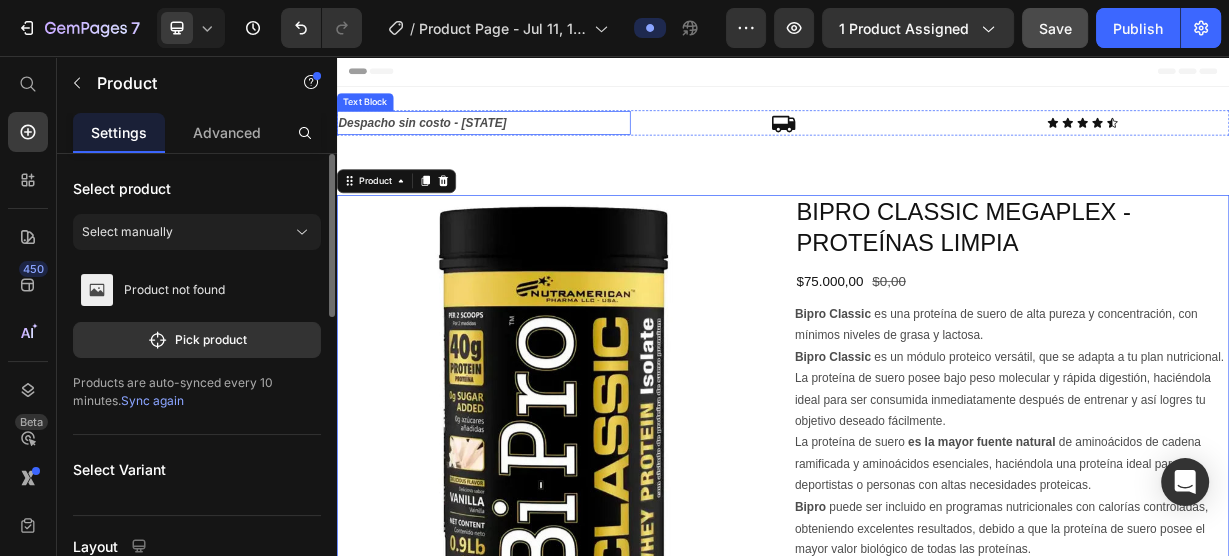 click on "Text Block" at bounding box center [375, 118] 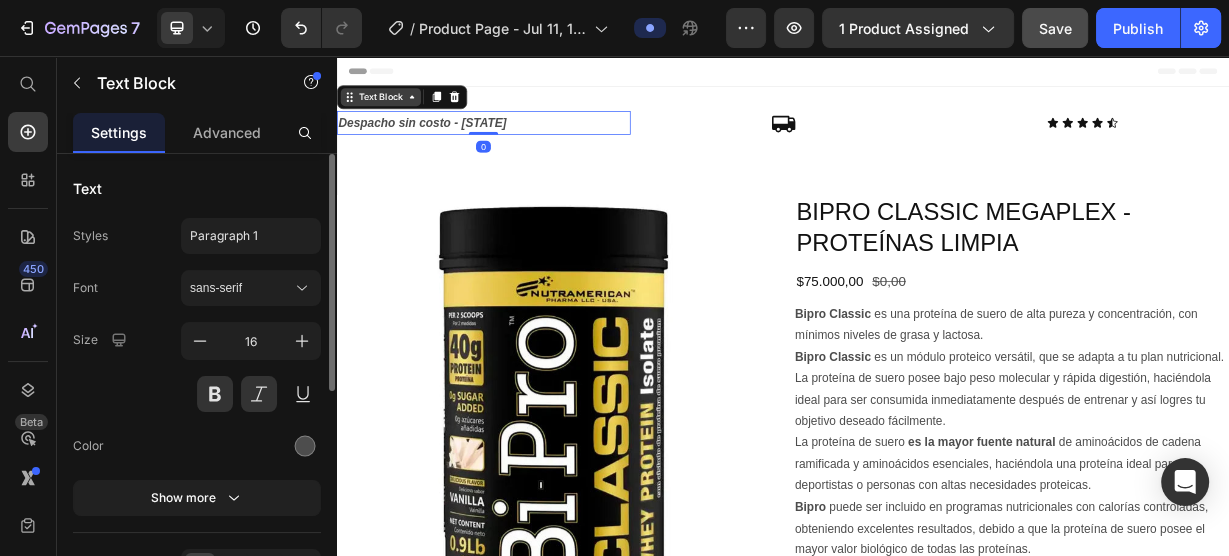 click 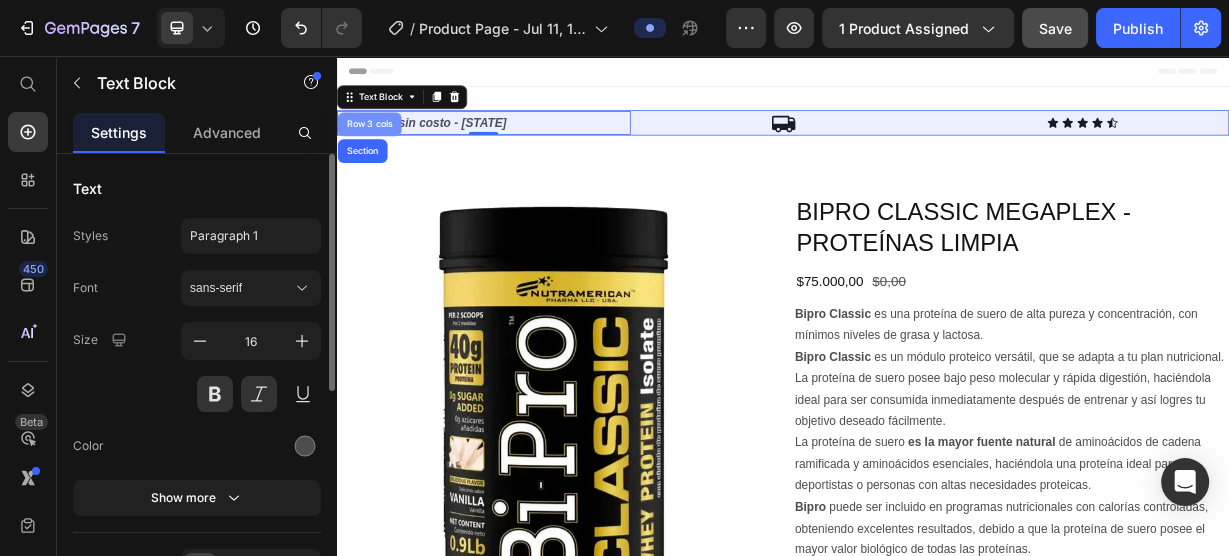 click on "Row 3 cols" at bounding box center [381, 148] 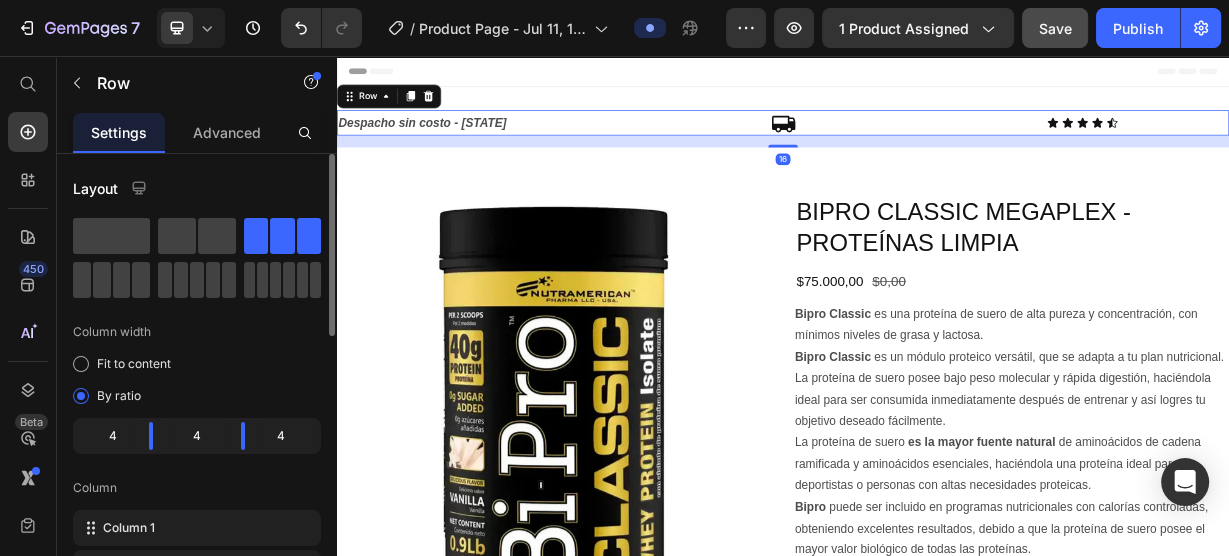 scroll, scrollTop: 80, scrollLeft: 0, axis: vertical 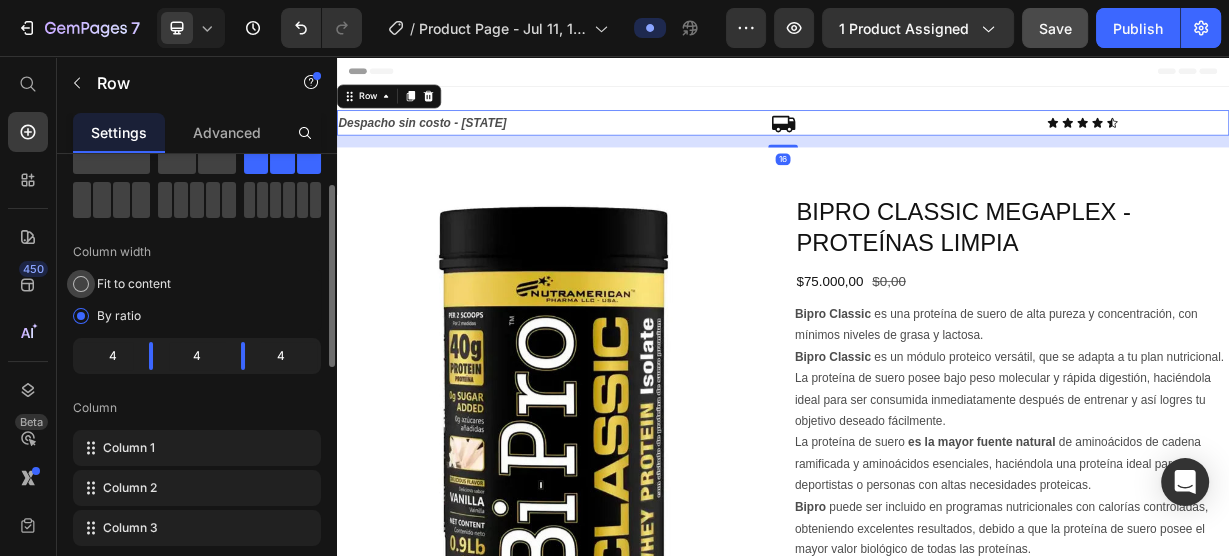 click on "Fit to content" at bounding box center (134, 284) 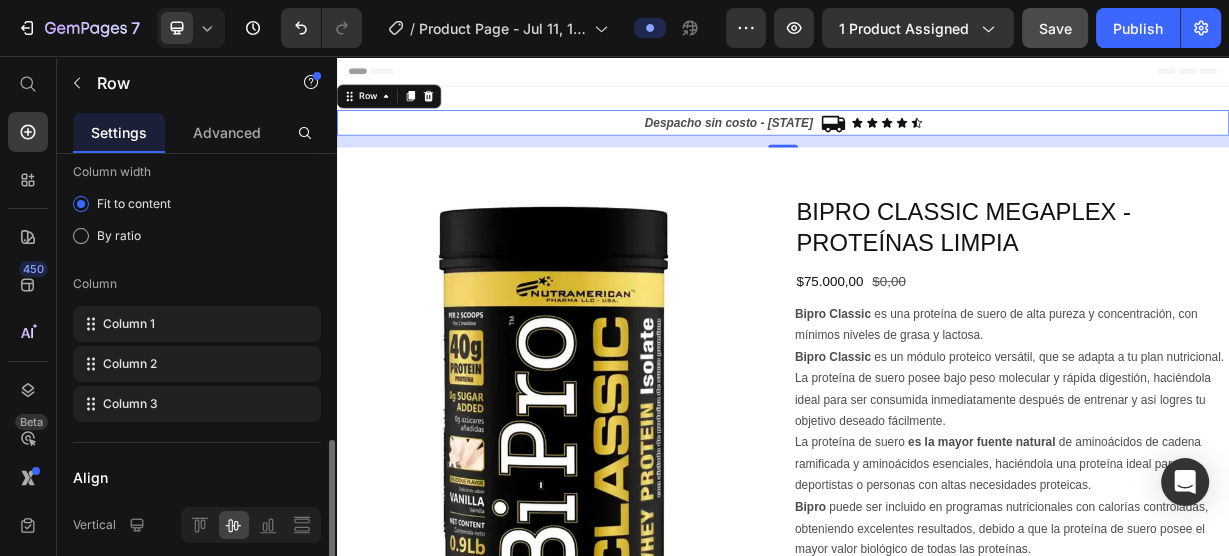 scroll, scrollTop: 320, scrollLeft: 0, axis: vertical 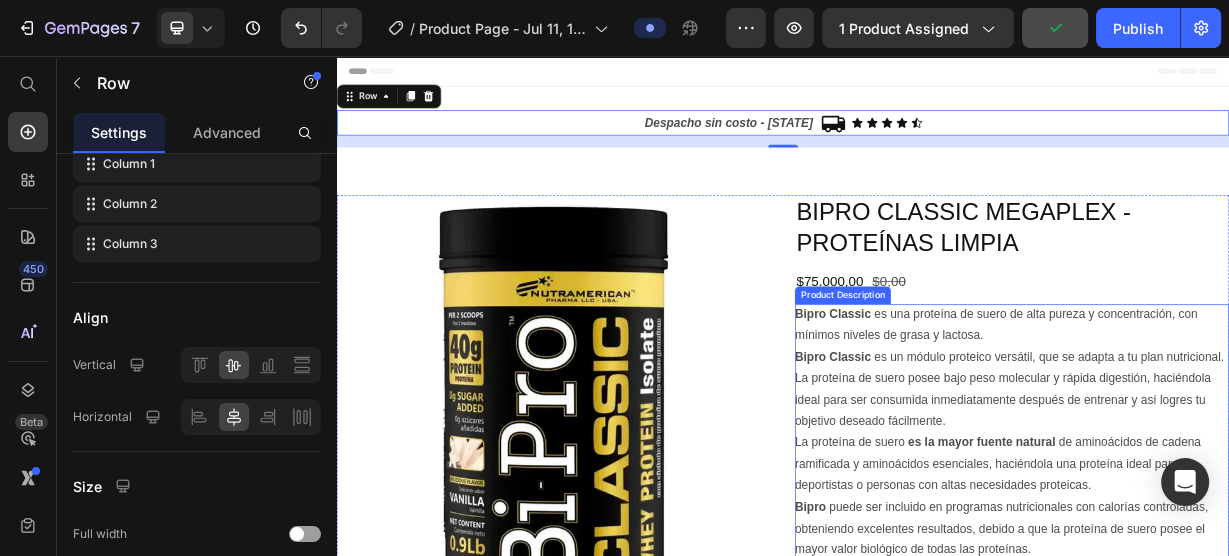 click on "Bipro Classic   es un módulo proteico versátil, que se adapta a tu plan nutricional. La proteína de suero posee bajo peso molecular y rápida digestión, haciéndola ideal para ser consumida inmediatamente después de entrenar y así logres tu objetivo deseado fácilmente." at bounding box center (1241, 503) 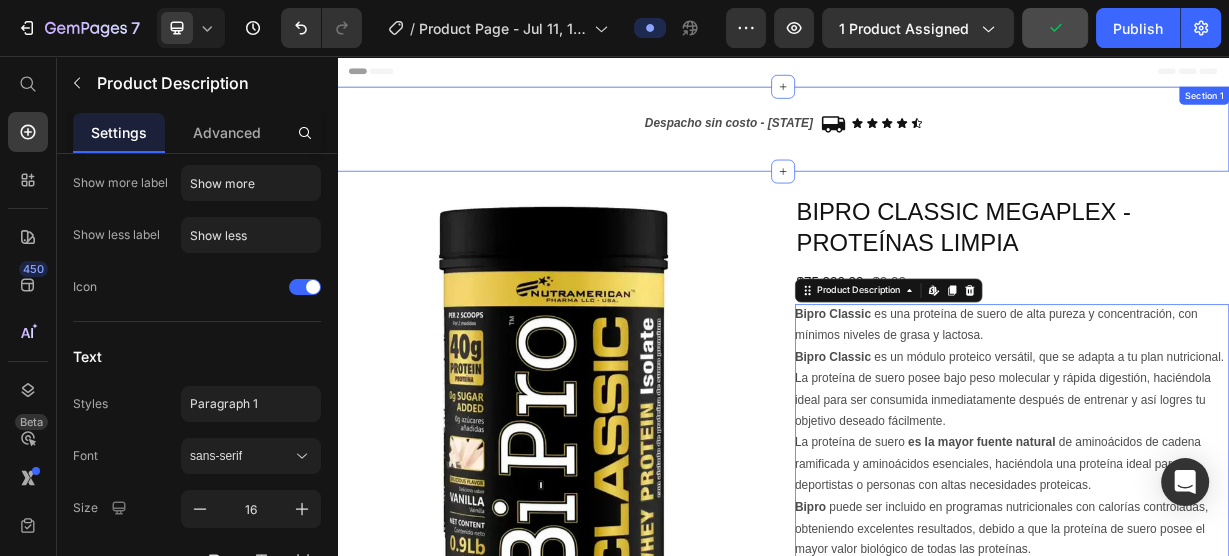 scroll, scrollTop: 0, scrollLeft: 0, axis: both 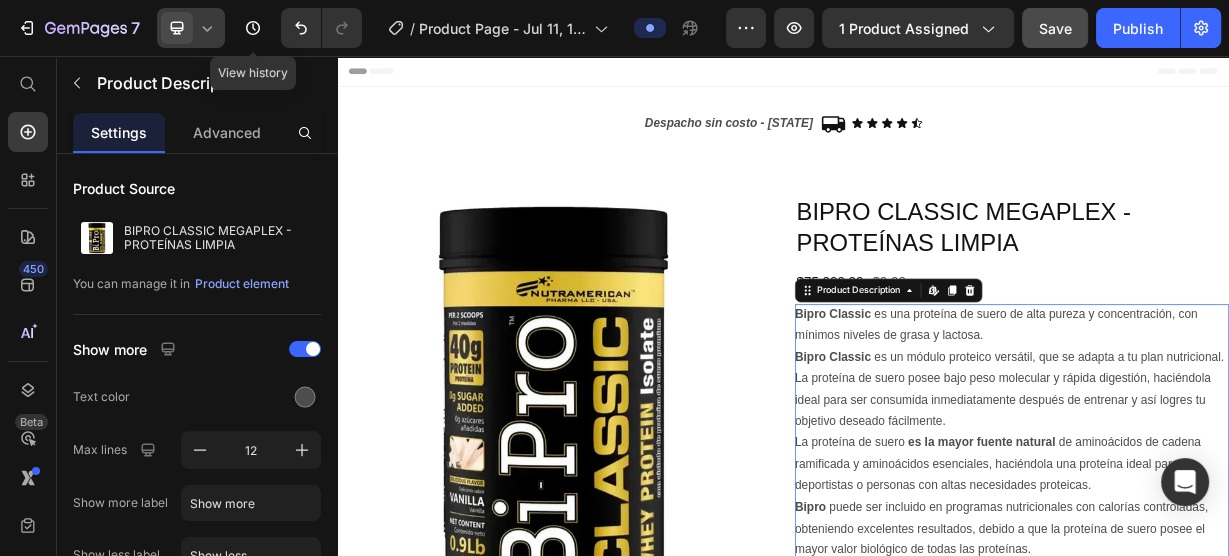 click 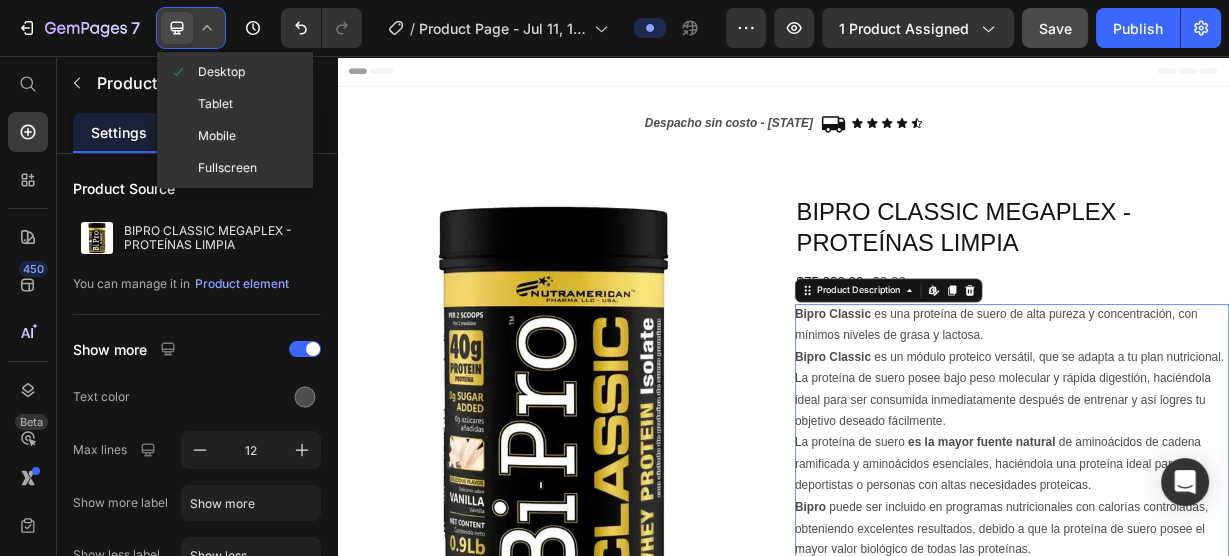drag, startPoint x: 233, startPoint y: 131, endPoint x: 244, endPoint y: 131, distance: 11 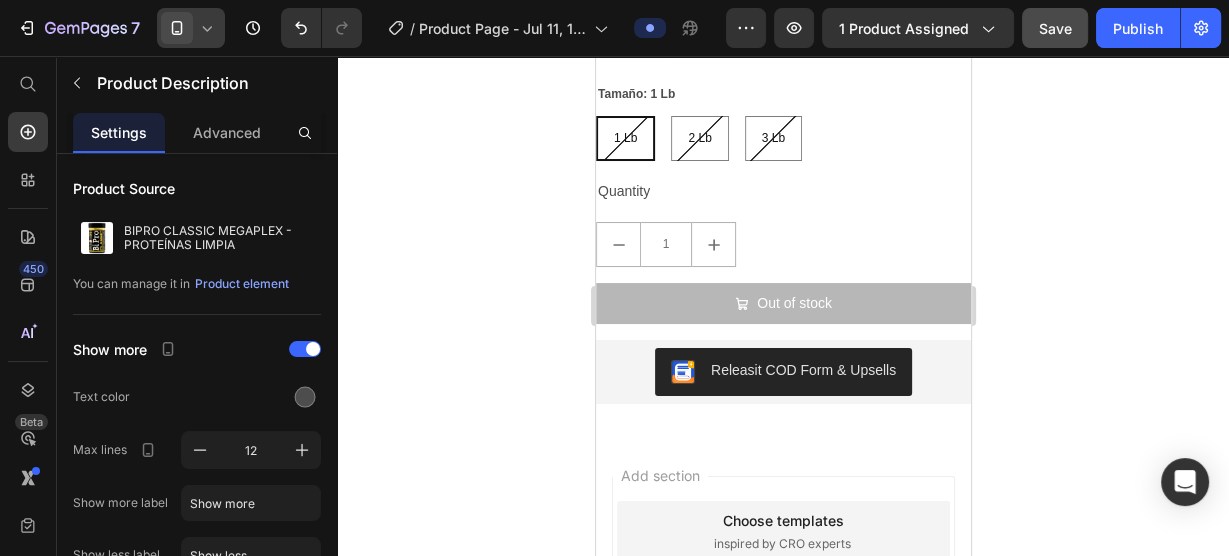 scroll, scrollTop: 1565, scrollLeft: 0, axis: vertical 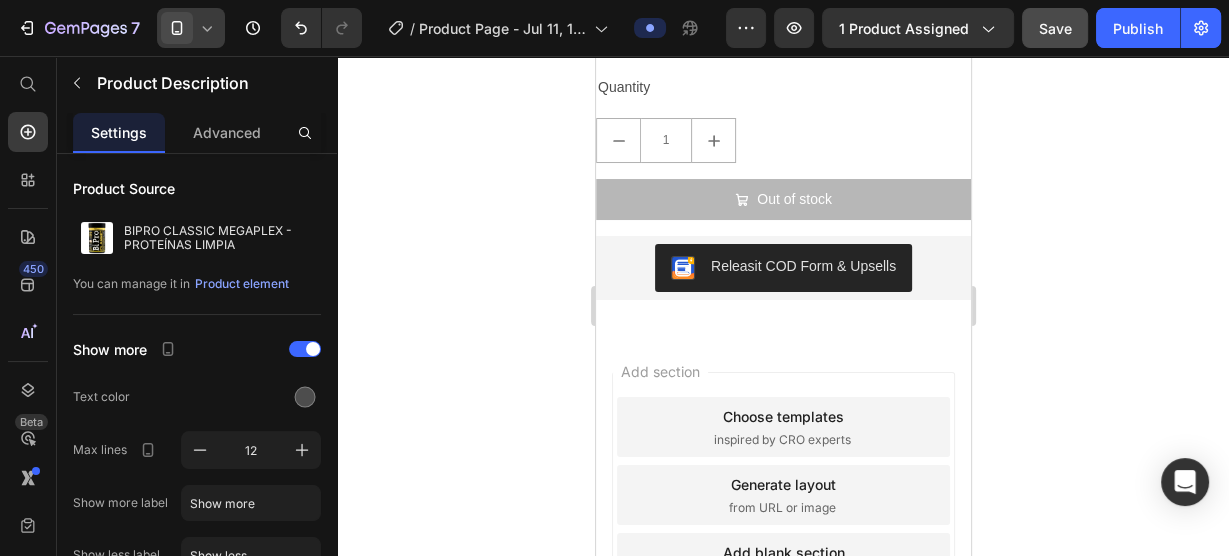 click on "Releasit COD Form & Upsells" at bounding box center [782, 268] 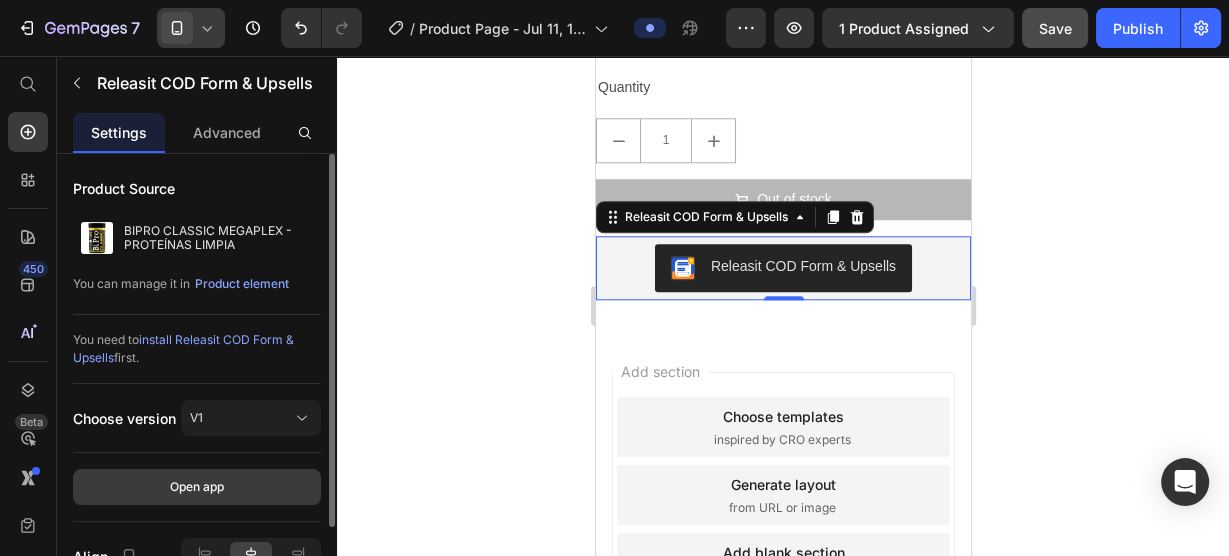click on "Open app" at bounding box center (197, 487) 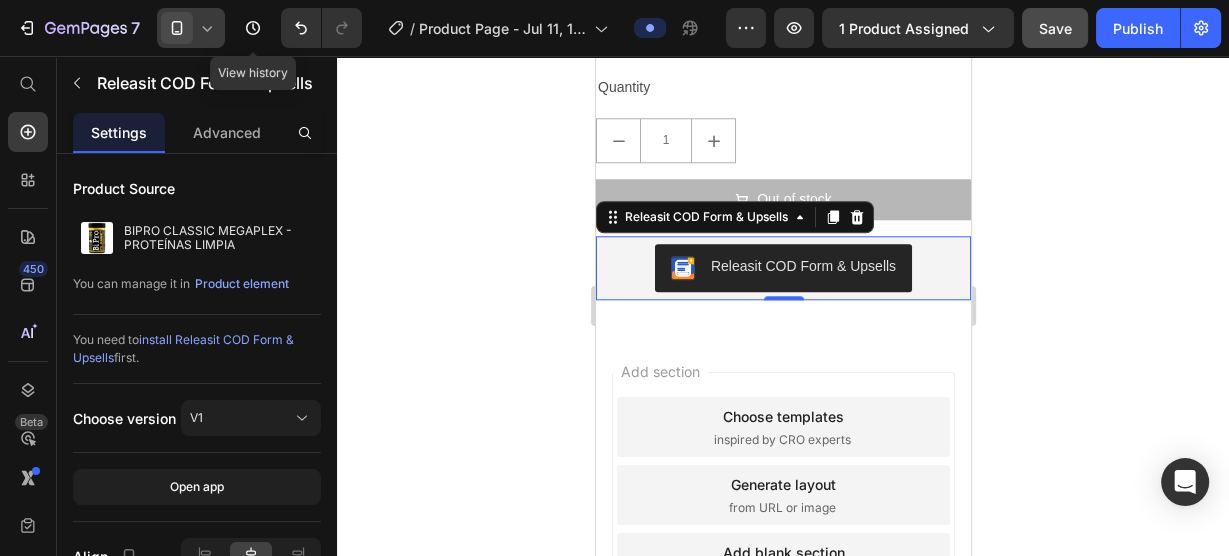 click 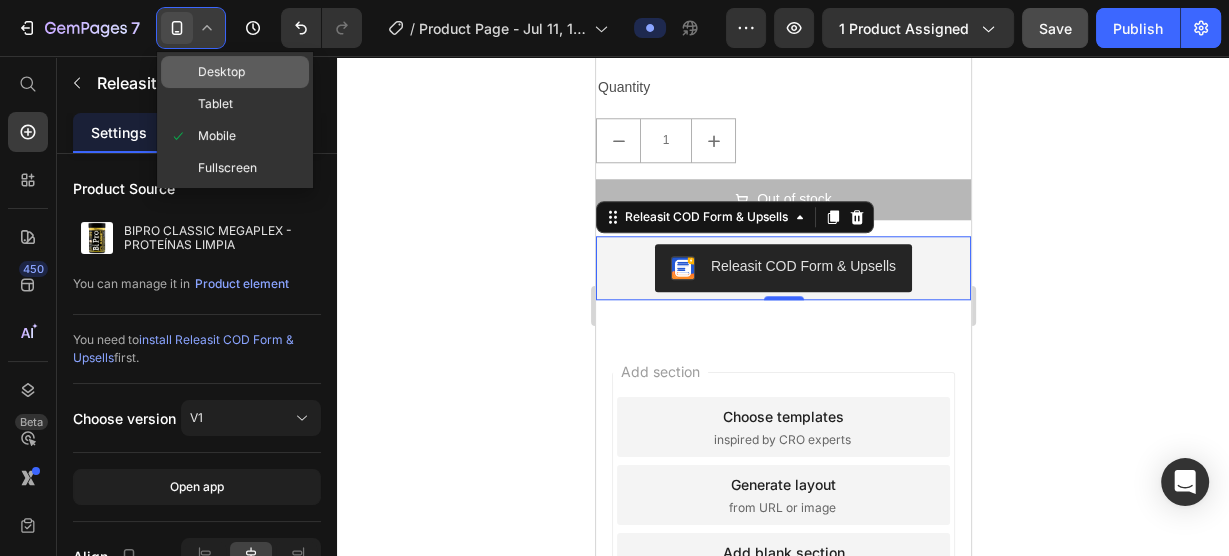 drag, startPoint x: 216, startPoint y: 70, endPoint x: 549, endPoint y: 349, distance: 434.43066 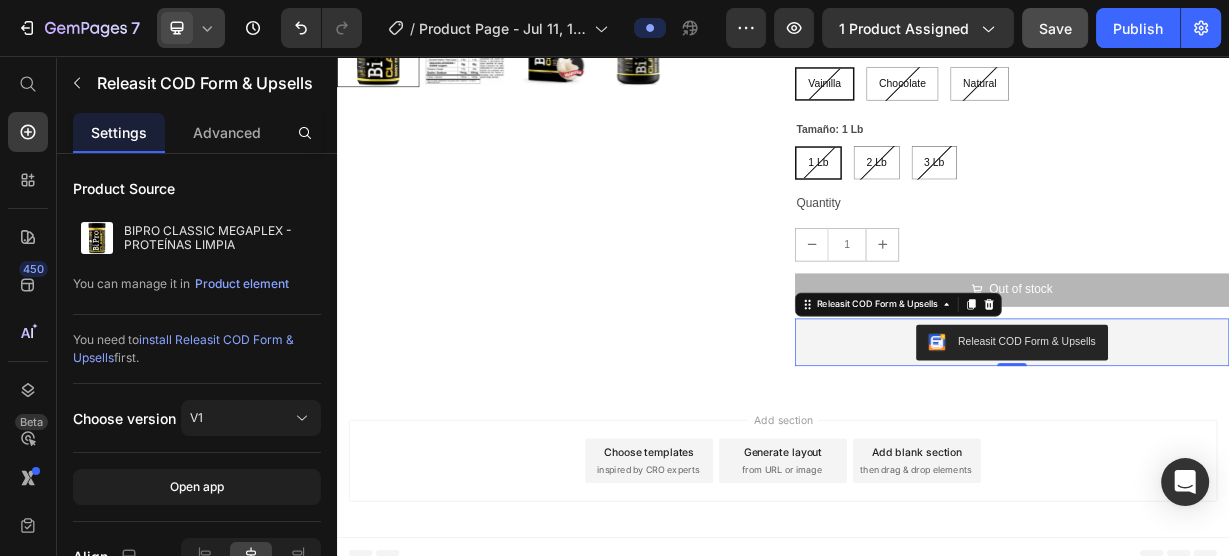 scroll, scrollTop: 883, scrollLeft: 0, axis: vertical 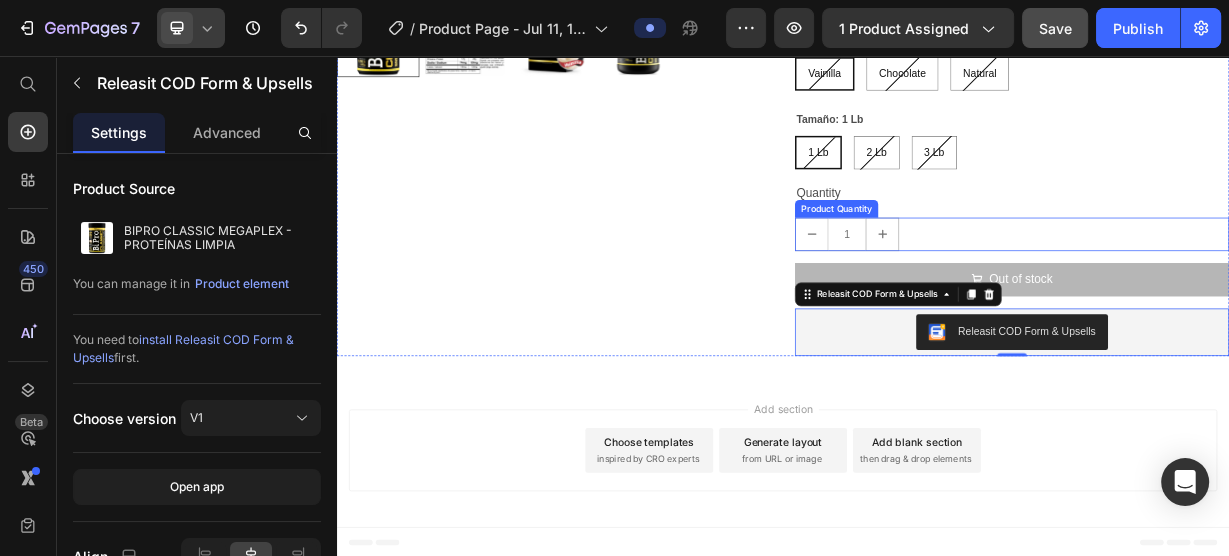 click on "1" at bounding box center [1245, 295] 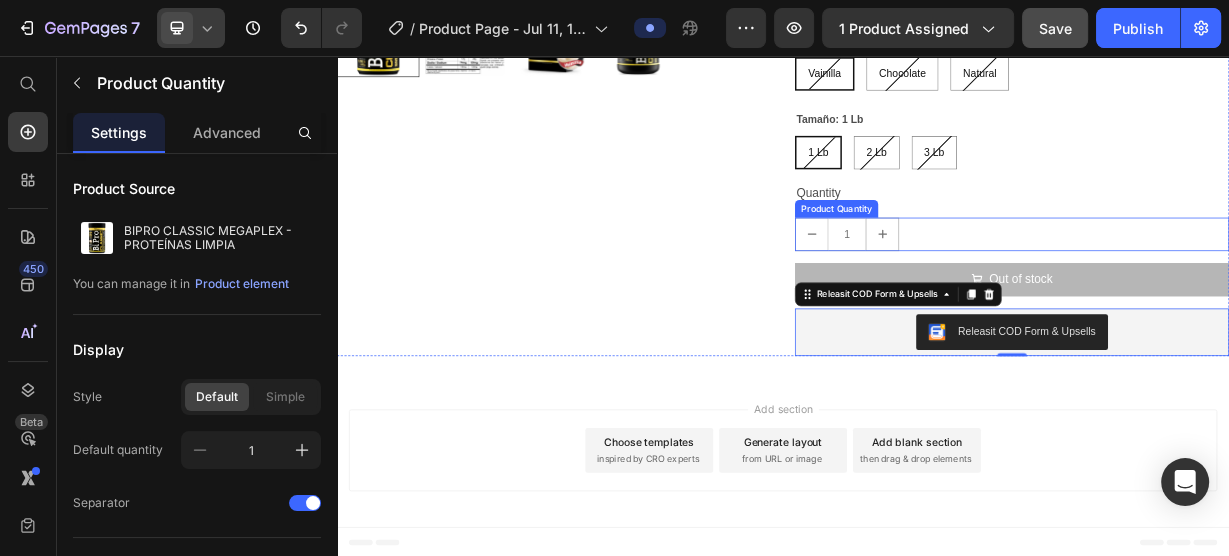 click on "Add section Choose templates inspired by CRO experts Generate layout from URL or image Add blank section then drag & drop elements" at bounding box center (937, 590) 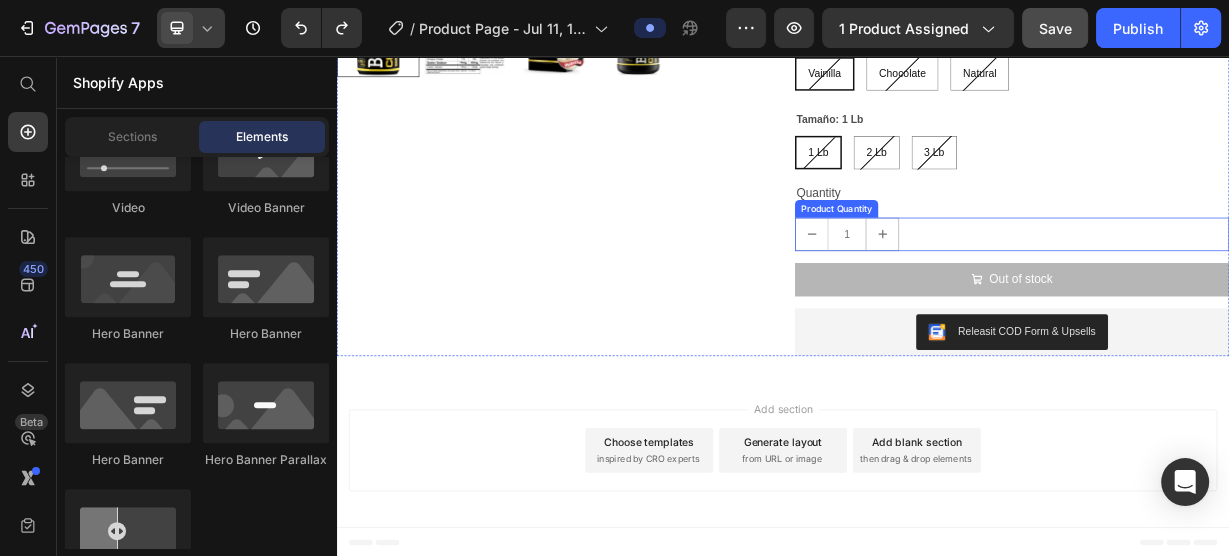 click on "1" at bounding box center [1245, 295] 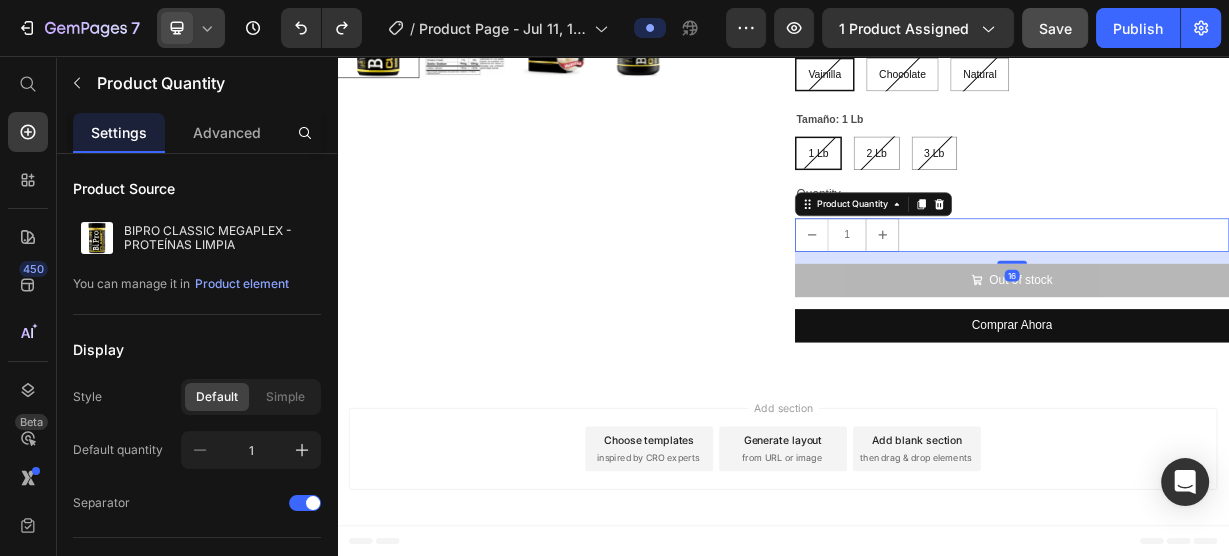 scroll, scrollTop: 880, scrollLeft: 0, axis: vertical 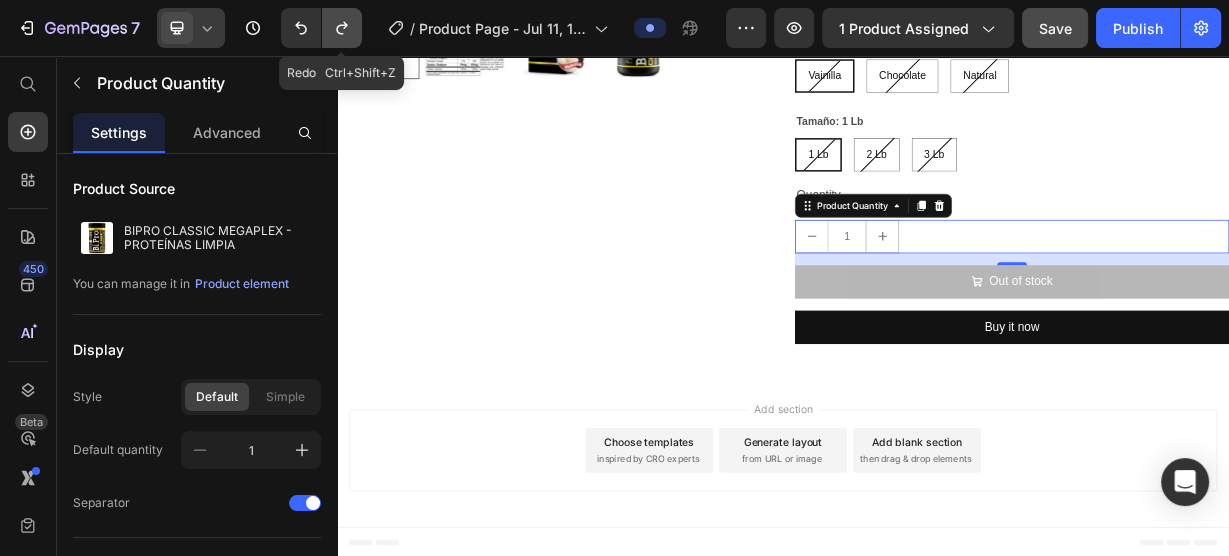 click 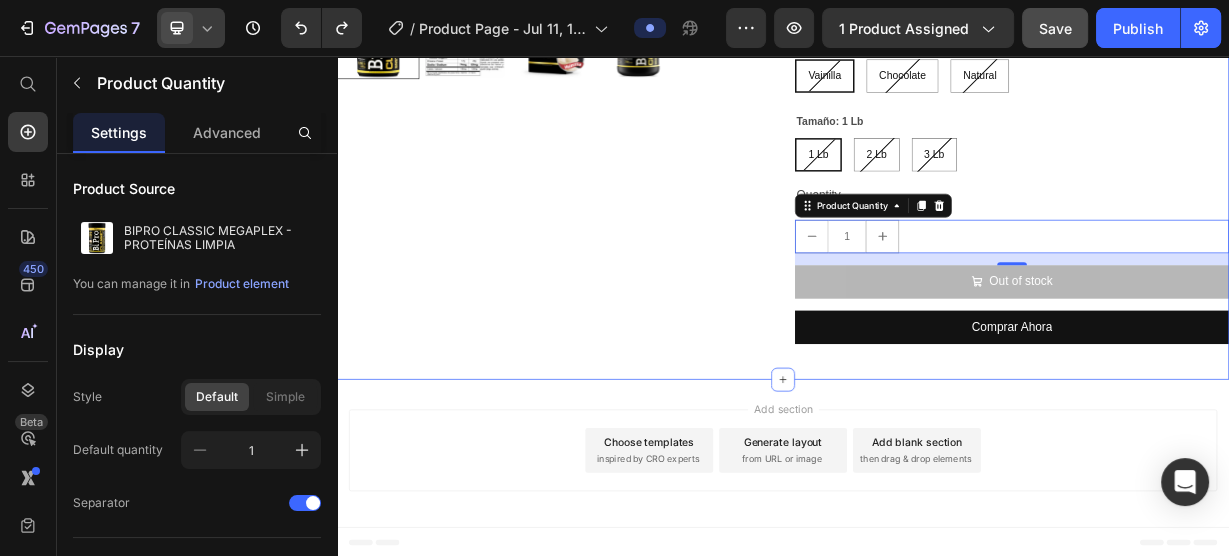 click on "Product Images BIPRO CLASSIC MEGAPLEX - PROTEÍNAS LIMPIA Product Title $75.000,00 Product Price $0,00 Product Price Row Bipro Classic   es una proteína de suero de alta pureza y concentración, con mínimos niveles de grasa y lactosa.
Bipro Classic   es un módulo proteico versátil, que se adapta a tu plan nutricional. La proteína de suero posee bajo peso molecular y rápida digestión, haciéndola ideal para ser consumida inmediatamente después de entrenar y así logres tu objetivo deseado fácilmente.
La proteína de suero   es la mayor fuente natural   de aminoácidos de cadena ramificada y aminoácidos esenciales, haciéndola una proteína ideal para deportistas o personas con altas necesidades proteicas.
Bipro   puede ser incluido en programas nutricionales con calorías controladas, obteniendo excelentes resultados, debido a que la proteína de suero posee el mayor valor biológico de todas las proteínas.
La proteína de suero   tiene mayor valor nutricional 1" at bounding box center (937, -80) 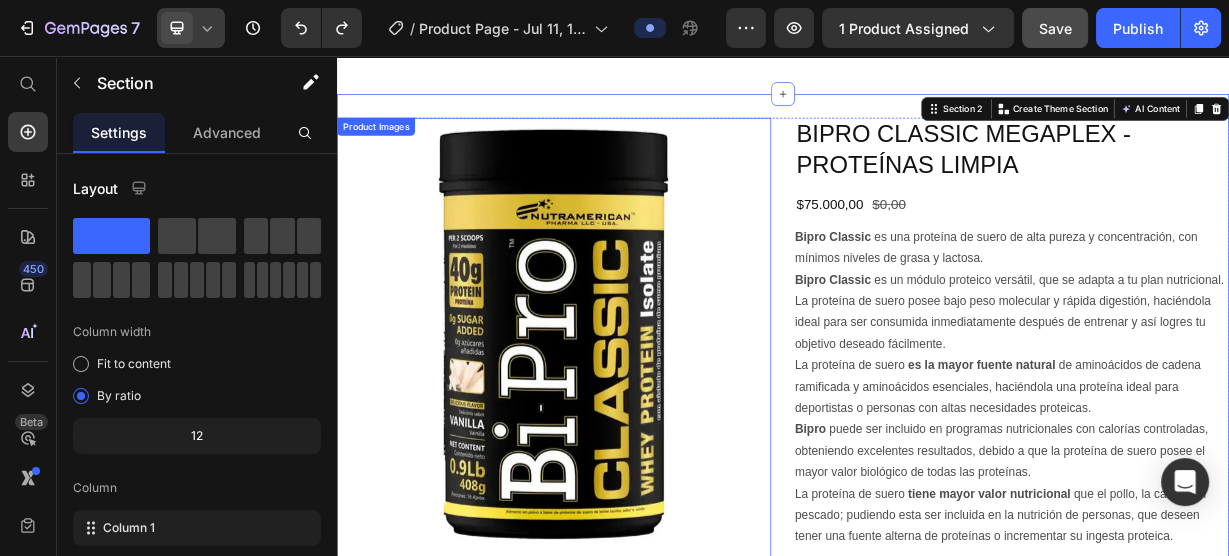 scroll, scrollTop: 0, scrollLeft: 0, axis: both 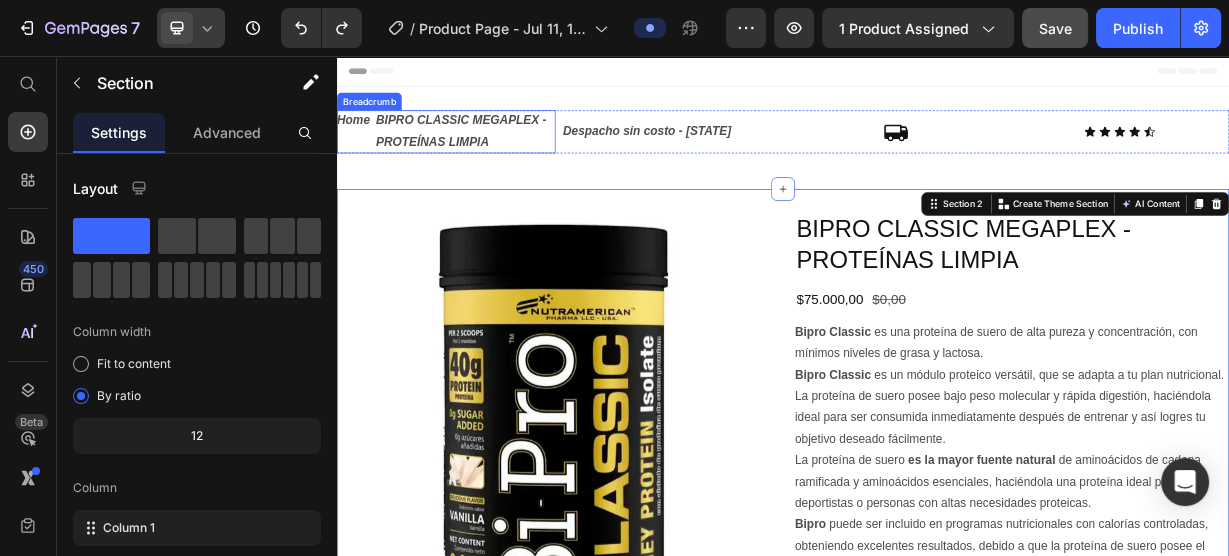 click on "BIPRO CLASSIC MEGAPLEX - PROTEÍNAS LIMPIA" at bounding box center (508, 158) 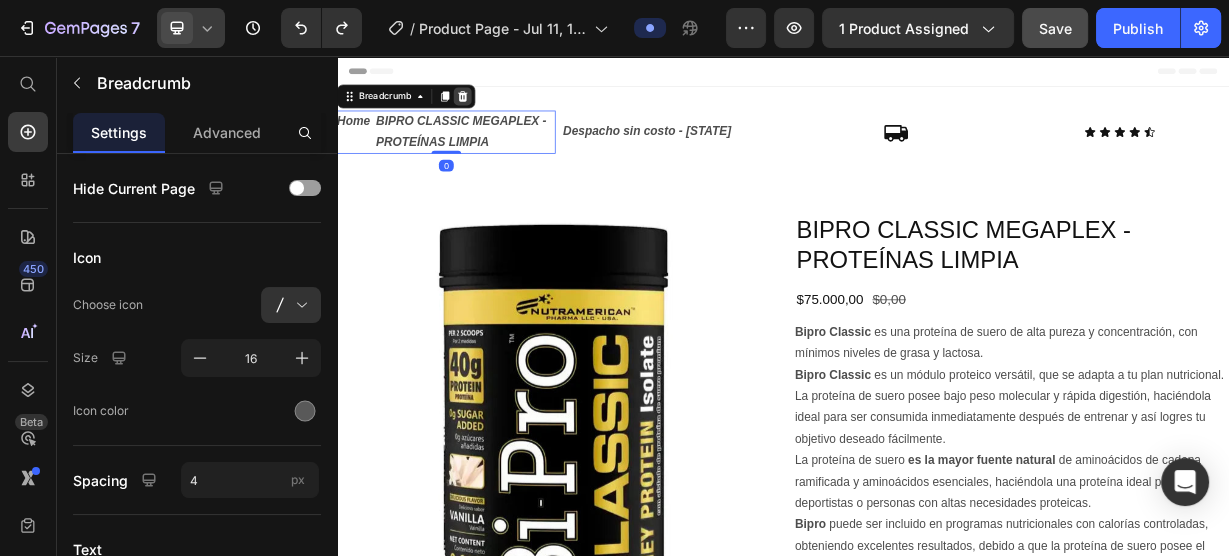 click at bounding box center (506, 110) 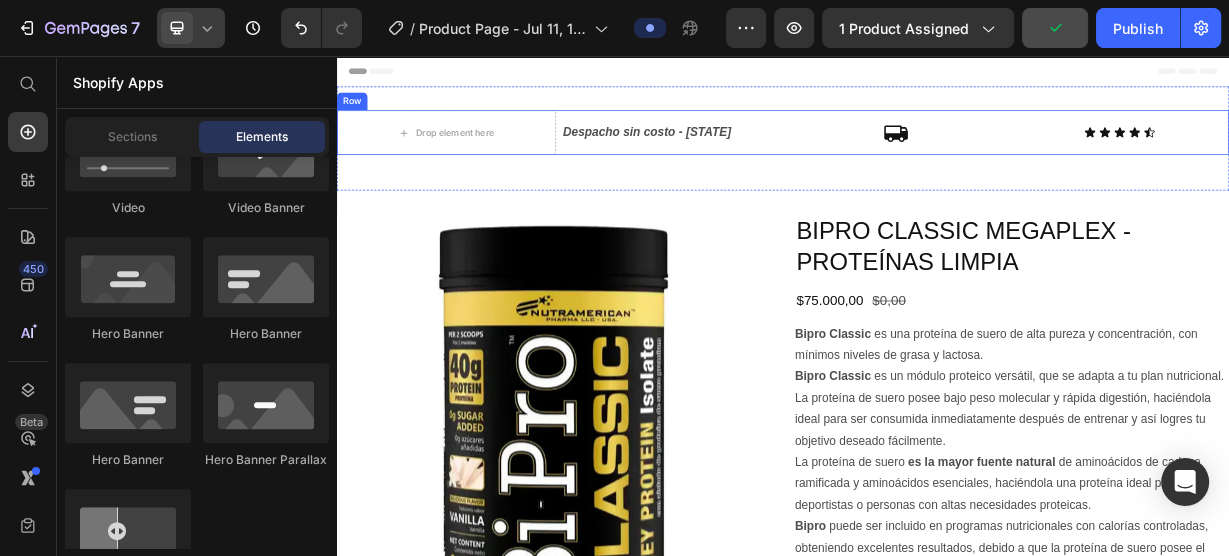 click on "Row" at bounding box center [357, 117] 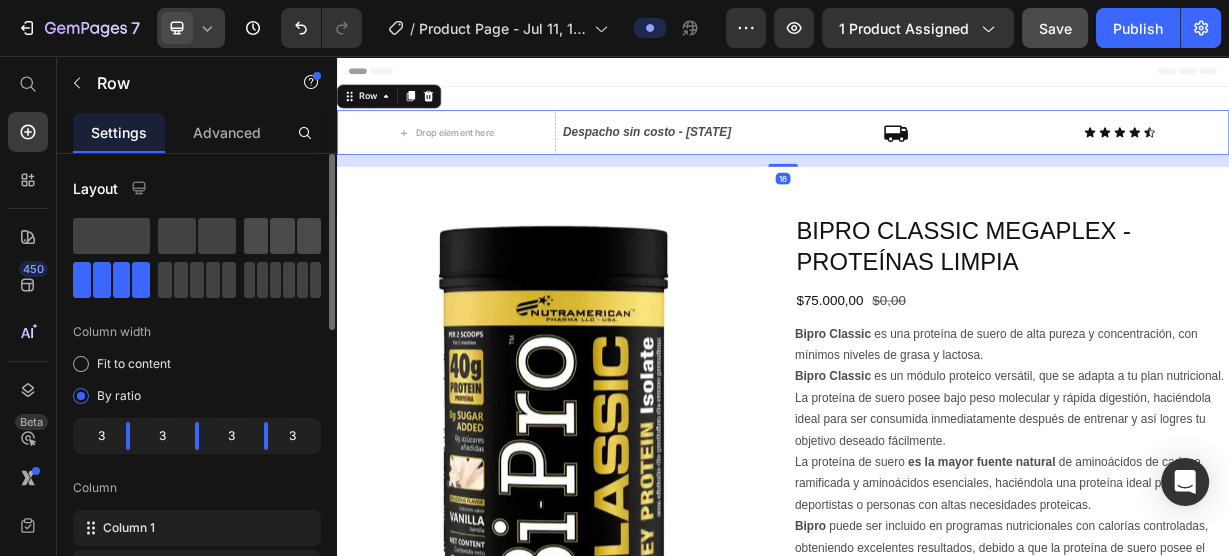 drag, startPoint x: 255, startPoint y: 240, endPoint x: 251, endPoint y: 270, distance: 30.265491 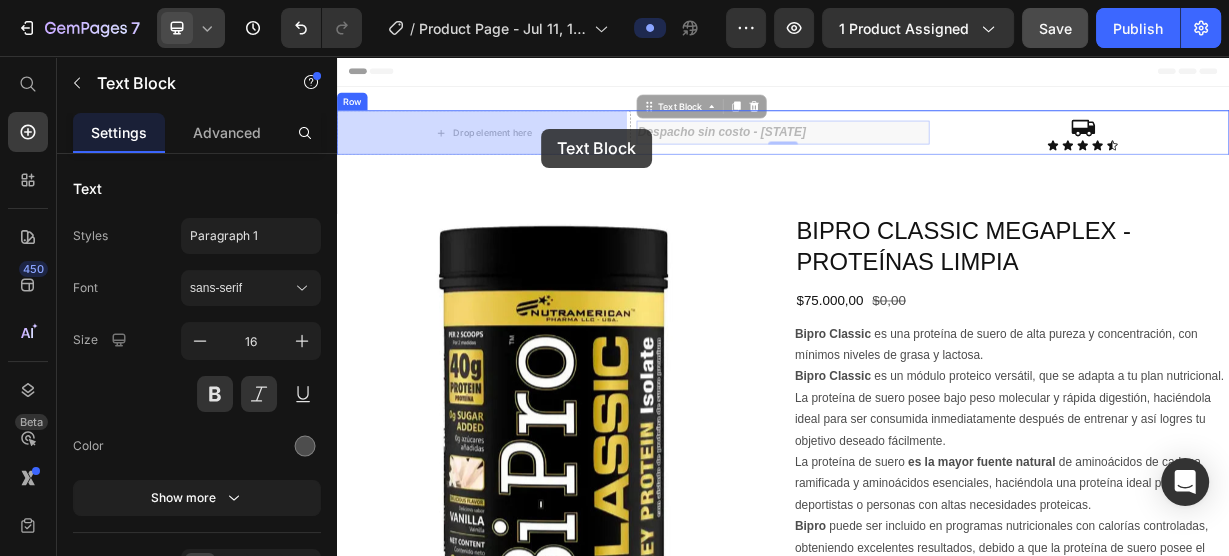 drag, startPoint x: 799, startPoint y: 151, endPoint x: 611, endPoint y: 154, distance: 188.02394 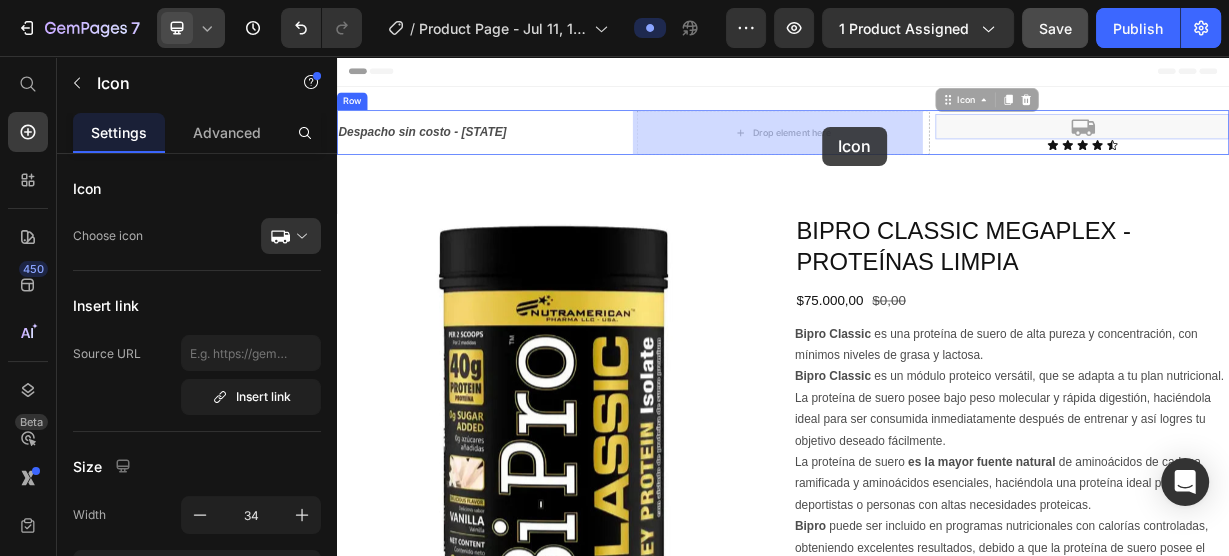 drag, startPoint x: 1021, startPoint y: 150, endPoint x: 989, endPoint y: 151, distance: 32.01562 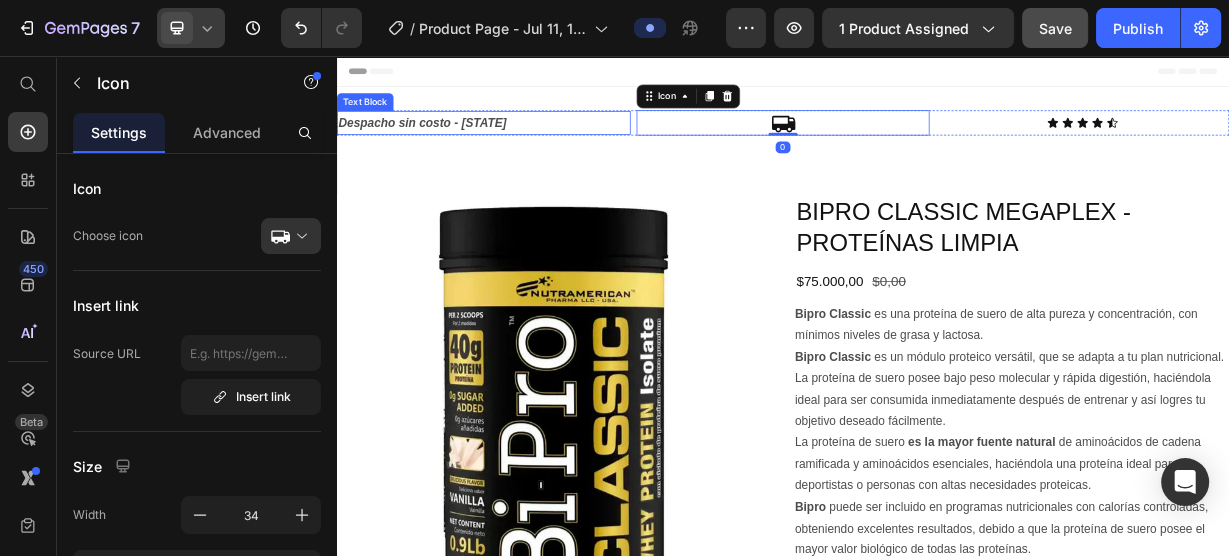 click on "Text Block" at bounding box center [375, 118] 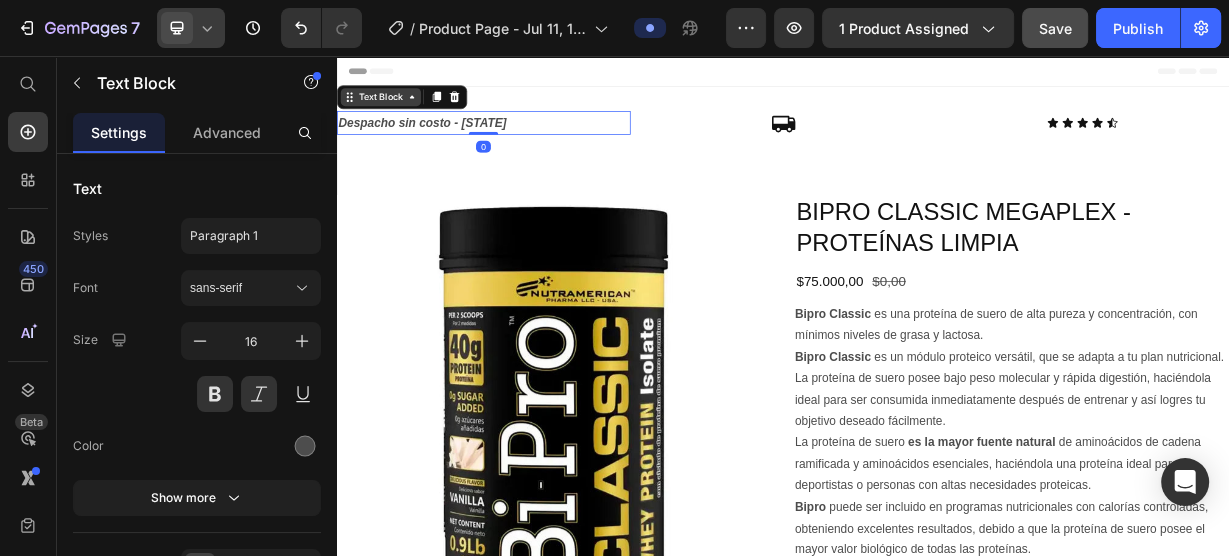 click on "Text Block" at bounding box center [396, 111] 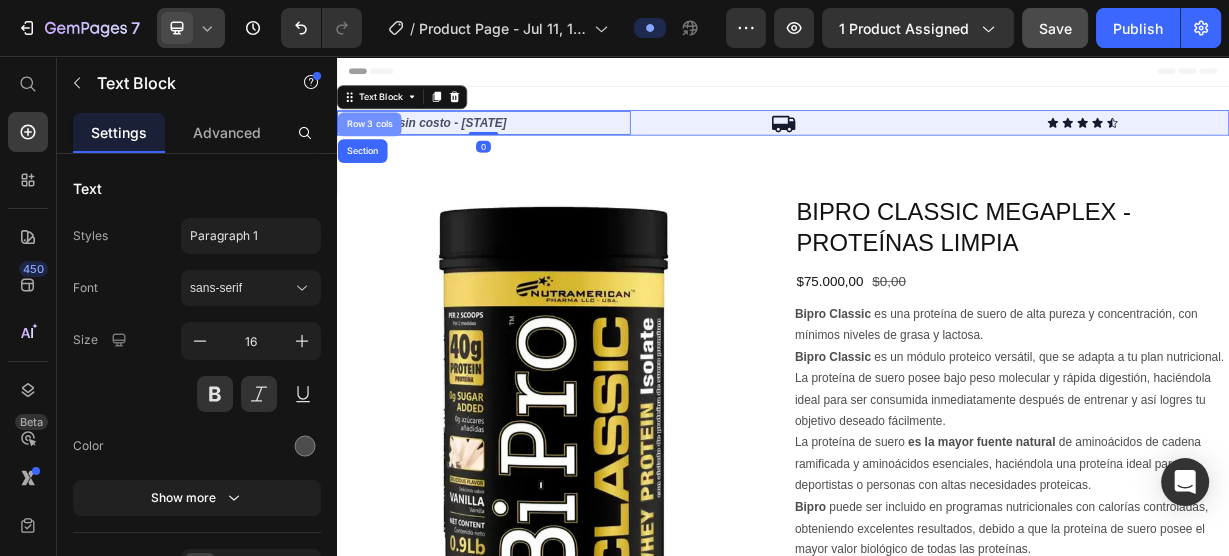 click on "Row 3 cols" at bounding box center [381, 148] 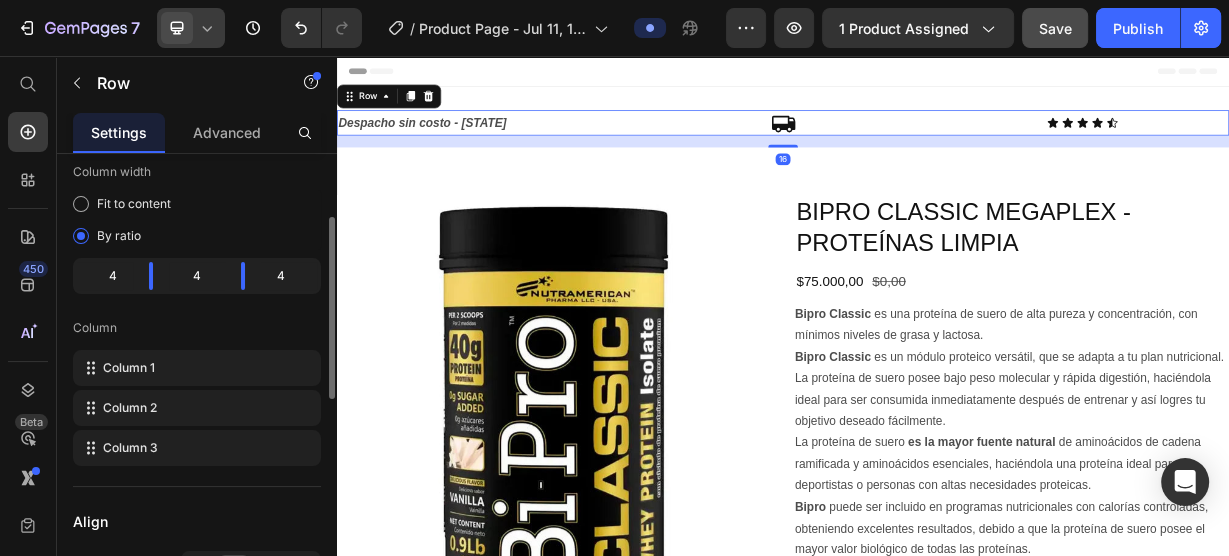 scroll, scrollTop: 80, scrollLeft: 0, axis: vertical 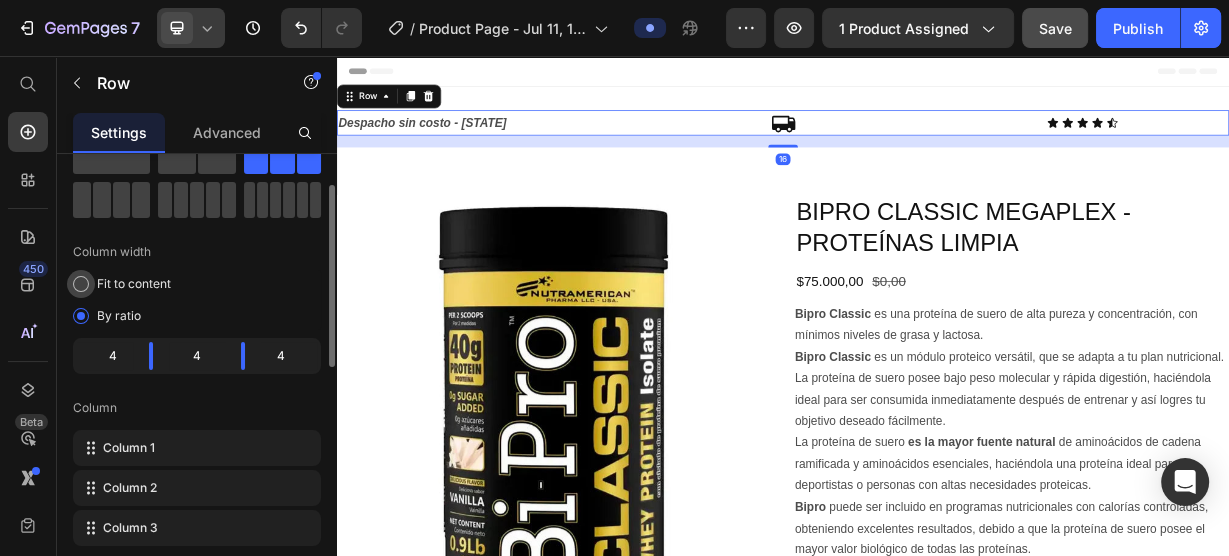 drag, startPoint x: 149, startPoint y: 284, endPoint x: 162, endPoint y: 289, distance: 13.928389 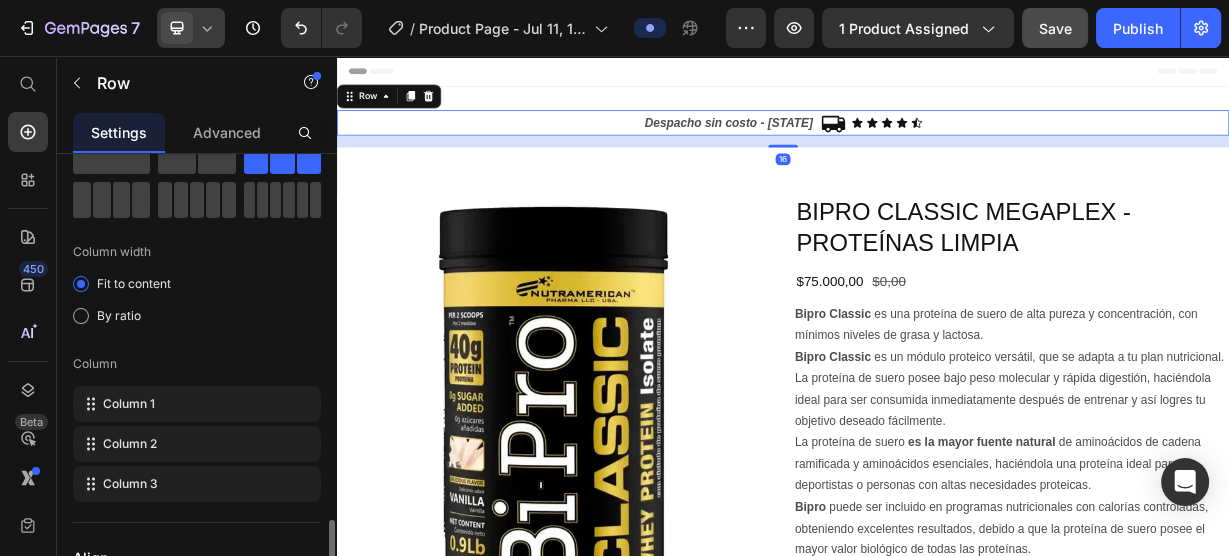 scroll, scrollTop: 400, scrollLeft: 0, axis: vertical 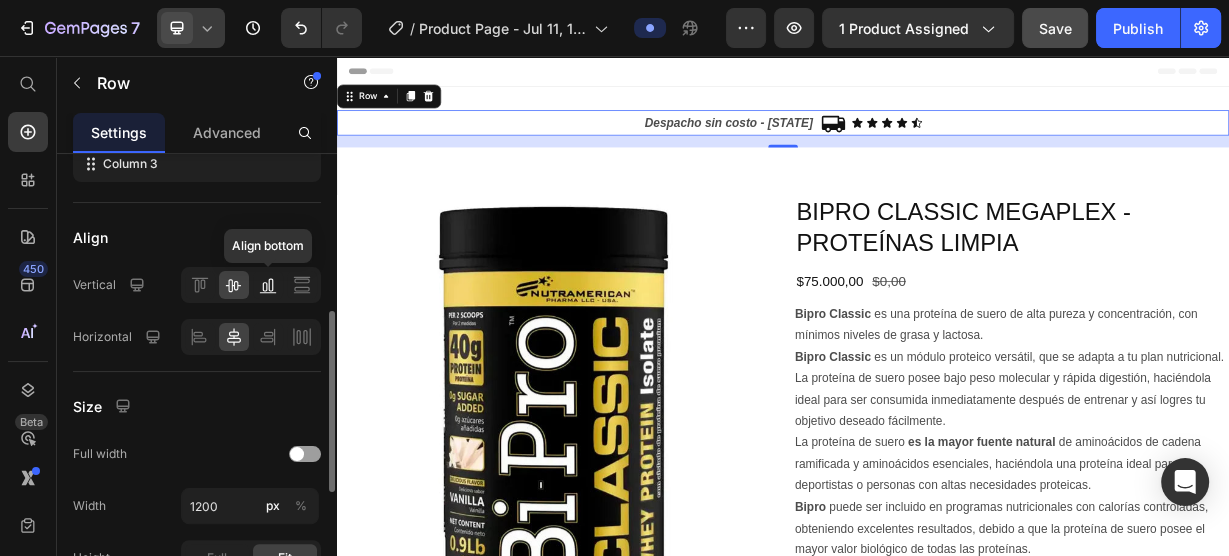 click 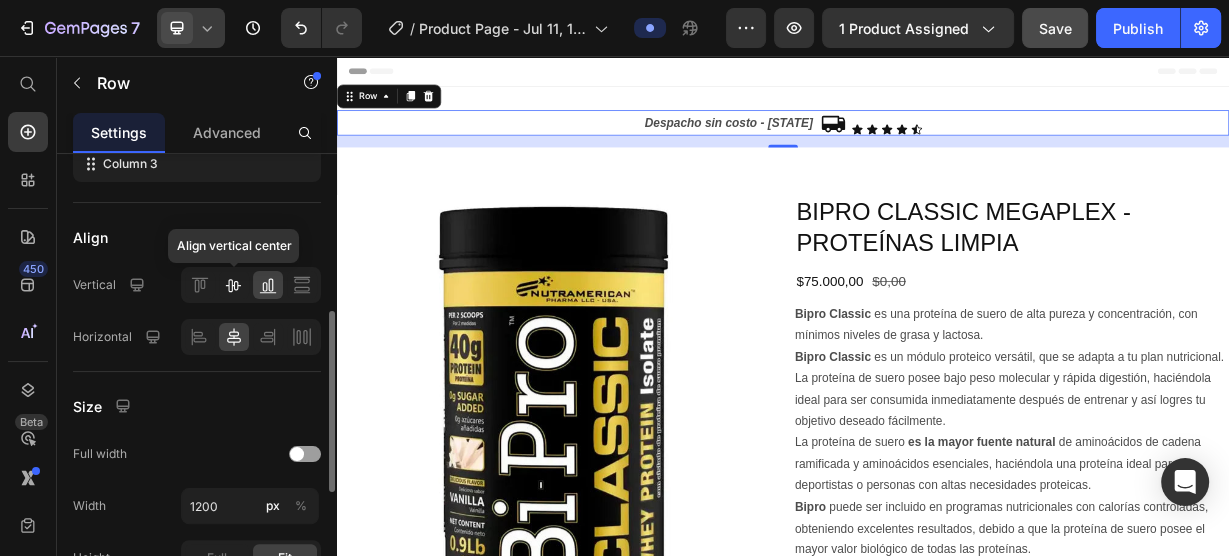 click 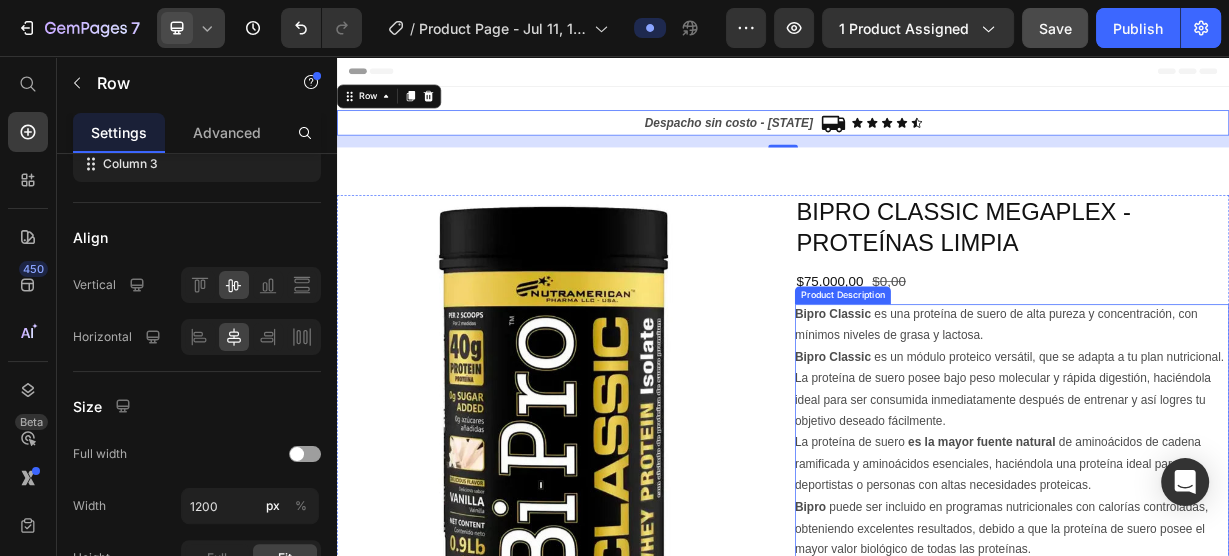 click on "Bipro Classic   es una proteína de suero de alta pureza y concentración, con mínimos niveles de grasa y lactosa.
Bipro Classic   es un módulo proteico versátil, que se adapta a tu plan nutricional. La proteína de suero posee bajo peso molecular y rápida digestión, haciéndola ideal para ser consumida inmediatamente después de entrenar y así logres tu objetivo deseado fácilmente.
La proteína de suero   es la mayor fuente natural   de aminoácidos de cadena ramificada y aminoácidos esenciales, haciéndola una proteína ideal para deportistas o personas con altas necesidades proteicas.
Bipro   puede ser incluido en programas nutricionales con calorías controladas, obteniendo excelentes resultados, debido a que la proteína de suero posee el mayor valor biológico de todas las proteínas.
La proteína de suero   tiene mayor valor nutricional" at bounding box center [1245, 606] 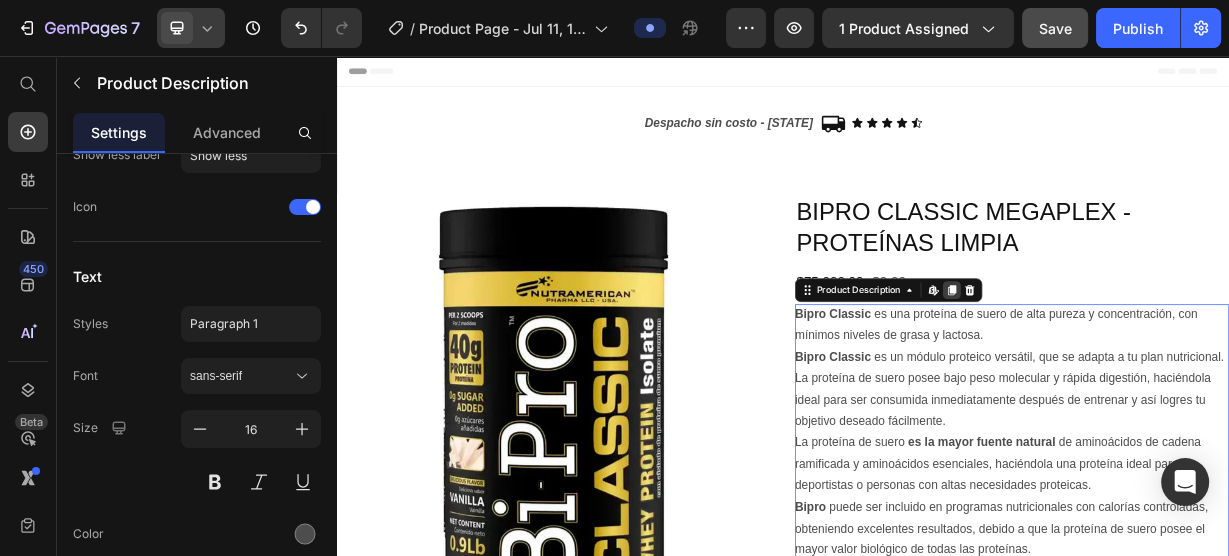 scroll, scrollTop: 0, scrollLeft: 0, axis: both 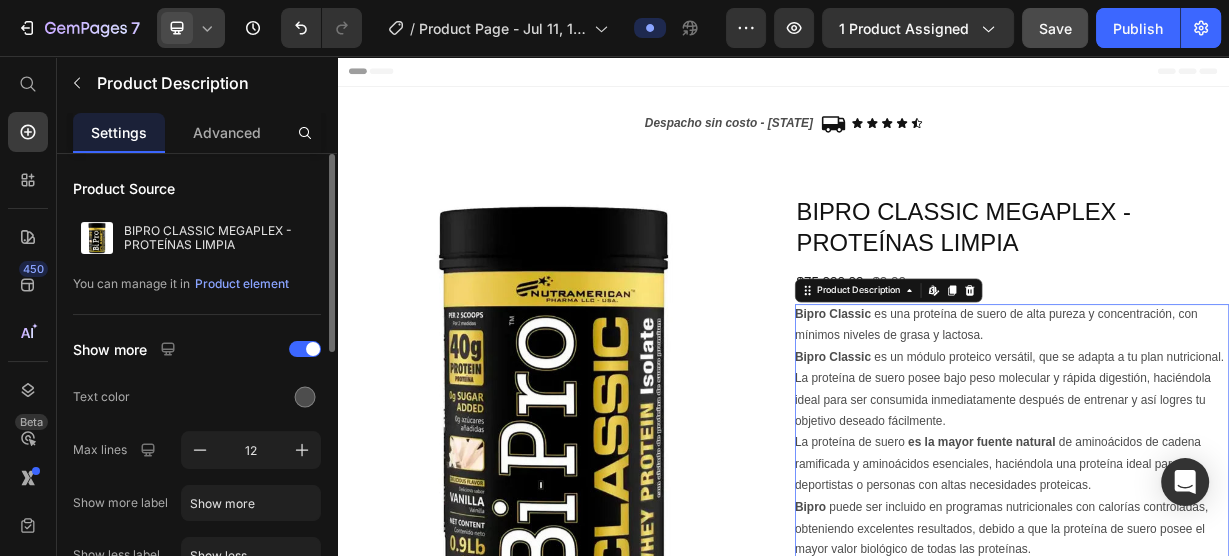 click on "$75.000,00 Product Price $0,00 Product Price Row" at bounding box center (1245, 359) 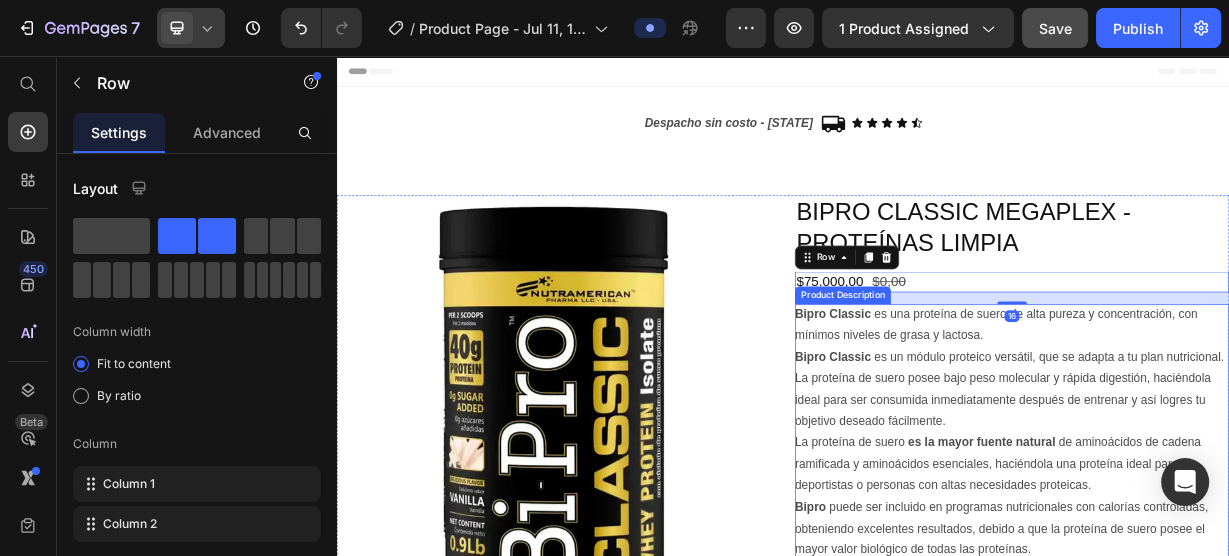 click on "Bipro Classic   es una proteína de suero de alta pureza y concentración, con mínimos niveles de grasa y lactosa.
Bipro Classic   es un módulo proteico versátil, que se adapta a tu plan nutricional. La proteína de suero posee bajo peso molecular y rápida digestión, haciéndola ideal para ser consumida inmediatamente después de entrenar y así logres tu objetivo deseado fácilmente.
La proteína de suero   es la mayor fuente natural   de aminoácidos de cadena ramificada y aminoácidos esenciales, haciéndola una proteína ideal para deportistas o personas con altas necesidades proteicas.
Bipro   puede ser incluido en programas nutricionales con calorías controladas, obteniendo excelentes resultados, debido a que la proteína de suero posee el mayor valor biológico de todas las proteínas.
La proteína de suero   tiene mayor valor nutricional" at bounding box center (1245, 606) 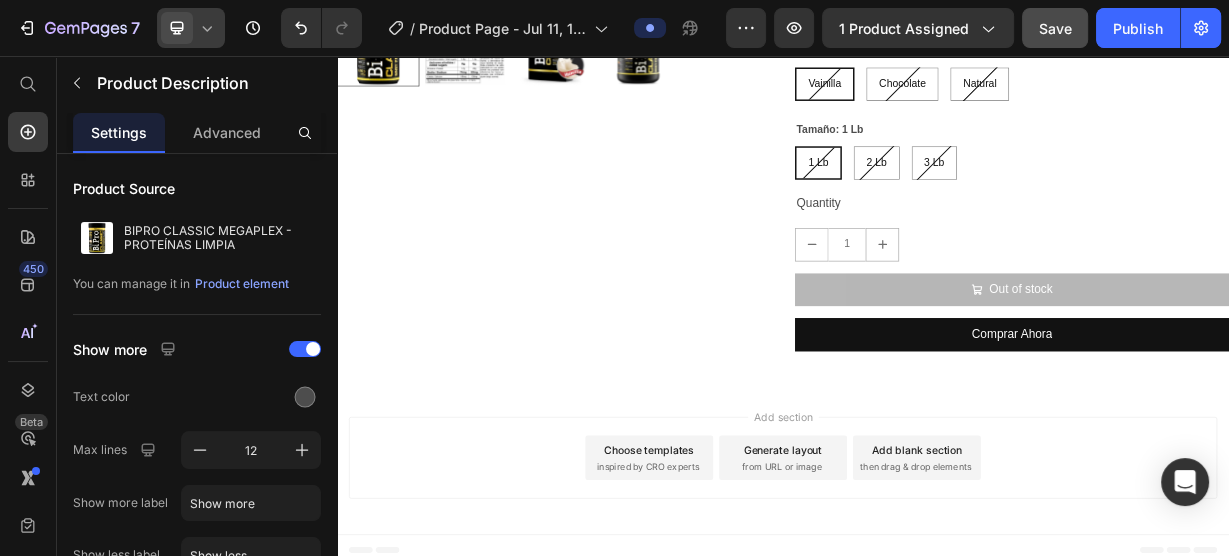 scroll, scrollTop: 859, scrollLeft: 0, axis: vertical 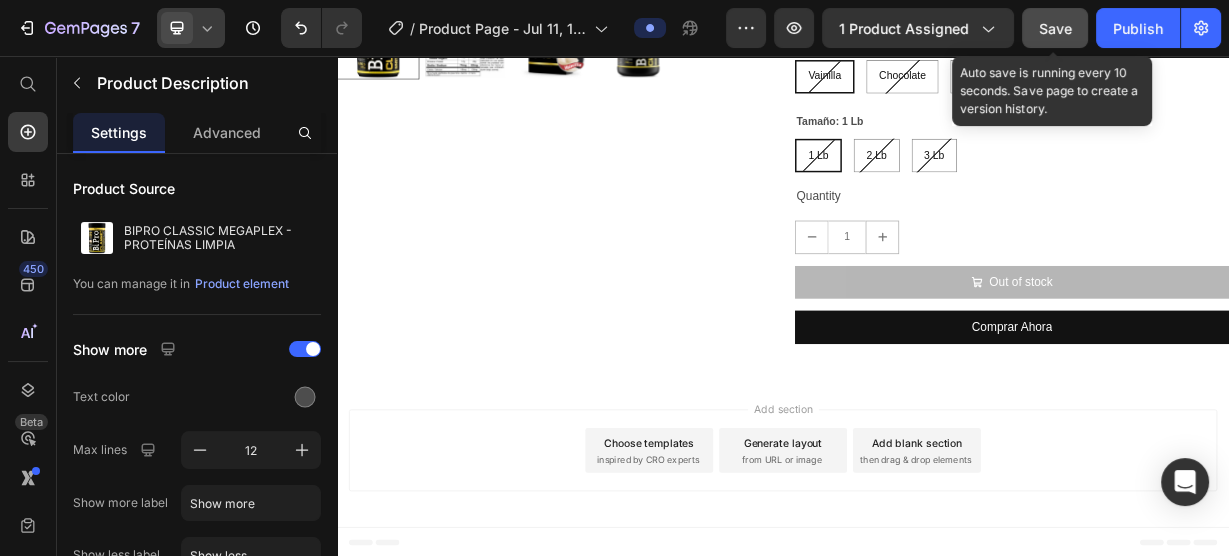 click on "Save" 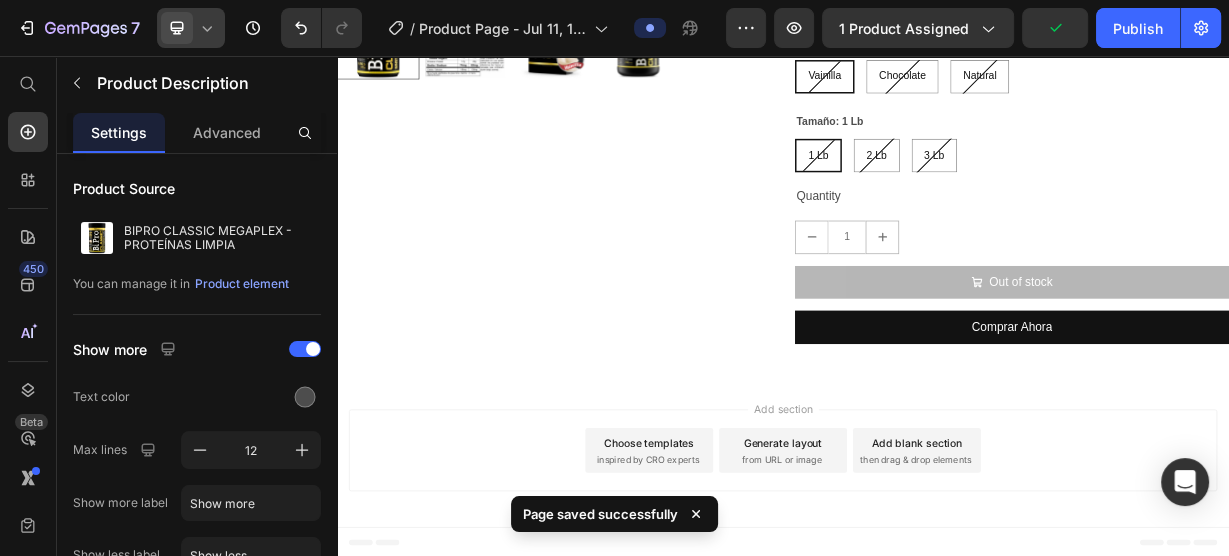 type 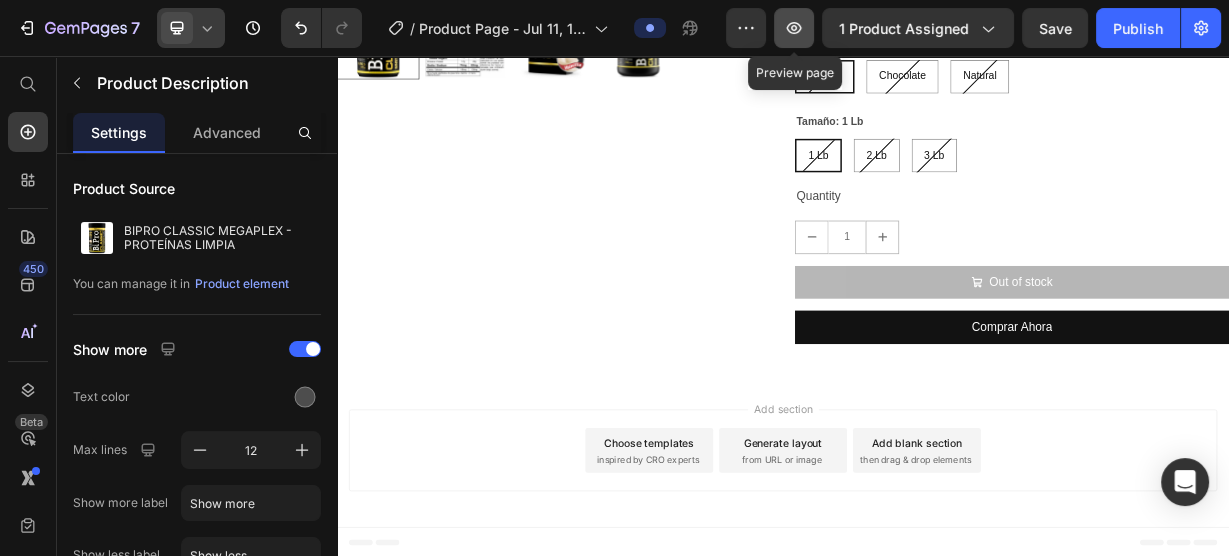 click 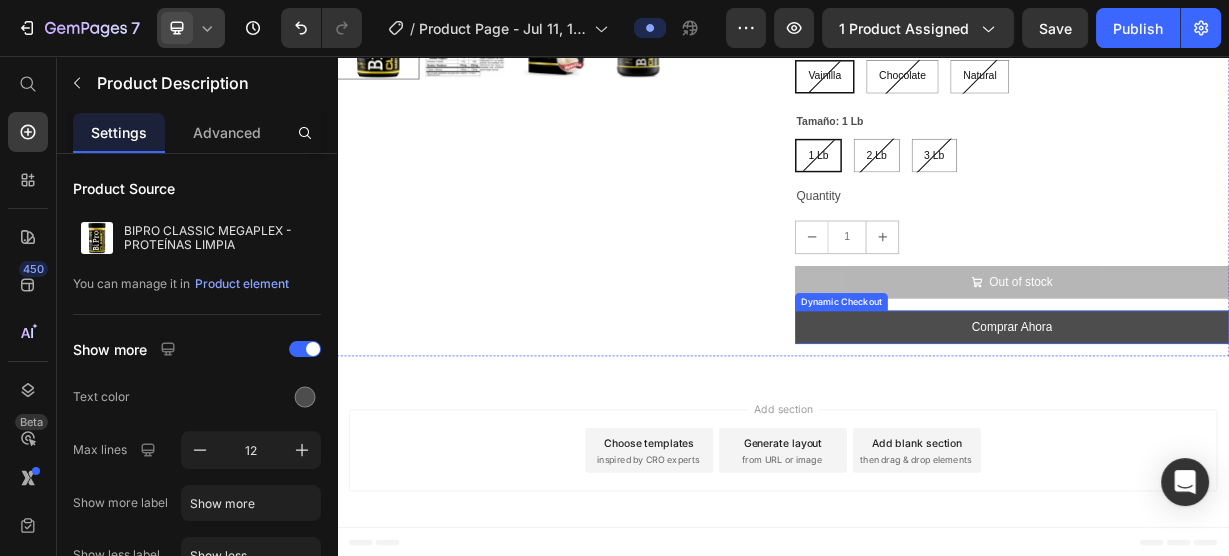 click on "Comprar Ahora" at bounding box center (1245, 420) 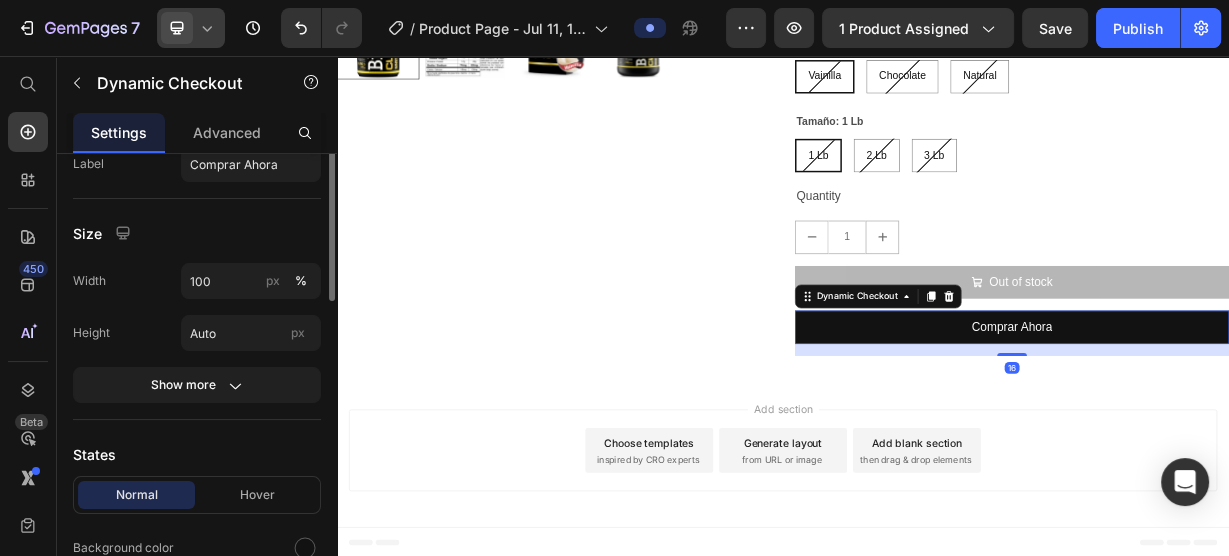 scroll, scrollTop: 400, scrollLeft: 0, axis: vertical 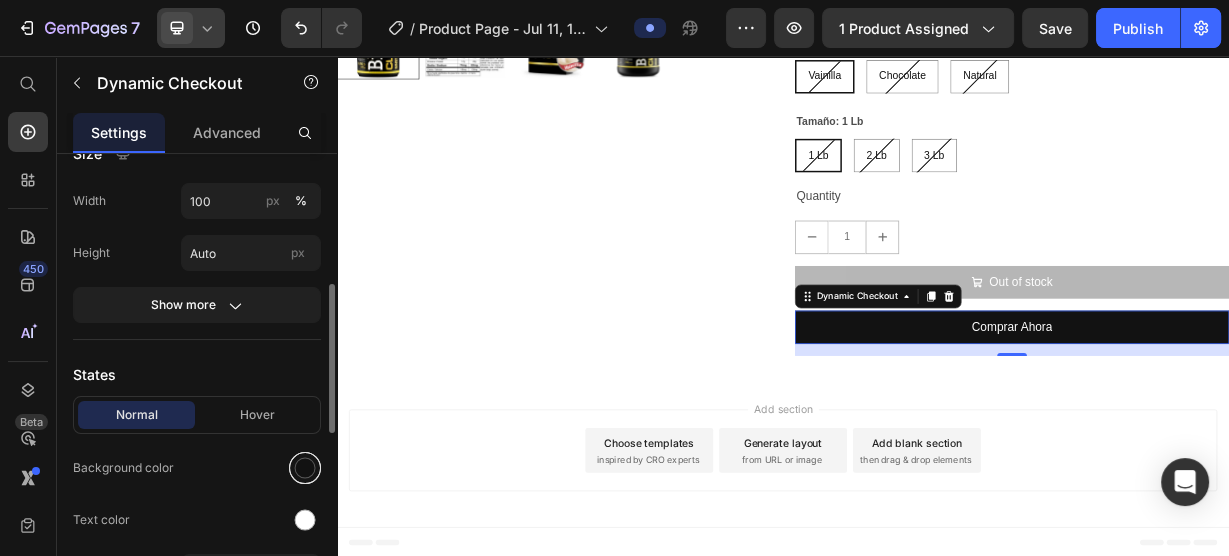 click at bounding box center (305, 468) 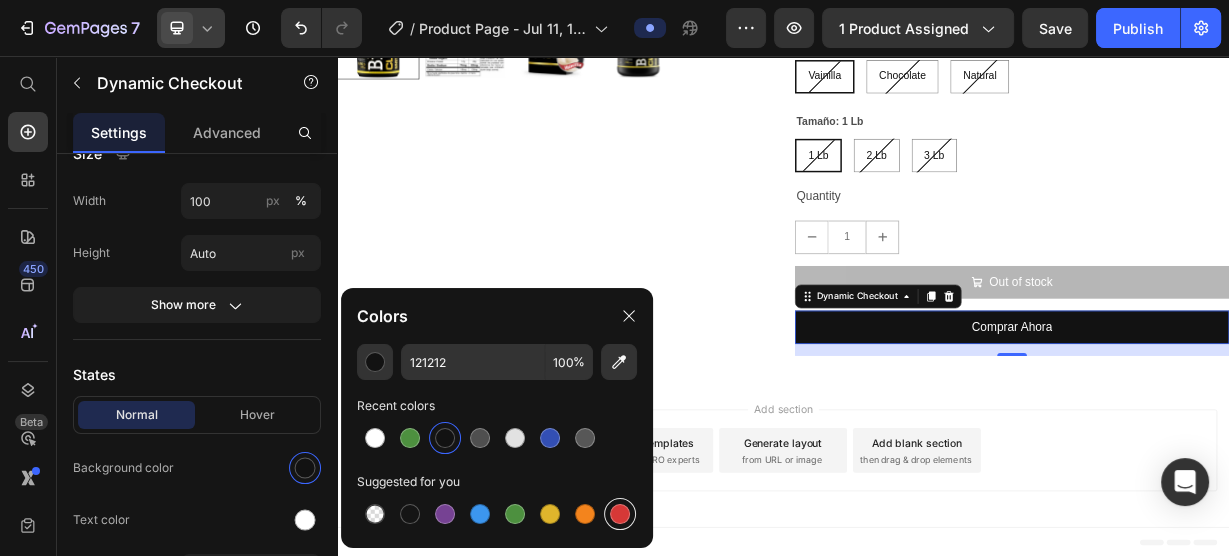 click at bounding box center (620, 514) 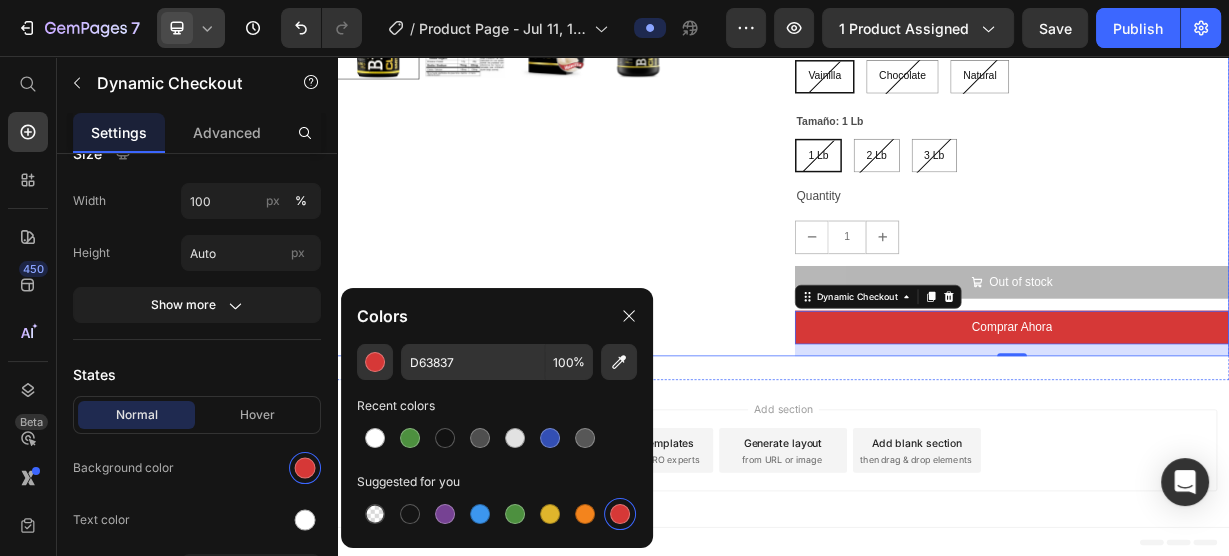 click on "BIPRO CLASSIC MEGAPLEX - PROTEÍNAS LIMPIA Product Title $75.000,00 Product Price $0,00 Product Price Row Bipro Classic   es una proteína de suero de alta pureza y concentración, con mínimos niveles de grasa y lactosa.
Bipro Classic   es un módulo proteico versátil, que se adapta a tu plan nutricional. La proteína de suero posee bajo peso molecular y rápida digestión, haciéndola ideal para ser consumida inmediatamente después de entrenar y así logres tu objetivo deseado fácilmente.
La proteína de suero   es la mayor fuente natural   de aminoácidos de cadena ramificada y aminoácidos esenciales, haciéndola una proteína ideal para deportistas o personas con altas necesidades proteicas.
Bipro   puede ser incluido en programas nutricionales con calorías controladas, obteniendo excelentes resultados, debido a que la proteína de suero posee el mayor valor biológico de todas las proteínas.
La proteína de suero   tiene mayor valor nutricional   Show less Product Description Natural" at bounding box center (1245, -79) 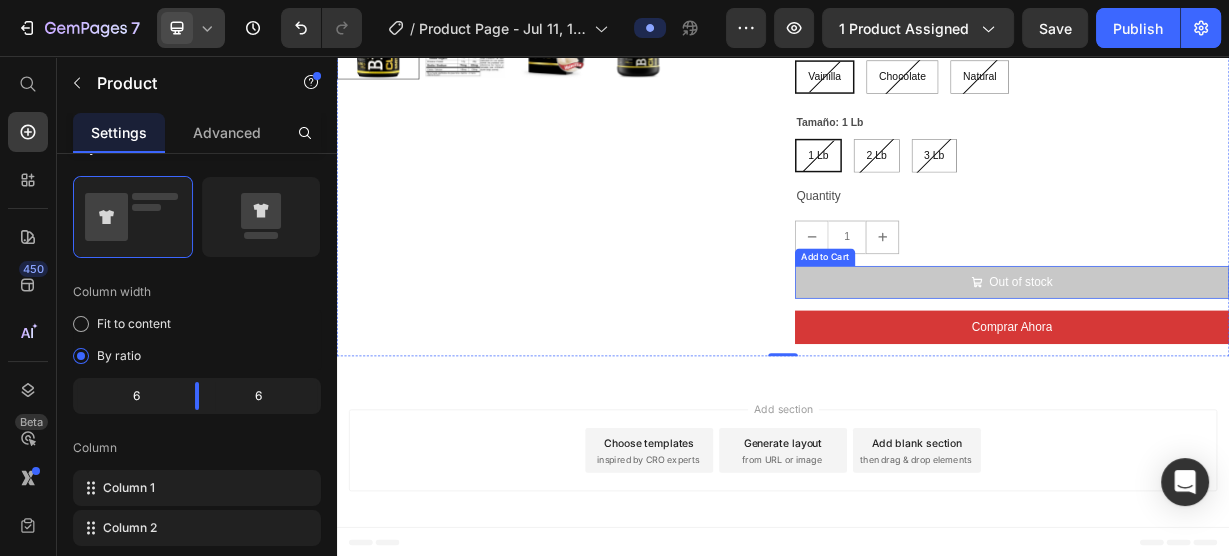 scroll, scrollTop: 0, scrollLeft: 0, axis: both 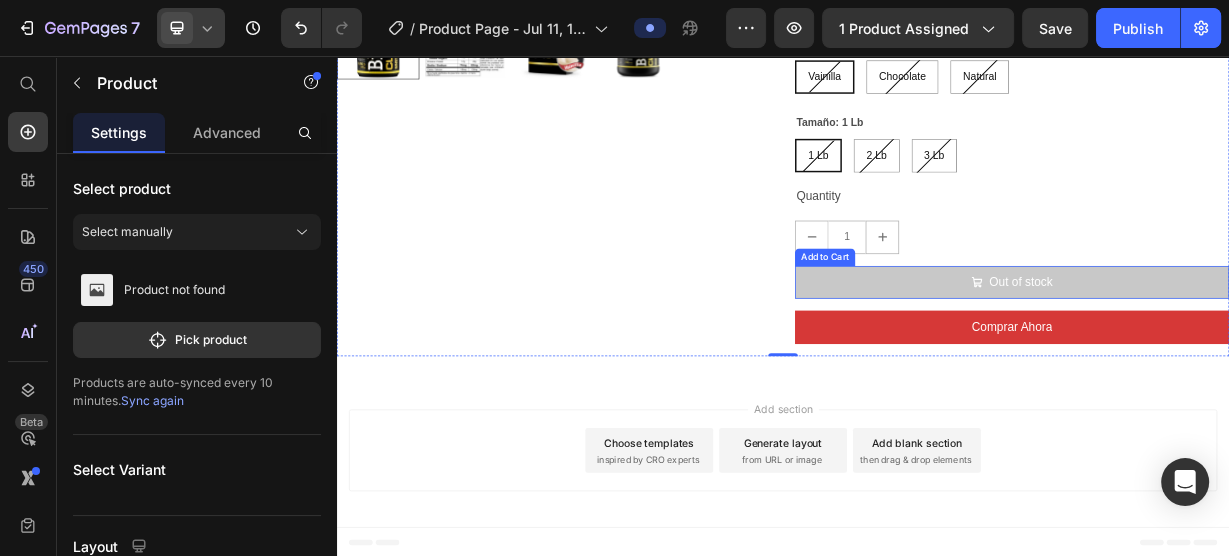 click on "Out of stock" at bounding box center (1245, 360) 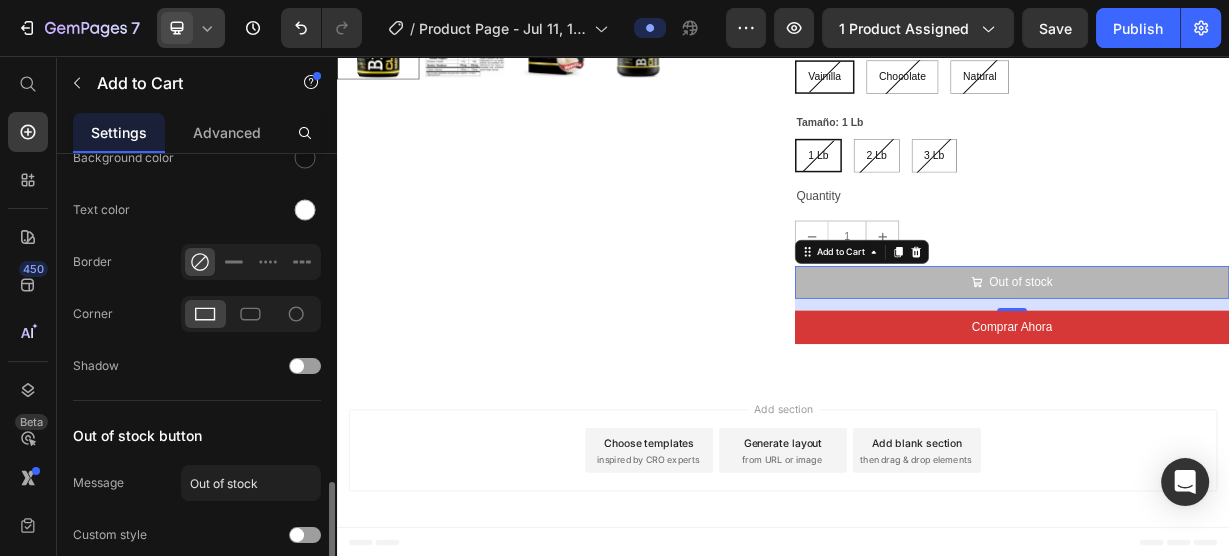 scroll, scrollTop: 1280, scrollLeft: 0, axis: vertical 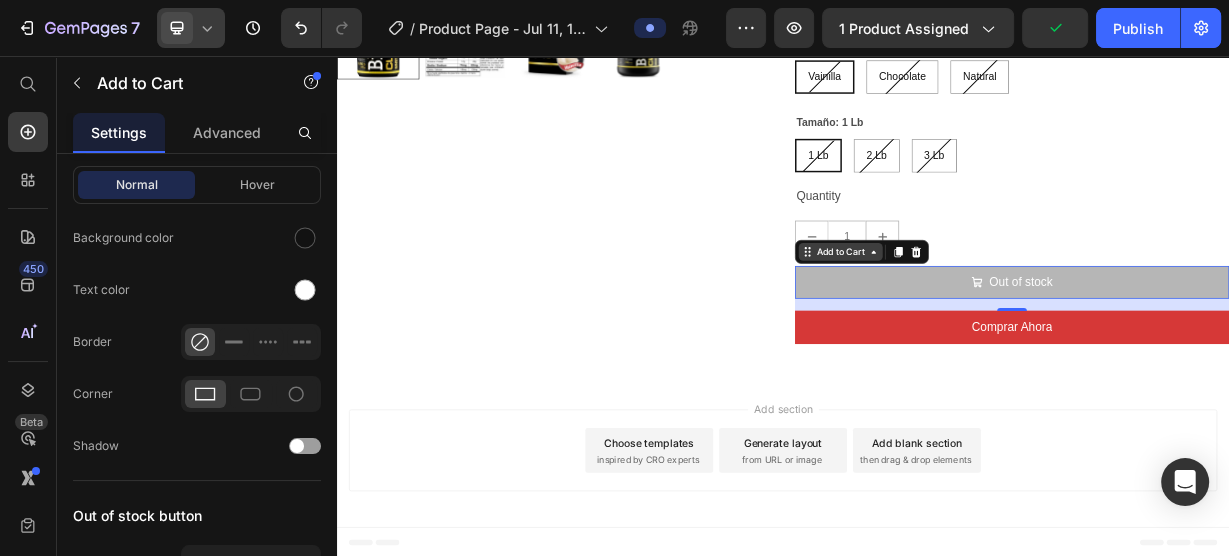 click on "Add to Cart" at bounding box center [1014, 319] 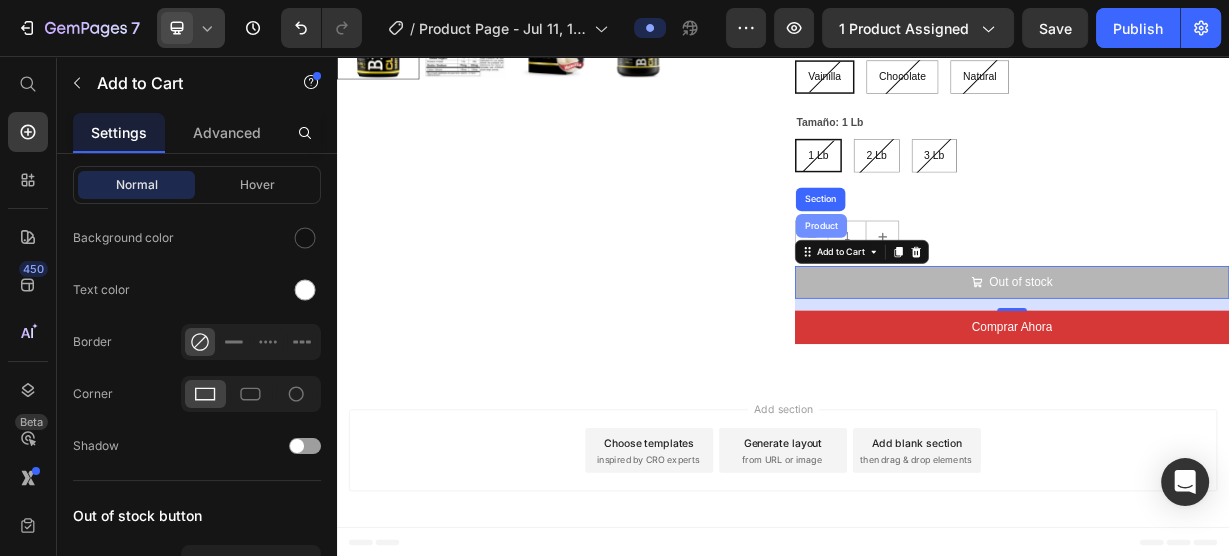 click on "Product" at bounding box center (988, 284) 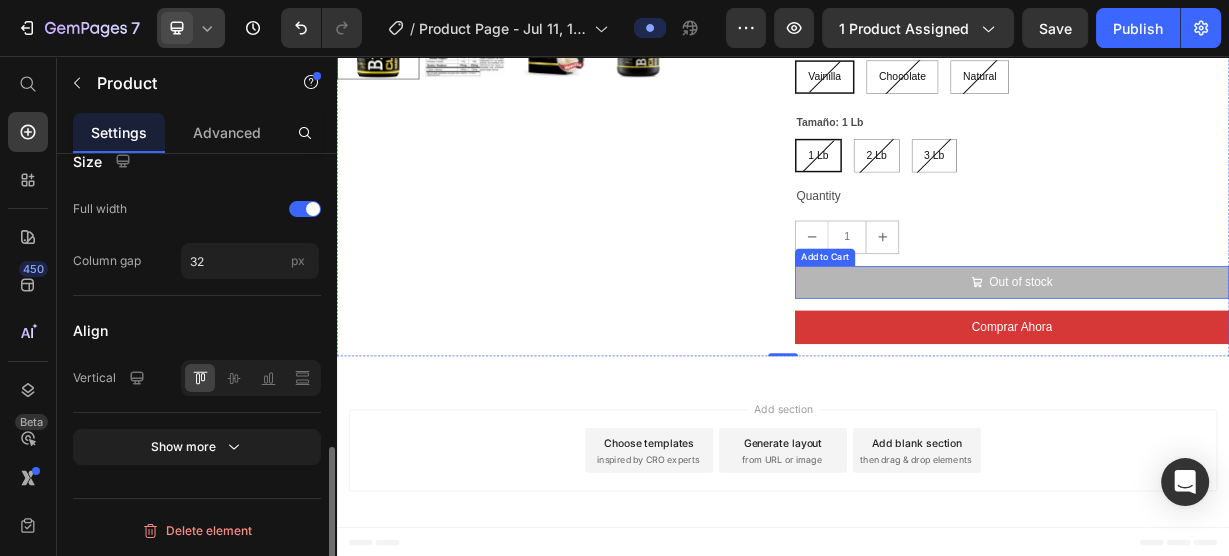 scroll, scrollTop: 0, scrollLeft: 0, axis: both 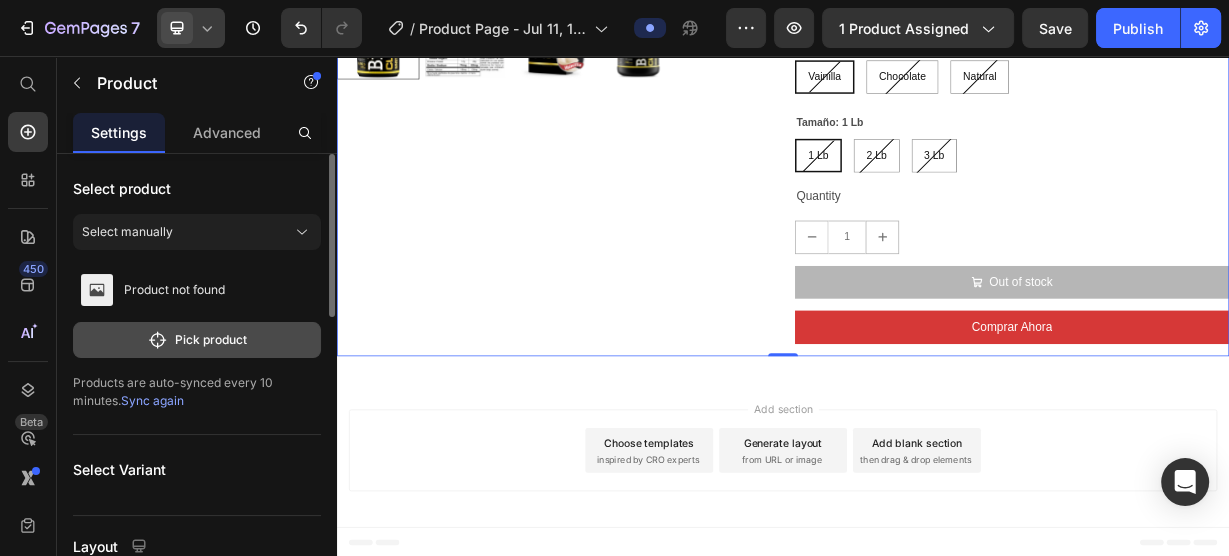 click on "Pick product" 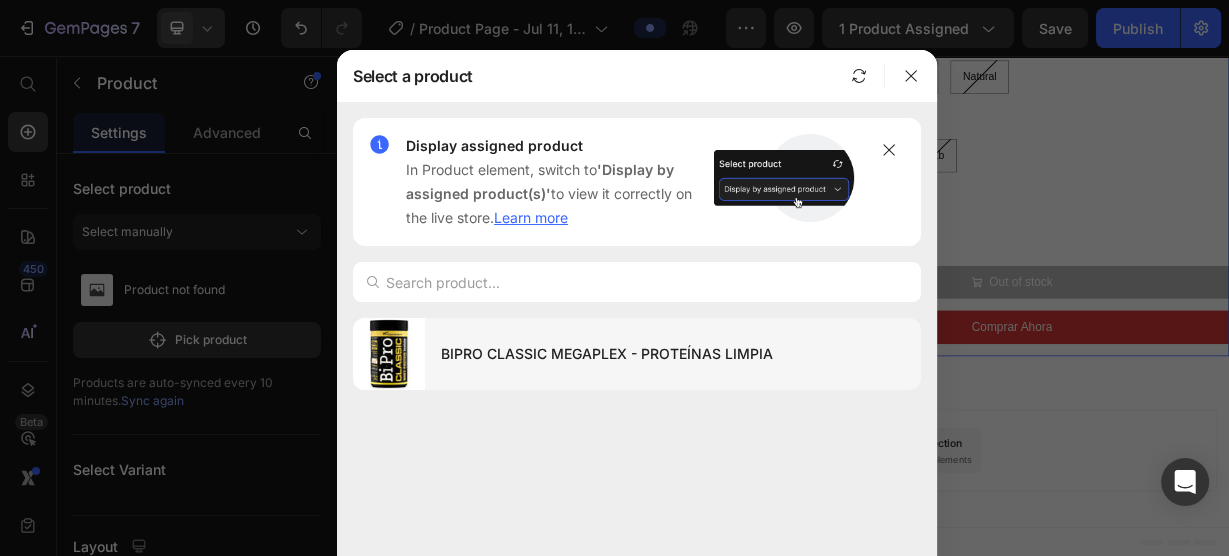 click on "BIPRO CLASSIC MEGAPLEX - PROTEÍNAS LIMPIA" at bounding box center (673, 354) 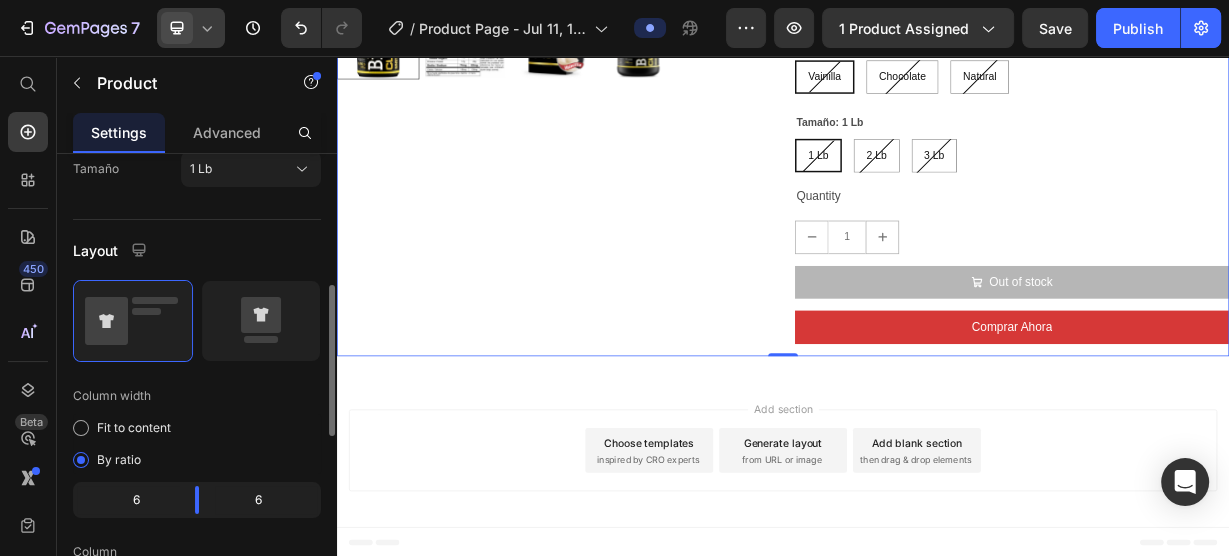 scroll, scrollTop: 320, scrollLeft: 0, axis: vertical 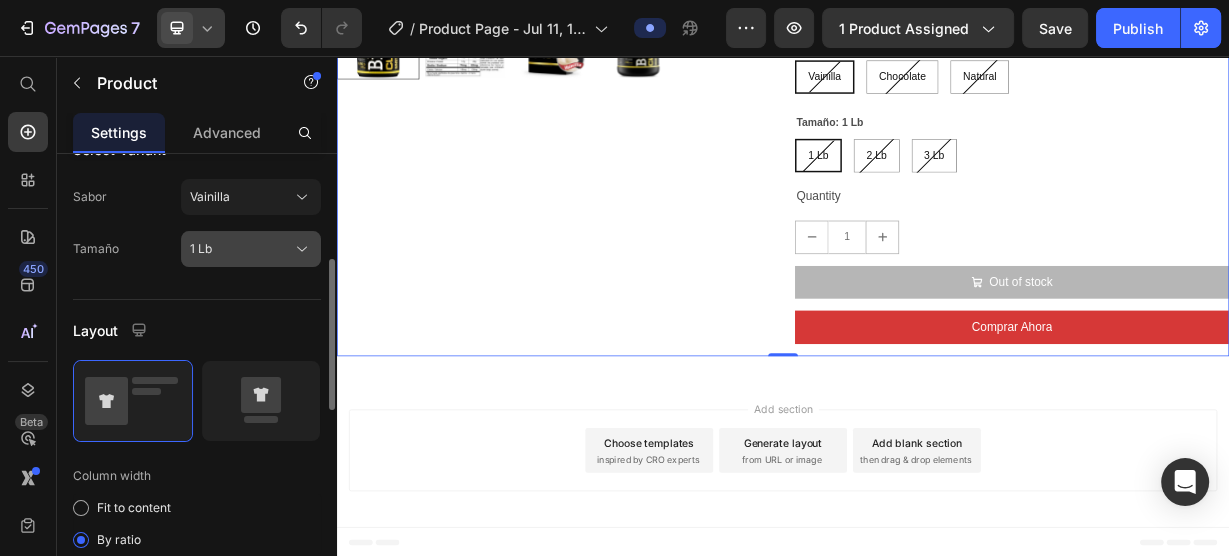 click on "1 Lb" 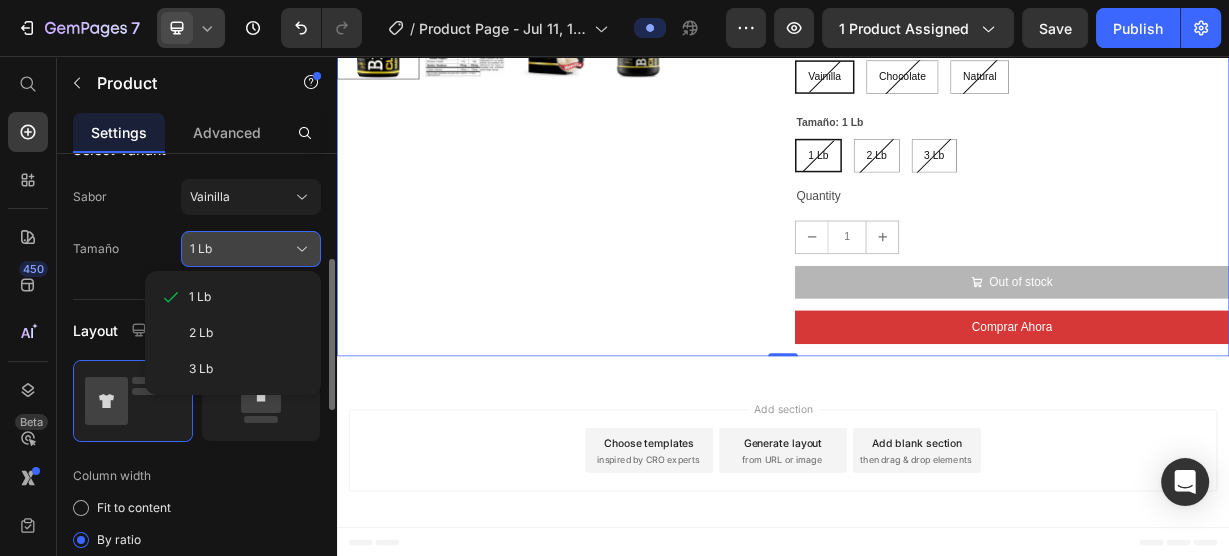 click on "1 Lb" 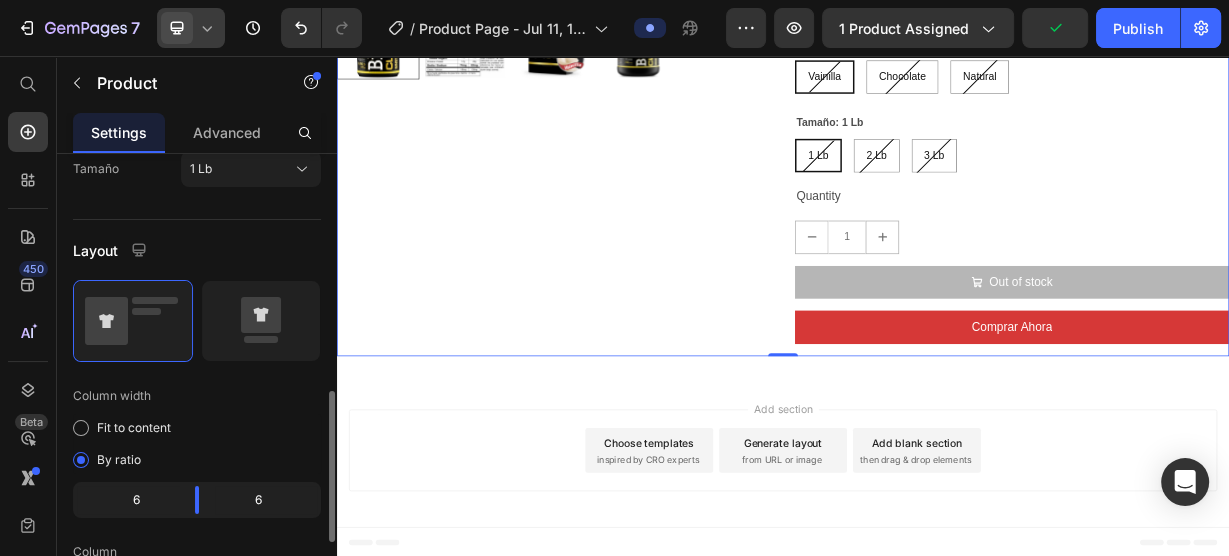 scroll, scrollTop: 480, scrollLeft: 0, axis: vertical 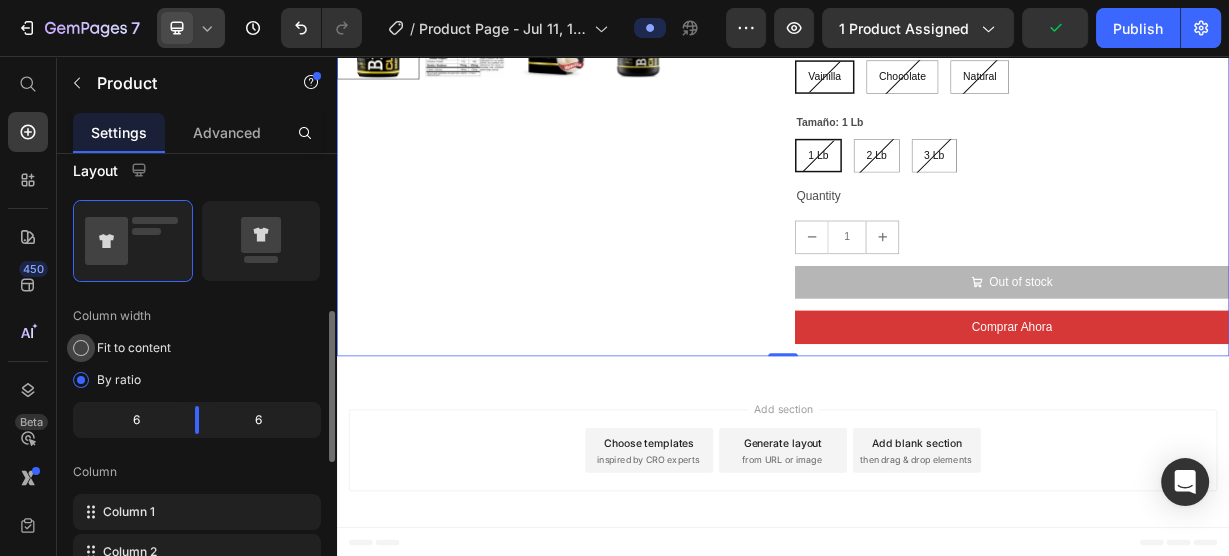 click on "Fit to content" at bounding box center (134, 348) 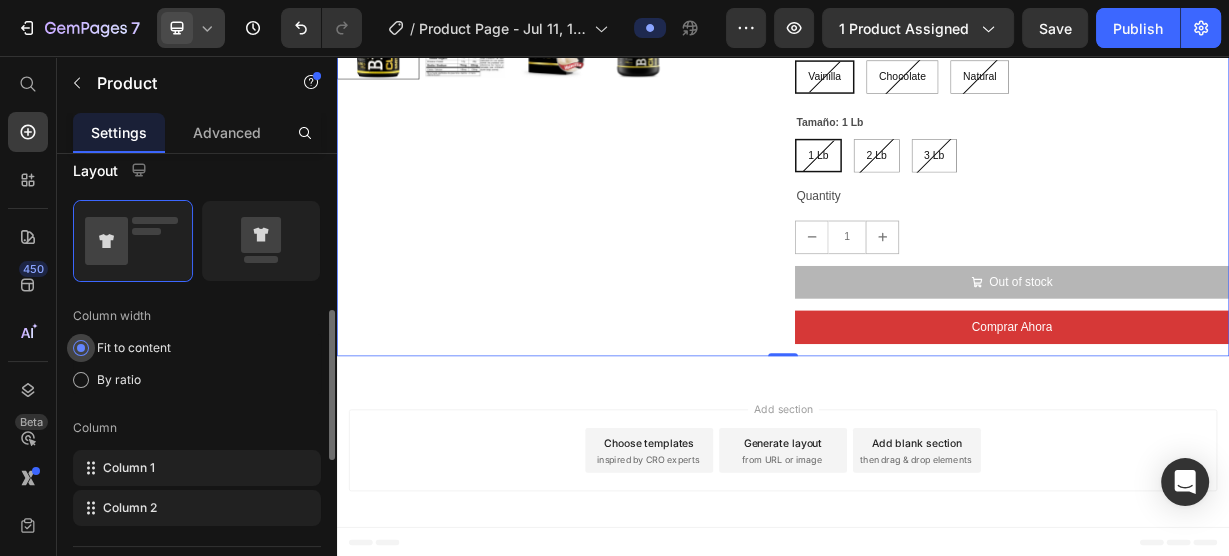 click on "Fit to content" at bounding box center [134, 348] 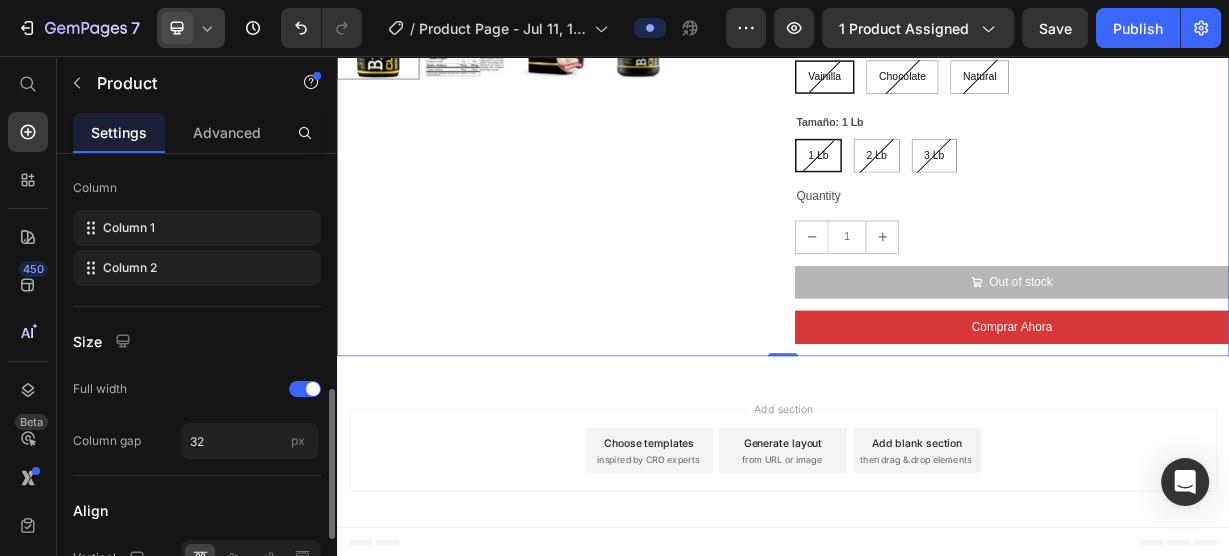 scroll, scrollTop: 880, scrollLeft: 0, axis: vertical 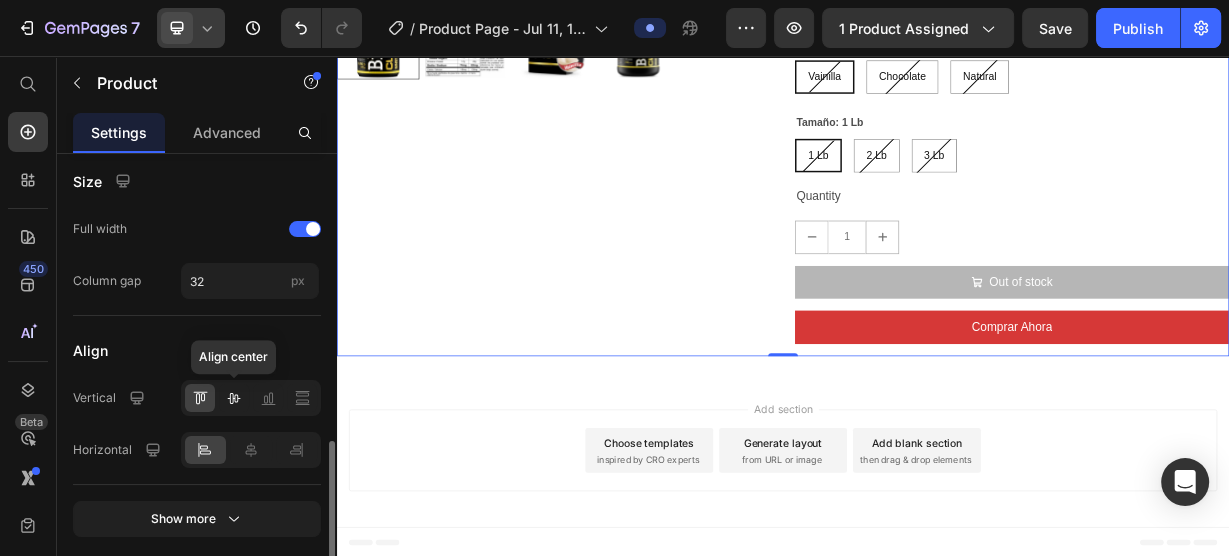 click 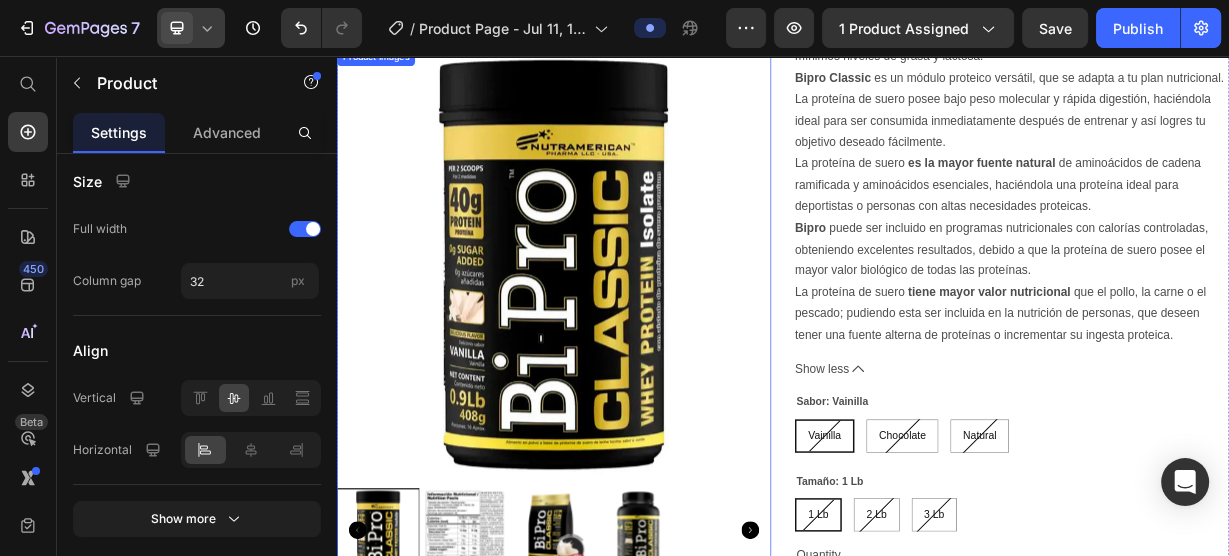scroll, scrollTop: 379, scrollLeft: 0, axis: vertical 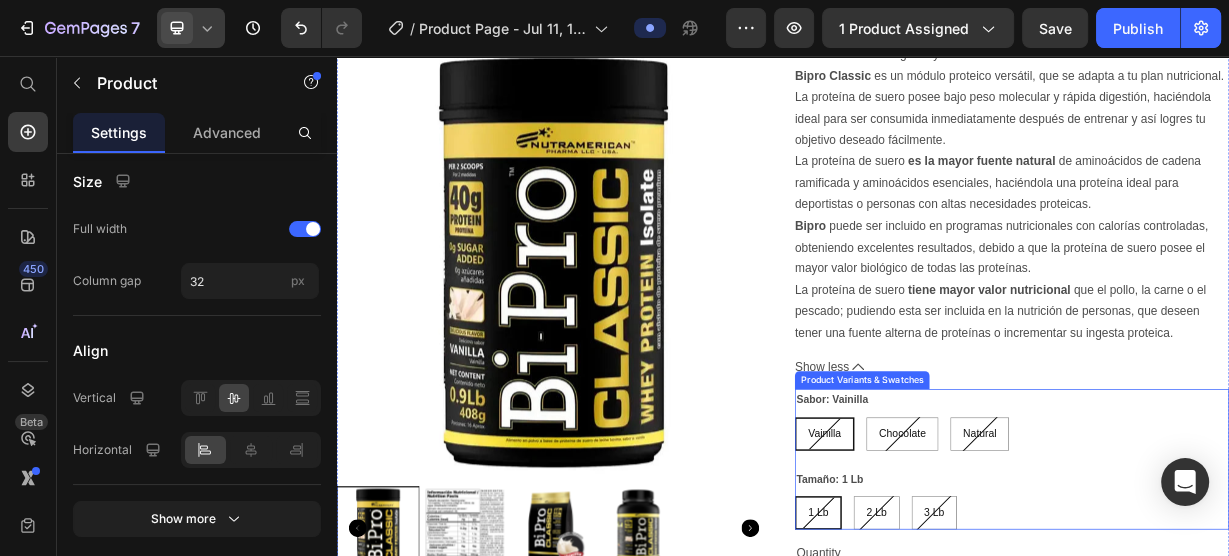 click on "Sabor: Vainilla Vainilla Vainilla Vainilla Chocolate Chocolate Chocolate Natural Natural Natural" at bounding box center (1245, 544) 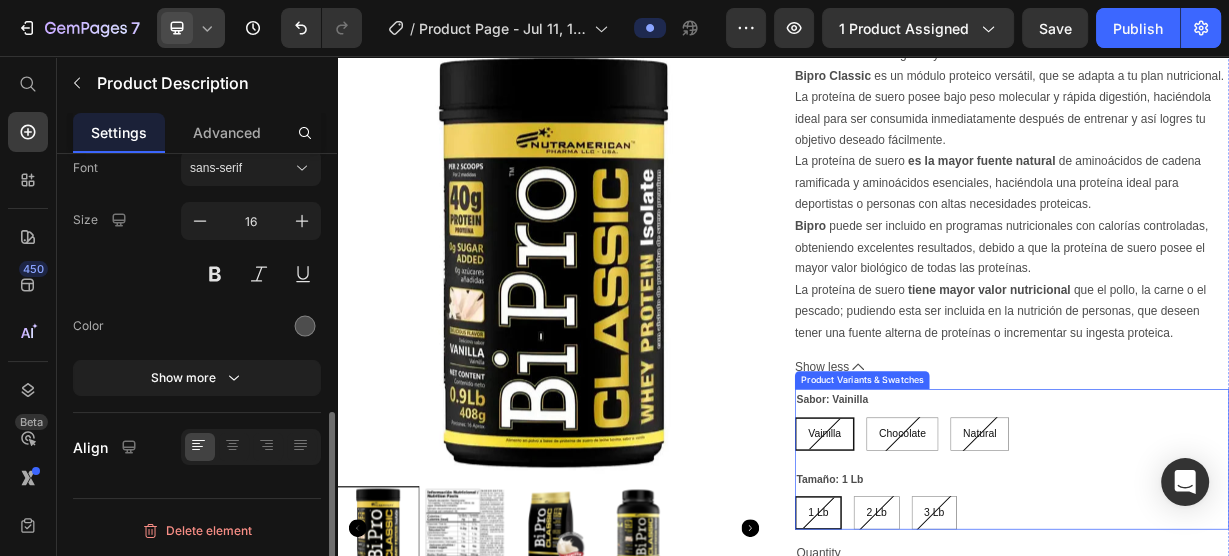 click on "Bipro Classic   es una proteína de suero de alta pureza y concentración, con mínimos niveles de grasa y lactosa.
Bipro Classic   es un módulo proteico versátil, que se adapta a tu plan nutricional. La proteína de suero posee bajo peso molecular y rápida digestión, haciéndola ideal para ser consumida inmediatamente después de entrenar y así logres tu objetivo deseado fácilmente.
La proteína de suero   es la mayor fuente natural   de aminoácidos de cadena ramificada y aminoácidos esenciales, haciéndola una proteína ideal para deportistas o personas con altas necesidades proteicas.
Bipro   puede ser incluido en programas nutricionales con calorías controladas, obteniendo excelentes resultados, debido a que la proteína de suero posee el mayor valor biológico de todas las proteínas.
La proteína de suero   tiene mayor valor nutricional   Show less" at bounding box center [1245, 249] 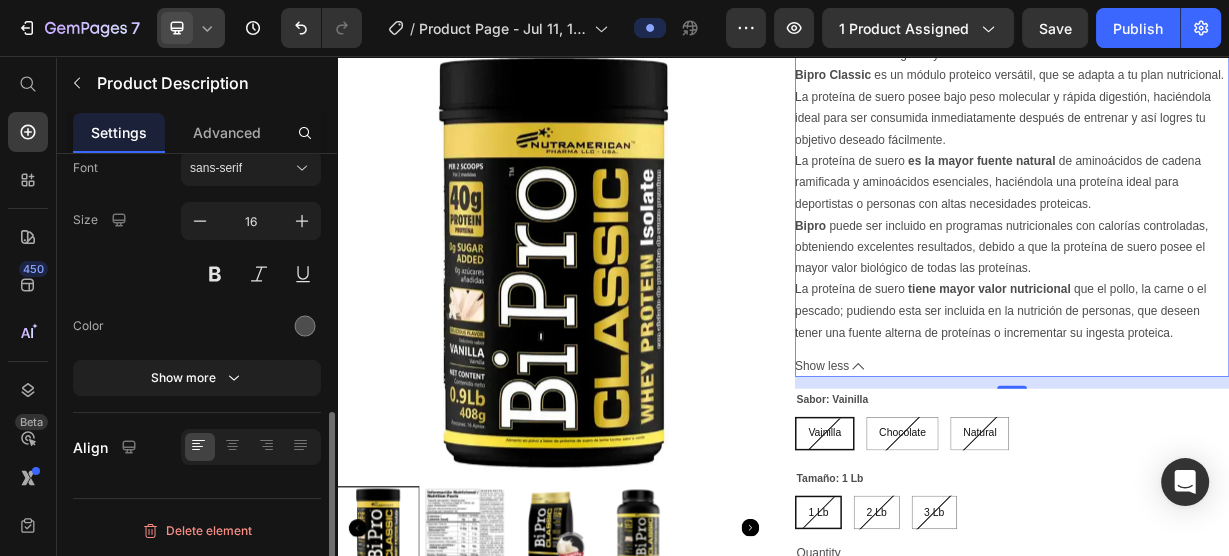 scroll, scrollTop: 0, scrollLeft: 0, axis: both 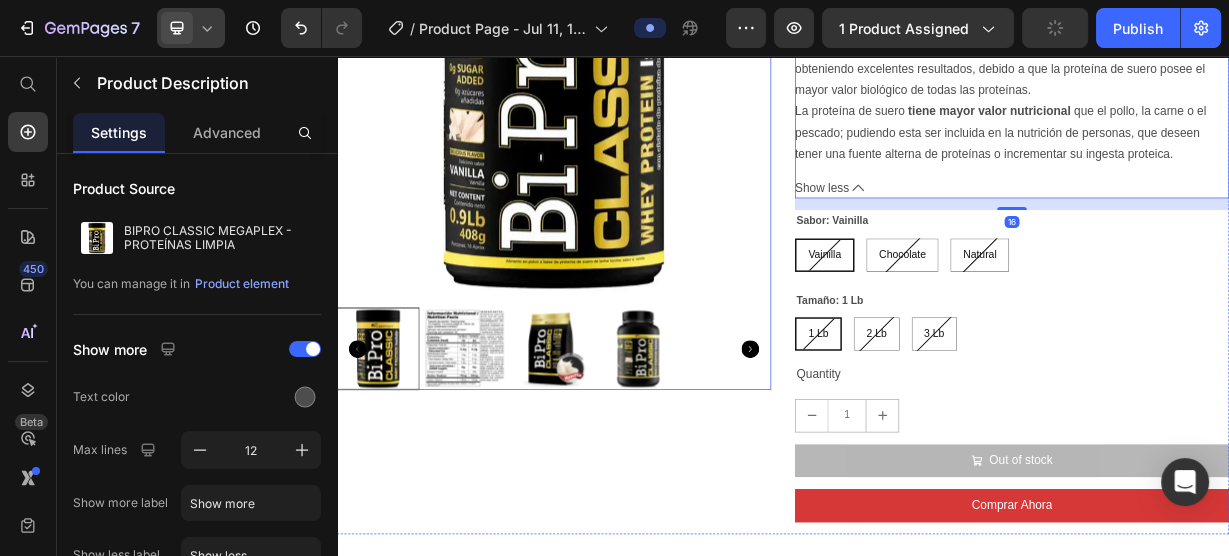 click 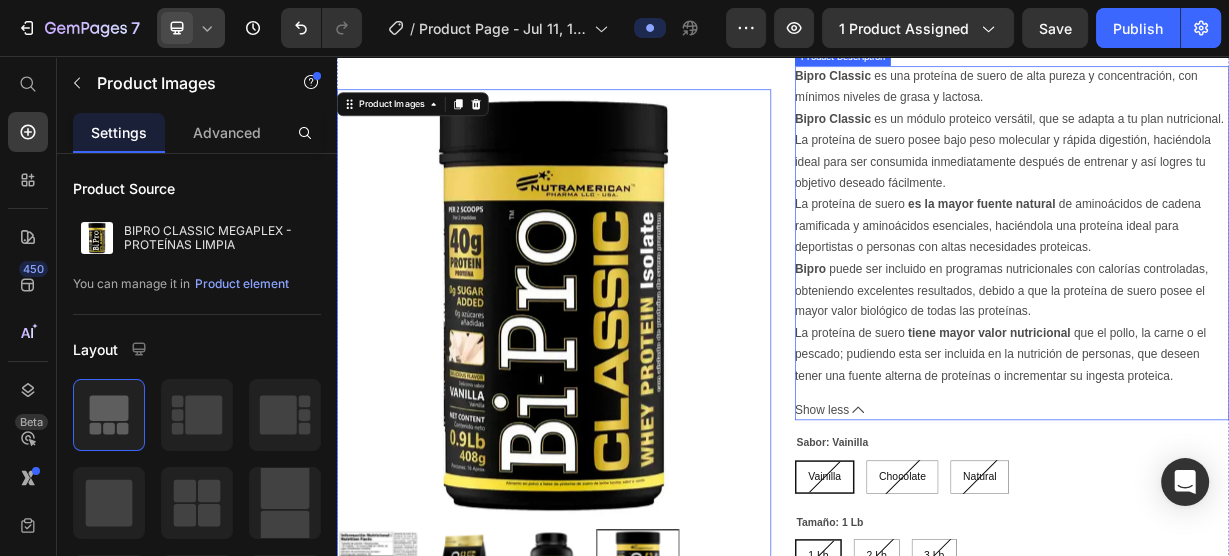 scroll, scrollTop: 0, scrollLeft: 0, axis: both 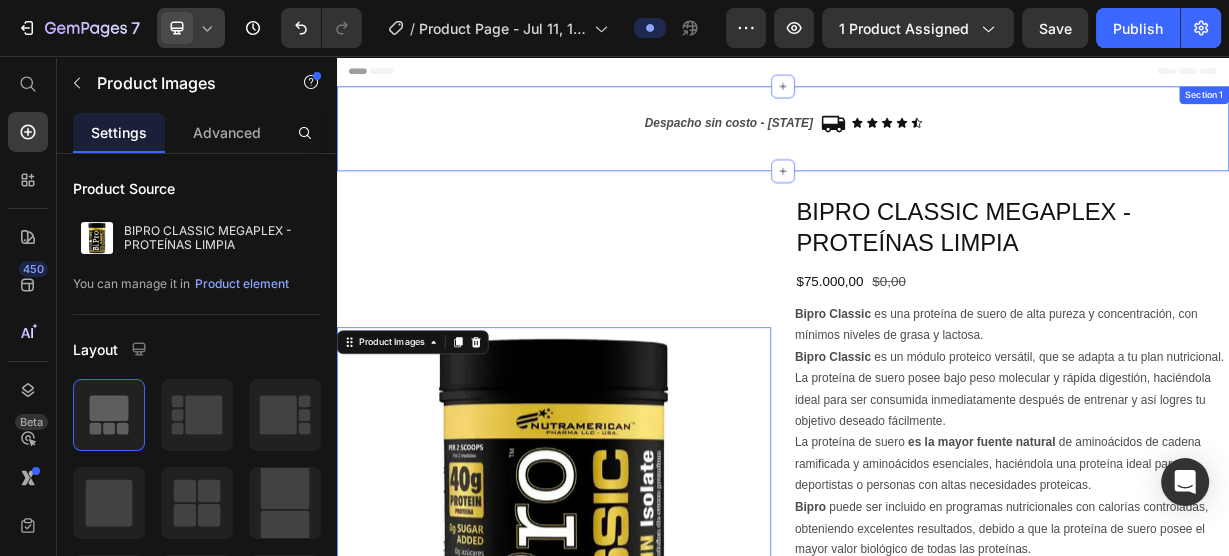 click on "Despacho sin costo - Nivel Nacional  Text Block
Icon Icon Icon Icon Icon Icon Icon List Row Section 1" at bounding box center (937, 154) 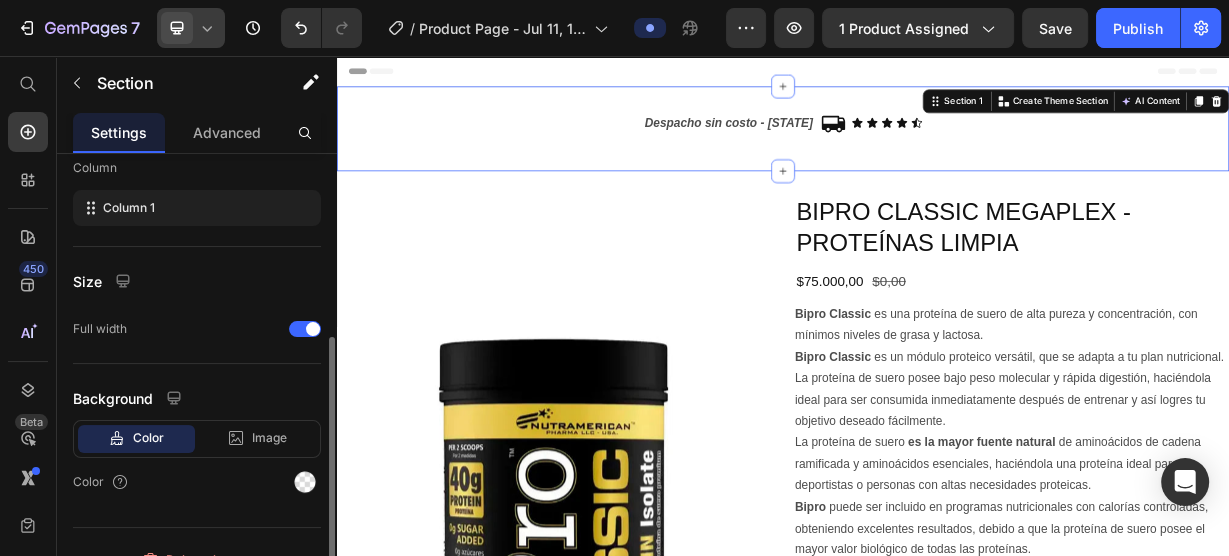 scroll, scrollTop: 80, scrollLeft: 0, axis: vertical 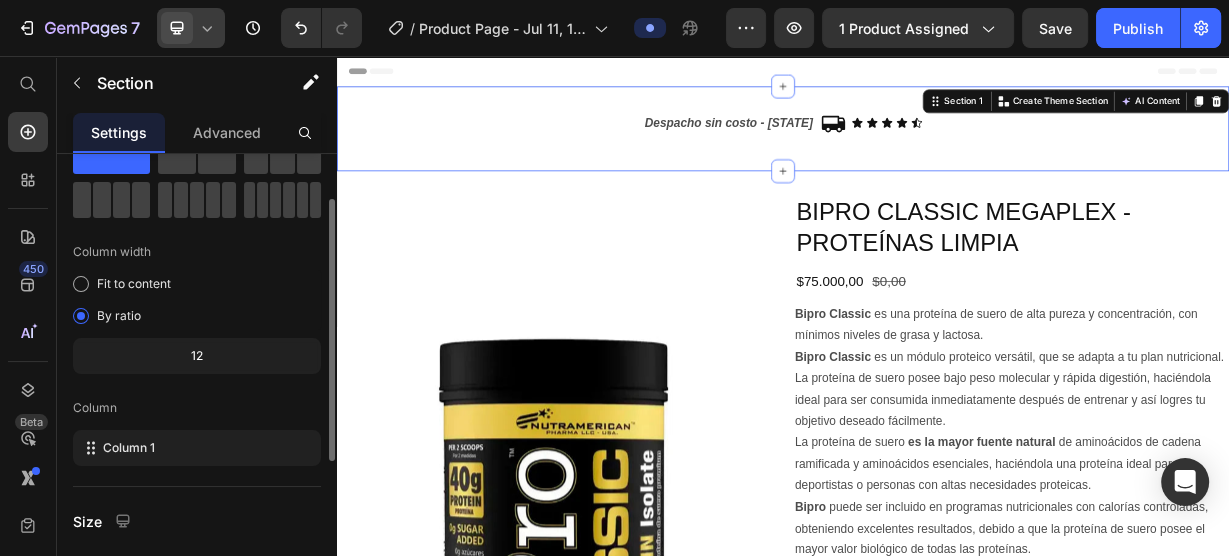 click on "Advanced" at bounding box center (227, 132) 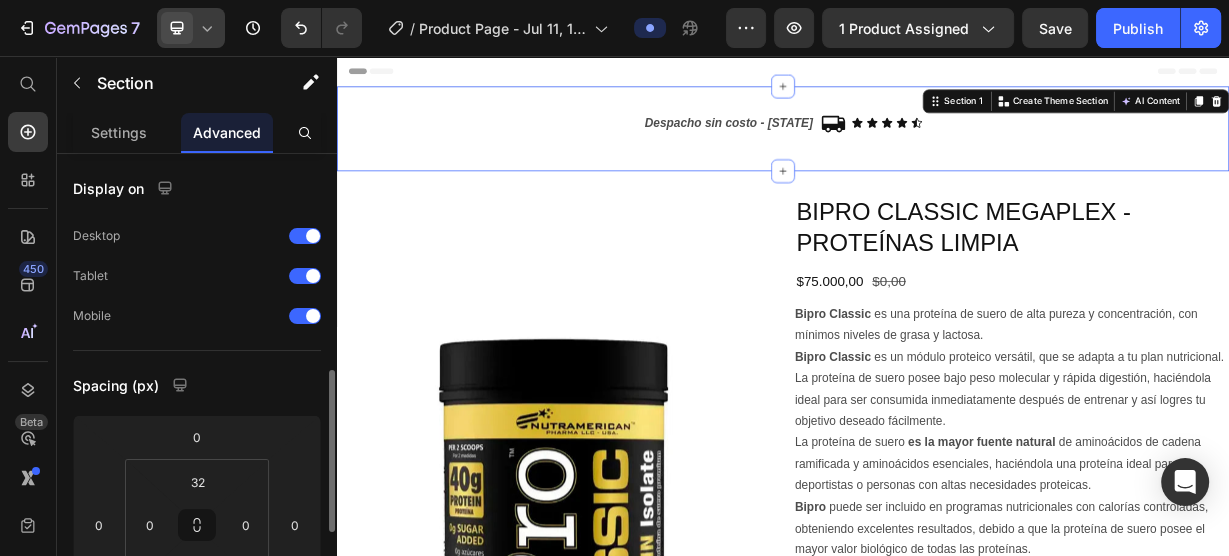 scroll, scrollTop: 160, scrollLeft: 0, axis: vertical 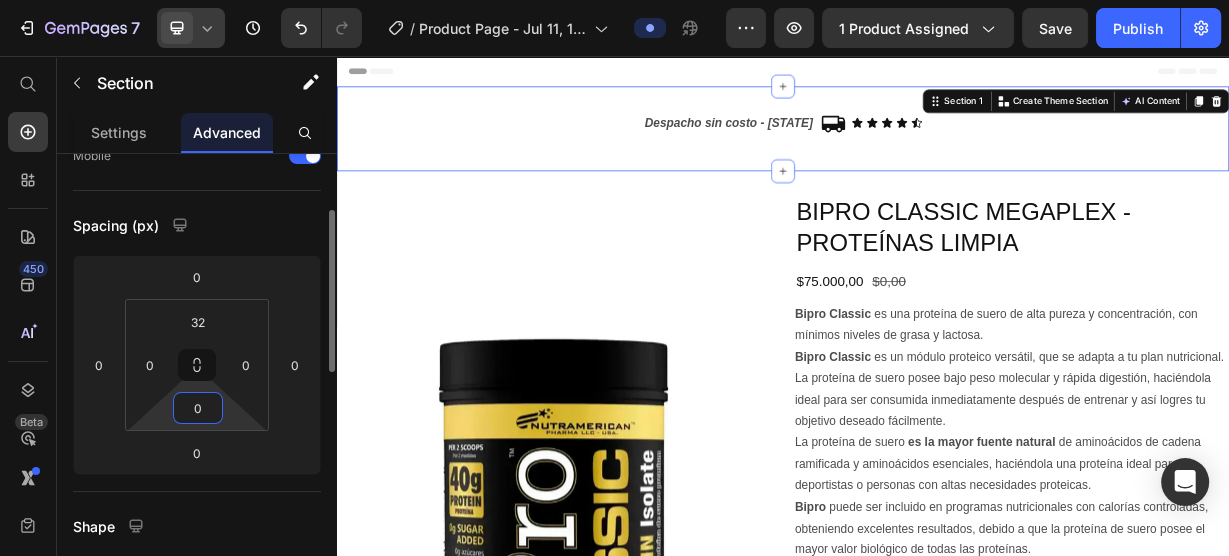 type on "0" 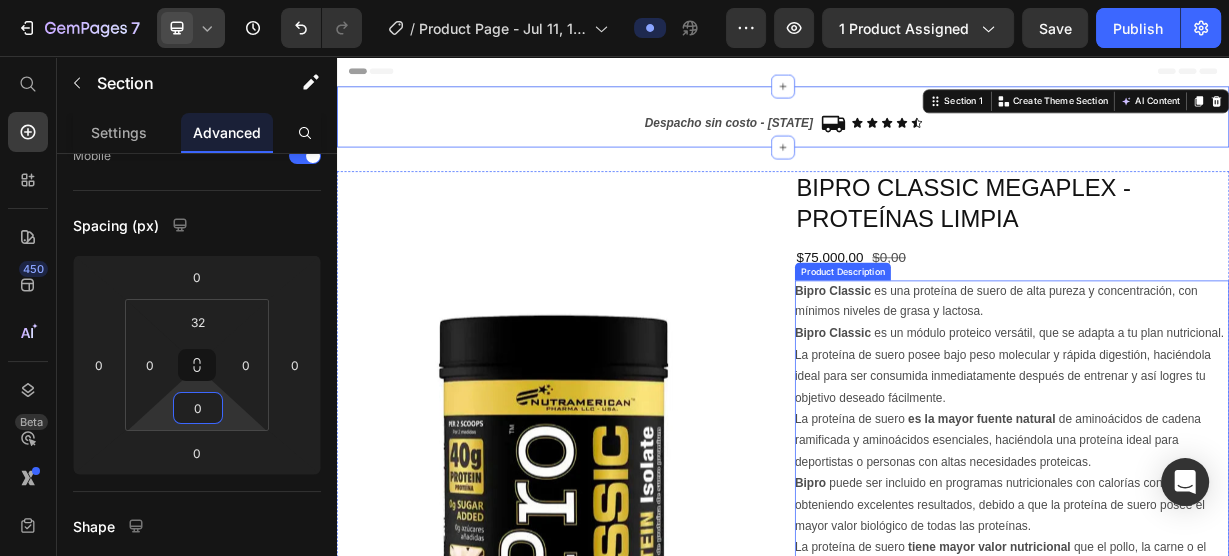 click on "Bipro Classic   es un módulo proteico versátil, que se adapta a tu plan nutricional. La proteína de suero posee bajo peso molecular y rápida digestión, haciéndola ideal para ser consumida inmediatamente después de entrenar y así logres tu objetivo deseado fácilmente." at bounding box center [1241, 471] 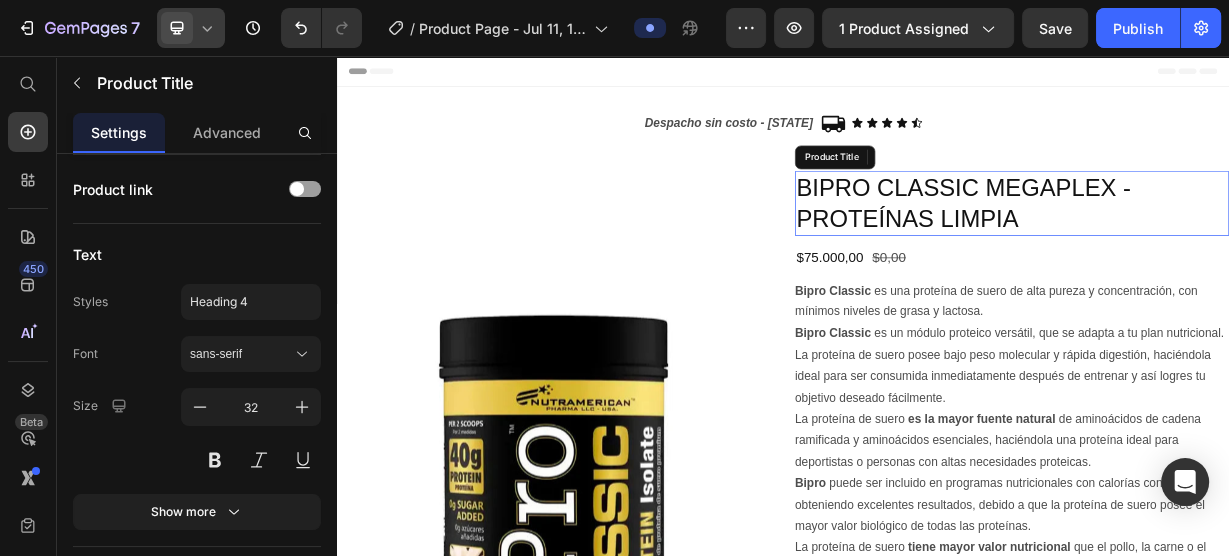 click on "BIPRO CLASSIC MEGAPLEX - PROTEÍNAS LIMPIA" at bounding box center [1245, 254] 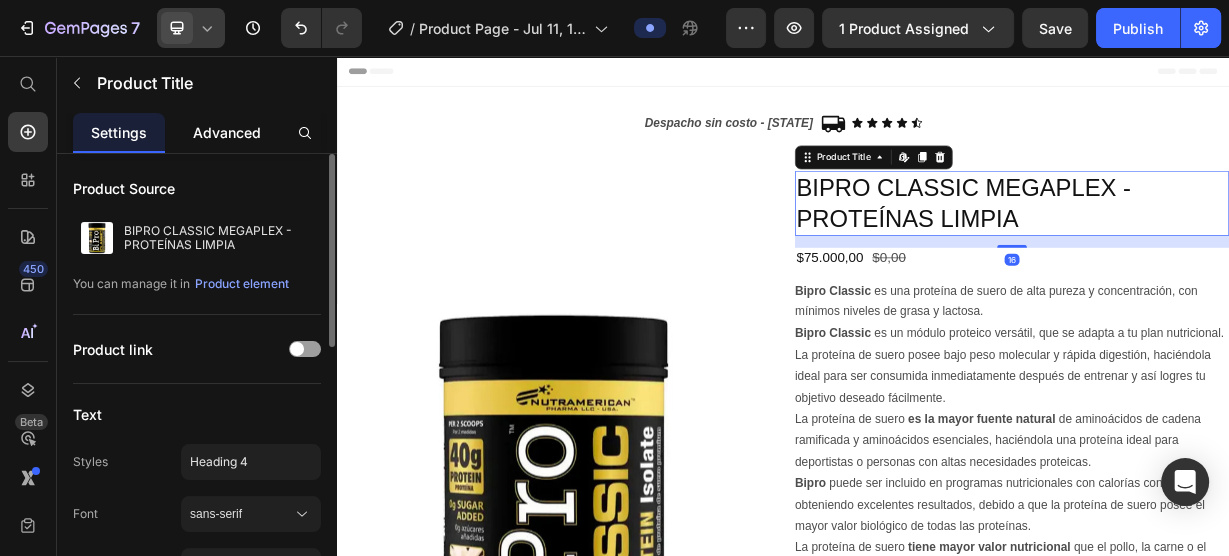 click on "Advanced" at bounding box center [227, 132] 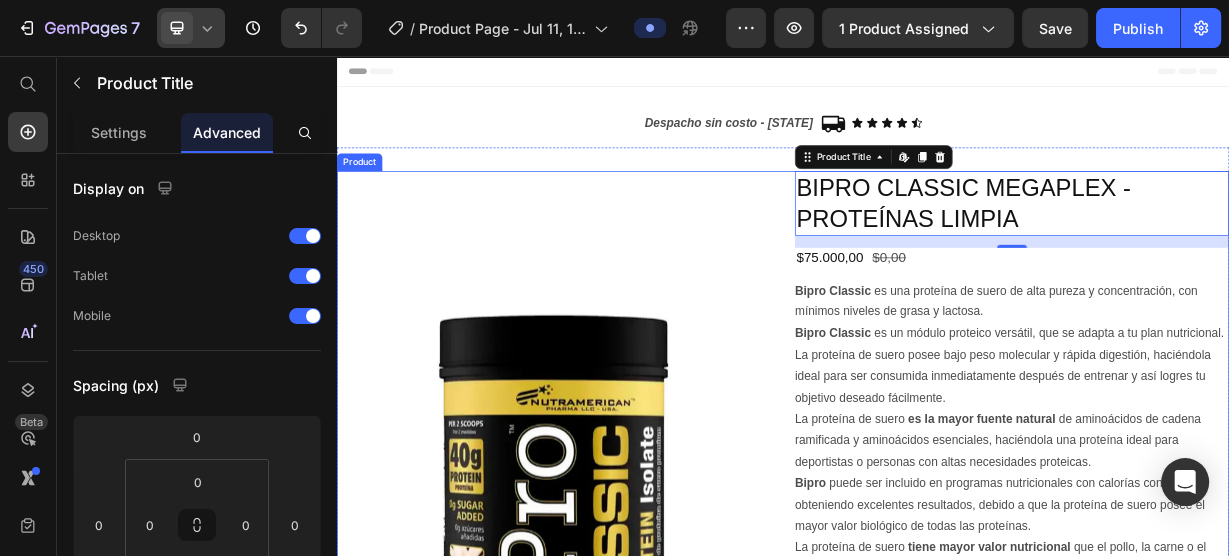 click on "Product Images" at bounding box center [629, 748] 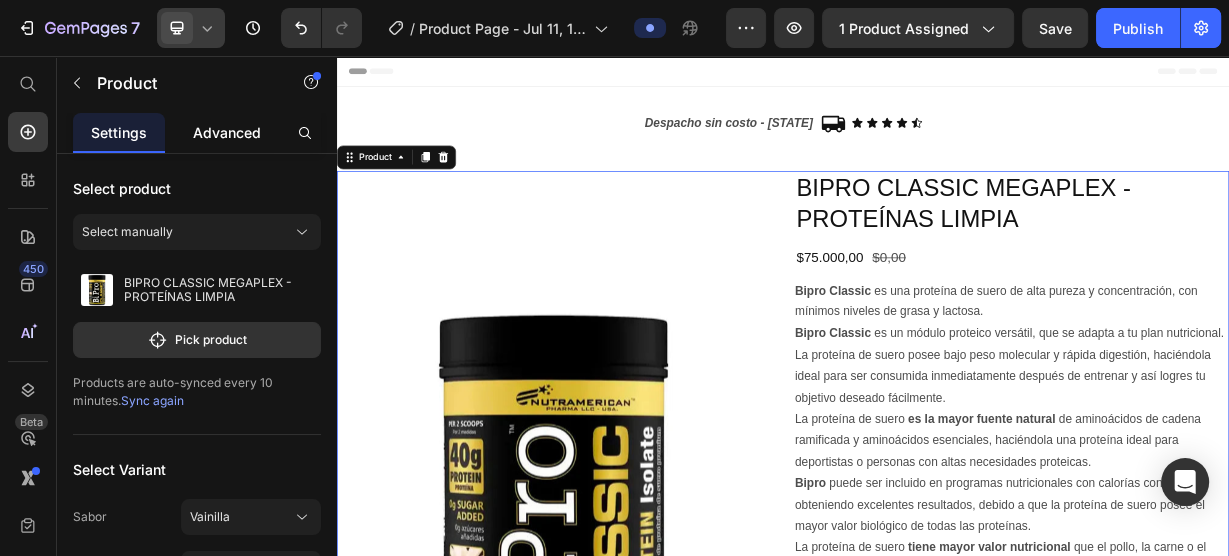 click on "Advanced" at bounding box center (227, 132) 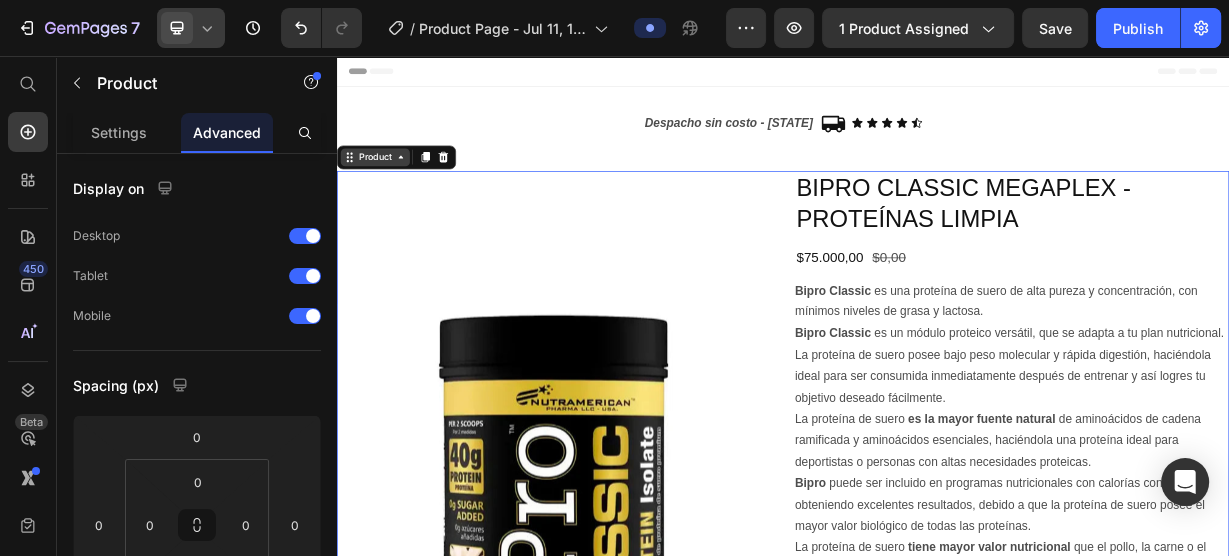 click on "Product" at bounding box center [388, 192] 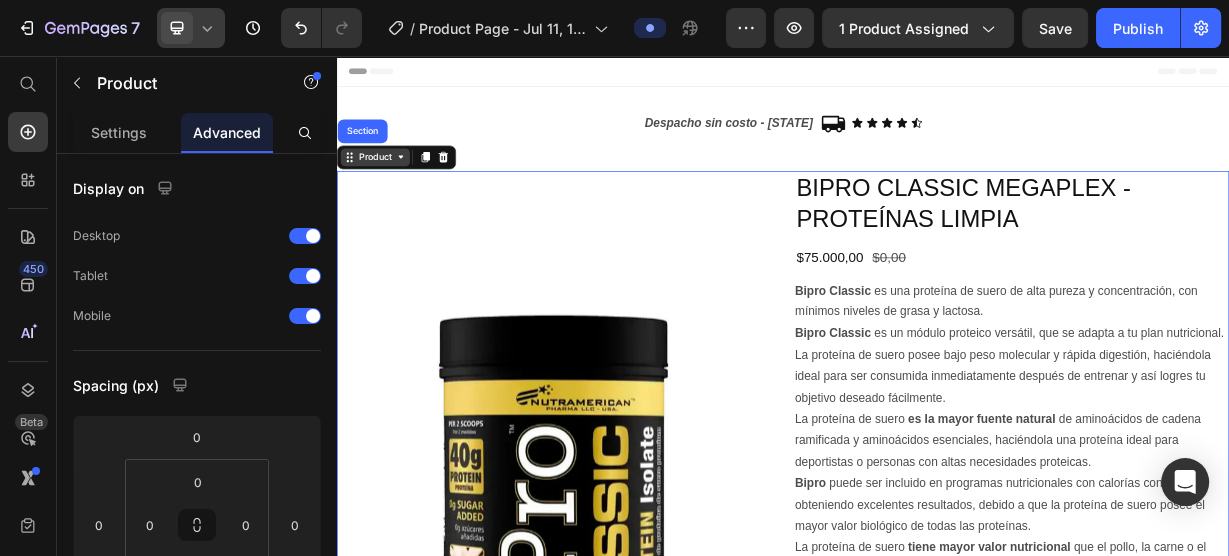click on "Product" at bounding box center [388, 192] 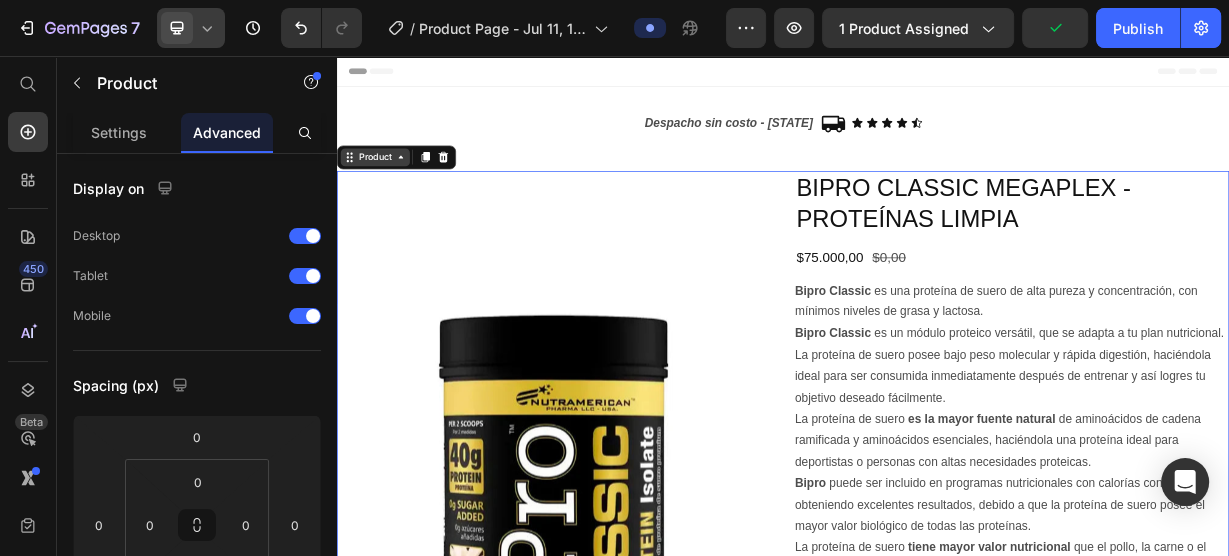 click on "Product" at bounding box center [388, 192] 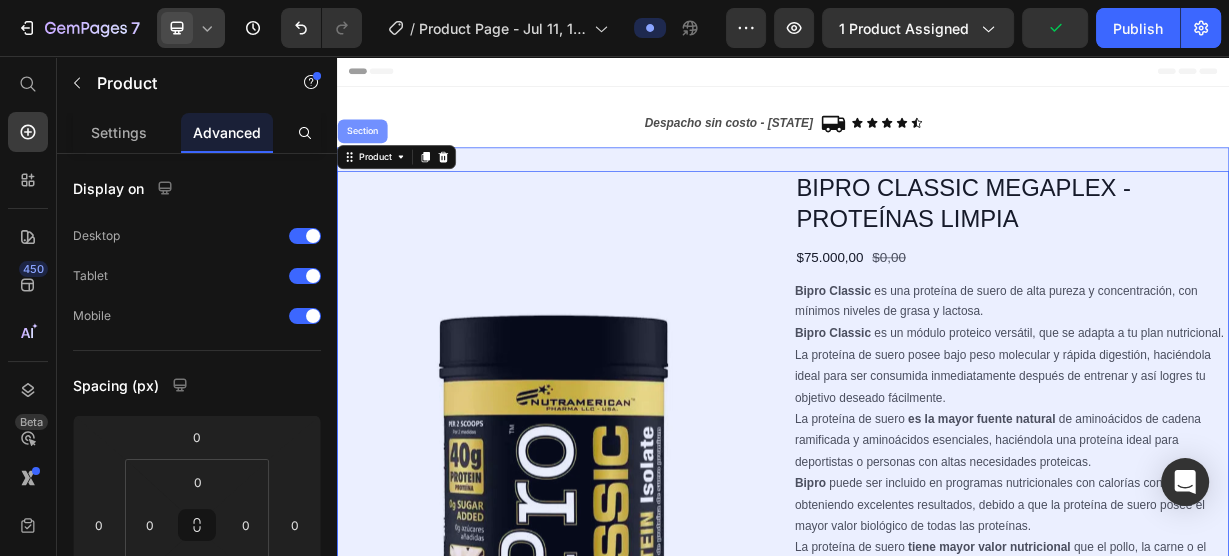 click on "Section" at bounding box center [371, 157] 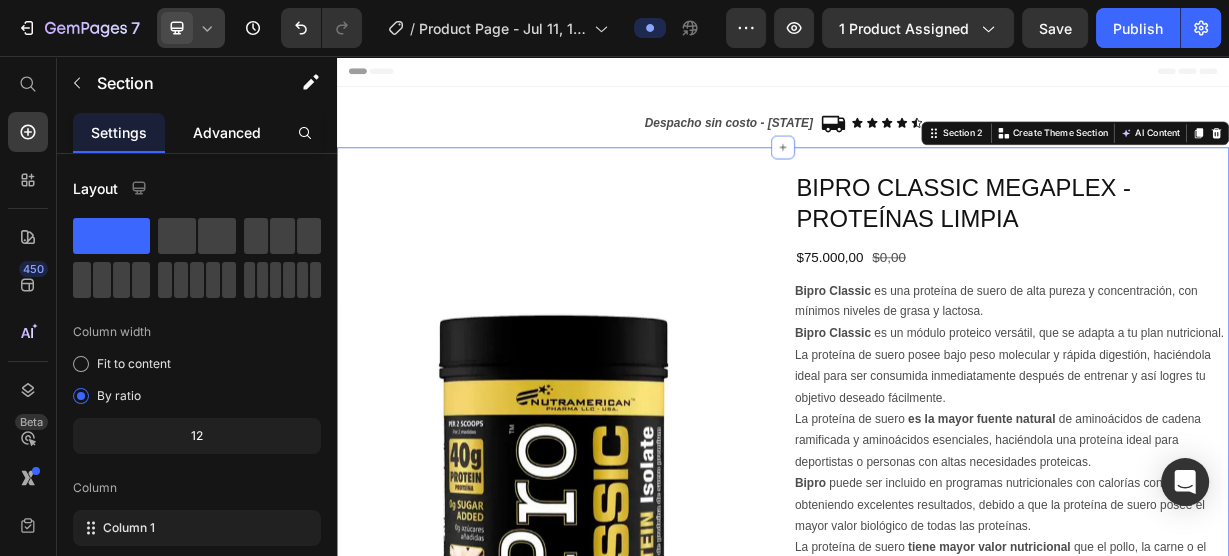 click on "Advanced" 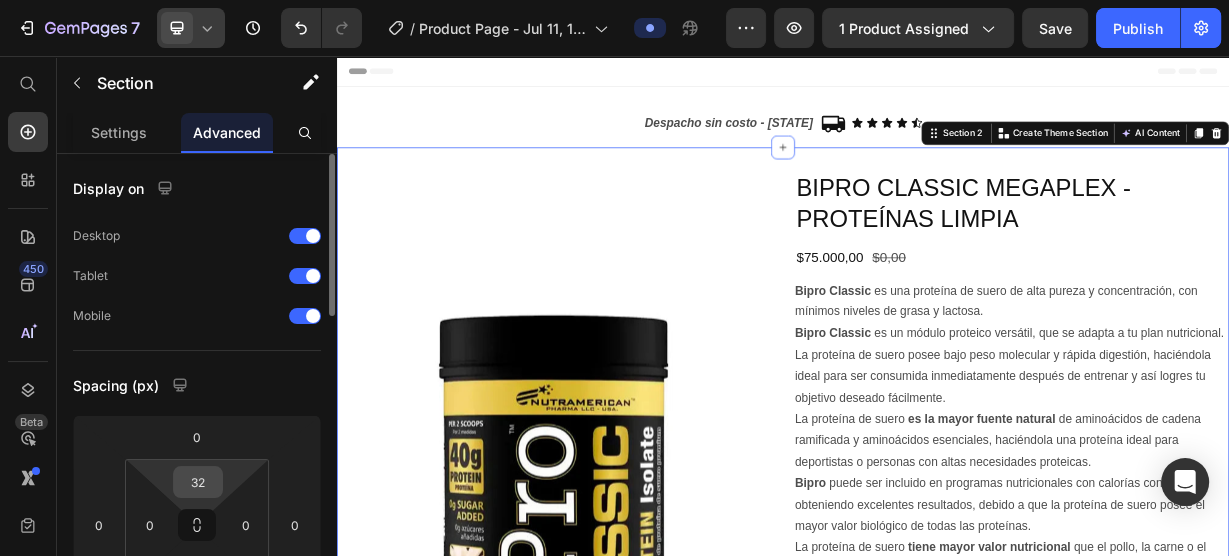 click on "32" at bounding box center (198, 482) 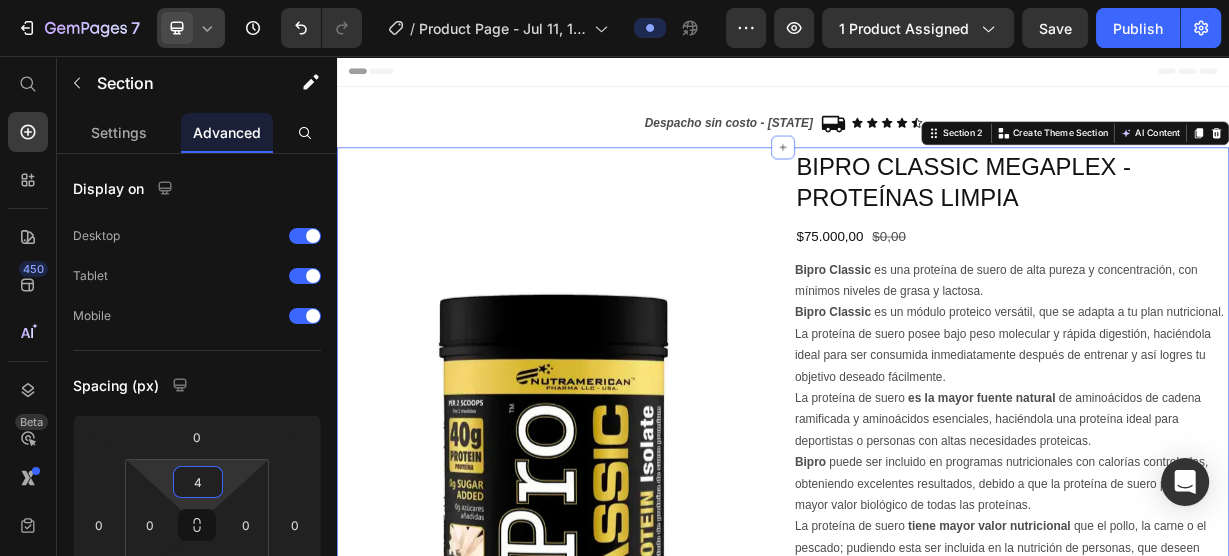 type on "4" 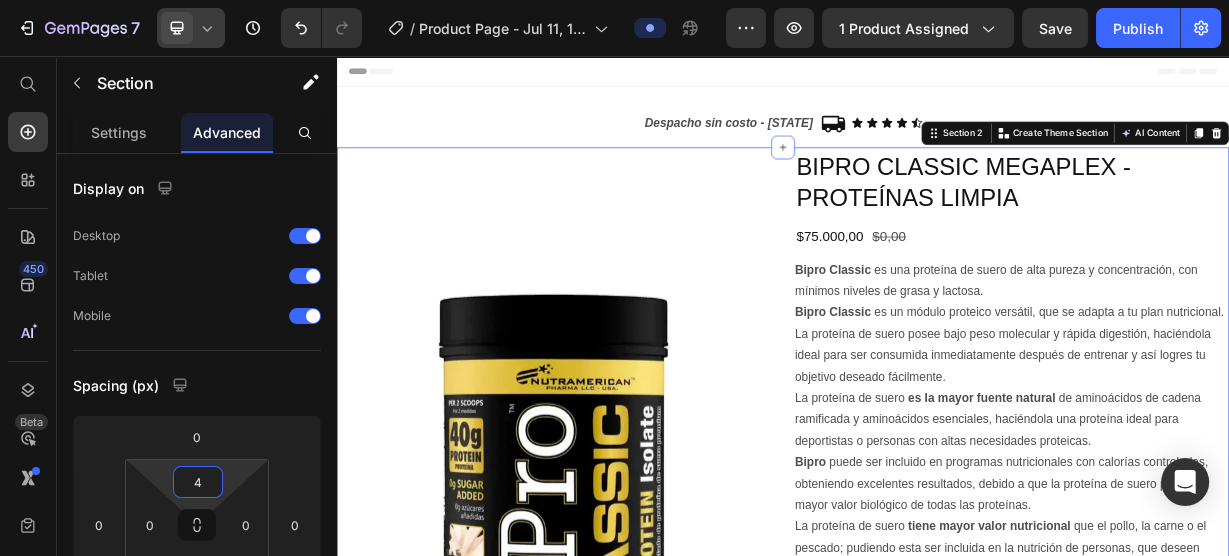 click 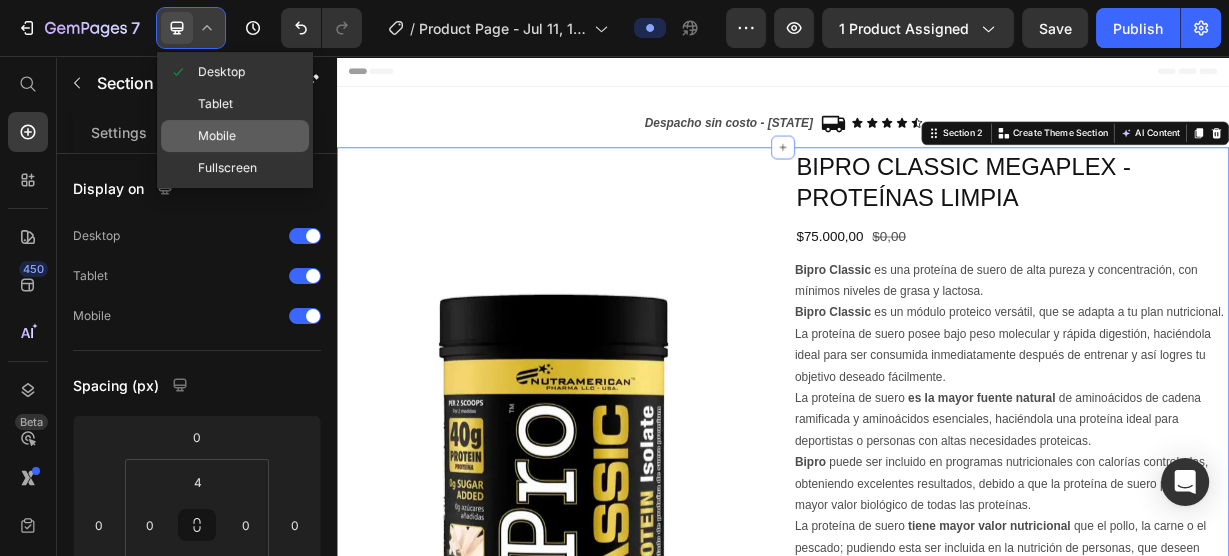 drag, startPoint x: 227, startPoint y: 136, endPoint x: 595, endPoint y: 172, distance: 369.75668 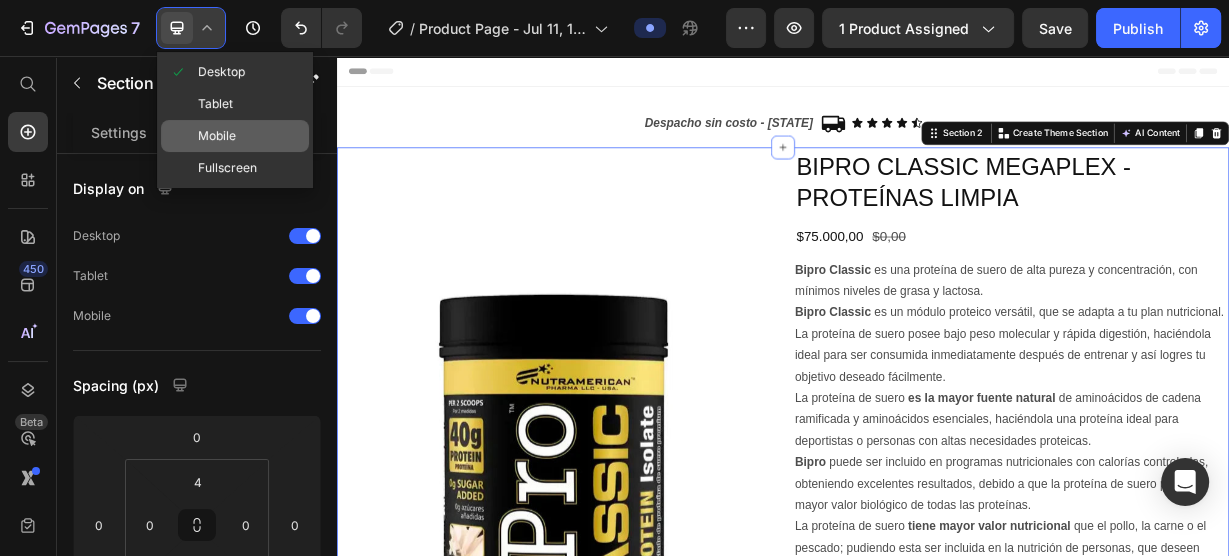 click on "Mobile" at bounding box center [217, 136] 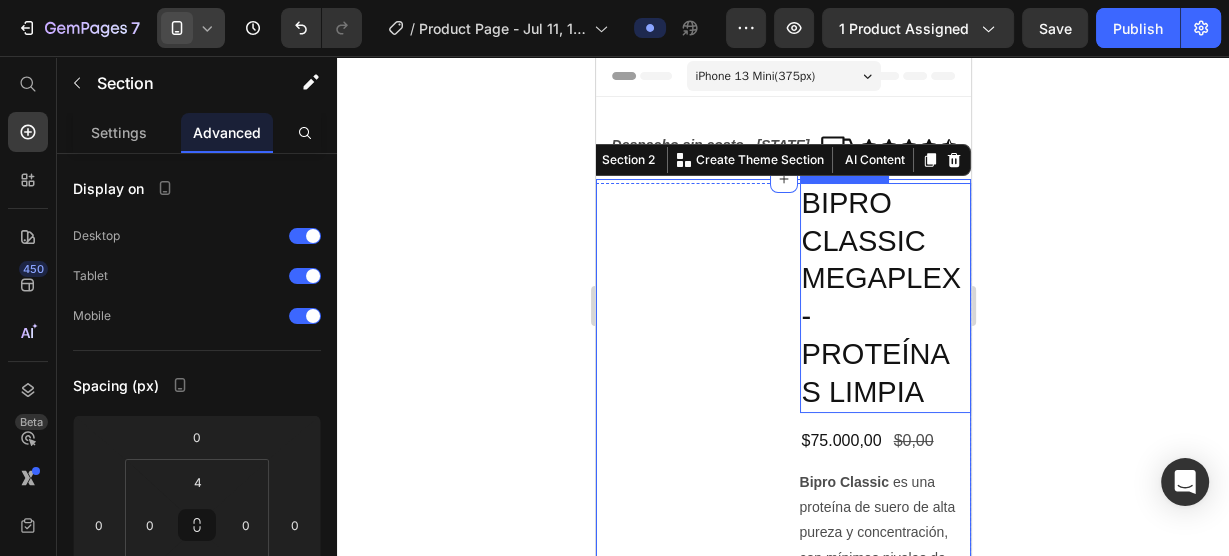 scroll, scrollTop: 72, scrollLeft: 0, axis: vertical 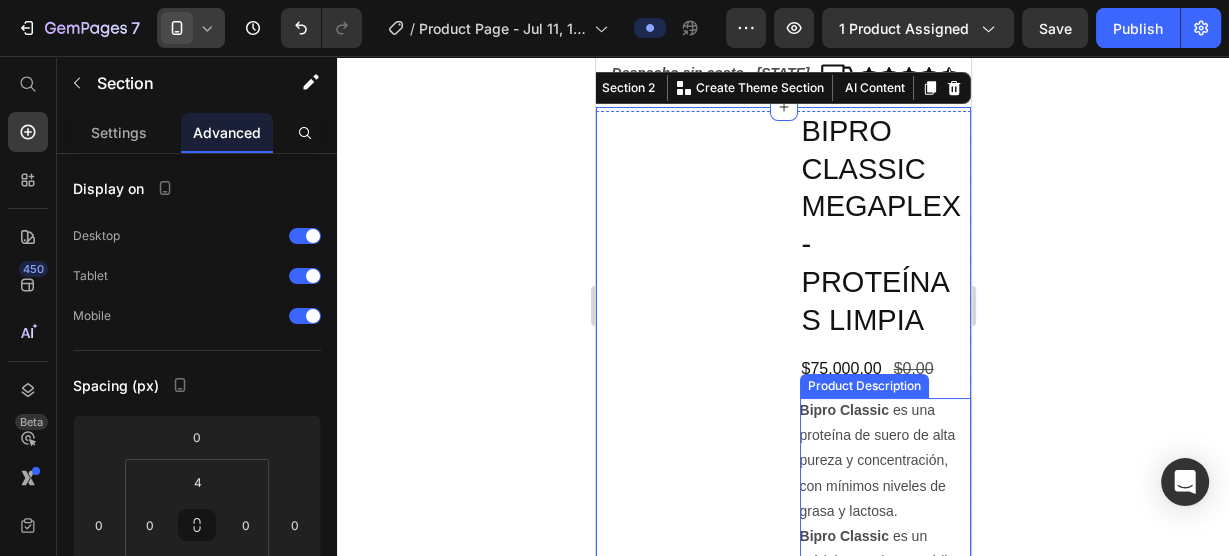 click on "Bipro Classic   es una proteína de suero de alta pureza y concentración, con mínimos niveles de grasa y lactosa." at bounding box center (877, 460) 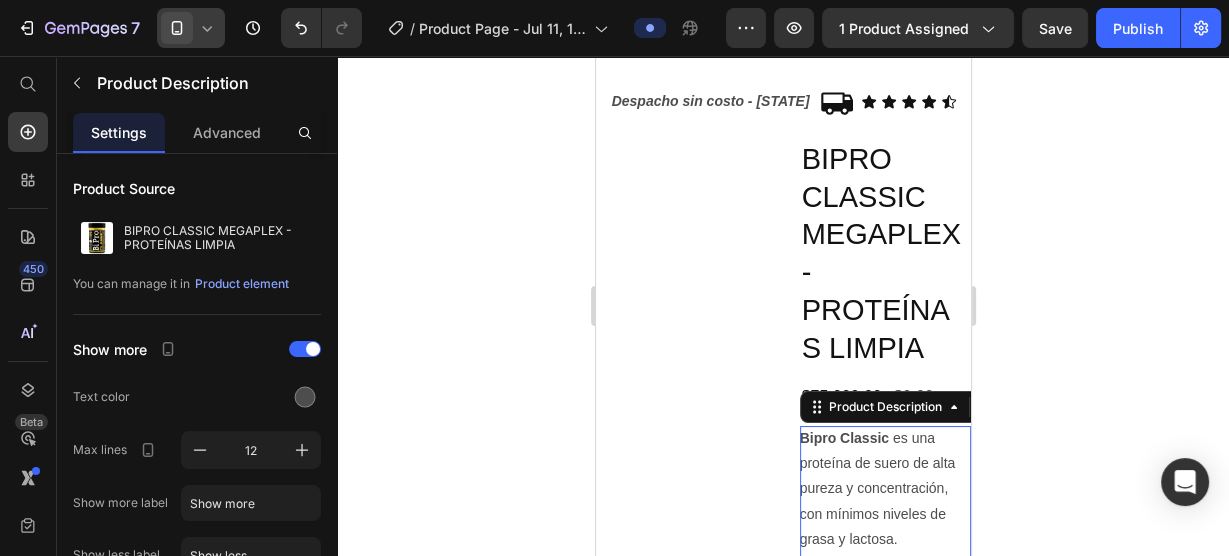 scroll, scrollTop: 0, scrollLeft: 0, axis: both 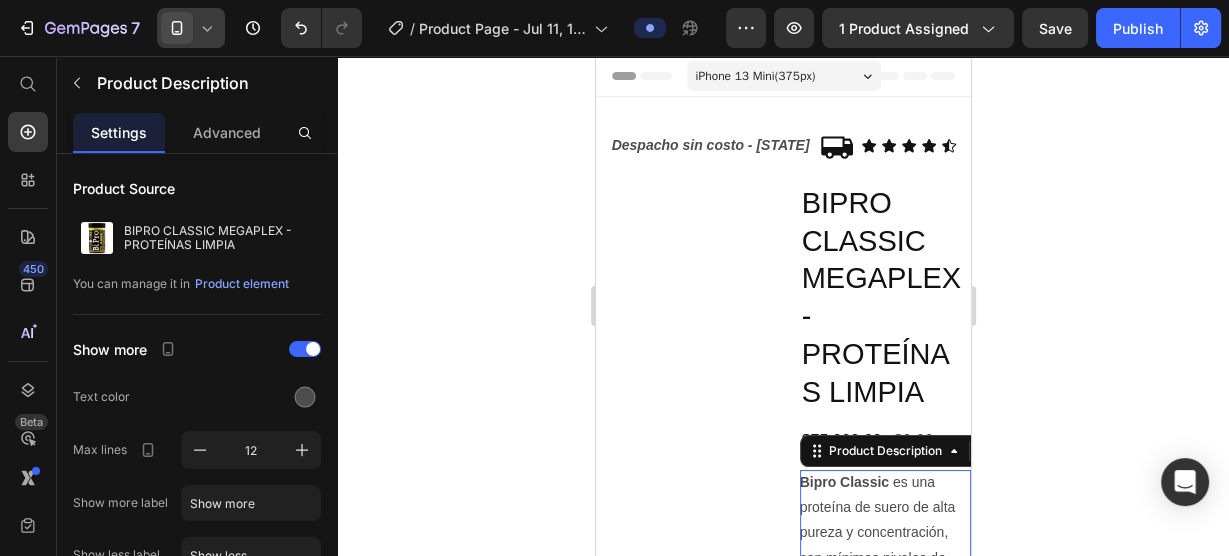 click 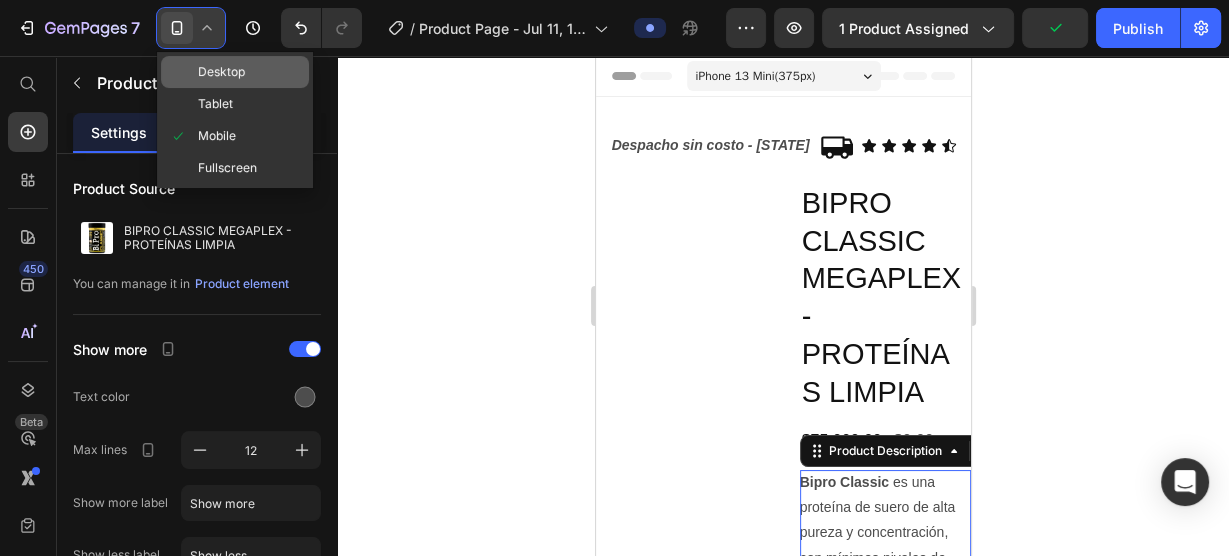 drag, startPoint x: 232, startPoint y: 72, endPoint x: 356, endPoint y: 272, distance: 235.32106 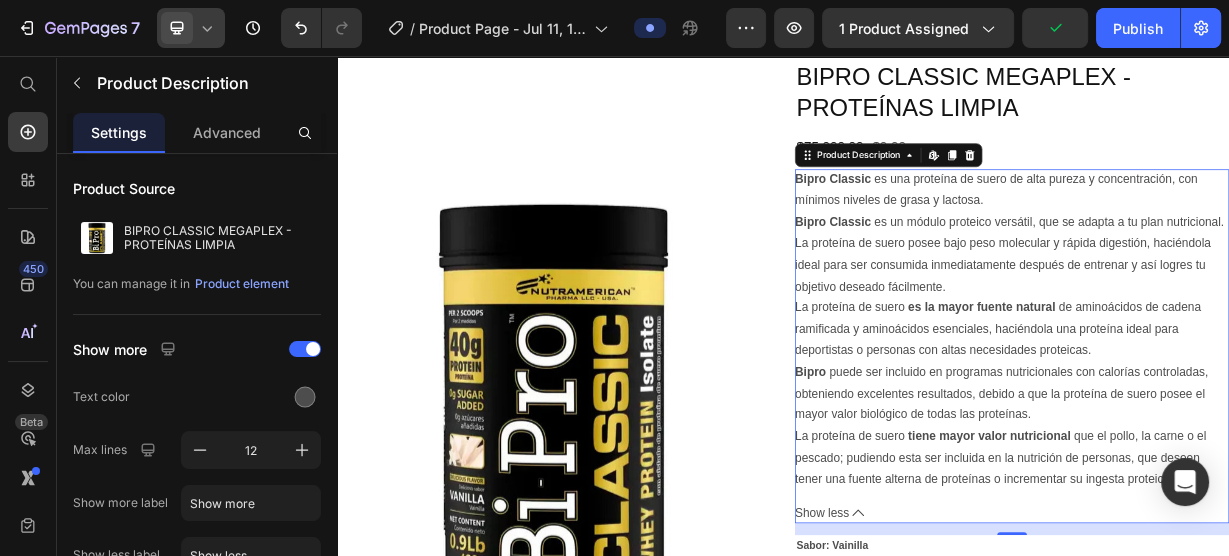 scroll, scrollTop: 202, scrollLeft: 0, axis: vertical 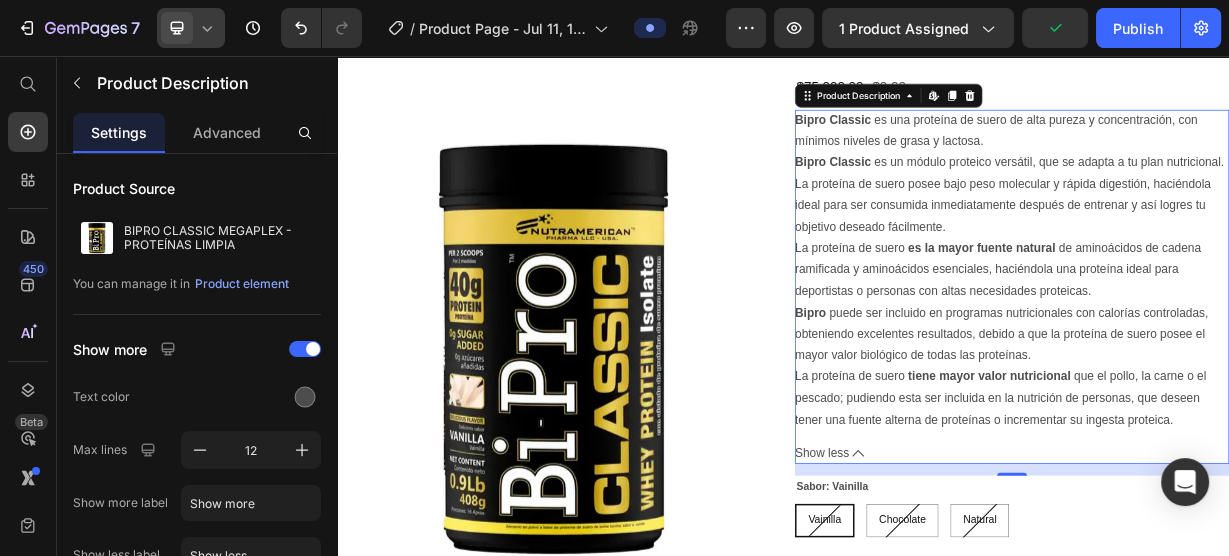click on "es la mayor fuente natural" at bounding box center [1204, 313] 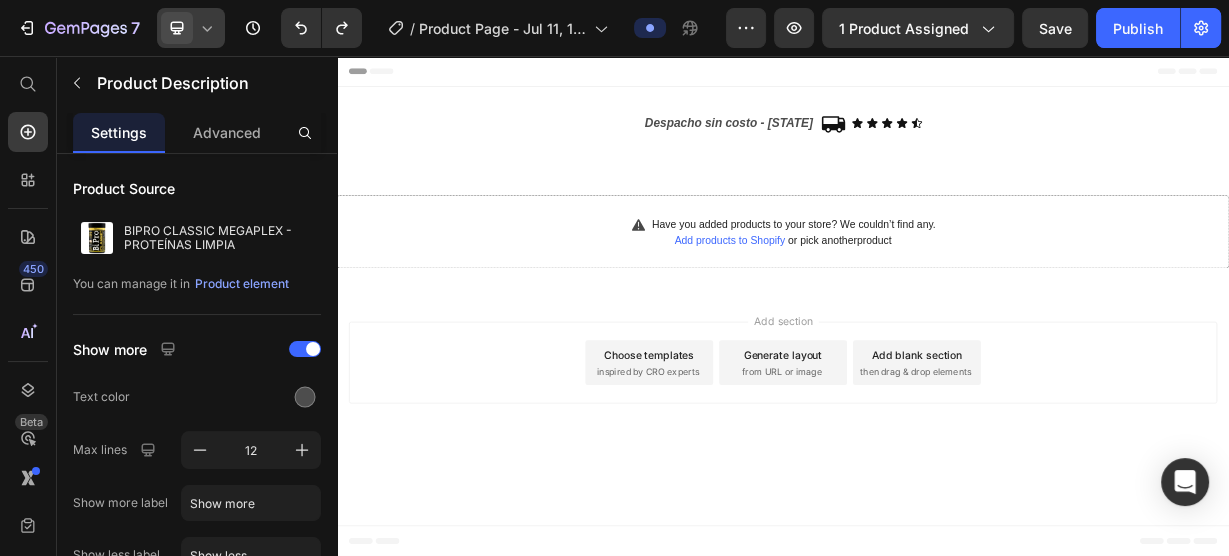 scroll, scrollTop: 0, scrollLeft: 0, axis: both 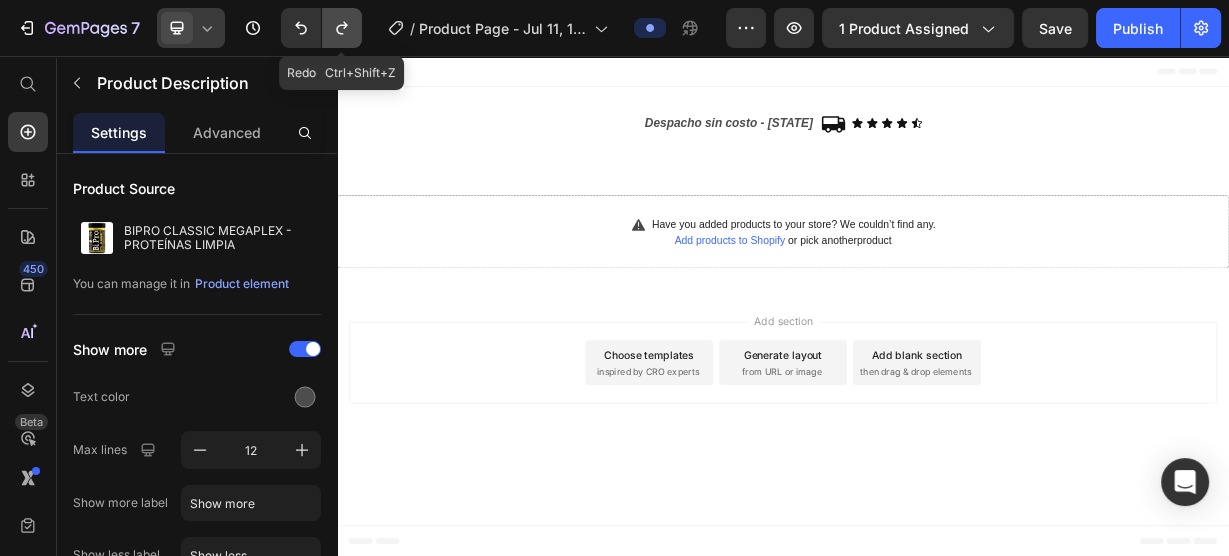 click 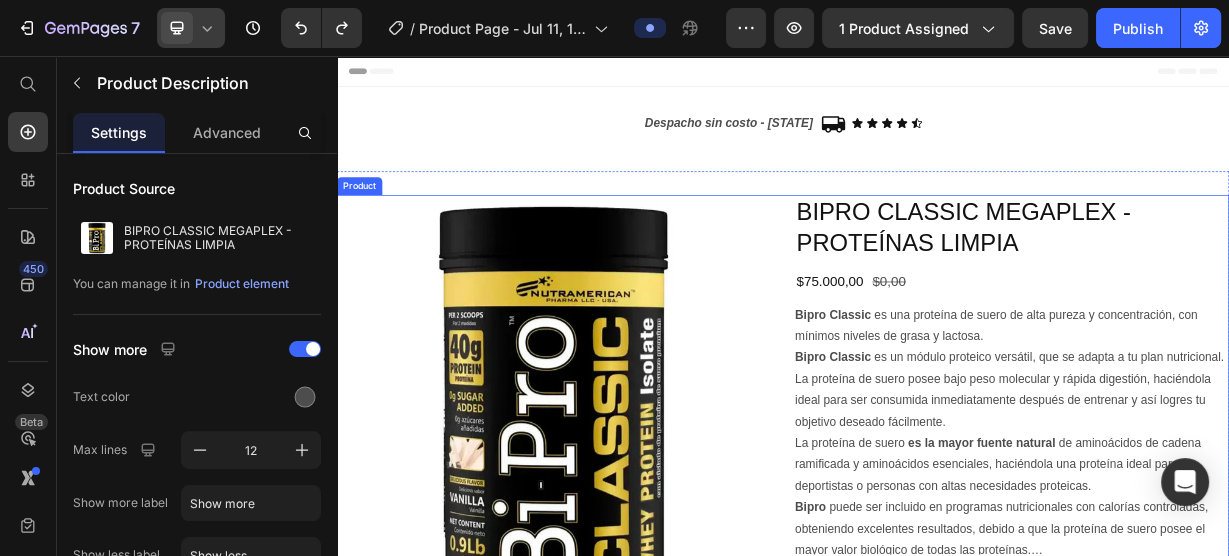 click on "Bipro Classic   es una proteína de suero de alta pureza y concentración, con mínimos niveles de grasa y lactosa." at bounding box center [1224, 418] 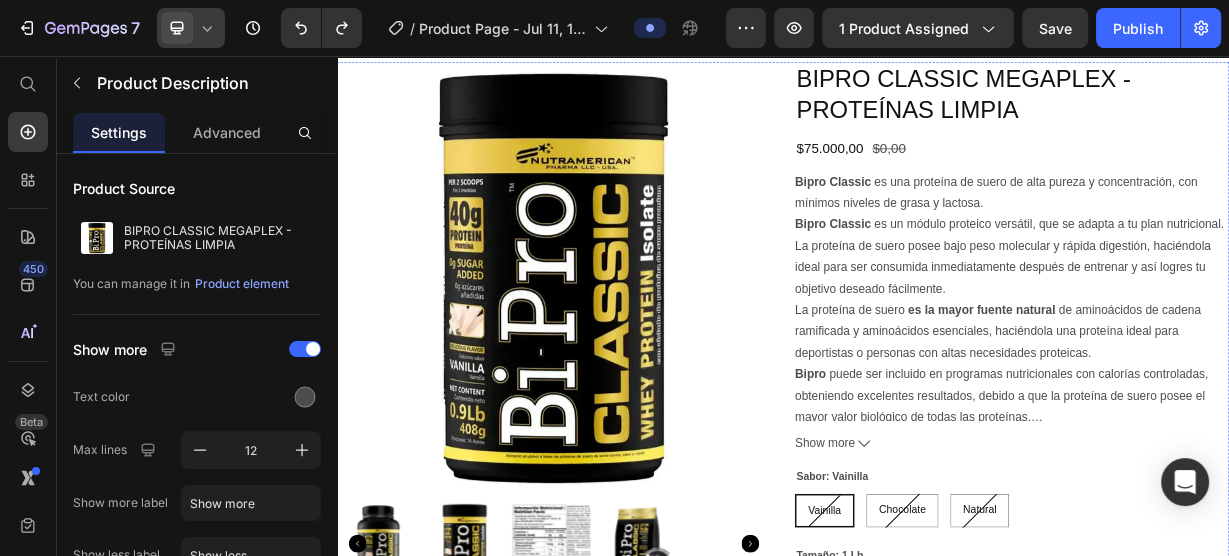 scroll, scrollTop: 0, scrollLeft: 0, axis: both 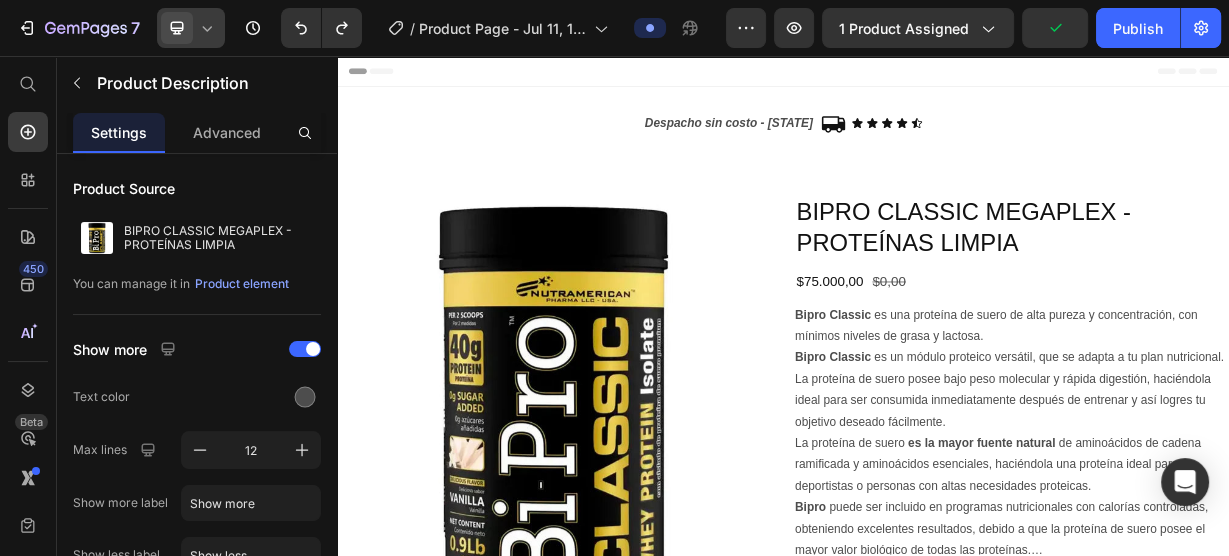 click 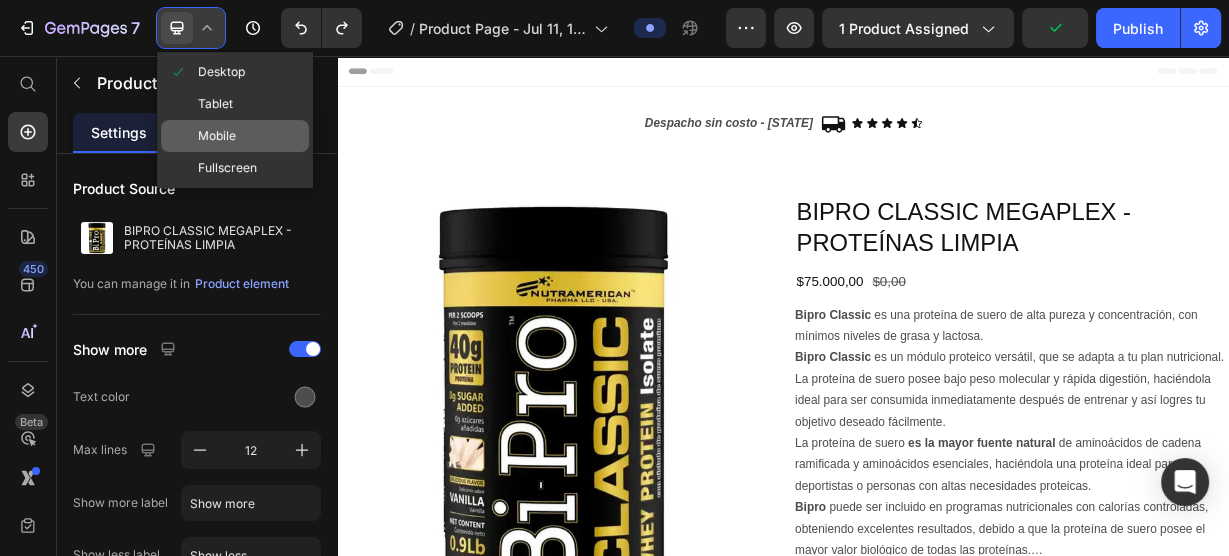 click on "Mobile" at bounding box center (217, 136) 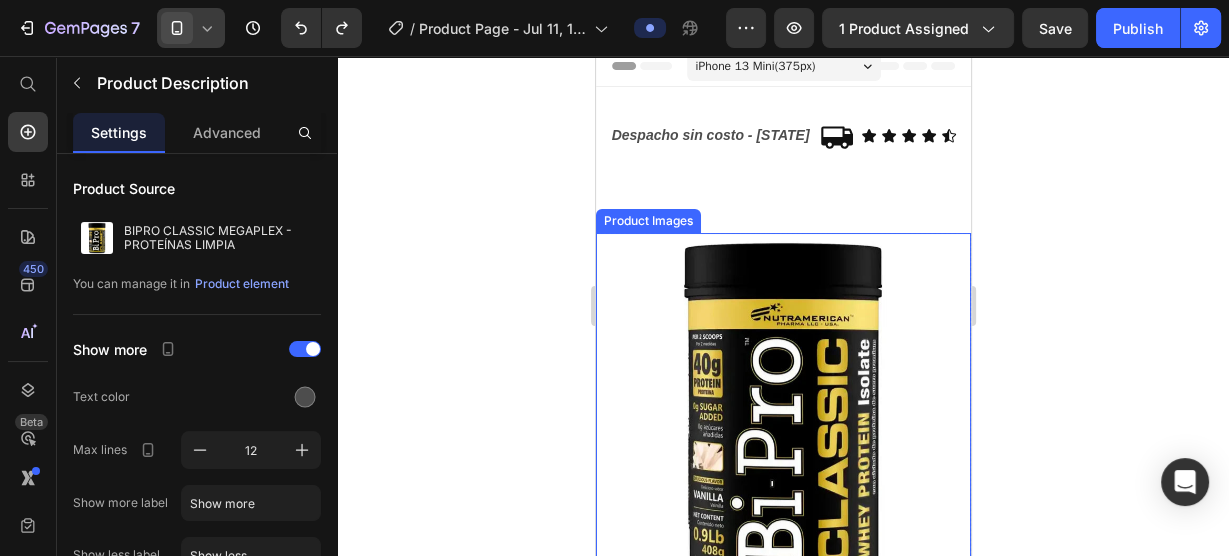 scroll, scrollTop: 0, scrollLeft: 0, axis: both 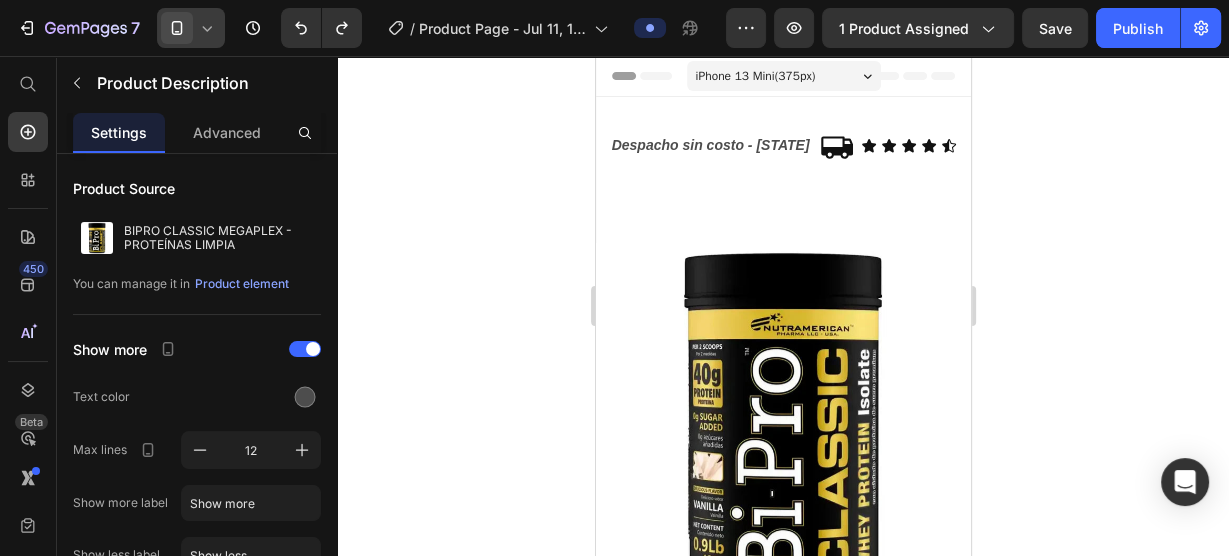 click 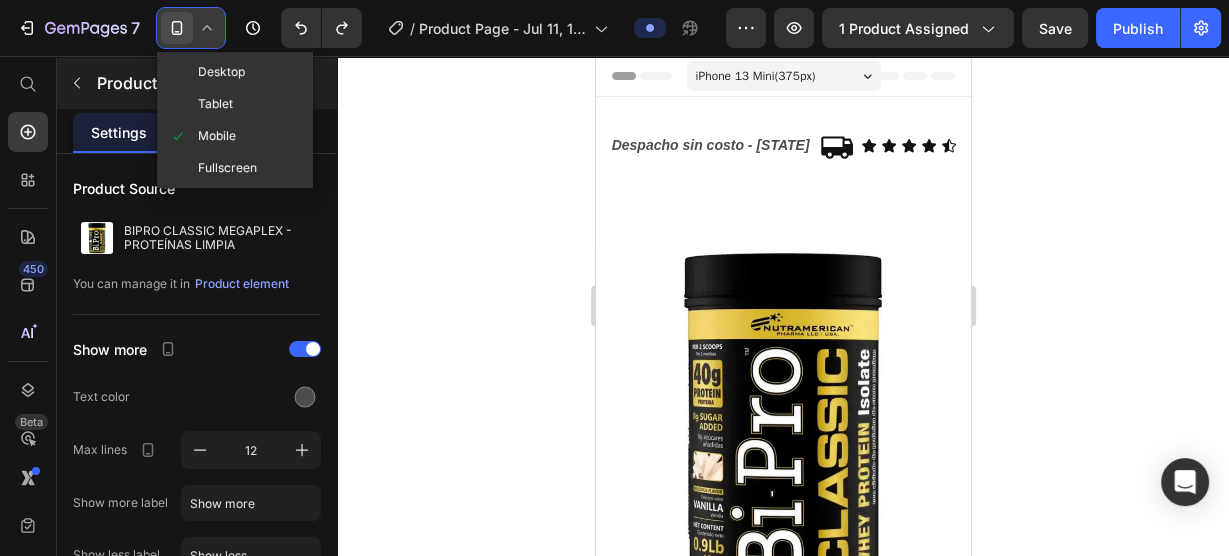 click on "Desktop" at bounding box center [221, 72] 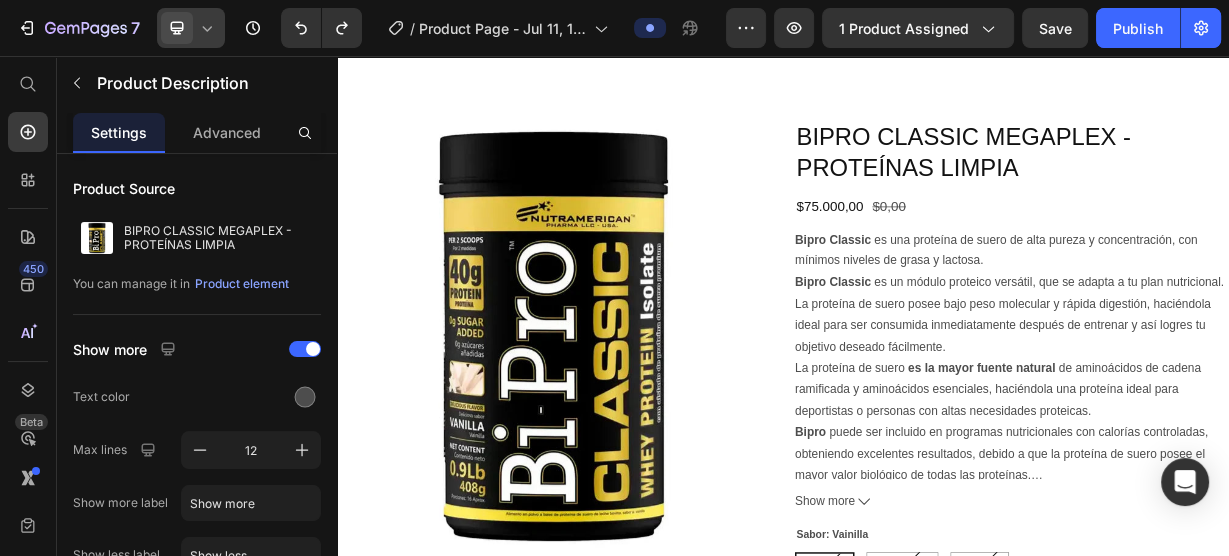 scroll, scrollTop: 0, scrollLeft: 0, axis: both 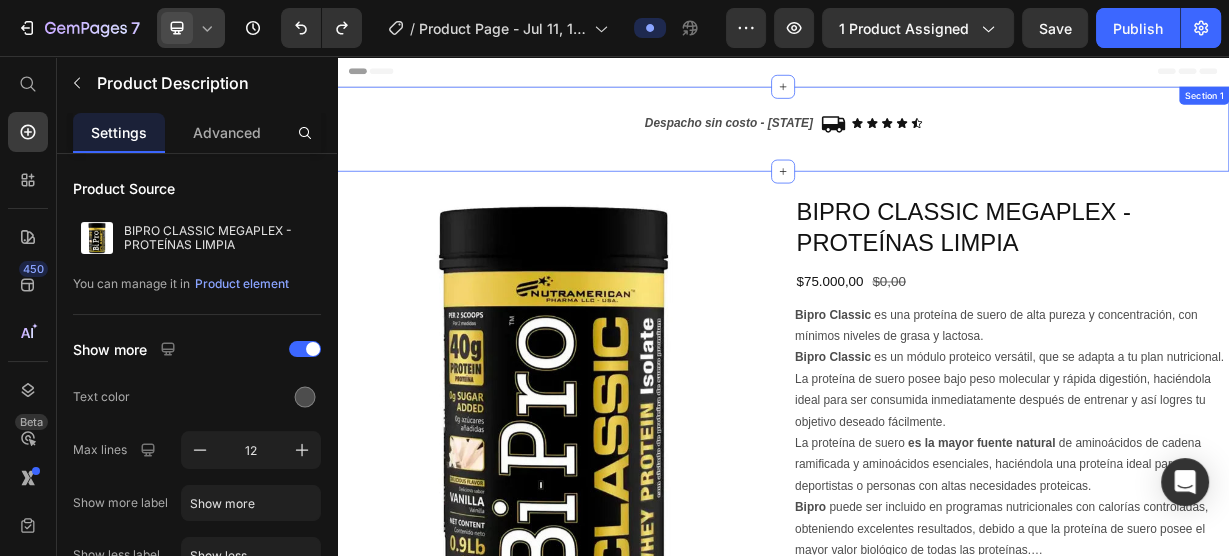 click on "Despacho sin costo - Nivel Nacional  Text Block
Icon Icon Icon Icon Icon Icon Icon List Row Section 1" at bounding box center [937, 154] 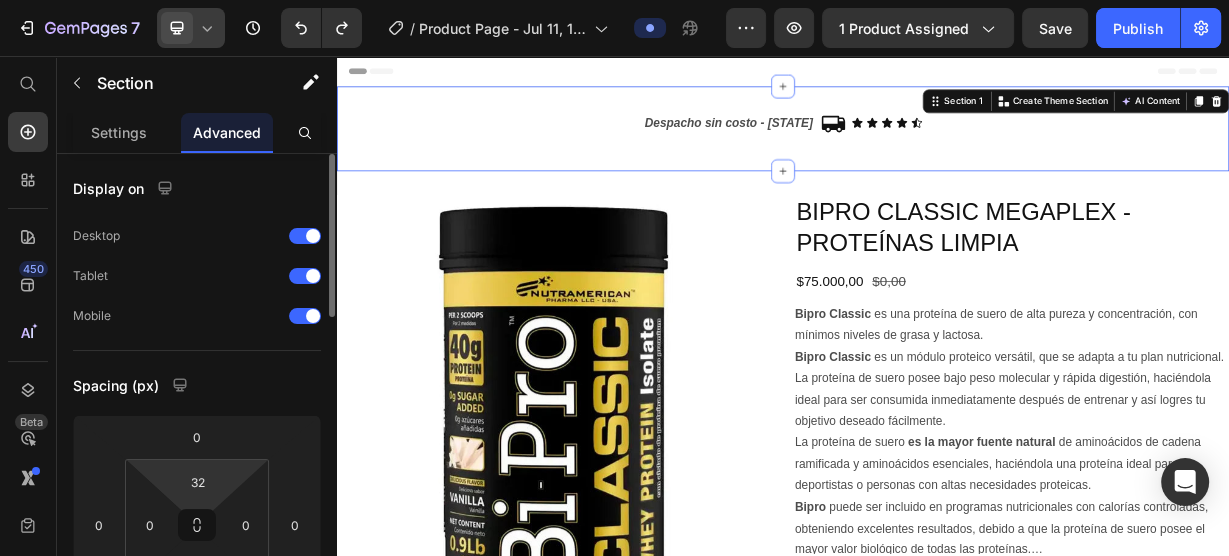 scroll, scrollTop: 240, scrollLeft: 0, axis: vertical 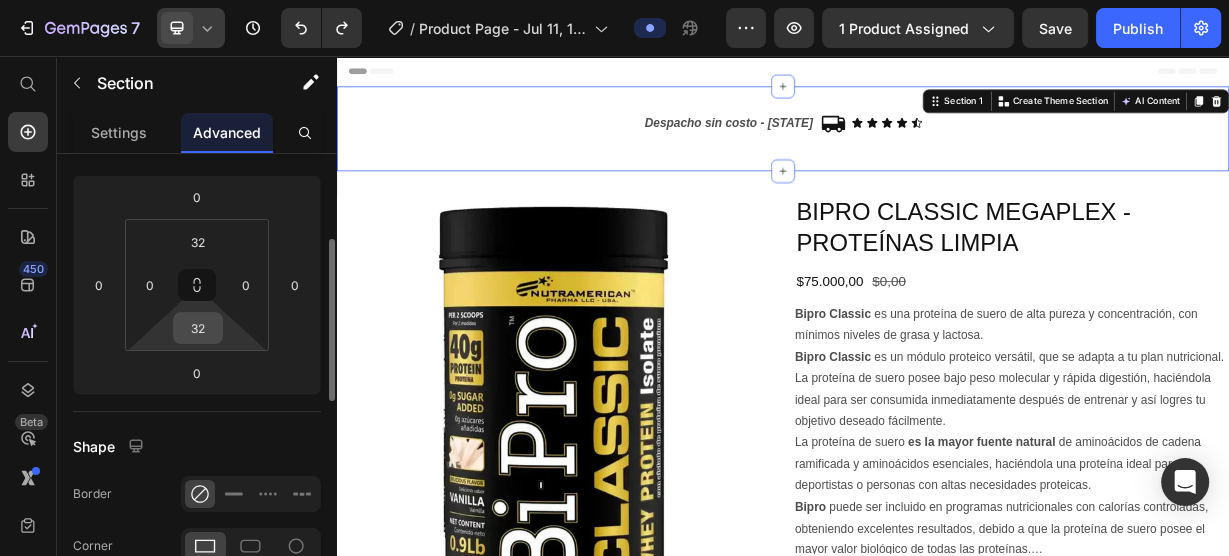 click on "32" at bounding box center (198, 328) 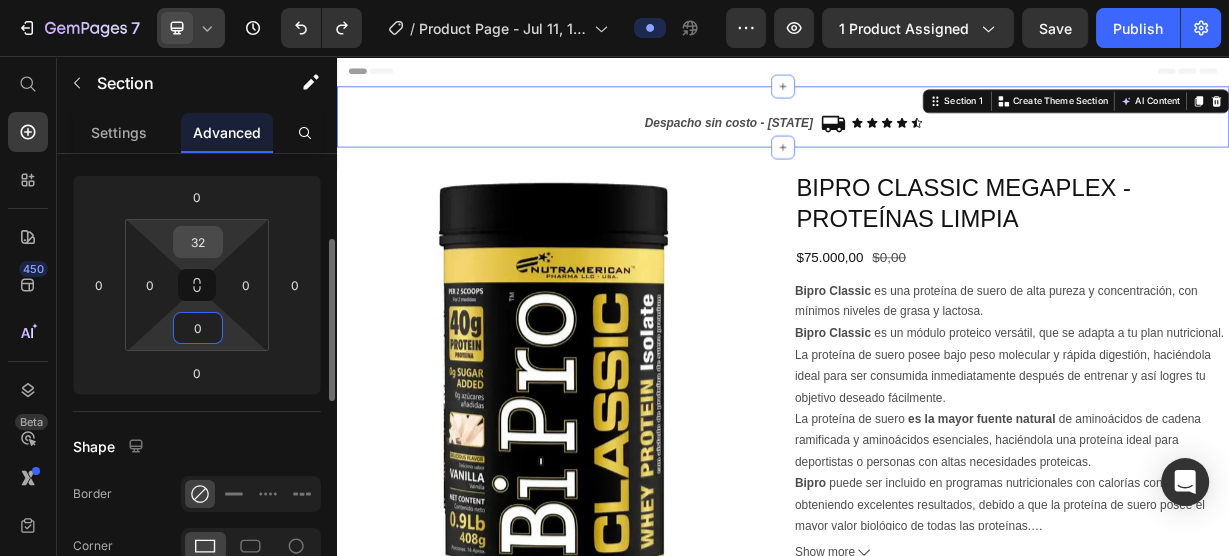 type on "0" 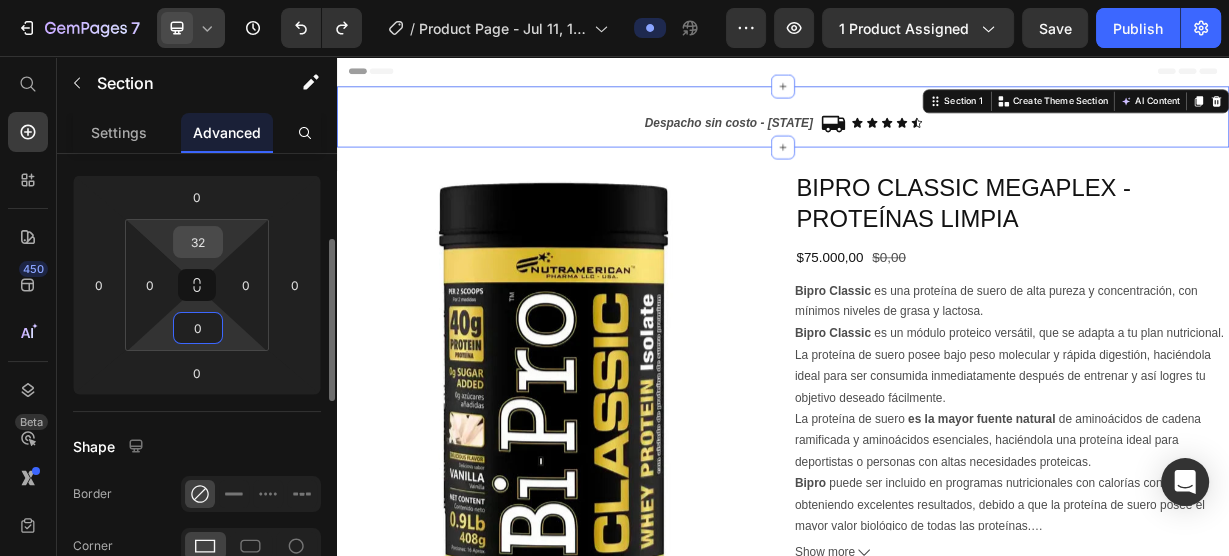 click on "32" at bounding box center (198, 242) 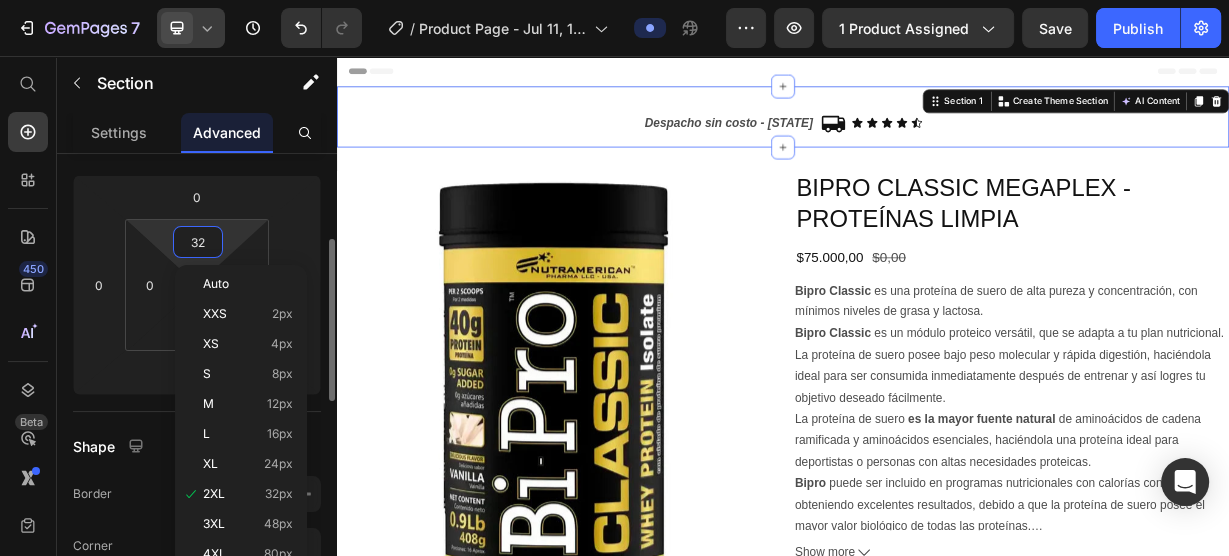 type on "0" 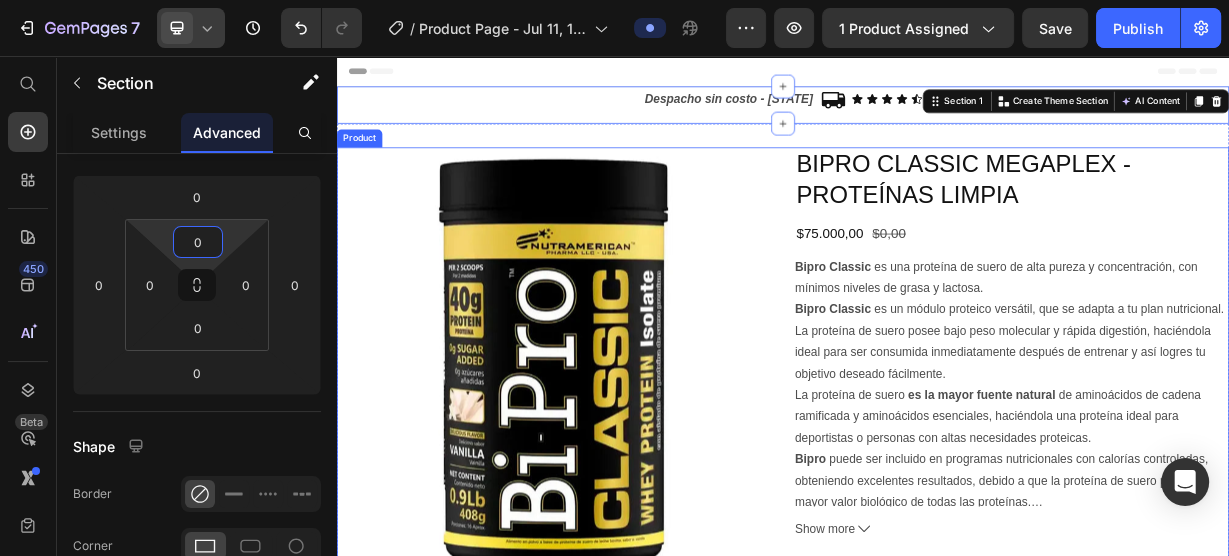 click on "Bipro Classic   es una proteína de suero de alta pureza y concentración, con mínimos niveles de grasa y lactosa.
Bipro Classic   es un módulo proteico versátil, que se adapta a tu plan nutricional. La proteína de suero posee bajo peso molecular y rápida digestión, haciéndola ideal para ser consumida inmediatamente después de entrenar y así logres tu objetivo deseado fácilmente.
La proteína de suero   es la mayor fuente natural   de aminoácidos de cadena ramificada y aminoácidos esenciales, haciéndola una proteína ideal para deportistas o personas con altas necesidades proteicas.
Bipro   puede ser incluido en programas nutricionales con calorías controladas, obteniendo excelentes resultados, debido a que la proteína de suero posee el mayor valor biológico de todas las proteínas.
La proteína de suero   tiene mayor valor nutricional" at bounding box center [1245, 494] 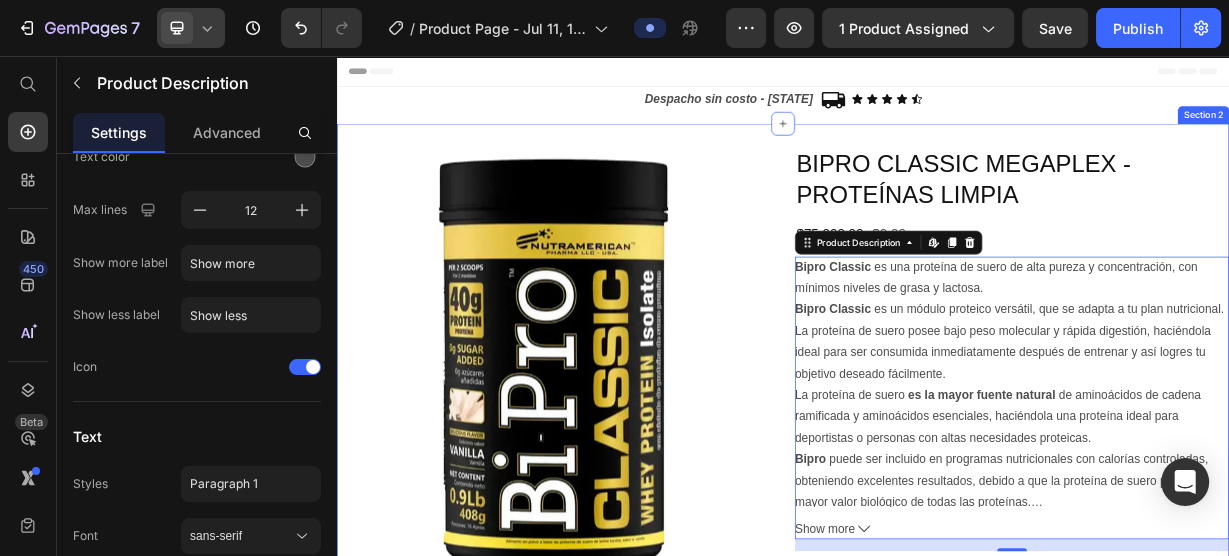 scroll, scrollTop: 0, scrollLeft: 0, axis: both 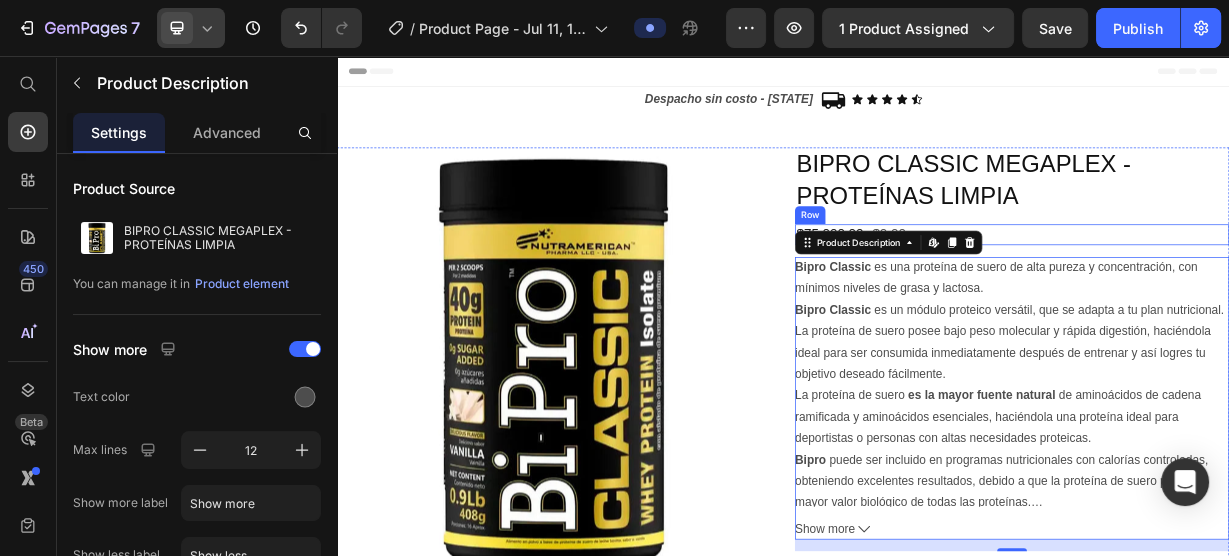 click on "BIPRO CLASSIC MEGAPLEX - PROTEÍNAS LIMPIA Product Title $75.000,00 Product Price $0,00 Product Price Row Bipro Classic   es una proteína de suero de alta pureza y concentración, con mínimos niveles de grasa y lactosa.
Bipro Classic   es un módulo proteico versátil, que se adapta a tu plan nutricional. La proteína de suero posee bajo peso molecular y rápida digestión, haciéndola ideal para ser consumida inmediatamente después de entrenar y así logres tu objetivo deseado fácilmente.
La proteína de suero   es la mayor fuente natural   de aminoácidos de cadena ramificada y aminoácidos esenciales, haciéndola una proteína ideal para deportistas o personas con altas necesidades proteicas.
Bipro   puede ser incluido en programas nutricionales con calorías controladas, obteniendo excelentes resultados, debido a que la proteína de suero posee el mayor valor biológico de todas las proteínas.
La proteína de suero   tiene mayor valor nutricional   Show more Product Description   16 1" at bounding box center [1245, 668] 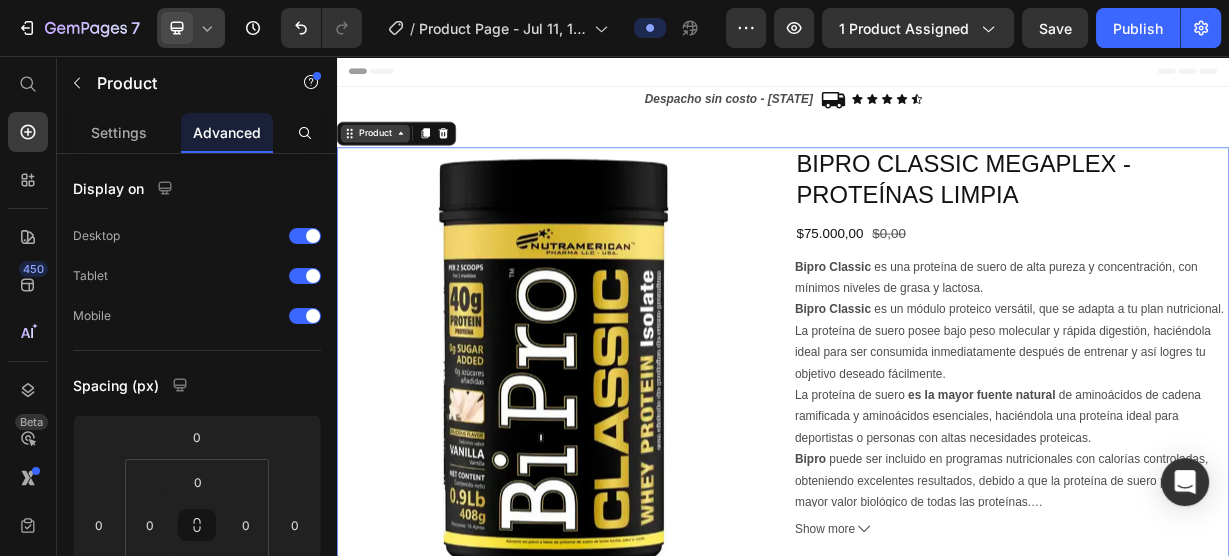 click 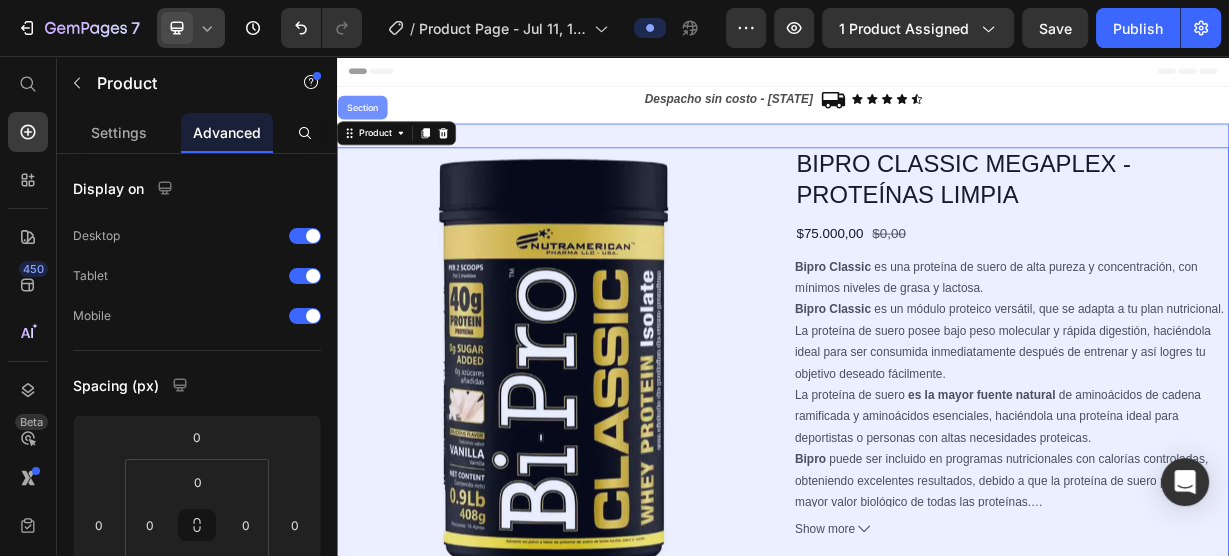 click on "Section" at bounding box center [371, 125] 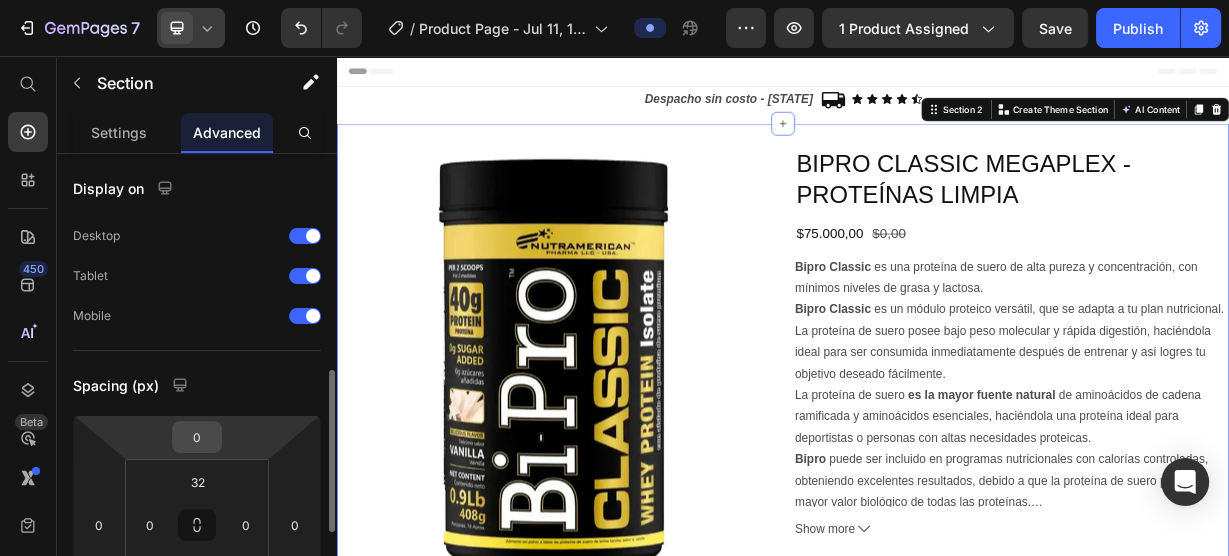 scroll, scrollTop: 160, scrollLeft: 0, axis: vertical 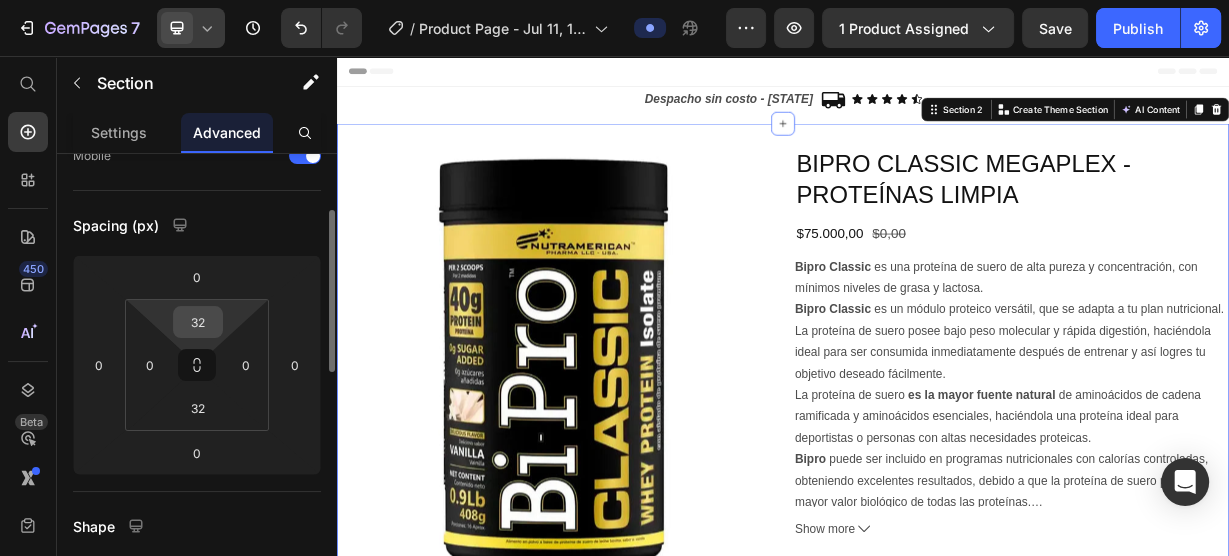 click on "32" at bounding box center (198, 322) 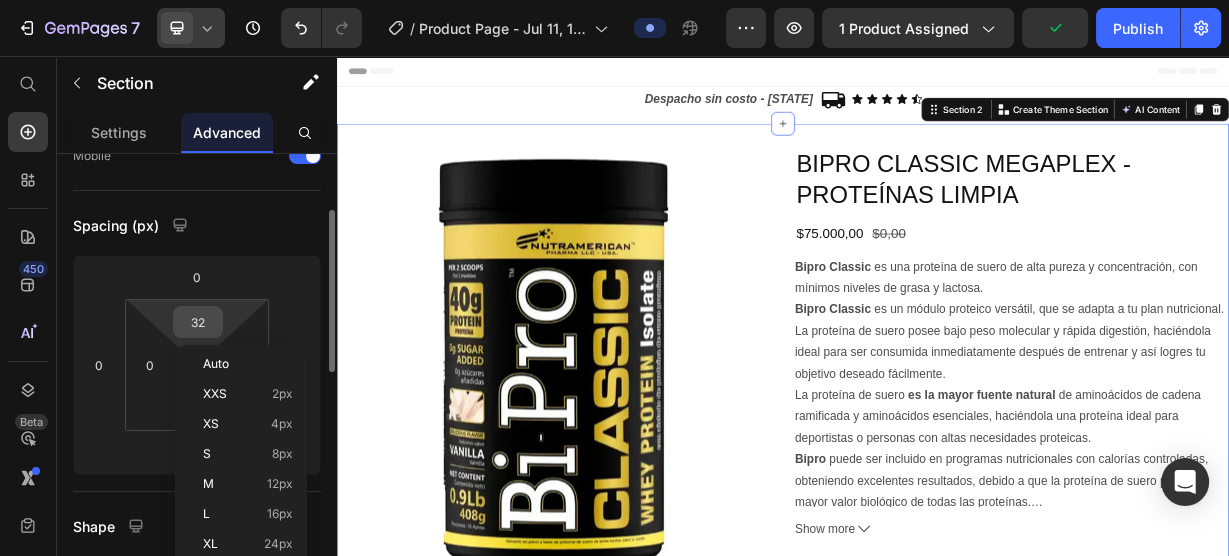 click on "32" at bounding box center [198, 322] 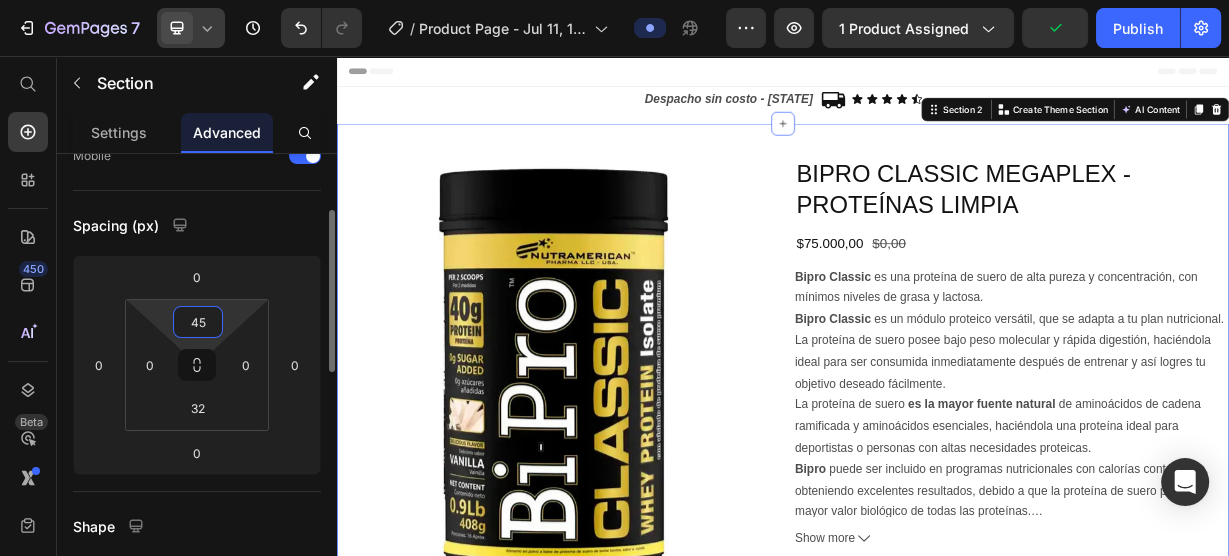 type on "4" 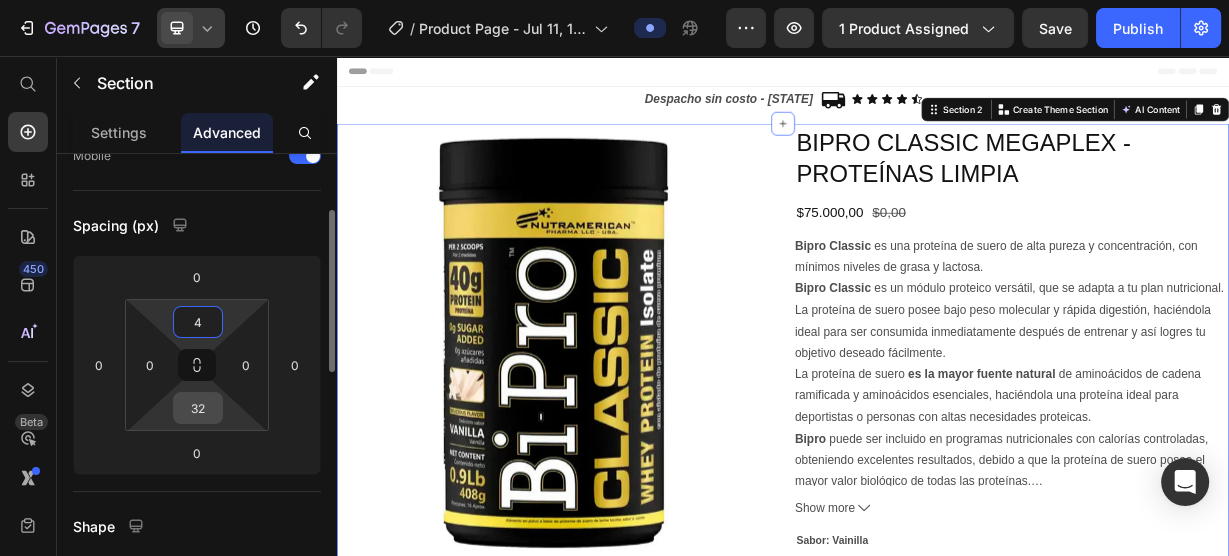 type on "4" 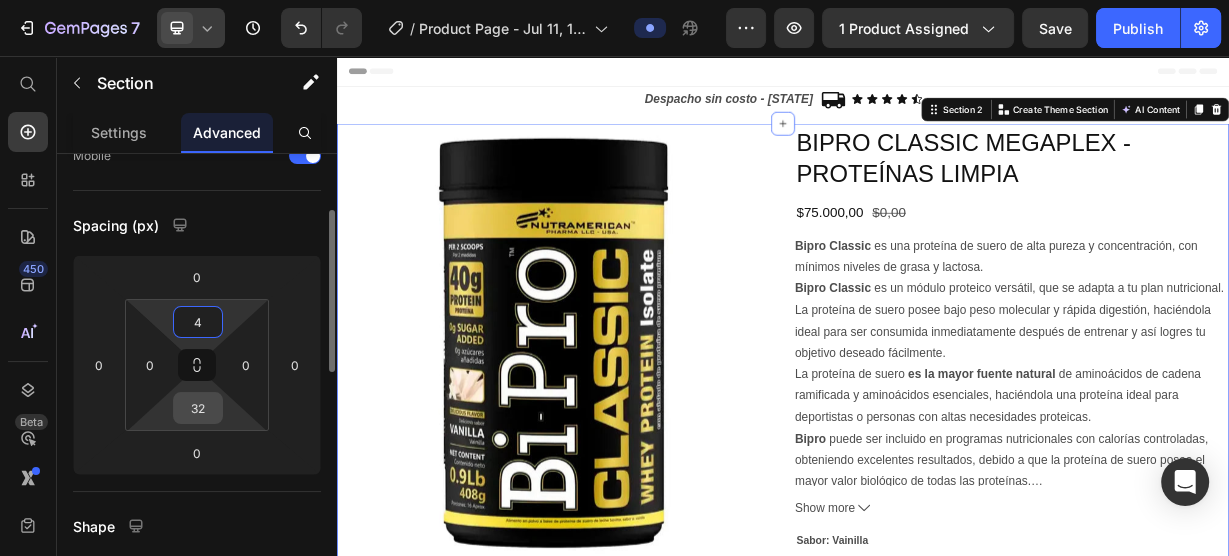 click on "32" at bounding box center [198, 408] 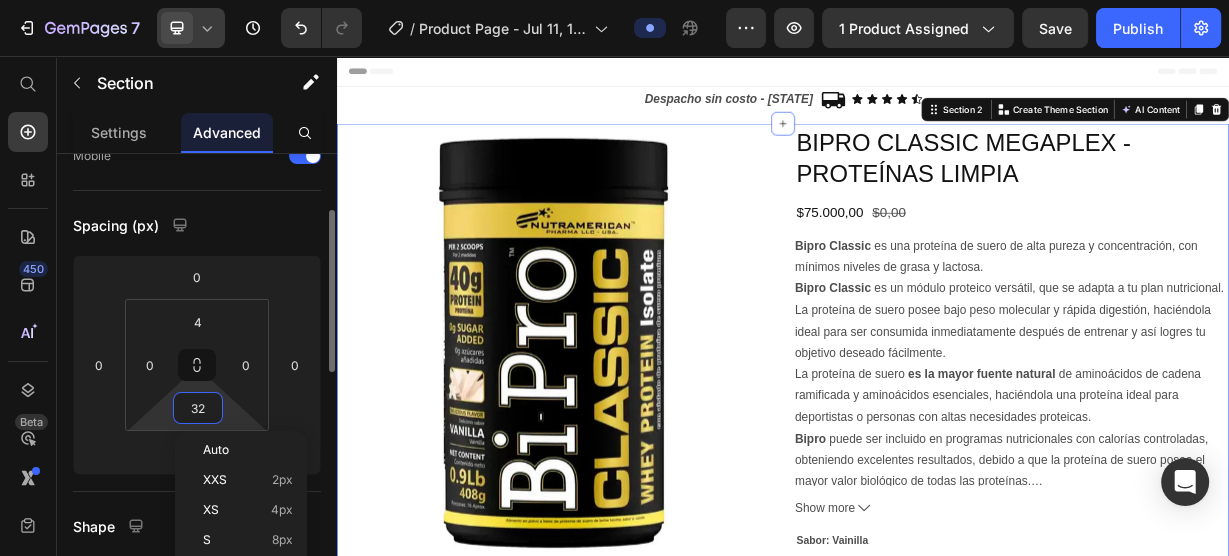 type on "0" 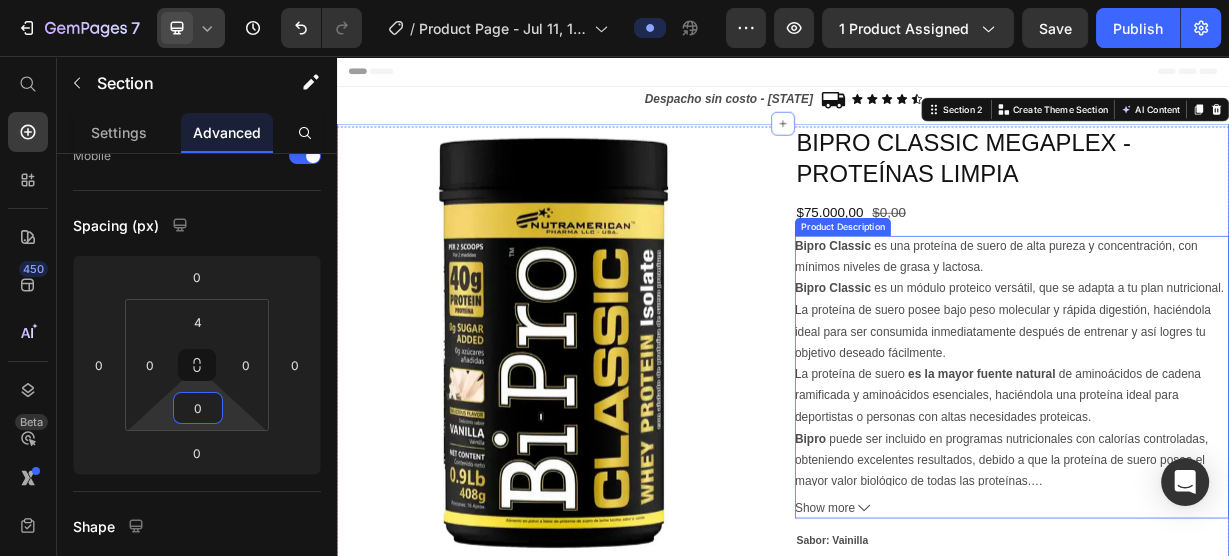 click on "La proteína de suero   es la mayor fuente natural   de aminoácidos de cadena ramificada y aminoácidos esenciales, haciéndola una proteína ideal para deportistas o personas con altas necesidades proteicas." at bounding box center [1226, 512] 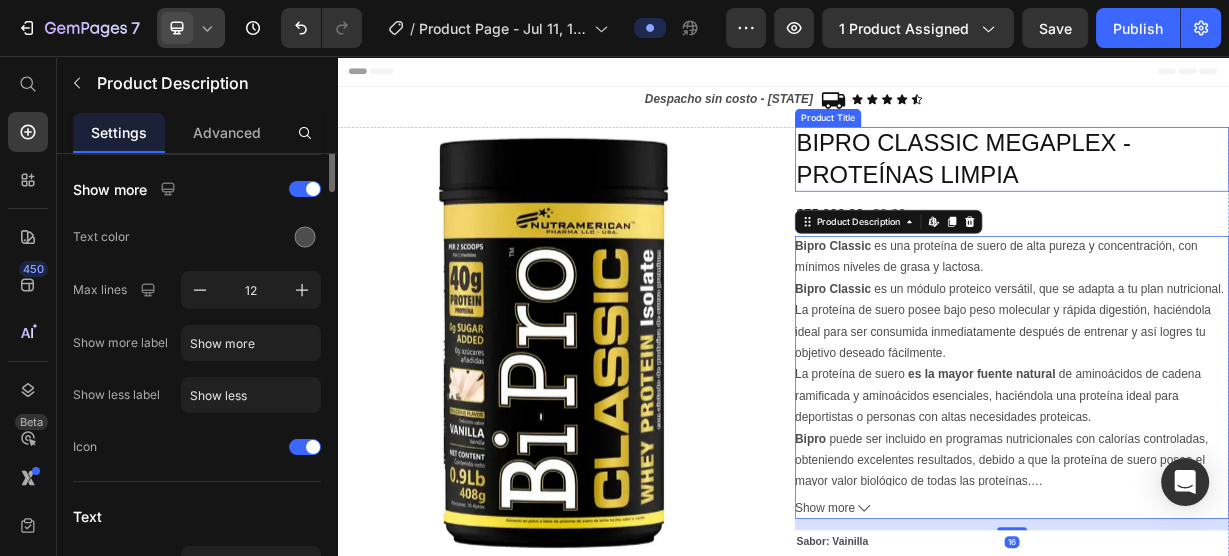 scroll, scrollTop: 0, scrollLeft: 0, axis: both 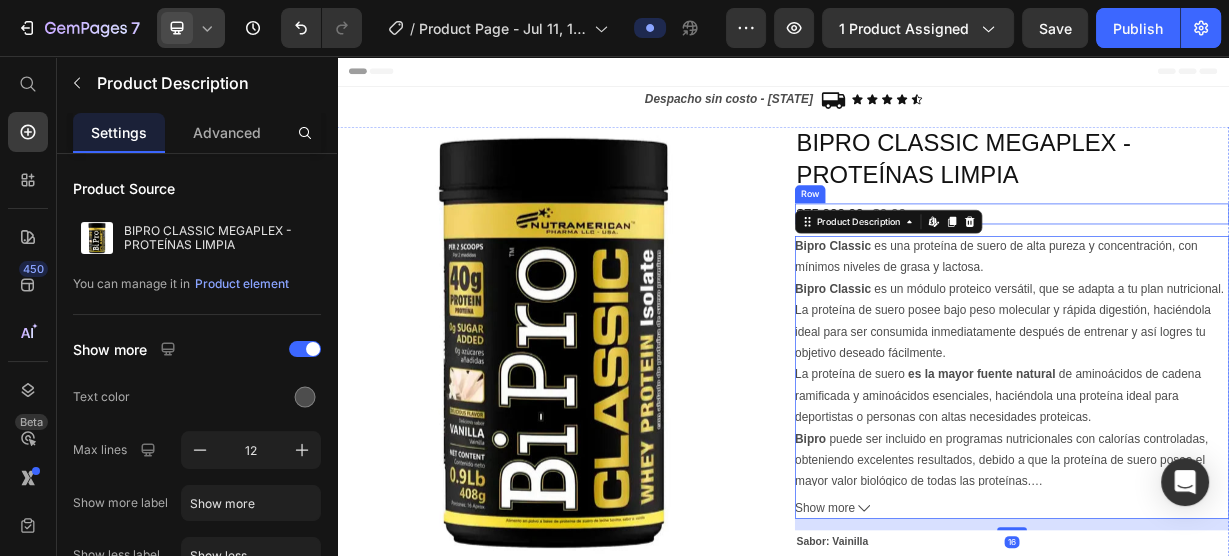 click on "BIPRO CLASSIC MEGAPLEX - PROTEÍNAS LIMPIA Product Title $75.000,00 Product Price $0,00 Product Price Row Bipro Classic   es una proteína de suero de alta pureza y concentración, con mínimos niveles de grasa y lactosa.
Bipro Classic   es un módulo proteico versátil, que se adapta a tu plan nutricional. La proteína de suero posee bajo peso molecular y rápida digestión, haciéndola ideal para ser consumida inmediatamente después de entrenar y así logres tu objetivo deseado fácilmente.
La proteína de suero   es la mayor fuente natural   de aminoácidos de cadena ramificada y aminoácidos esenciales, haciéndola una proteína ideal para deportistas o personas con altas necesidades proteicas.
Bipro   puede ser incluido en programas nutricionales con calorías controladas, obteniendo excelentes resultados, debido a que la proteína de suero posee el mayor valor biológico de todas las proteínas.
La proteína de suero   tiene mayor valor nutricional   Show more Product Description   16 1" at bounding box center [1245, 640] 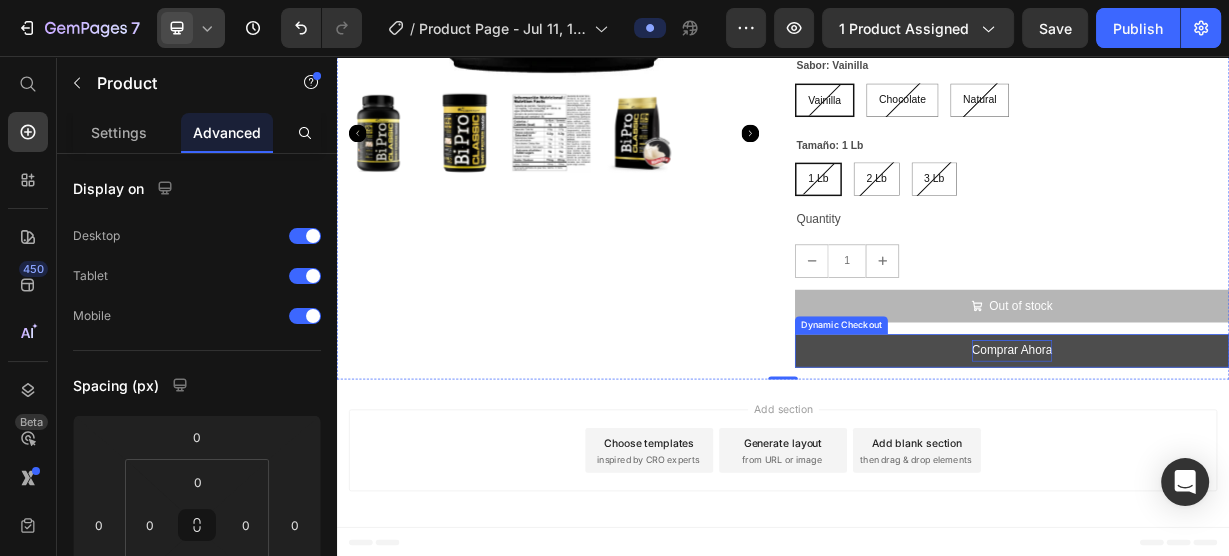 scroll, scrollTop: 640, scrollLeft: 0, axis: vertical 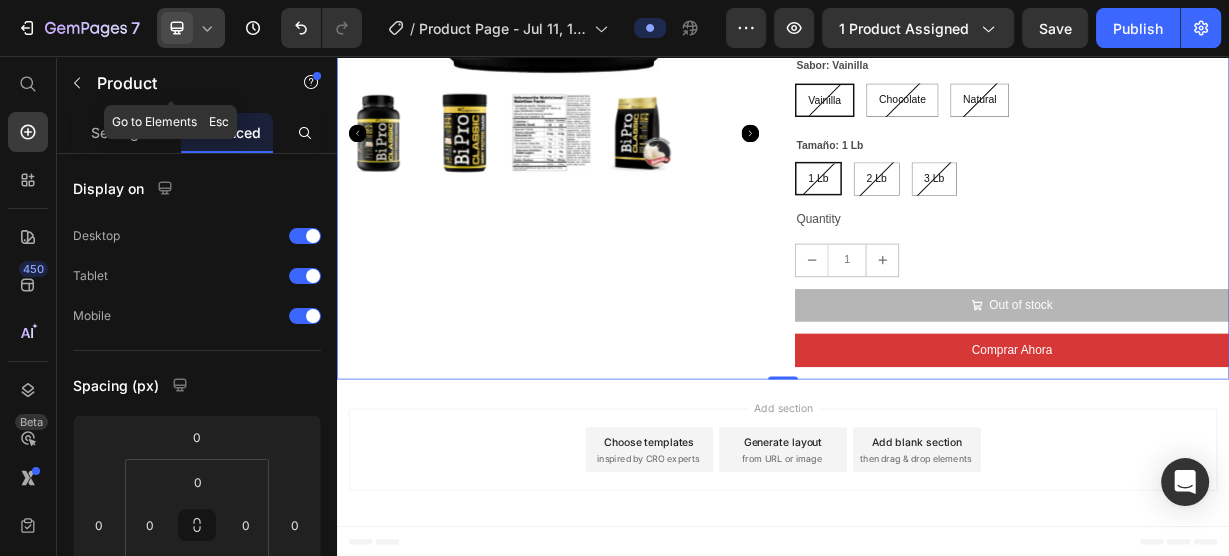 drag, startPoint x: 84, startPoint y: 79, endPoint x: 77, endPoint y: 88, distance: 11.401754 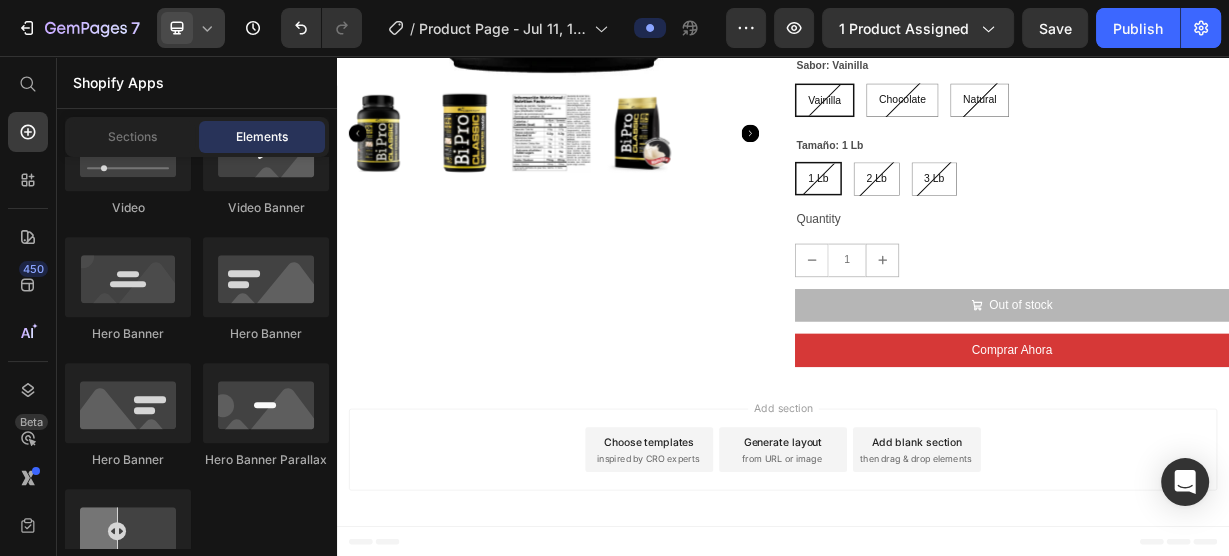 click on "Shopify Apps" at bounding box center (197, 82) 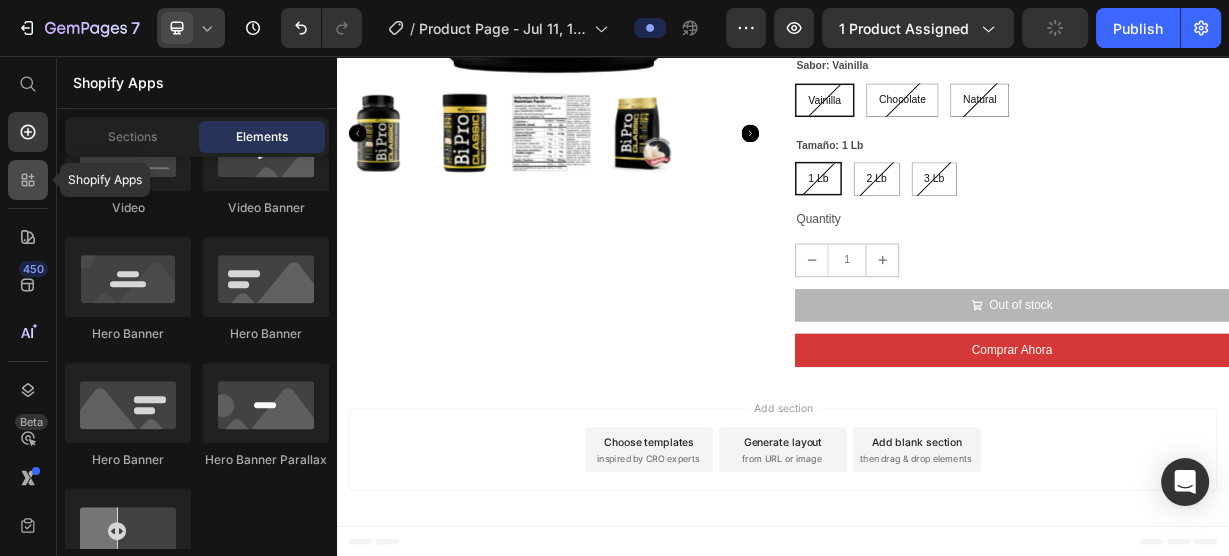 click 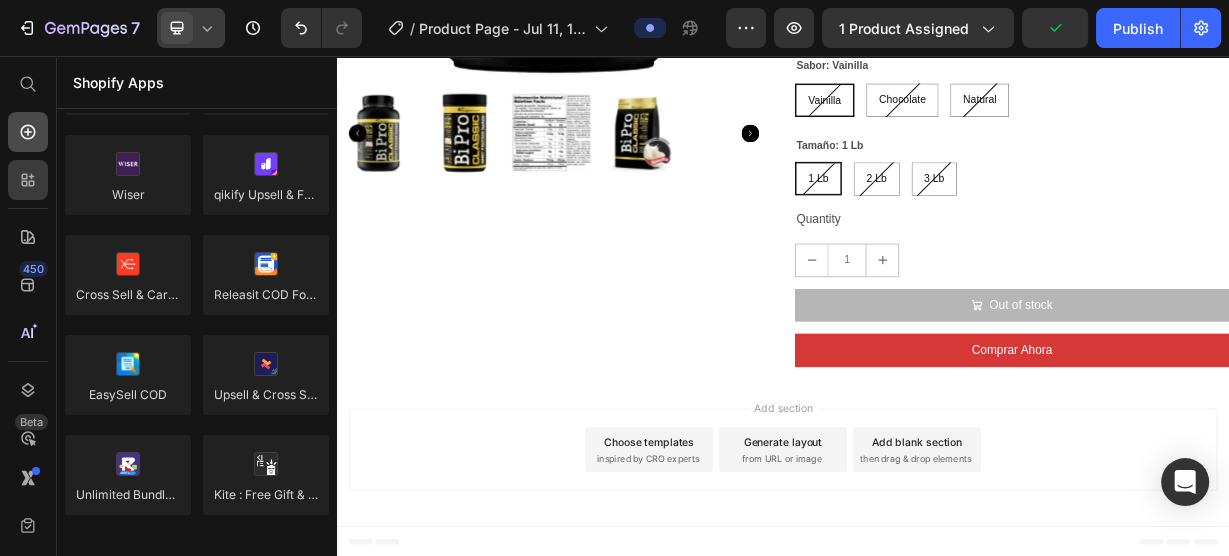 click 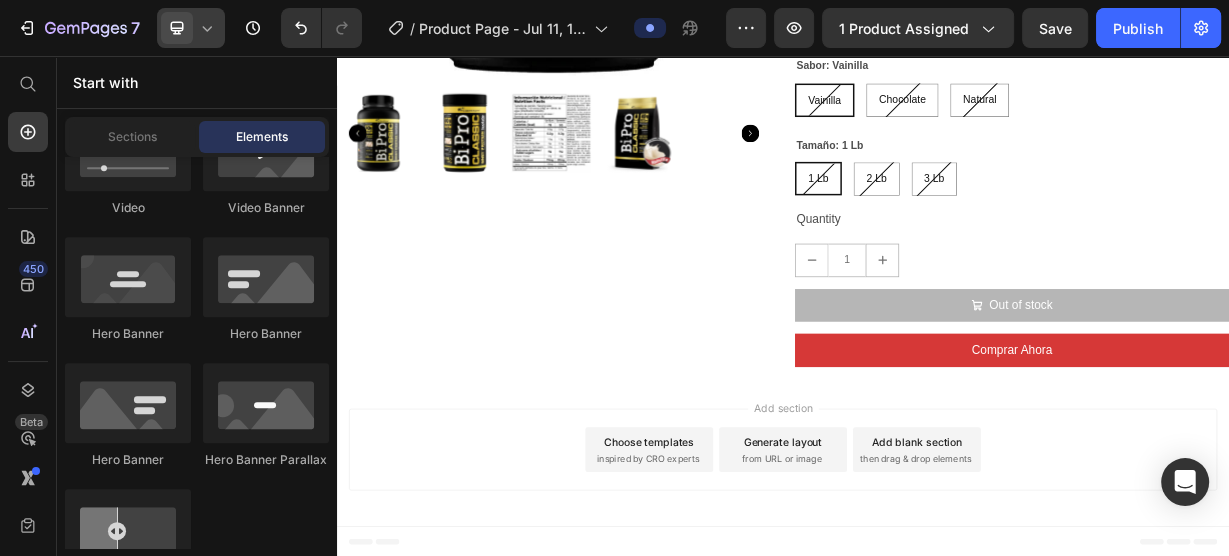 scroll, scrollTop: 480, scrollLeft: 0, axis: vertical 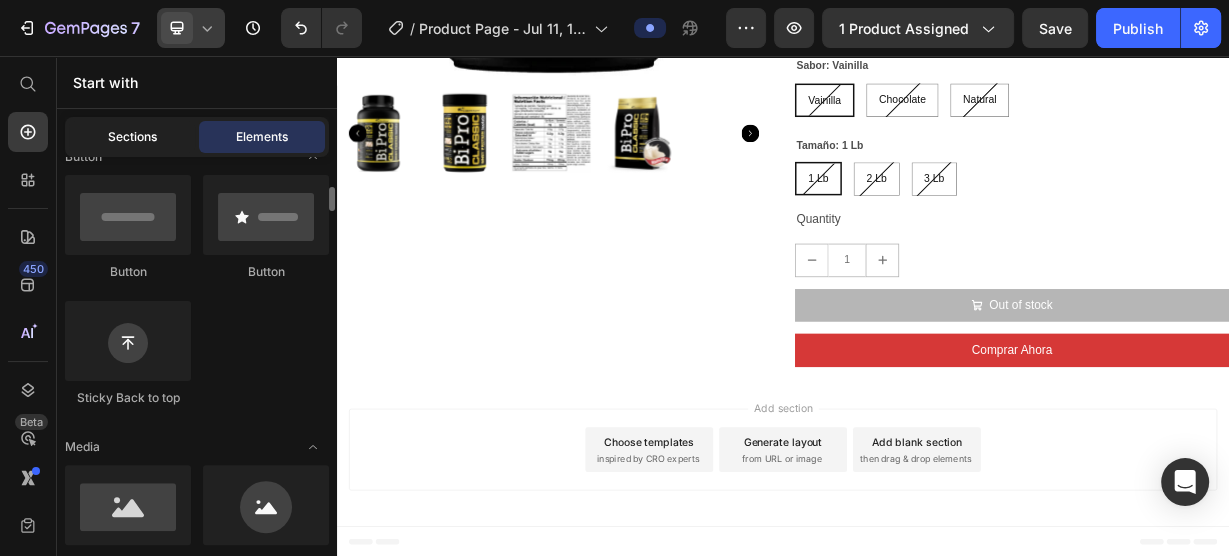 click on "Sections" at bounding box center (132, 137) 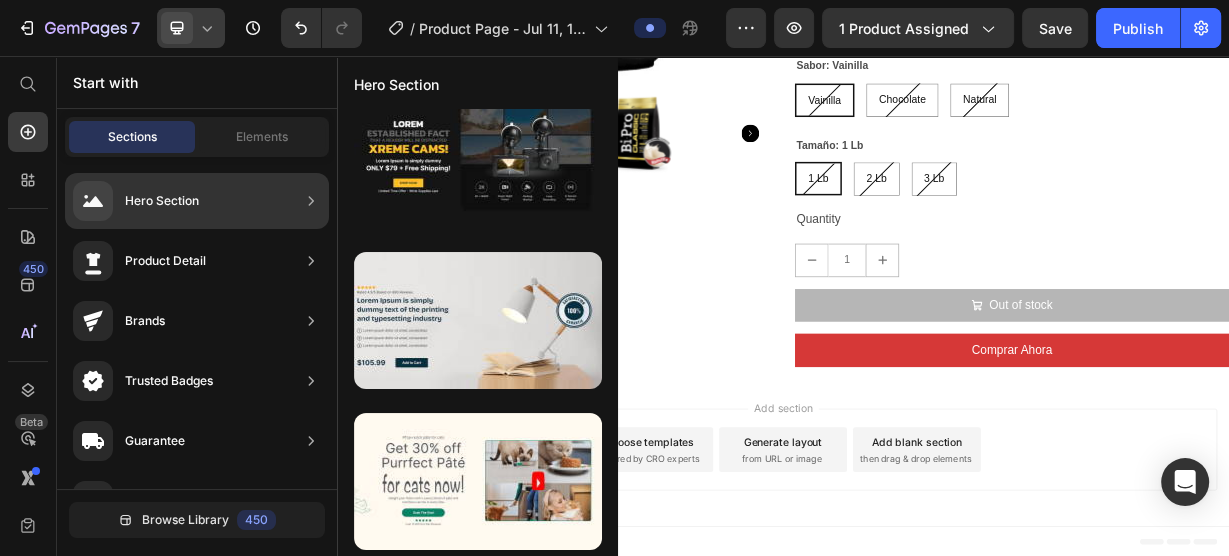 click on "Product Detail" 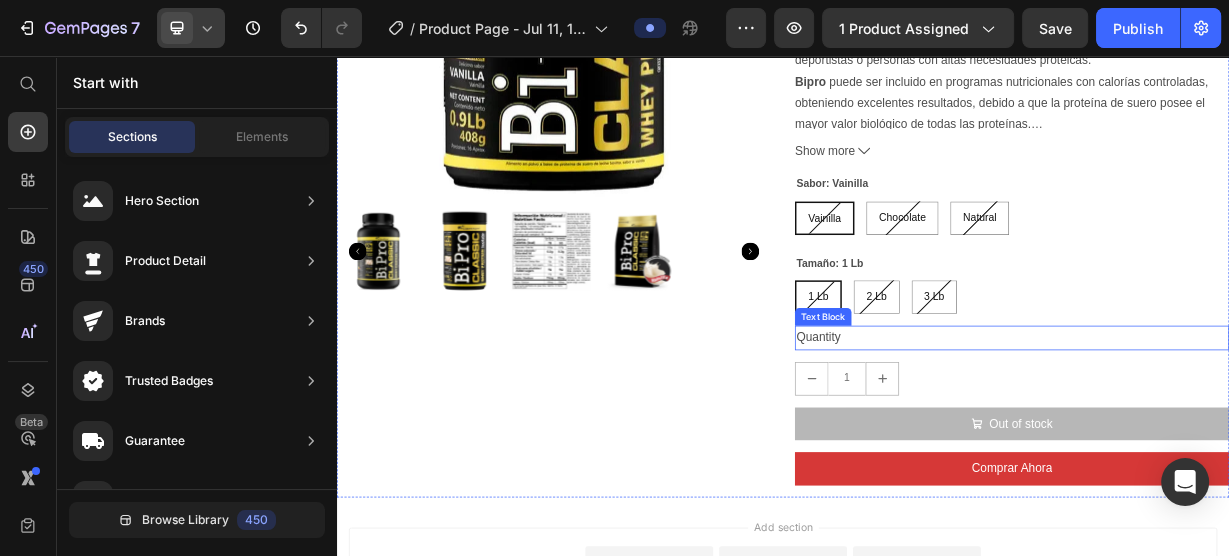 scroll, scrollTop: 560, scrollLeft: 0, axis: vertical 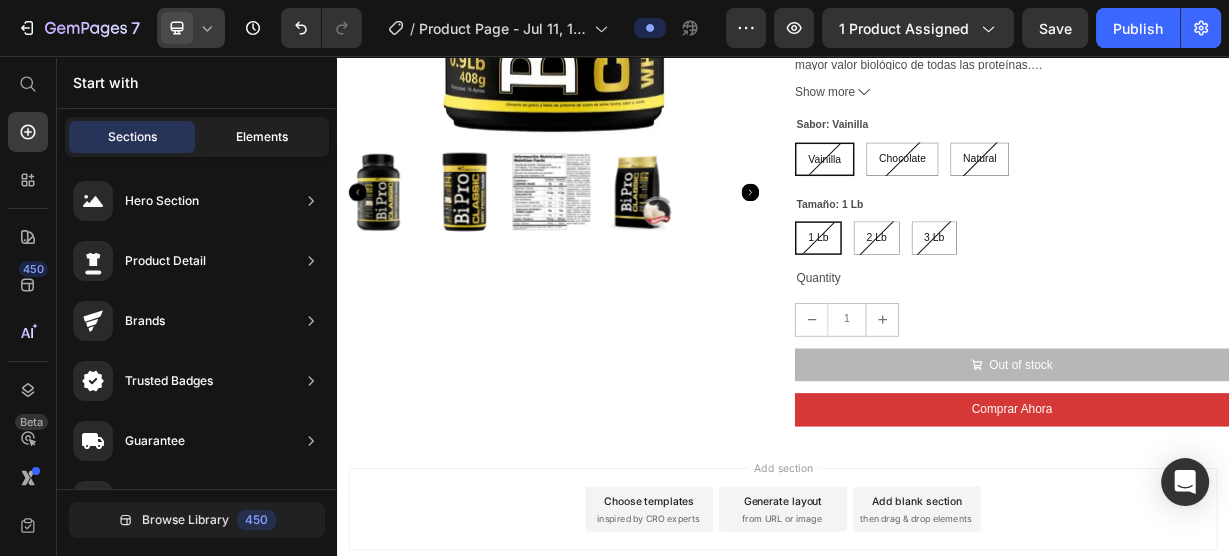 click on "Elements" at bounding box center [262, 137] 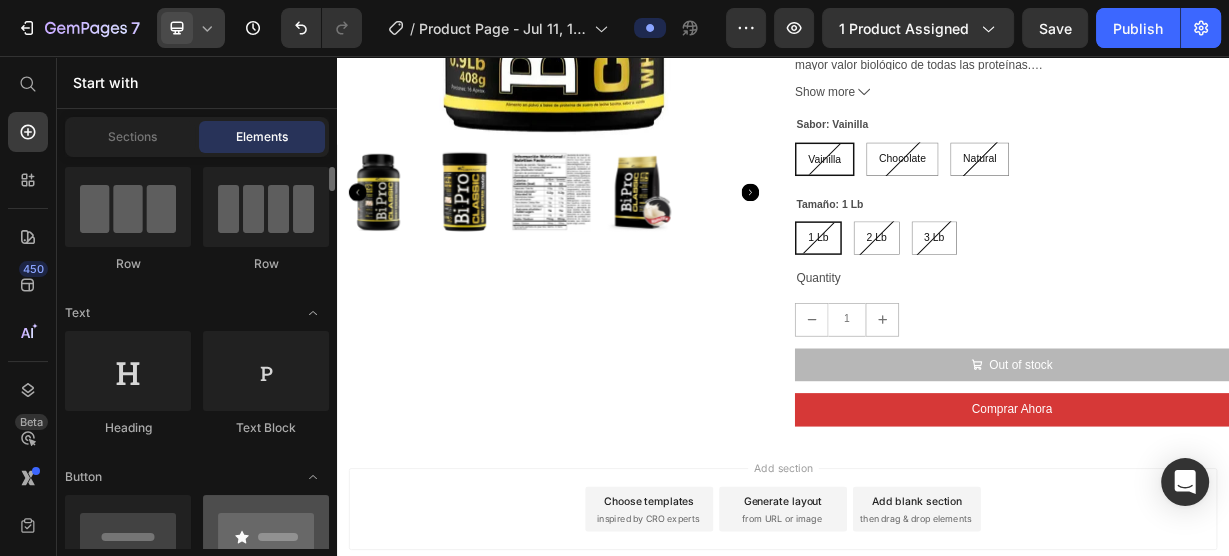 scroll, scrollTop: 0, scrollLeft: 0, axis: both 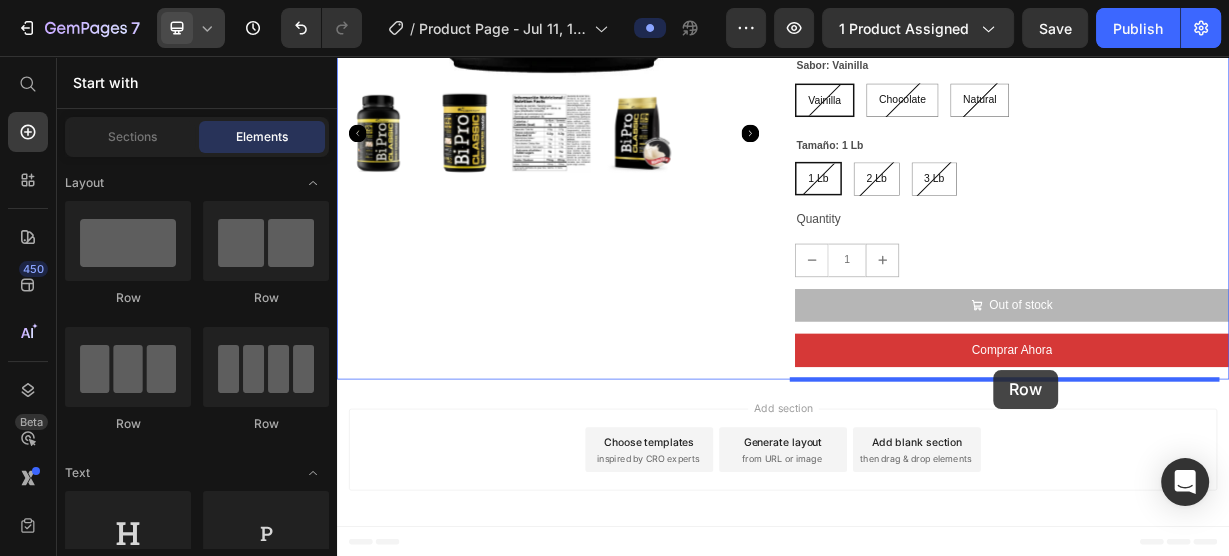drag, startPoint x: 740, startPoint y: 460, endPoint x: 1219, endPoint y: 478, distance: 479.33807 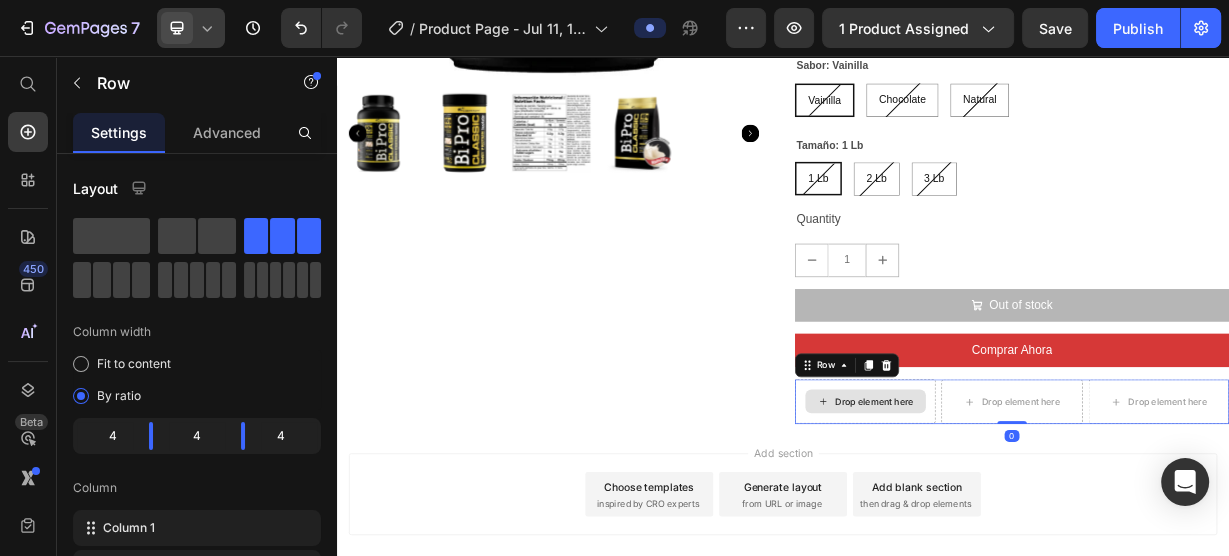 click on "Drop element here" at bounding box center (1060, 520) 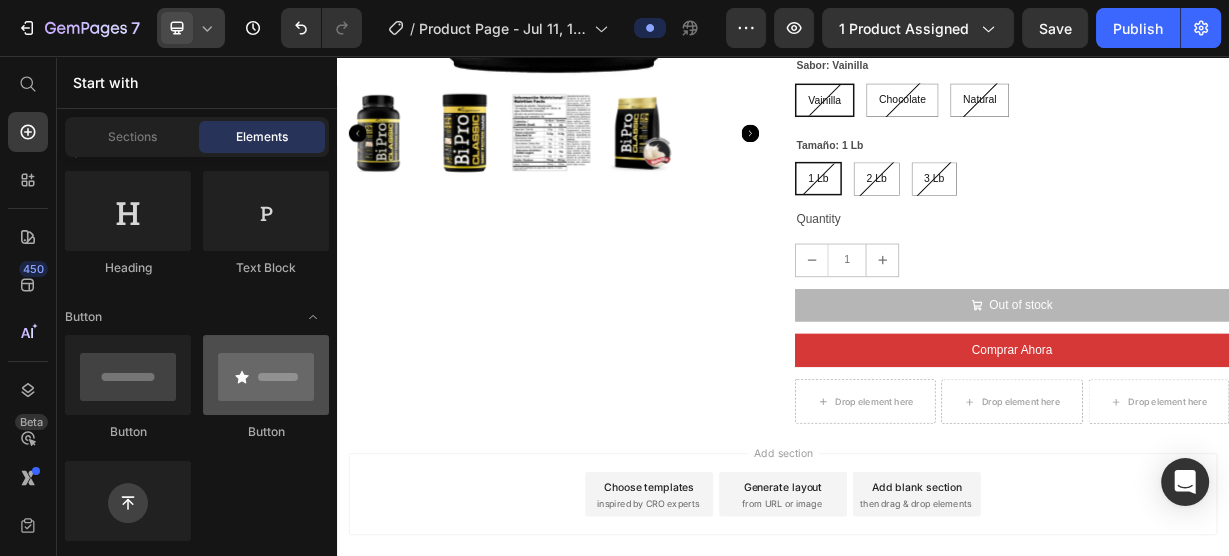 scroll, scrollTop: 160, scrollLeft: 0, axis: vertical 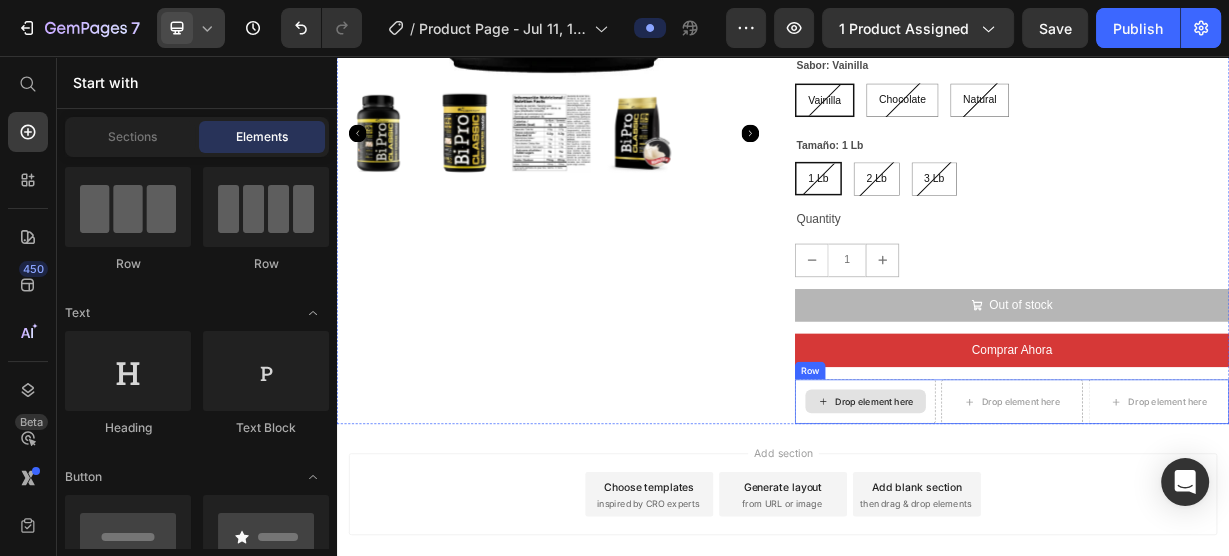 click on "Drop element here" at bounding box center [1048, 520] 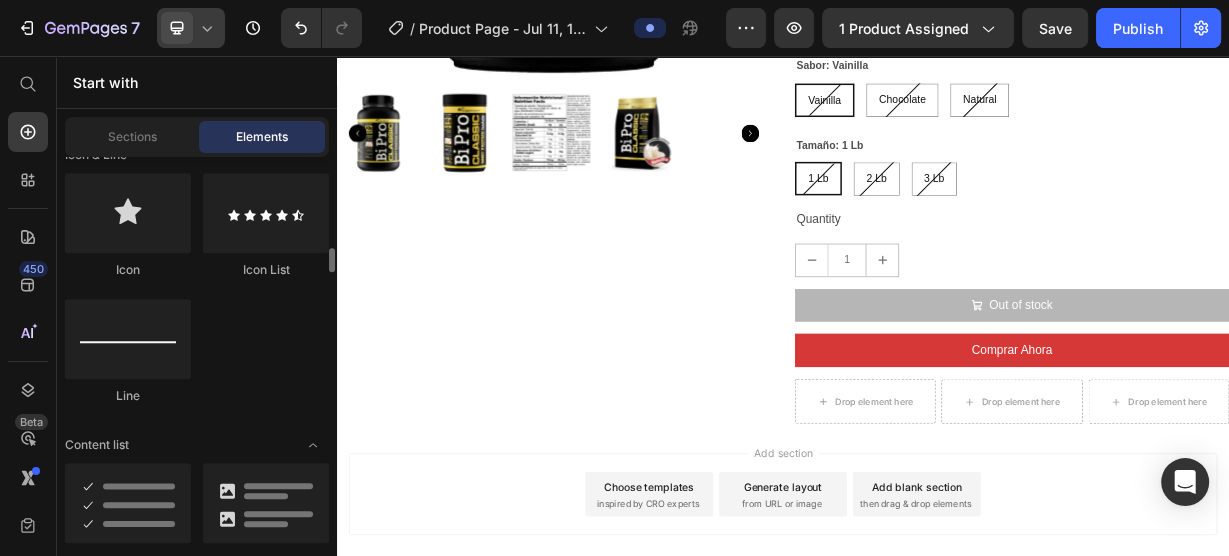 scroll, scrollTop: 1280, scrollLeft: 0, axis: vertical 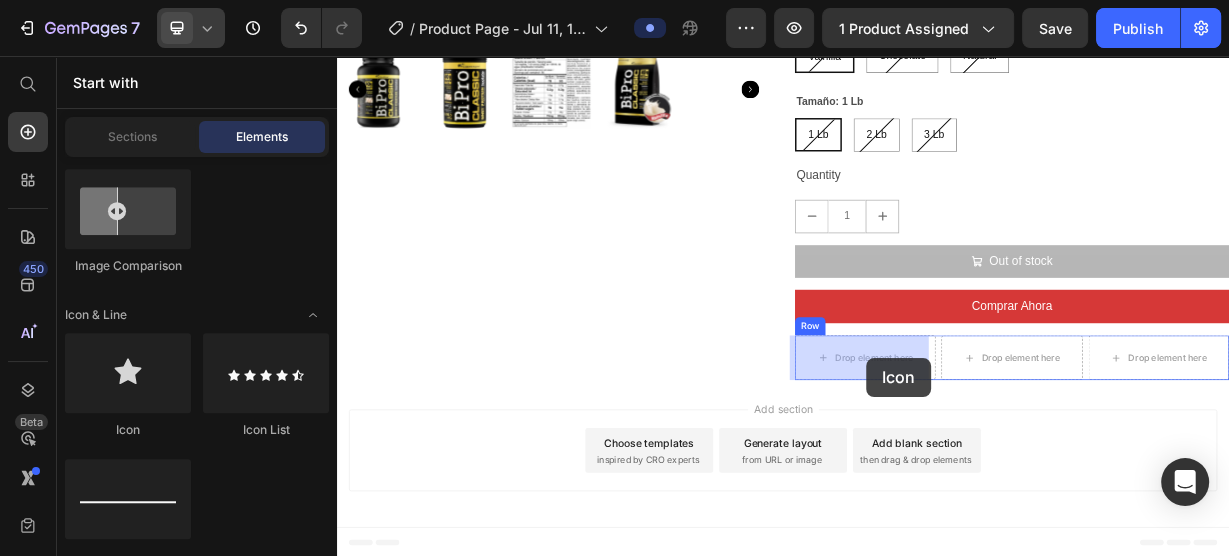 drag, startPoint x: 467, startPoint y: 423, endPoint x: 1048, endPoint y: 458, distance: 582.0533 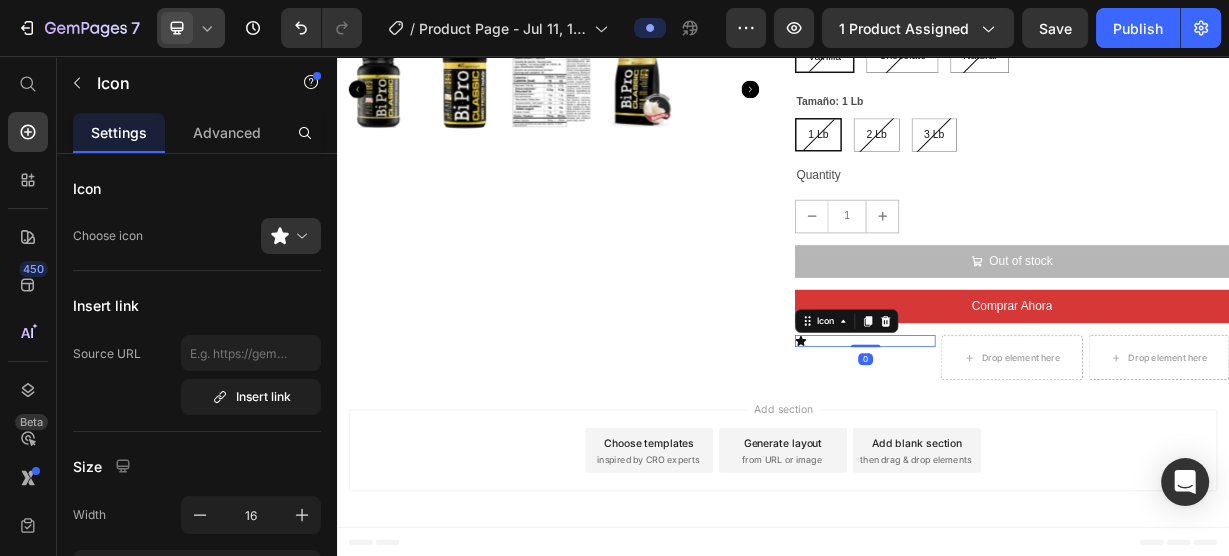click at bounding box center [299, 236] 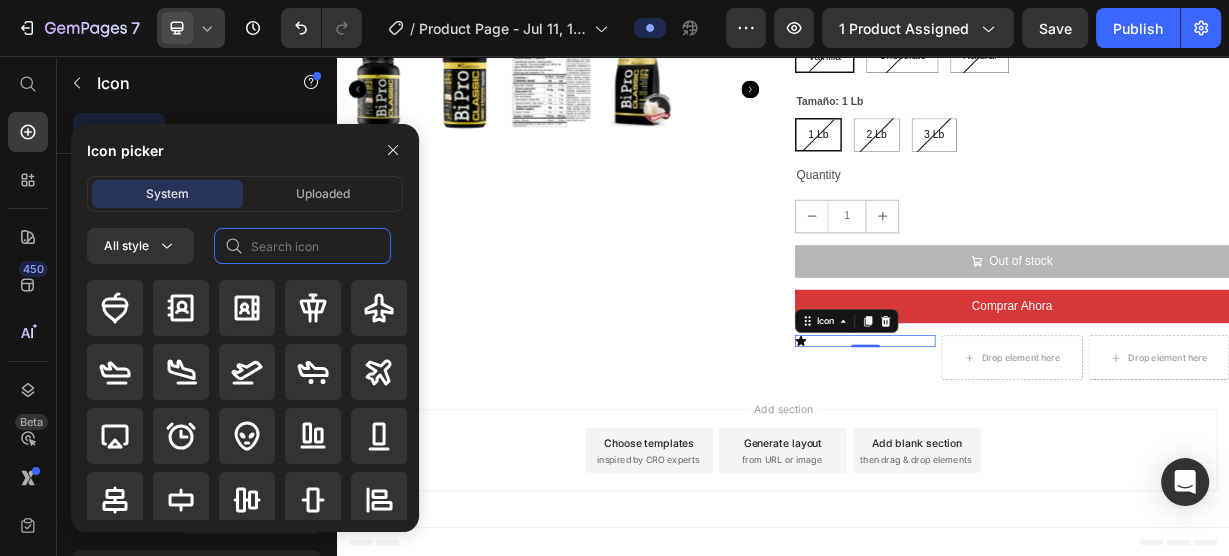 drag, startPoint x: 284, startPoint y: 252, endPoint x: 296, endPoint y: 249, distance: 12.369317 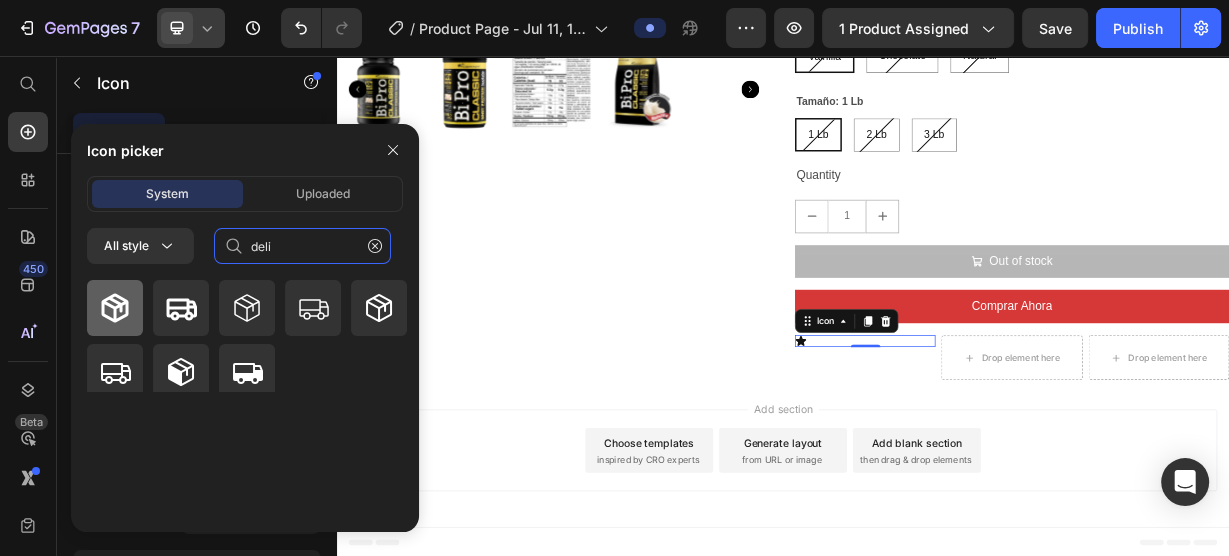type on "deli" 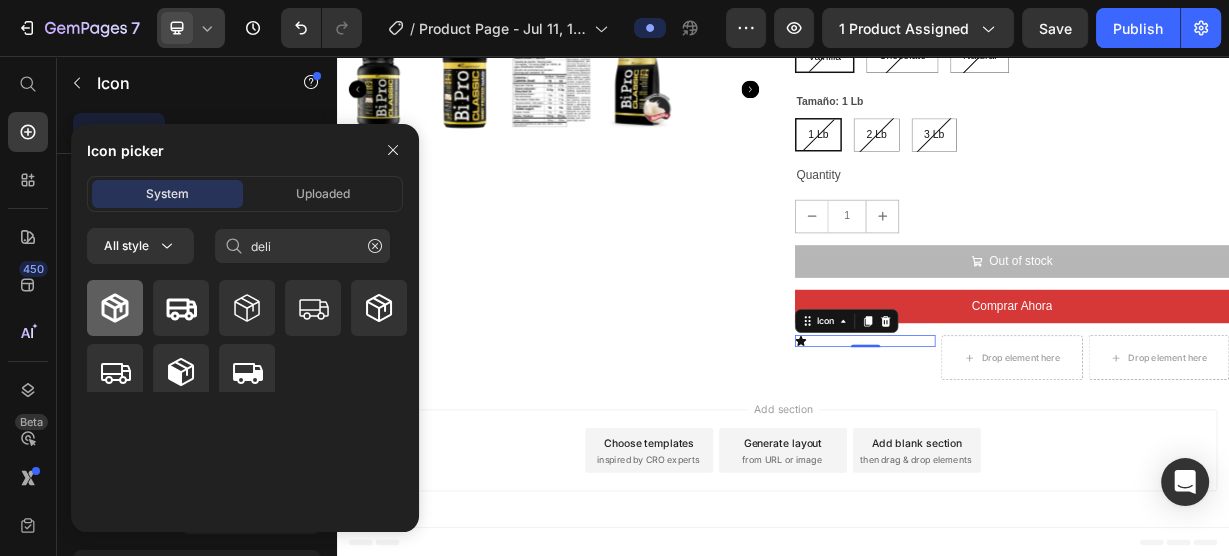 click 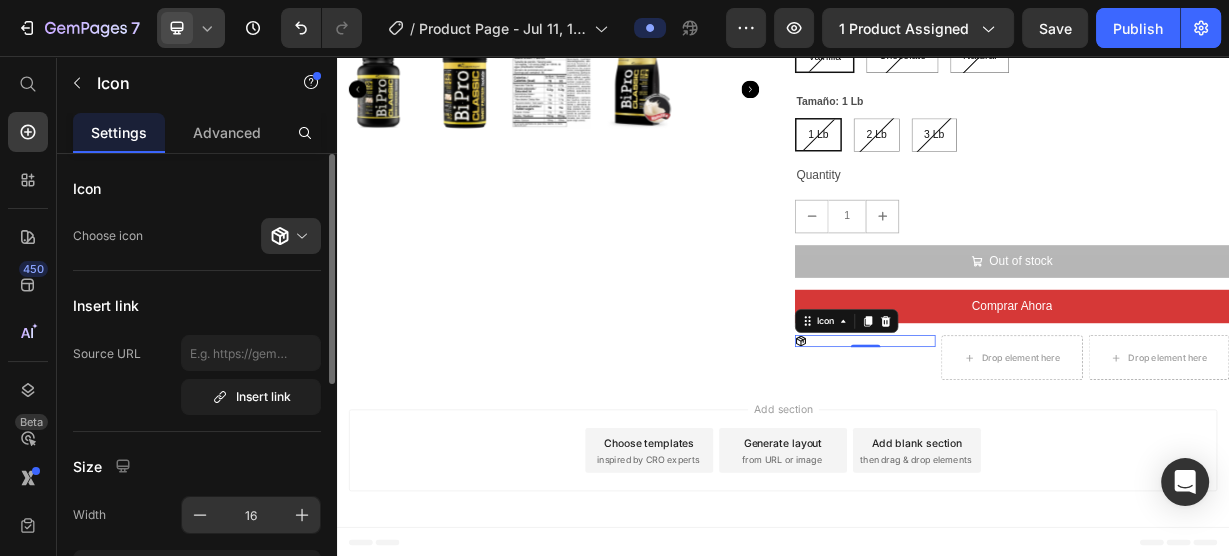 click 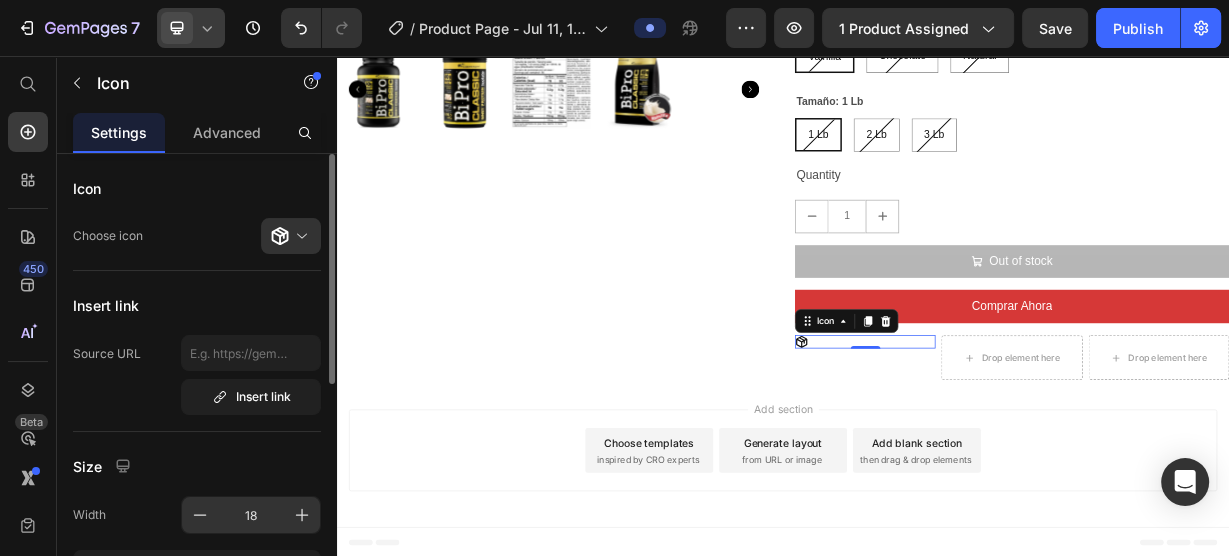 click on "18" at bounding box center [251, 515] 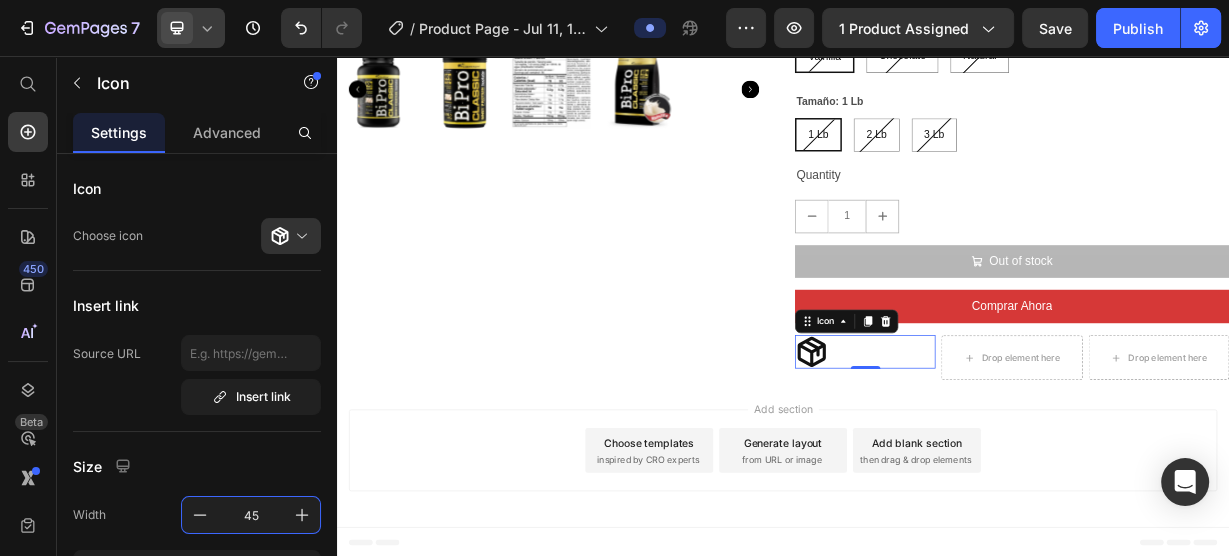 type on "45" 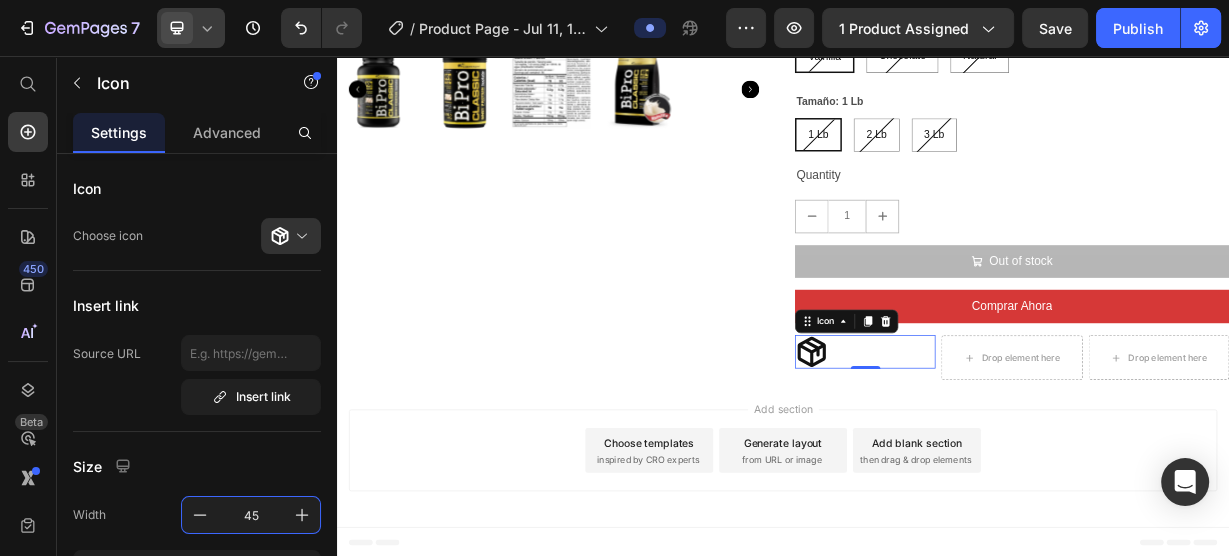 click 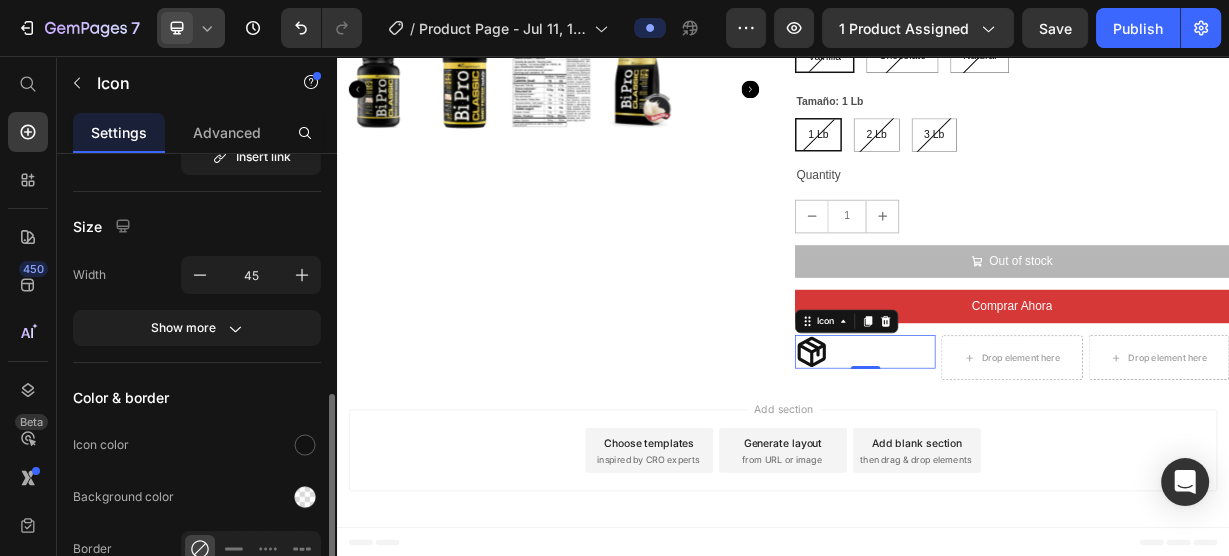 scroll, scrollTop: 320, scrollLeft: 0, axis: vertical 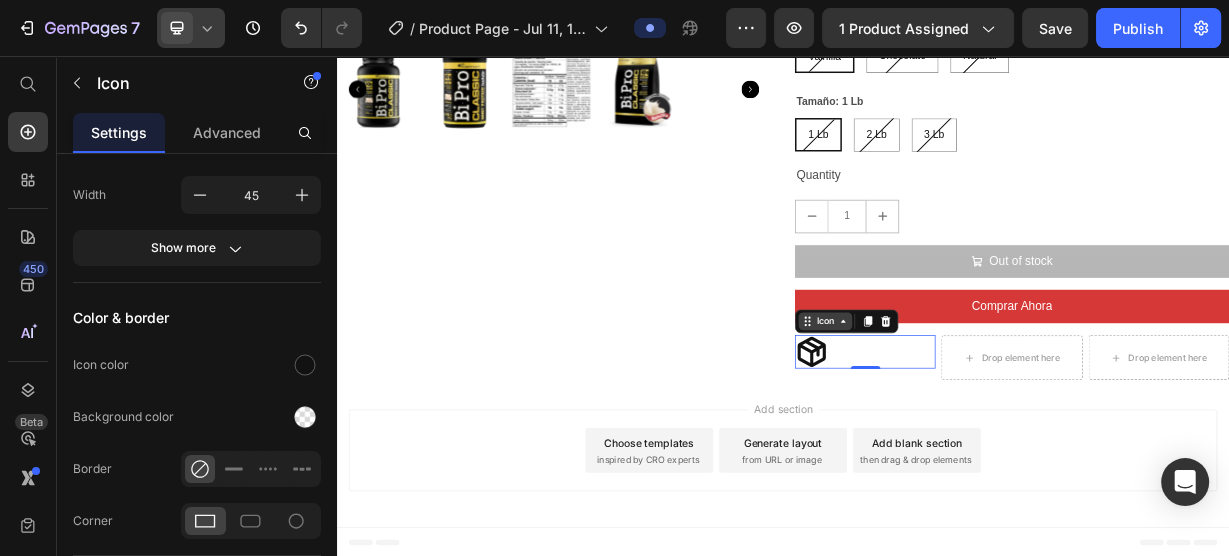 click on "Icon" at bounding box center [994, 412] 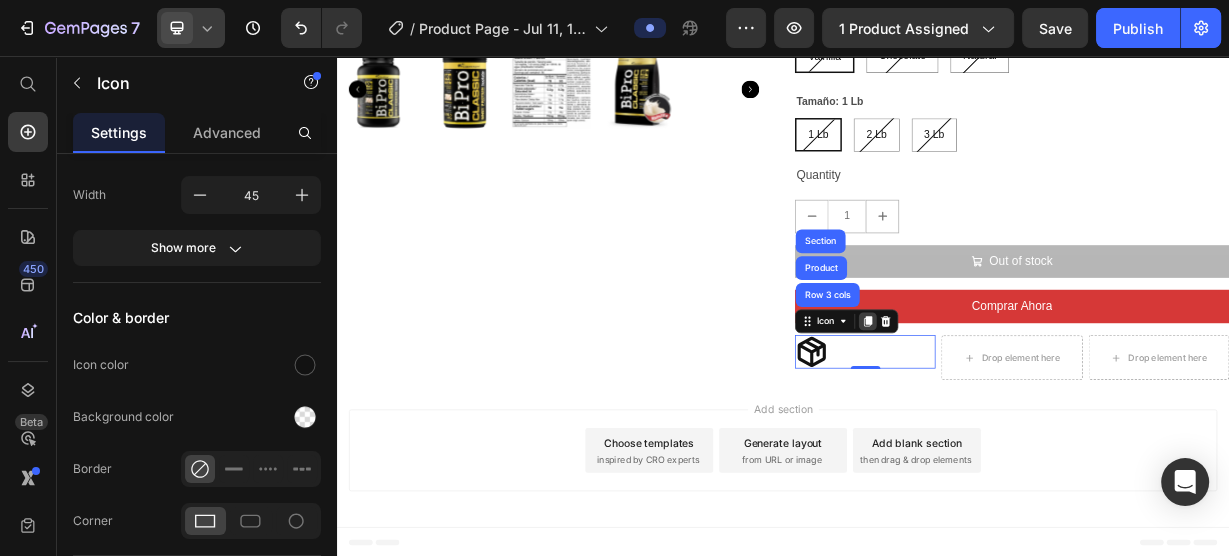 click 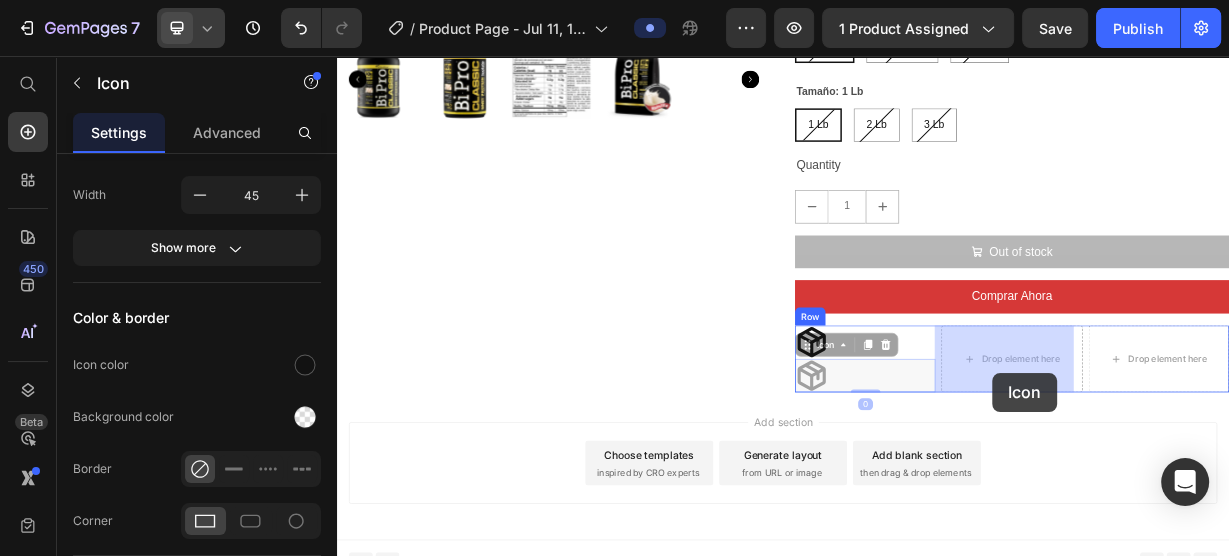 drag, startPoint x: 969, startPoint y: 497, endPoint x: 1219, endPoint y: 479, distance: 250.64716 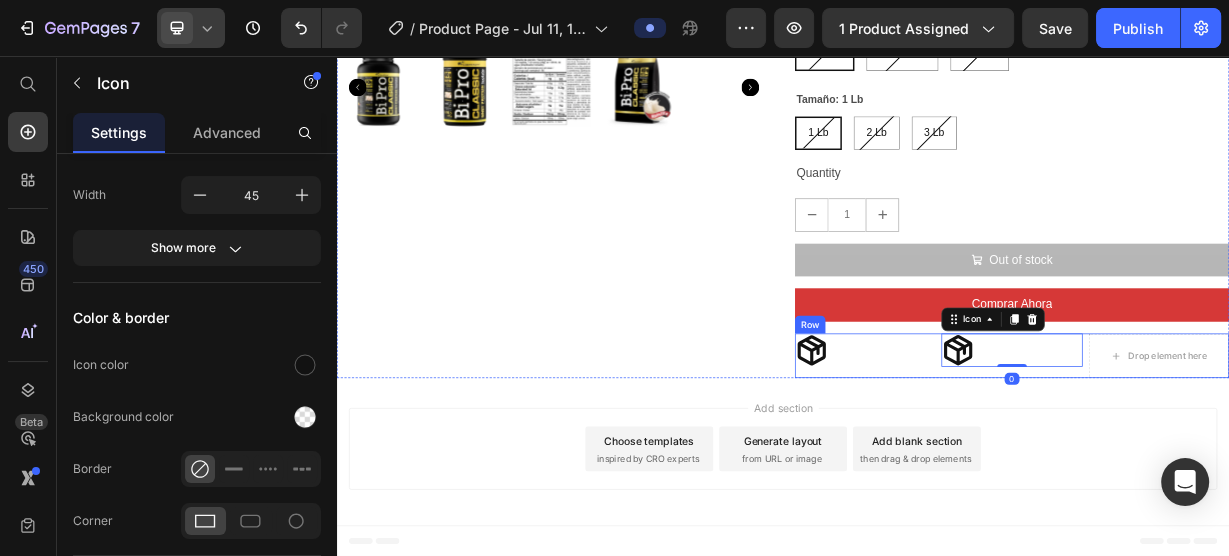 scroll, scrollTop: 699, scrollLeft: 0, axis: vertical 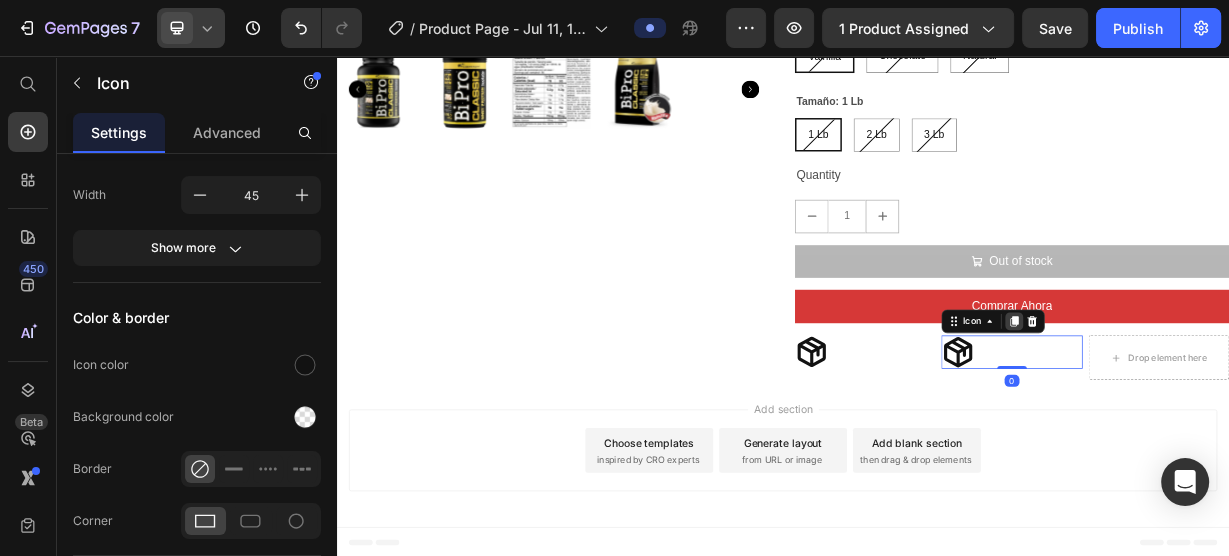 click 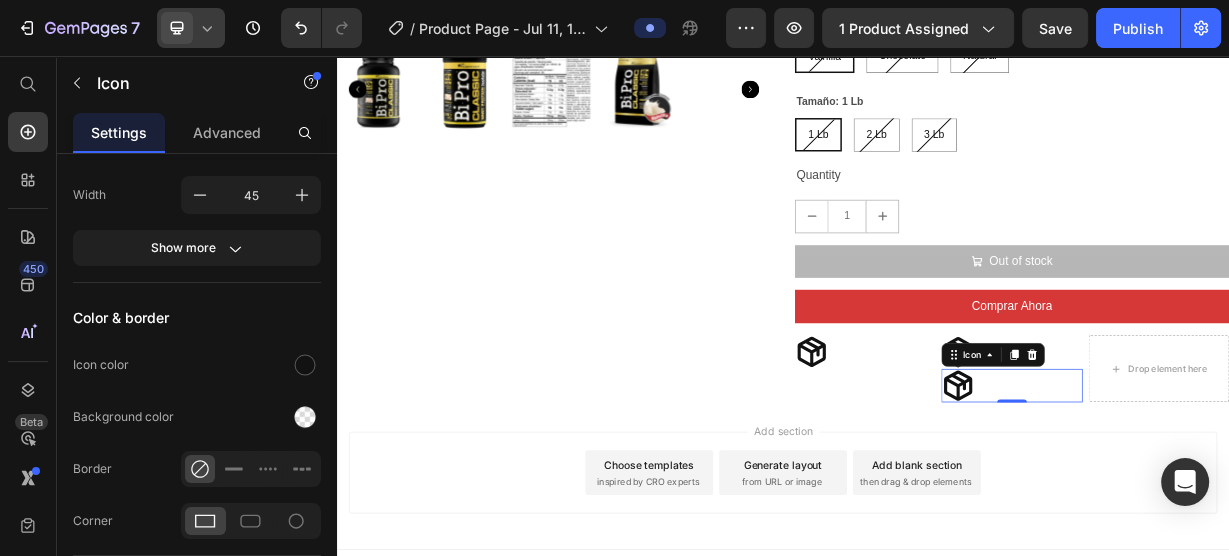 scroll, scrollTop: 712, scrollLeft: 0, axis: vertical 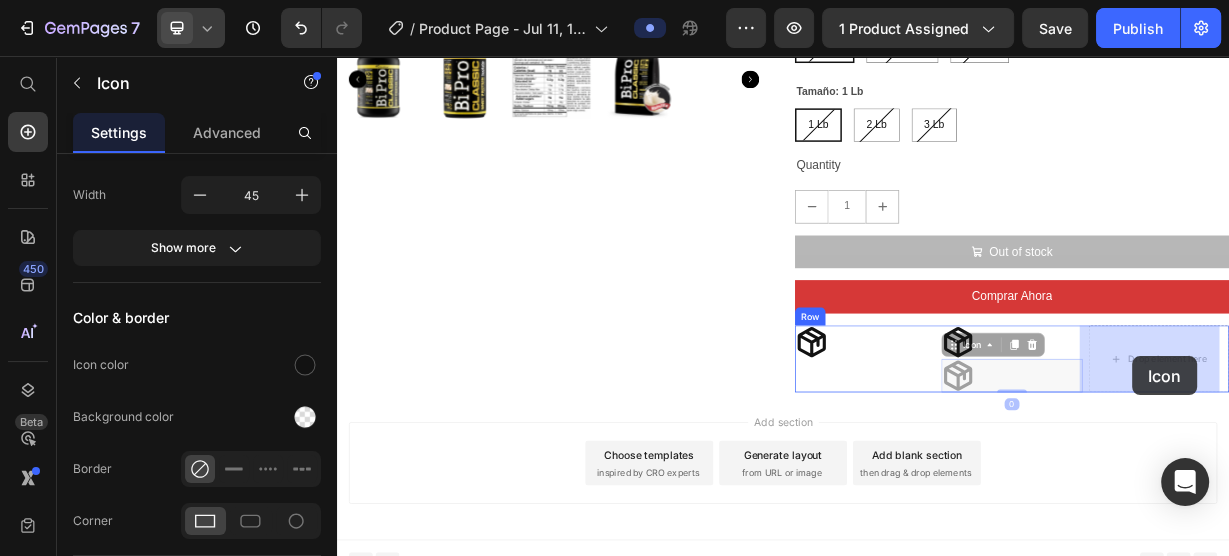 drag, startPoint x: 1163, startPoint y: 481, endPoint x: 1406, endPoint y: 460, distance: 243.90572 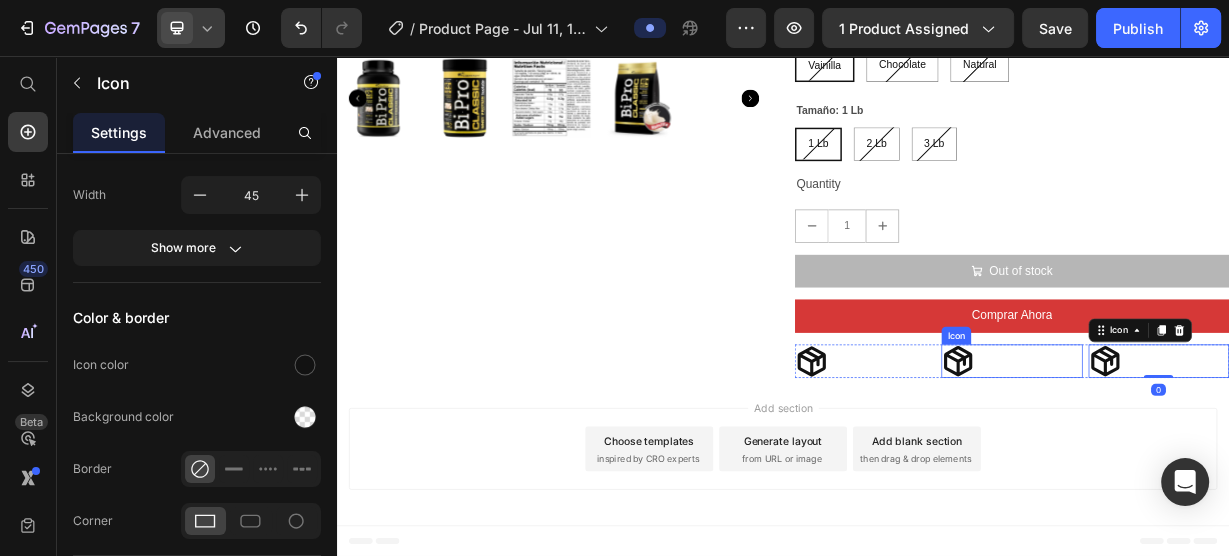 scroll, scrollTop: 684, scrollLeft: 0, axis: vertical 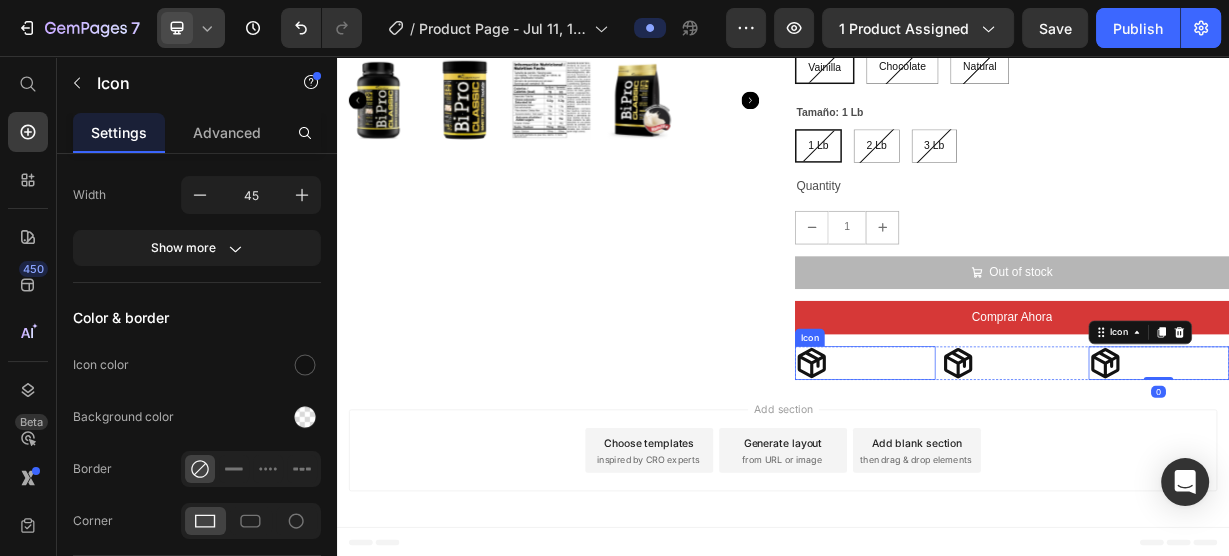 click 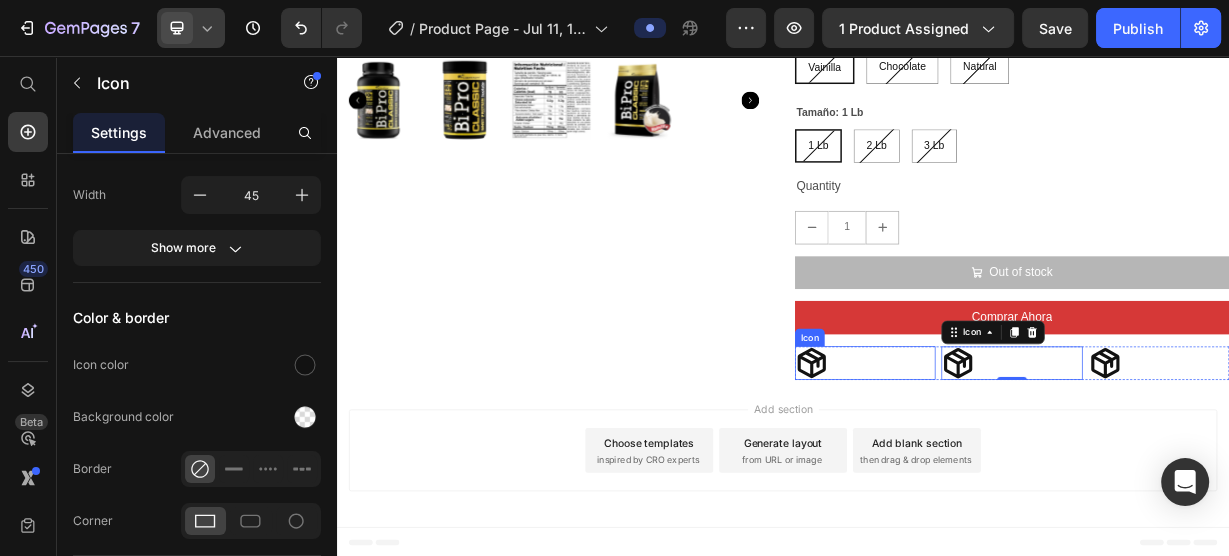 click 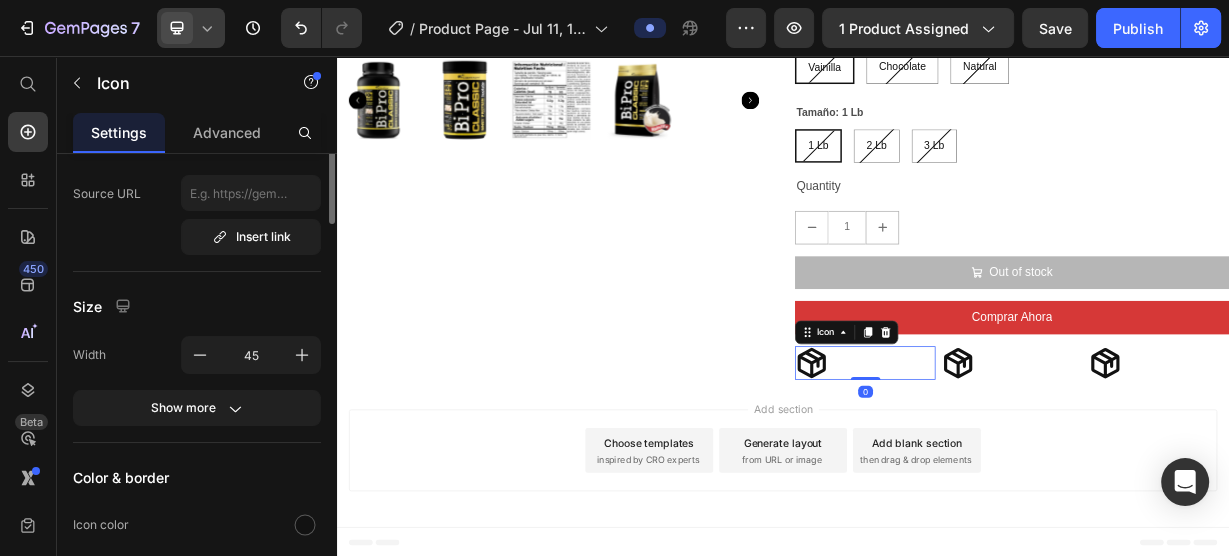 scroll, scrollTop: 0, scrollLeft: 0, axis: both 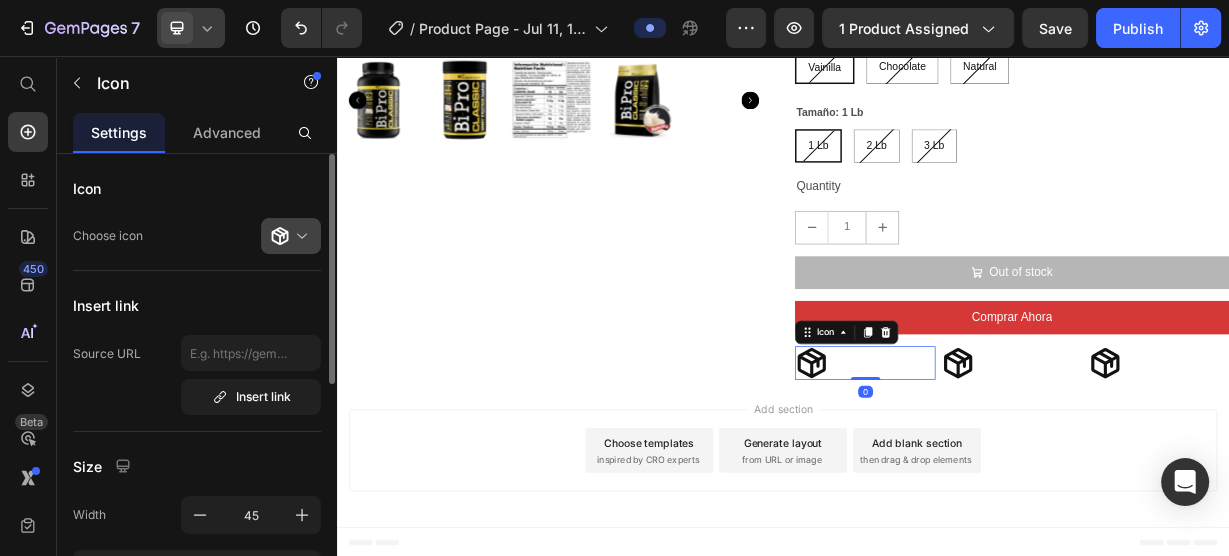 click on "Icon Choose icon" 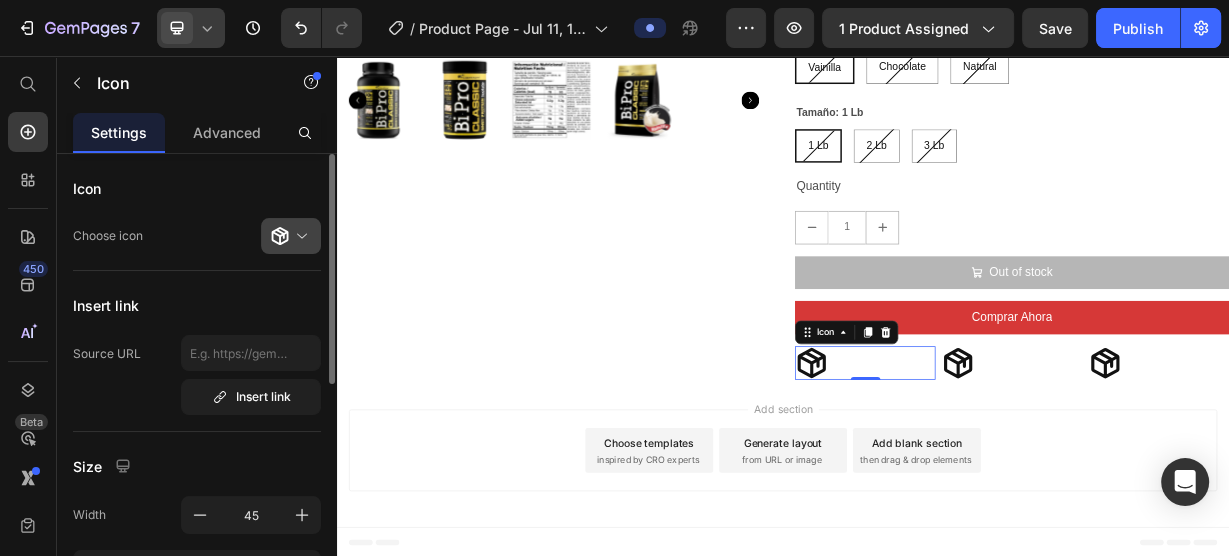 click at bounding box center (299, 236) 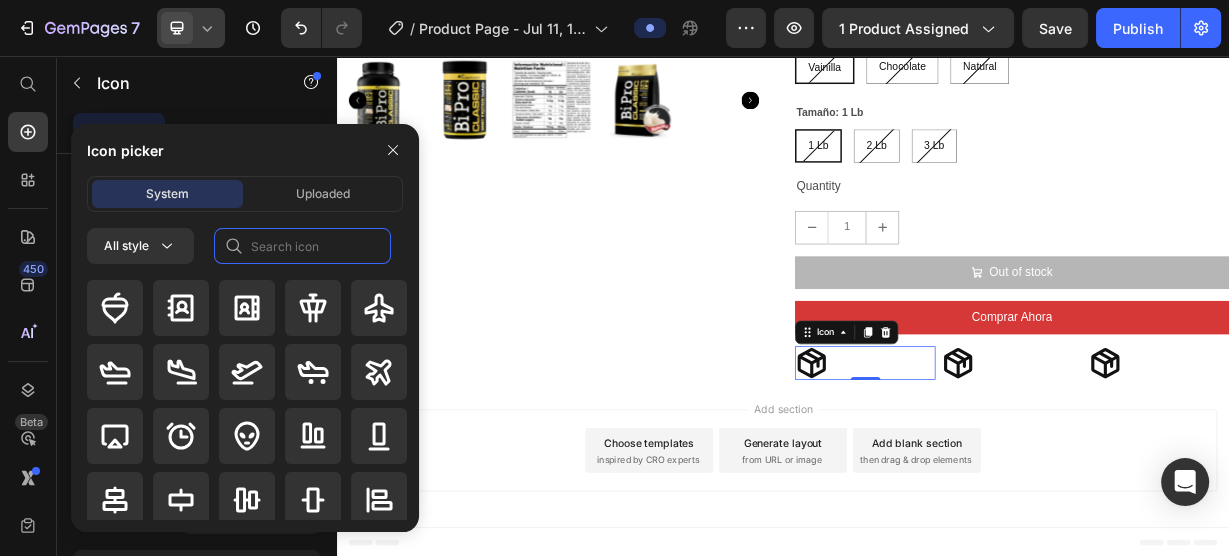 click 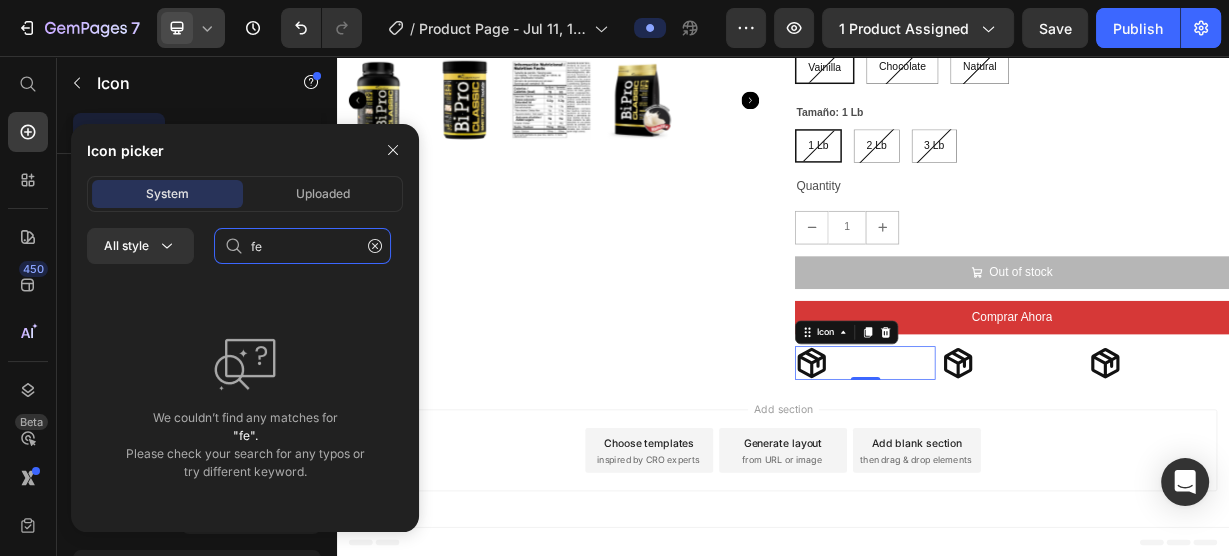 type on "f" 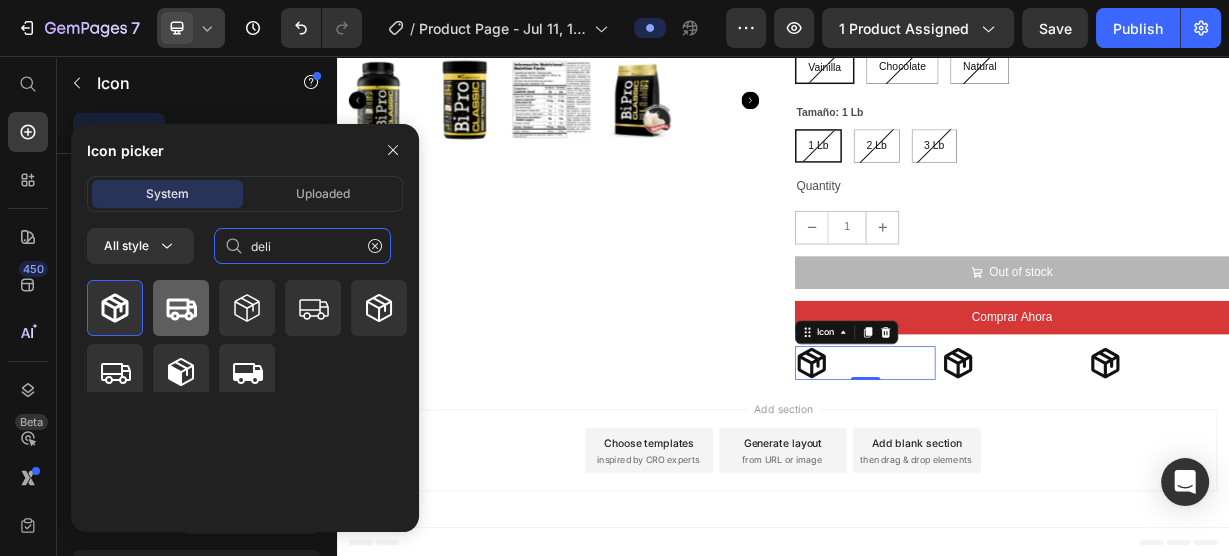 type on "deli" 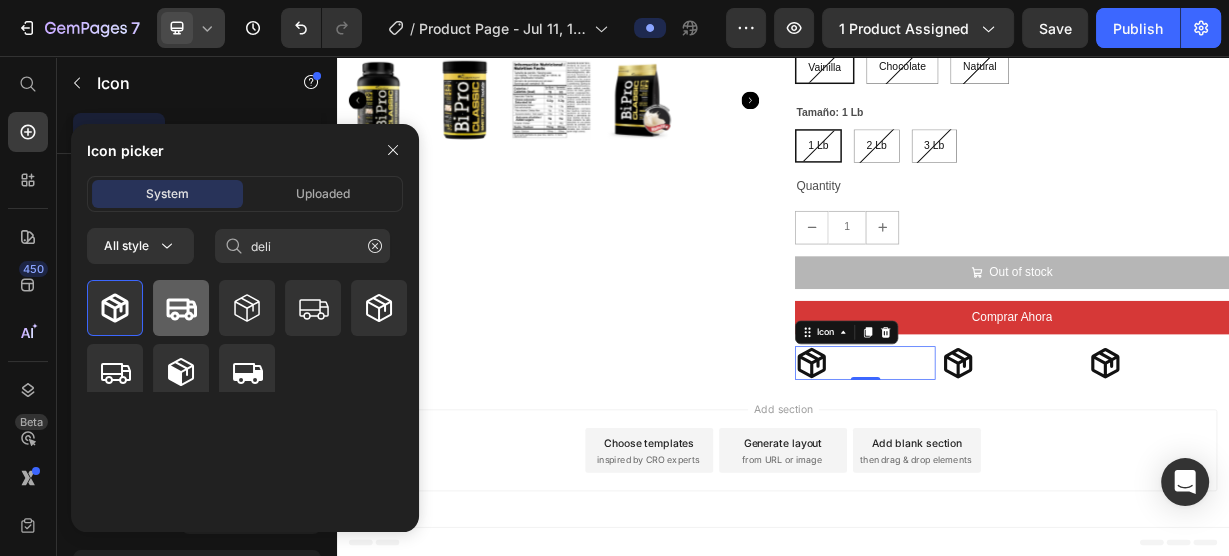 click 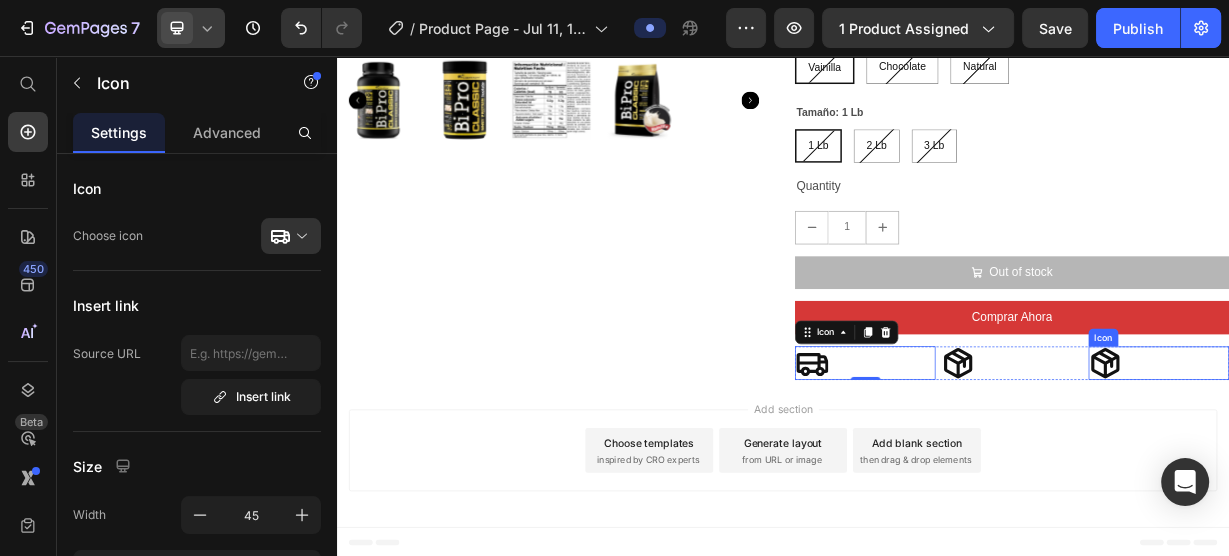 click 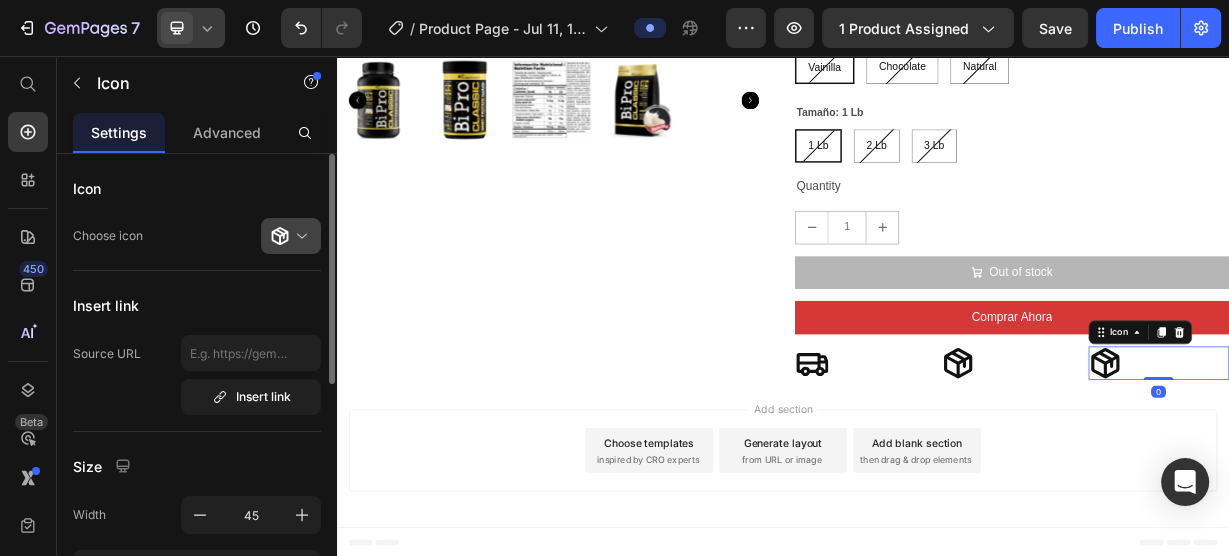 click at bounding box center (299, 236) 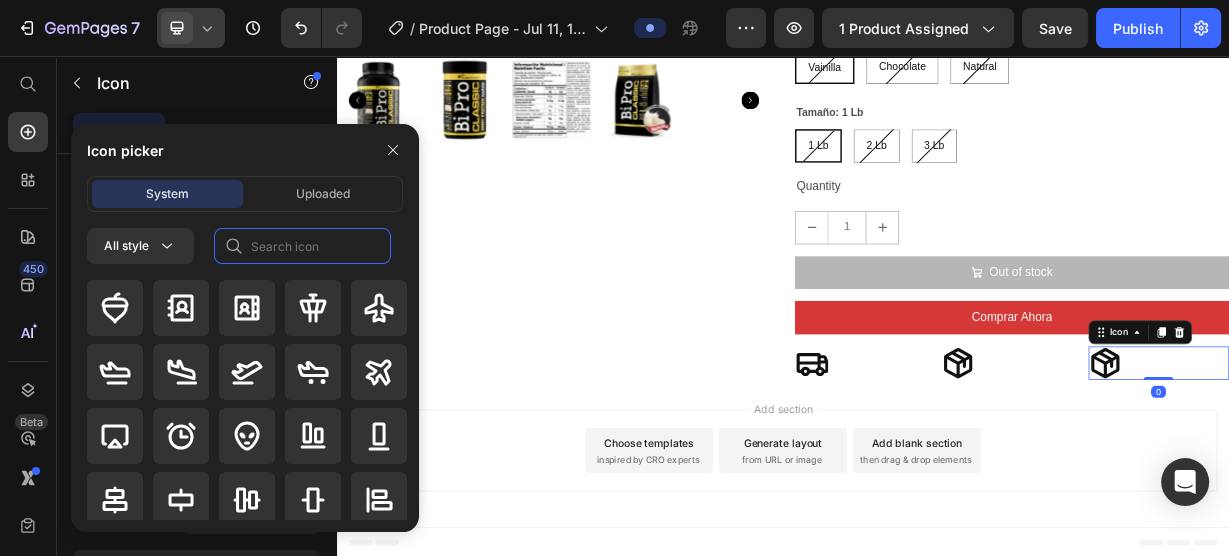 click 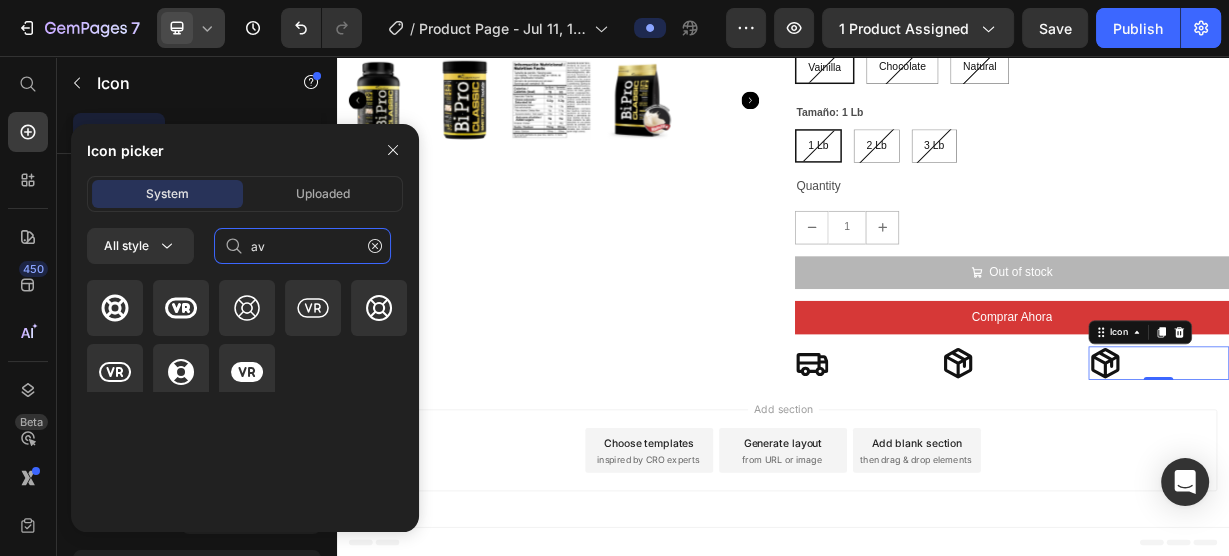 type on "a" 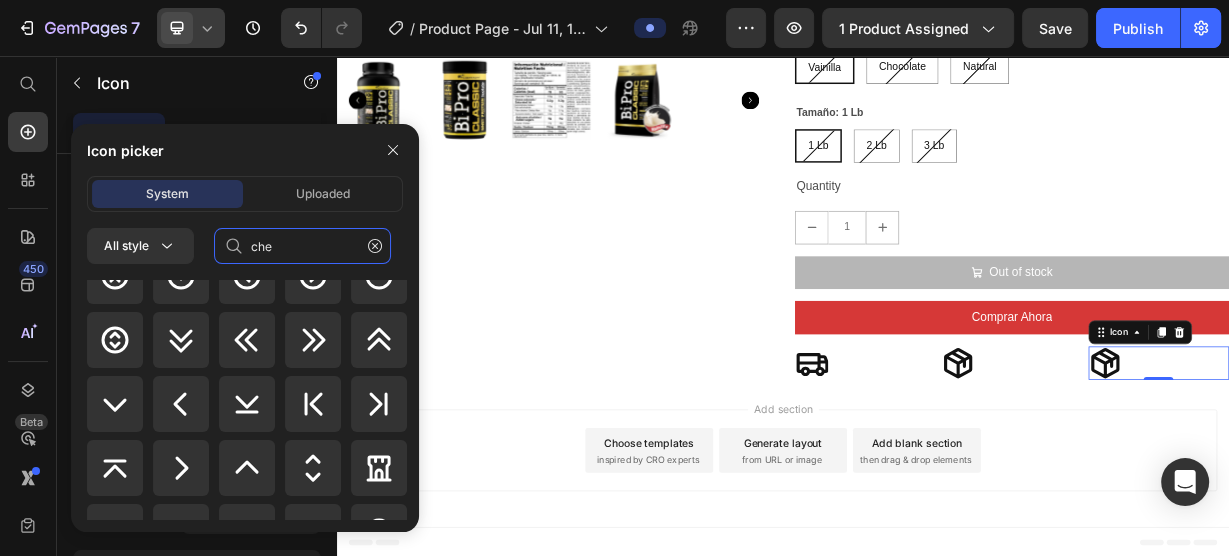 scroll, scrollTop: 400, scrollLeft: 0, axis: vertical 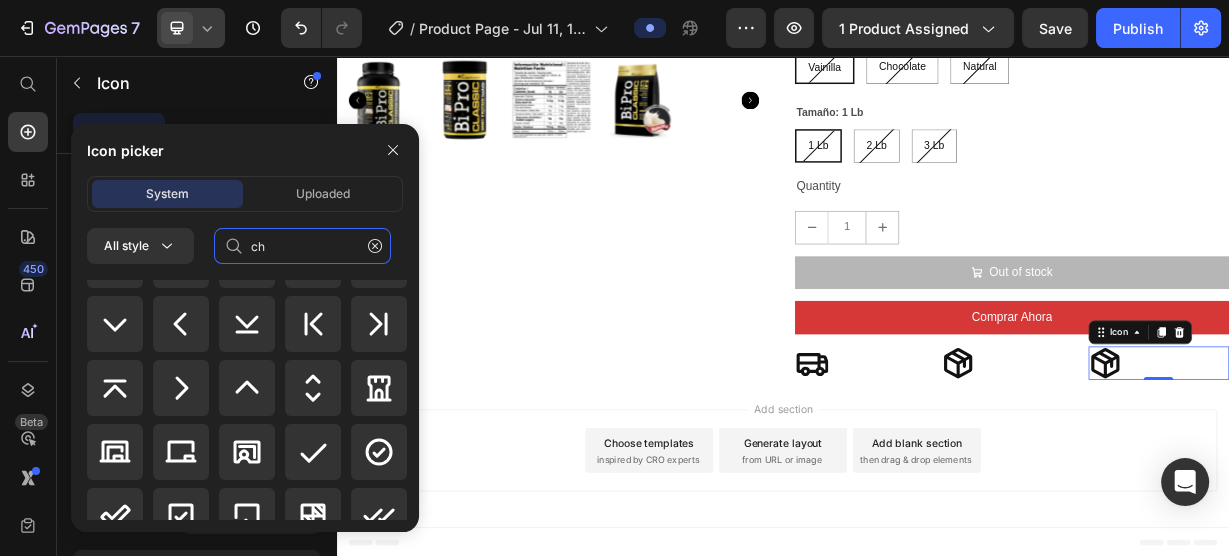 type on "c" 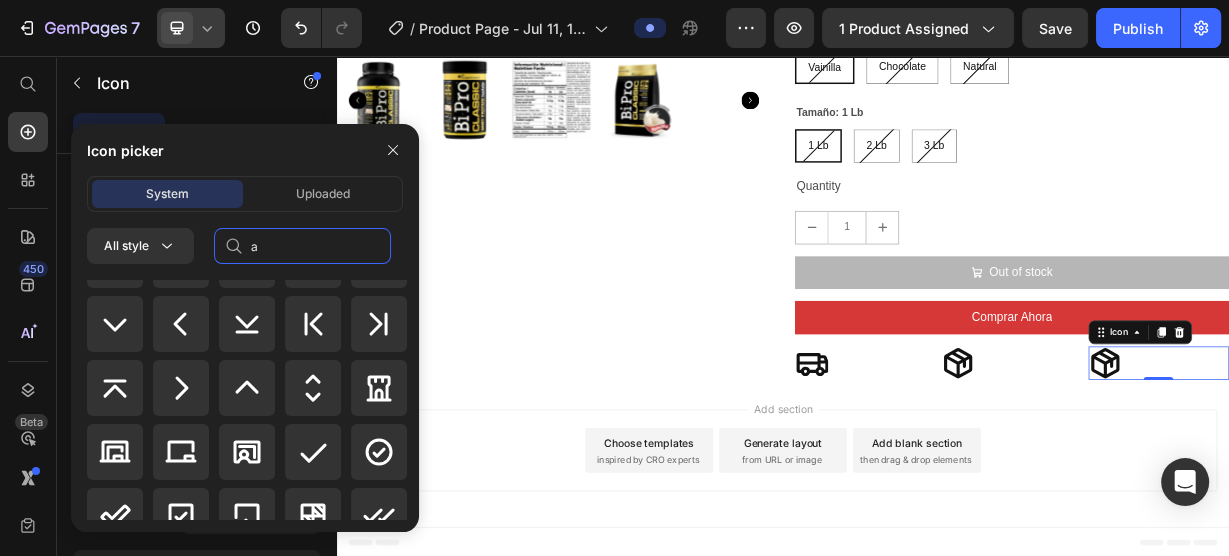 scroll, scrollTop: 0, scrollLeft: 0, axis: both 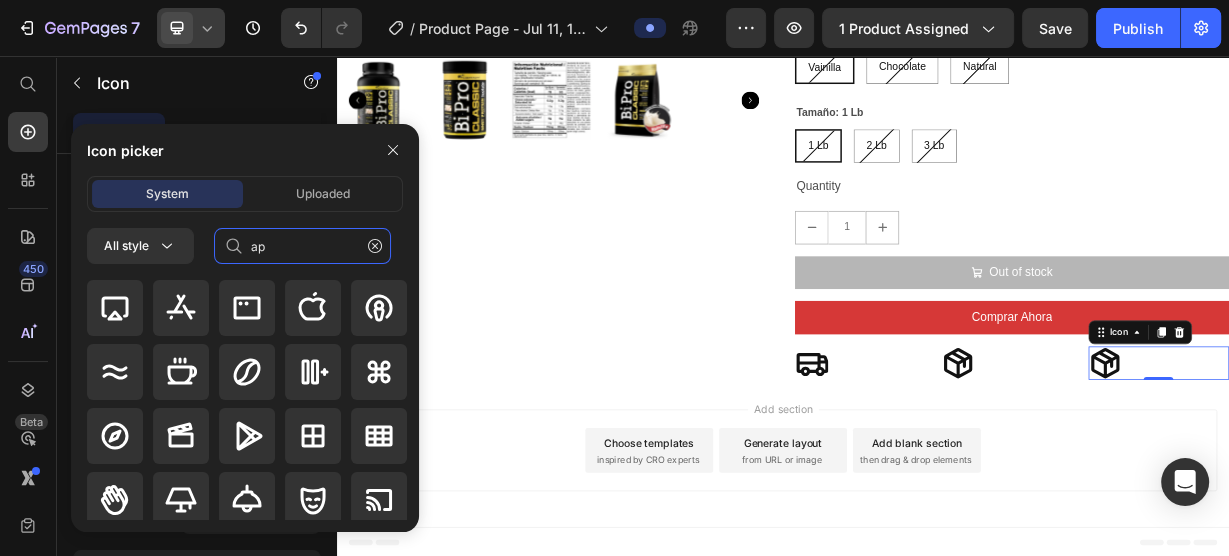 type on "a" 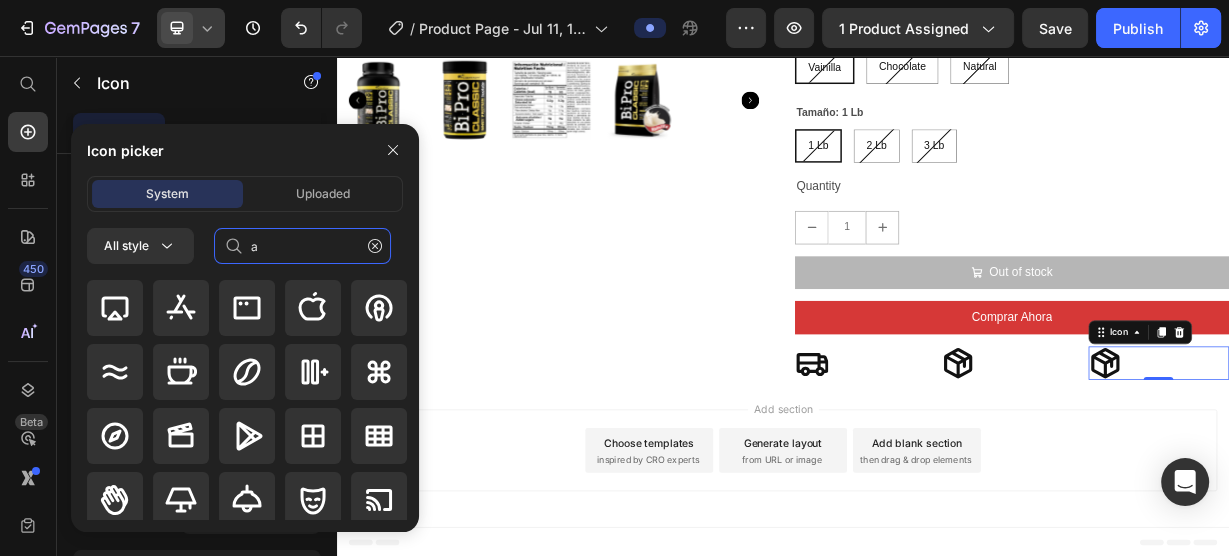 type 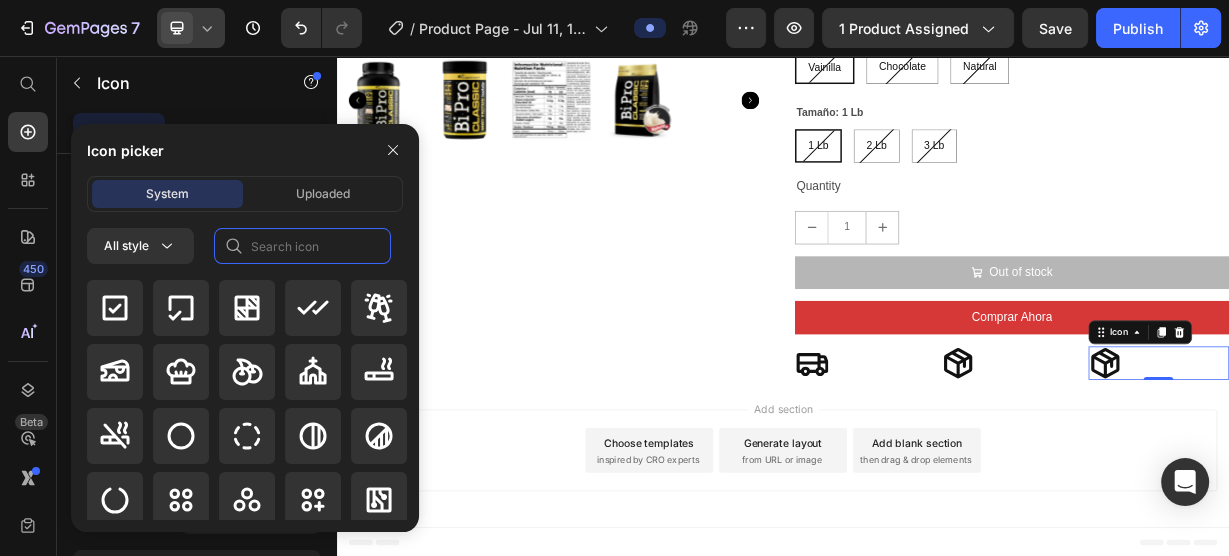 scroll, scrollTop: 3856, scrollLeft: 0, axis: vertical 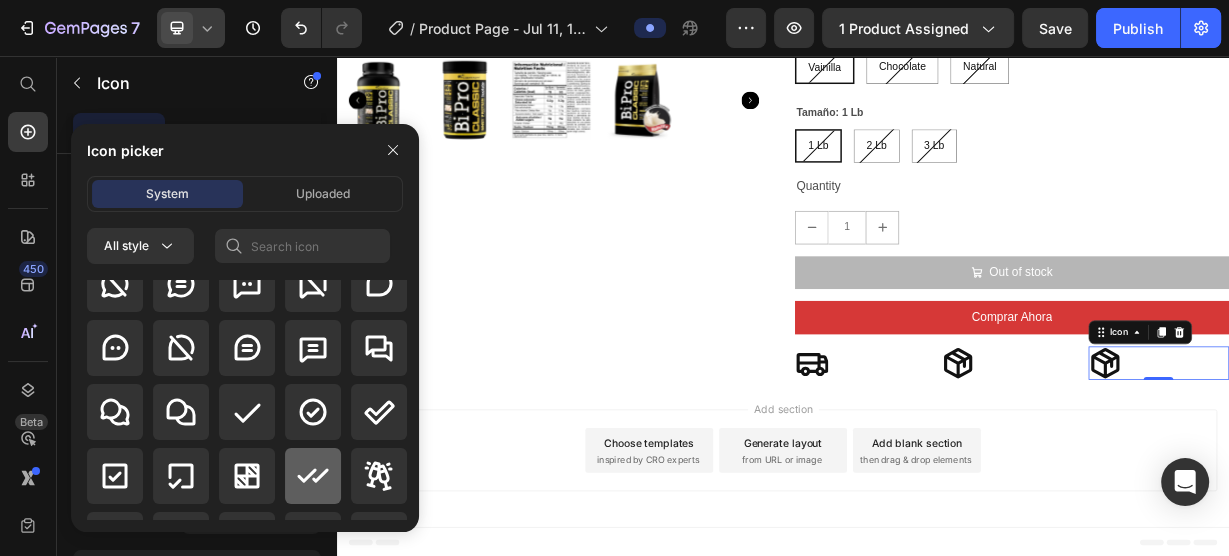 click 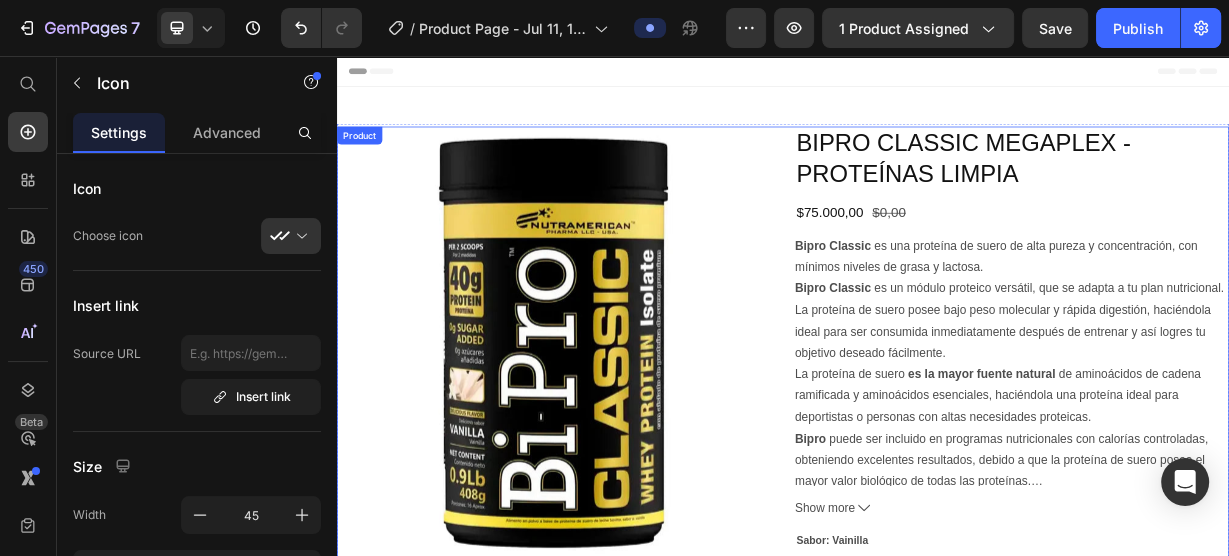 scroll, scrollTop: 684, scrollLeft: 0, axis: vertical 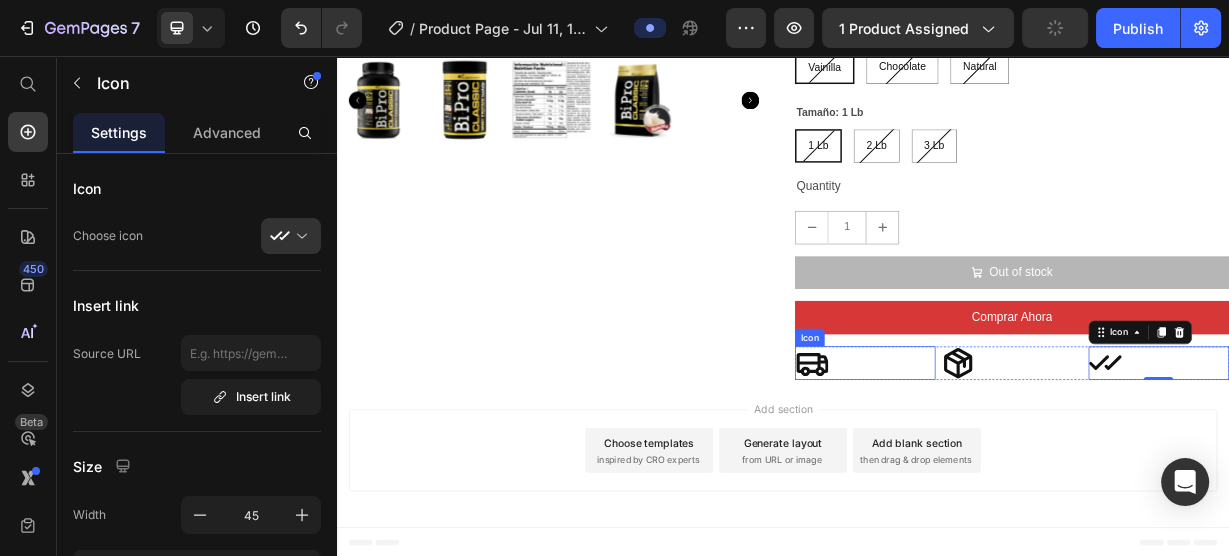 click on "Icon" at bounding box center [973, 434] 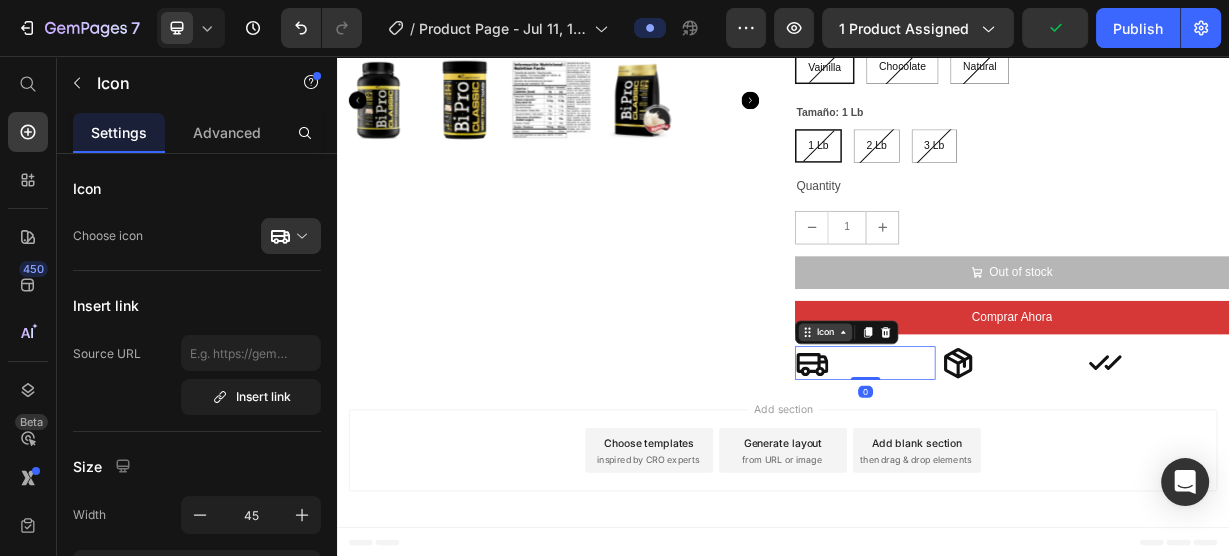 click 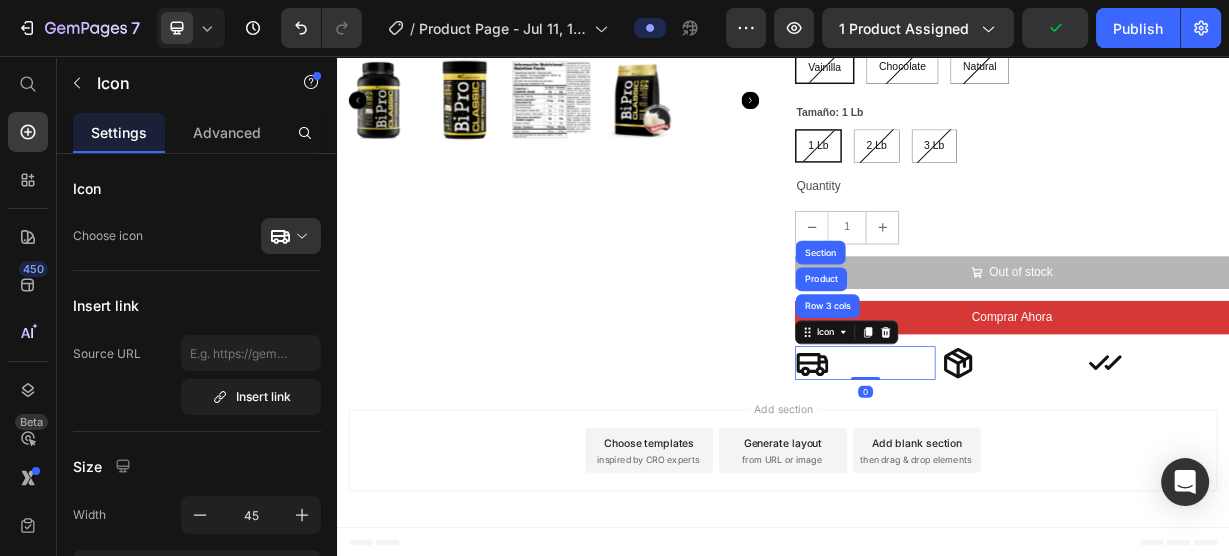 click on "Row 3 cols" at bounding box center [997, 392] 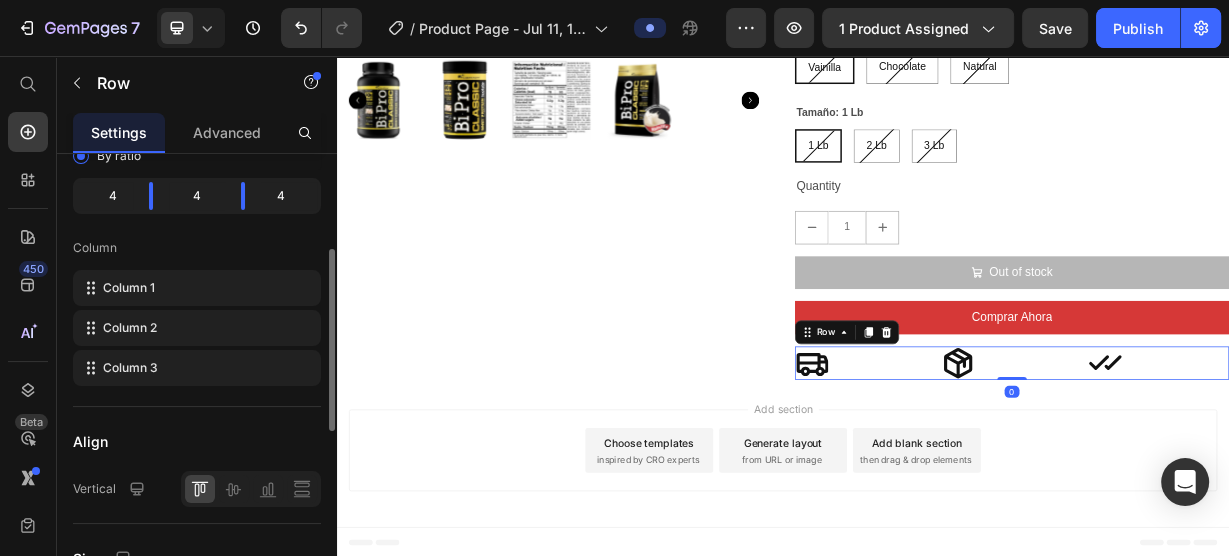 scroll, scrollTop: 320, scrollLeft: 0, axis: vertical 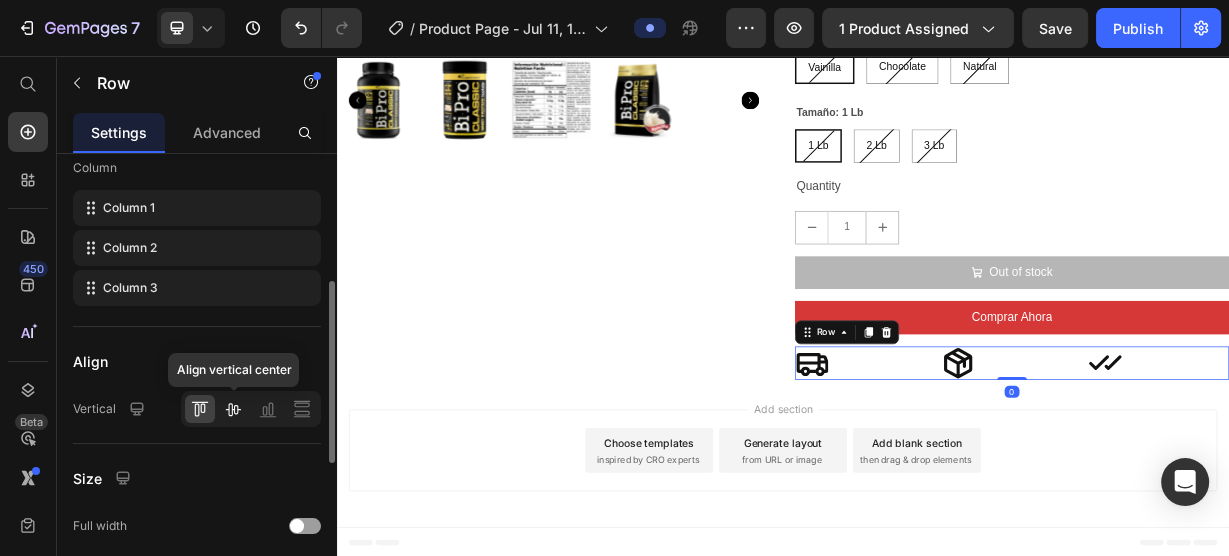 click 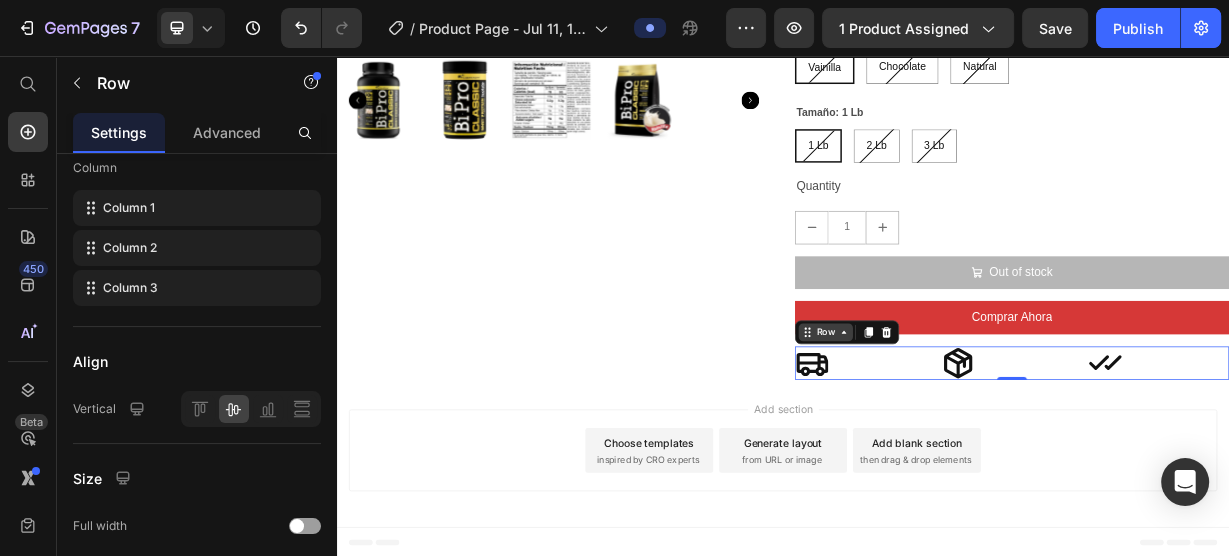 click 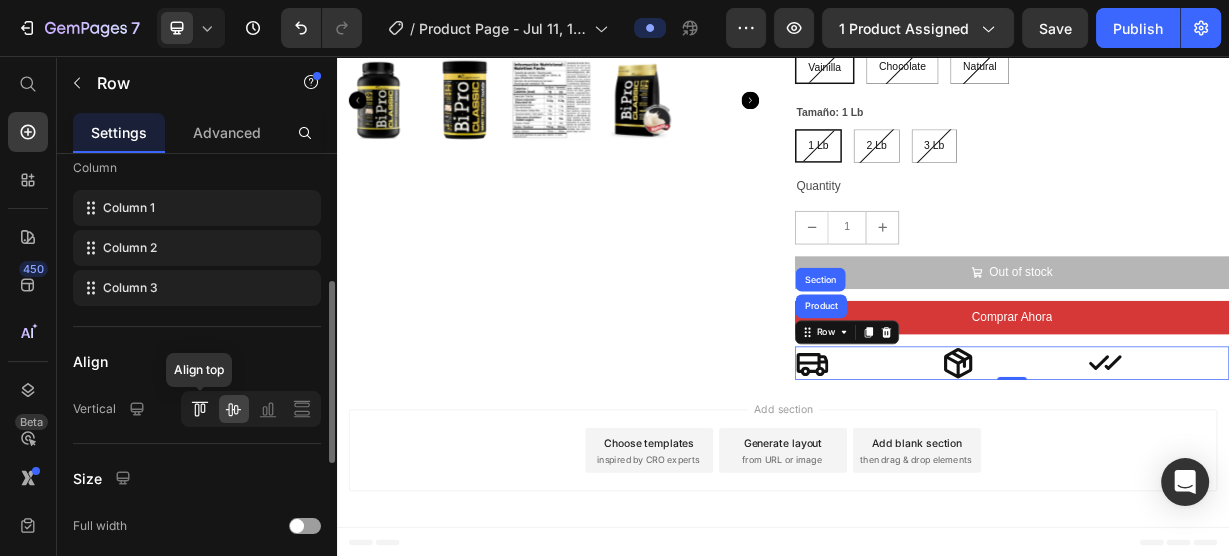 click 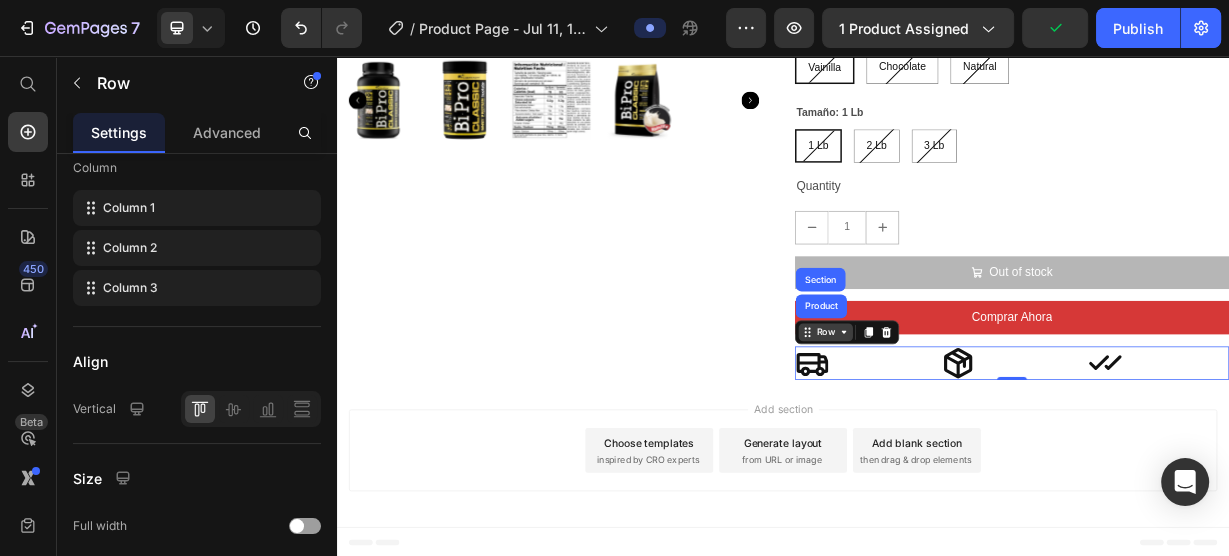 click on "Row" at bounding box center [994, 427] 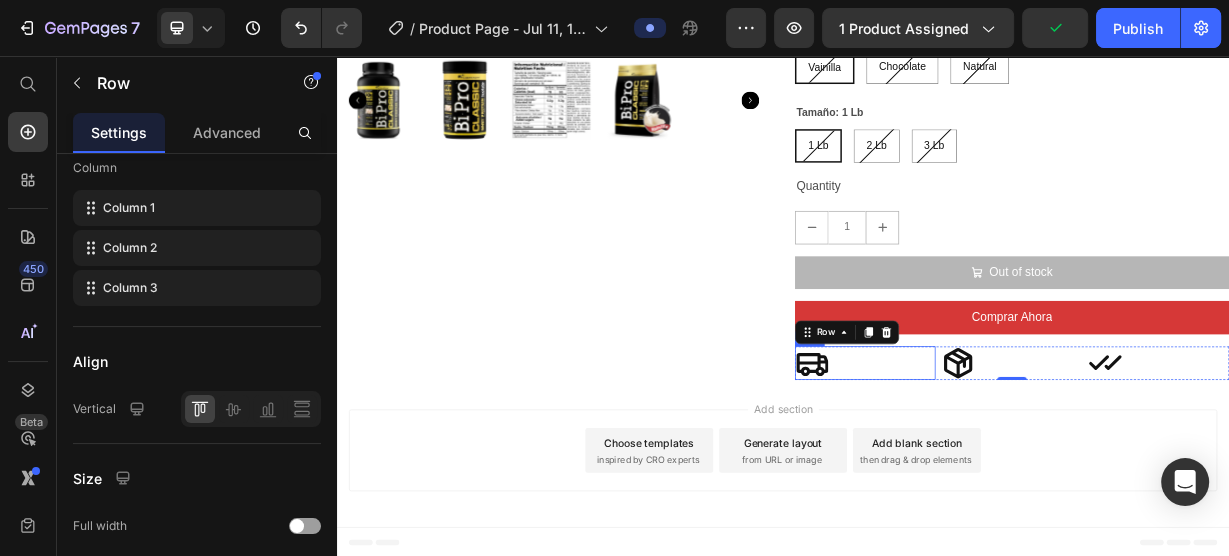 click 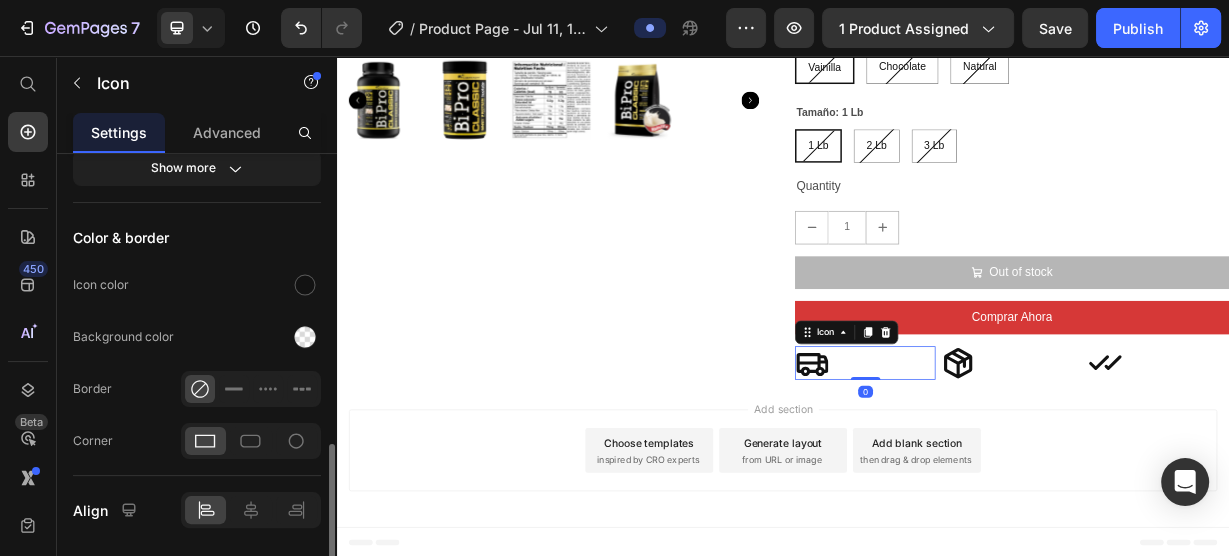 scroll, scrollTop: 460, scrollLeft: 0, axis: vertical 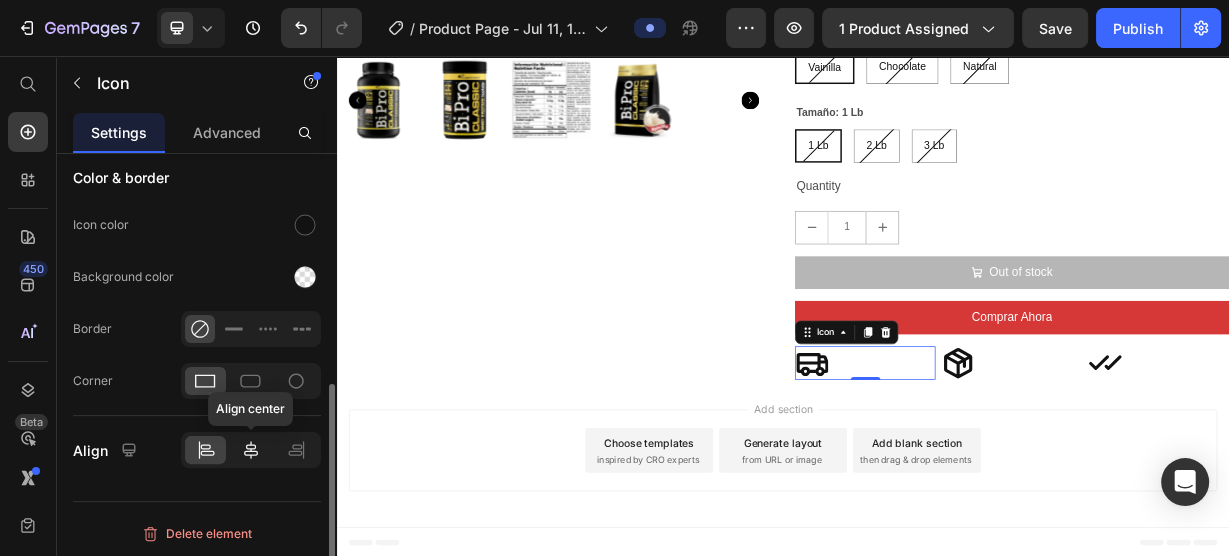 click 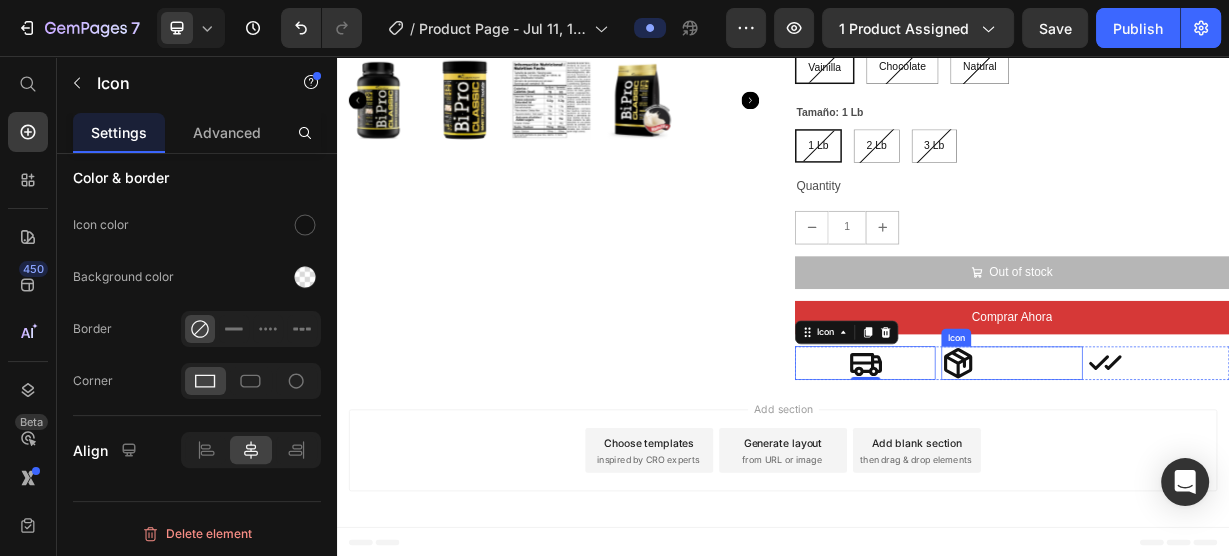 click 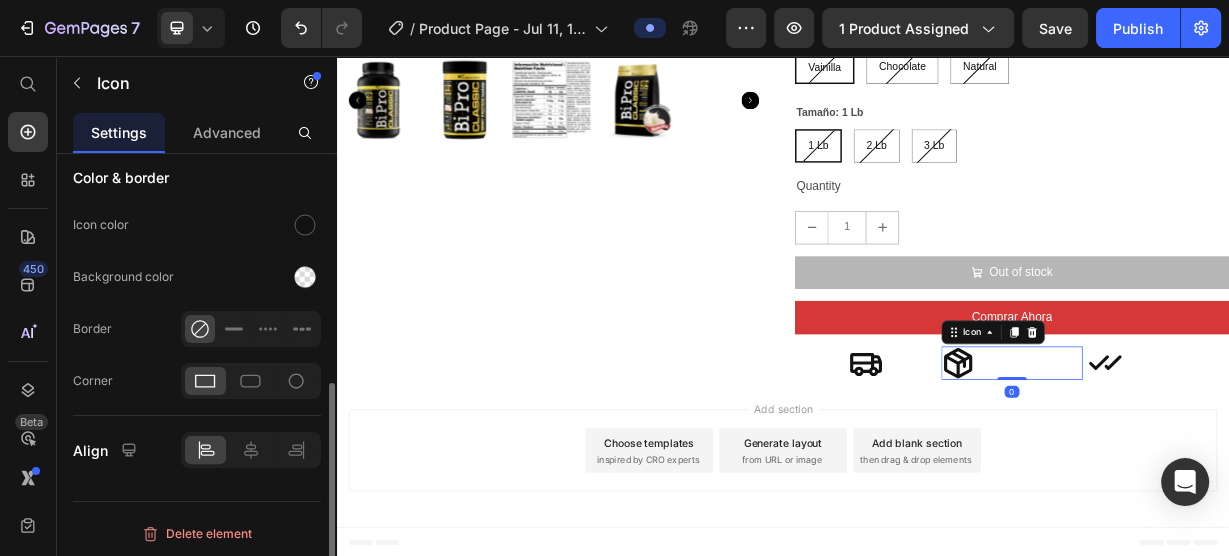 scroll, scrollTop: 459, scrollLeft: 0, axis: vertical 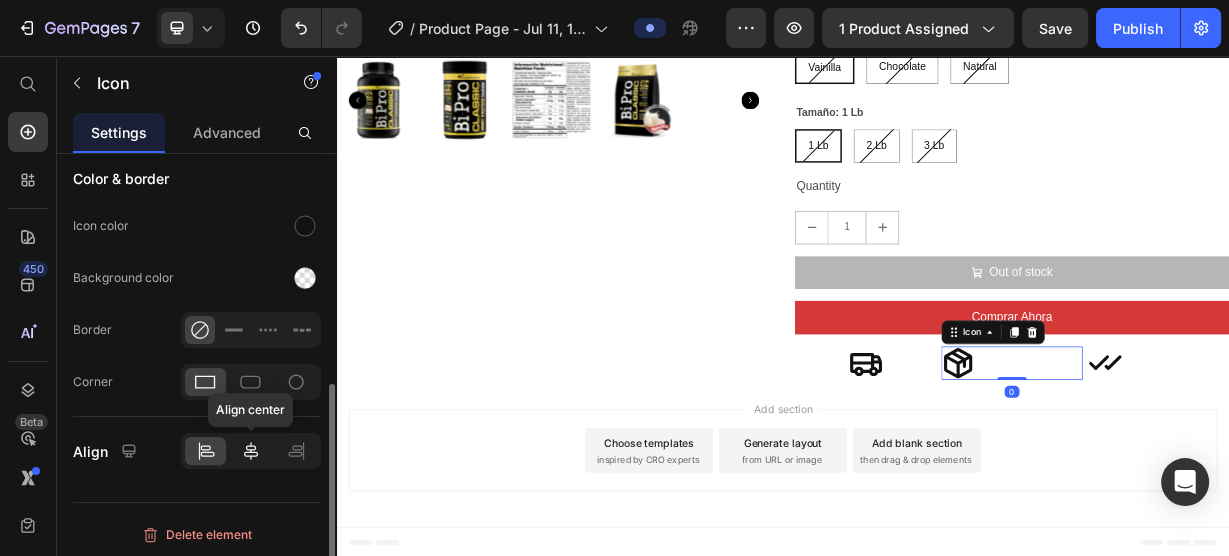 click 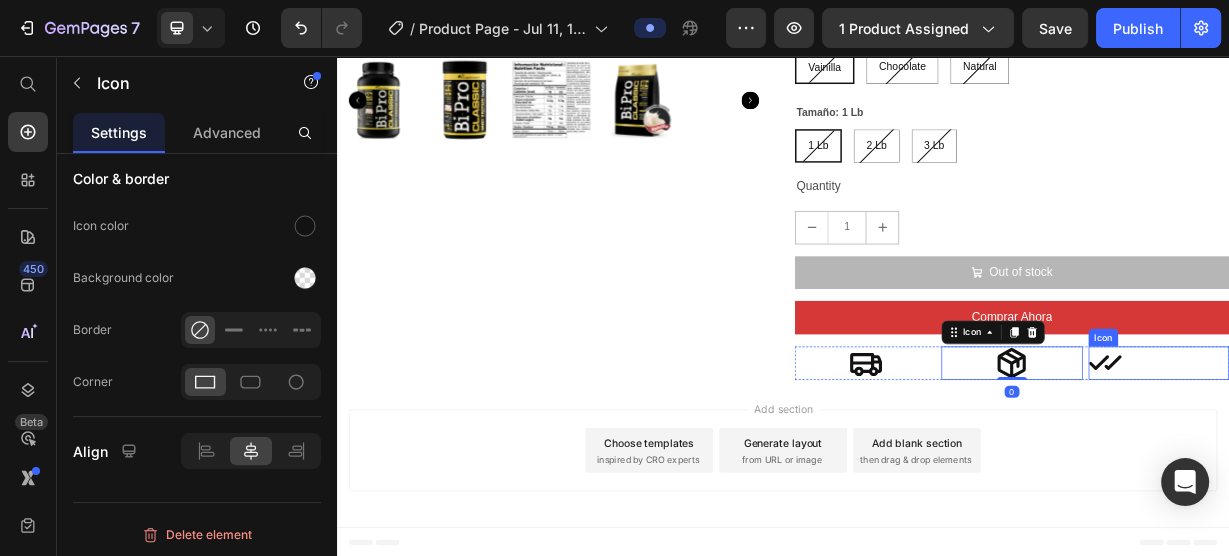 click 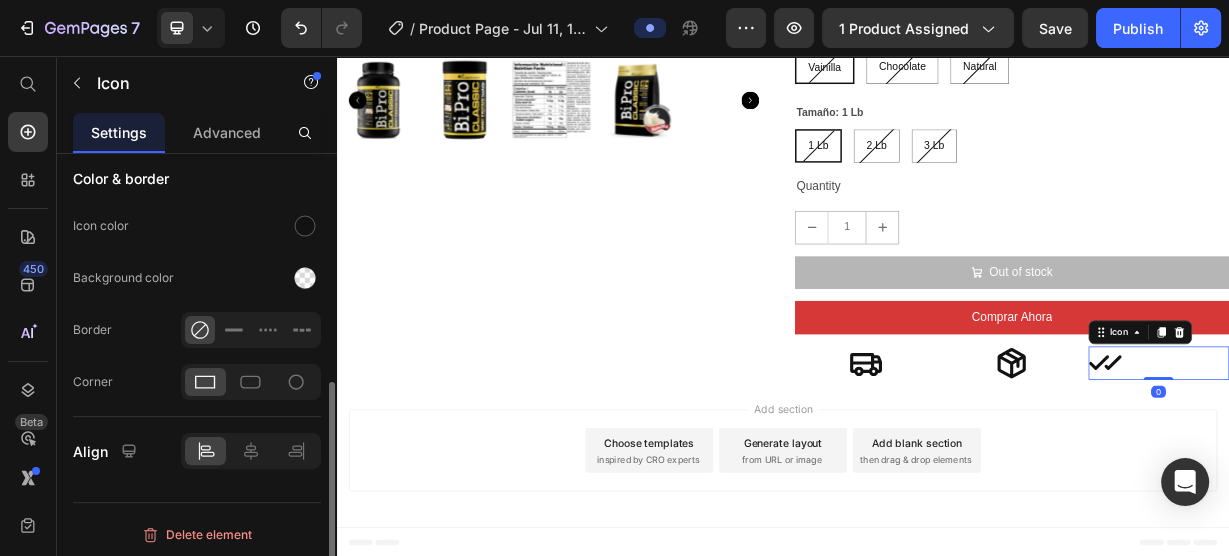 scroll, scrollTop: 458, scrollLeft: 0, axis: vertical 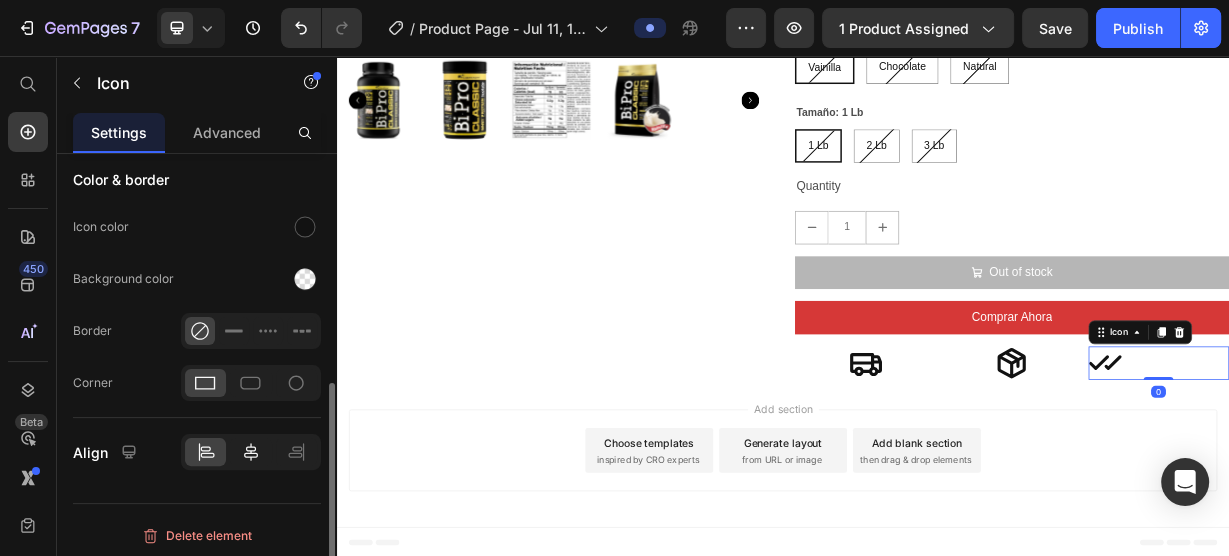 click 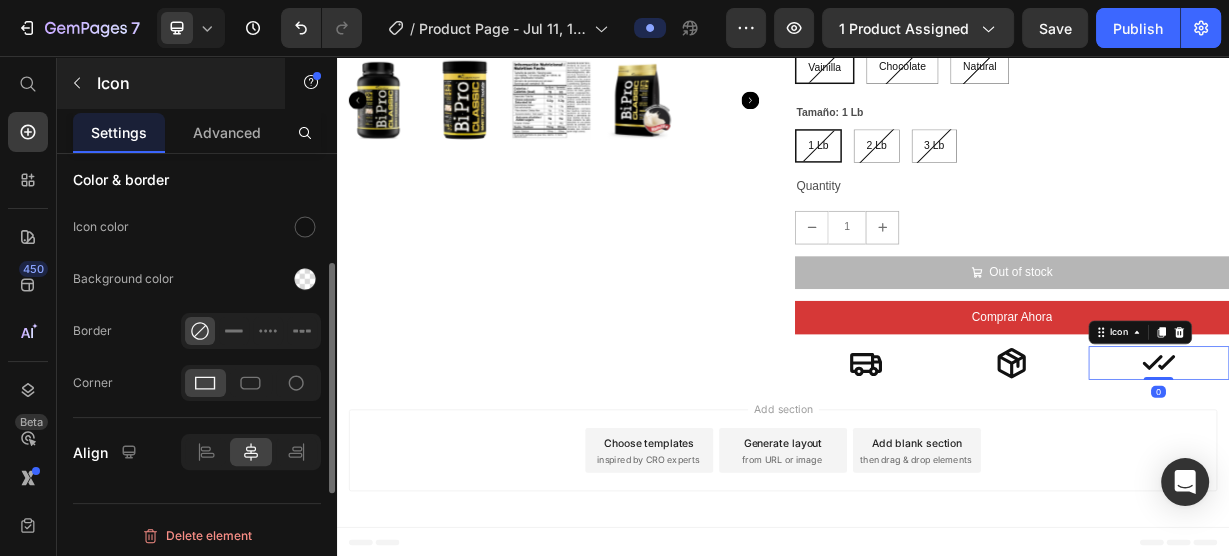 scroll, scrollTop: 378, scrollLeft: 0, axis: vertical 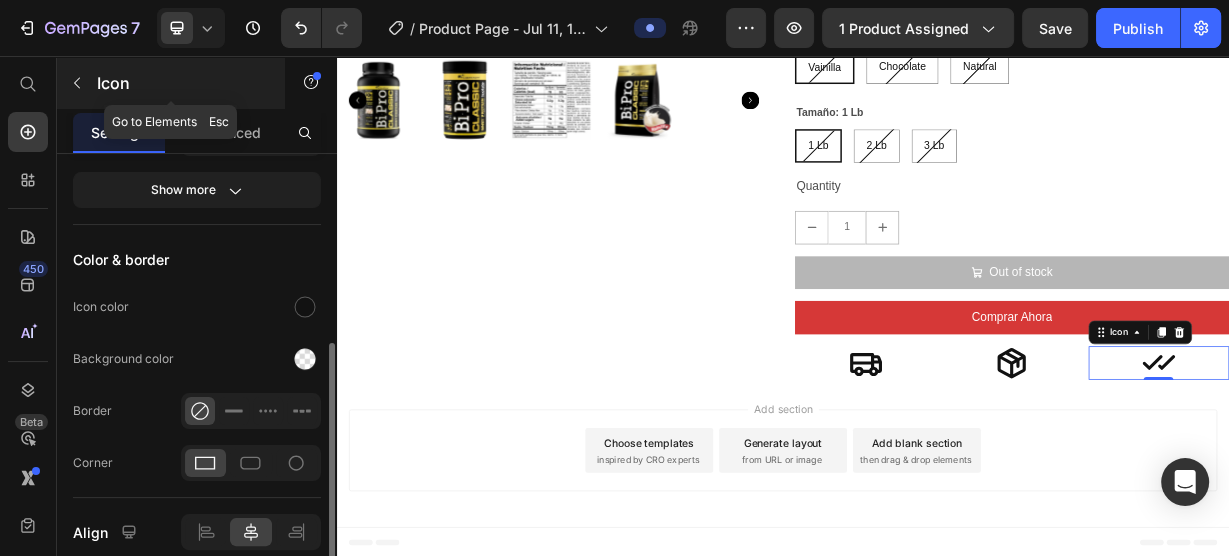 click at bounding box center (77, 83) 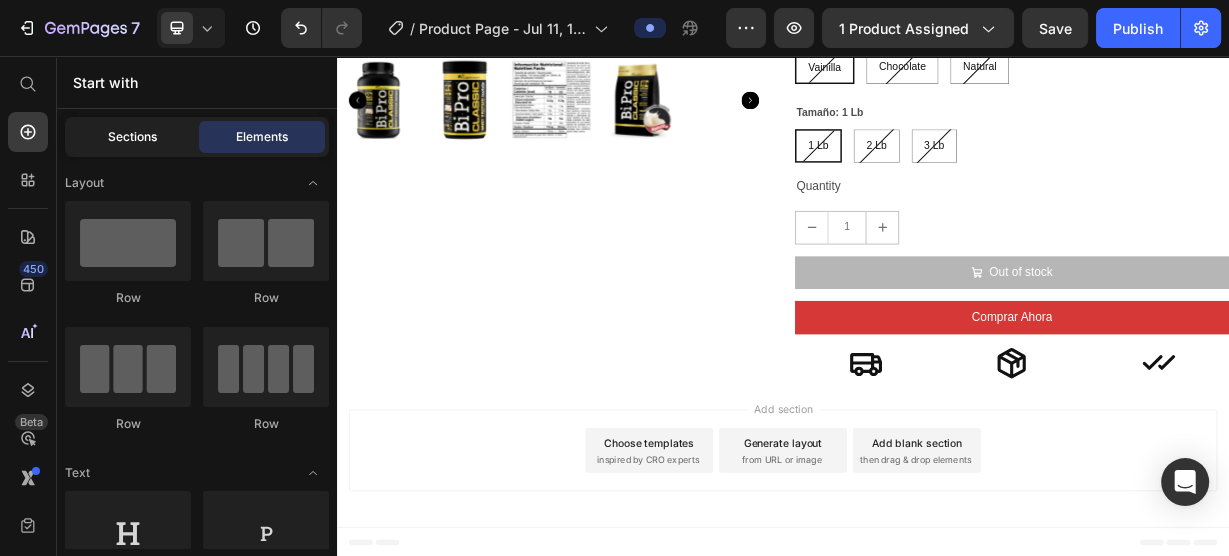 click on "Sections" at bounding box center [132, 137] 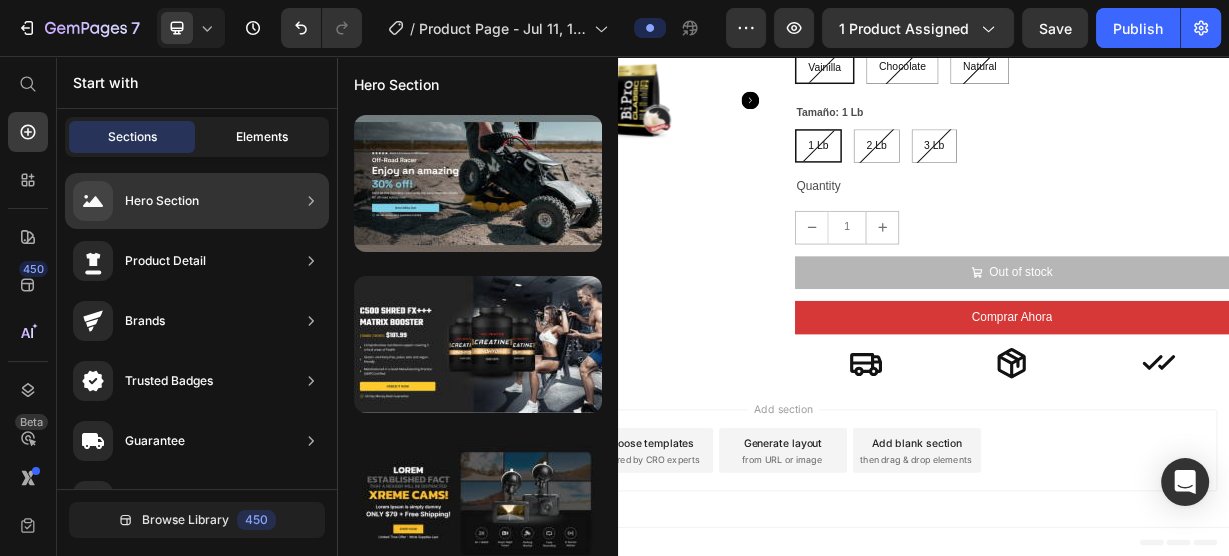 click on "Elements" at bounding box center (262, 137) 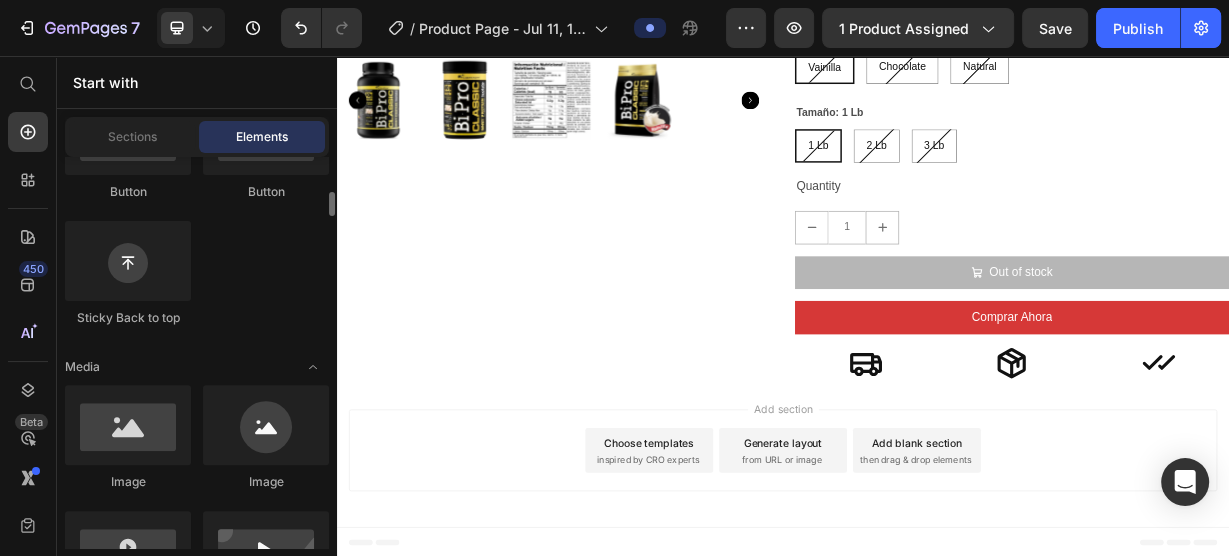 scroll, scrollTop: 240, scrollLeft: 0, axis: vertical 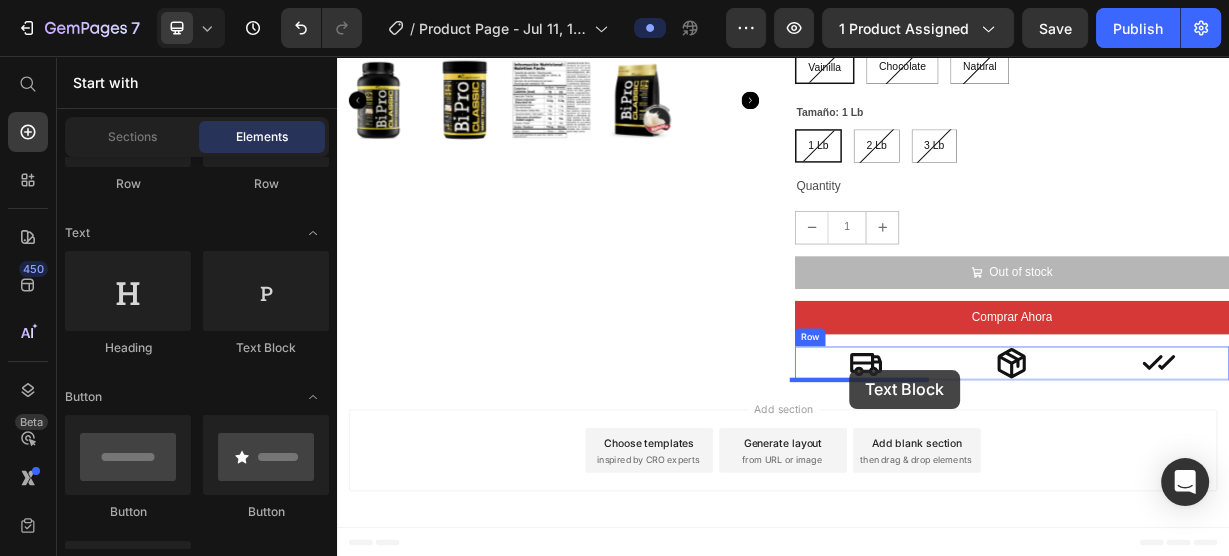 drag, startPoint x: 617, startPoint y: 378, endPoint x: 1026, endPoint y: 478, distance: 421.04752 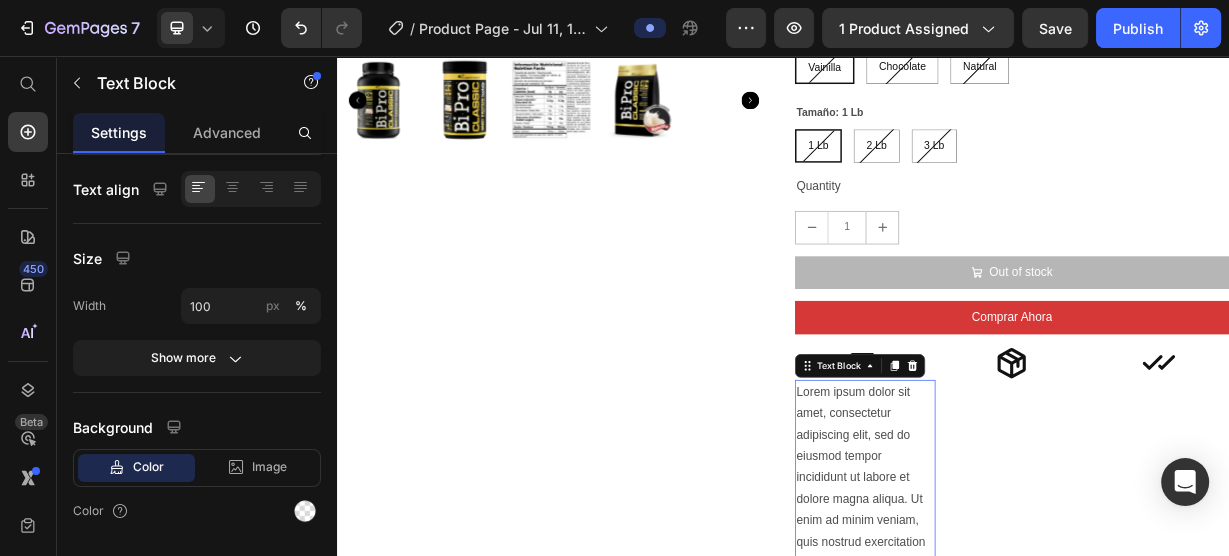 scroll, scrollTop: 712, scrollLeft: 0, axis: vertical 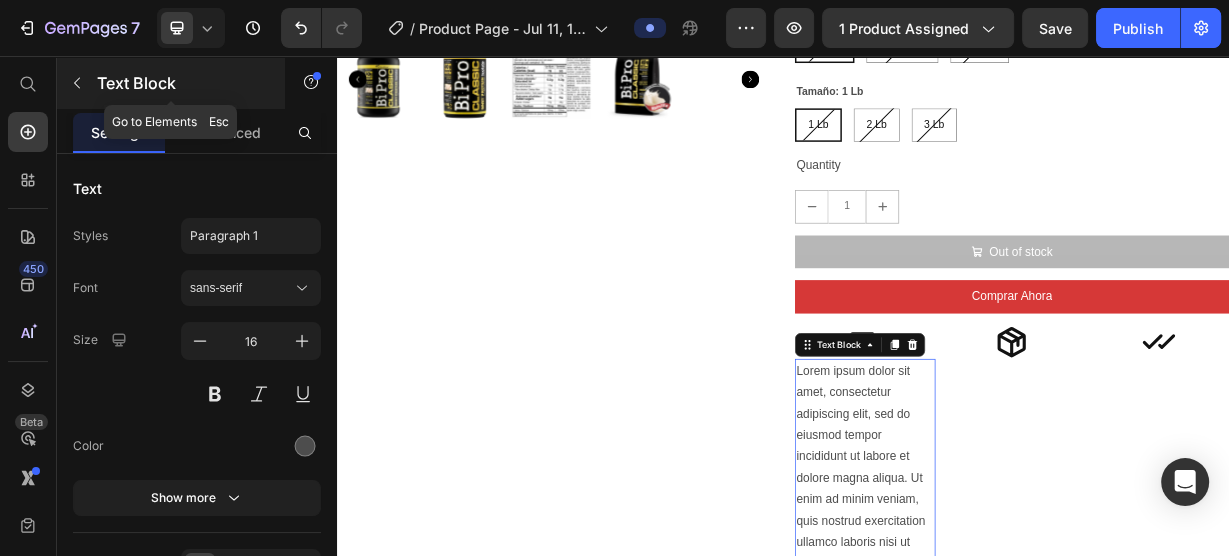 click 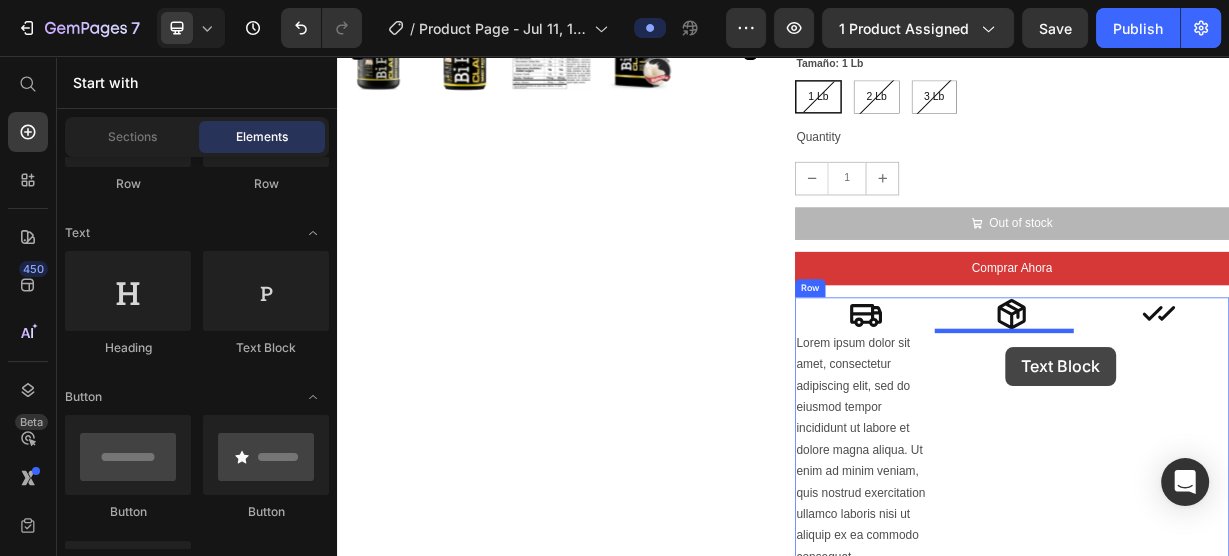scroll, scrollTop: 773, scrollLeft: 0, axis: vertical 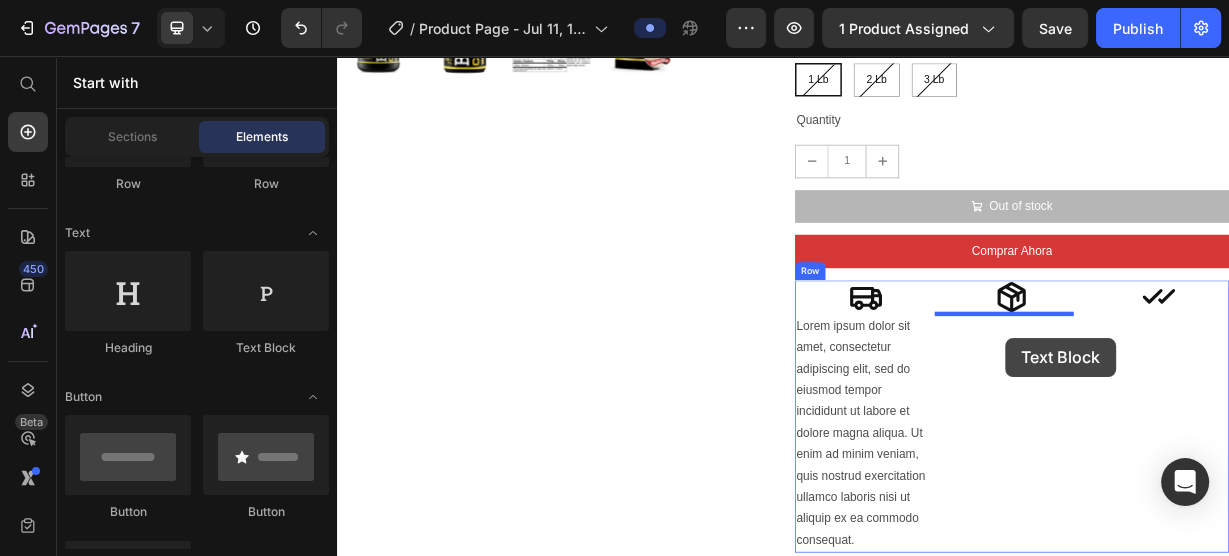 drag, startPoint x: 798, startPoint y: 382, endPoint x: 471, endPoint y: 205, distance: 371.8306 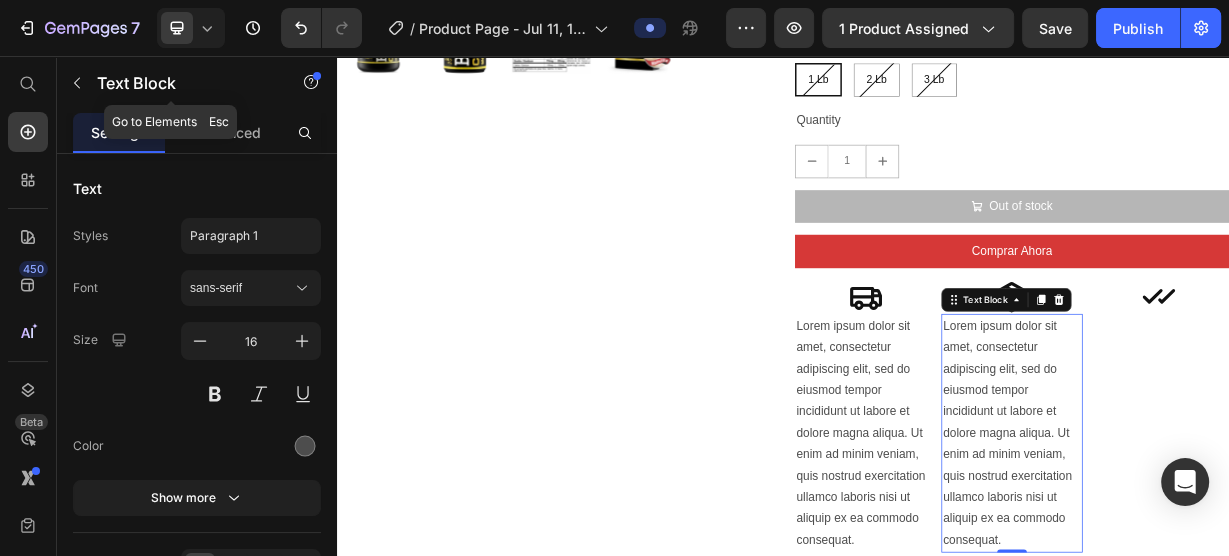 click on "Text Block" at bounding box center [182, 83] 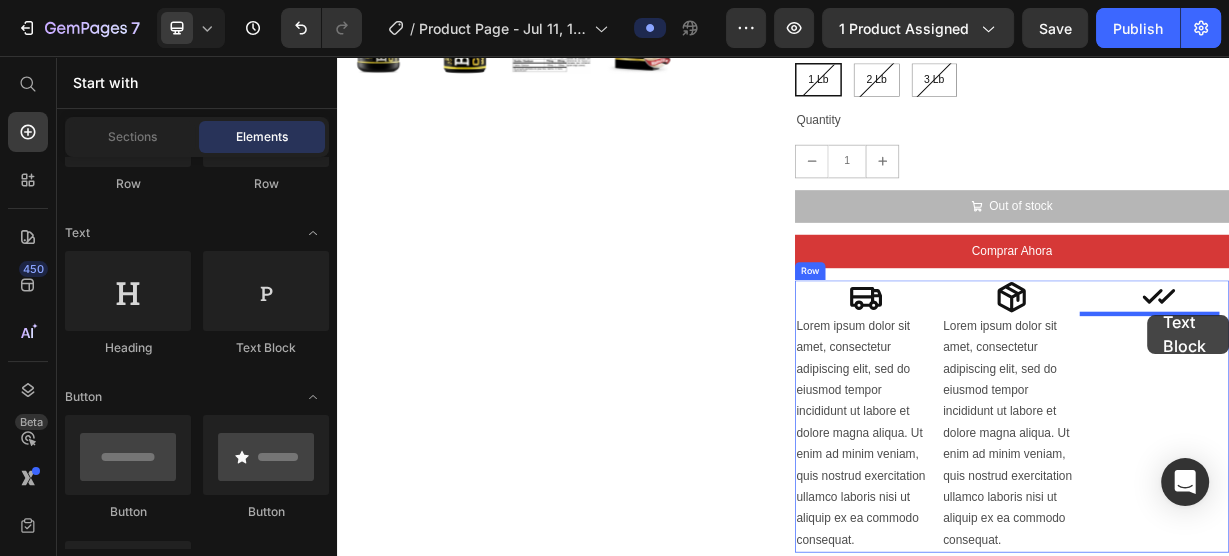 drag, startPoint x: 608, startPoint y: 343, endPoint x: 1427, endPoint y: 404, distance: 821.26855 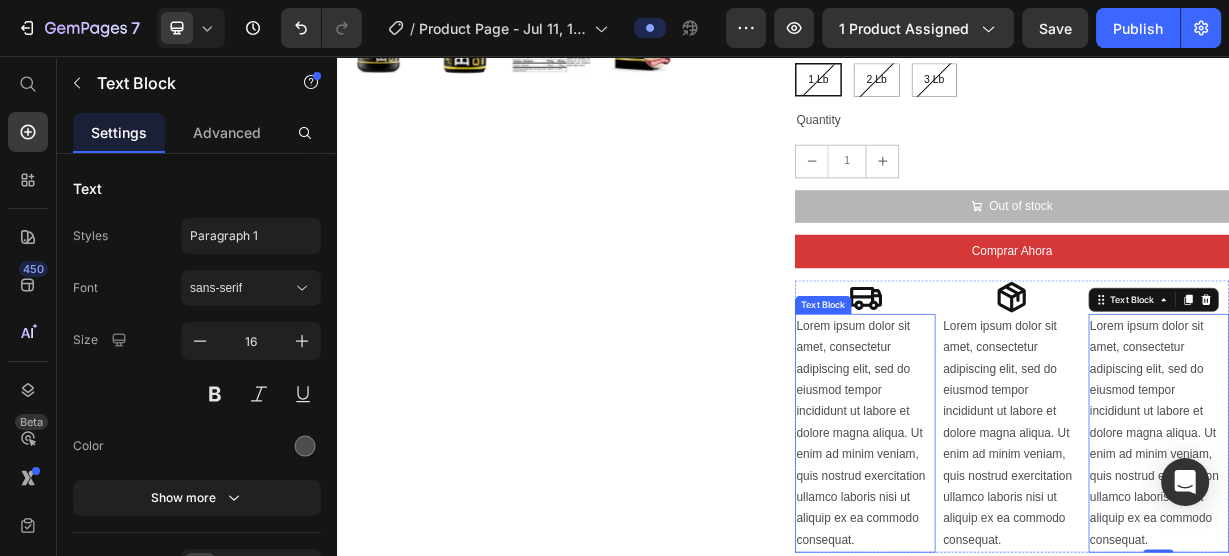 click on "Lorem ipsum dolor sit amet, consectetur adipiscing elit, sed do eiusmod tempor incididunt ut labore et dolore magna aliqua. Ut enim ad minim veniam, quis nostrud exercitation ullamco laboris nisi ut aliquip ex ea commodo consequat." at bounding box center (1047, 562) 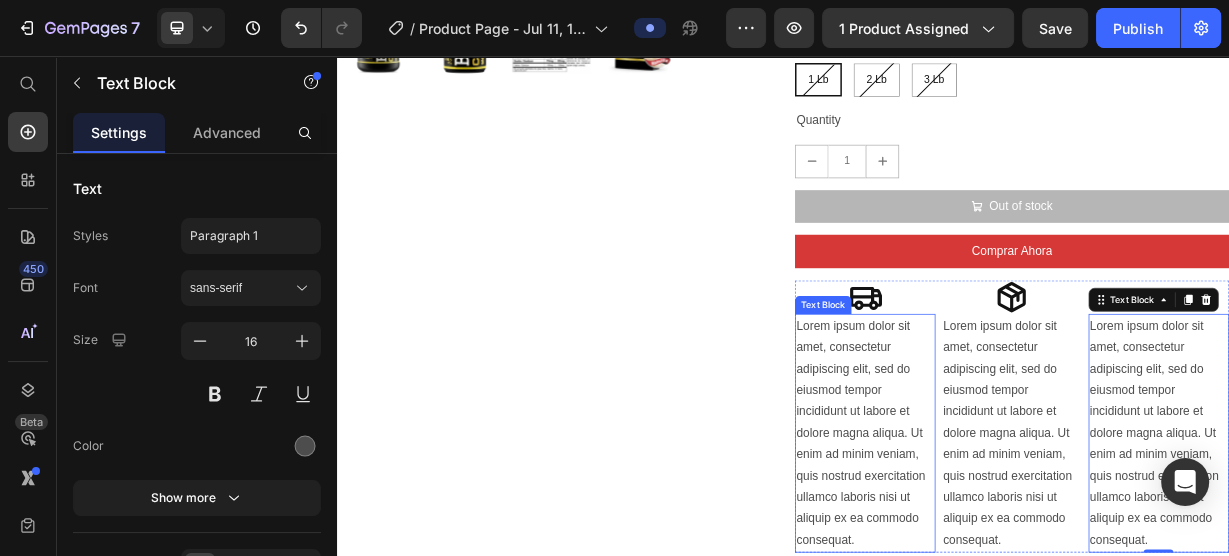 click on "Lorem ipsum dolor sit amet, consectetur adipiscing elit, sed do eiusmod tempor incididunt ut labore et dolore magna aliqua. Ut enim ad minim veniam, quis nostrud exercitation ullamco laboris nisi ut aliquip ex ea commodo consequat." at bounding box center (1047, 562) 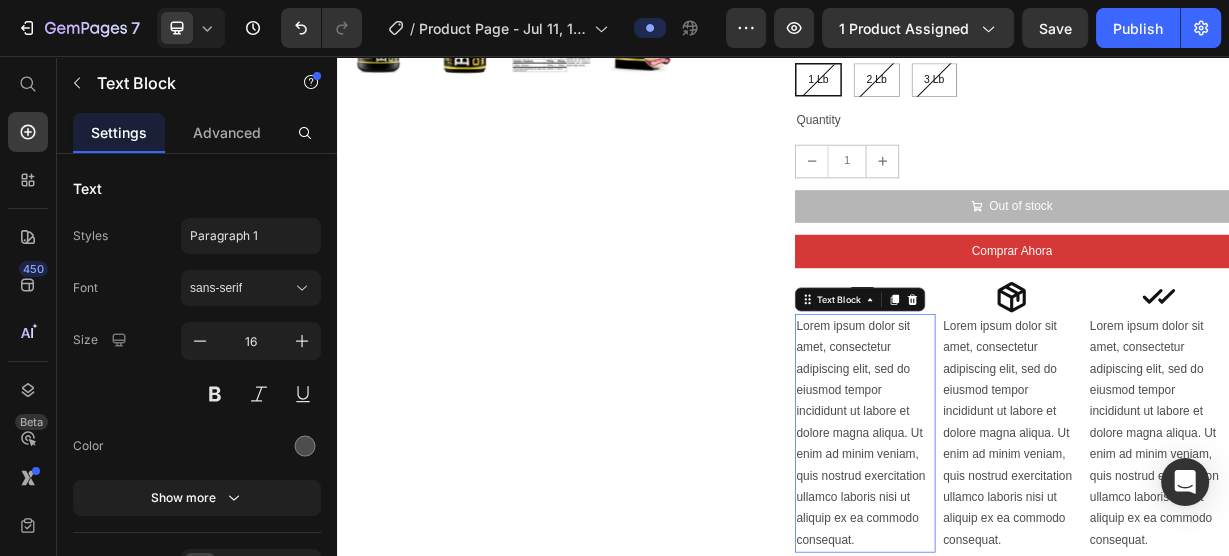 click on "Lorem ipsum dolor sit amet, consectetur adipiscing elit, sed do eiusmod tempor incididunt ut labore et dolore magna aliqua. Ut enim ad minim veniam, quis nostrud exercitation ullamco laboris nisi ut aliquip ex ea commodo consequat." at bounding box center [1047, 562] 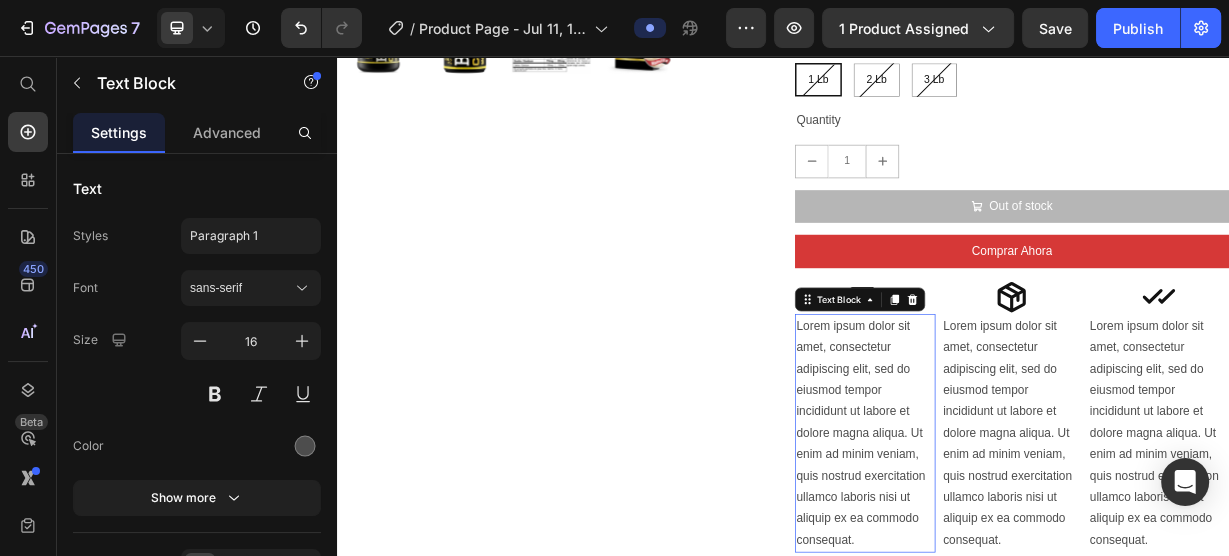 click on "Lorem ipsum dolor sit amet, consectetur adipiscing elit, sed do eiusmod tempor incididunt ut labore et dolore magna aliqua. Ut enim ad minim veniam, quis nostrud exercitation ullamco laboris nisi ut aliquip ex ea commodo consequat." at bounding box center (1047, 562) 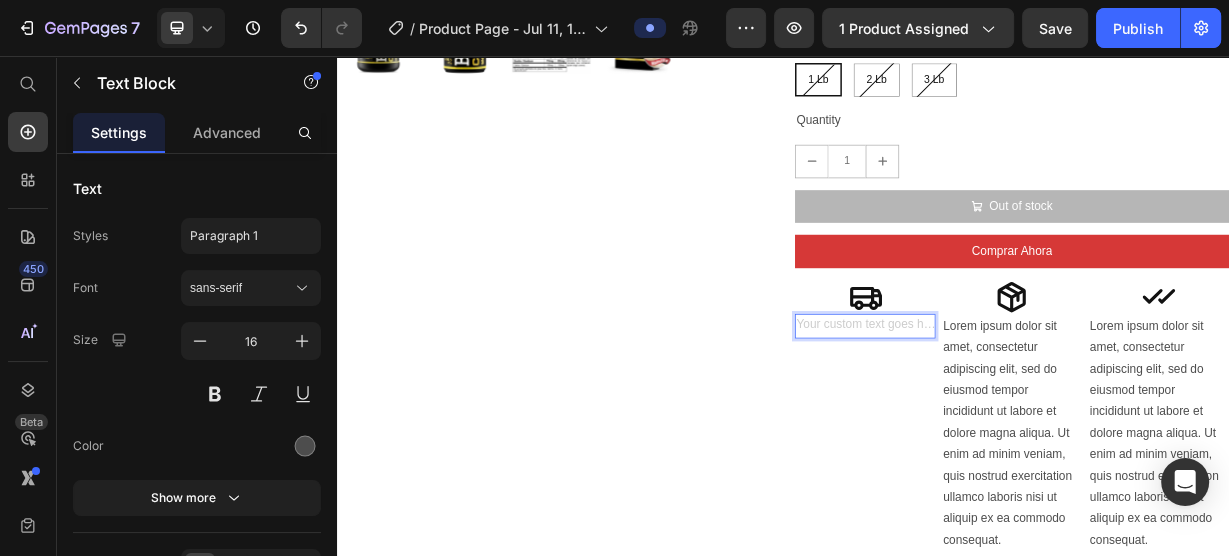 click at bounding box center (1047, 418) 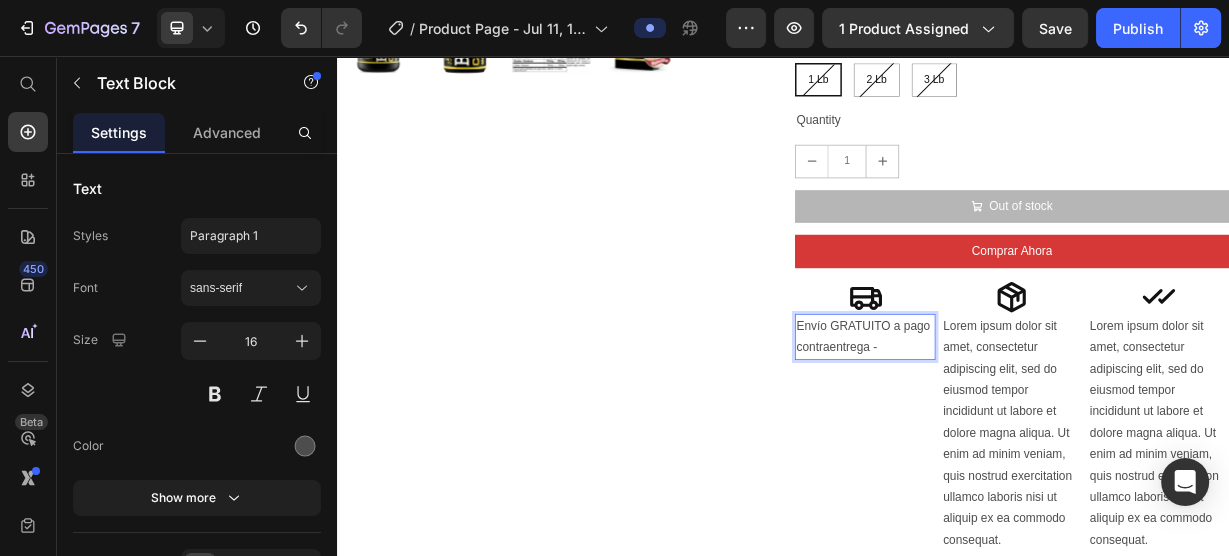 click on "Envío GRATUITO a pago contraentrega -" at bounding box center (1047, 433) 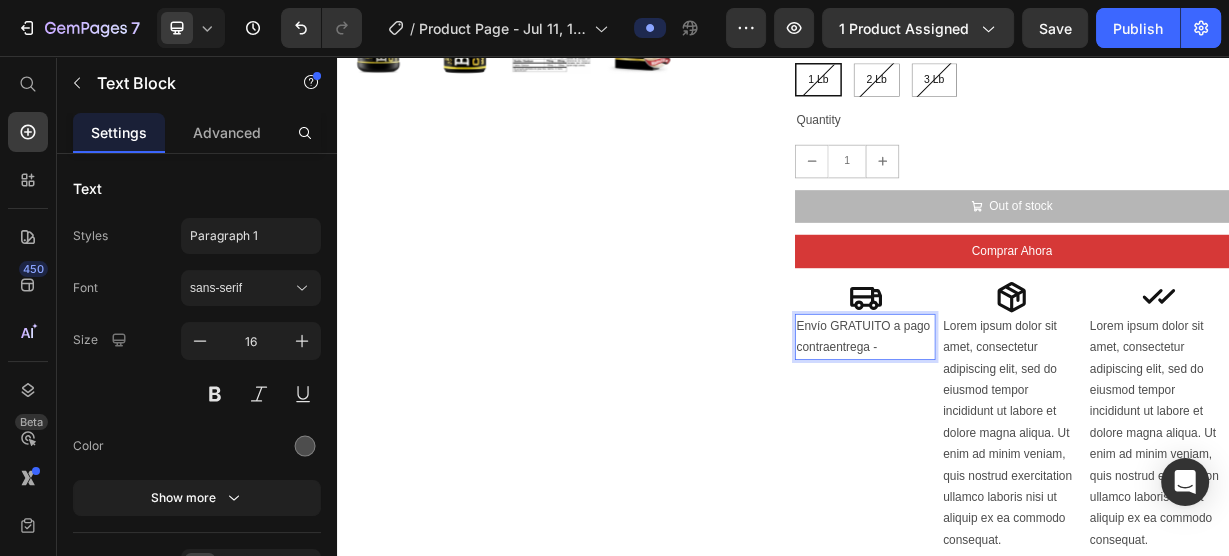 type 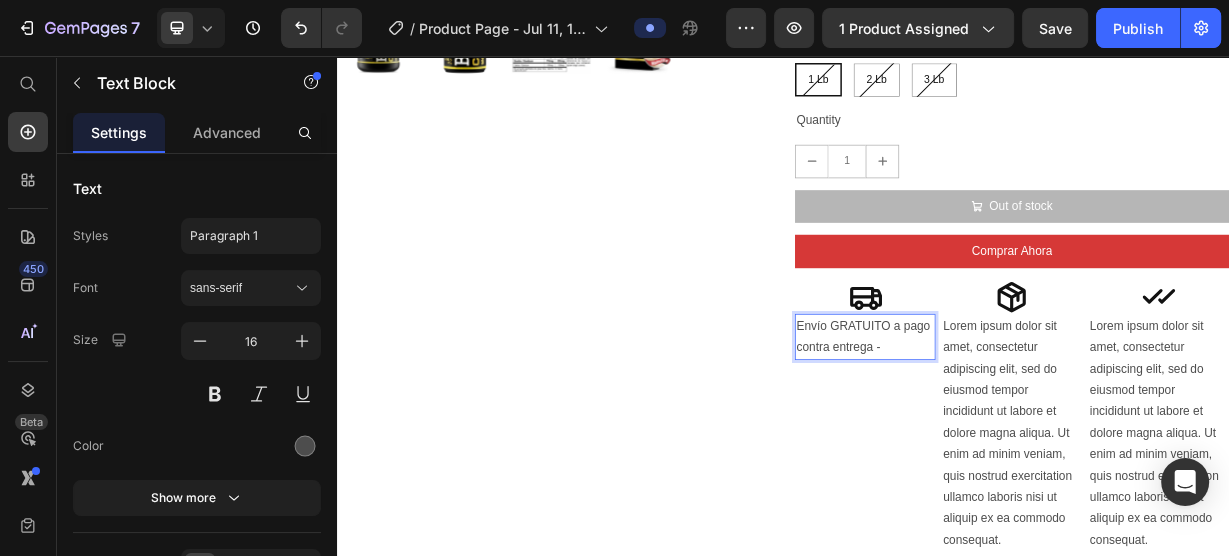 click on "Icon Envío GRATUITO a pago contra entrega -  Text Block   0" at bounding box center [1047, 540] 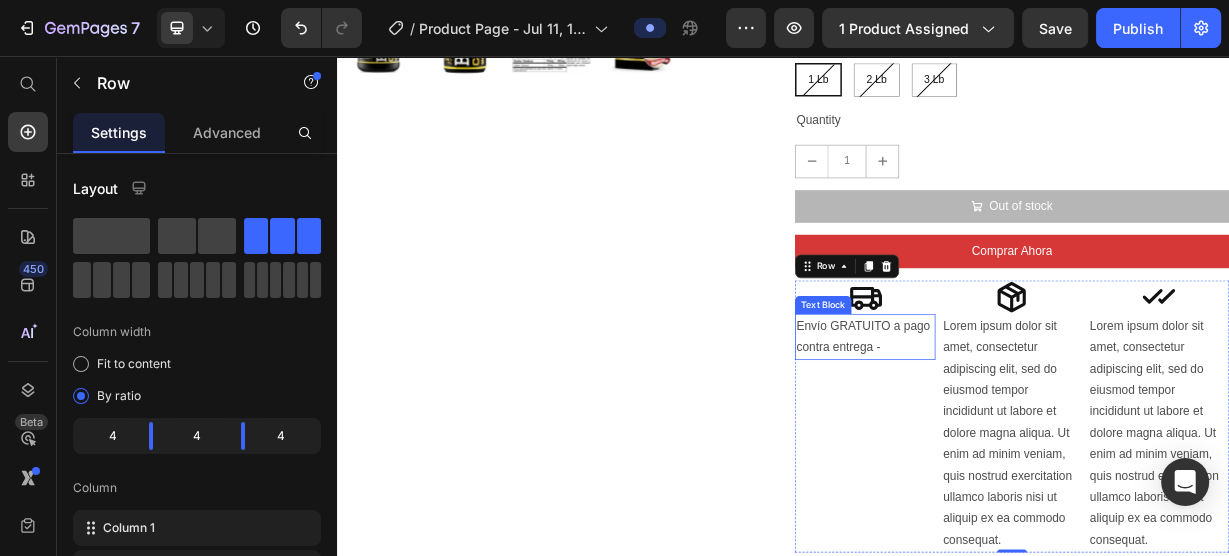 click on "Envío GRATUITO a pago contra entrega -" at bounding box center (1047, 433) 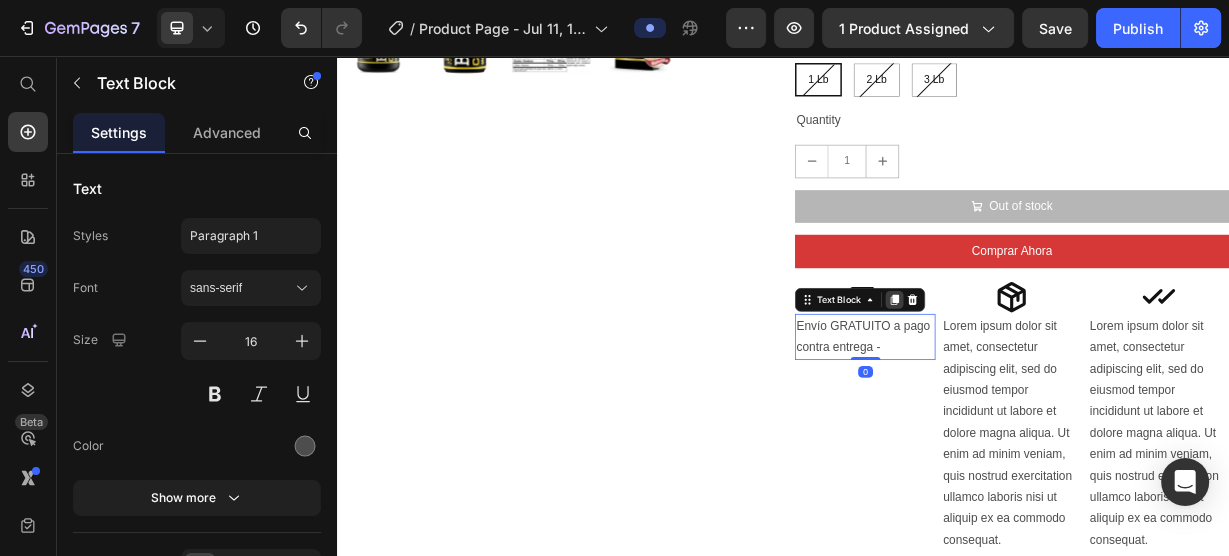 click 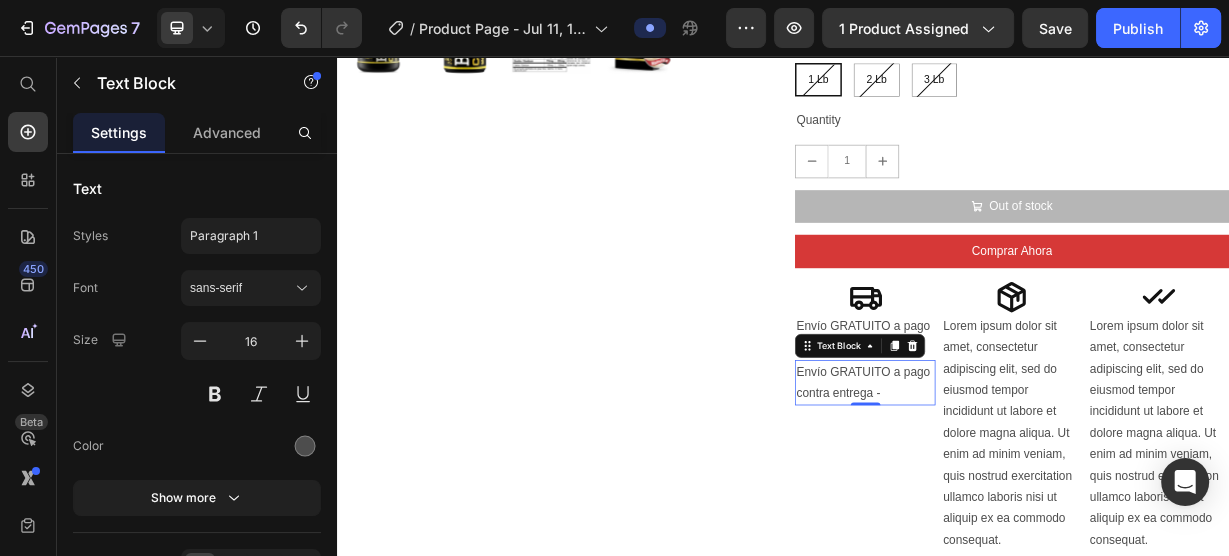 click 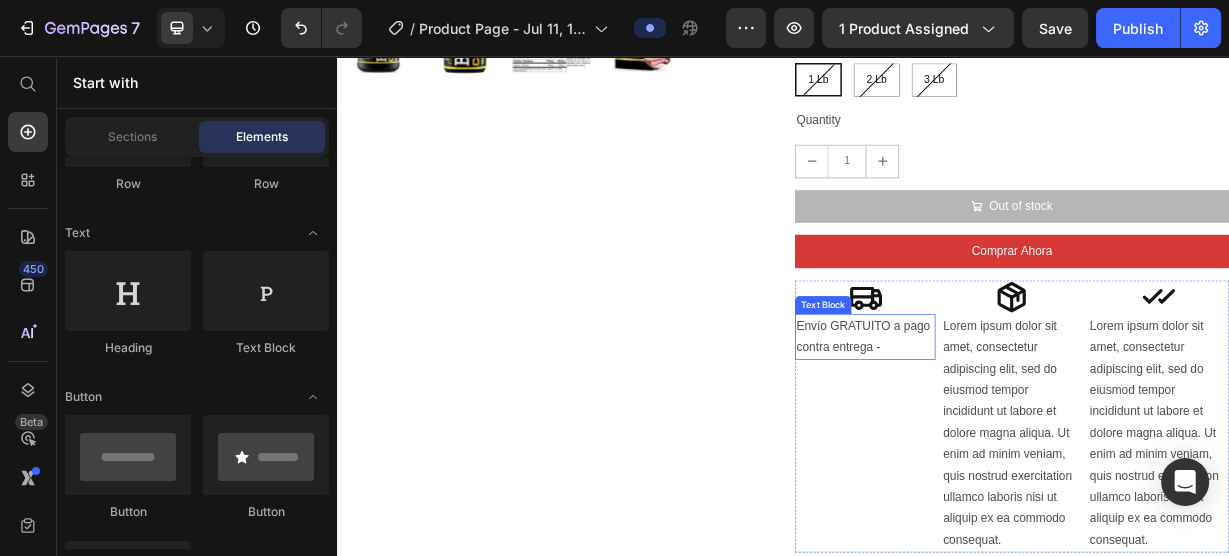 click on "Envío GRATUITO a pago contra entrega -" at bounding box center [1047, 433] 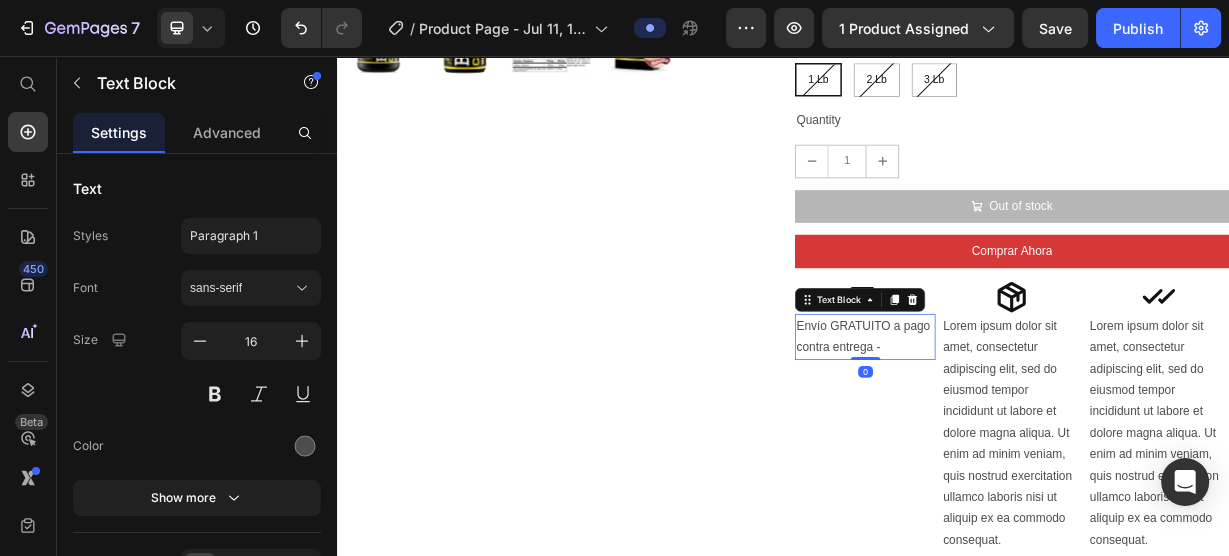 click on "Envío GRATUITO a pago contra entrega -" at bounding box center [1047, 433] 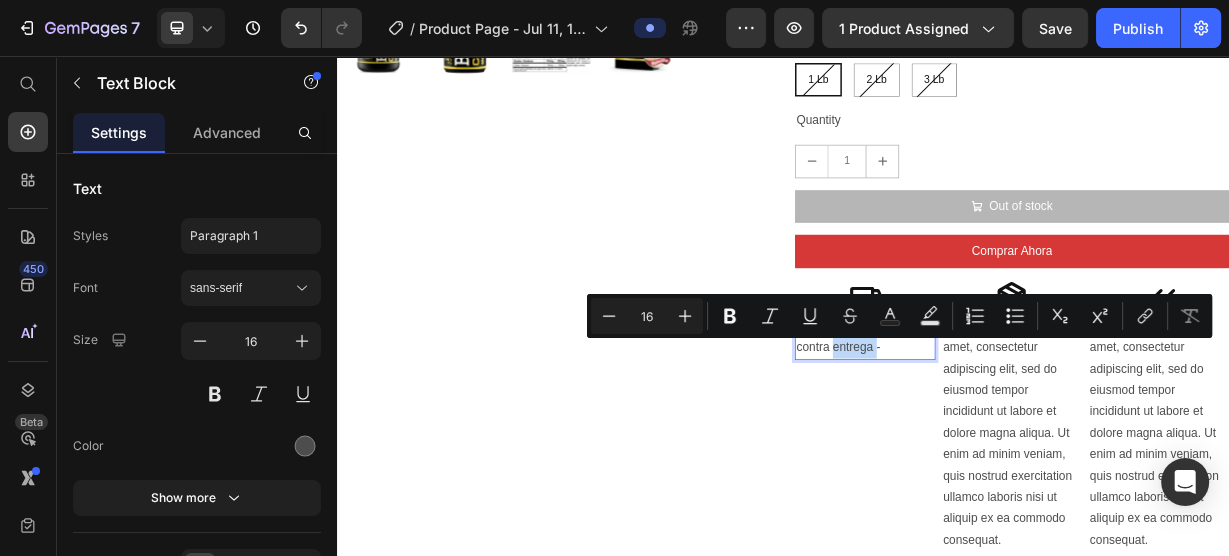 click on "Envío GRATUITO a pago contra entrega -" at bounding box center (1047, 433) 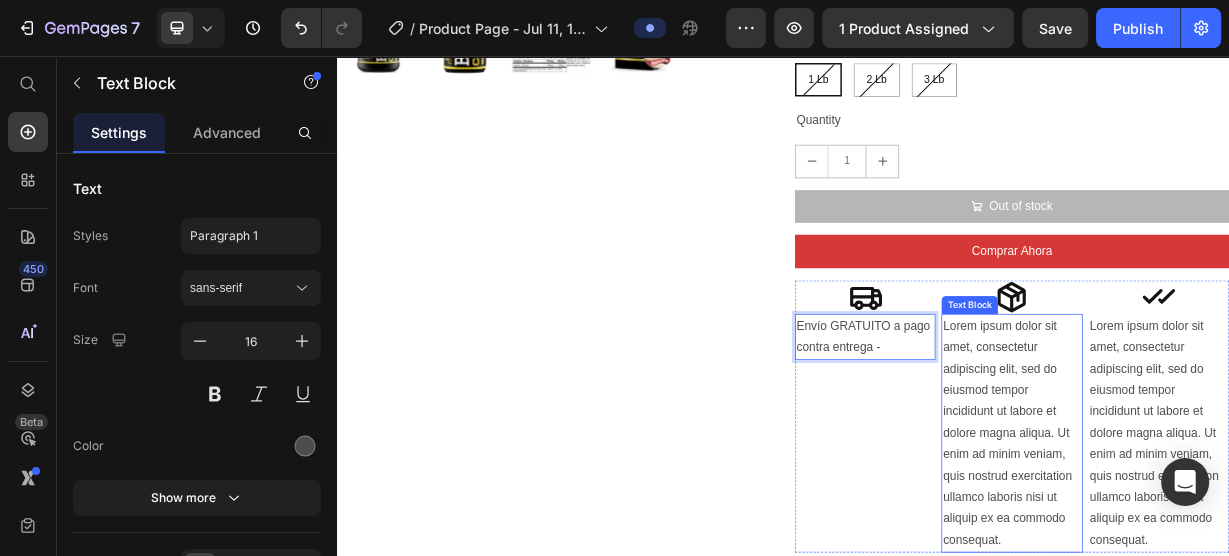 click on "Lorem ipsum dolor sit amet, consectetur adipiscing elit, sed do eiusmod tempor incididunt ut labore et dolore magna aliqua. Ut enim ad minim veniam, quis nostrud exercitation ullamco laboris nisi ut aliquip ex ea commodo consequat." at bounding box center (1244, 562) 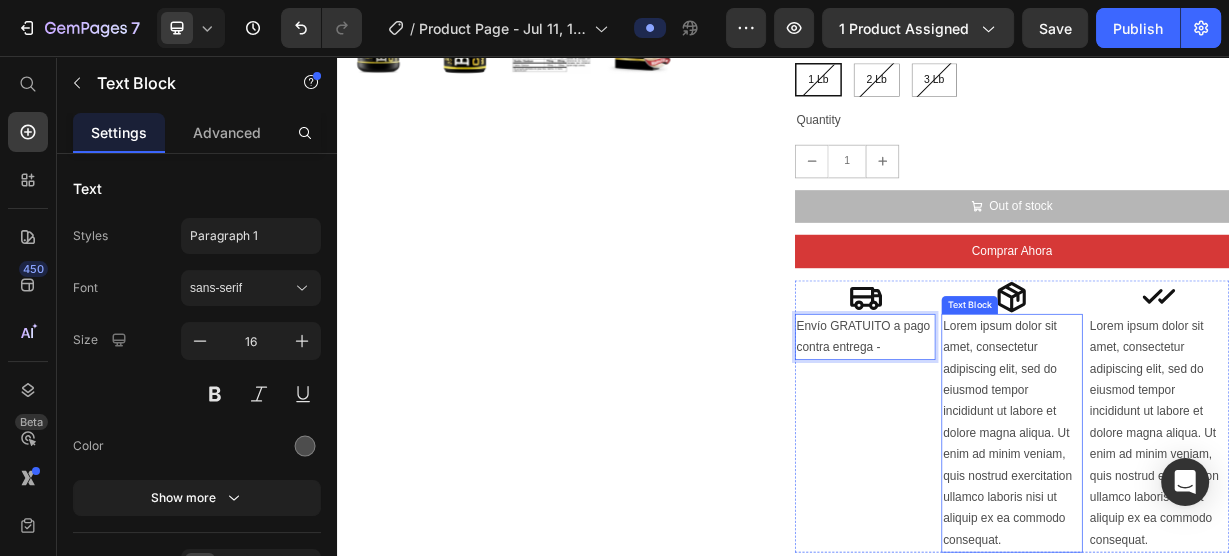 click on "Lorem ipsum dolor sit amet, consectetur adipiscing elit, sed do eiusmod tempor incididunt ut labore et dolore magna aliqua. Ut enim ad minim veniam, quis nostrud exercitation ullamco laboris nisi ut aliquip ex ea commodo consequat." at bounding box center (1244, 562) 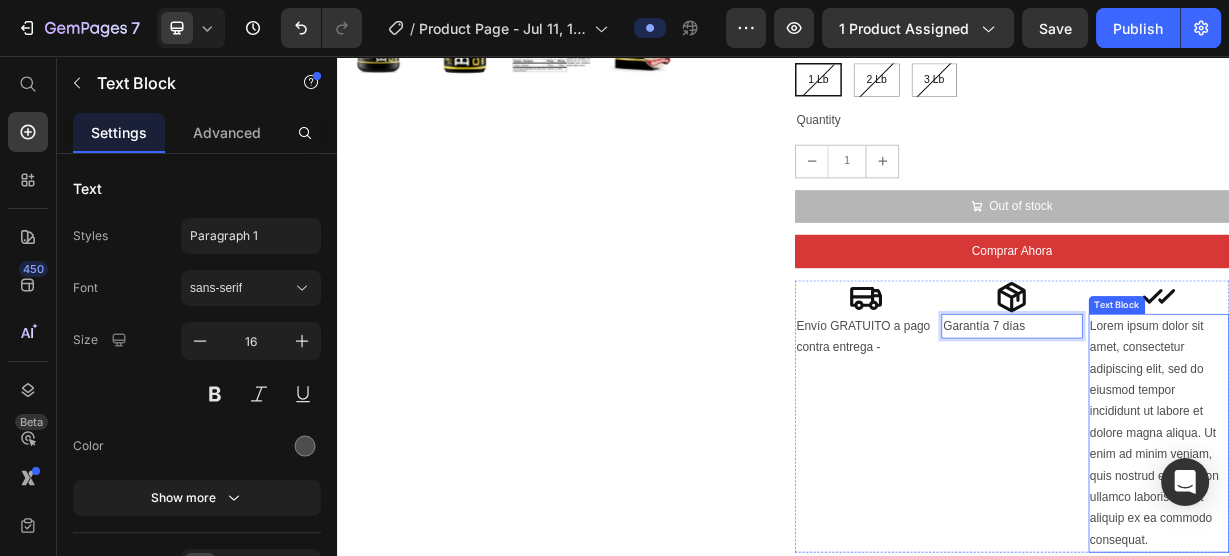 click on "Lorem ipsum dolor sit amet, consectetur adipiscing elit, sed do eiusmod tempor incididunt ut labore et dolore magna aliqua. Ut enim ad minim veniam, quis nostrud exercitation ullamco laboris nisi ut aliquip ex ea commodo consequat." at bounding box center [1442, 562] 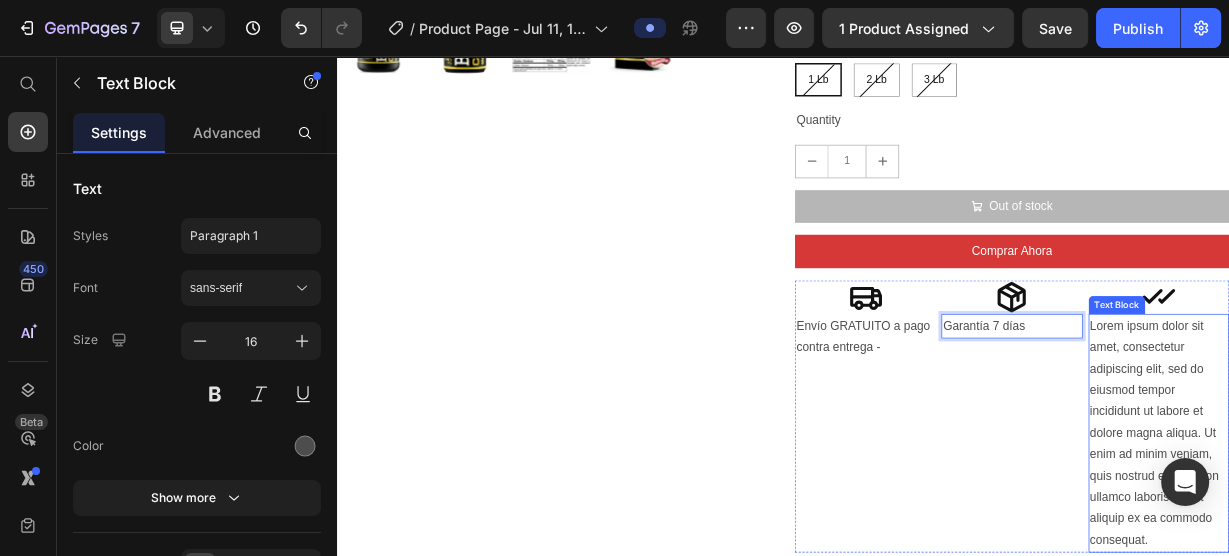click on "Lorem ipsum dolor sit amet, consectetur adipiscing elit, sed do eiusmod tempor incididunt ut labore et dolore magna aliqua. Ut enim ad minim veniam, quis nostrud exercitation ullamco laboris nisi ut aliquip ex ea commodo consequat." at bounding box center (1442, 562) 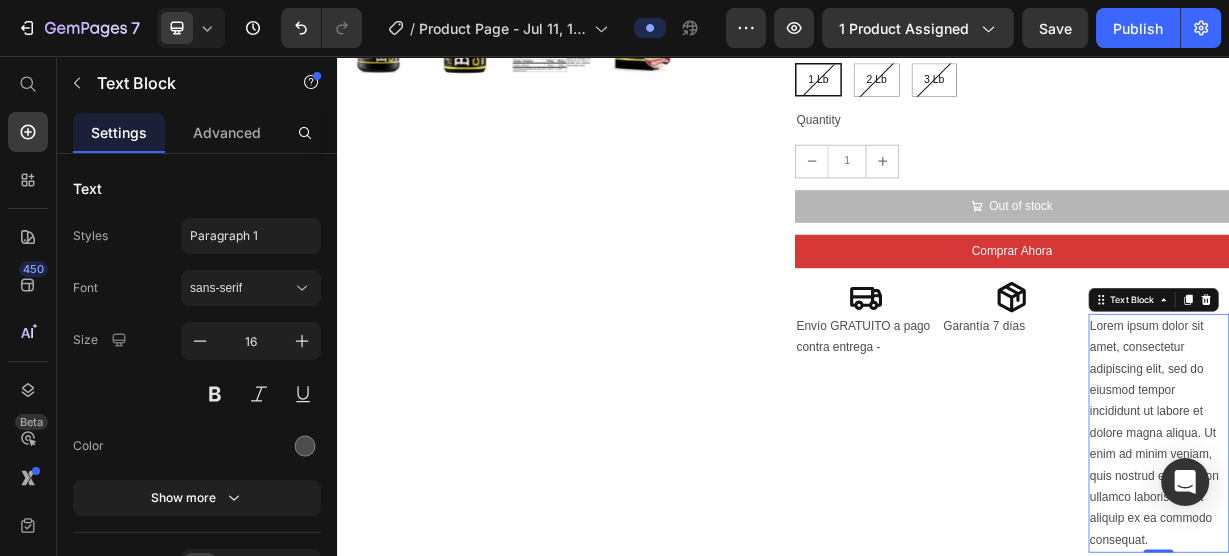 click on "Lorem ipsum dolor sit amet, consectetur adipiscing elit, sed do eiusmod tempor incididunt ut labore et dolore magna aliqua. Ut enim ad minim veniam, quis nostrud exercitation ullamco laboris nisi ut aliquip ex ea commodo consequat." at bounding box center [1442, 562] 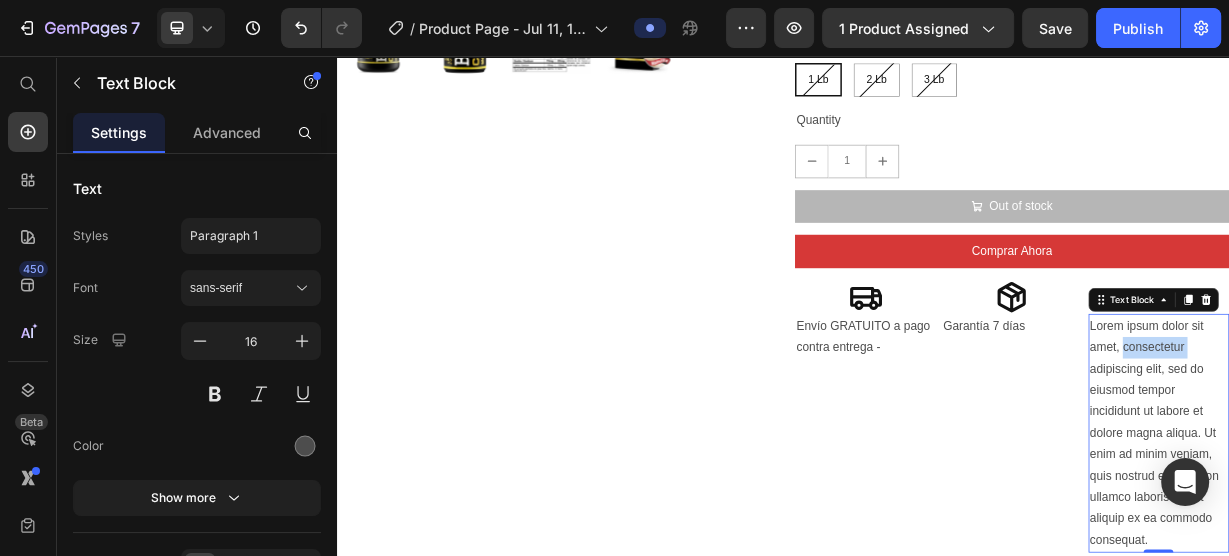 click on "Lorem ipsum dolor sit amet, consectetur adipiscing elit, sed do eiusmod tempor incididunt ut labore et dolore magna aliqua. Ut enim ad minim veniam, quis nostrud exercitation ullamco laboris nisi ut aliquip ex ea commodo consequat." at bounding box center [1442, 562] 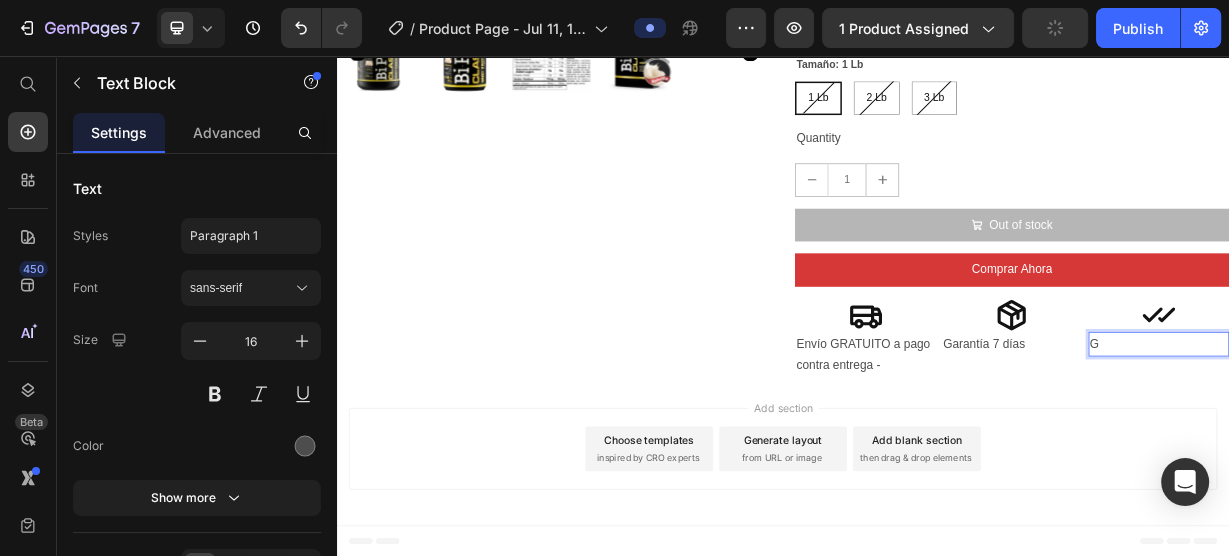 scroll, scrollTop: 746, scrollLeft: 0, axis: vertical 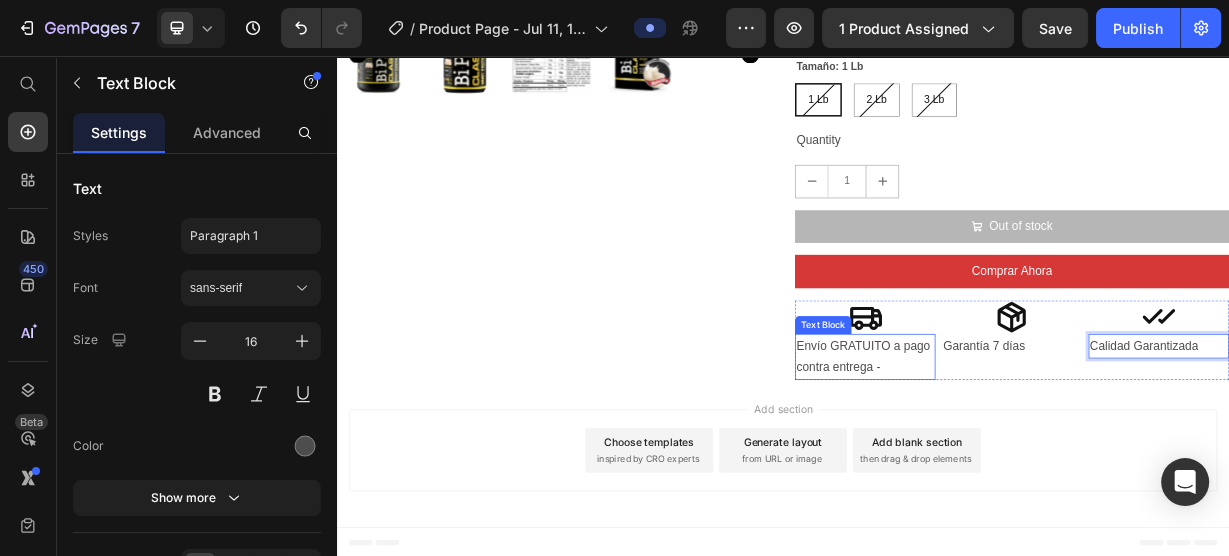 click on "Envío GRATUITO a pago contra entrega -" at bounding box center (1047, 460) 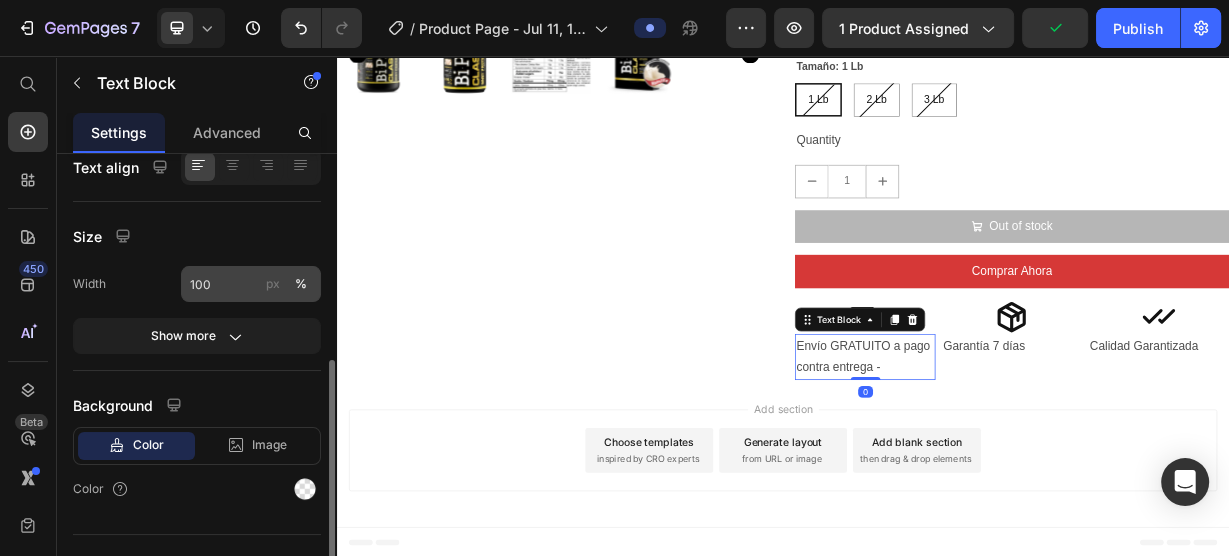 scroll, scrollTop: 240, scrollLeft: 0, axis: vertical 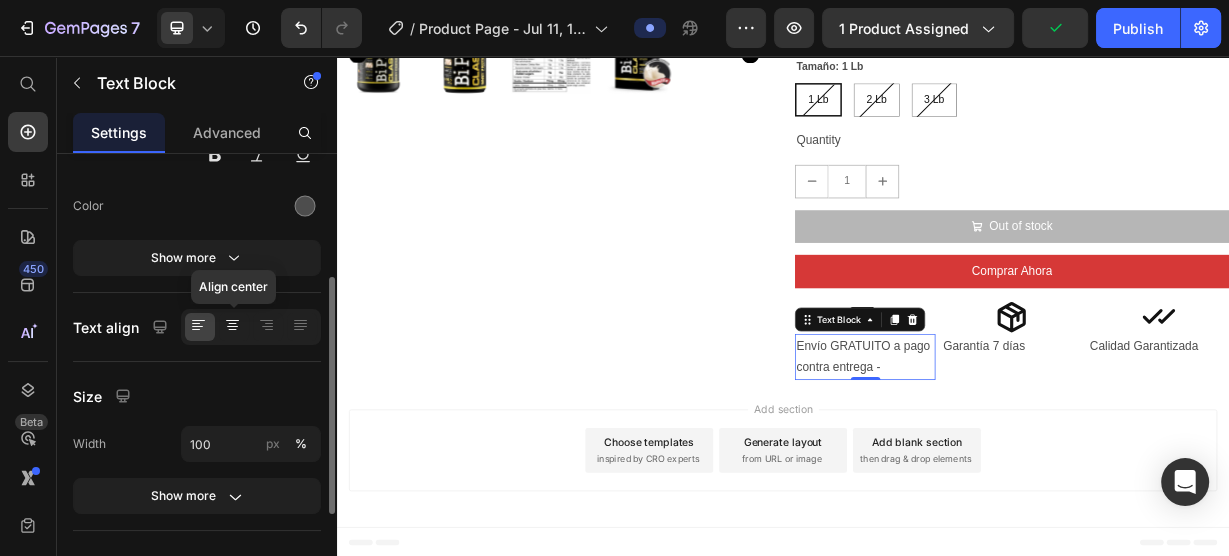 click 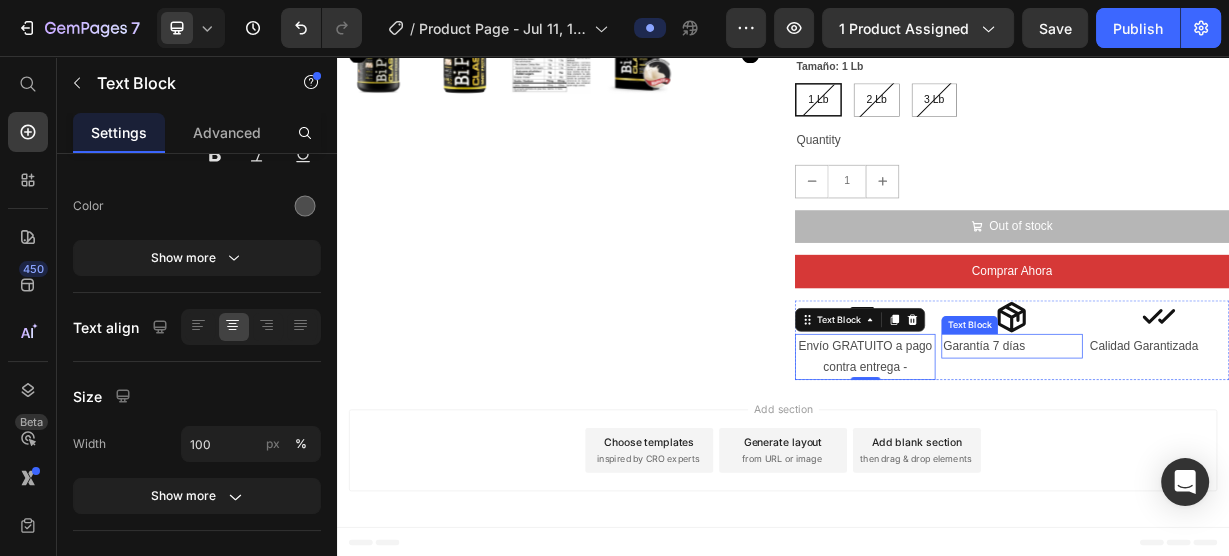 click on "Garantía 7 días" at bounding box center [1244, 445] 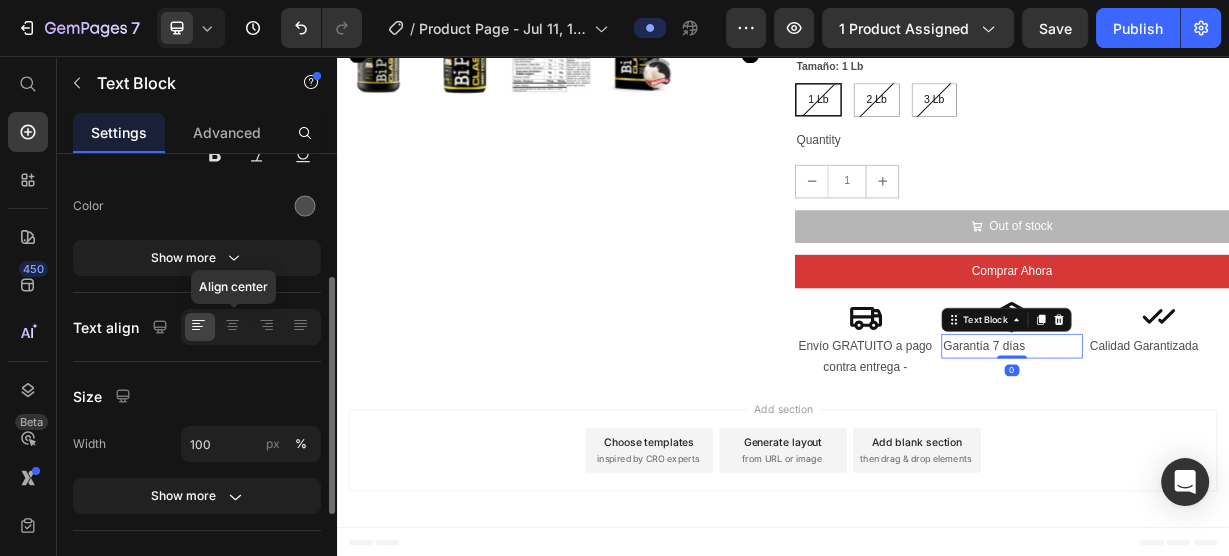 click 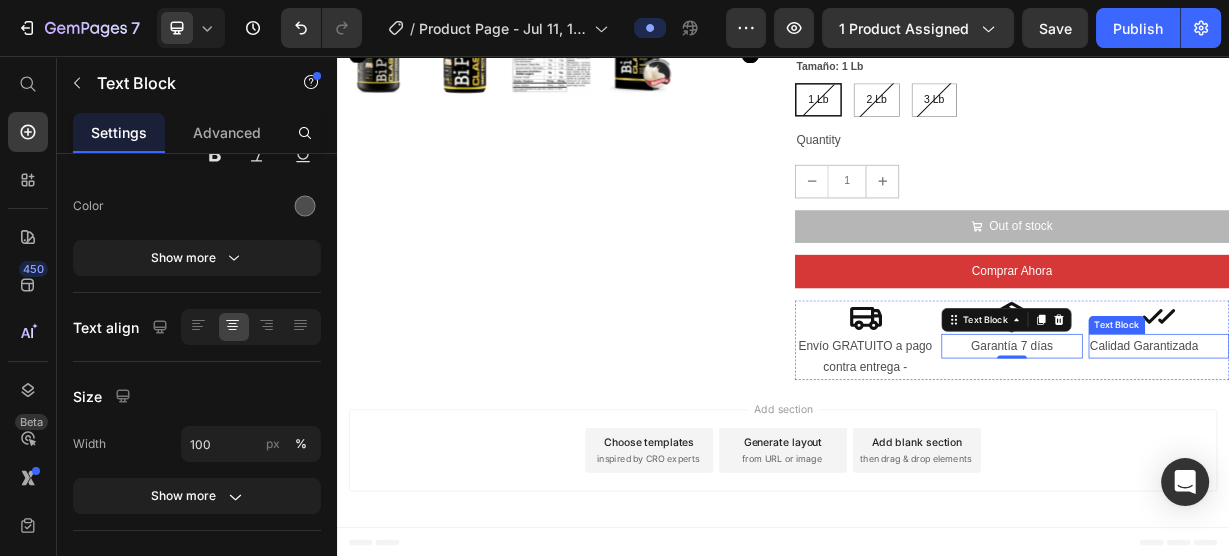 click on "Calidad Garantizada" at bounding box center [1442, 445] 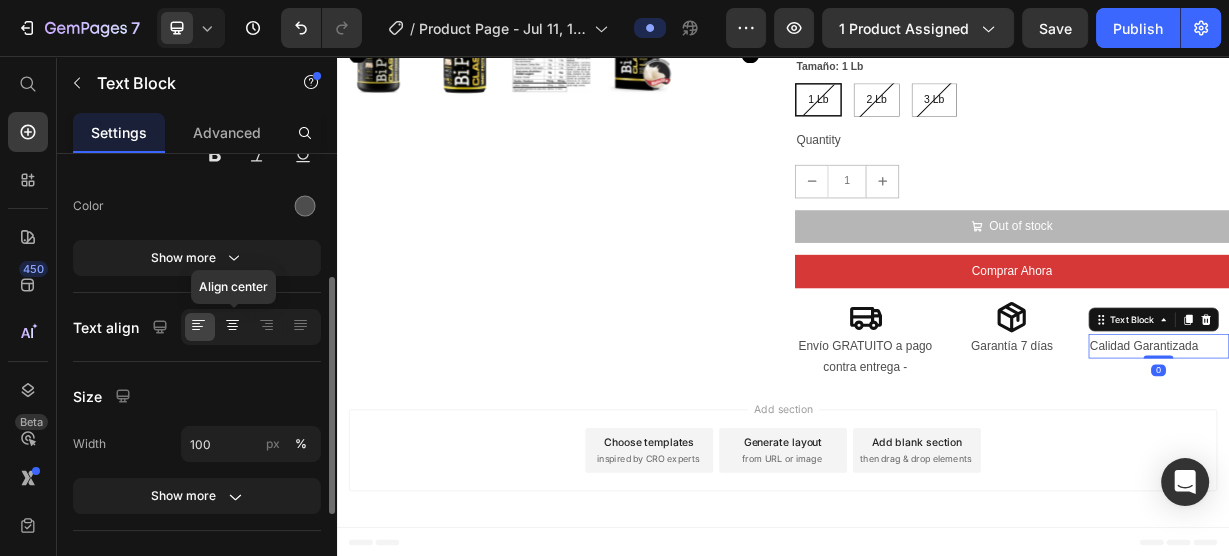 click 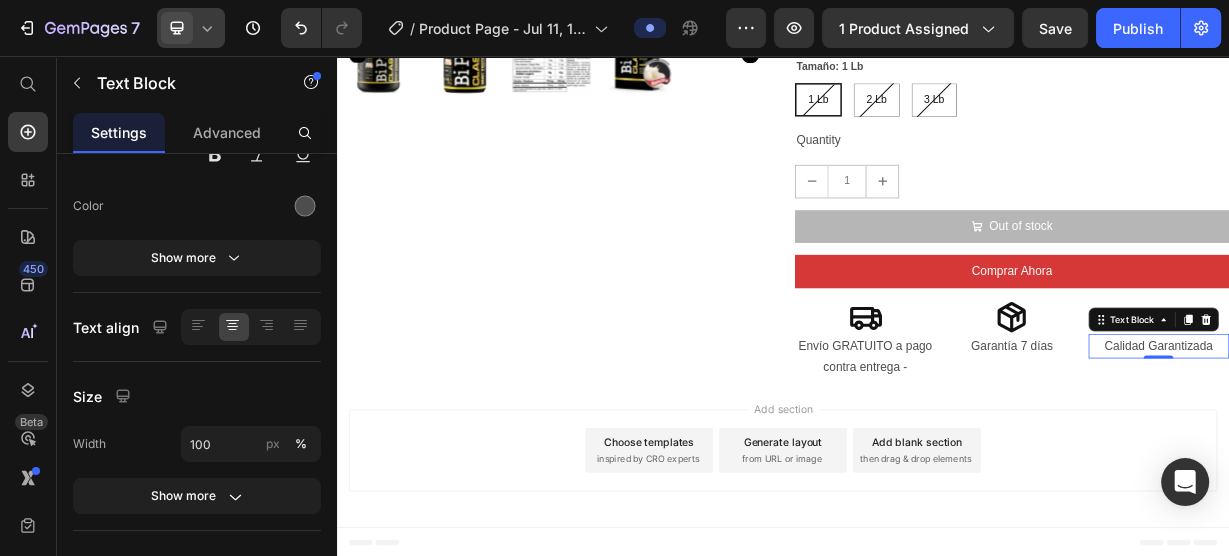 click 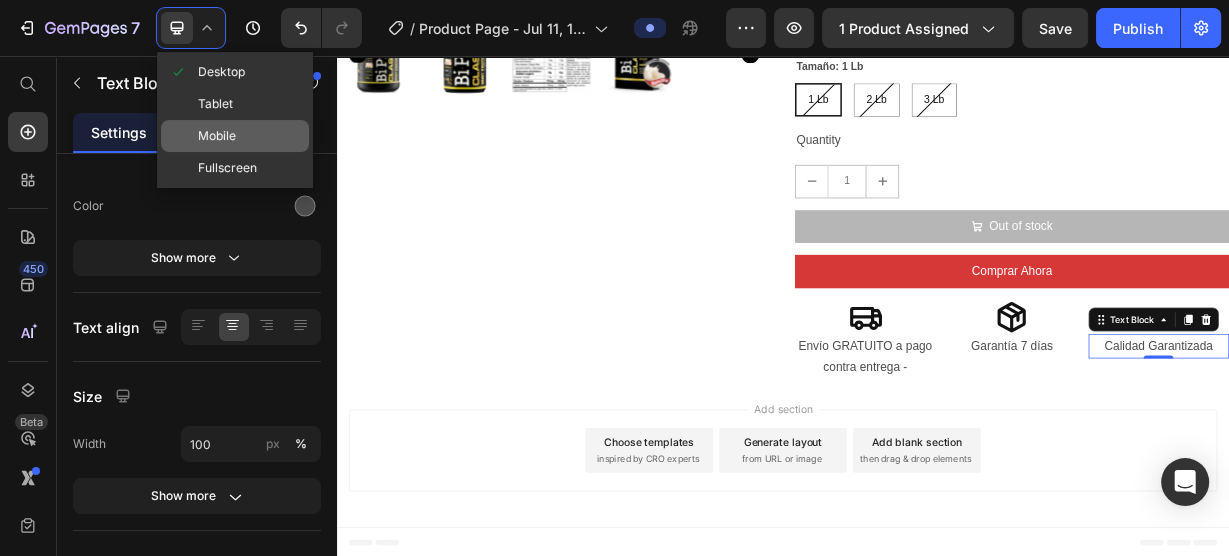 click on "Mobile" at bounding box center [217, 136] 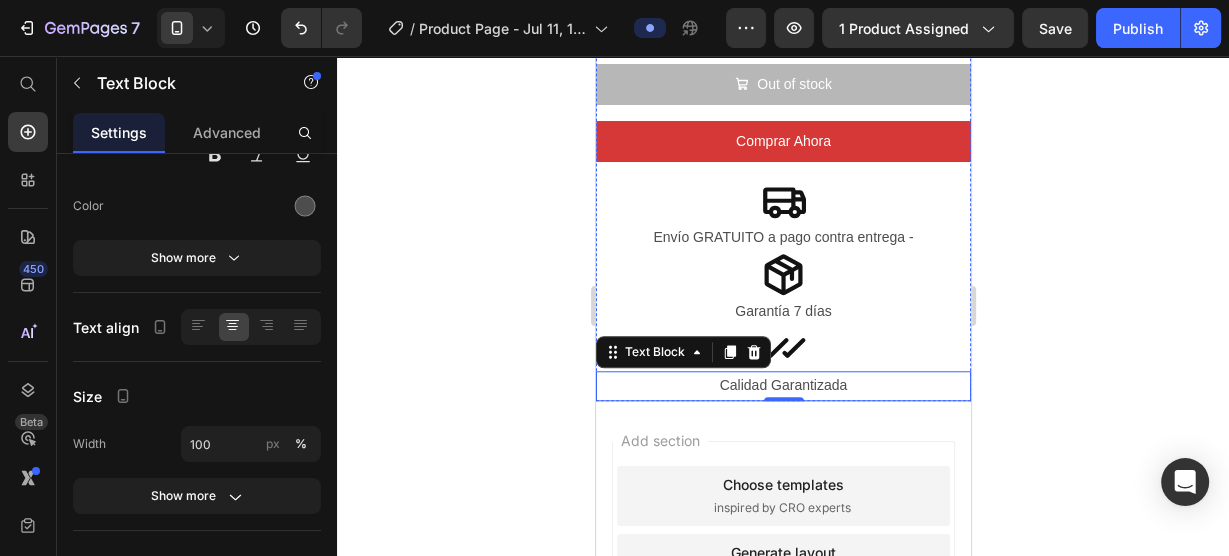 scroll, scrollTop: 1480, scrollLeft: 0, axis: vertical 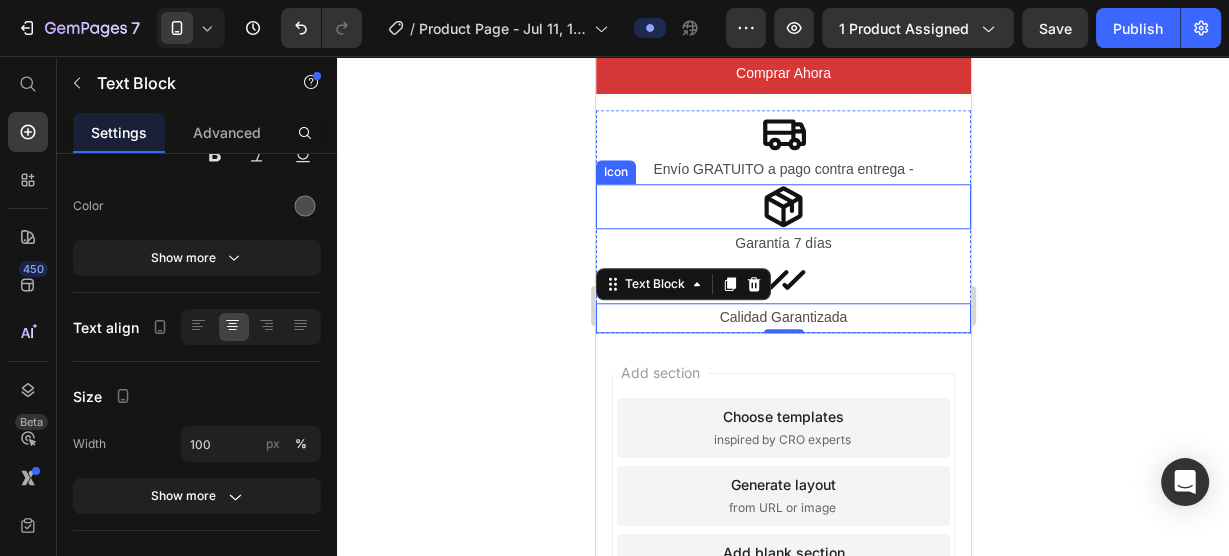 click on "Icon" at bounding box center [782, 206] 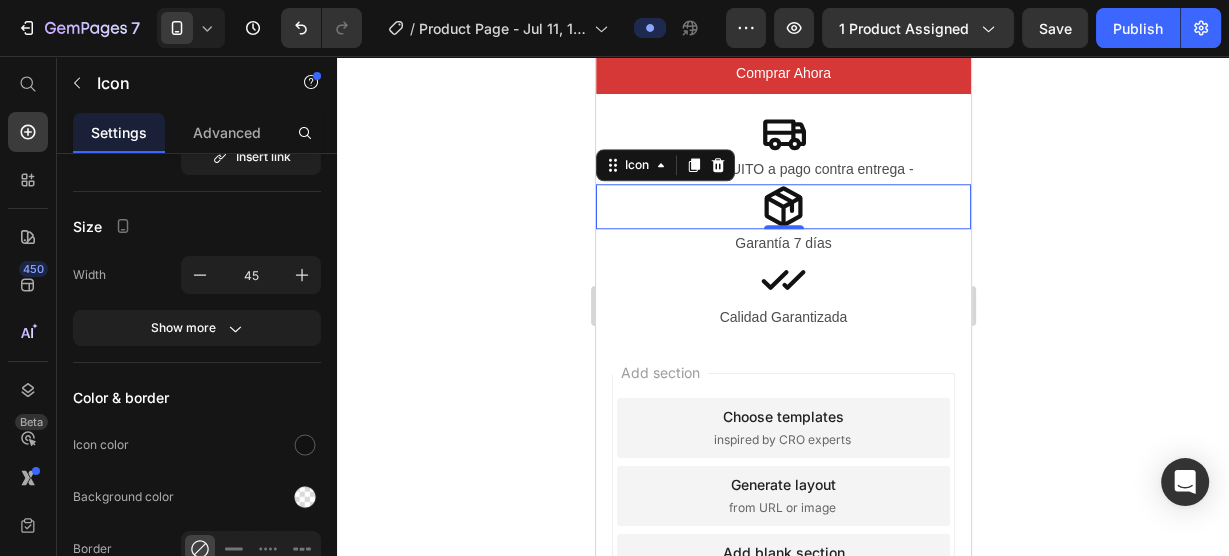 scroll, scrollTop: 0, scrollLeft: 0, axis: both 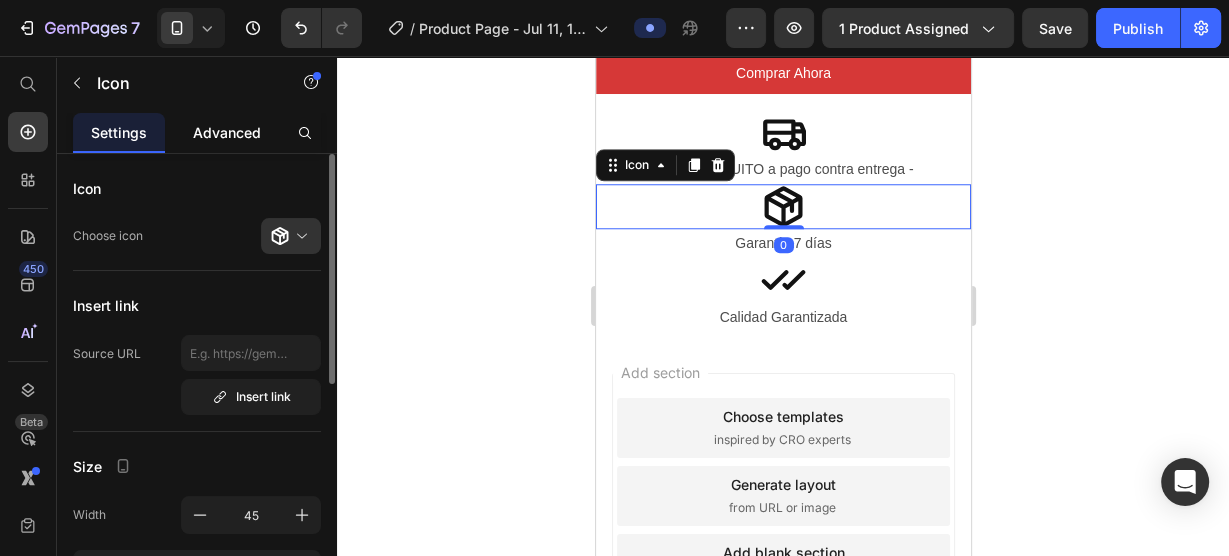click on "Advanced" at bounding box center [227, 132] 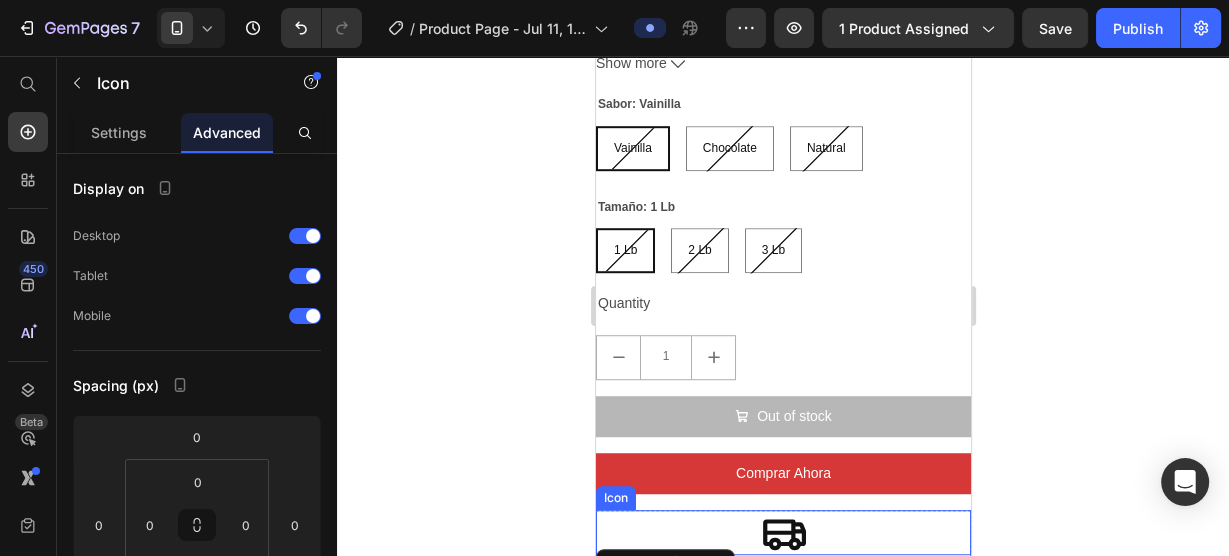 scroll, scrollTop: 1240, scrollLeft: 0, axis: vertical 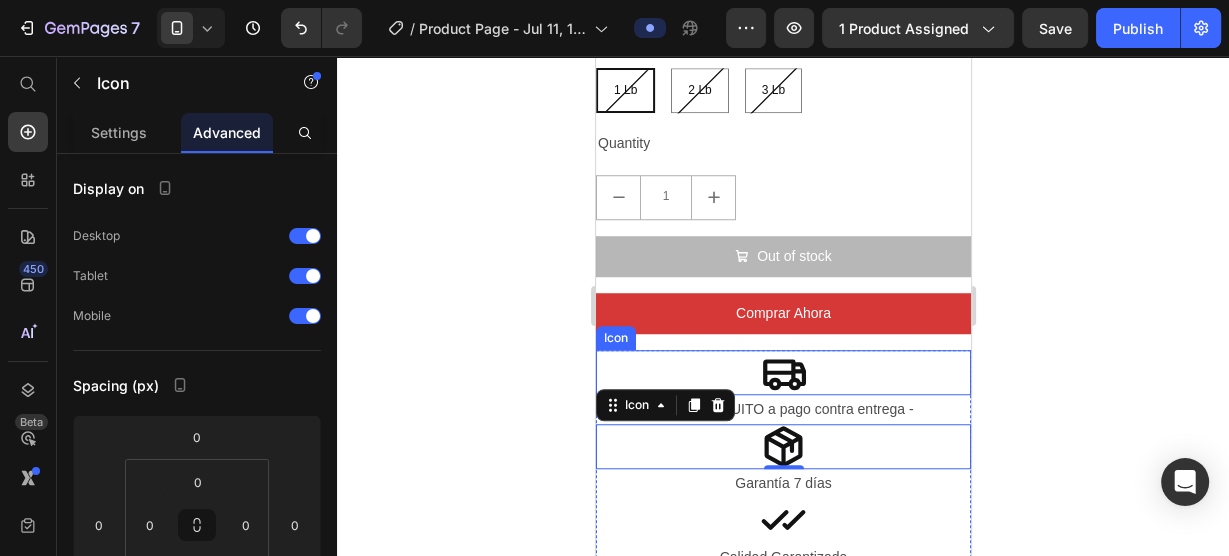 click on "Icon" at bounding box center (615, 338) 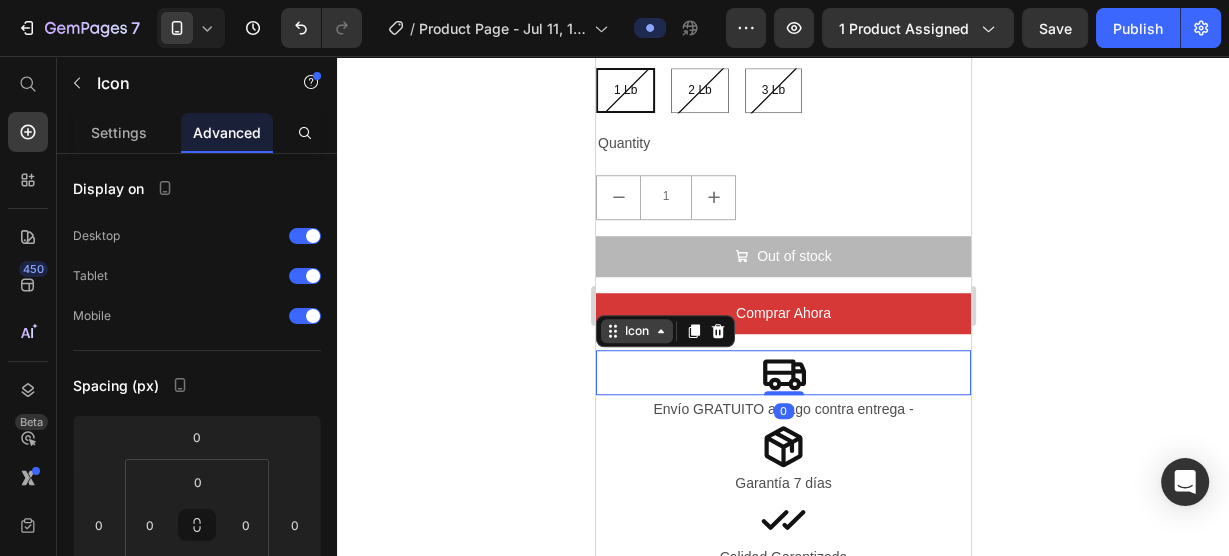 click 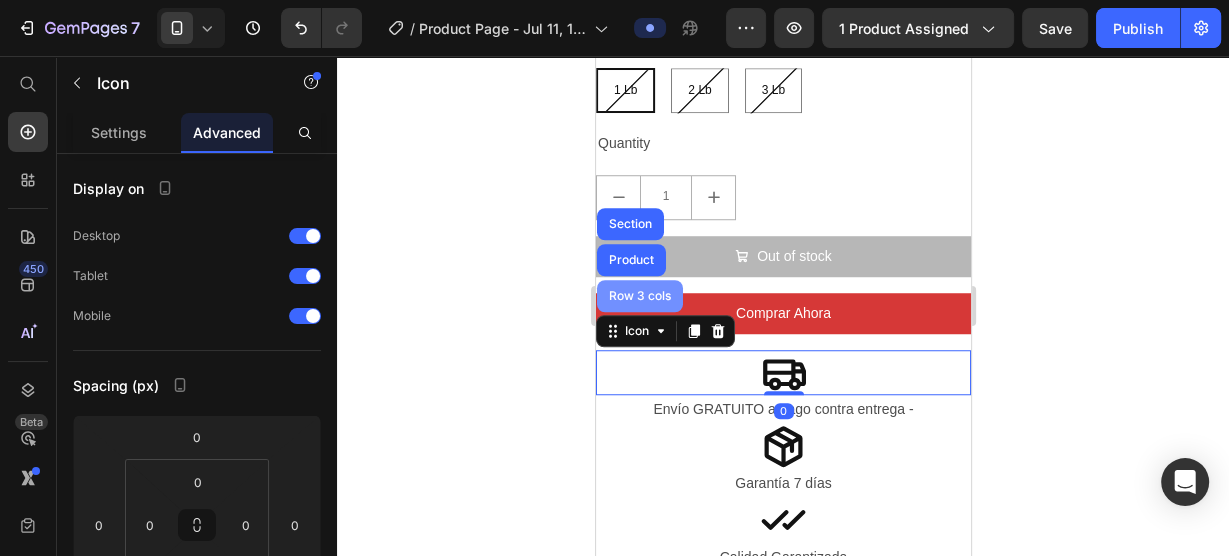 click on "Row 3 cols" at bounding box center [639, 296] 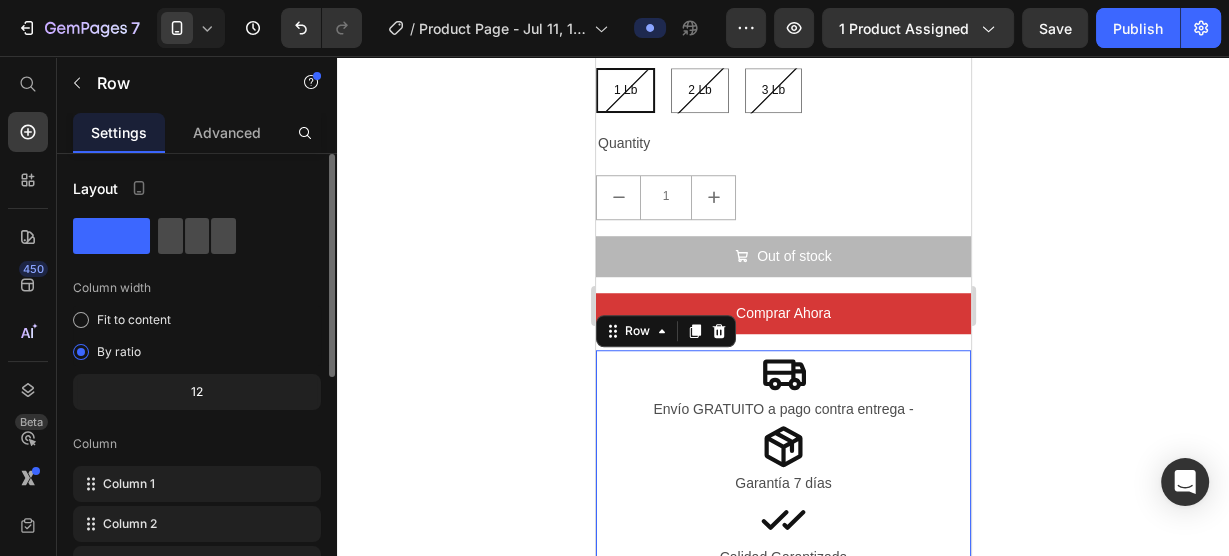 click 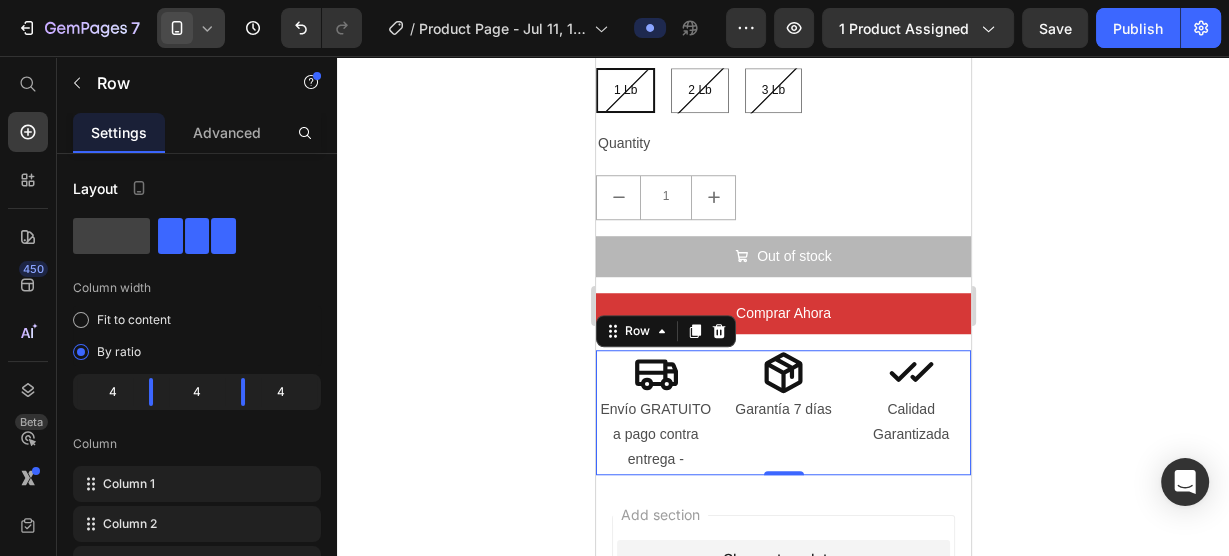 click 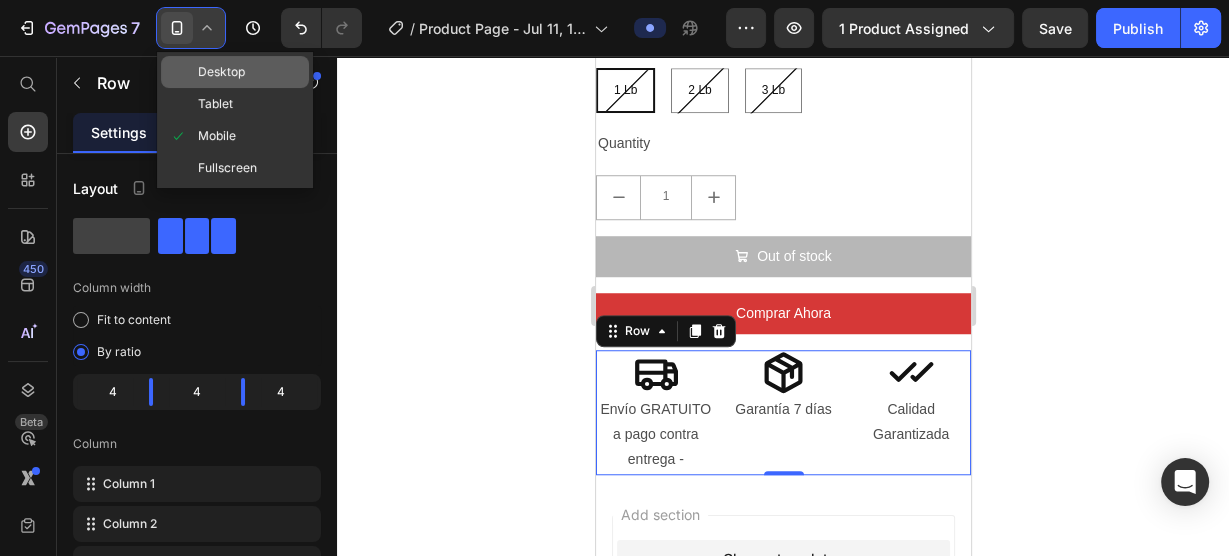 click on "Desktop" at bounding box center (221, 72) 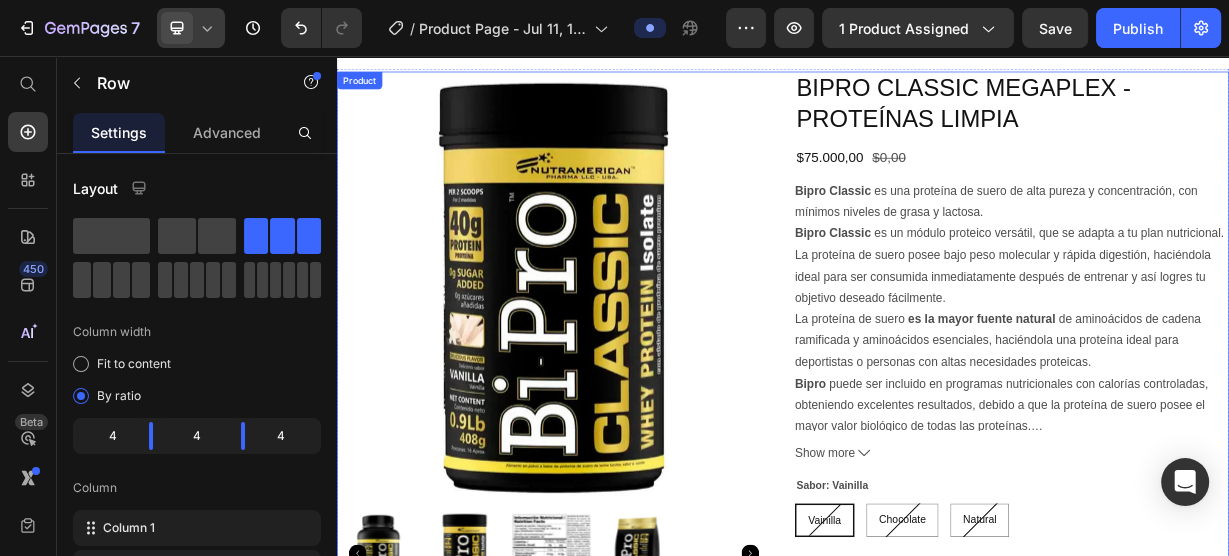 scroll, scrollTop: 0, scrollLeft: 0, axis: both 